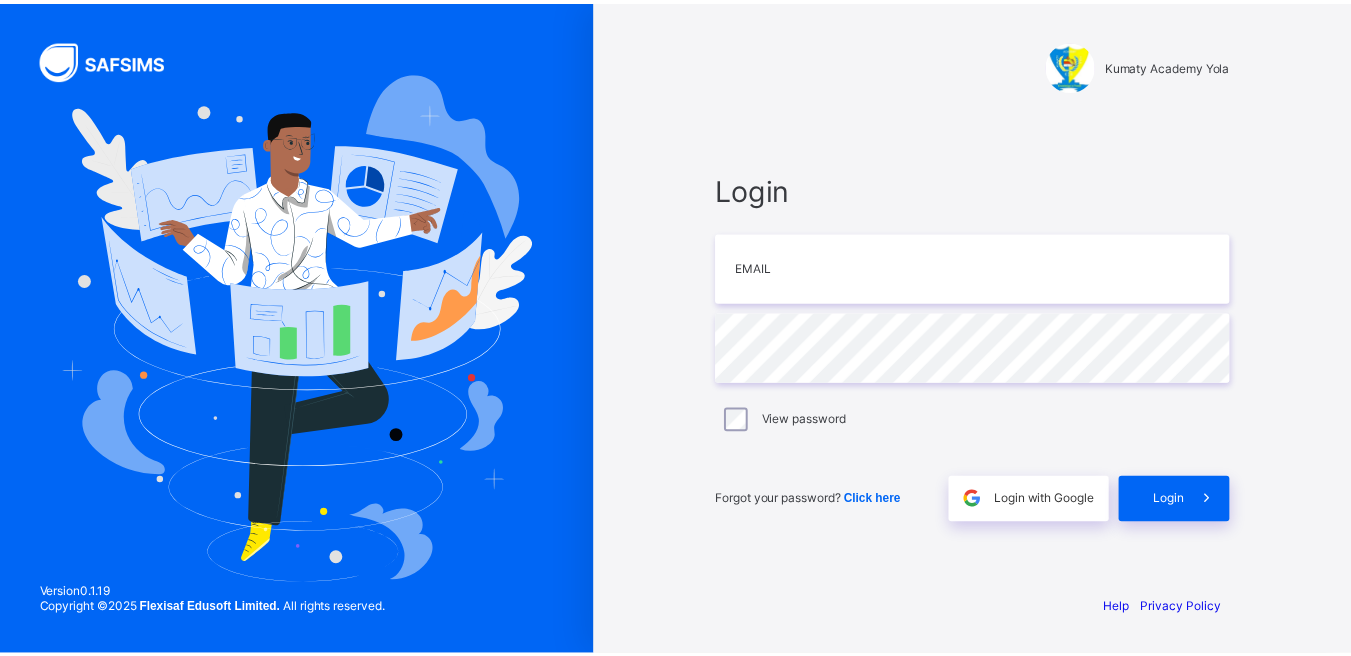 scroll, scrollTop: 0, scrollLeft: 0, axis: both 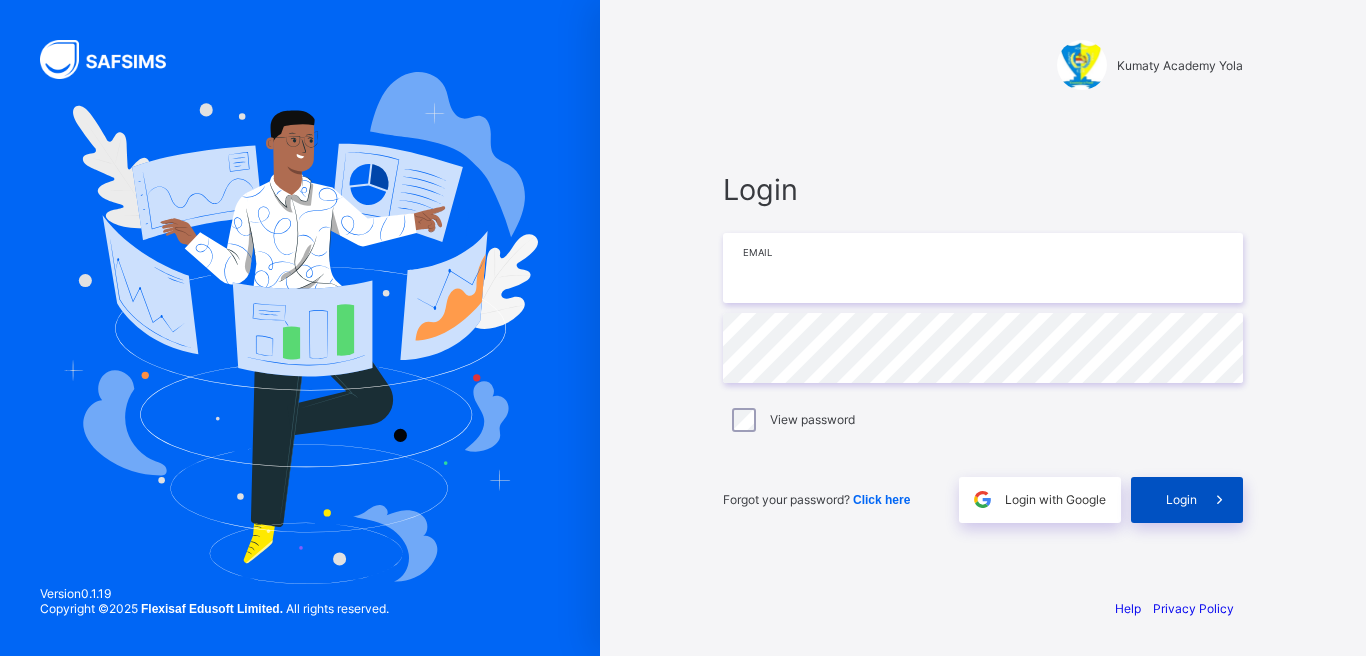 type on "**********" 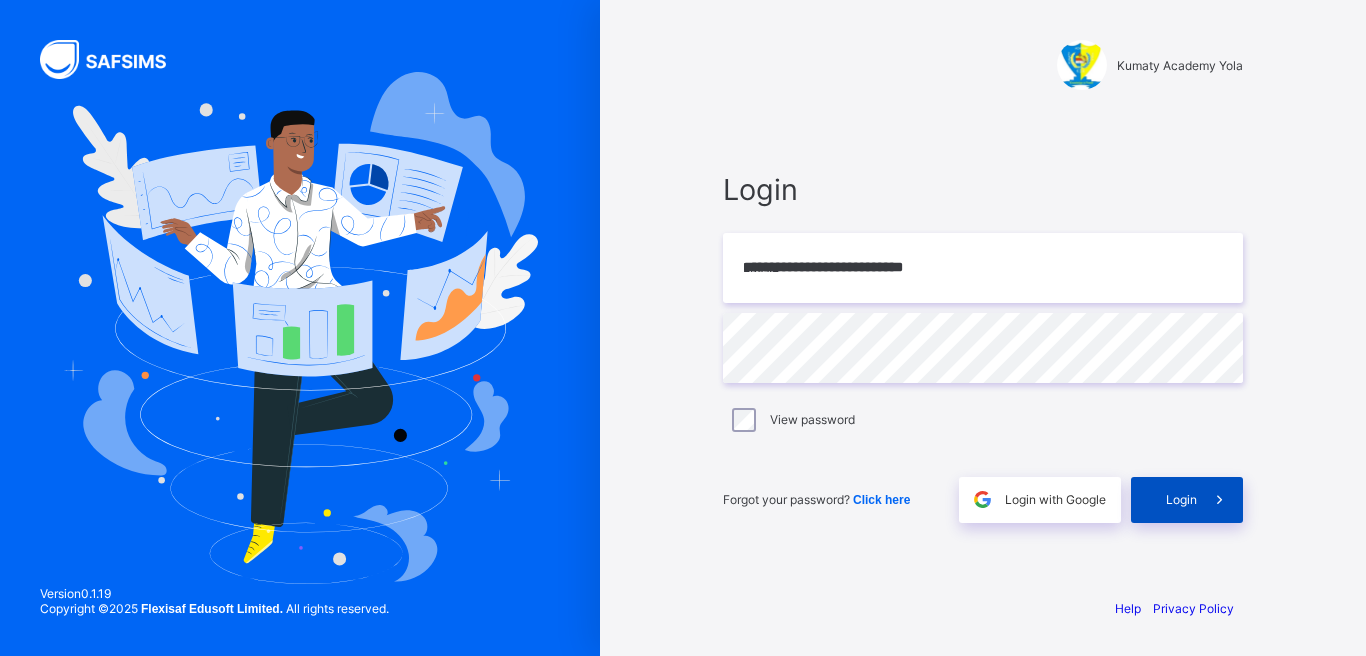 click on "Login" at bounding box center (1187, 500) 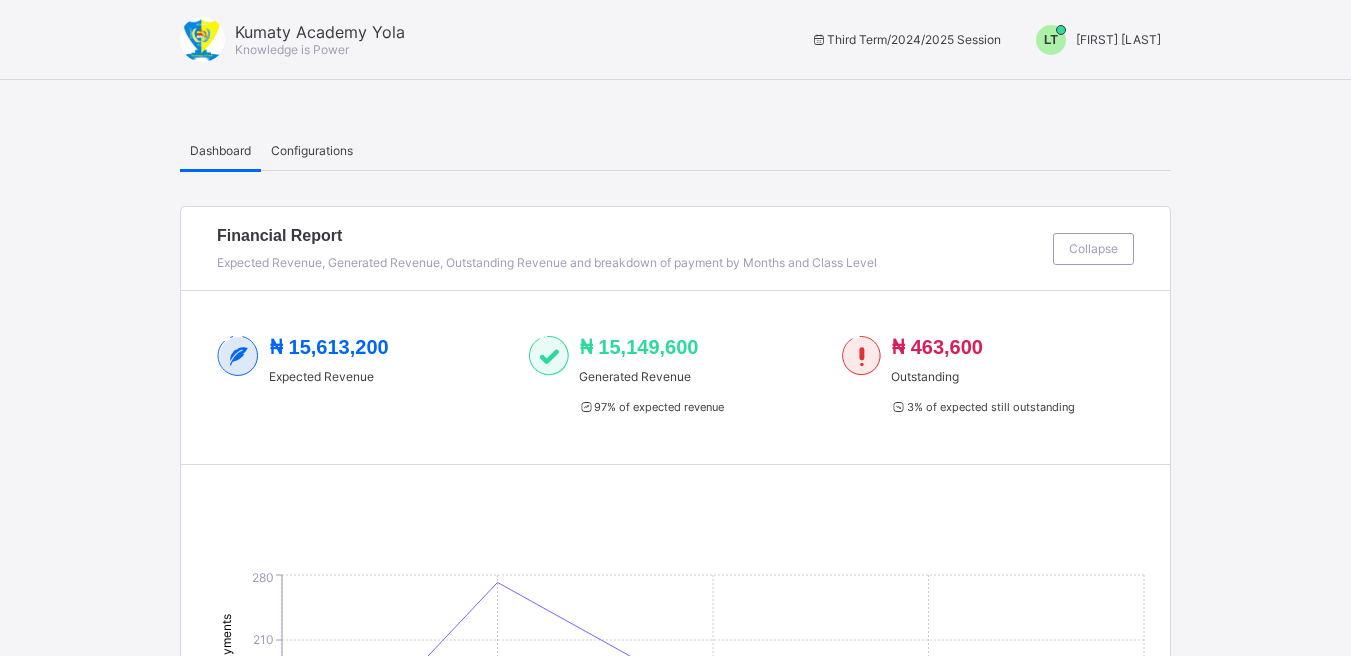 click on "LT" at bounding box center (1051, 40) 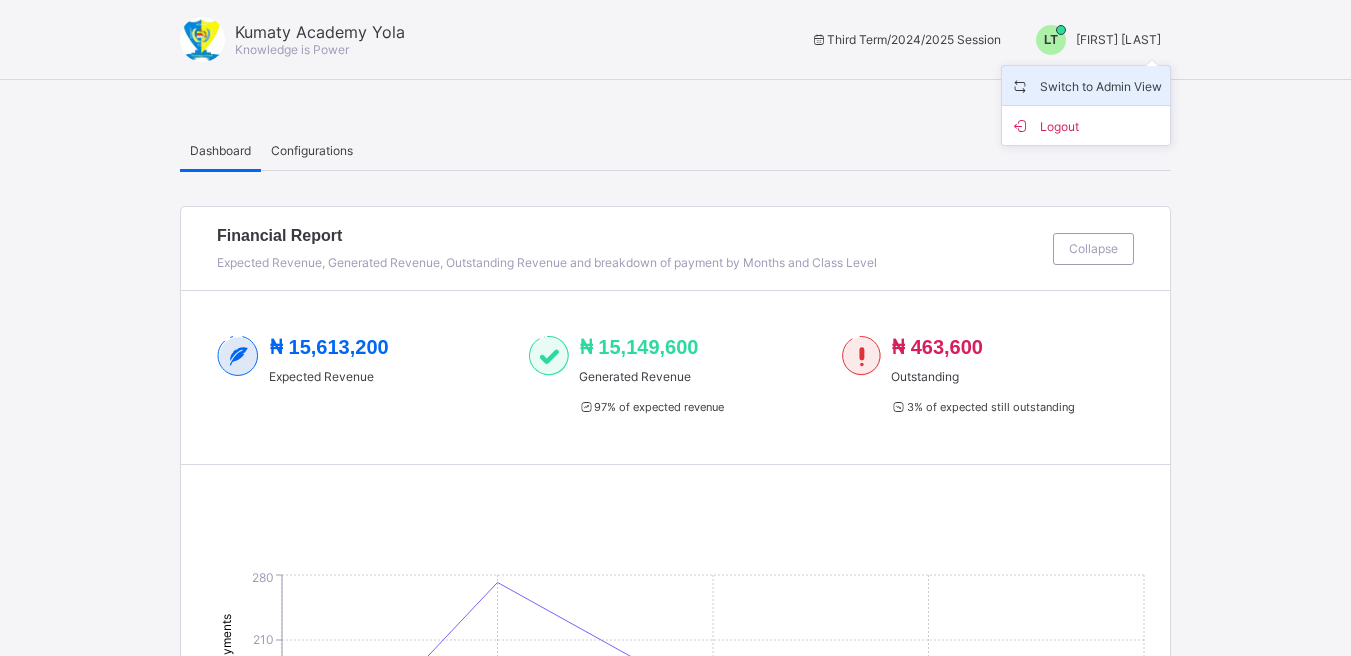 click on "Switch to Admin View" at bounding box center (1086, 85) 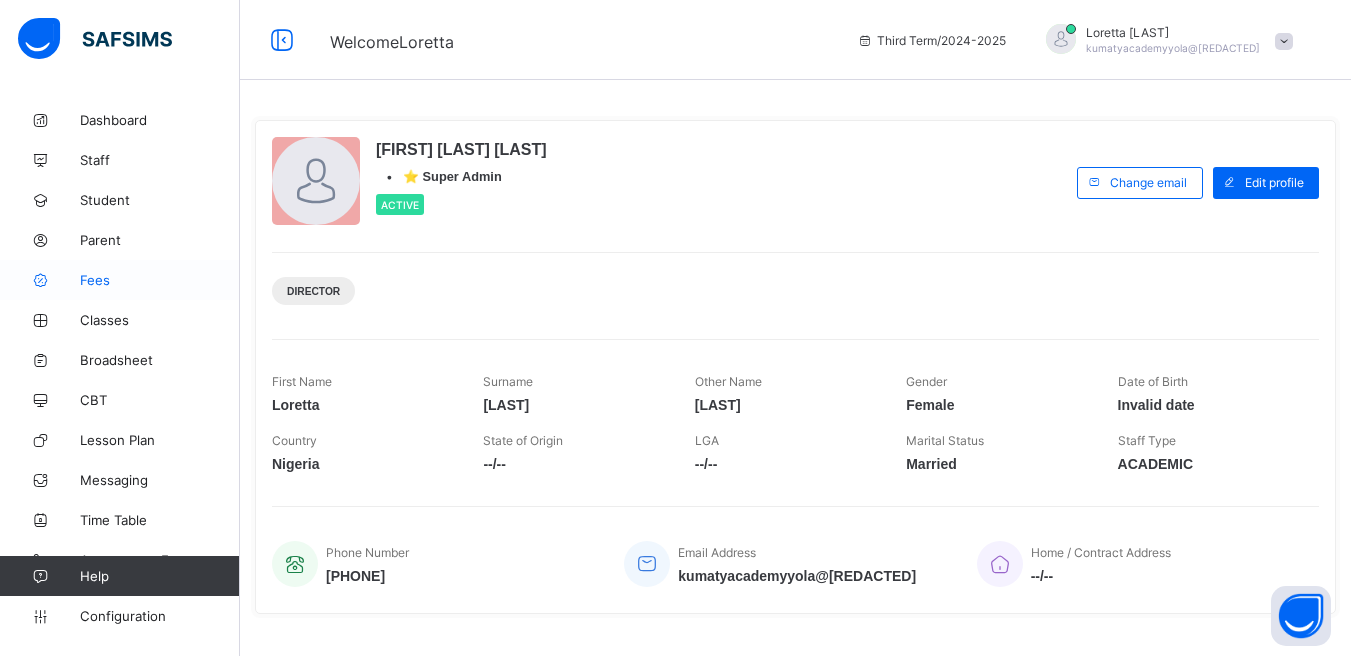 click on "Fees" at bounding box center [120, 280] 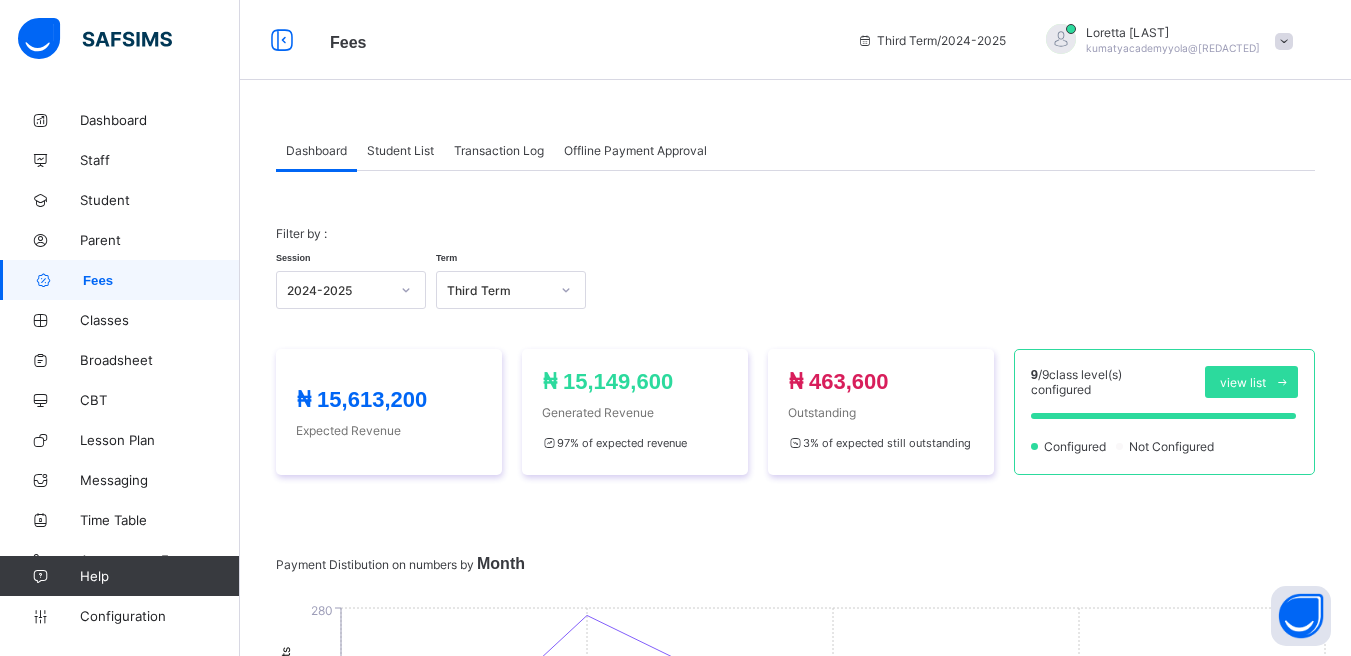 click on "Student List" at bounding box center [400, 150] 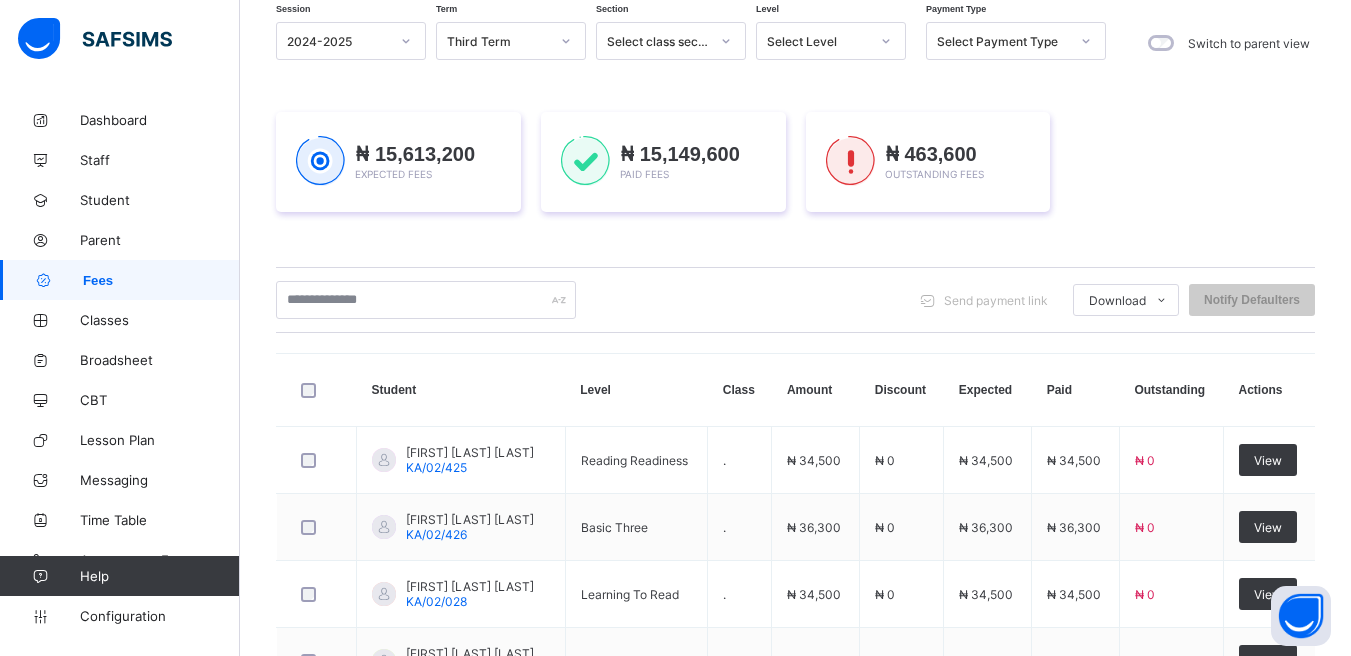 scroll, scrollTop: 196, scrollLeft: 0, axis: vertical 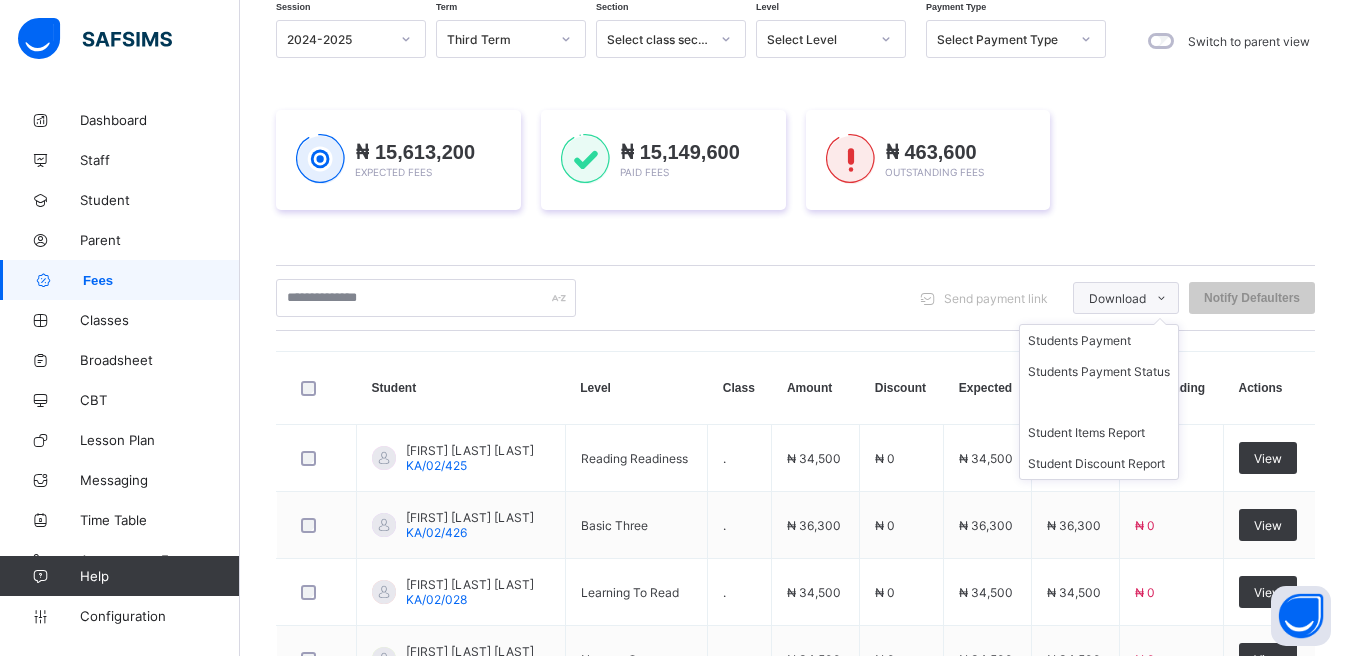 click at bounding box center (1162, 298) 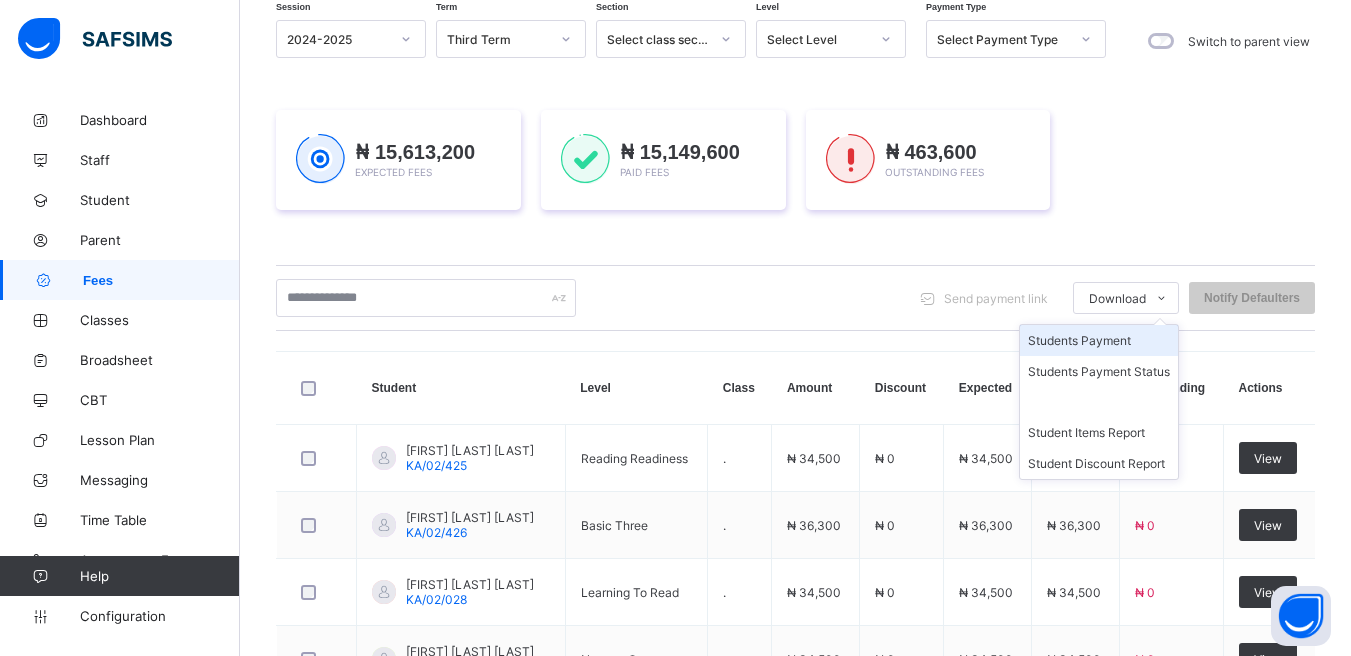 click on "Students Payment" at bounding box center [1099, 340] 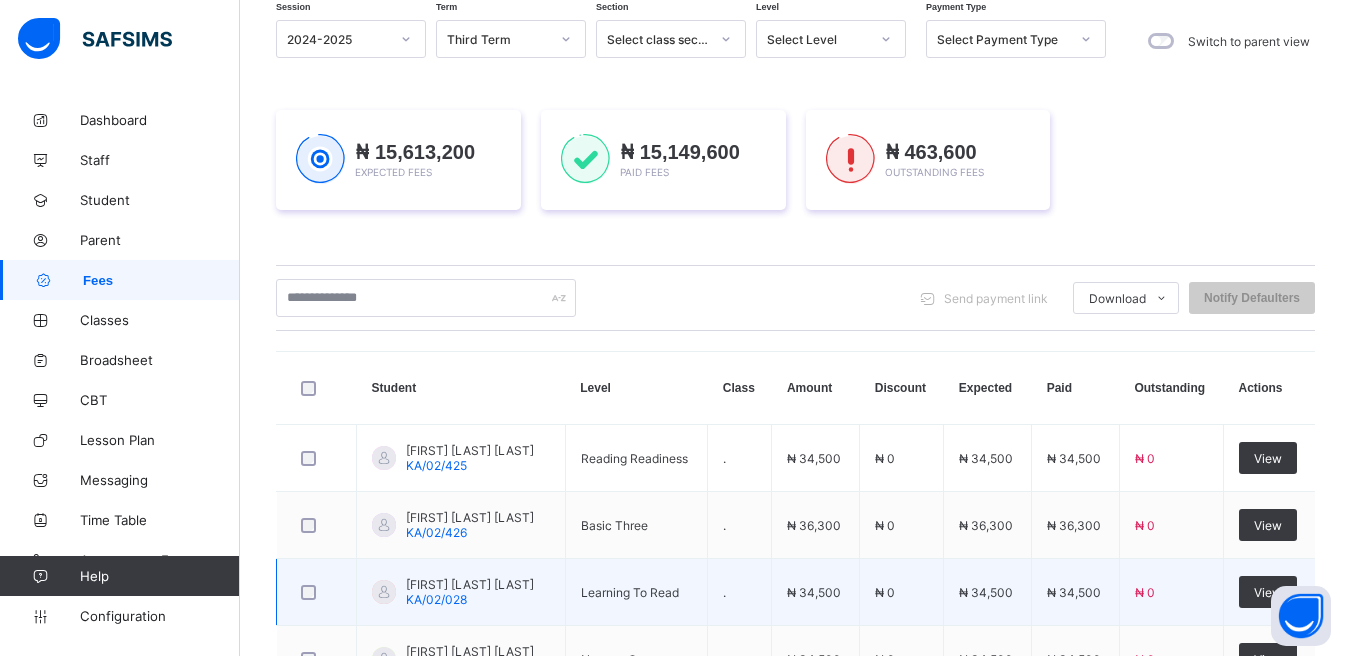 scroll, scrollTop: 0, scrollLeft: 0, axis: both 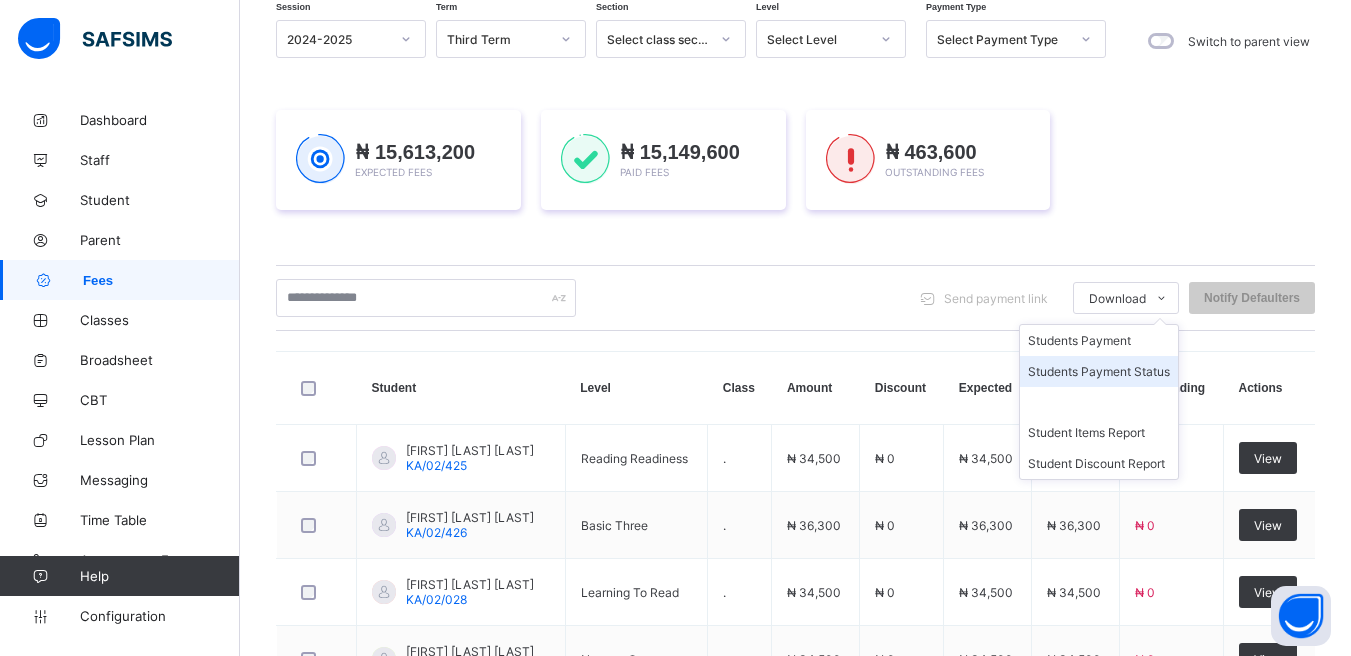 click on "Students Payment Status" at bounding box center (1099, 371) 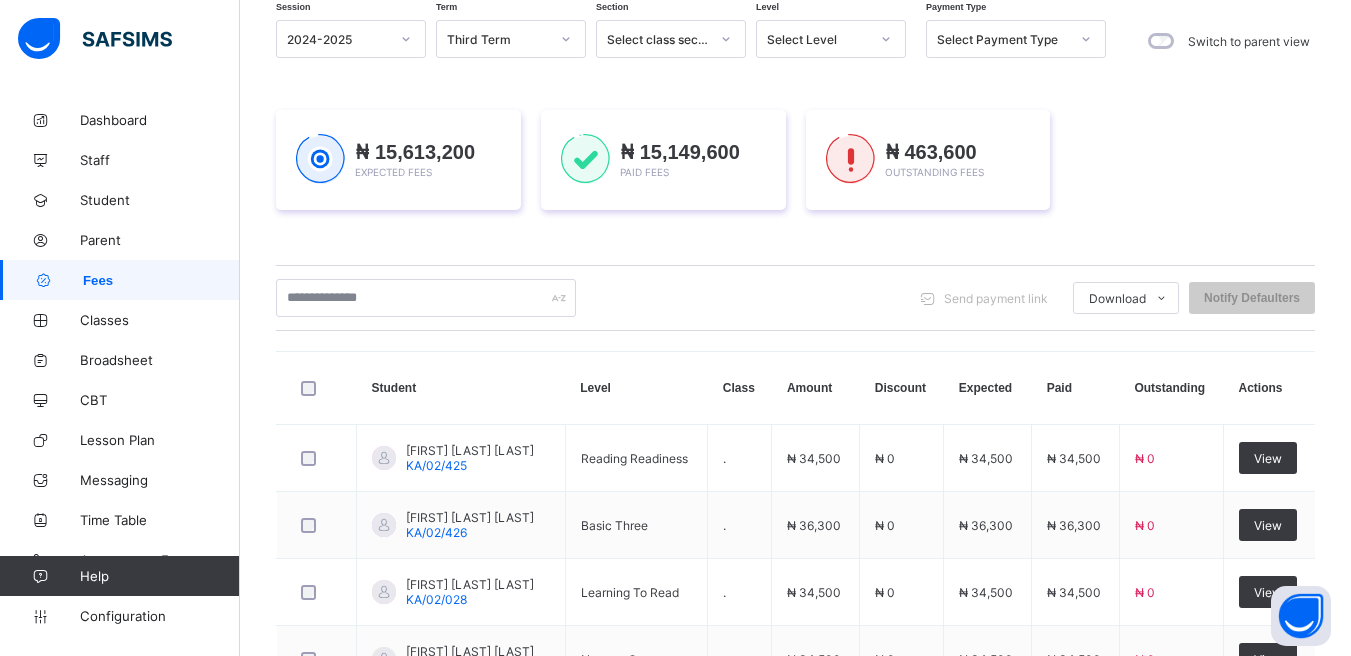 scroll, scrollTop: 0, scrollLeft: 0, axis: both 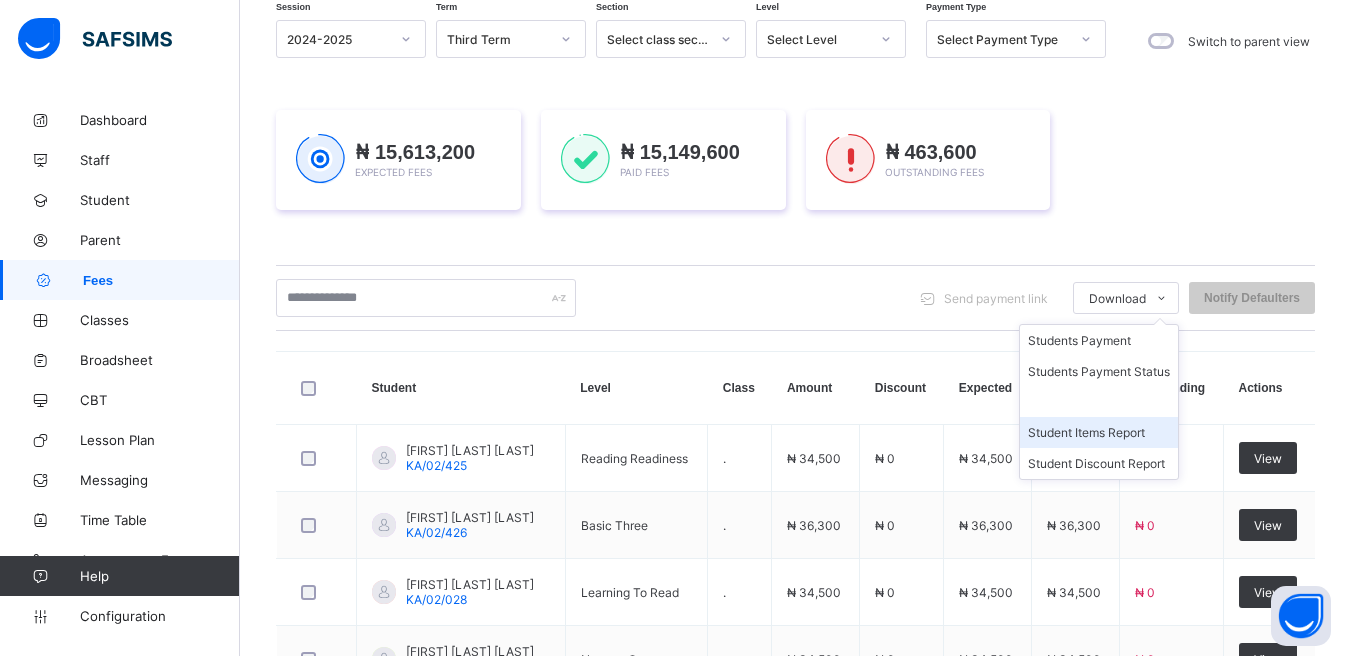 click on "Student Items Report" at bounding box center (1099, 432) 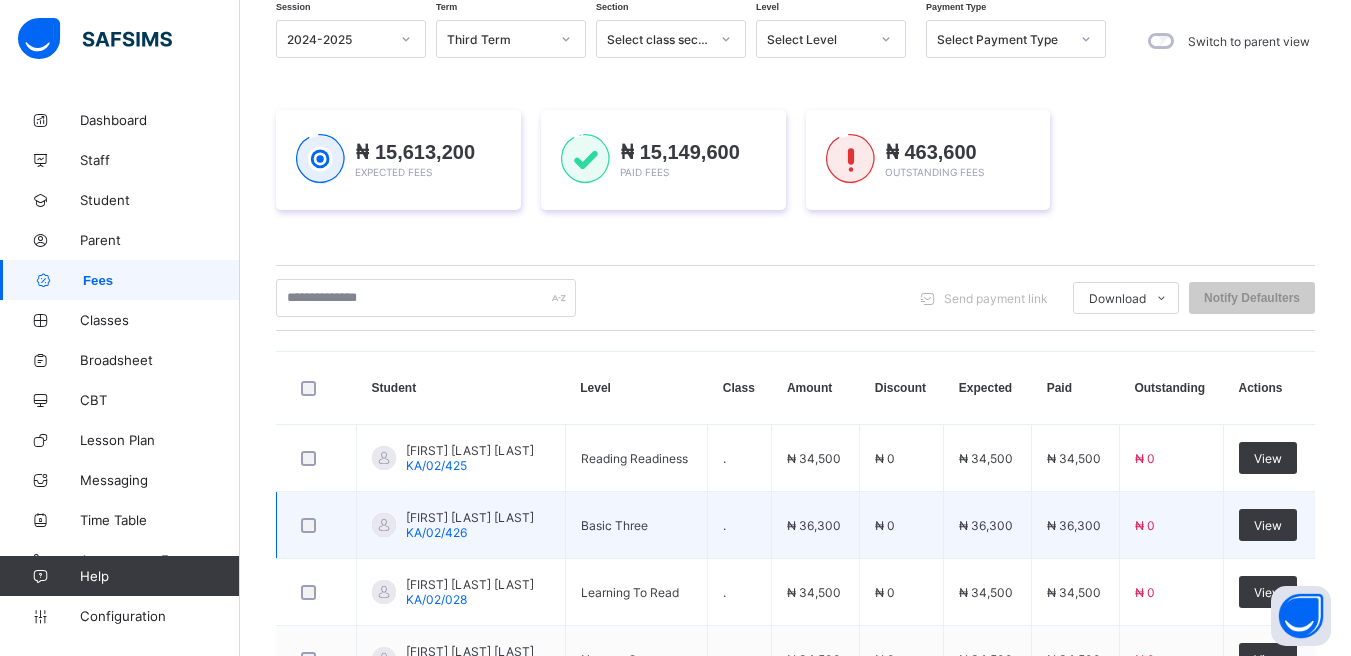 scroll, scrollTop: 0, scrollLeft: 0, axis: both 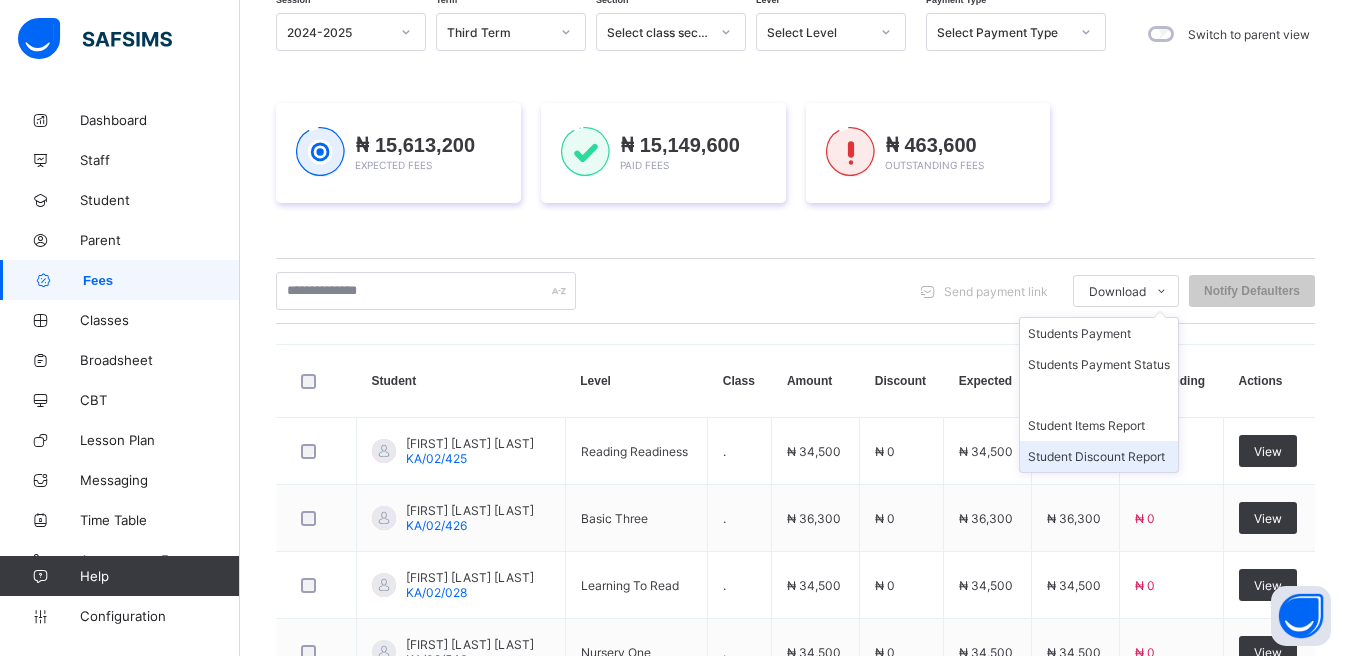 click on "Student Discount Report" at bounding box center [1099, 456] 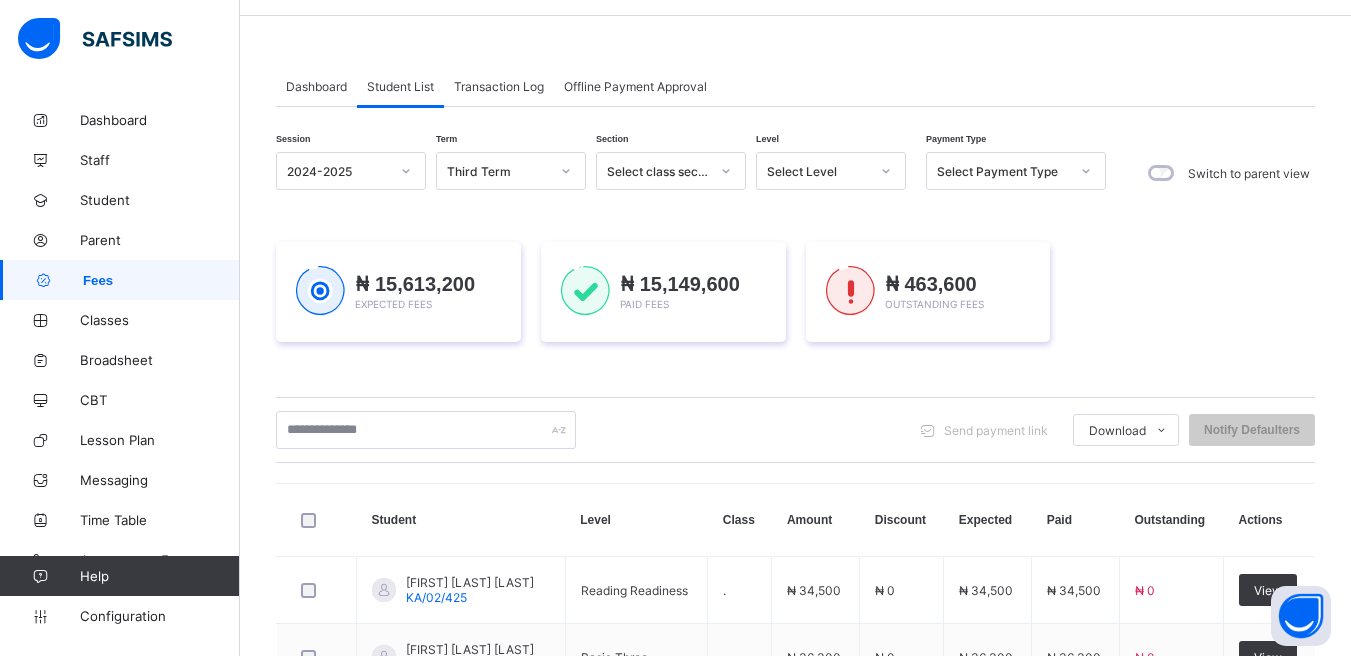 scroll, scrollTop: 0, scrollLeft: 0, axis: both 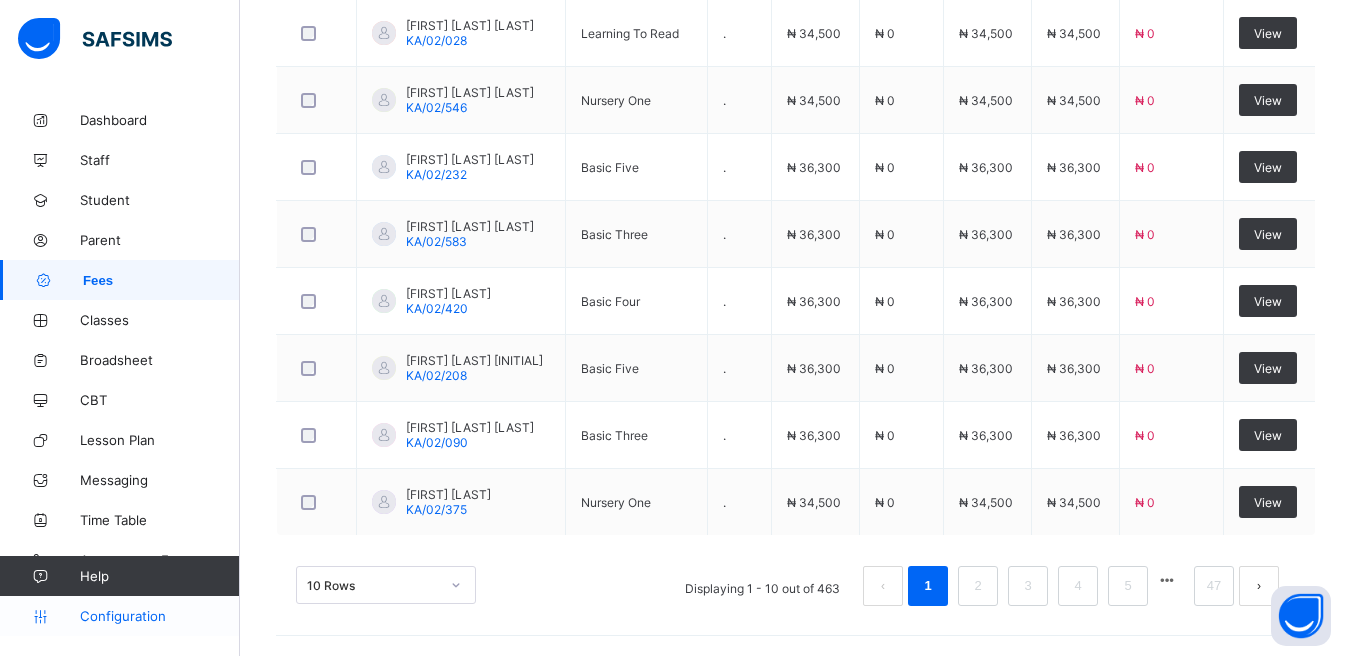 click on "Configuration" at bounding box center [119, 616] 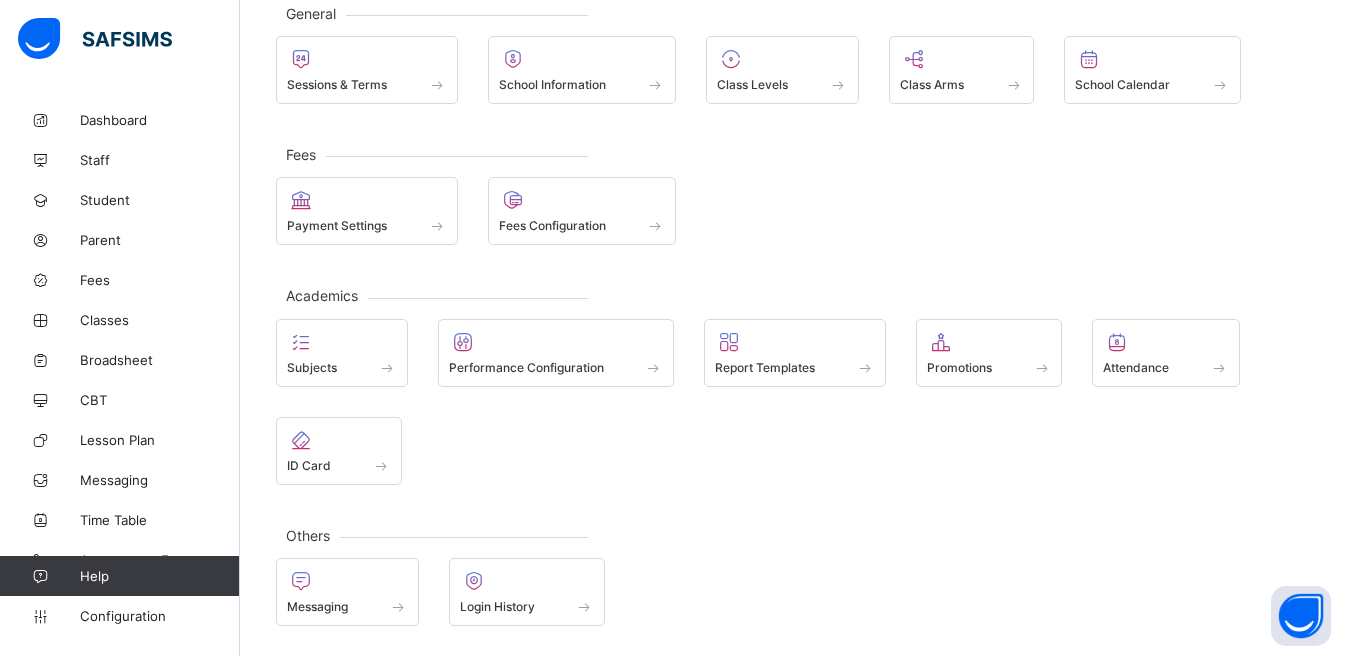 scroll, scrollTop: 127, scrollLeft: 0, axis: vertical 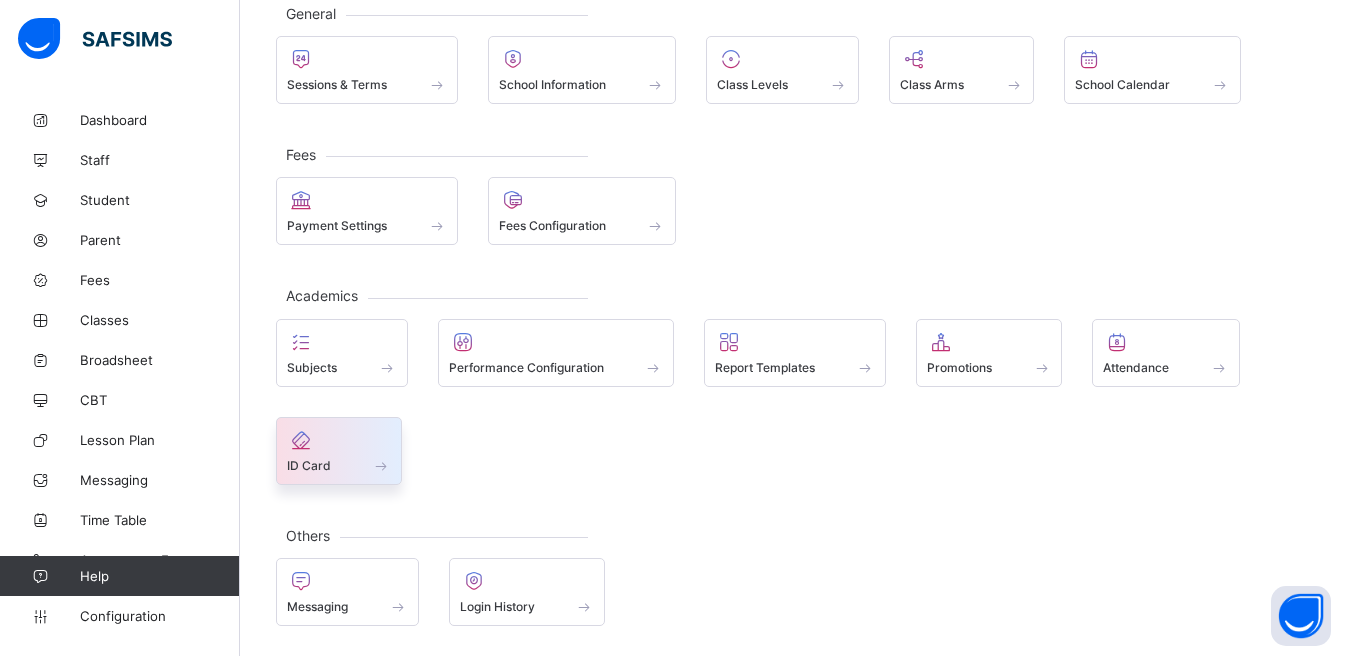 click at bounding box center [339, 440] 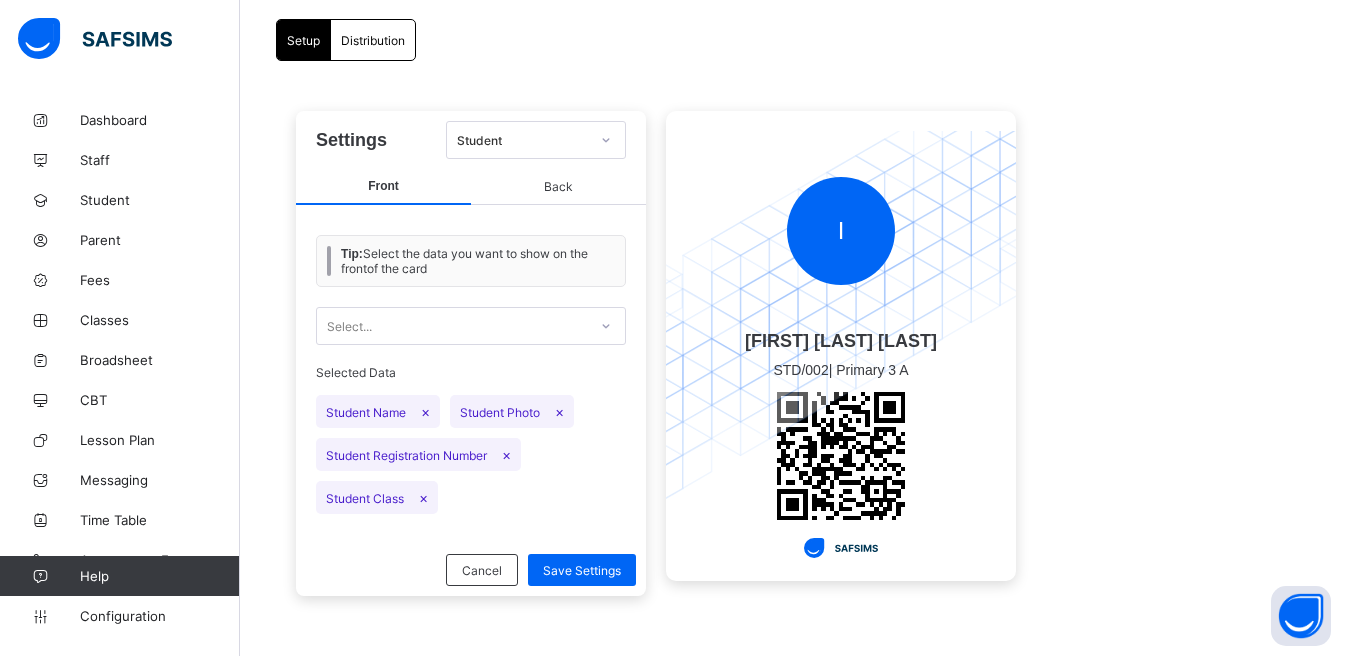 scroll, scrollTop: 147, scrollLeft: 0, axis: vertical 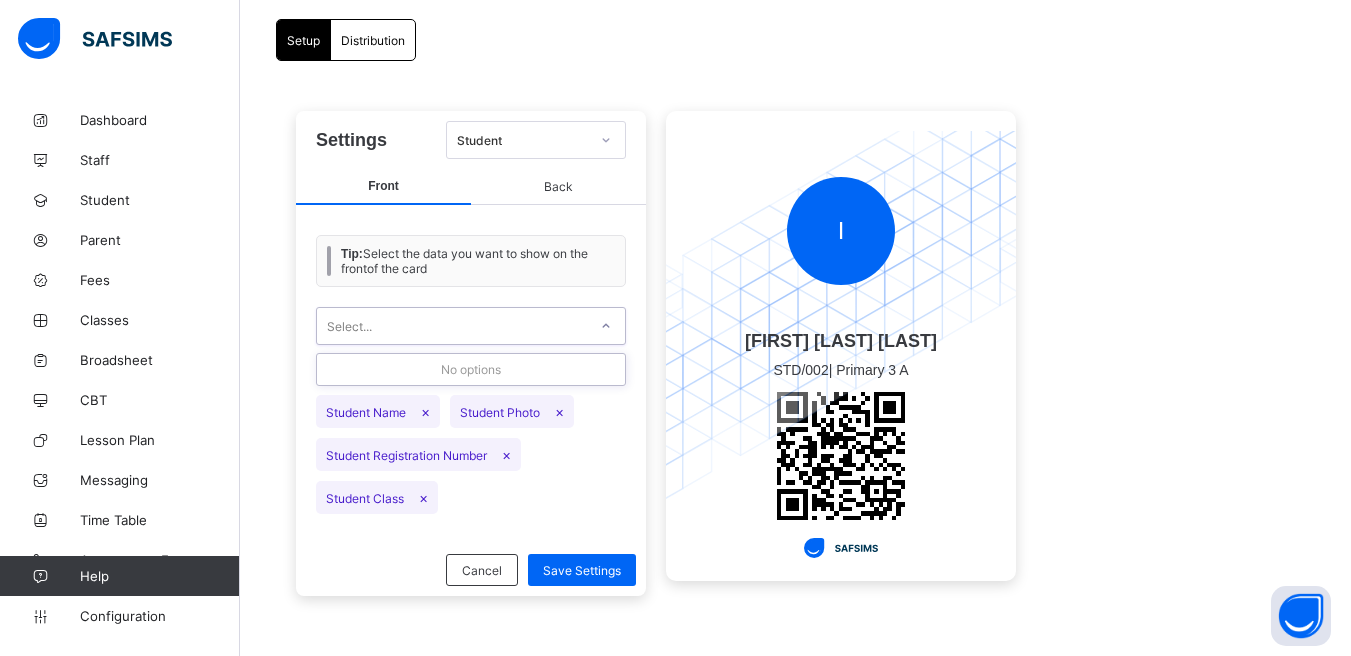 click on "Select..." at bounding box center (452, 326) 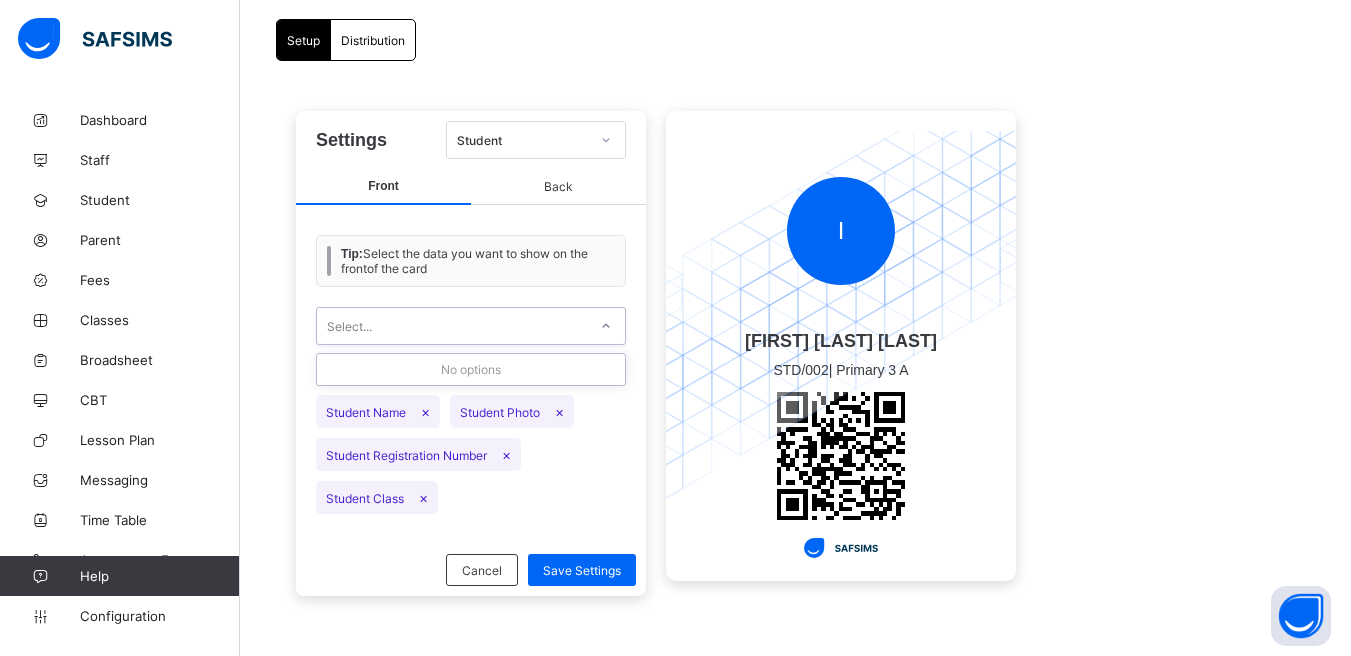 click on "Tip:  Select the data you want to show on the   front  of the card       0 results available. Use Up and Down to choose options, press Enter to select the currently focused option, press Escape to exit the menu, press Tab to select the option and exit the menu. Select... No options Selected Data Student Name × Student Photo × Student Registration Number × Student Class ×" at bounding box center (471, 374) 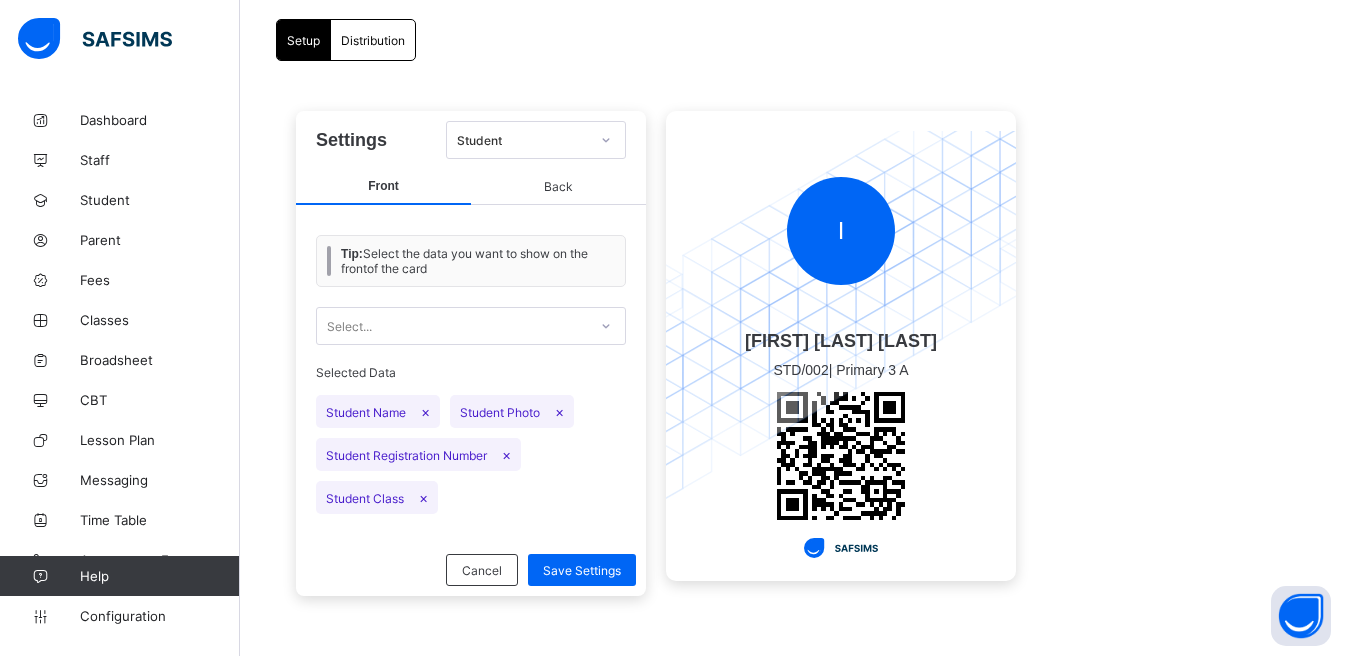 click on "Select..." at bounding box center (452, 326) 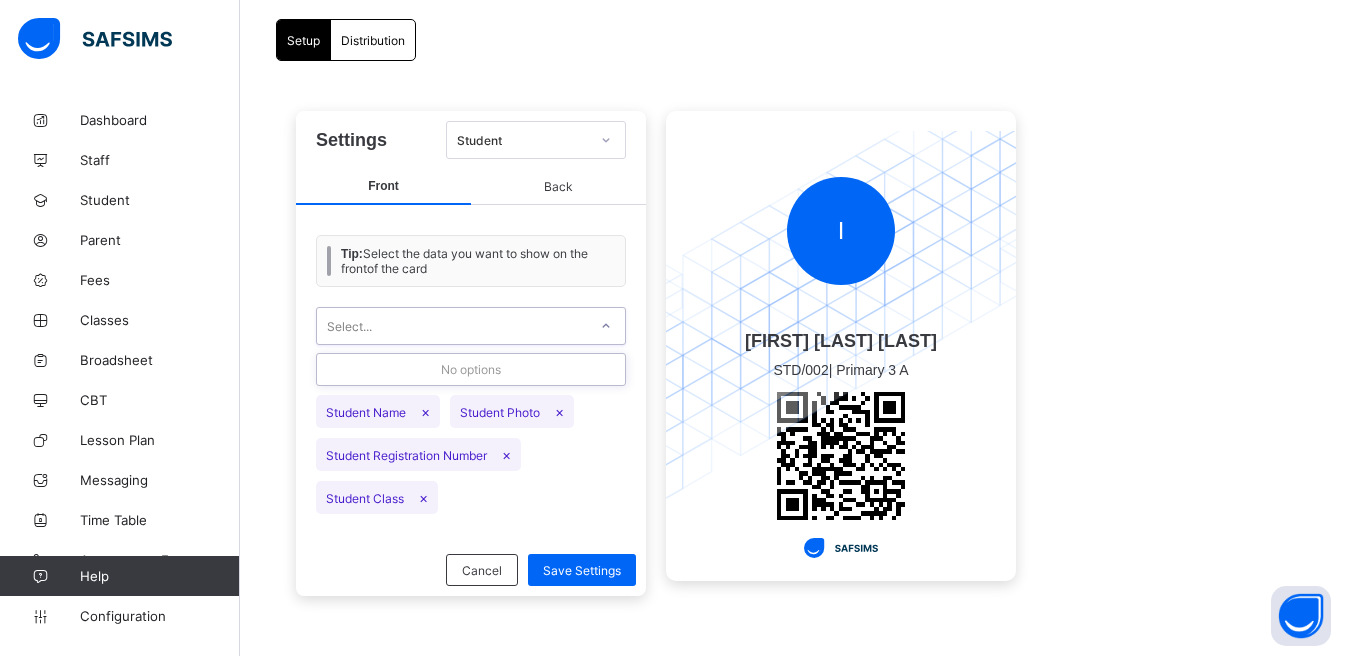 click on "Select..." at bounding box center (452, 326) 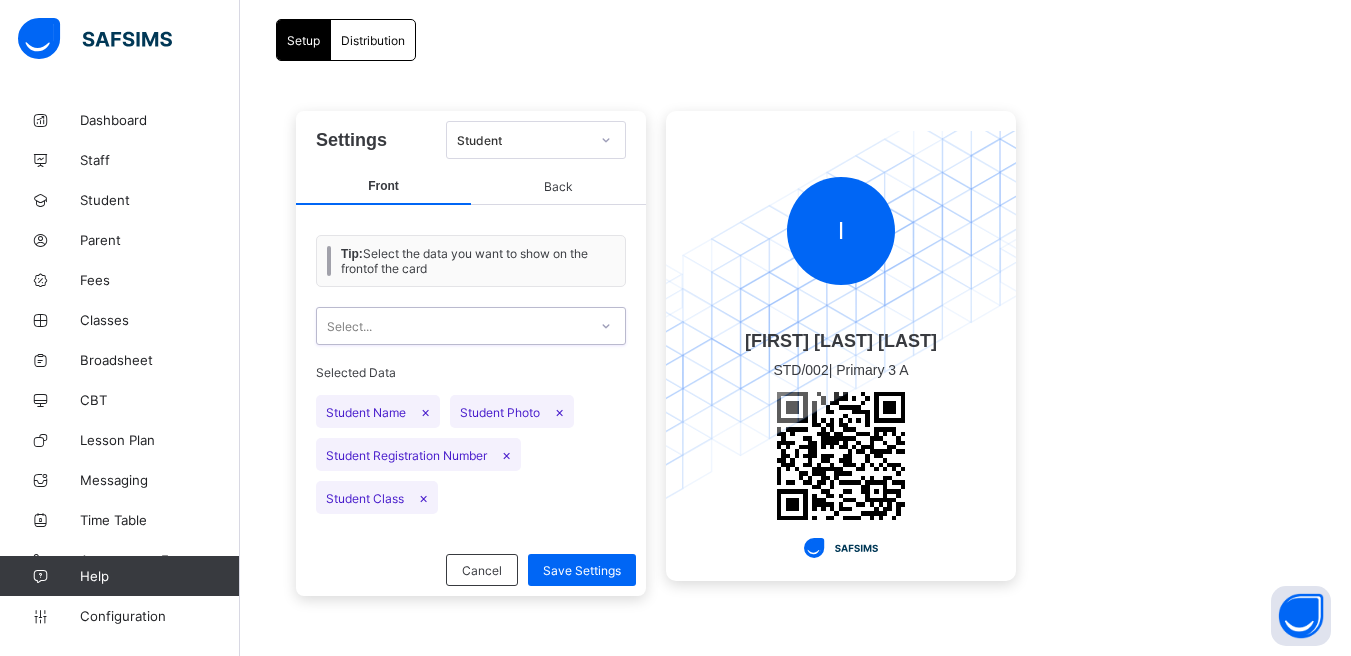 click on "Select..." at bounding box center (452, 326) 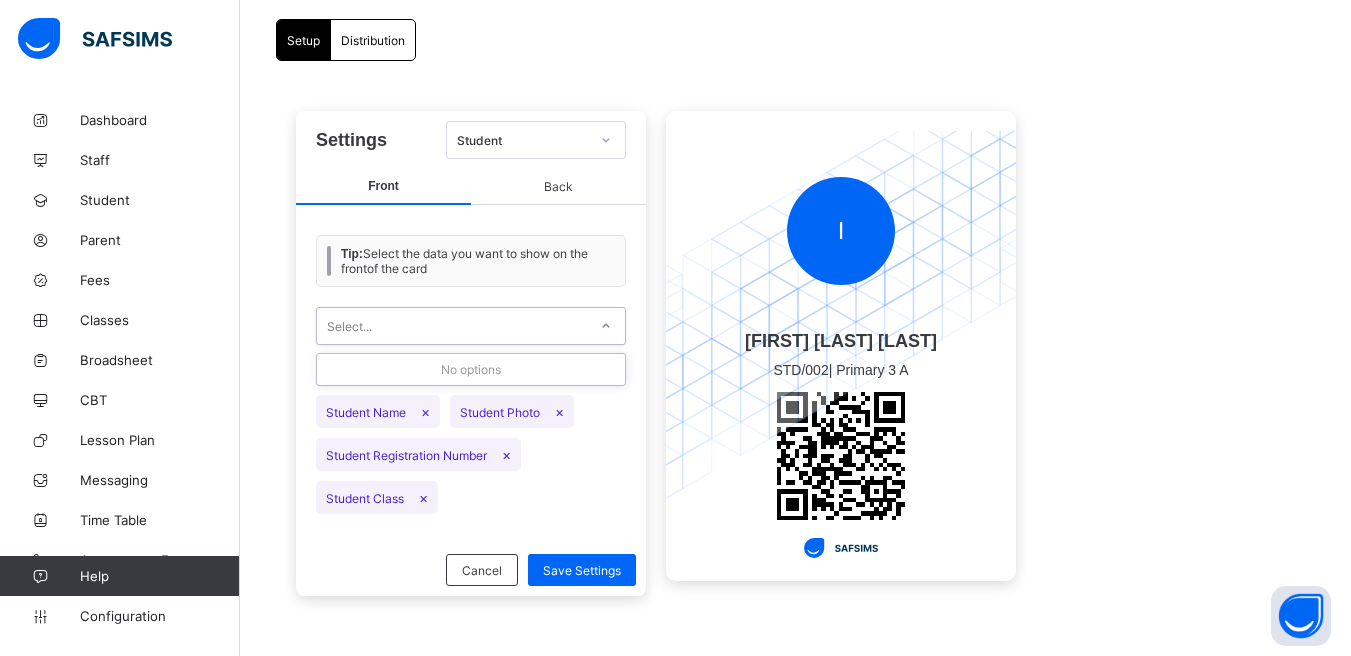 click at bounding box center (606, 326) 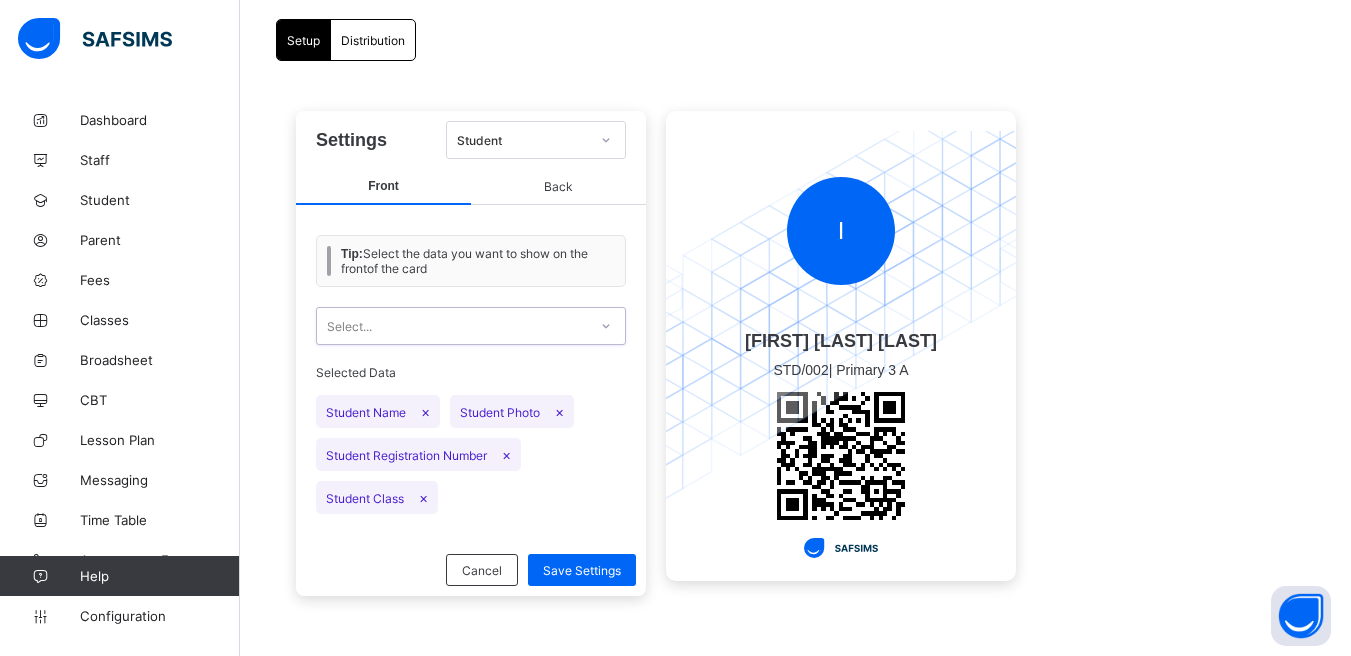 click on "Back" at bounding box center [558, 187] 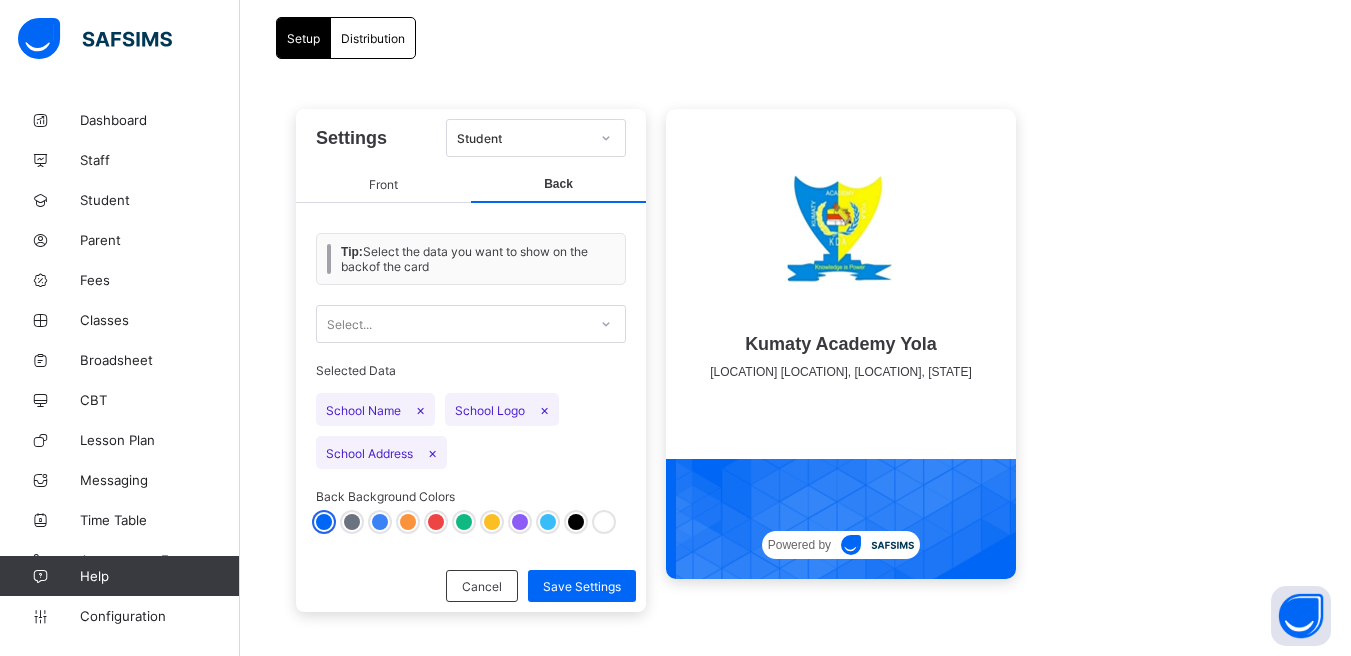scroll, scrollTop: 165, scrollLeft: 0, axis: vertical 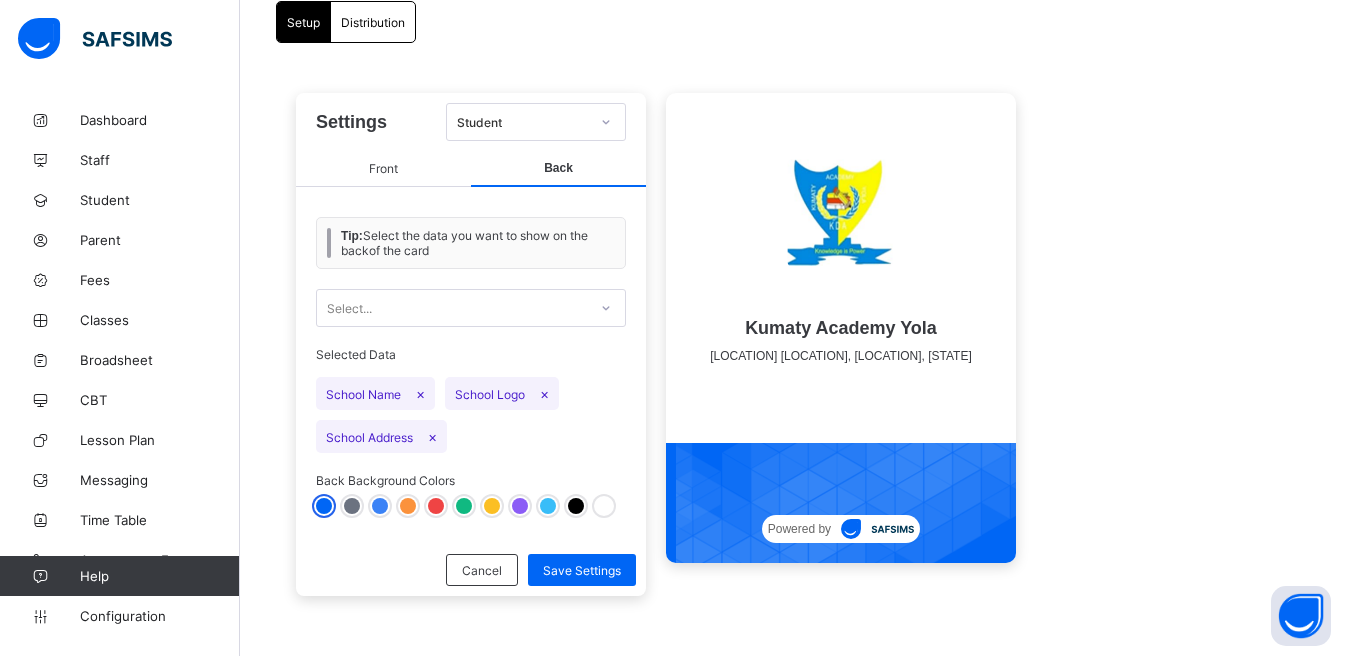 click 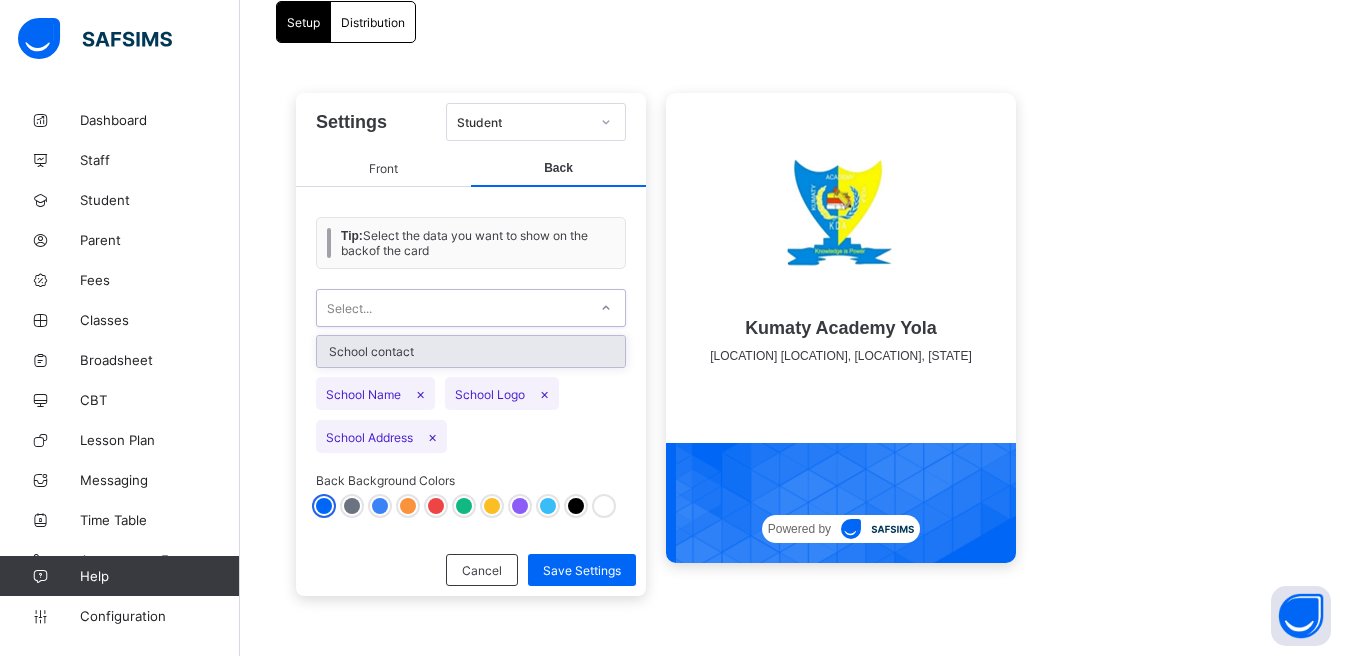 click 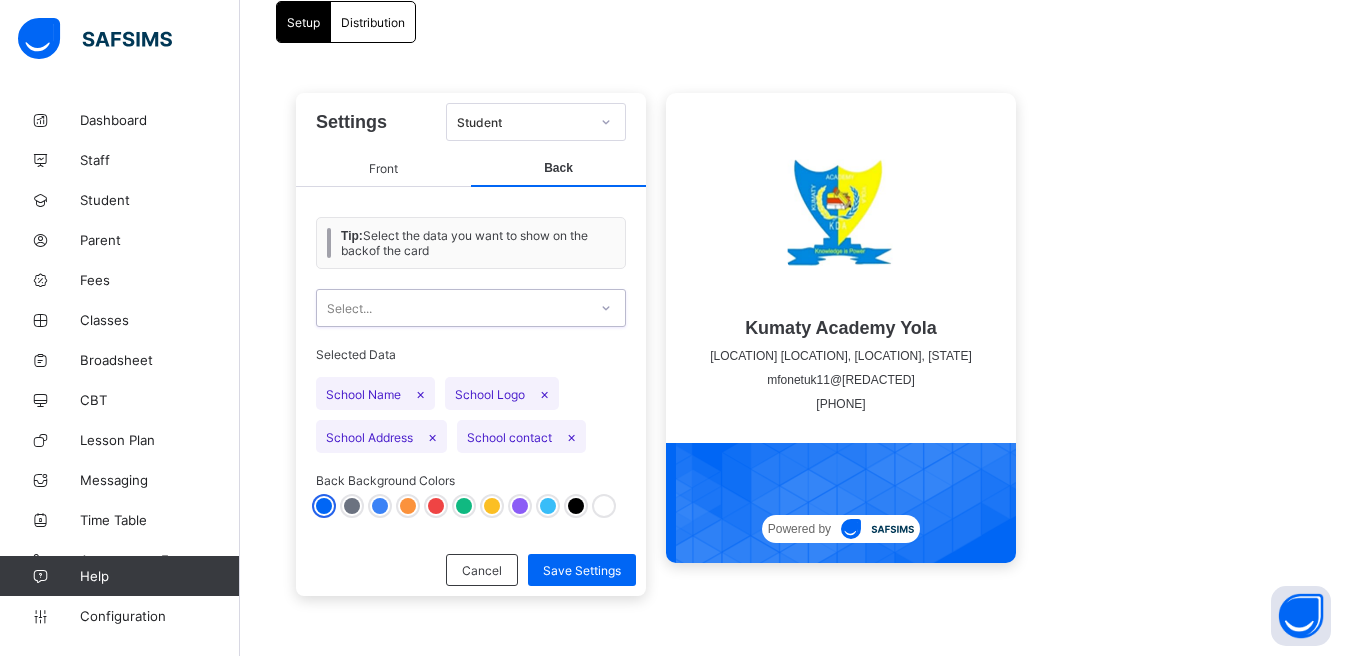 click on "Select..." at bounding box center (452, 308) 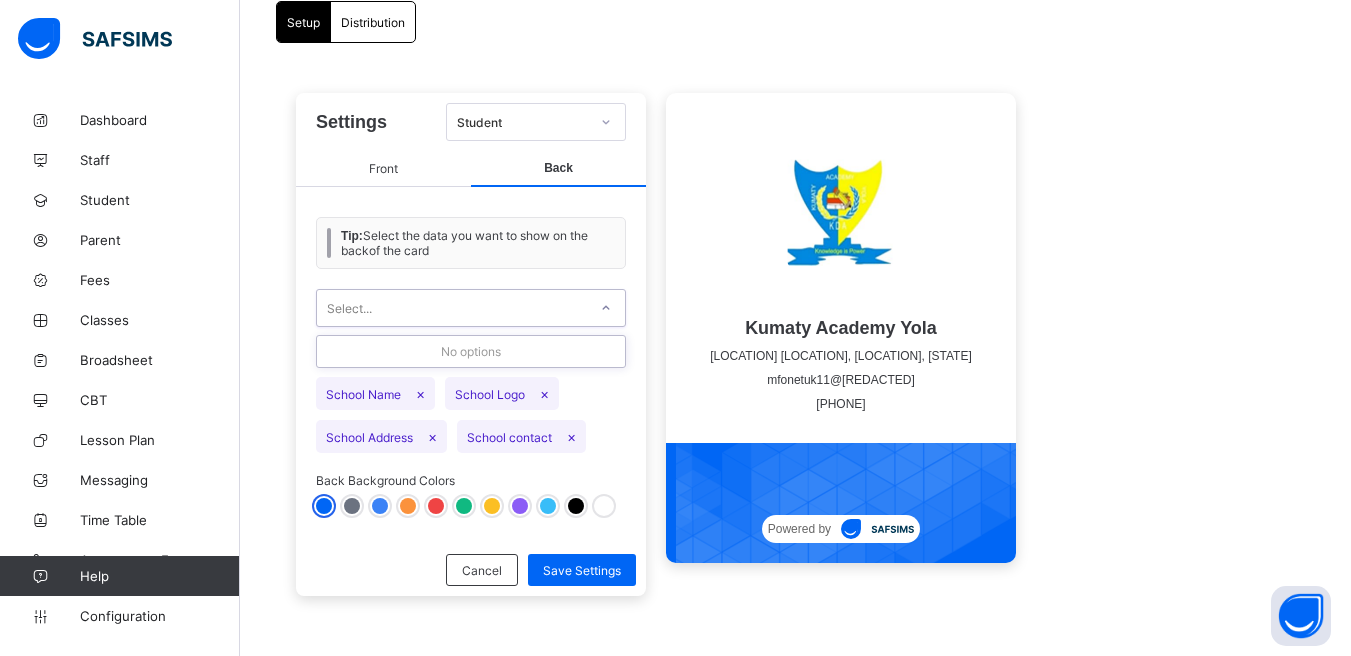 click on "Select..." at bounding box center (452, 308) 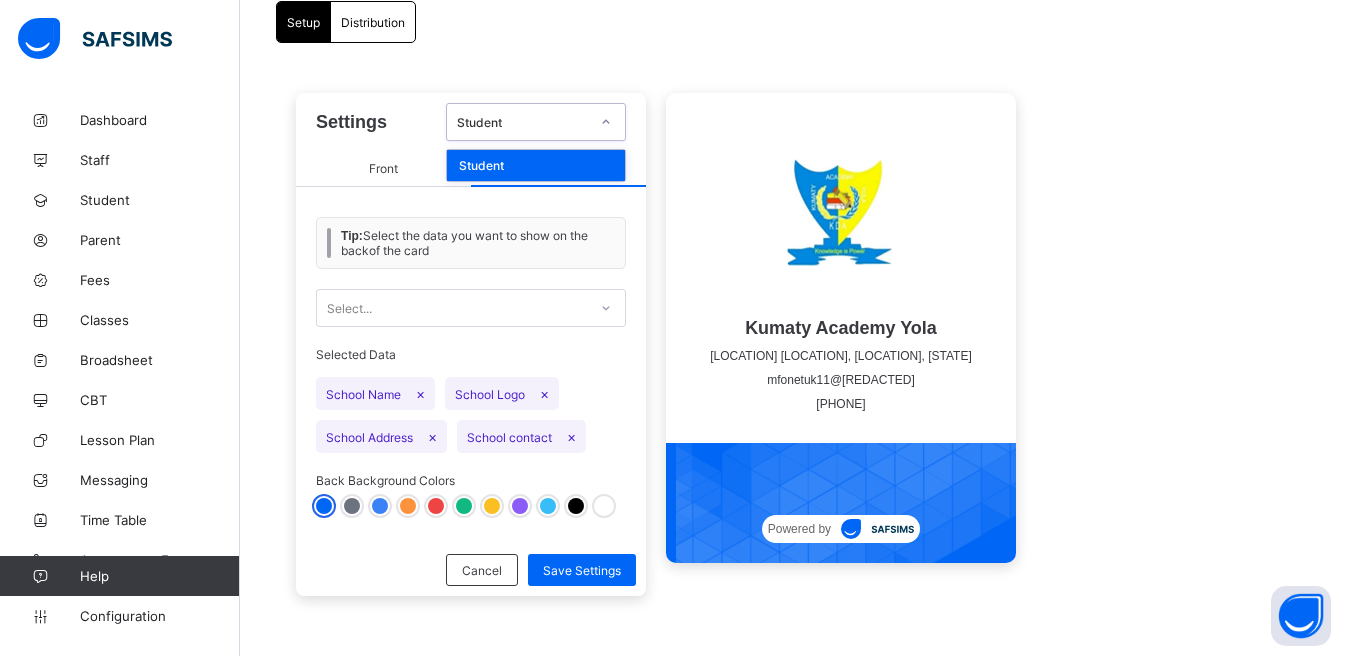 click on "Student" at bounding box center (523, 122) 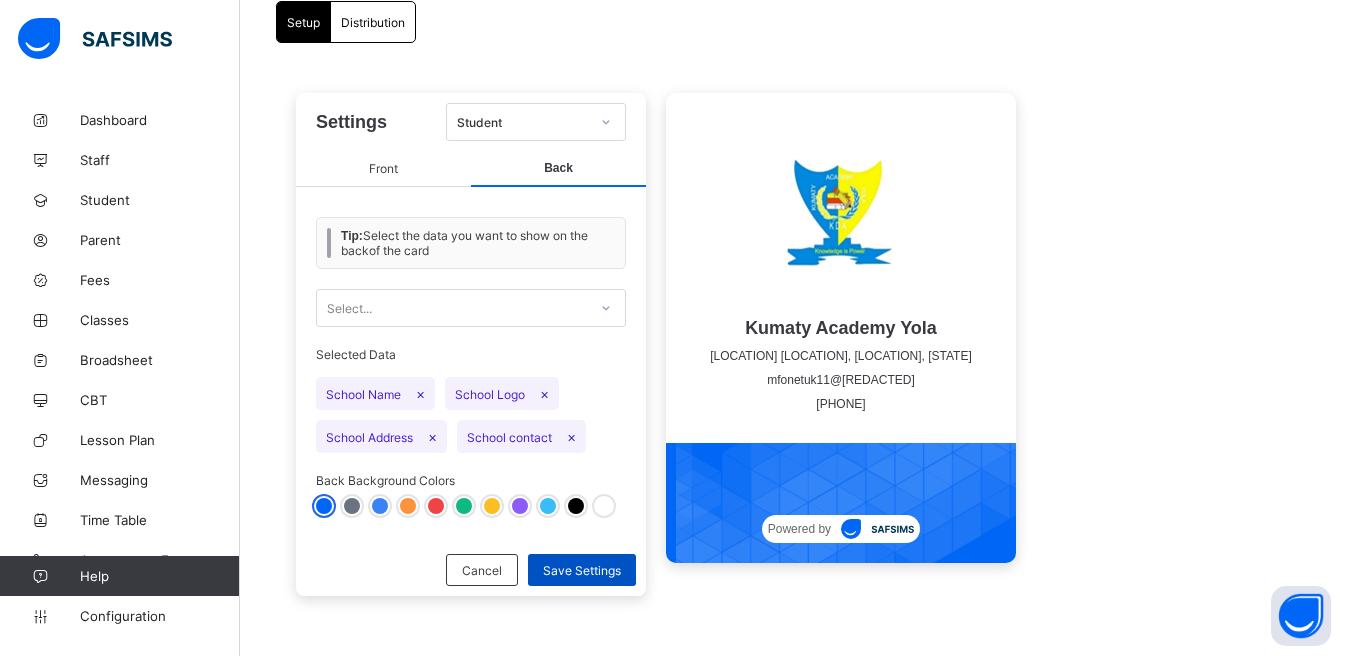 click on "Save Settings" at bounding box center (582, 570) 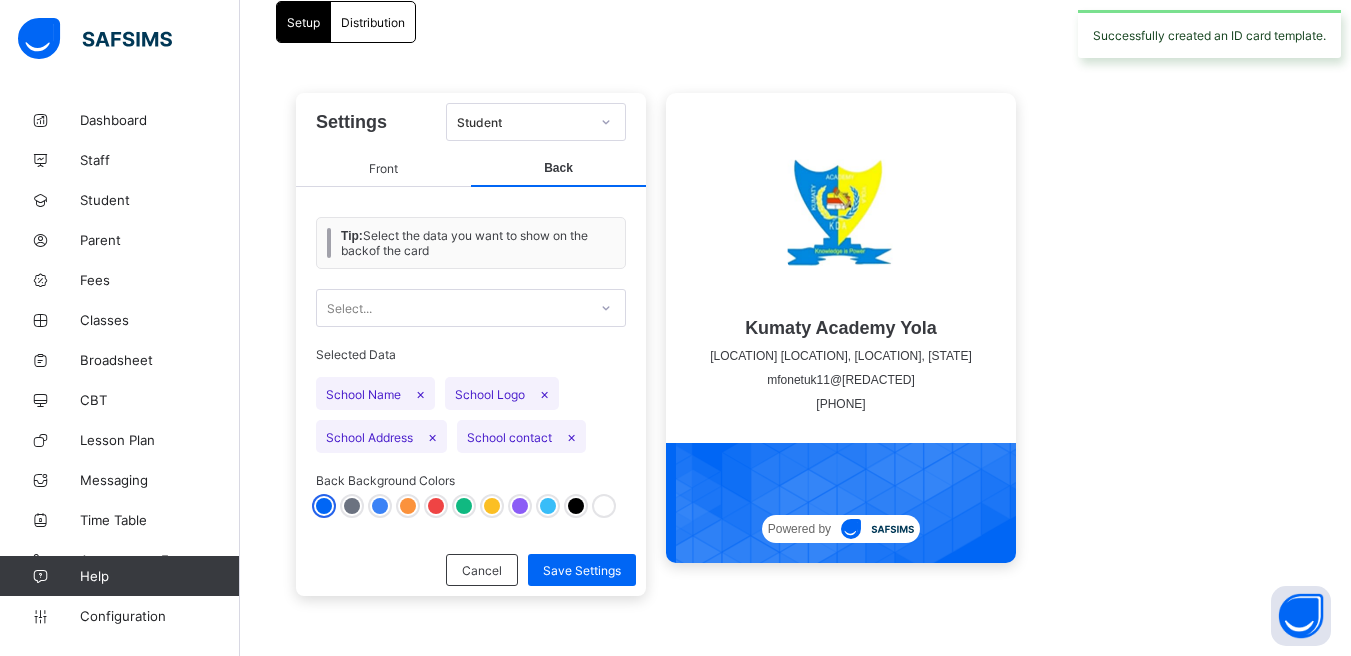 click on "Front" at bounding box center (383, 169) 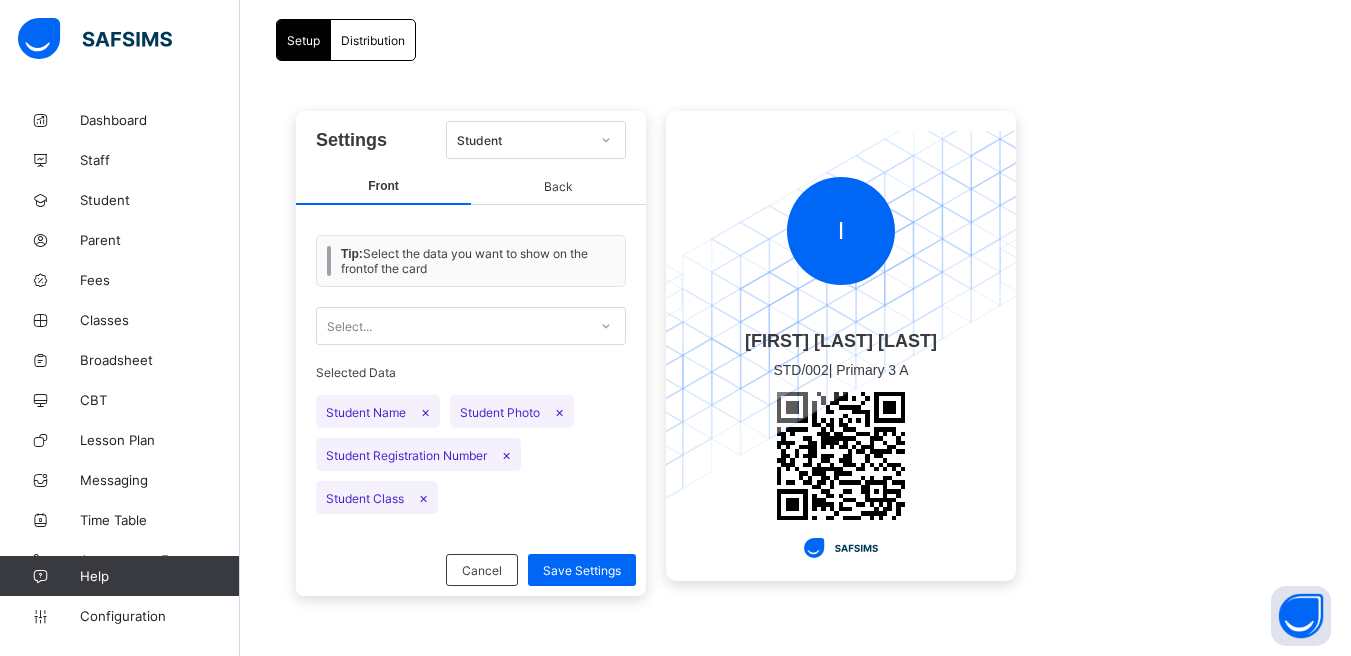 click on "Distribution" at bounding box center [373, 40] 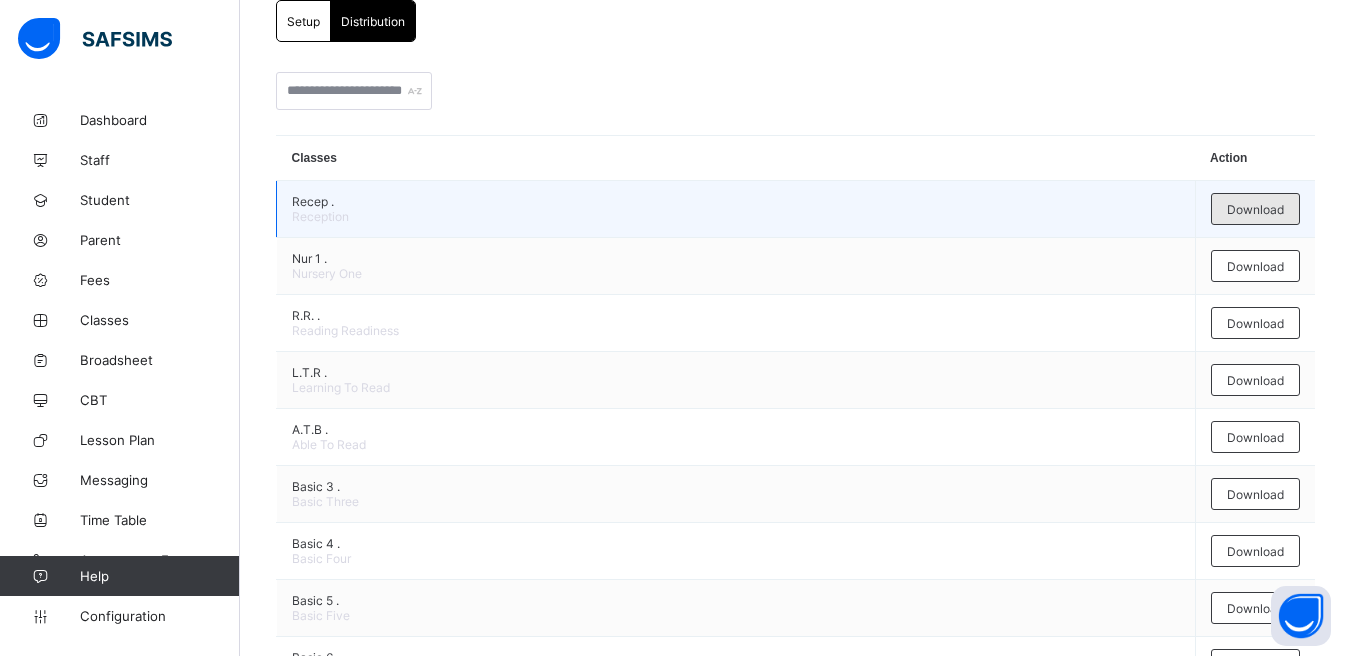 click on "Download" at bounding box center (1255, 209) 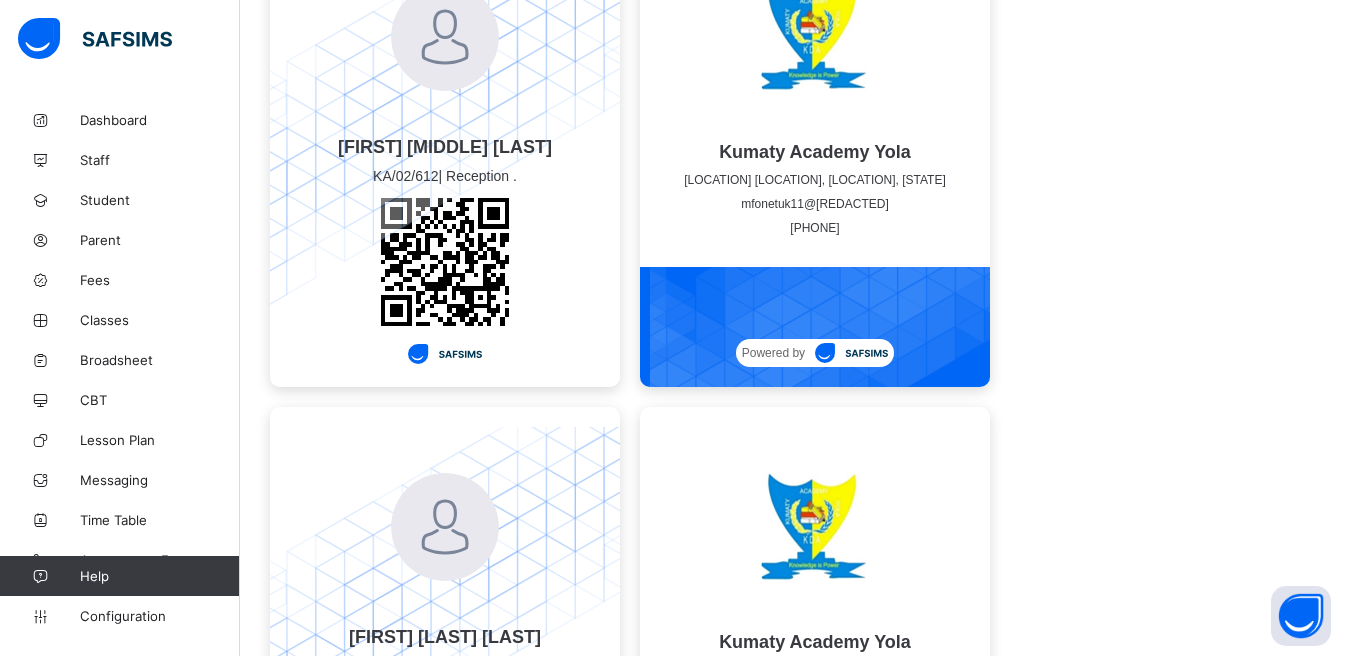 scroll, scrollTop: 0, scrollLeft: 0, axis: both 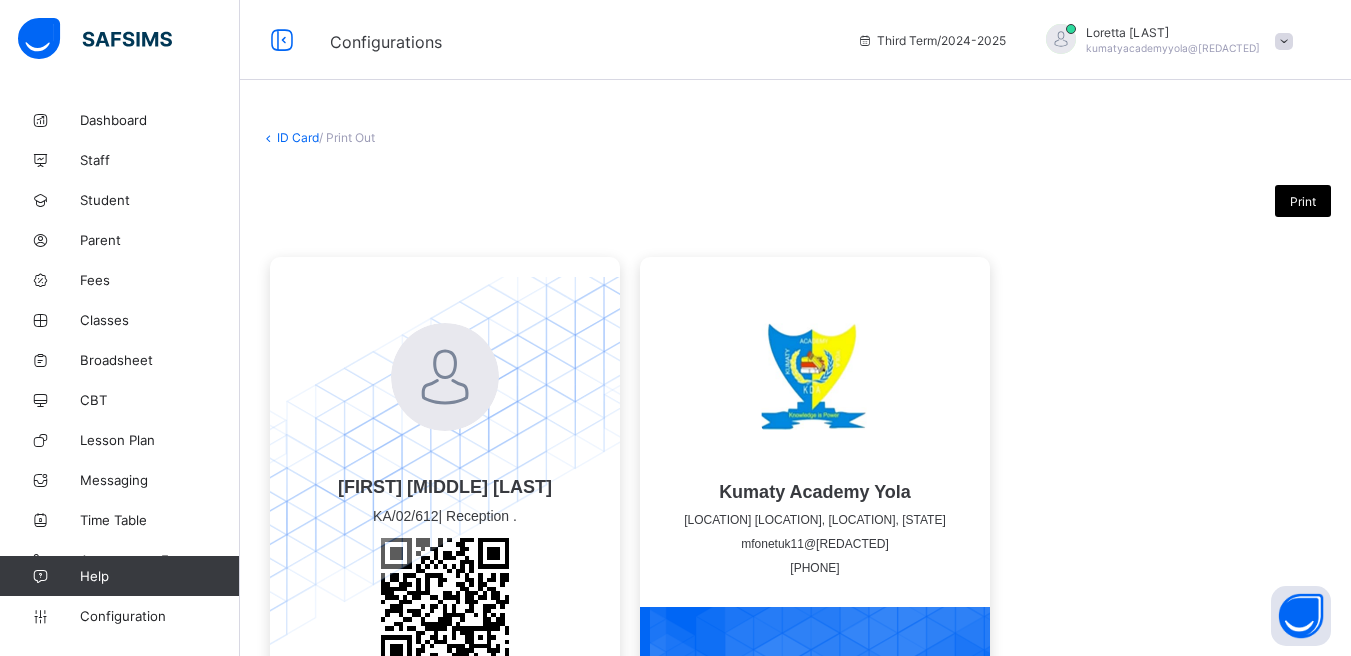 drag, startPoint x: 1365, startPoint y: 36, endPoint x: 1344, endPoint y: 4, distance: 38.27532 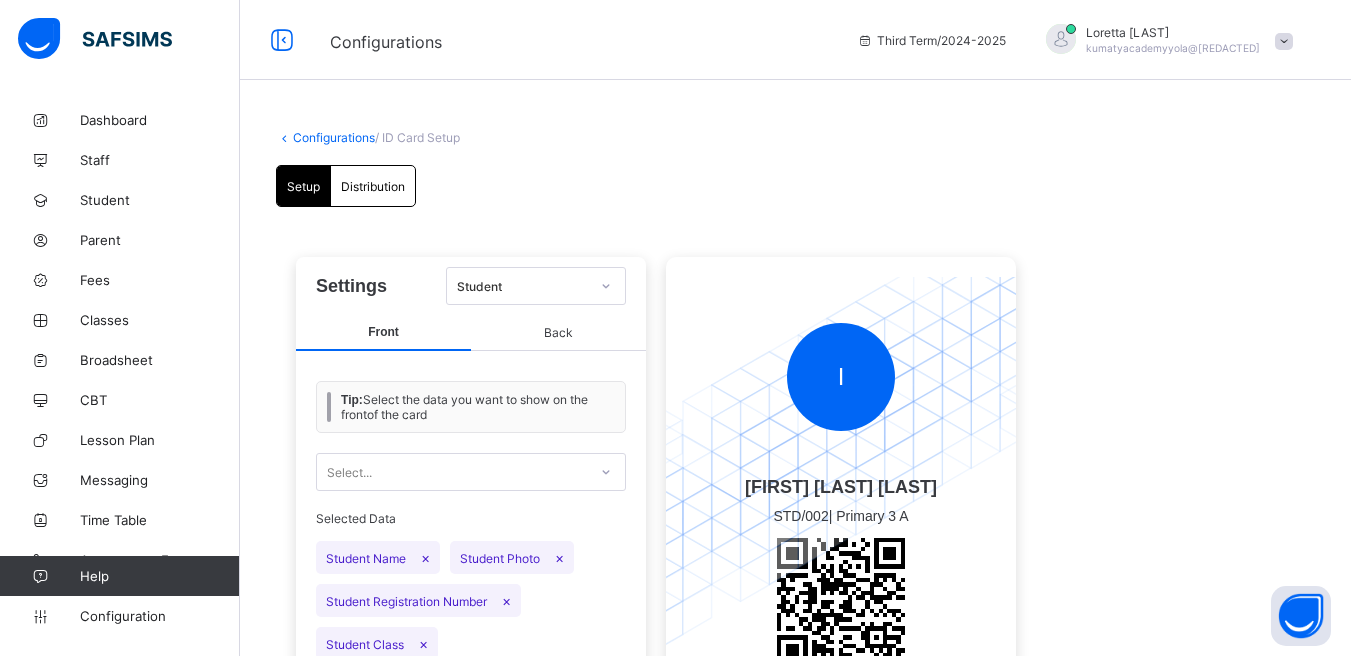 click on "Configurations" at bounding box center (334, 137) 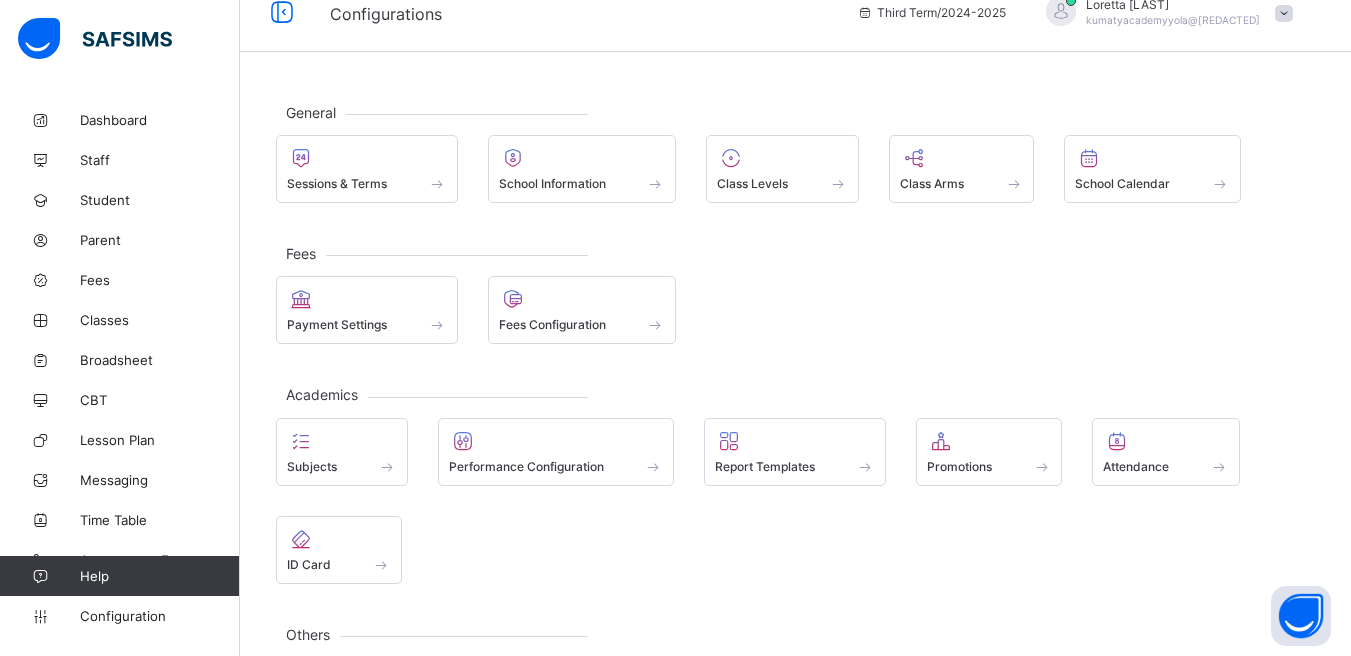 scroll, scrollTop: 30, scrollLeft: 0, axis: vertical 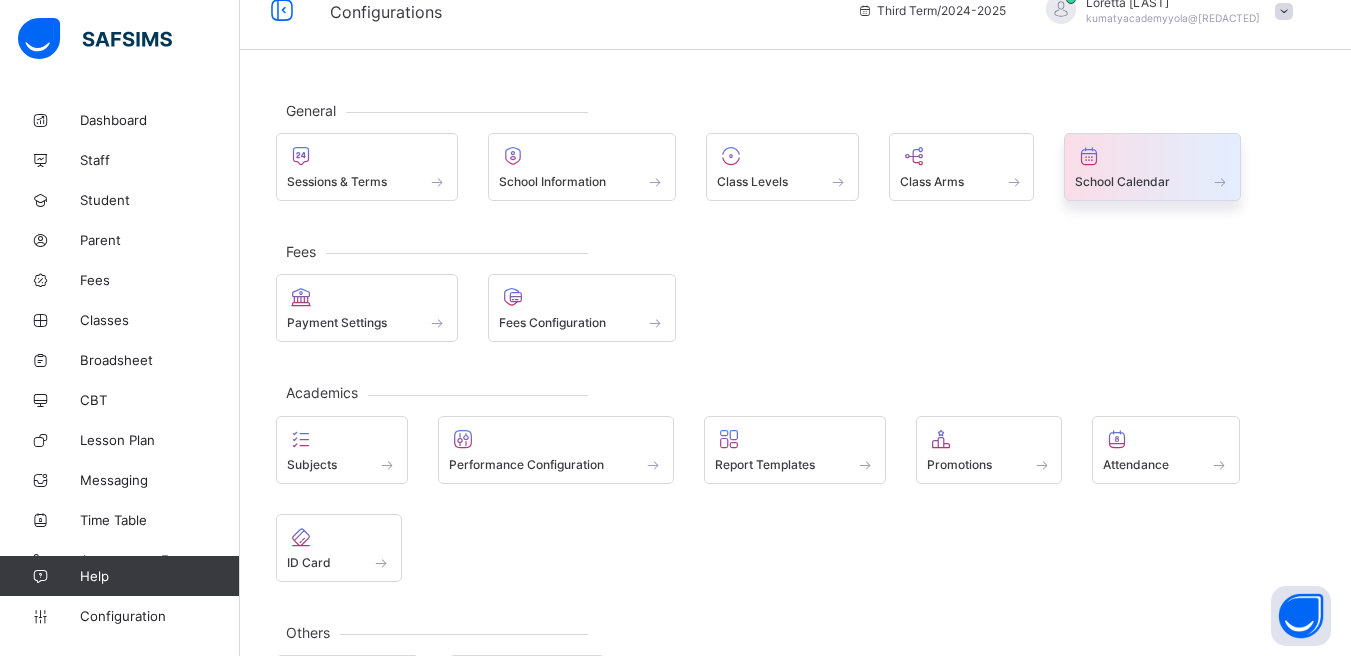 click on "School Calendar" at bounding box center (1122, 181) 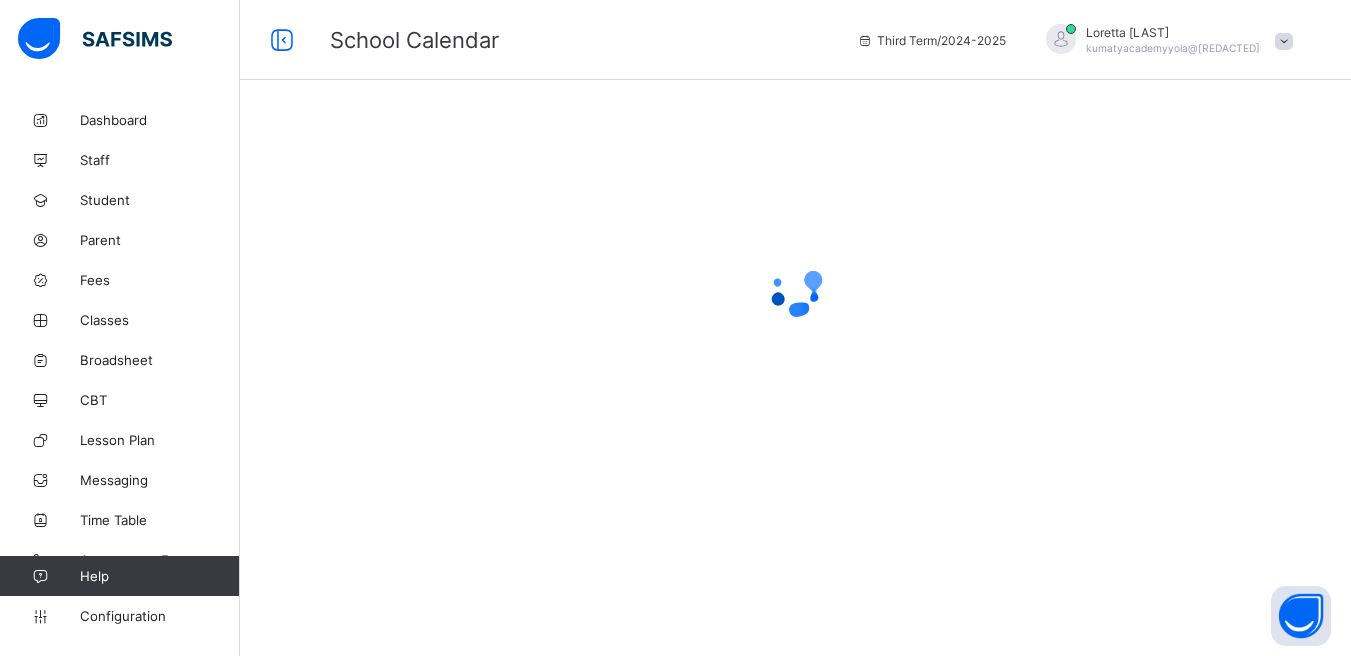 scroll, scrollTop: 0, scrollLeft: 0, axis: both 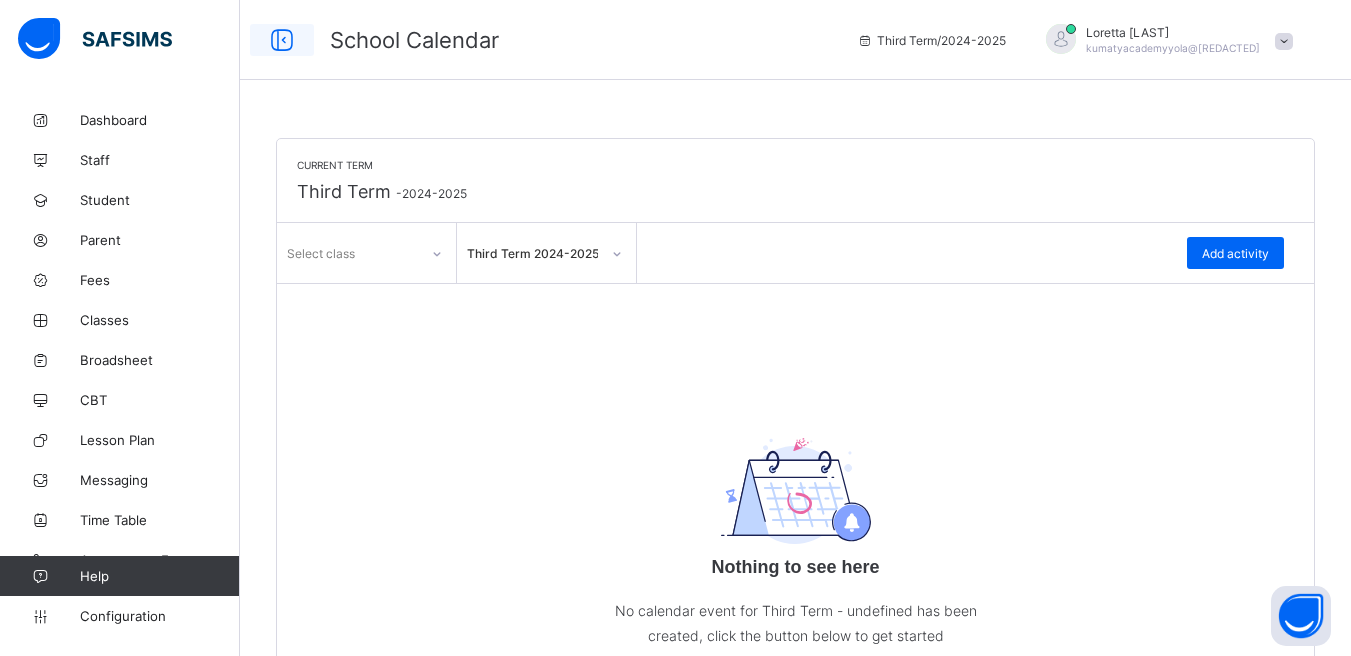 click at bounding box center [282, 40] 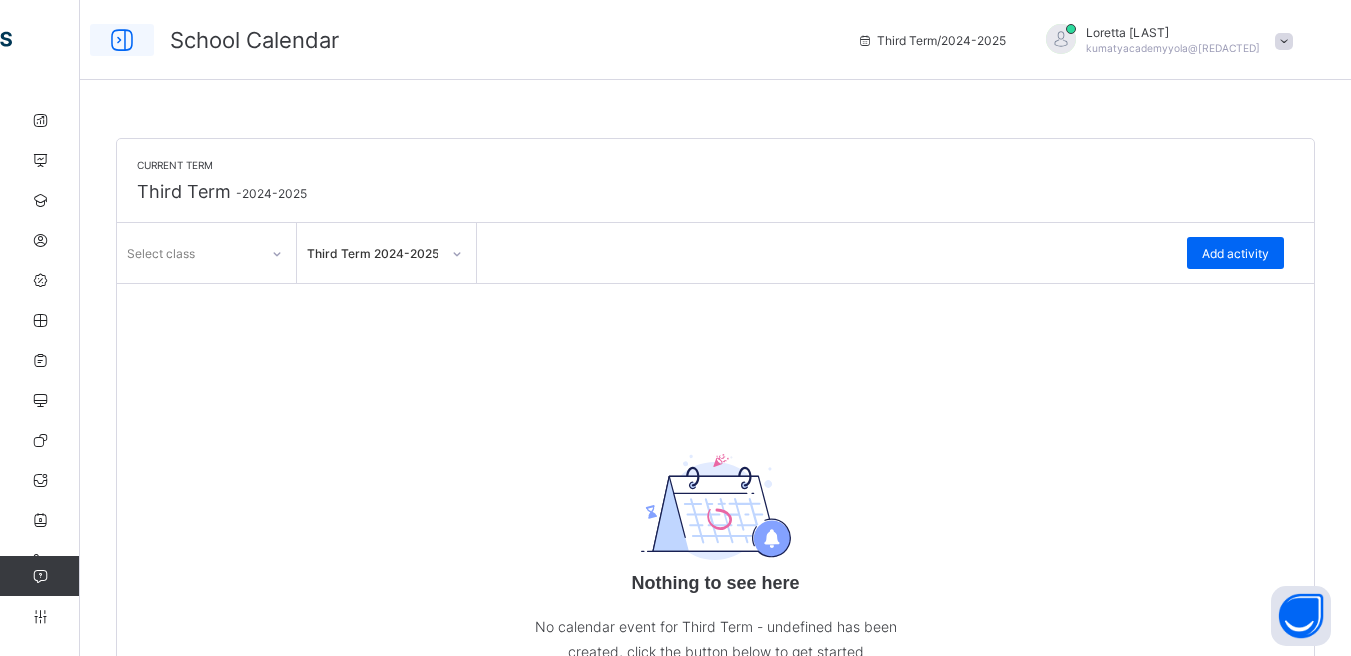 click at bounding box center (122, 40) 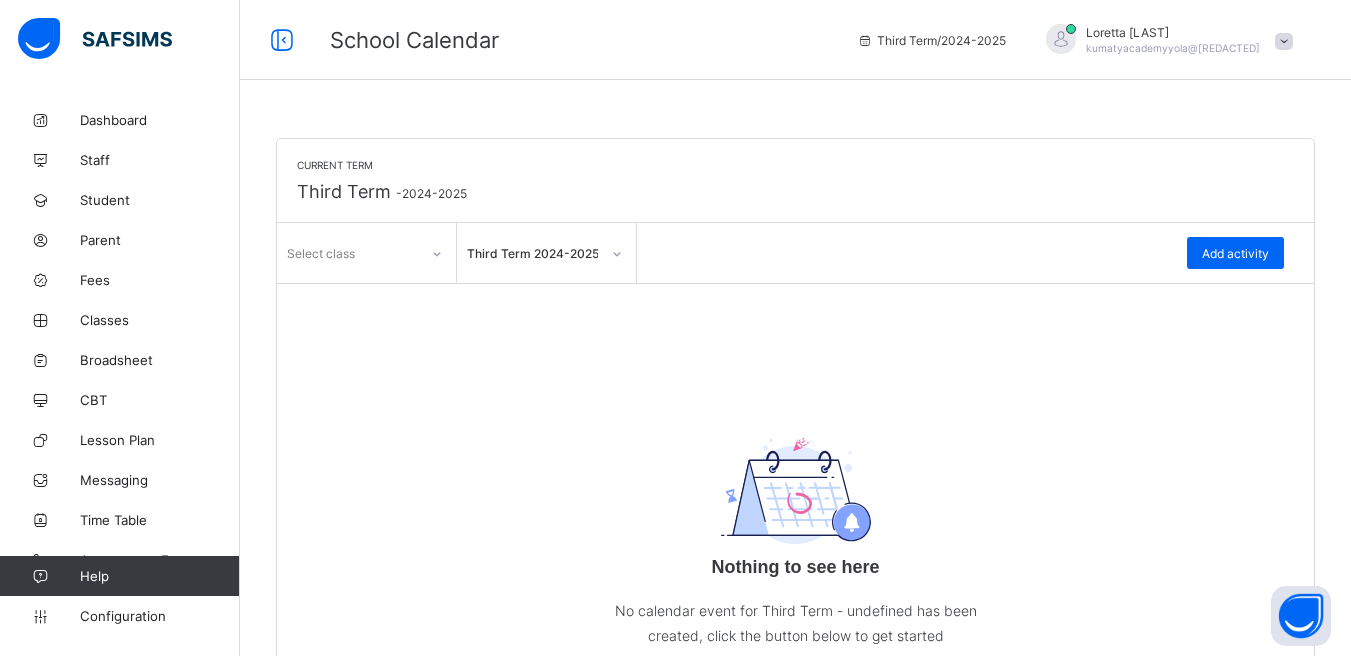 scroll, scrollTop: 67, scrollLeft: 0, axis: vertical 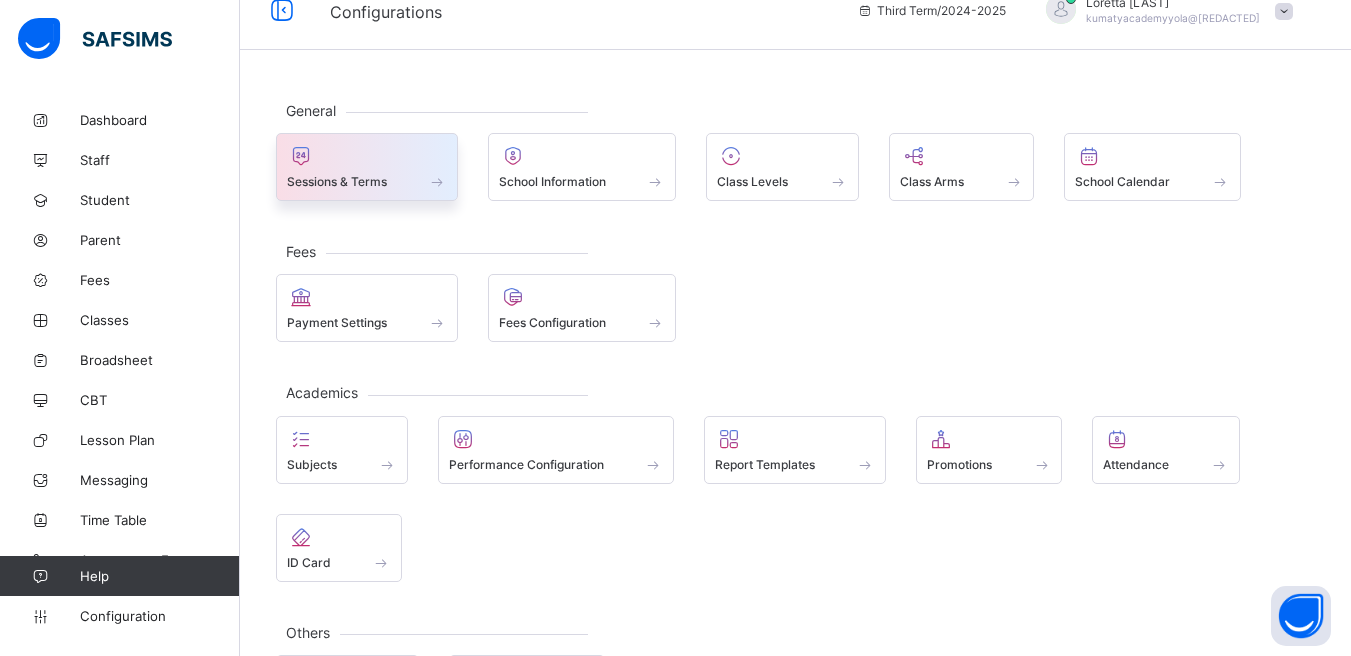 click on "Sessions & Terms" at bounding box center [337, 181] 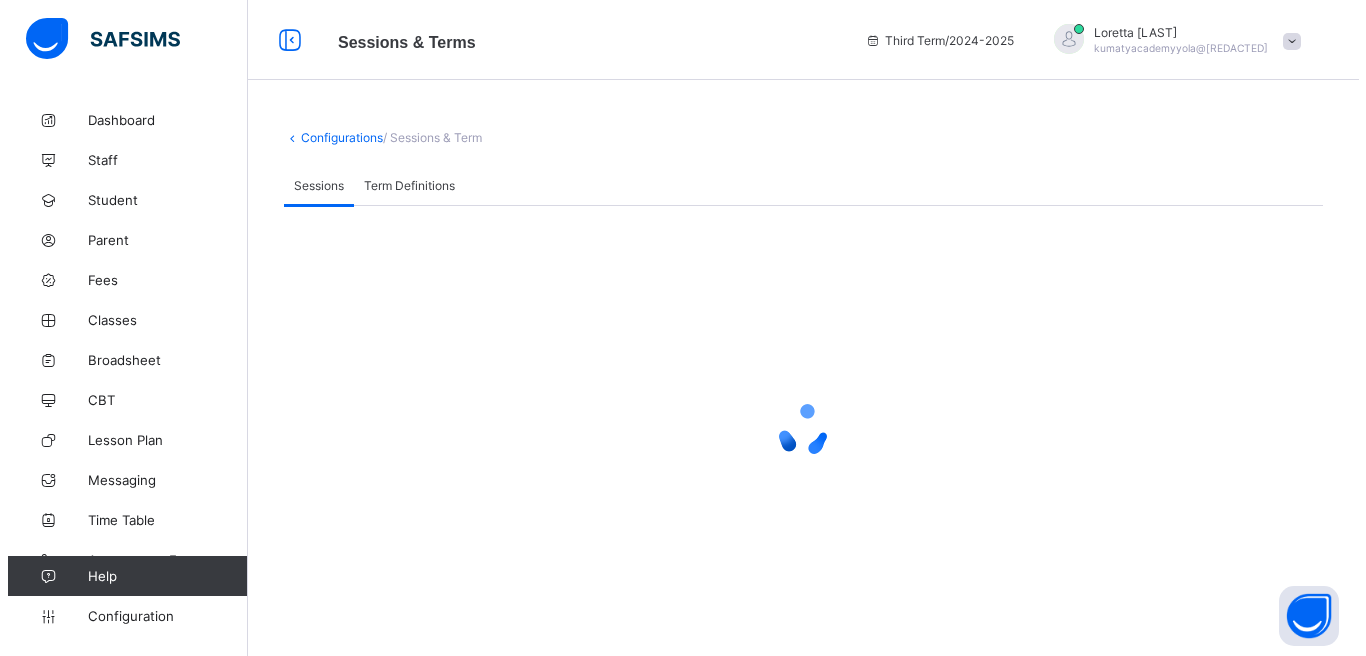 scroll, scrollTop: 0, scrollLeft: 0, axis: both 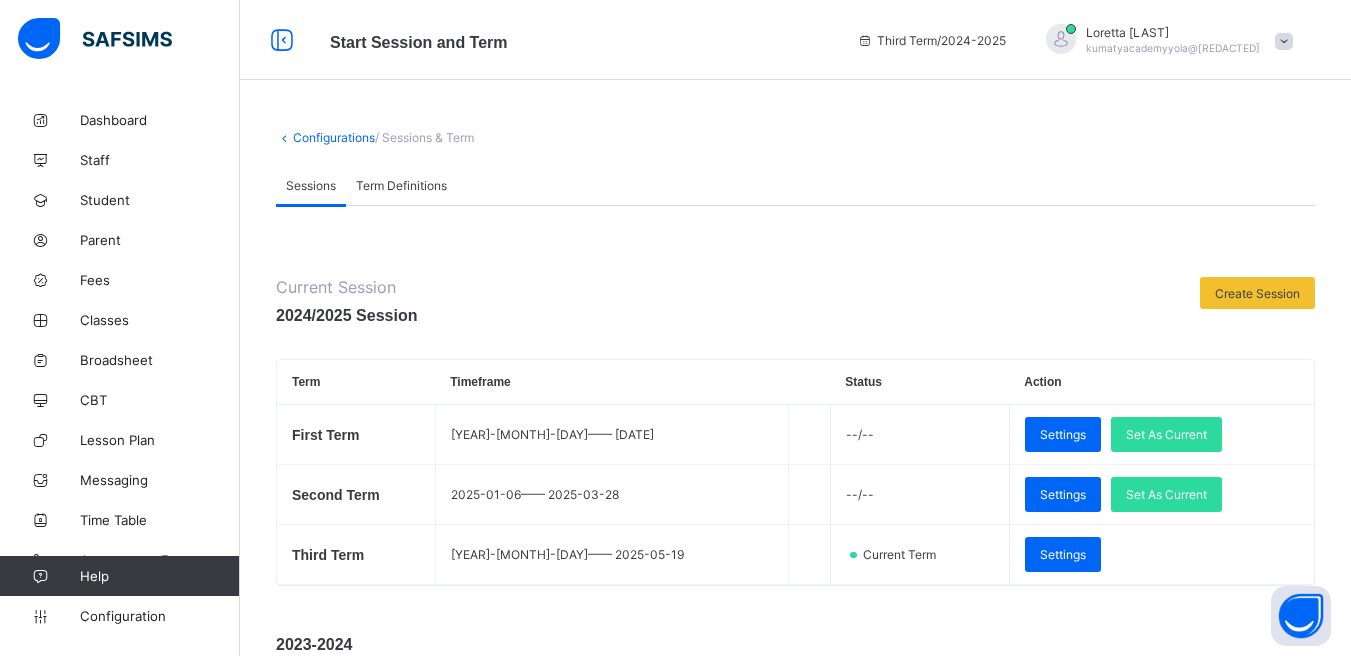 click on "Create Session" at bounding box center [1257, 293] 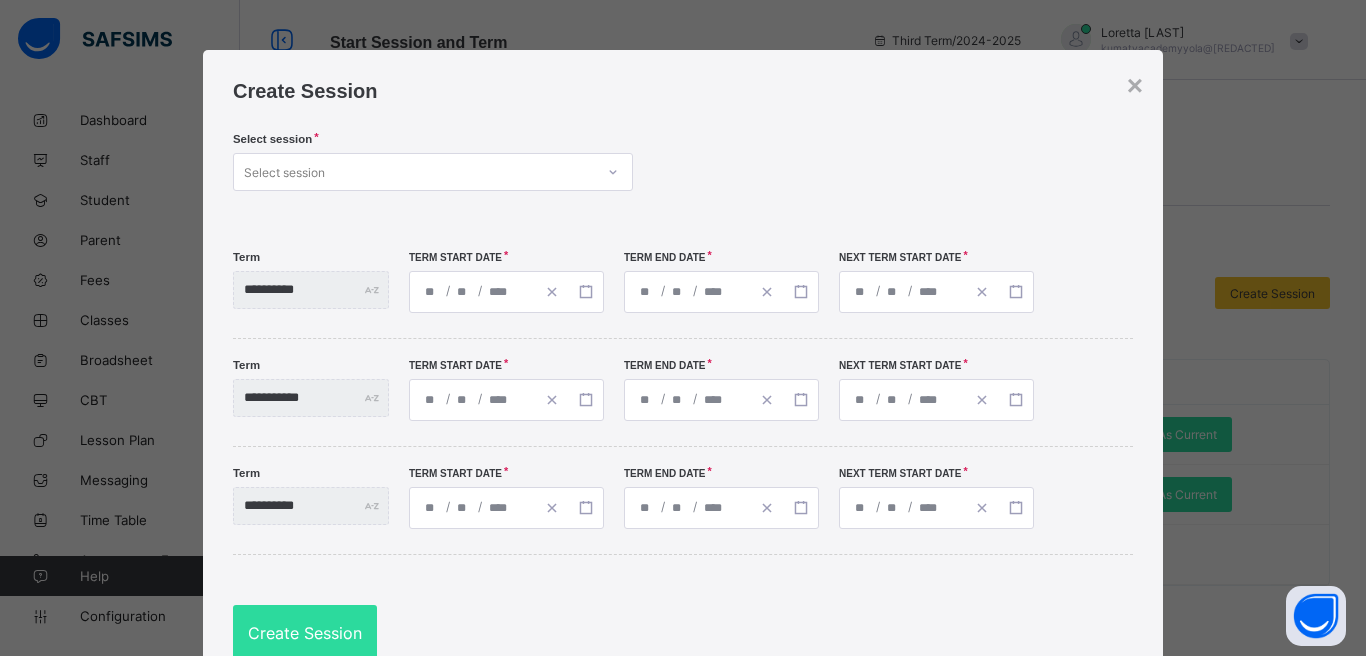 click on "/ /" at bounding box center (506, 292) 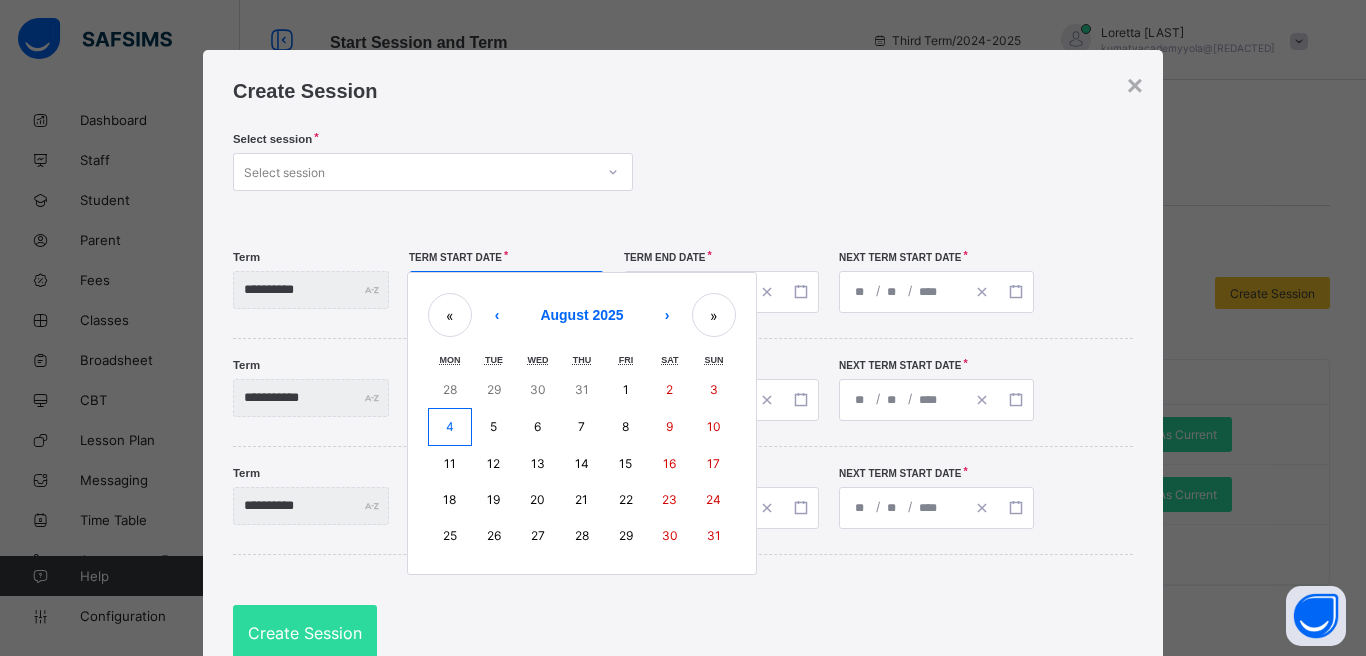 click on "Select session" at bounding box center (433, 172) 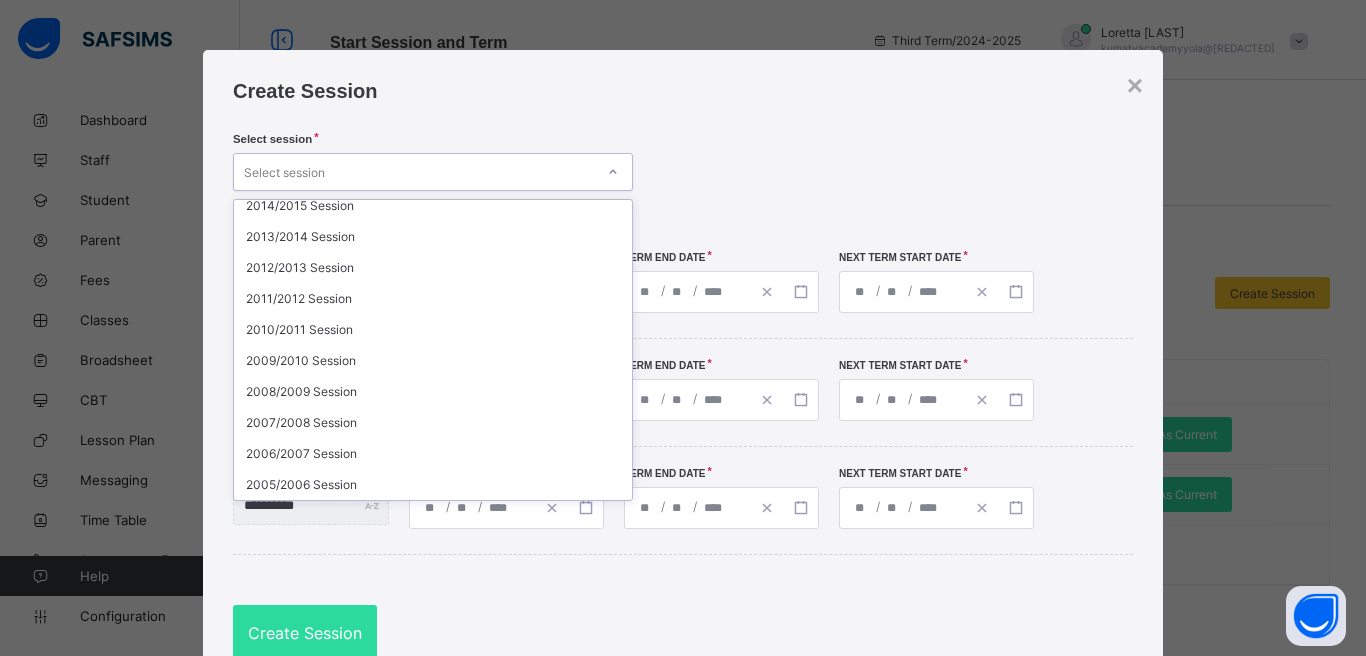 scroll, scrollTop: 215, scrollLeft: 0, axis: vertical 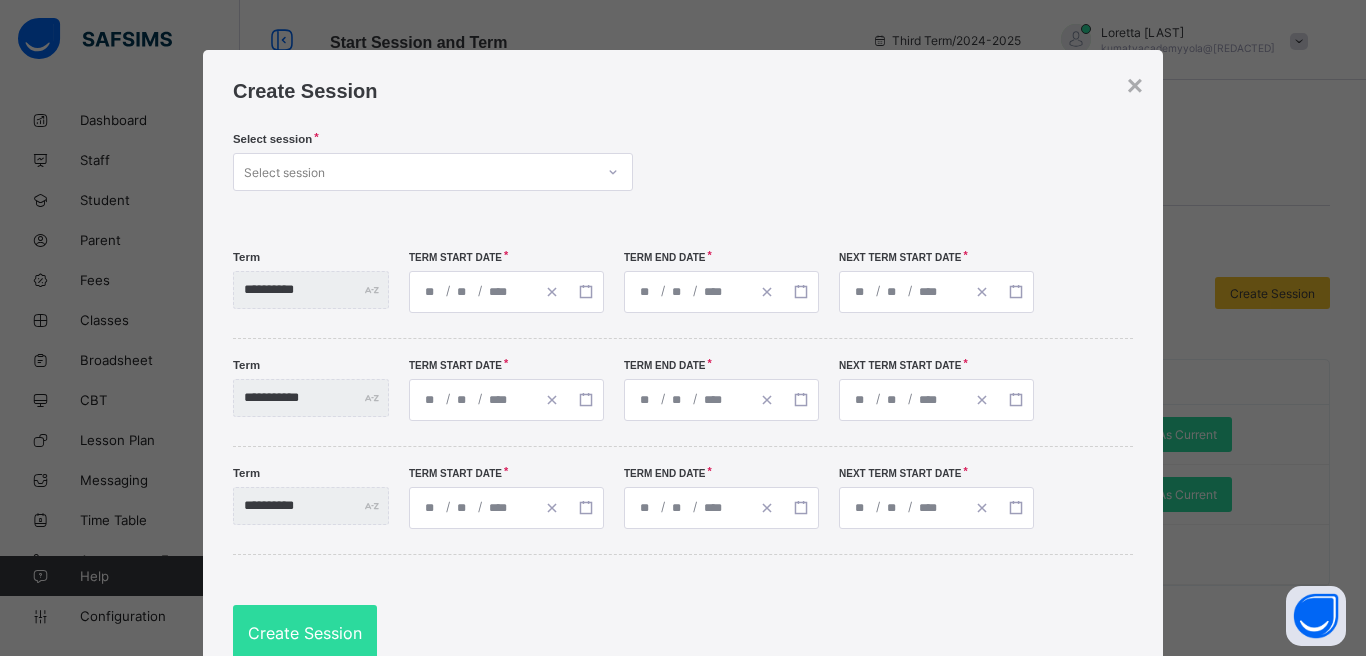 click on "Select session Select session" at bounding box center [683, 174] 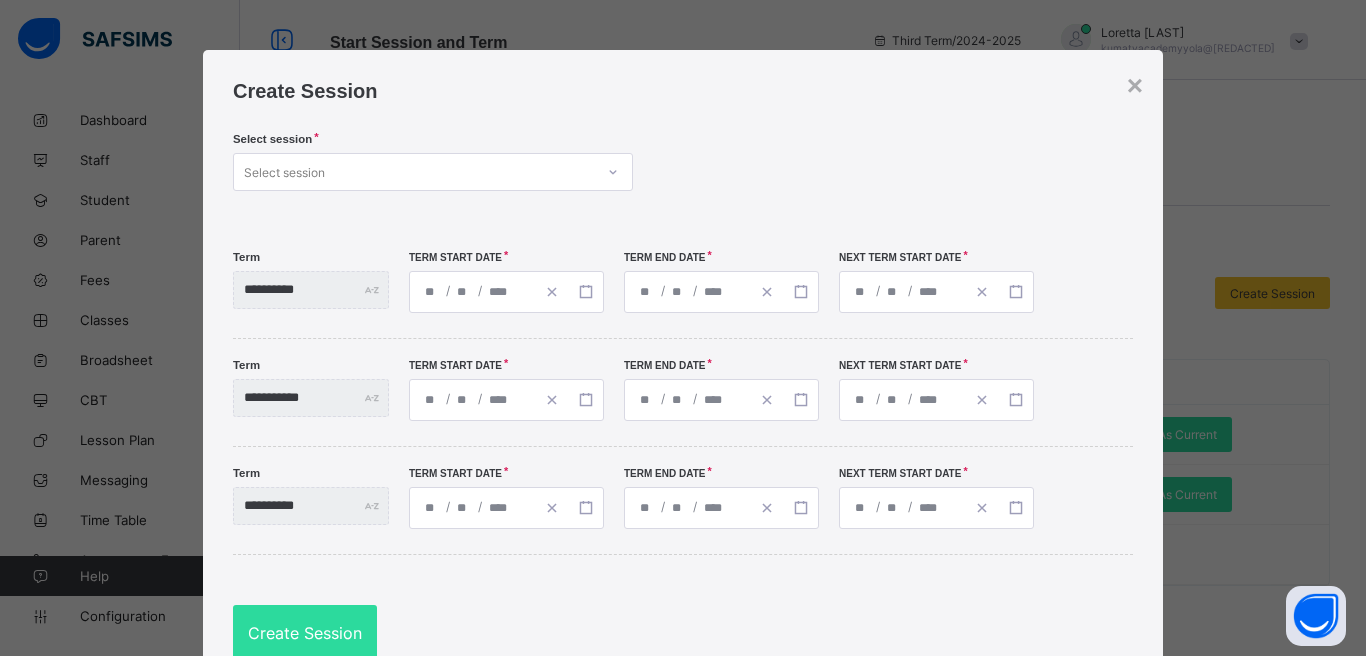 drag, startPoint x: 641, startPoint y: 147, endPoint x: 602, endPoint y: 175, distance: 48.010414 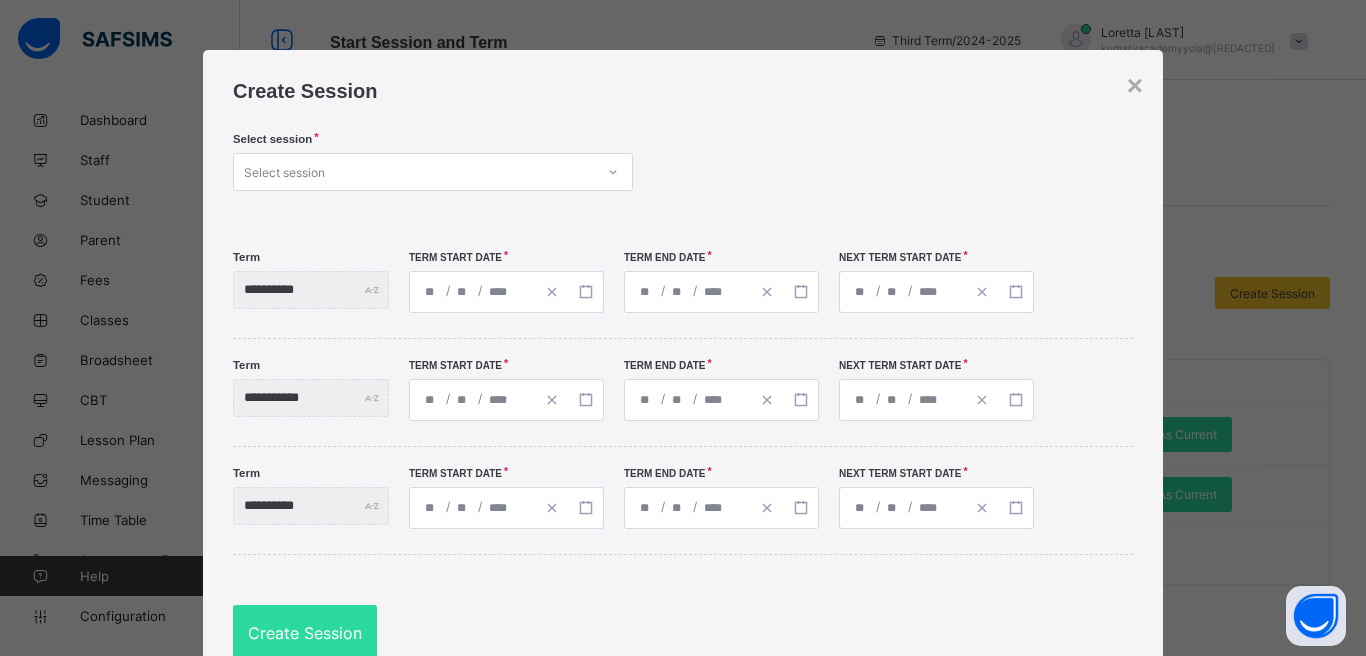 click on "**********" at bounding box center [683, 370] 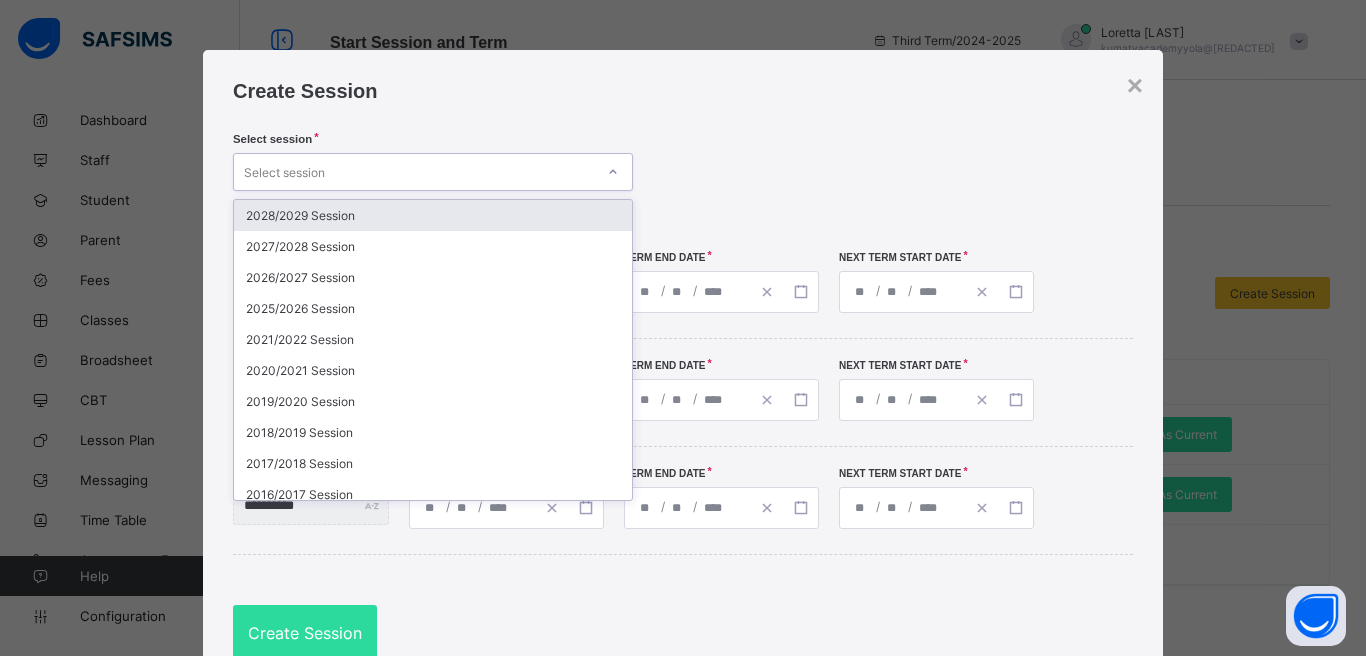 click 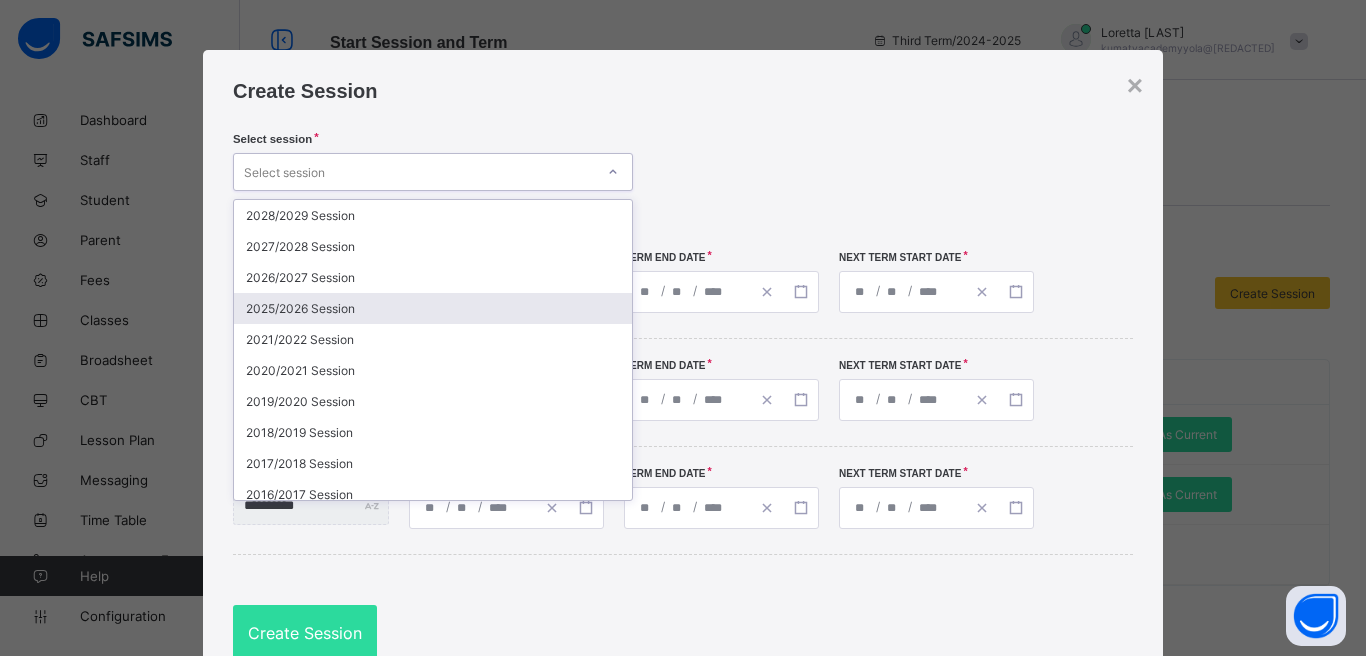 click on "2025/2026 Session" at bounding box center [433, 308] 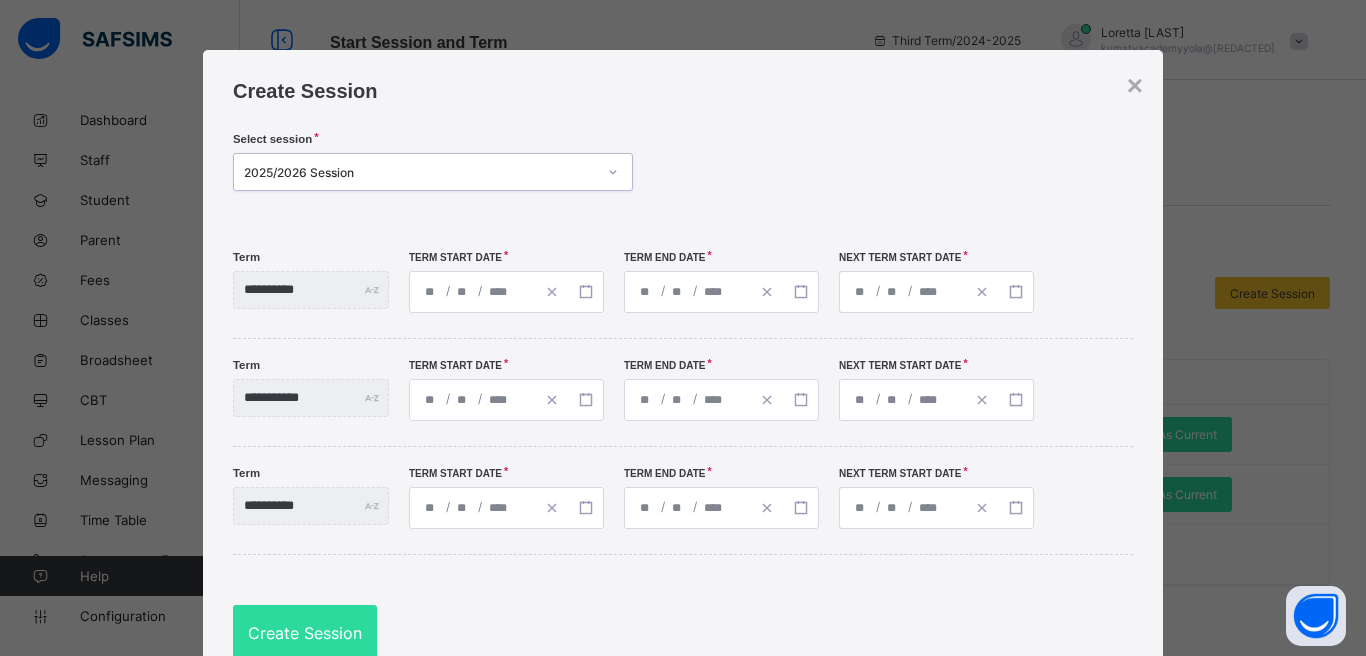 click on "/ / « ‹ August 2025 › » Mon Tue Wed Thu Fri Sat Sun 28 29 30 31 1 2 3 4 5 6 7 8 9 10 11 12 13 14 15 16 17 18 19 20 21 22 23 24 25 26 27 28 29 30 31" at bounding box center [506, 292] 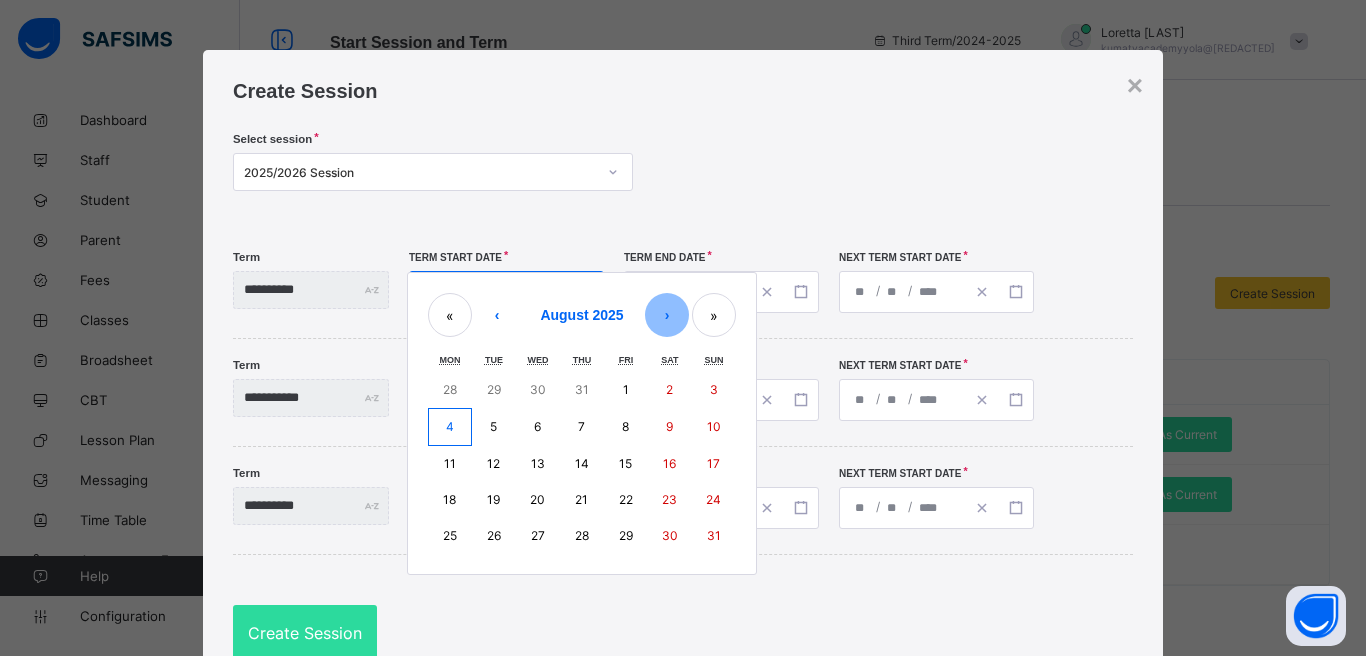 click on "›" at bounding box center (667, 315) 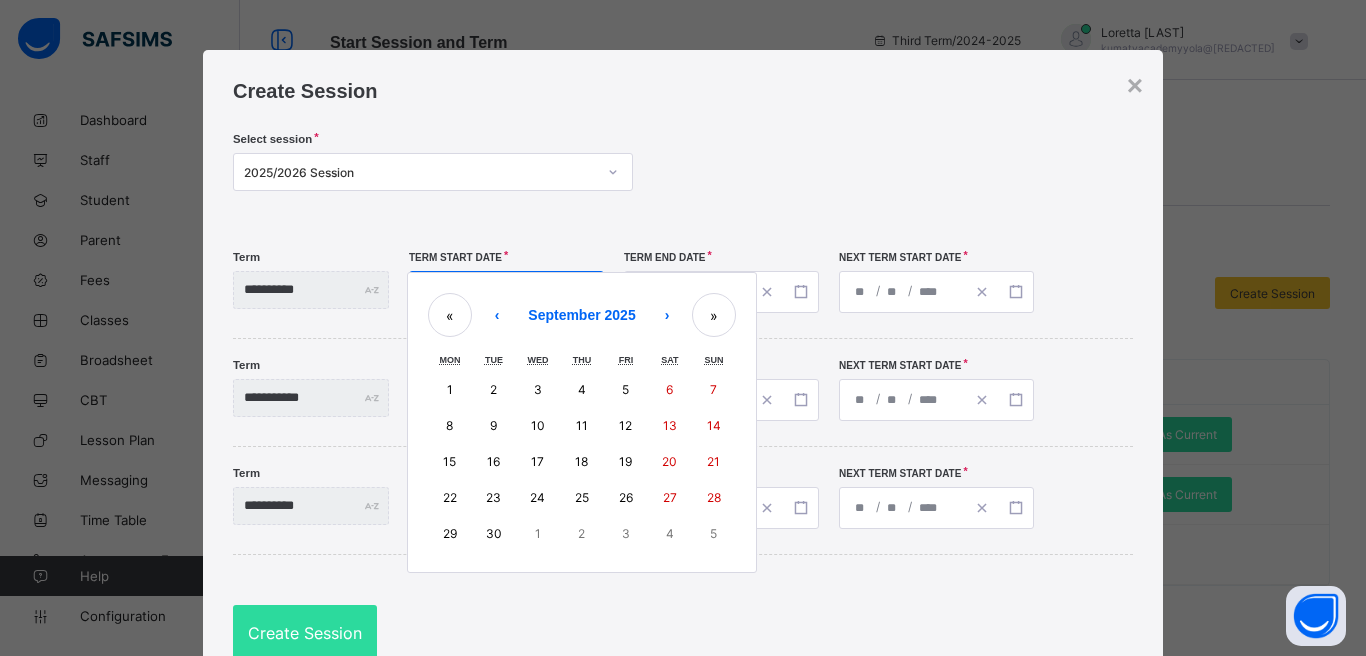 click on "15" at bounding box center [449, 461] 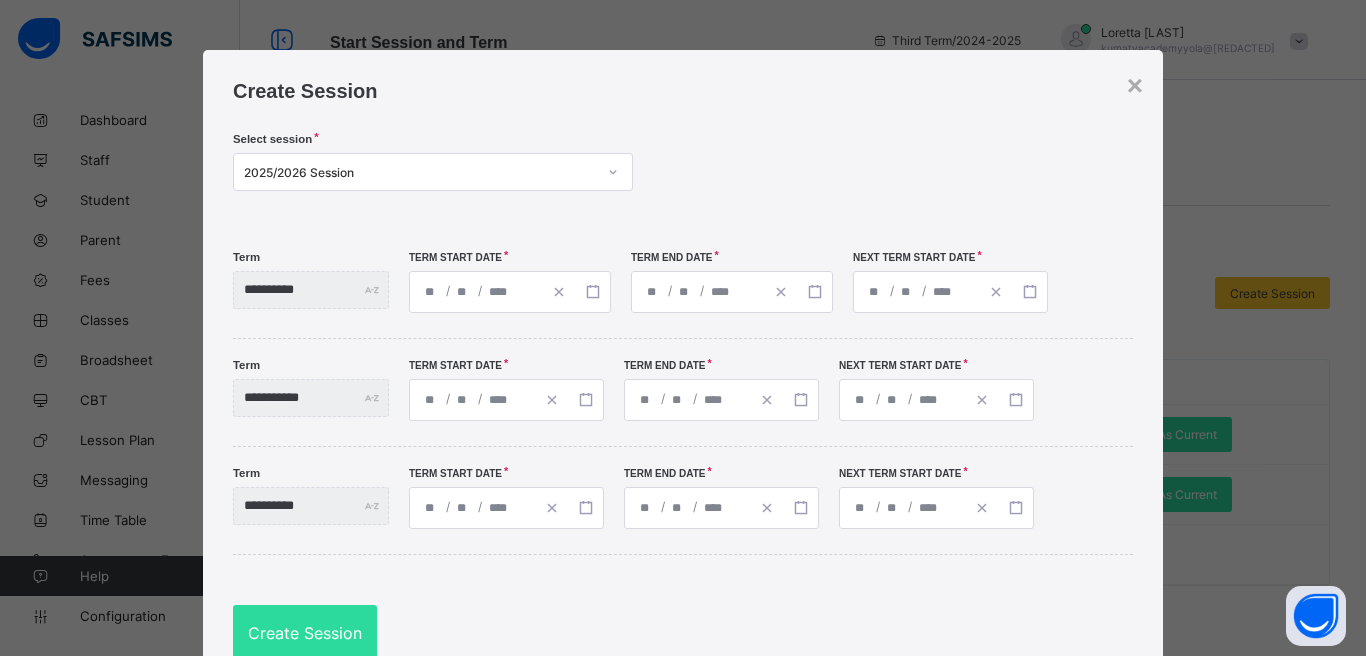 click on "**********" at bounding box center (698, 292) 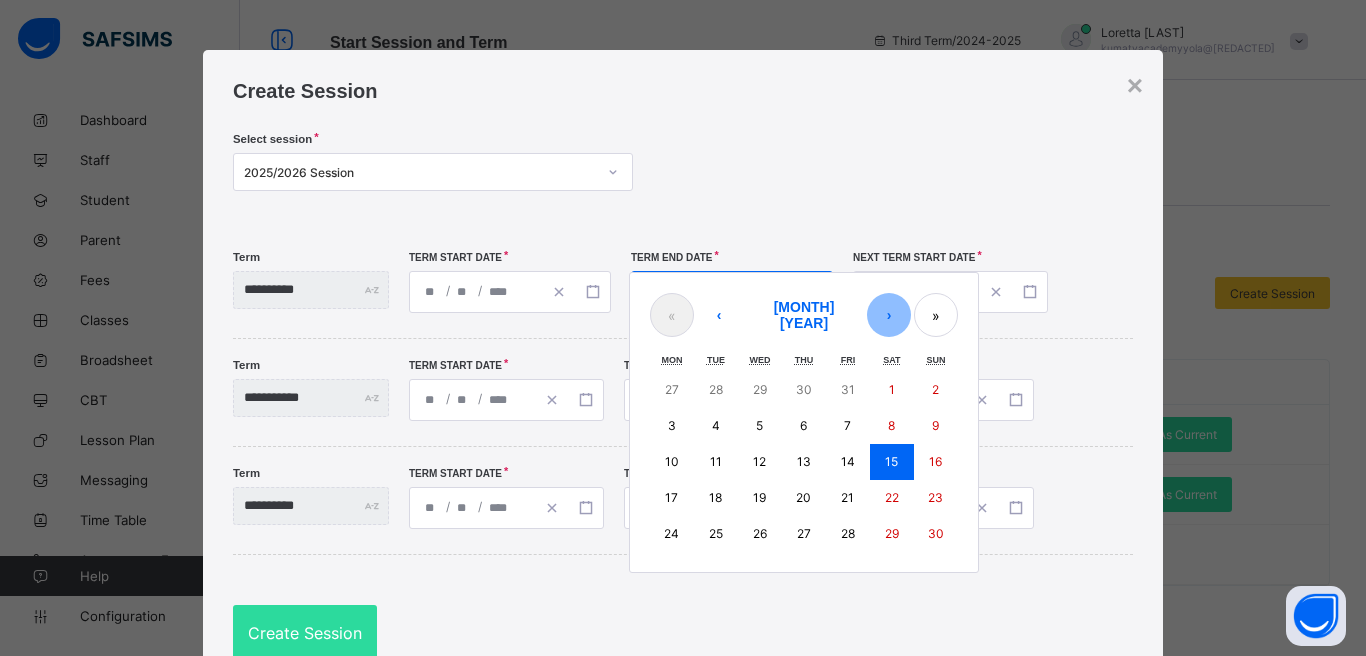 click on "›" at bounding box center (889, 315) 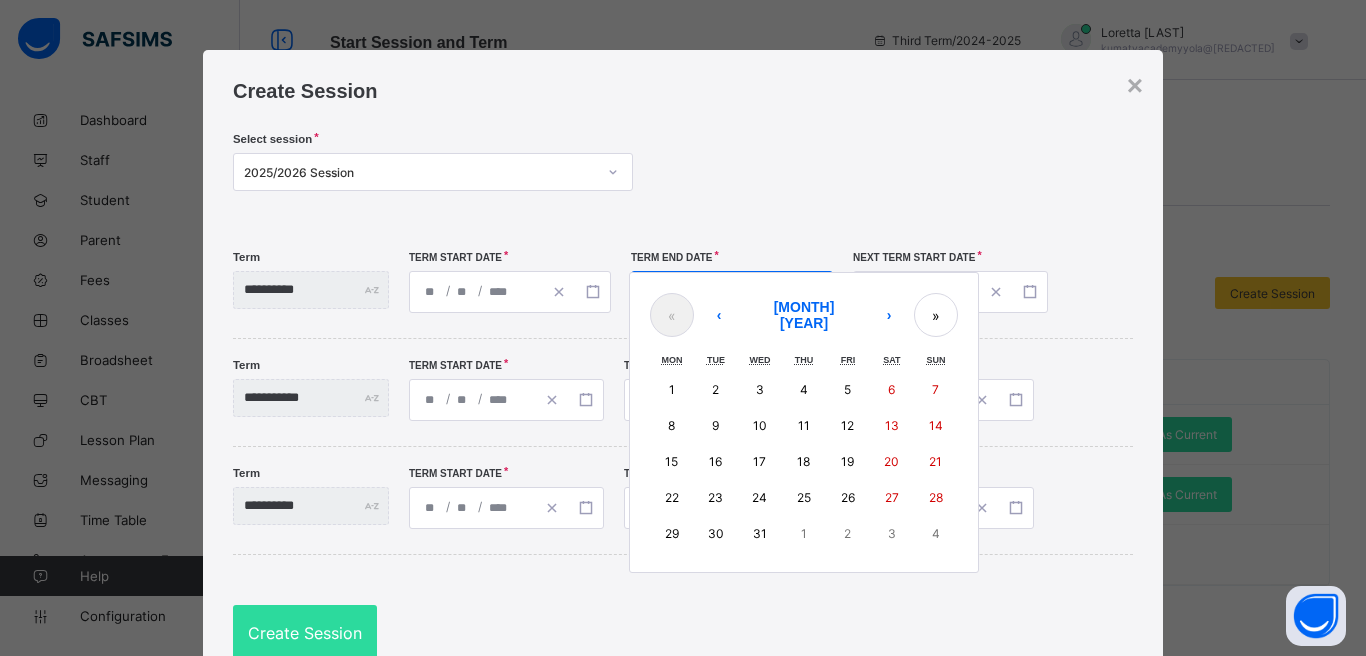 click on "12" at bounding box center [847, 425] 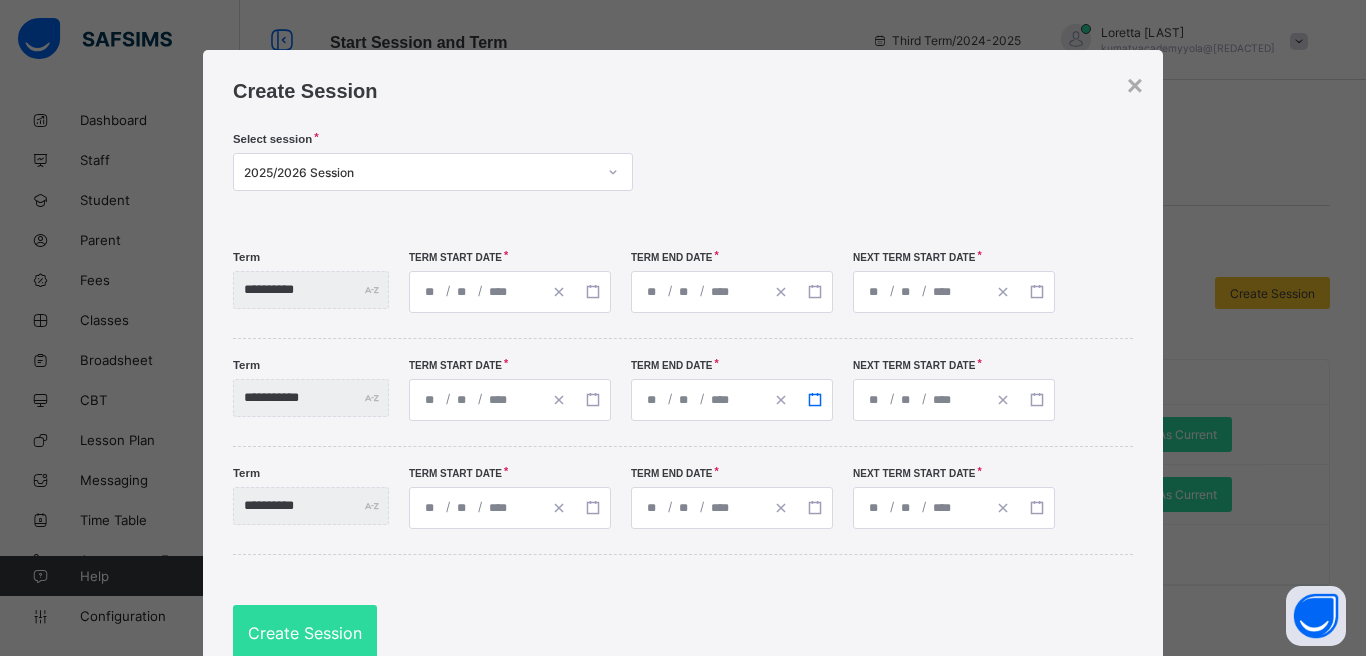 type on "**********" 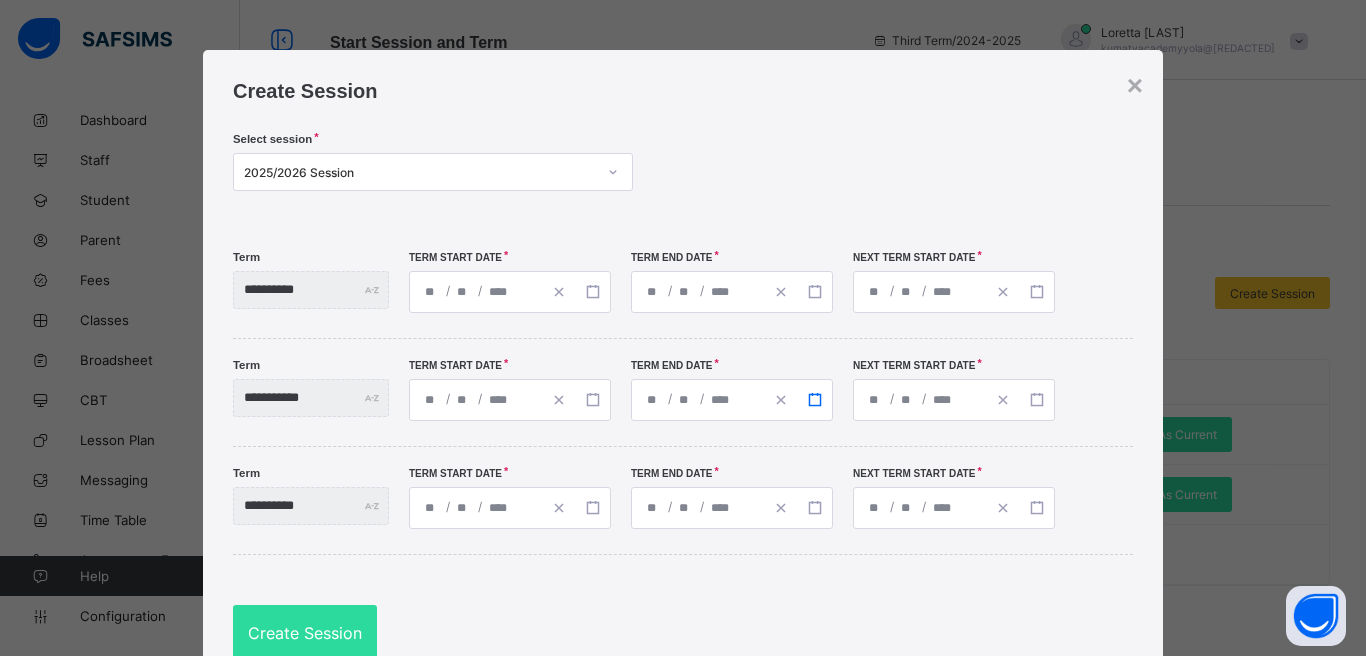 type on "**" 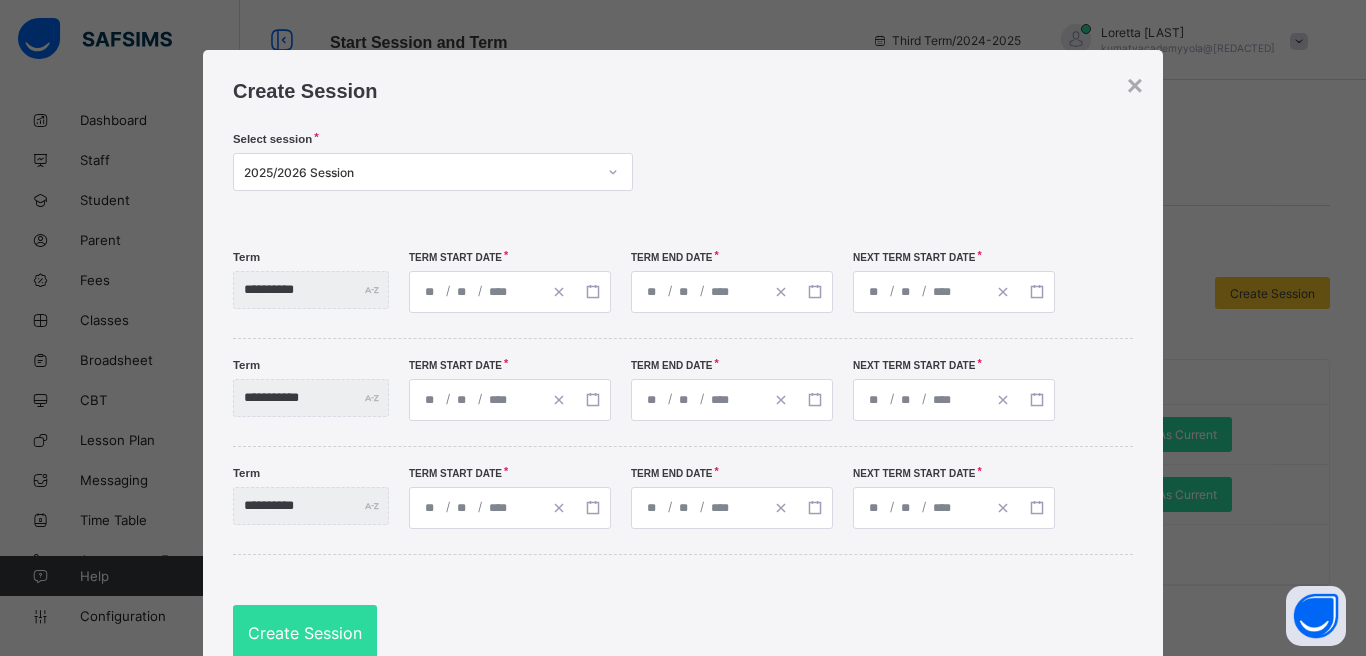 click on "**********" at bounding box center (954, 292) 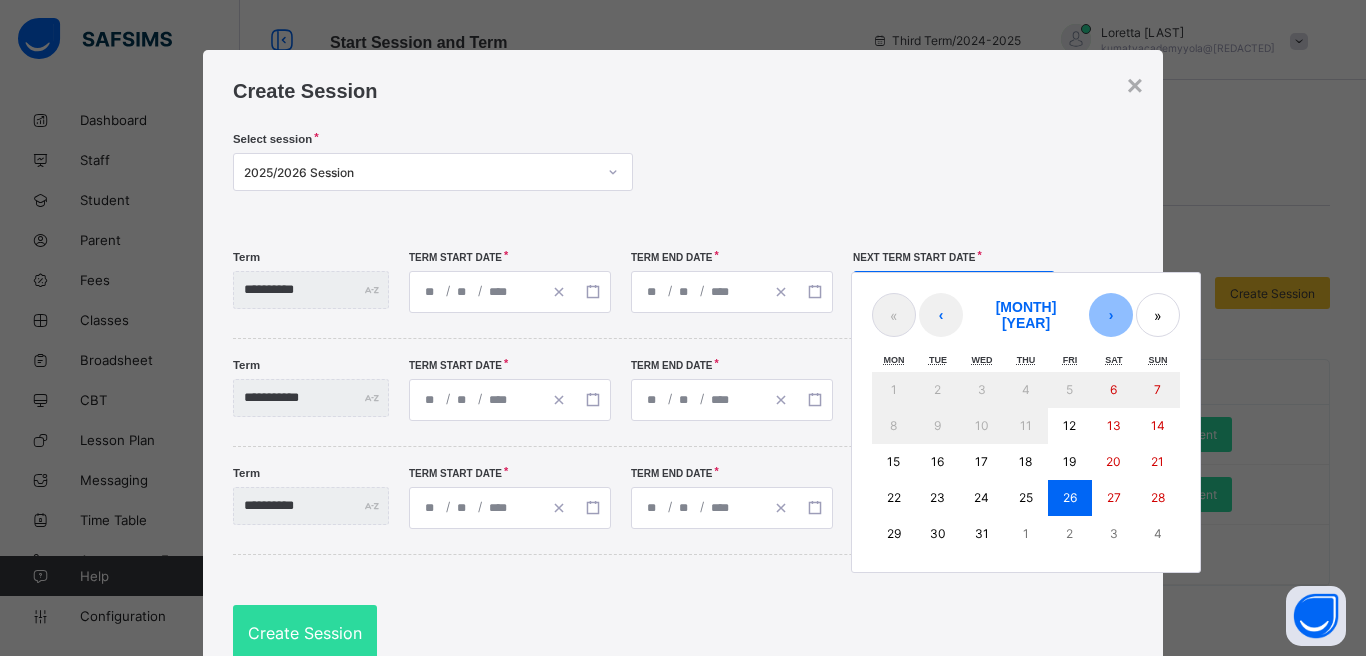 click on "›" at bounding box center (1111, 315) 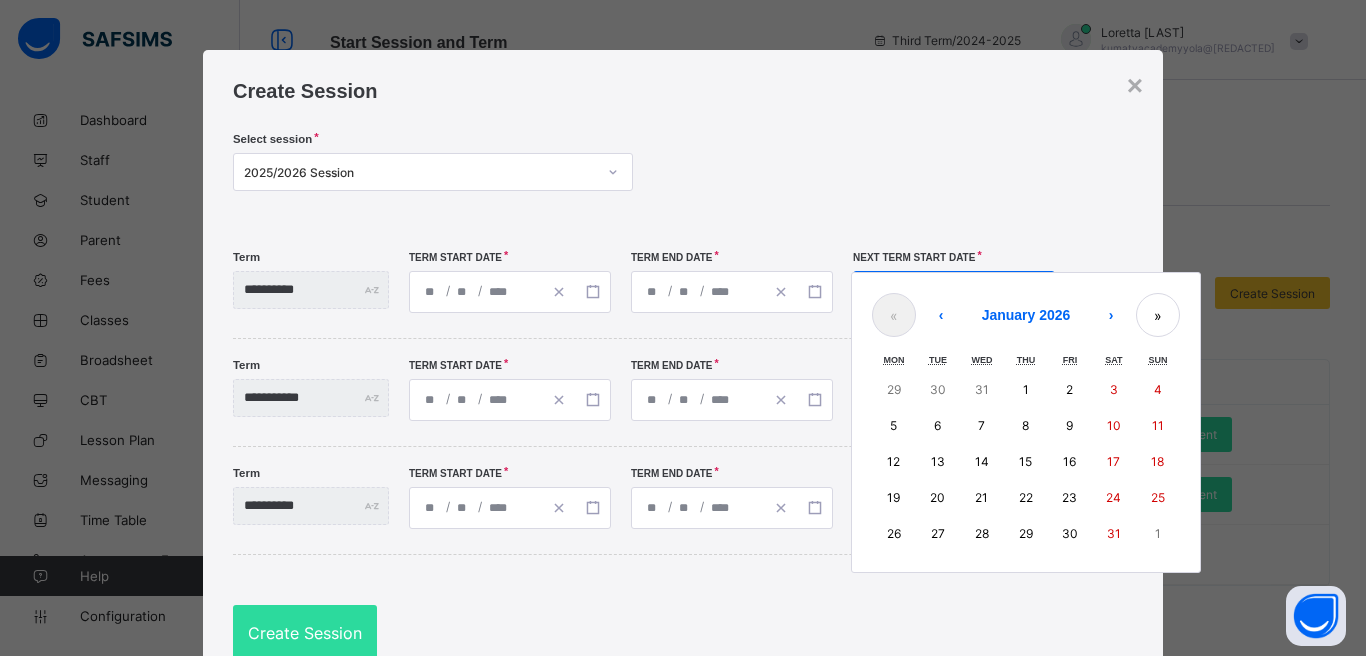 click on "5" at bounding box center [894, 426] 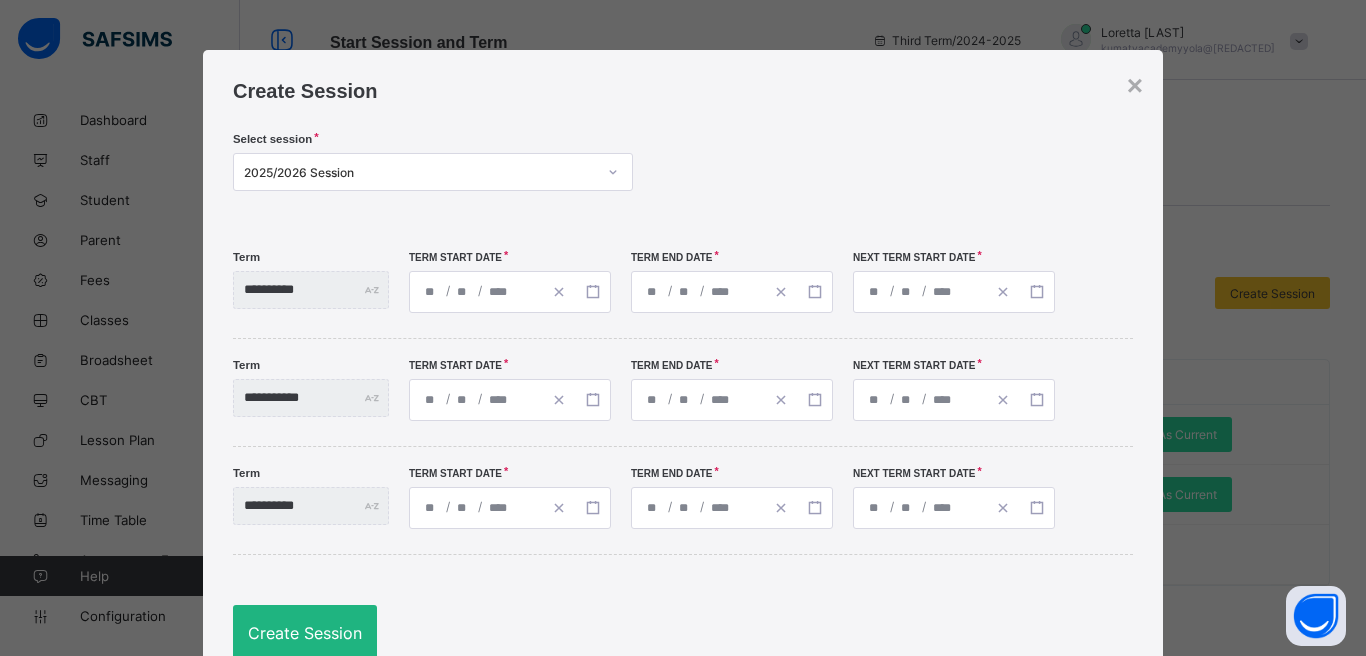 click on "Create Session" at bounding box center [305, 633] 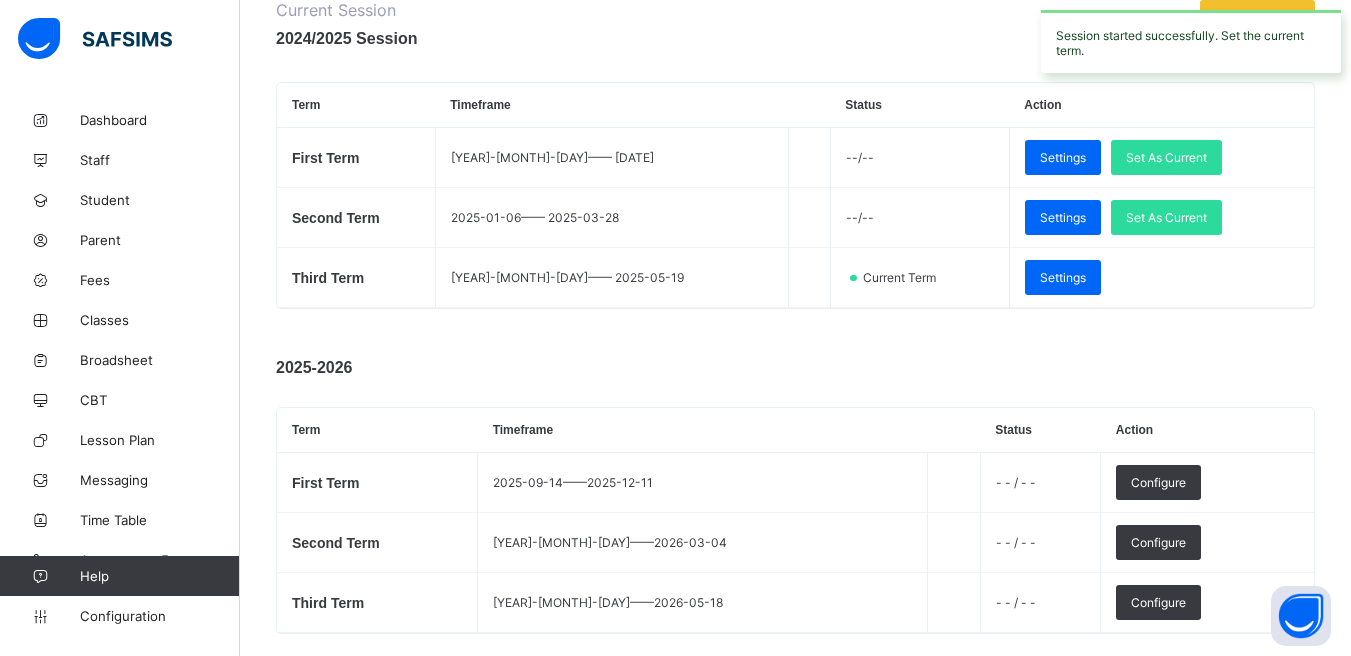 scroll, scrollTop: 420, scrollLeft: 0, axis: vertical 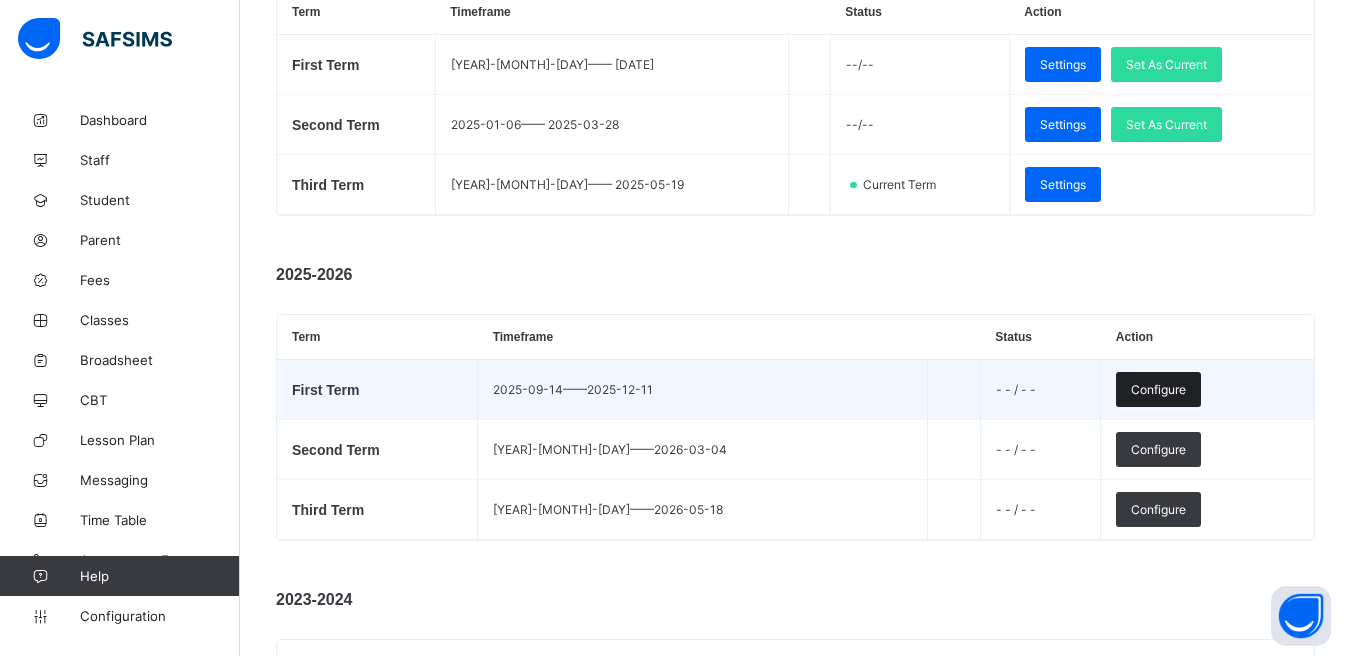 click on "Configure" at bounding box center (1158, 389) 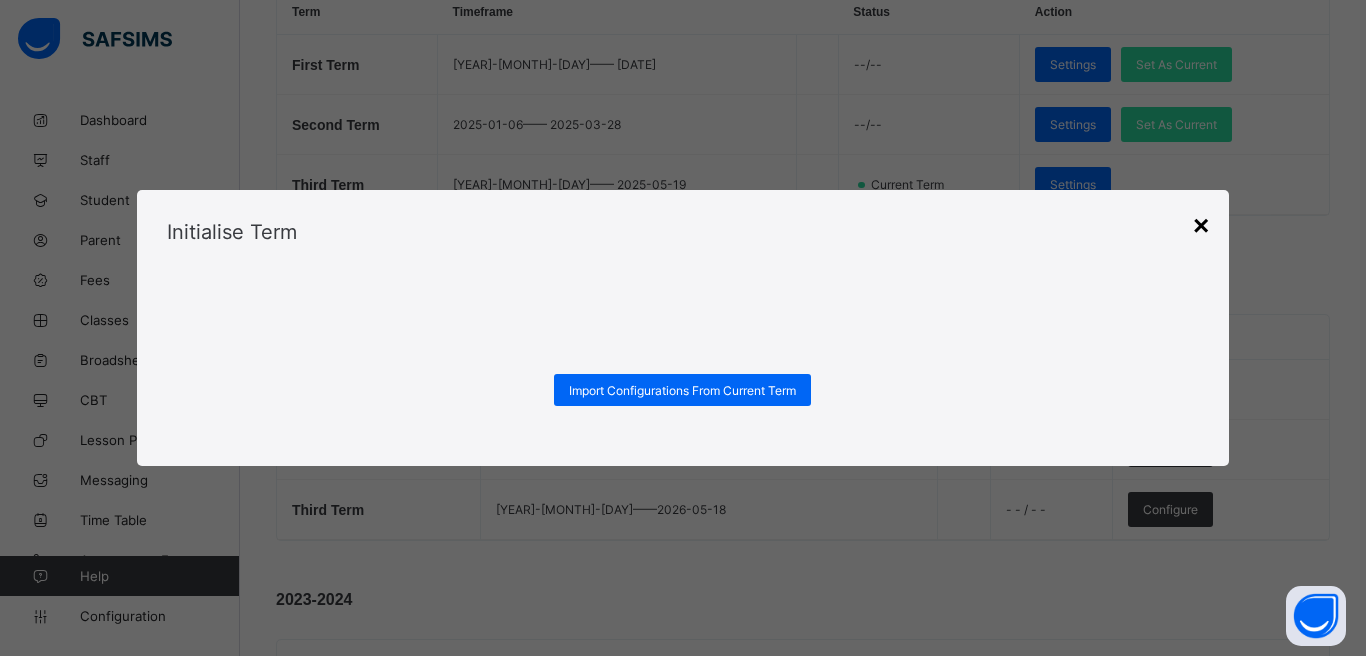 click on "×" at bounding box center [1201, 226] 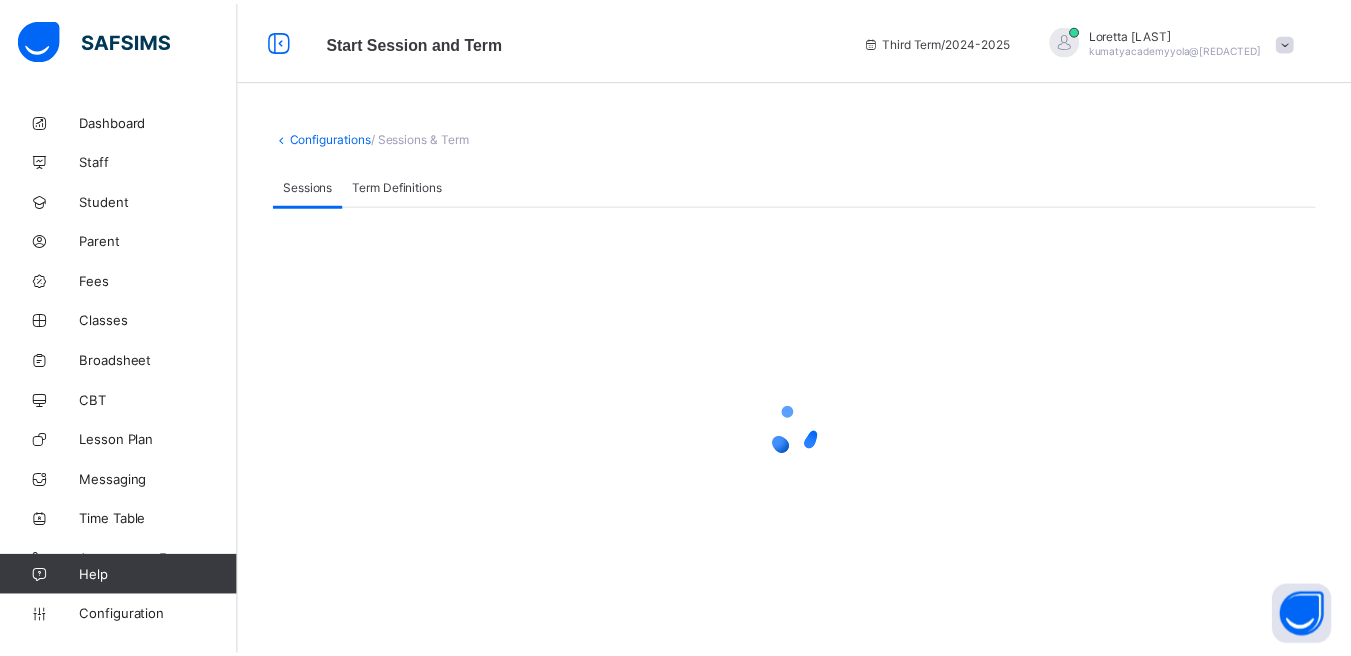 scroll, scrollTop: 0, scrollLeft: 0, axis: both 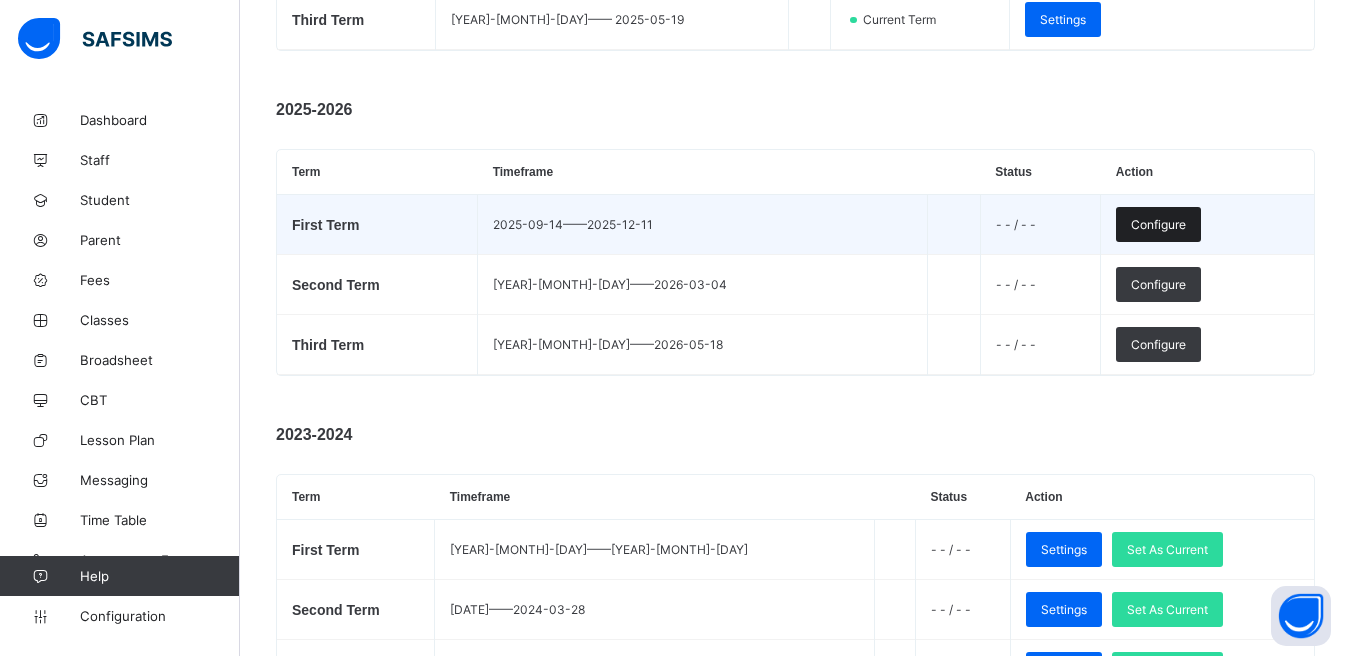click on "Configure" at bounding box center [1158, 224] 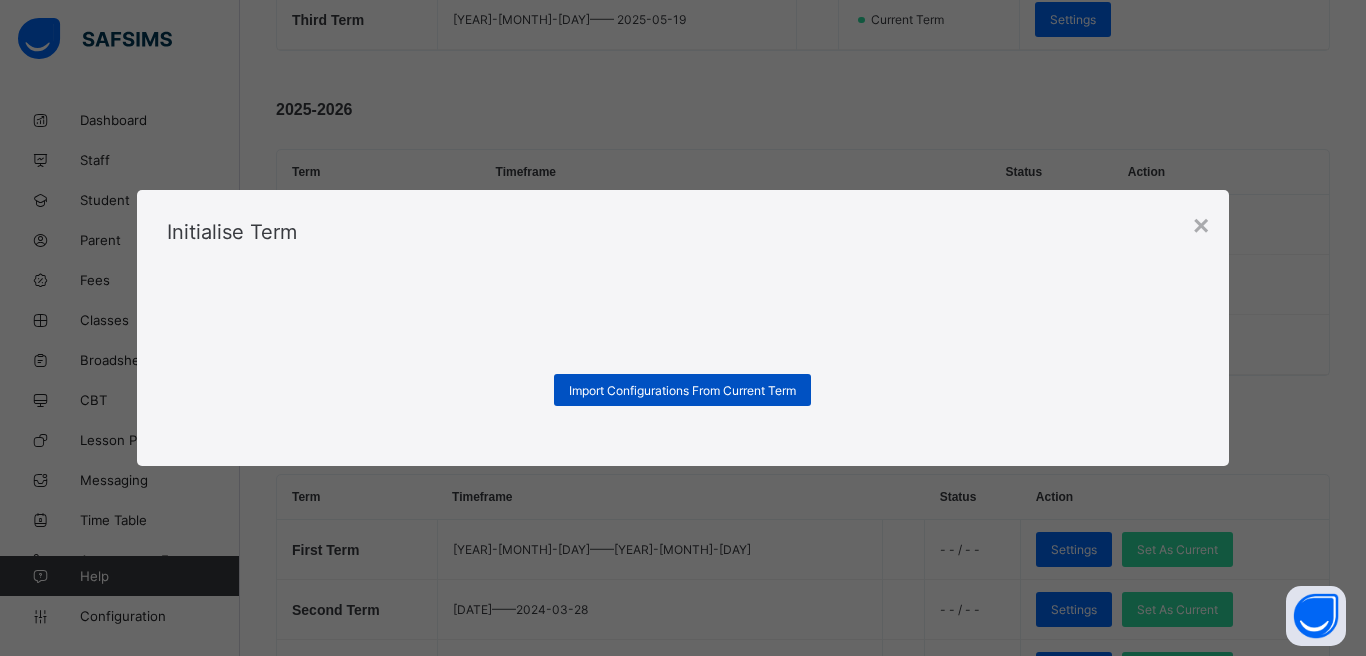 click on "Import Configurations From Current Term" at bounding box center (682, 390) 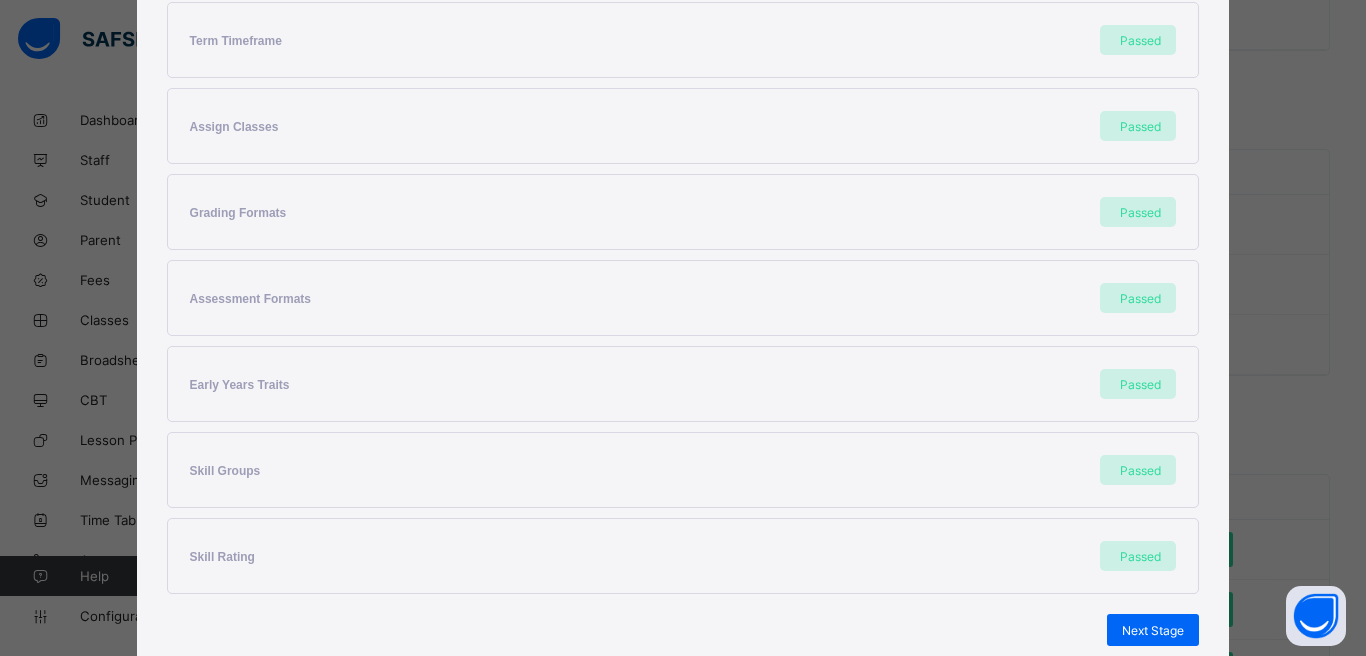 scroll, scrollTop: 510, scrollLeft: 0, axis: vertical 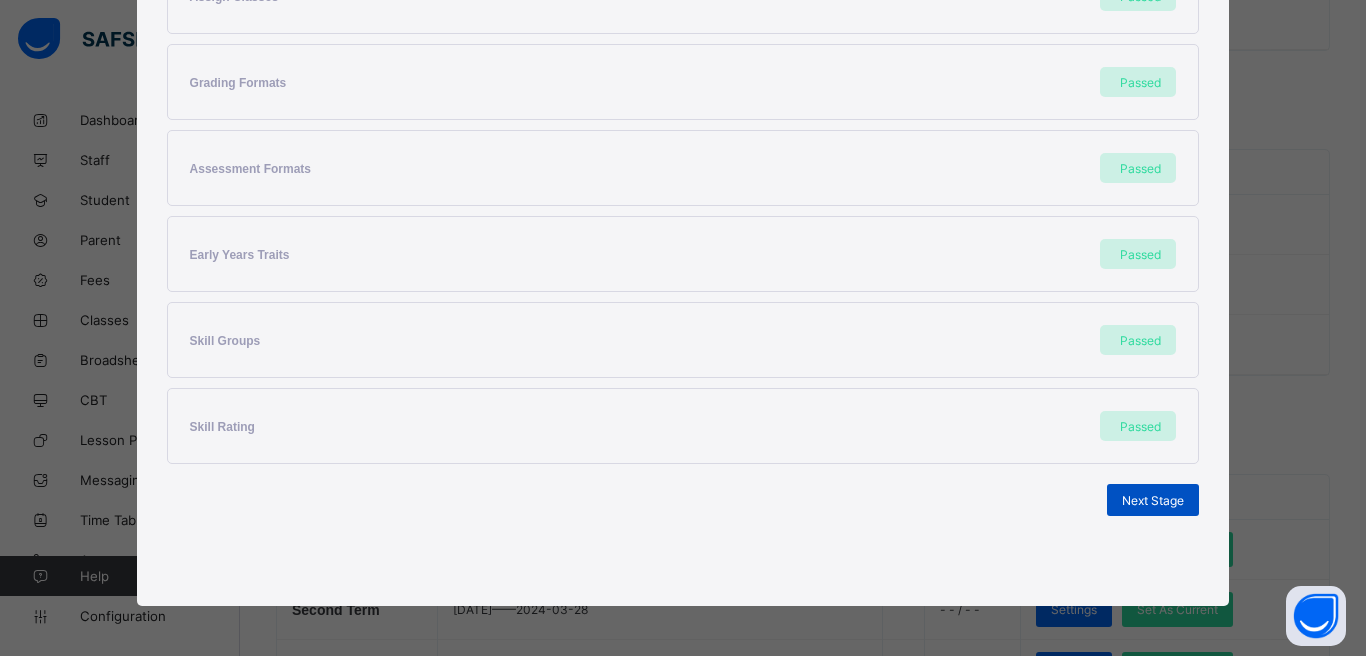 click on "Next Stage" at bounding box center (1153, 500) 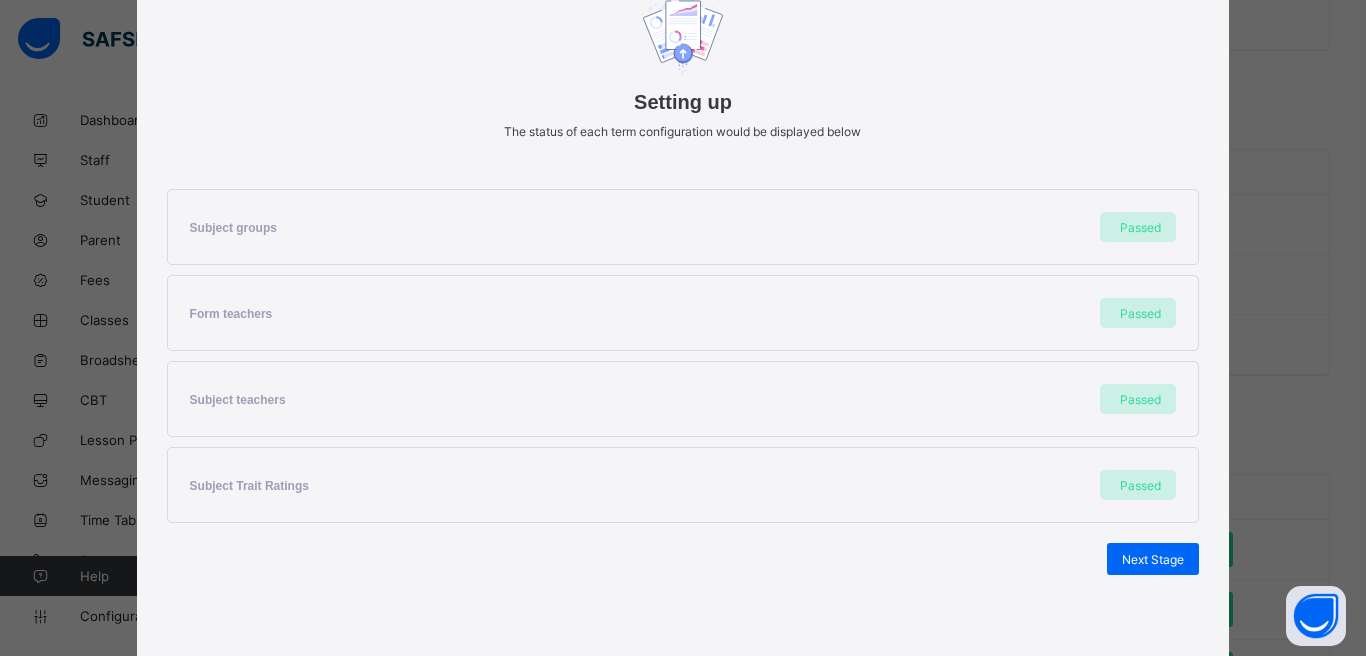 scroll, scrollTop: 252, scrollLeft: 0, axis: vertical 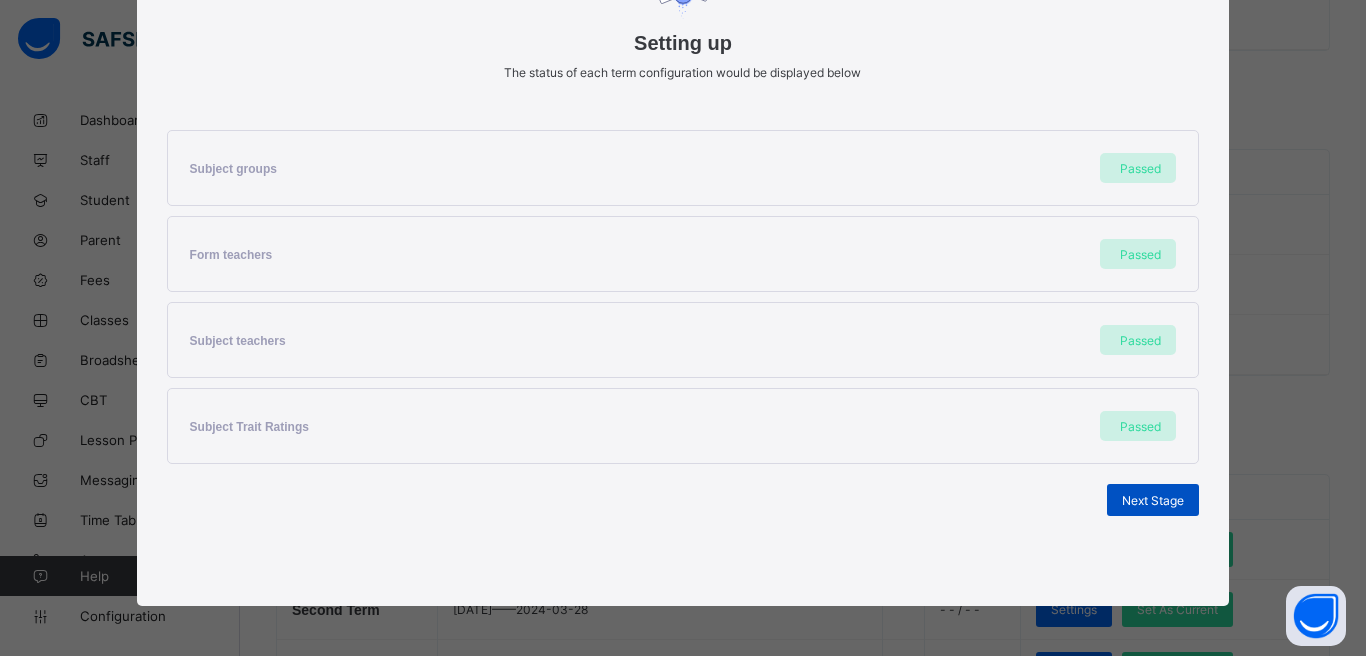click on "Next Stage" at bounding box center (1153, 500) 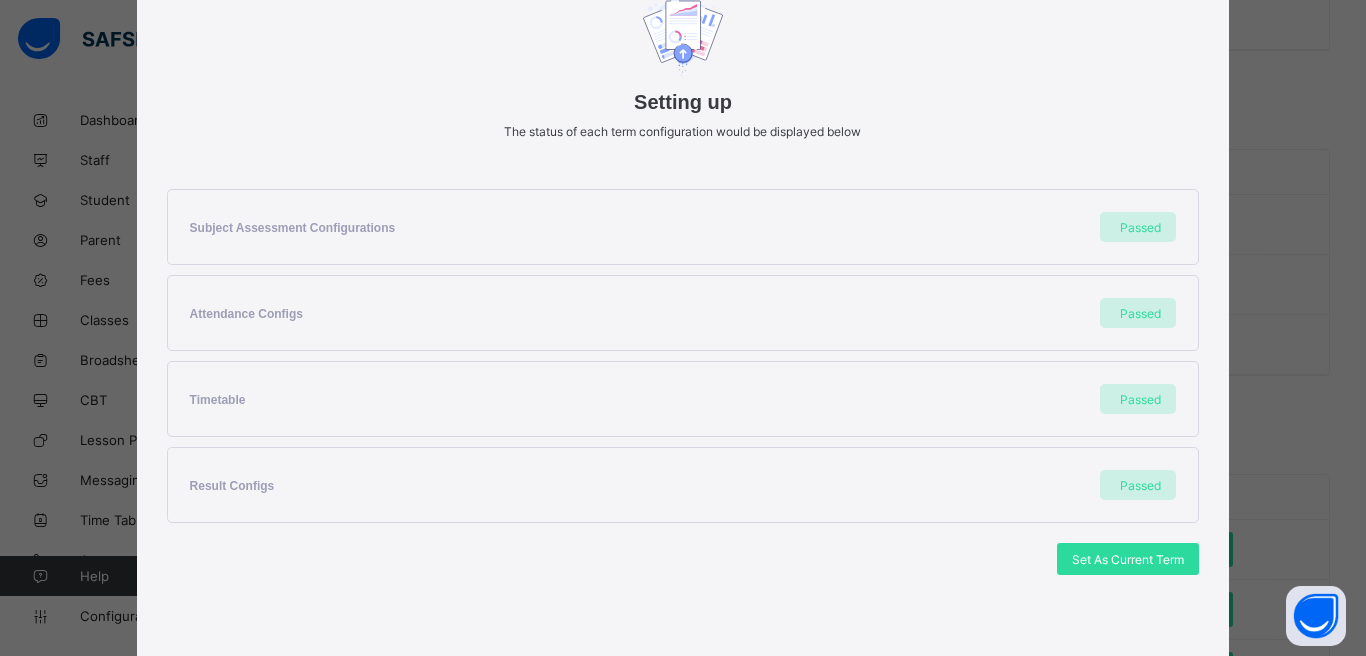 scroll, scrollTop: 252, scrollLeft: 0, axis: vertical 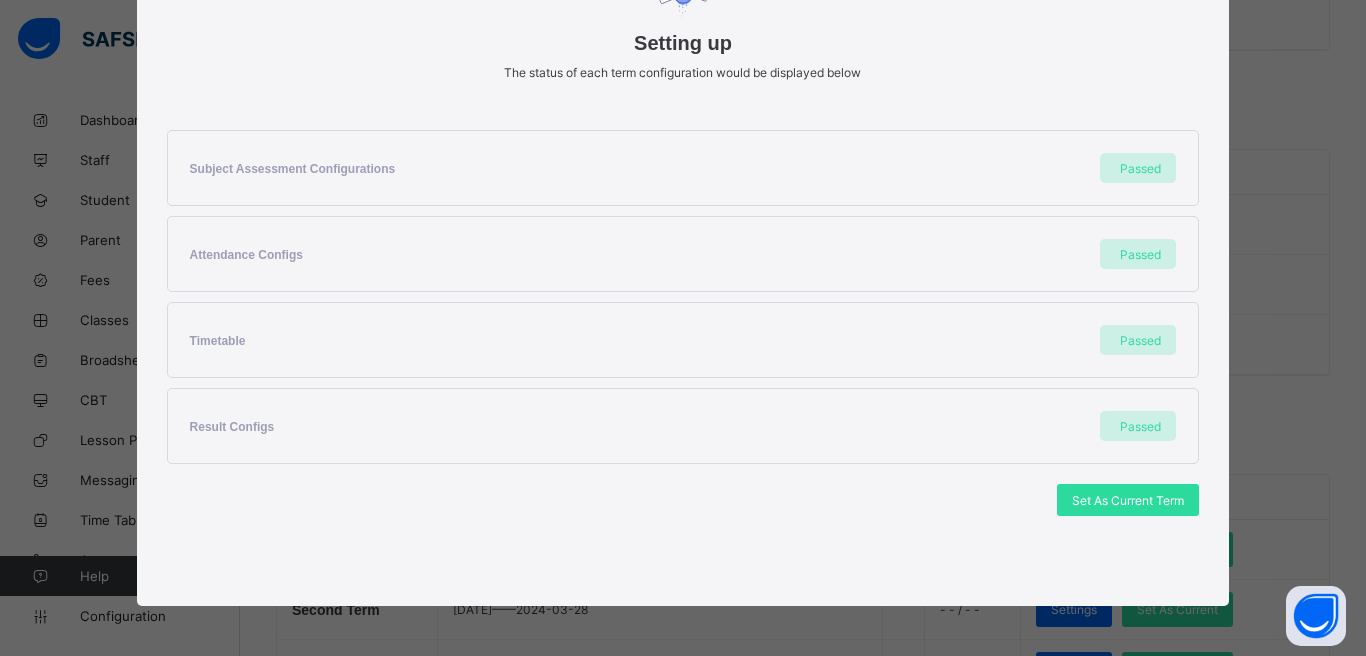 click on "Set As Current Term" at bounding box center (1128, 500) 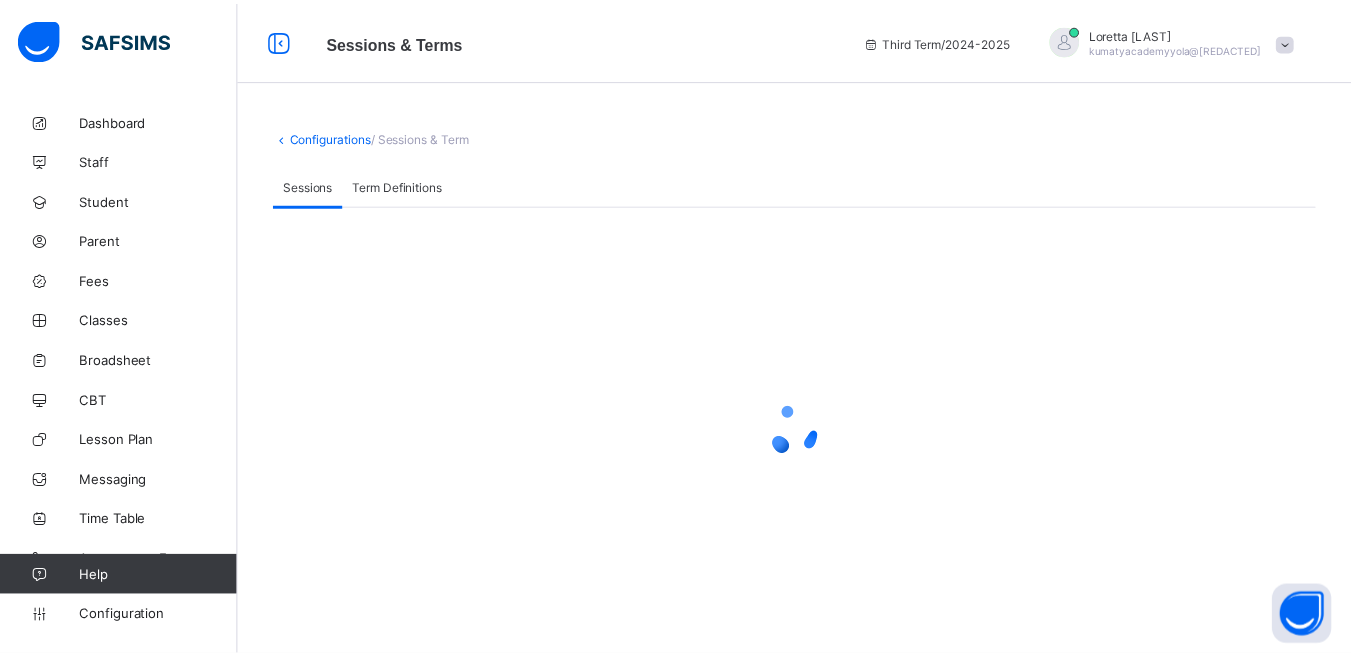 scroll, scrollTop: 0, scrollLeft: 0, axis: both 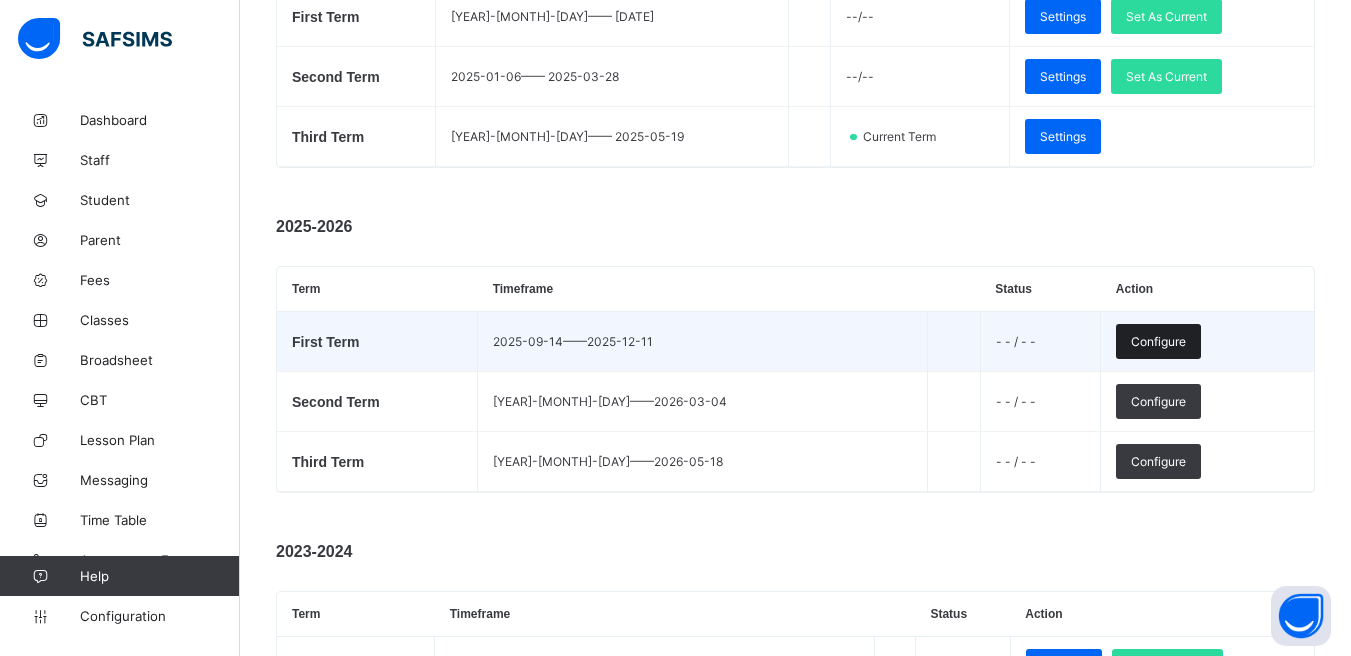 click on "Configure" at bounding box center [1158, 341] 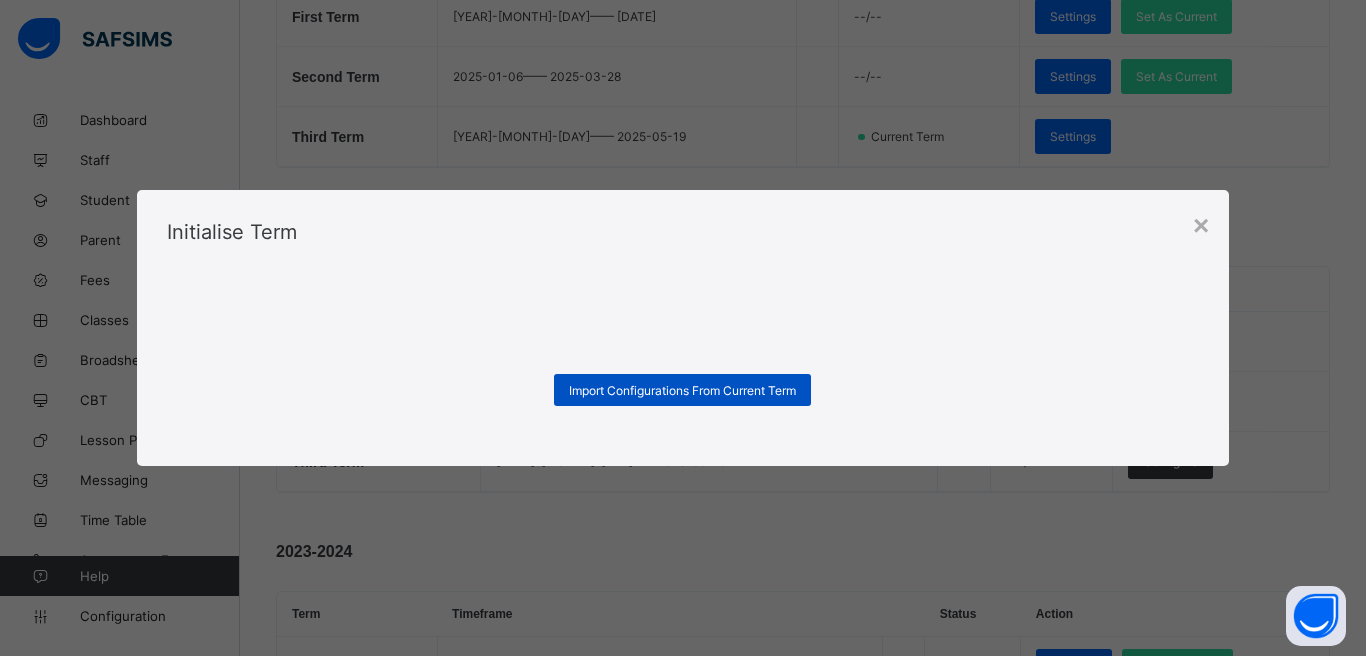 click on "Import Configurations From Current Term" at bounding box center [682, 390] 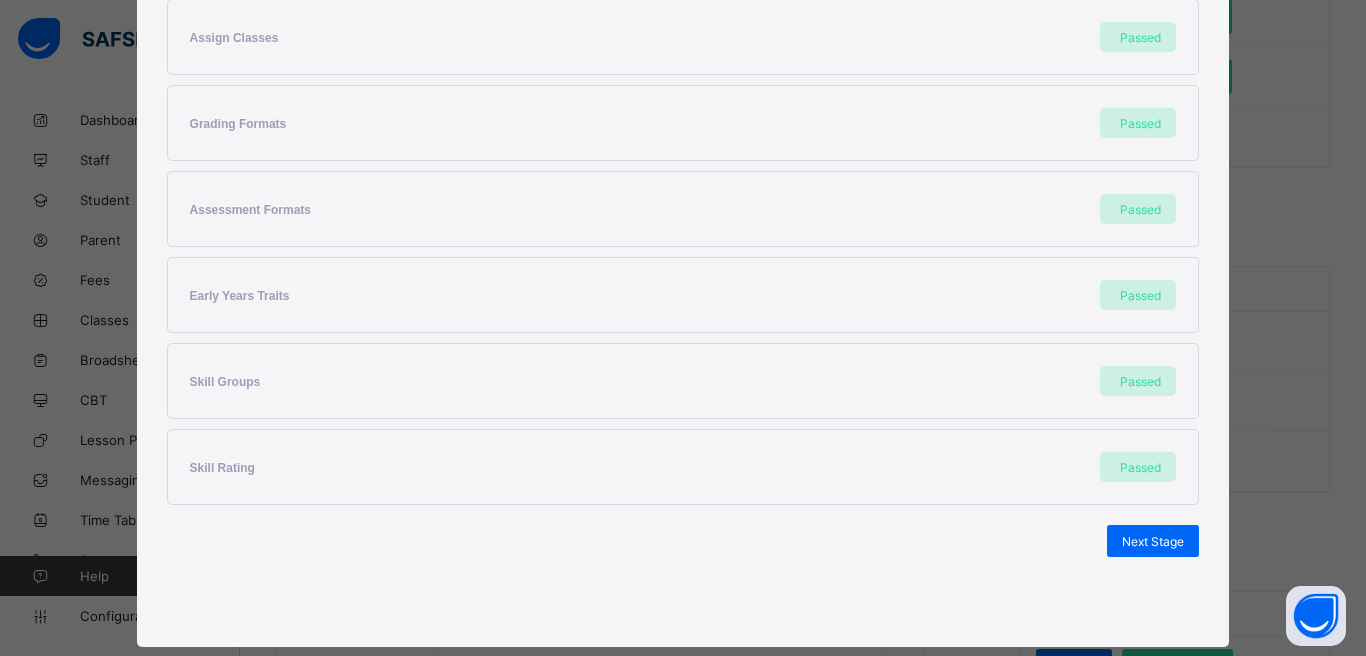 scroll, scrollTop: 510, scrollLeft: 0, axis: vertical 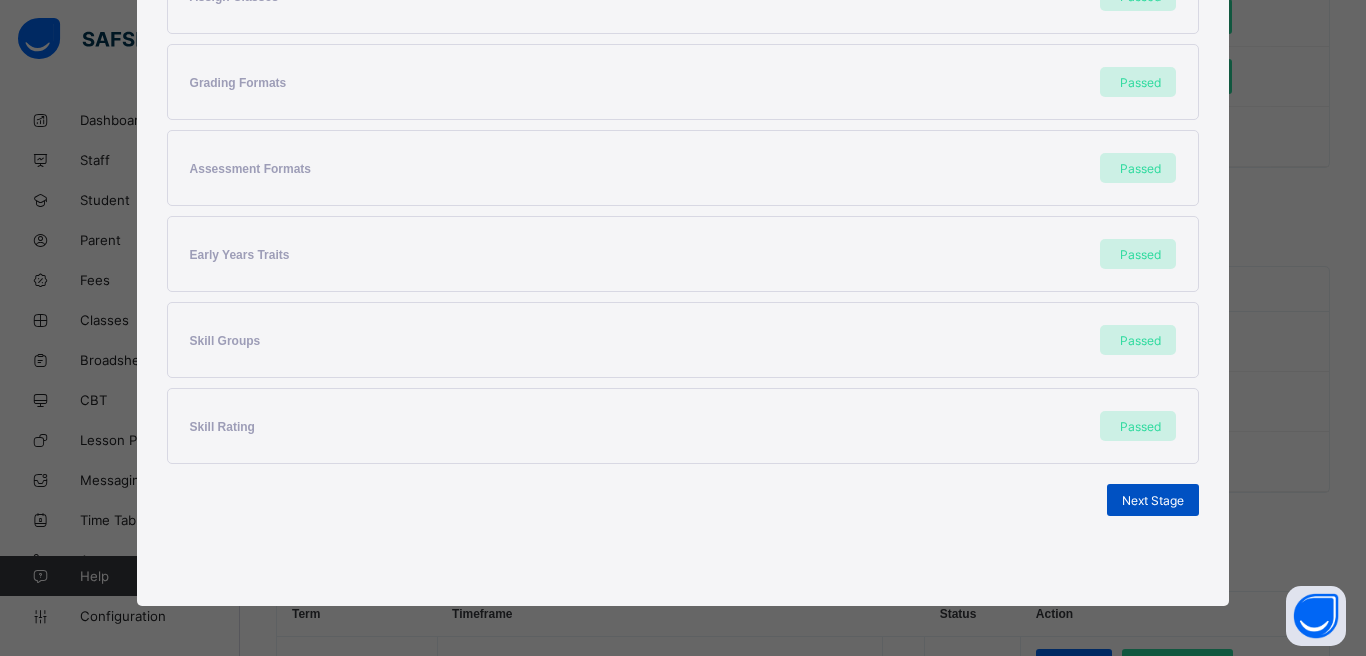 click on "Next Stage" at bounding box center (1153, 500) 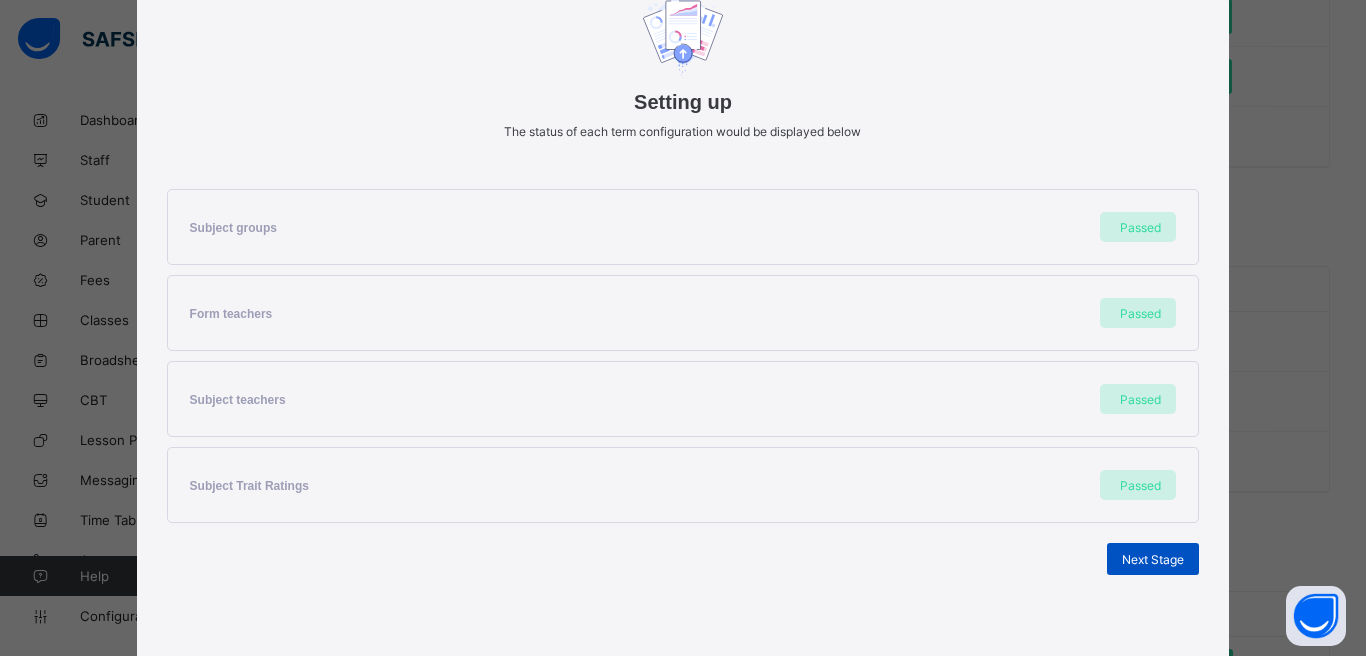 scroll, scrollTop: 252, scrollLeft: 0, axis: vertical 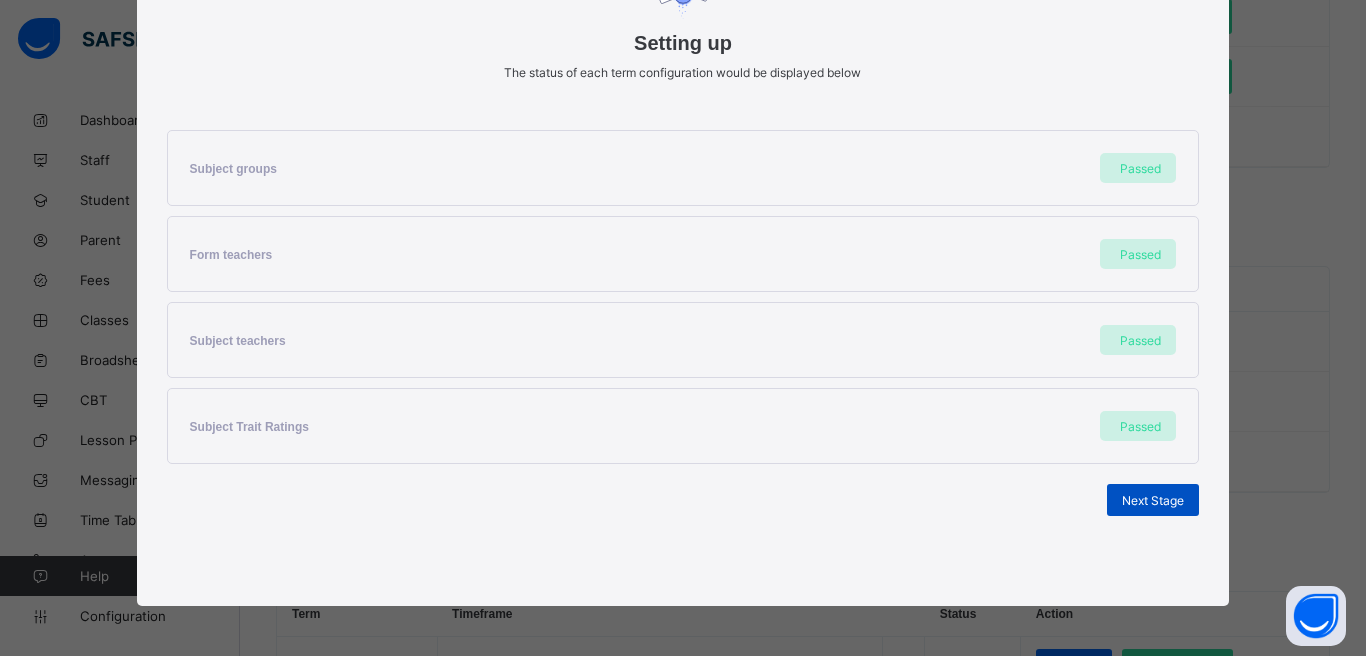 click on "Next Stage" at bounding box center [1153, 500] 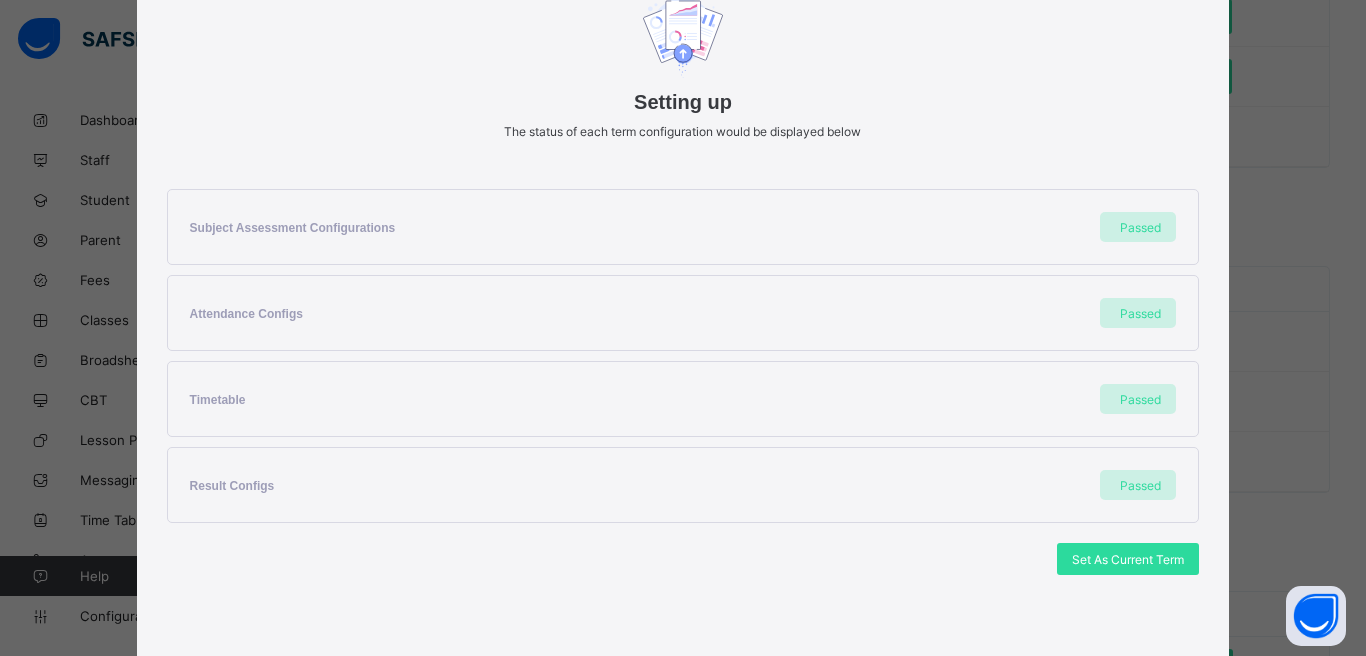 scroll, scrollTop: 252, scrollLeft: 0, axis: vertical 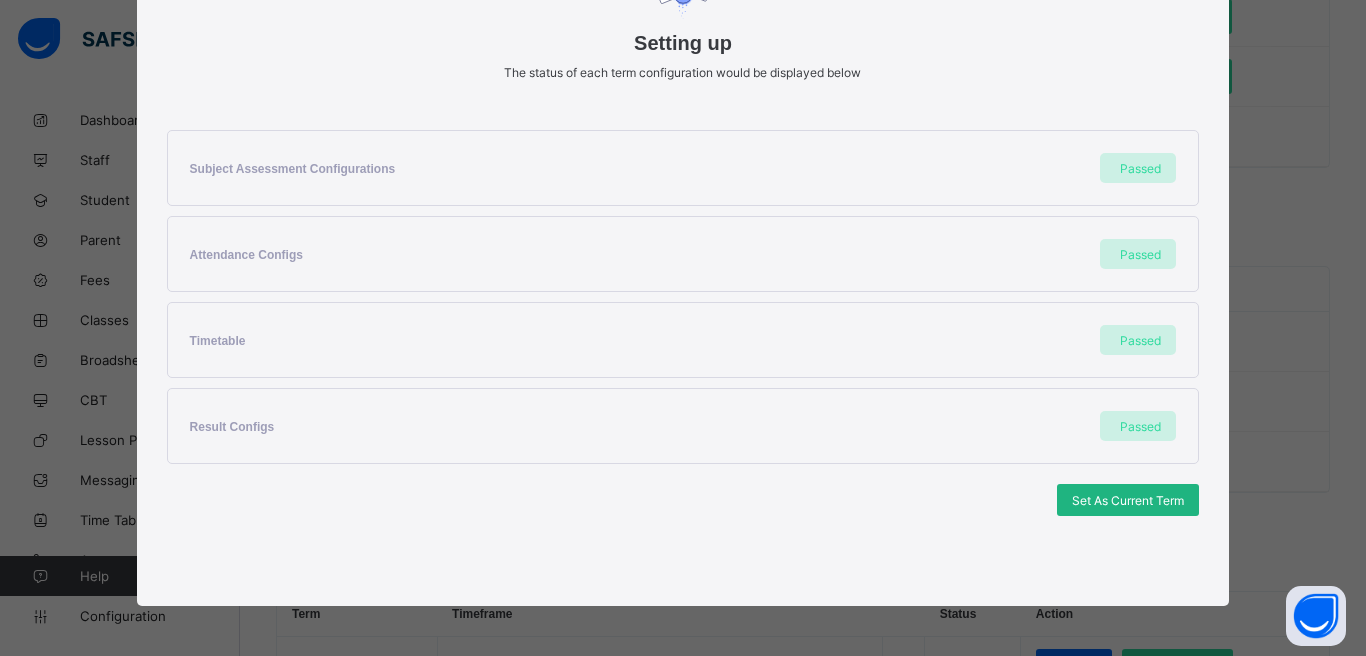 click on "Set As Current Term" at bounding box center (1128, 500) 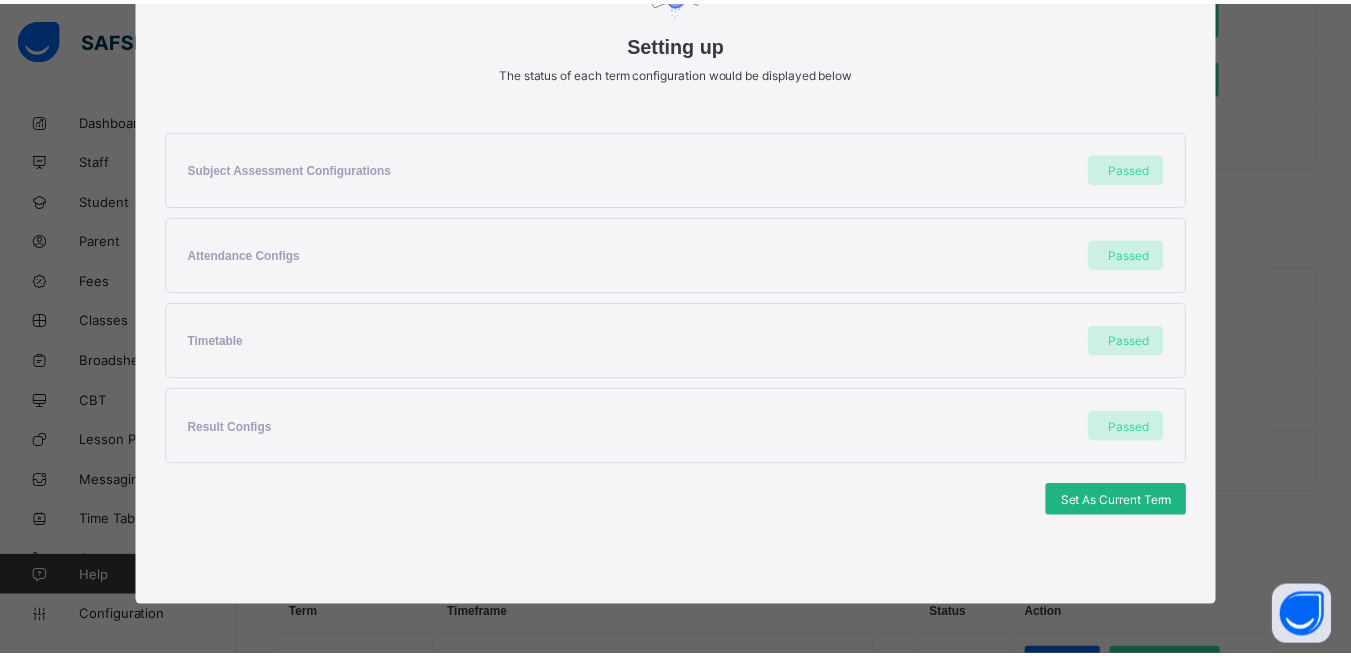scroll, scrollTop: 0, scrollLeft: 0, axis: both 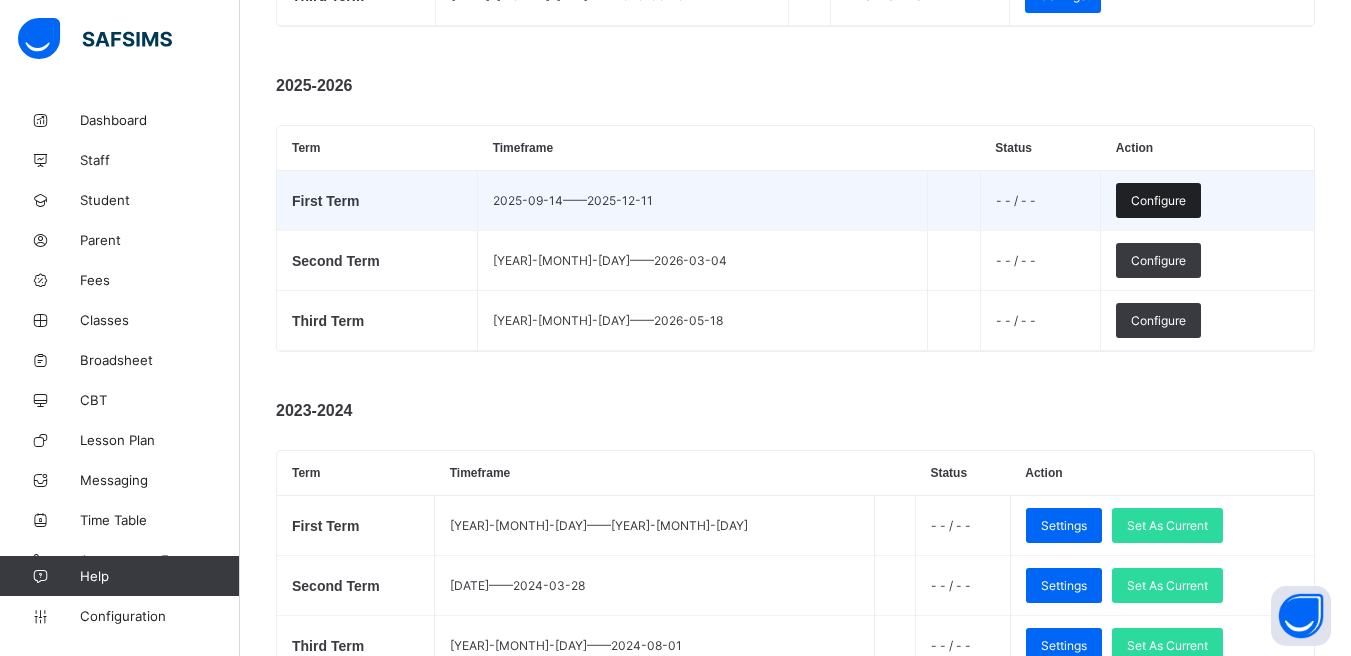 click on "Configure" at bounding box center [1158, 200] 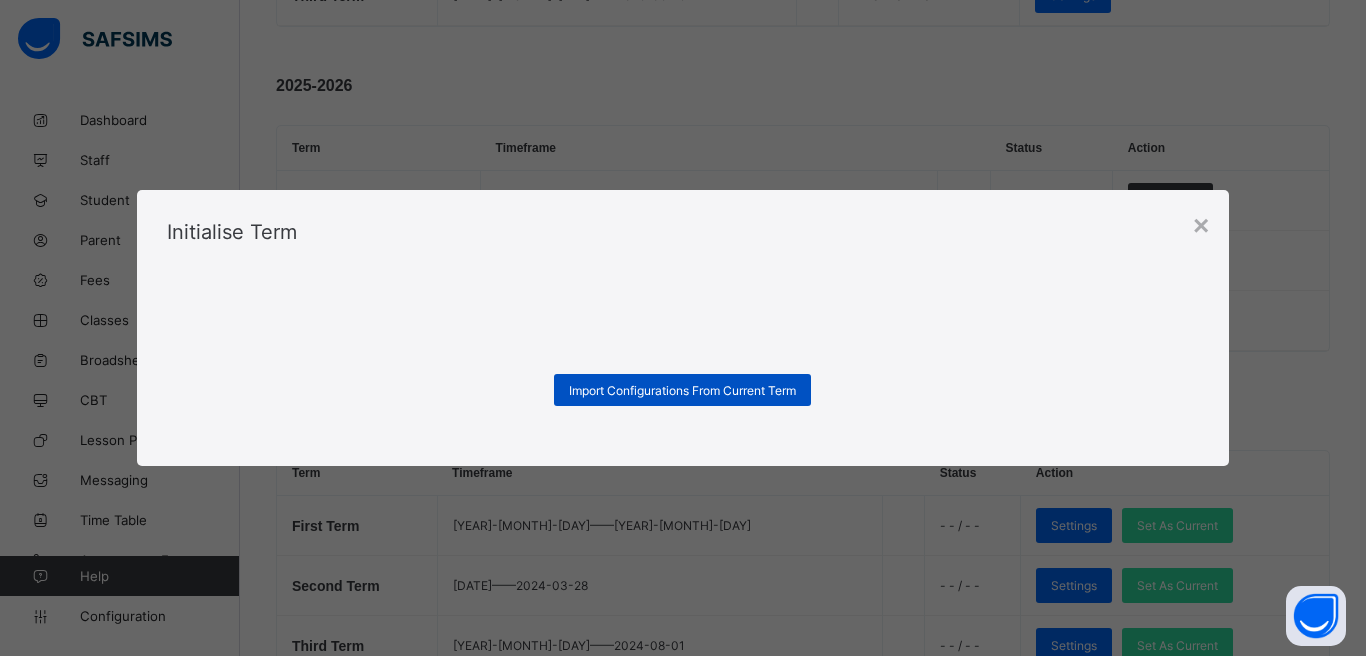 click on "Import Configurations From Current Term" at bounding box center (682, 390) 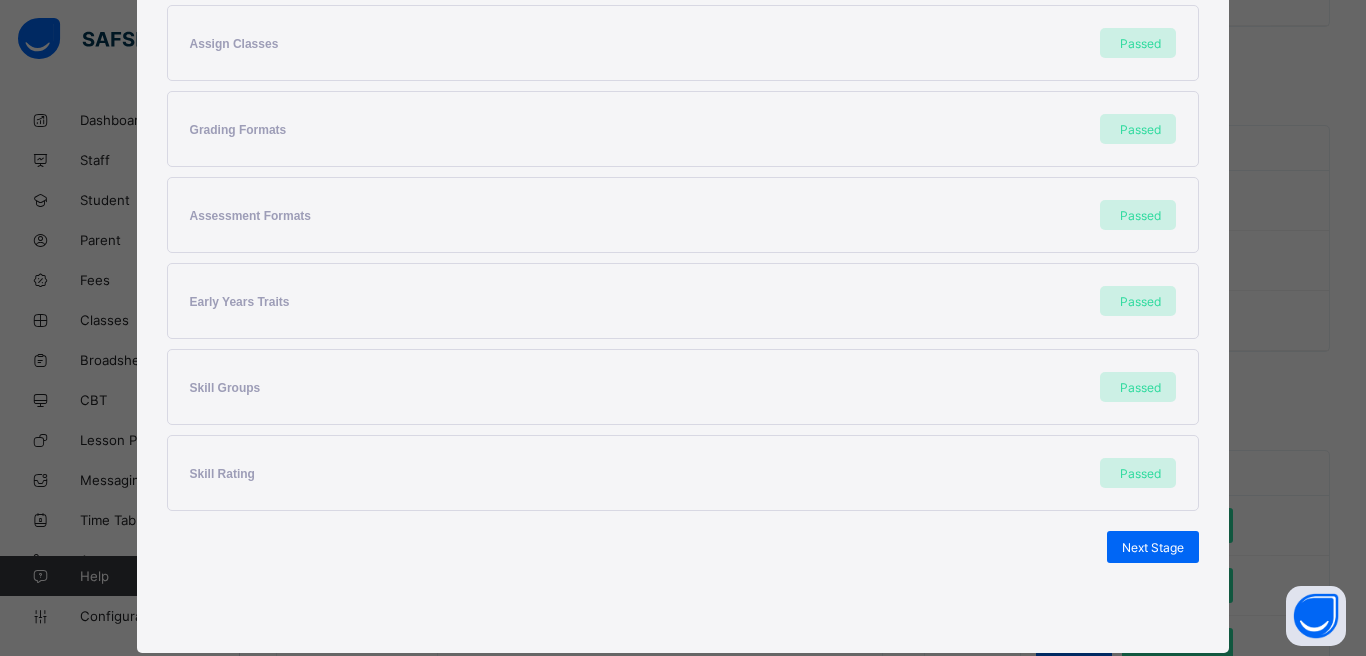 scroll, scrollTop: 510, scrollLeft: 0, axis: vertical 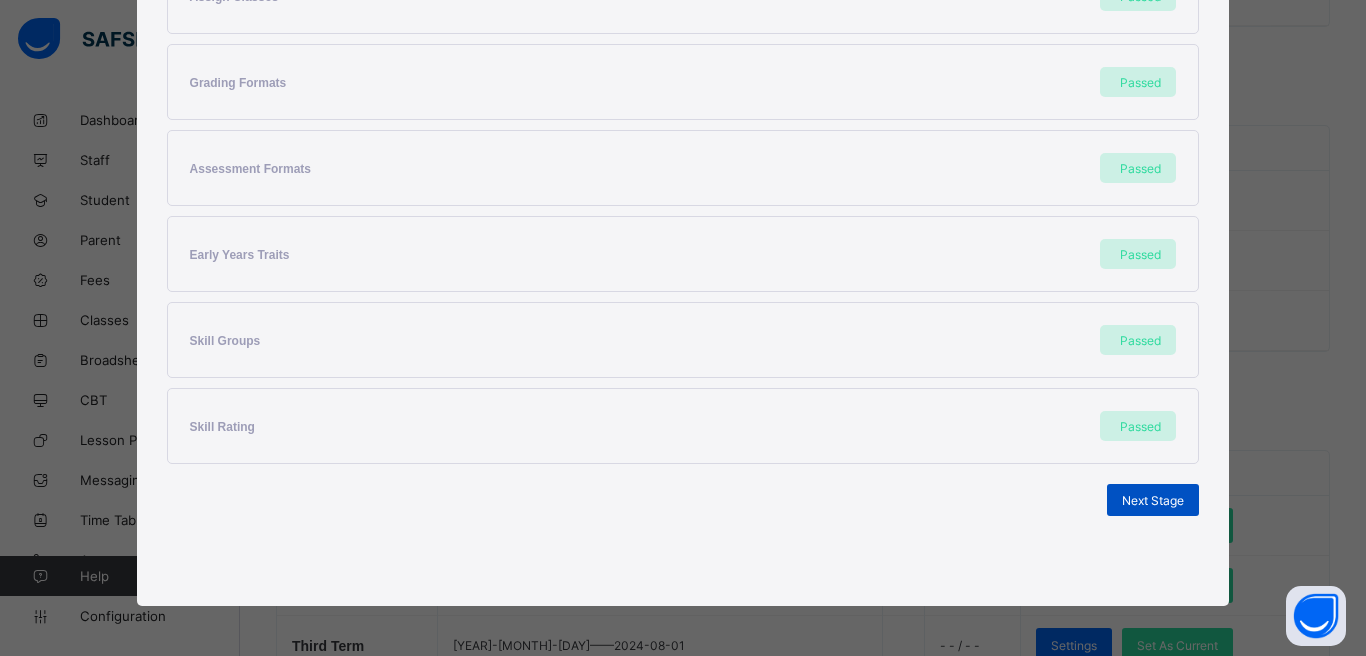 click on "Next Stage" at bounding box center [1153, 500] 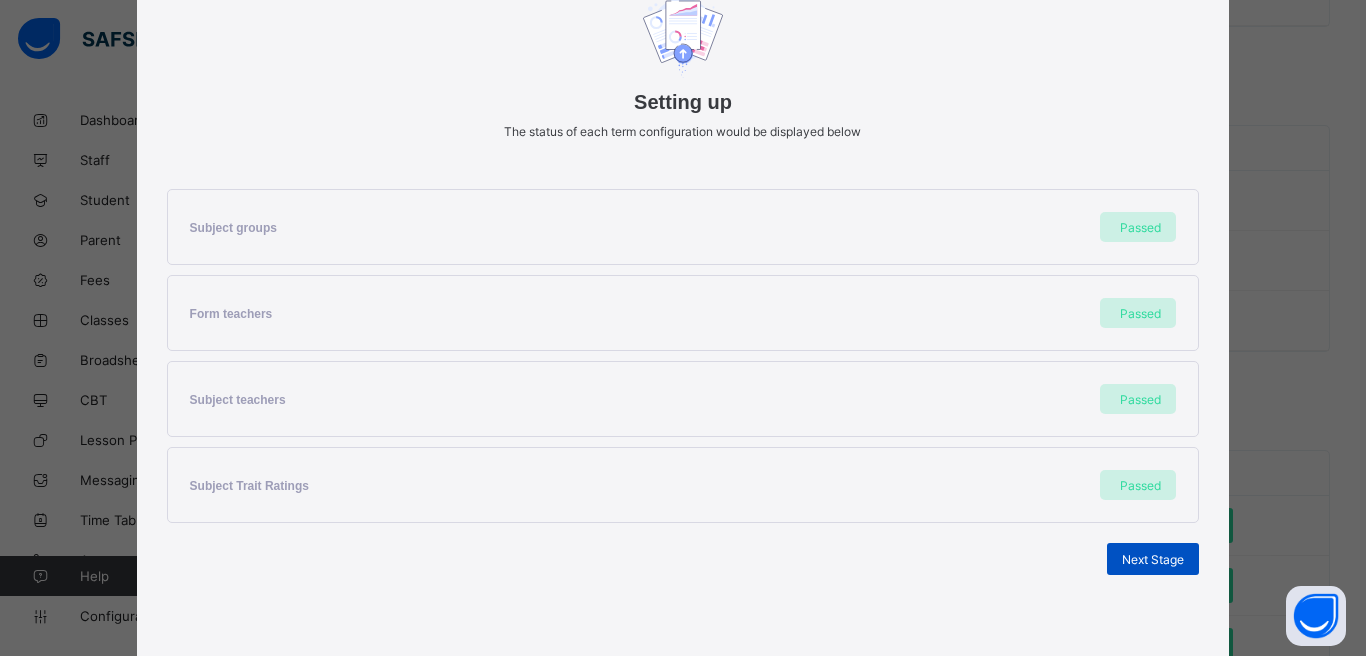 scroll, scrollTop: 252, scrollLeft: 0, axis: vertical 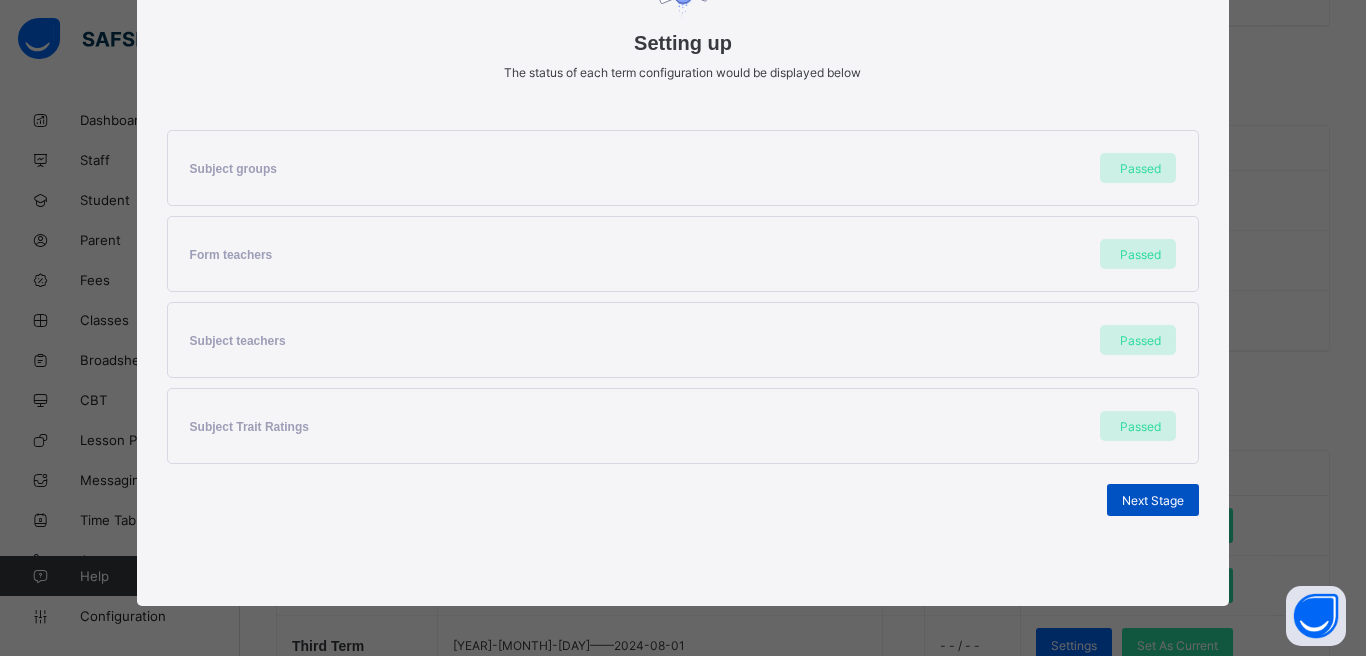 click on "Next Stage" at bounding box center (1153, 500) 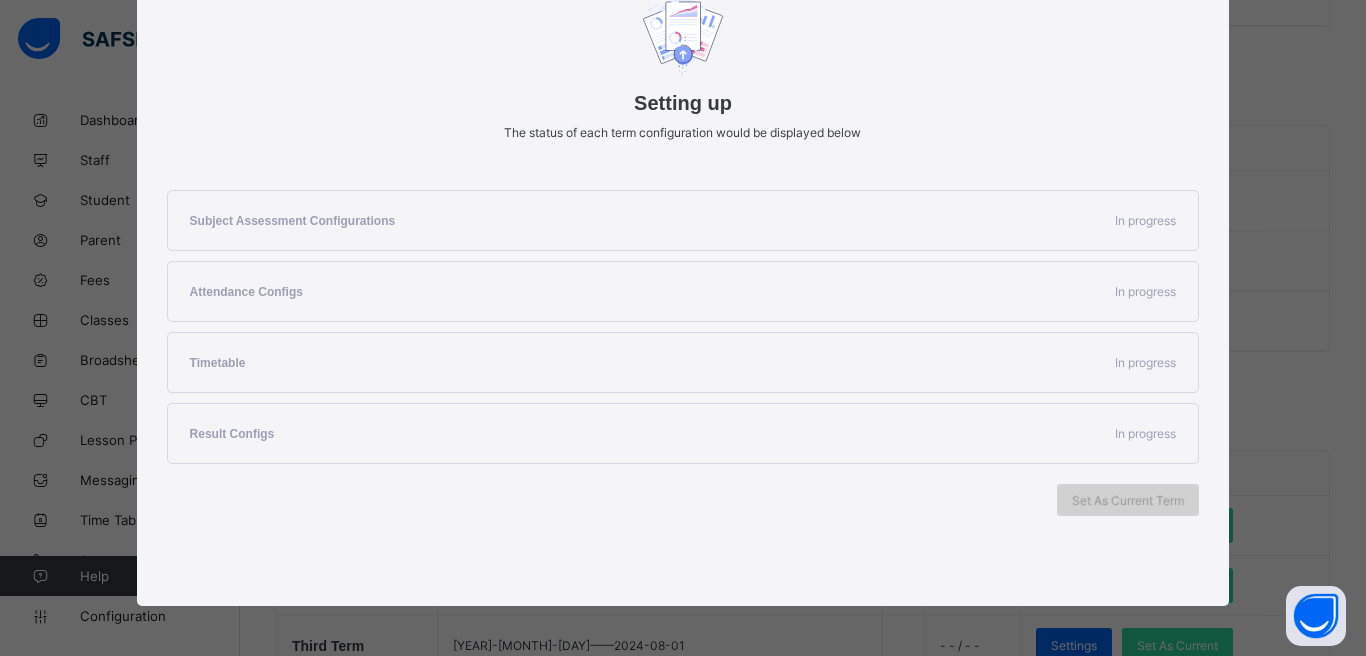 scroll, scrollTop: 252, scrollLeft: 0, axis: vertical 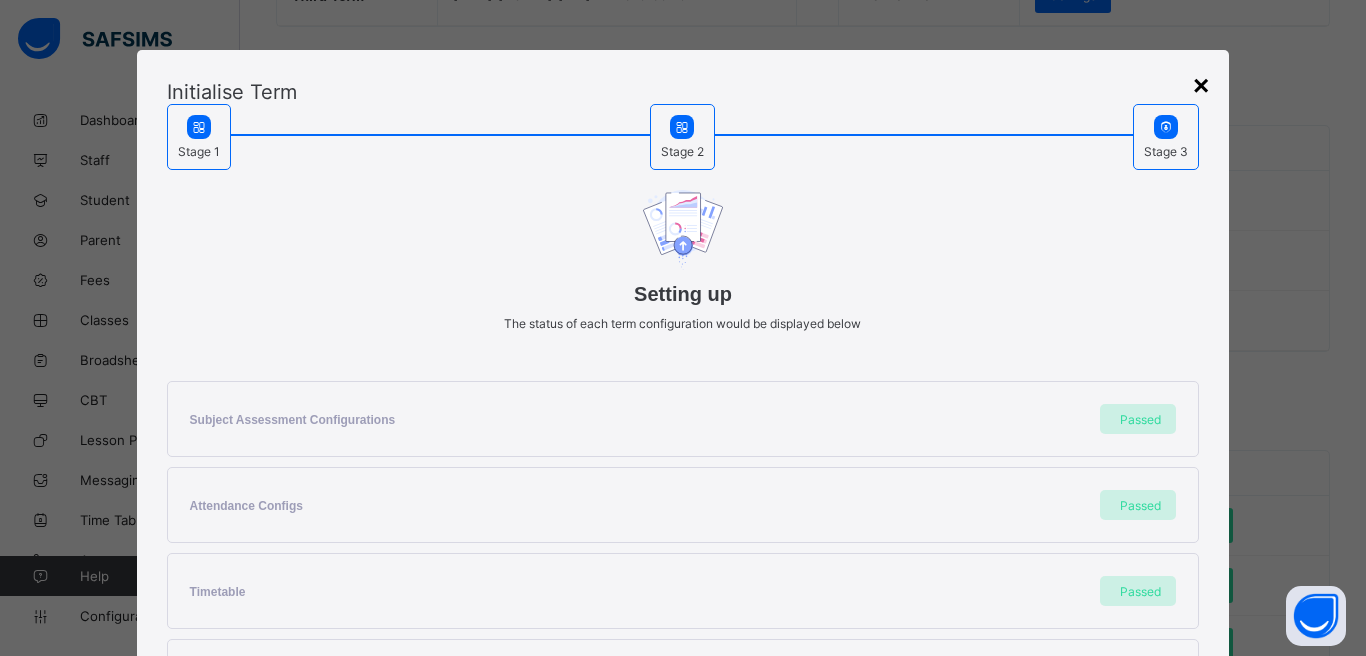 click on "×" at bounding box center (1201, 86) 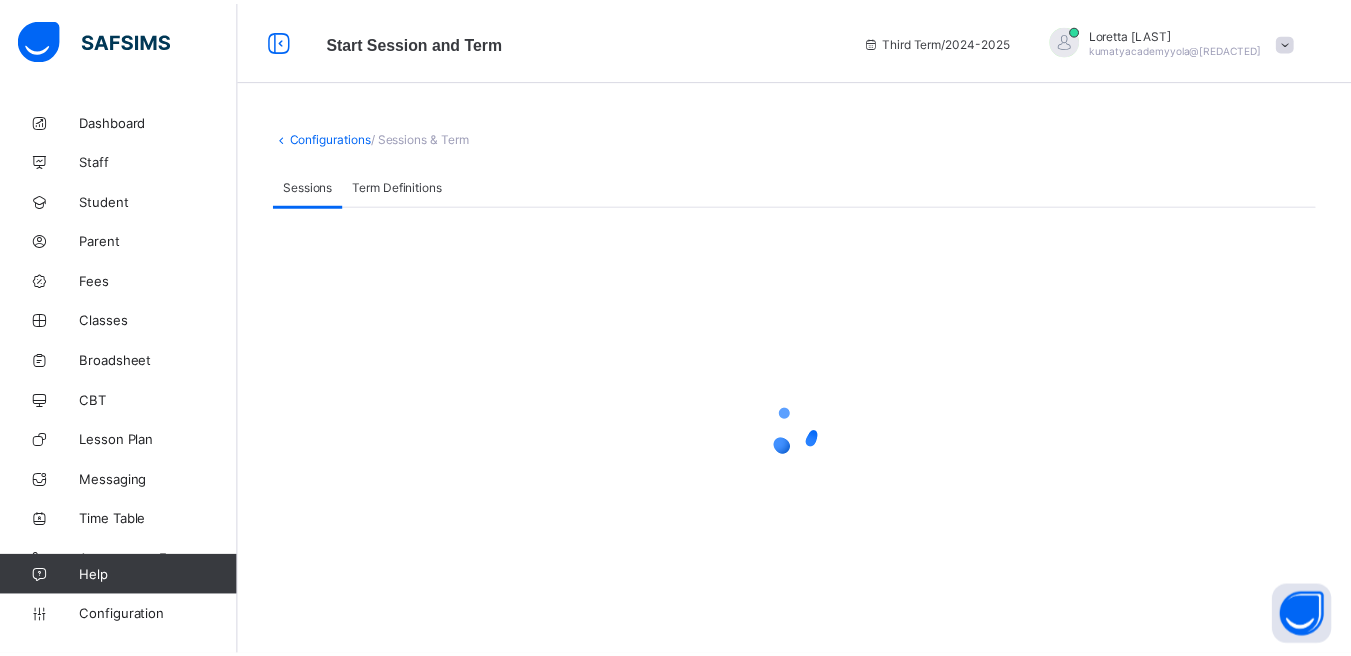scroll, scrollTop: 0, scrollLeft: 0, axis: both 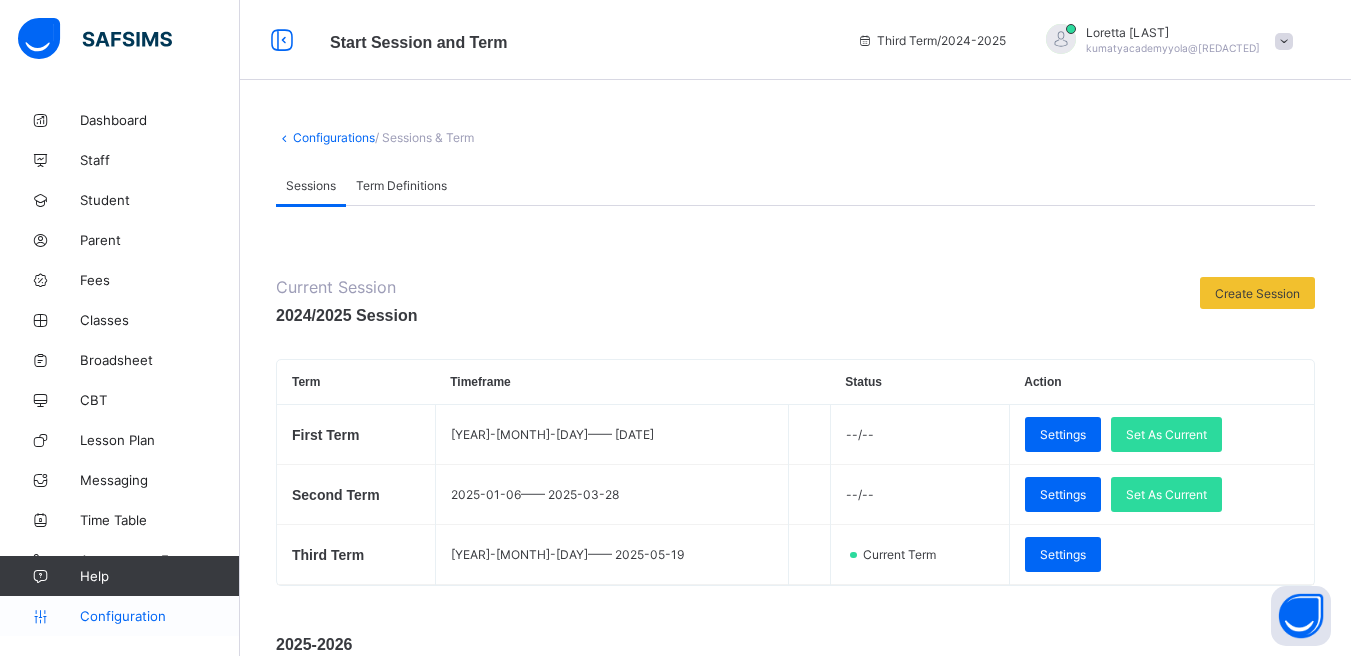 click on "Configuration" at bounding box center [159, 616] 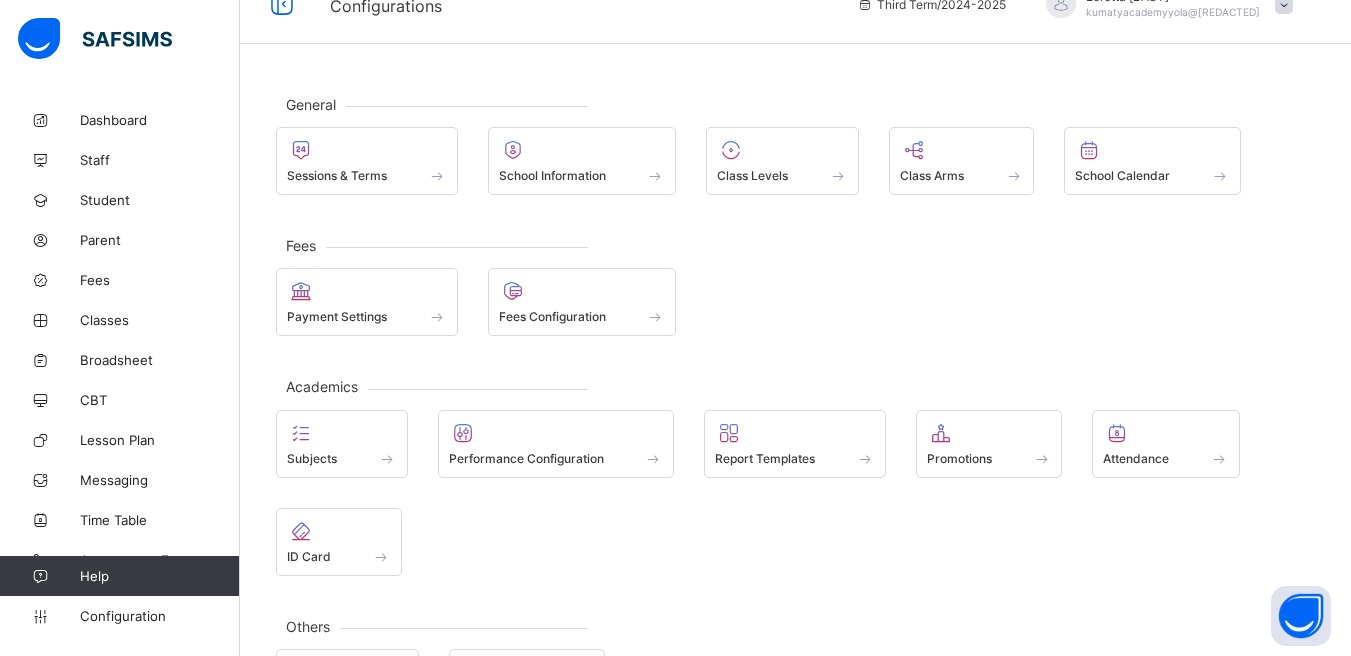 scroll, scrollTop: 0, scrollLeft: 0, axis: both 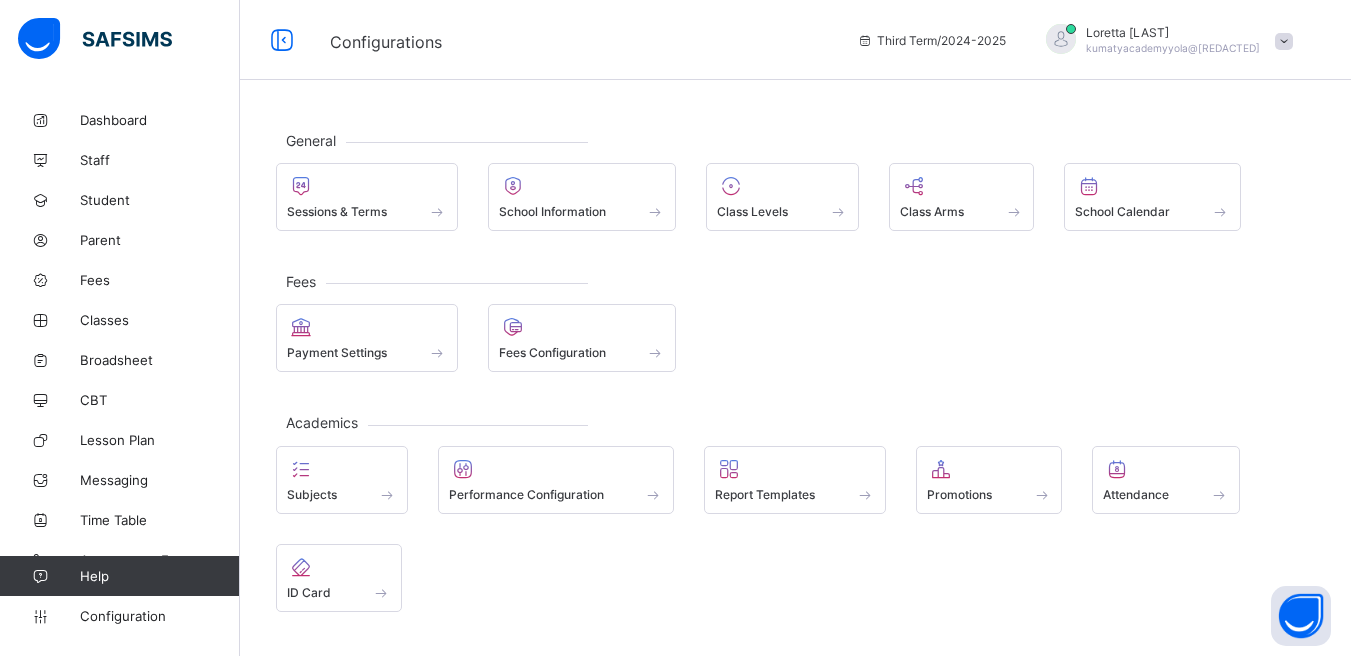 click at bounding box center [1061, 39] 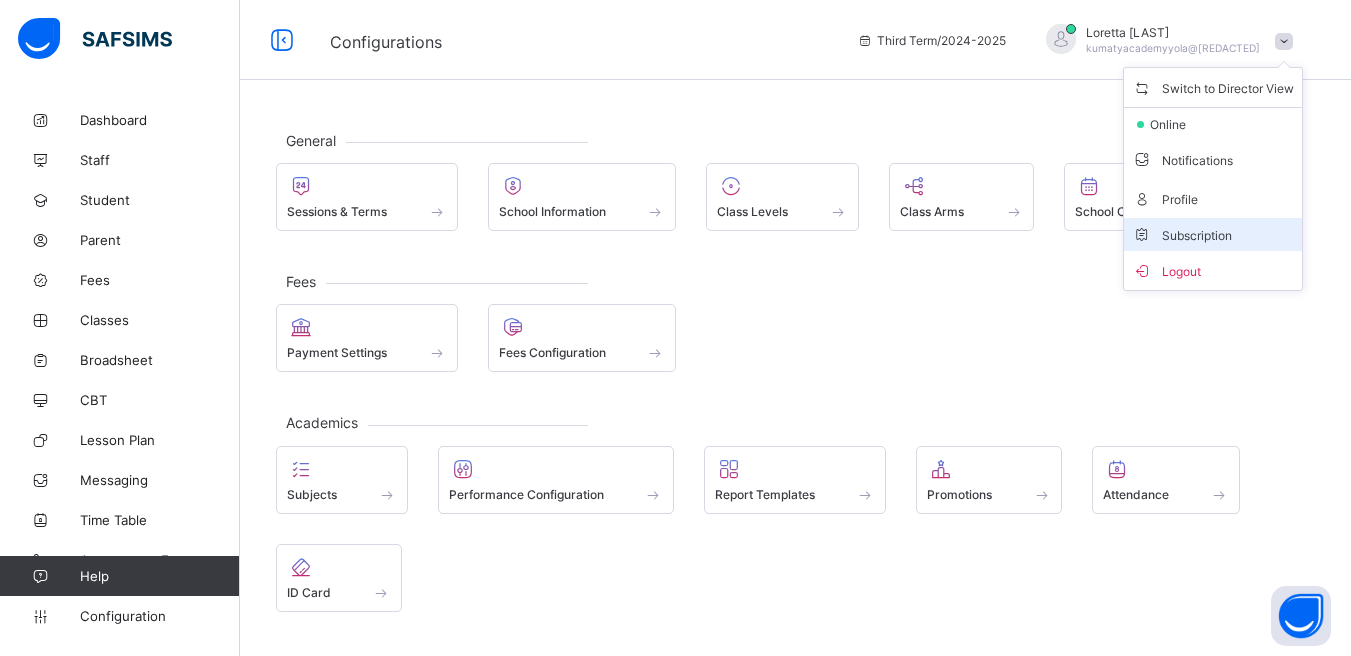click on "Subscription" at bounding box center (1182, 235) 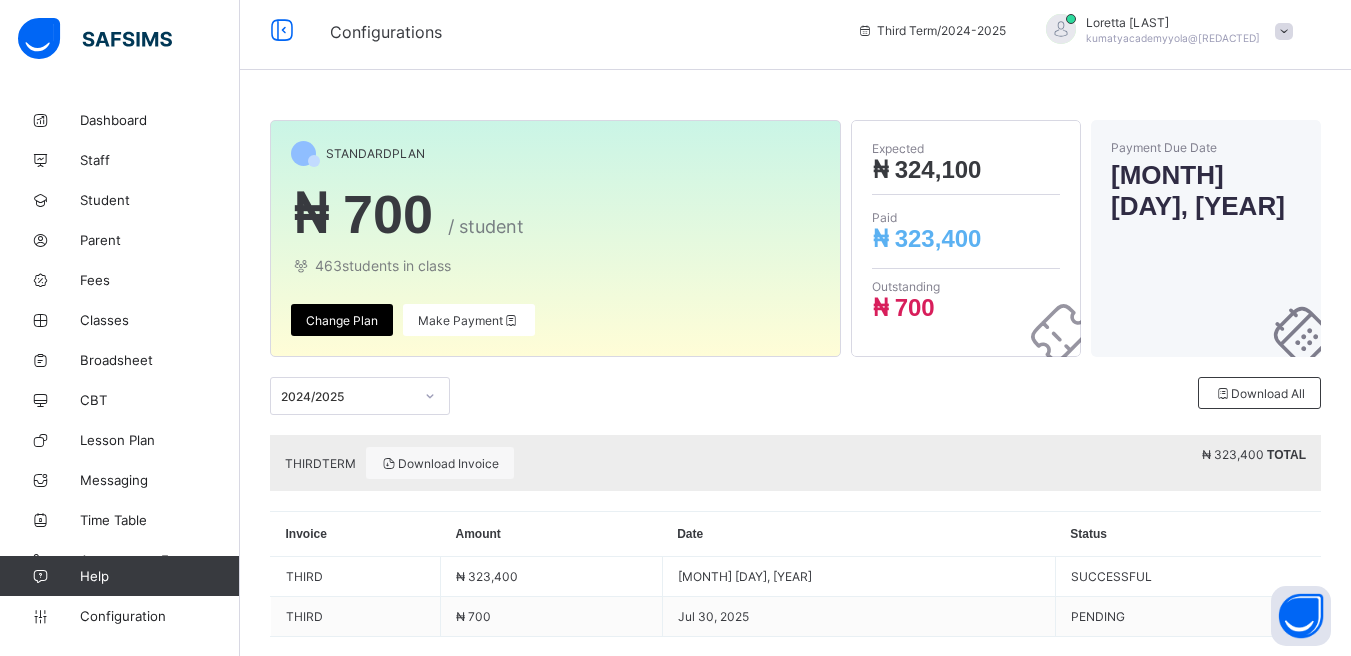scroll, scrollTop: 11, scrollLeft: 0, axis: vertical 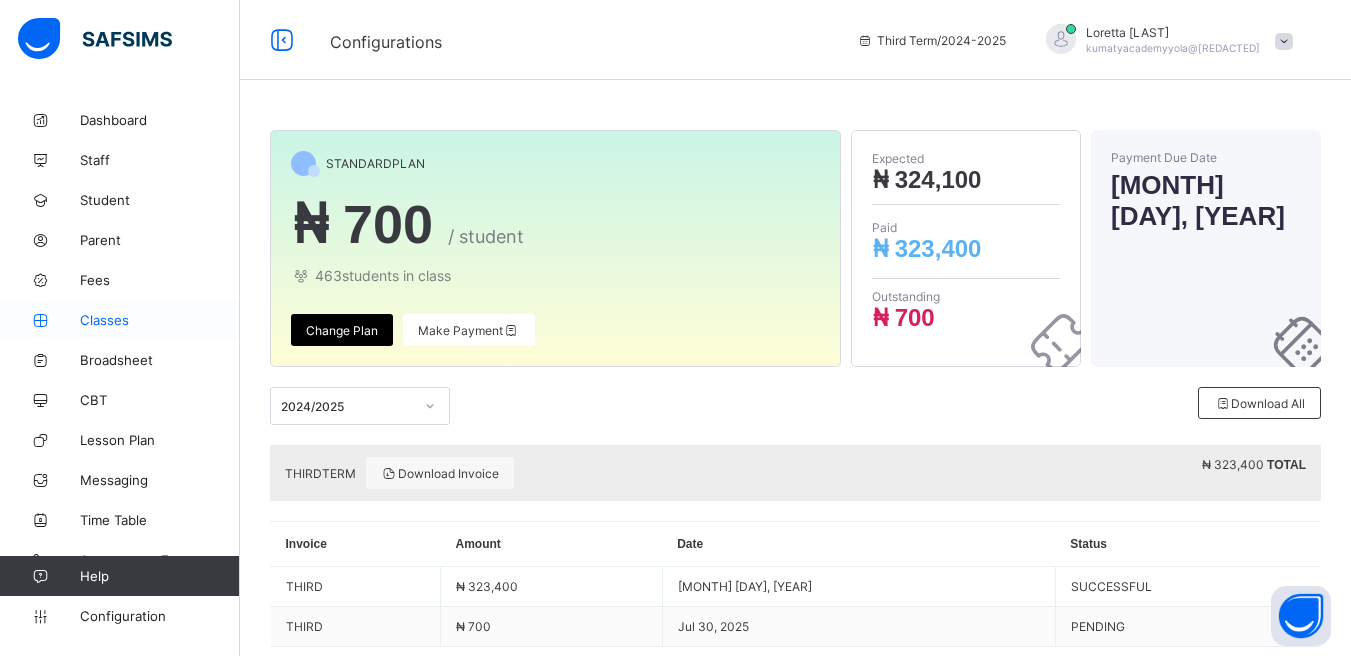 click on "Classes" at bounding box center [120, 320] 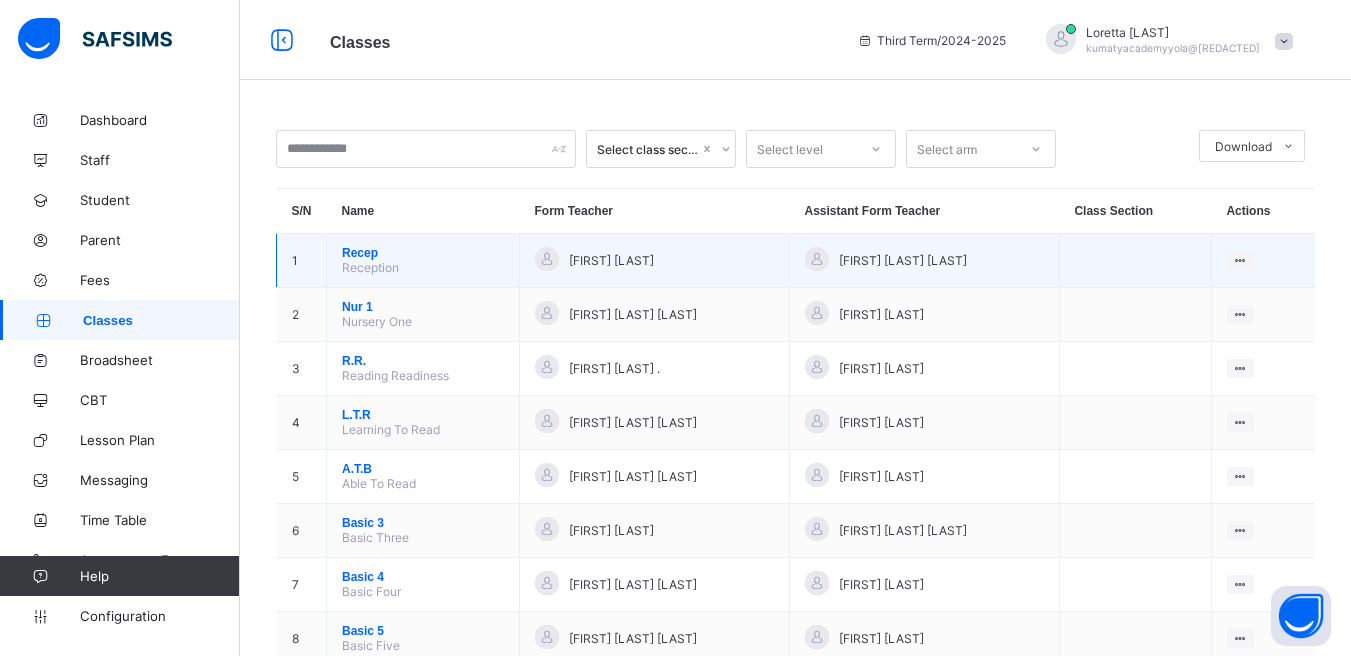click on "Recep" at bounding box center (423, 253) 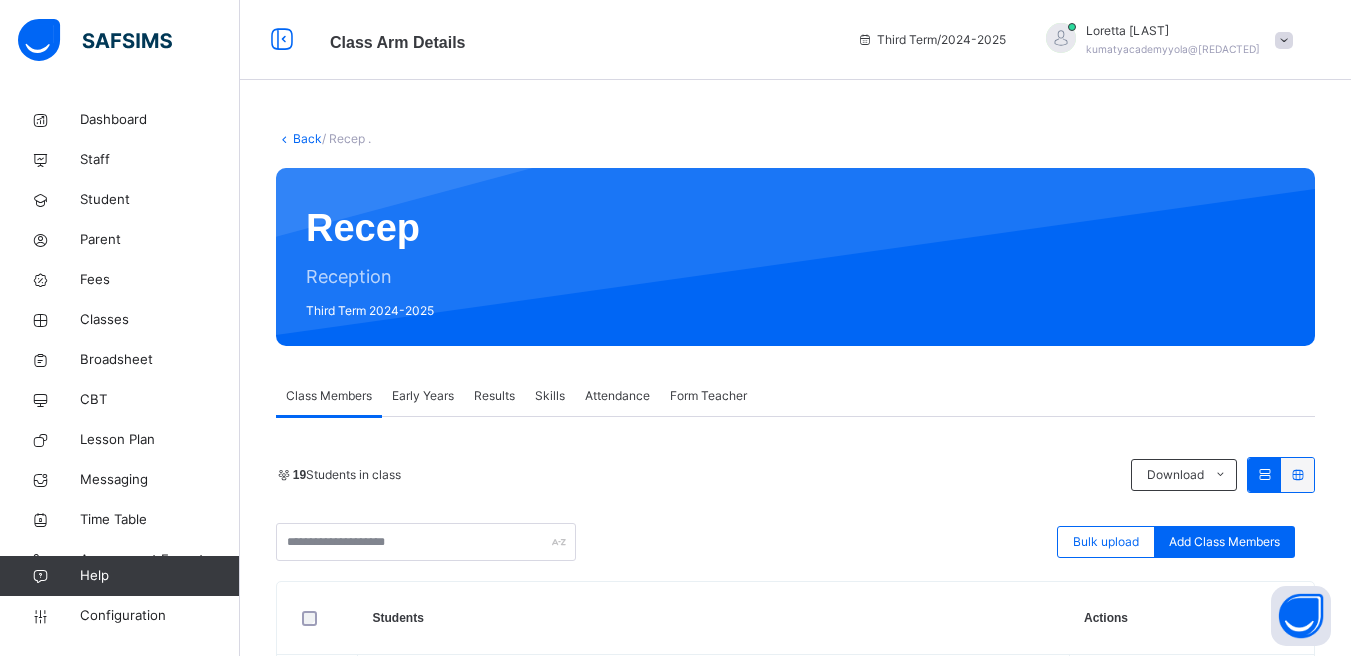 scroll, scrollTop: 1382, scrollLeft: 0, axis: vertical 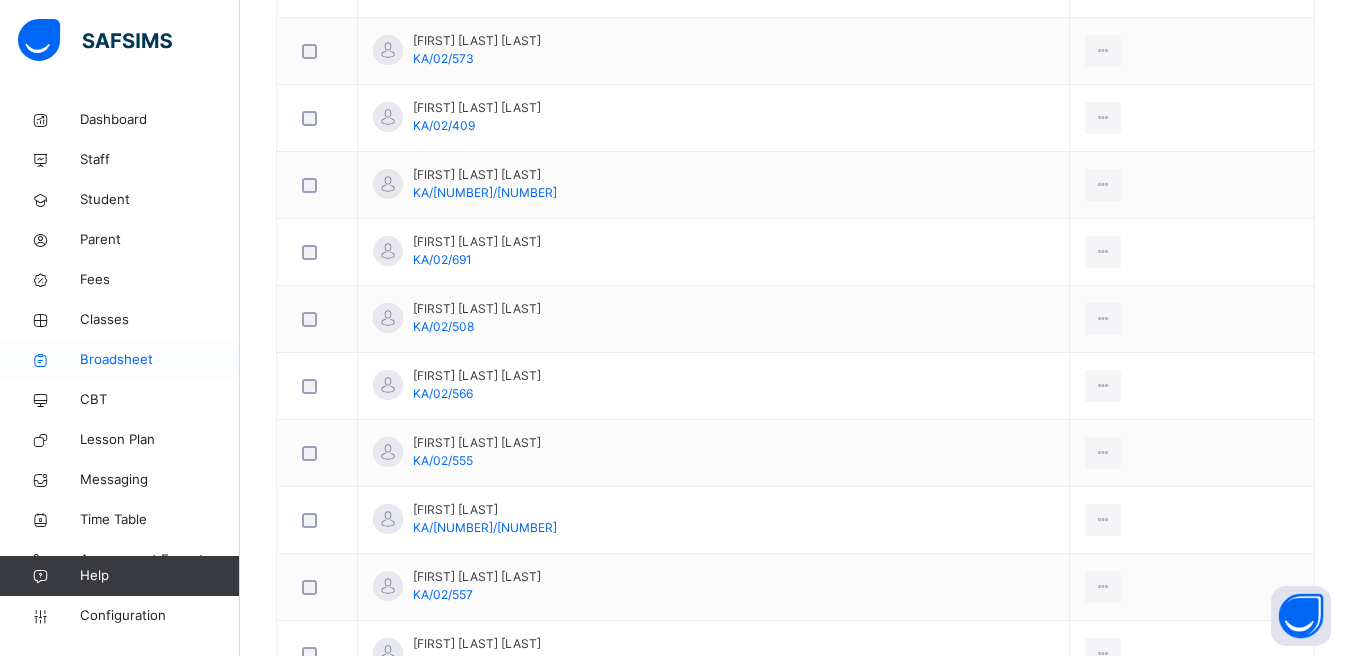 click on "Broadsheet" at bounding box center (160, 360) 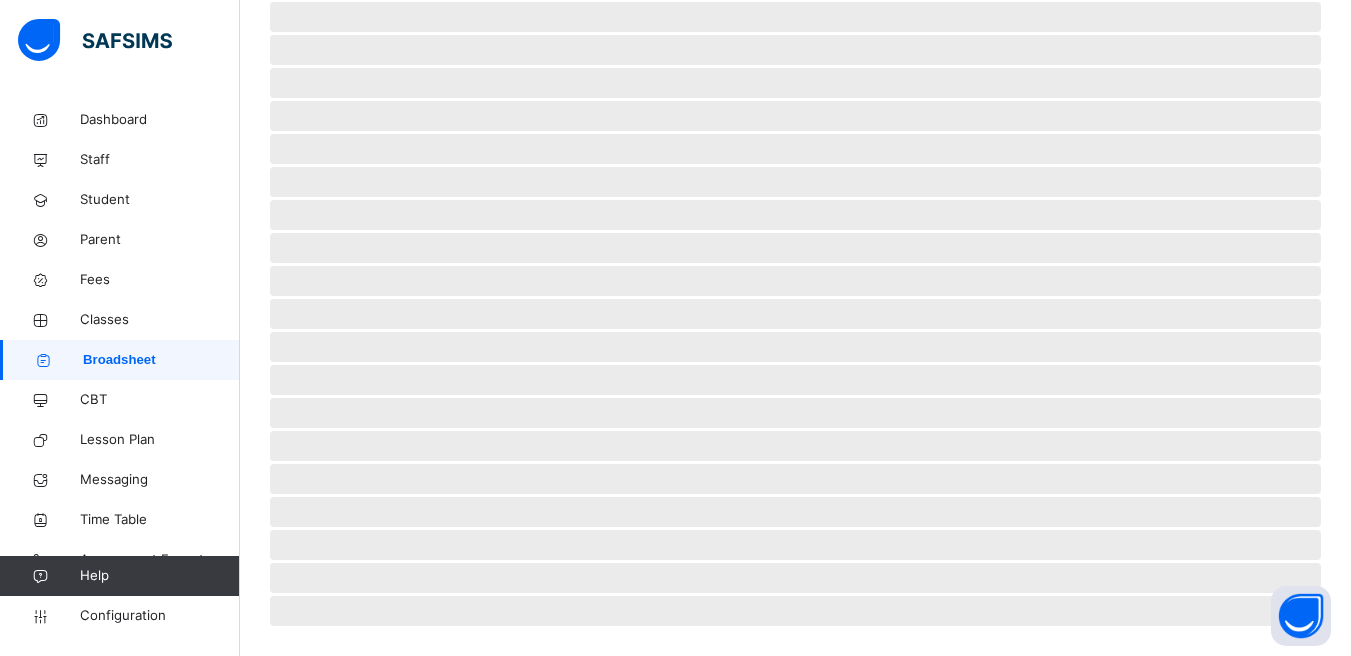 scroll, scrollTop: 0, scrollLeft: 0, axis: both 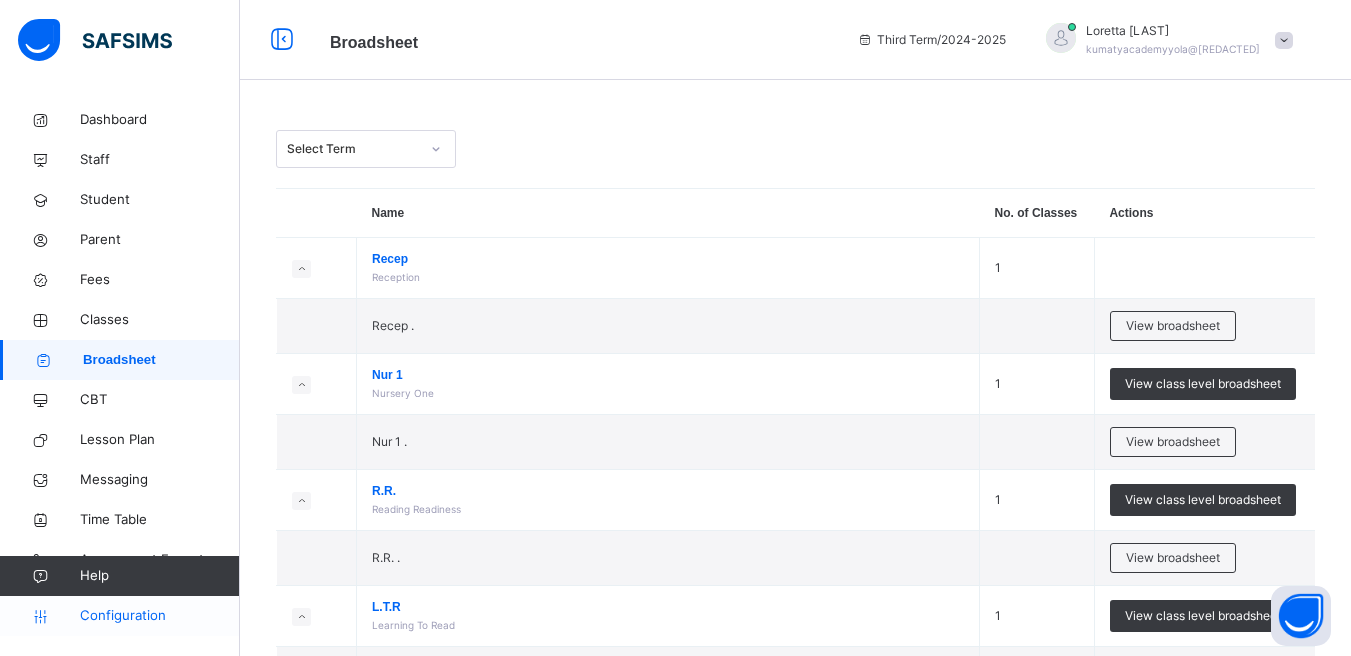 click on "Configuration" at bounding box center (159, 616) 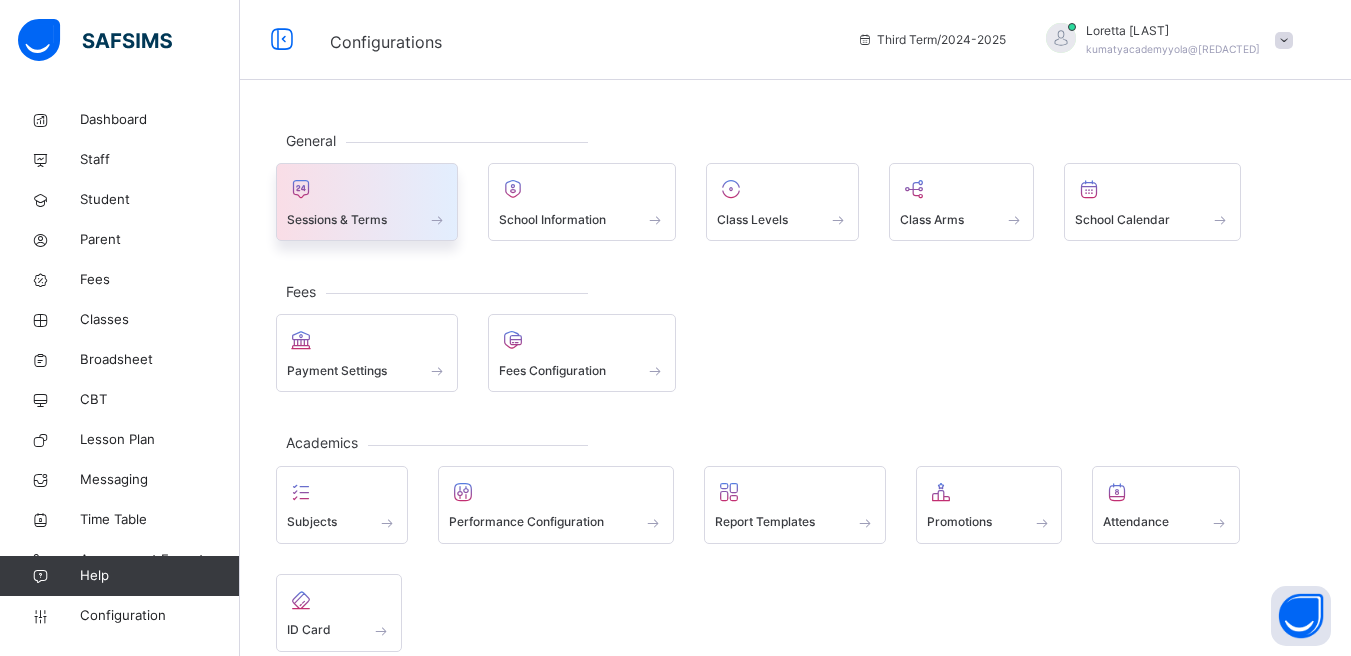 click at bounding box center (367, 189) 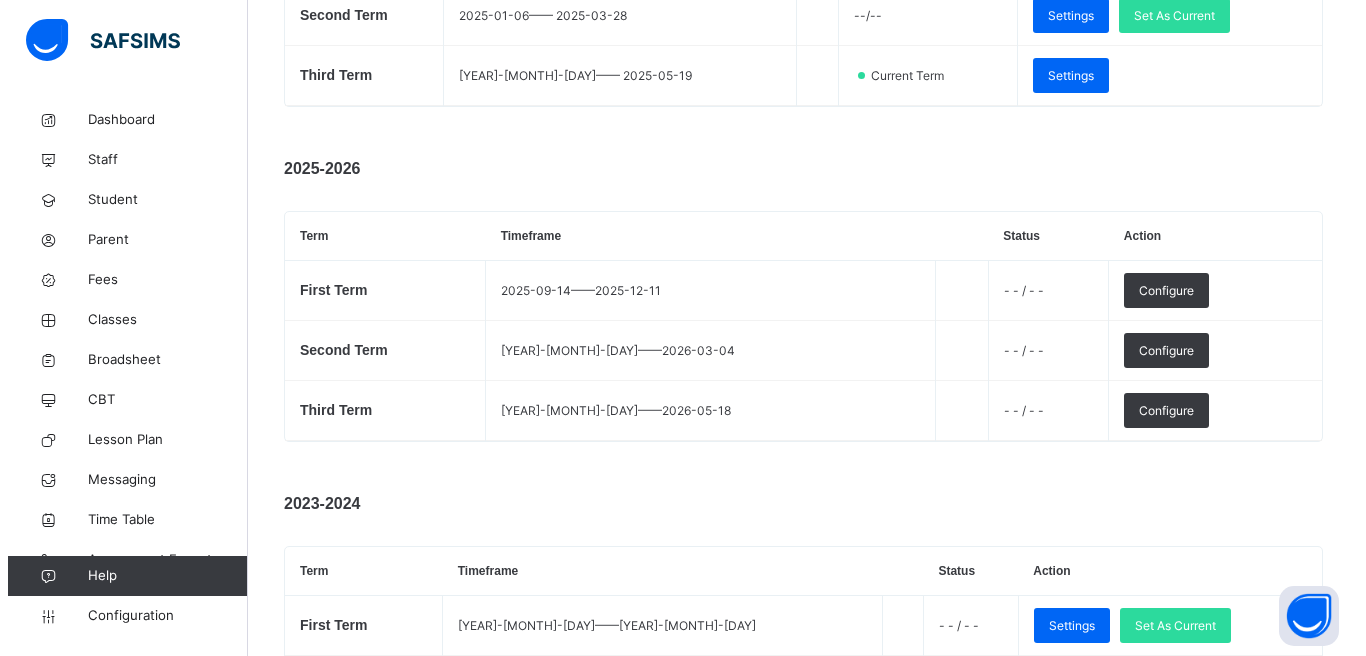 scroll, scrollTop: 525, scrollLeft: 0, axis: vertical 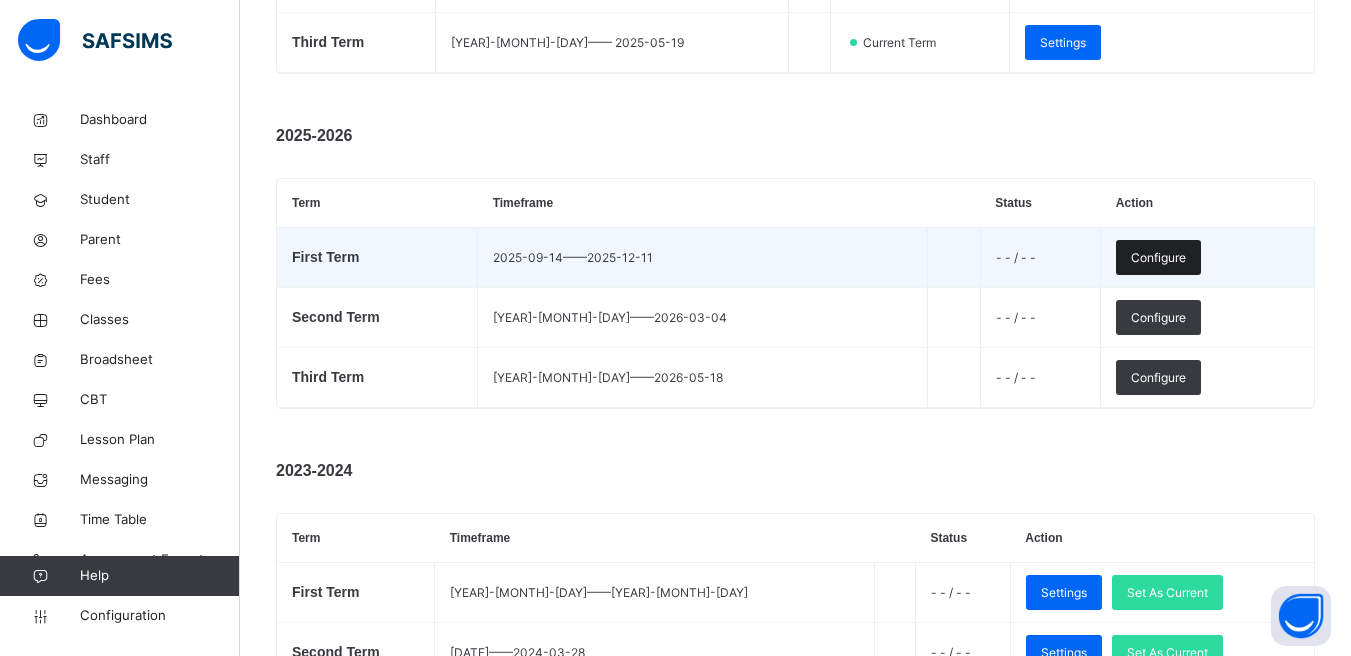 click on "Configure" at bounding box center [1158, 258] 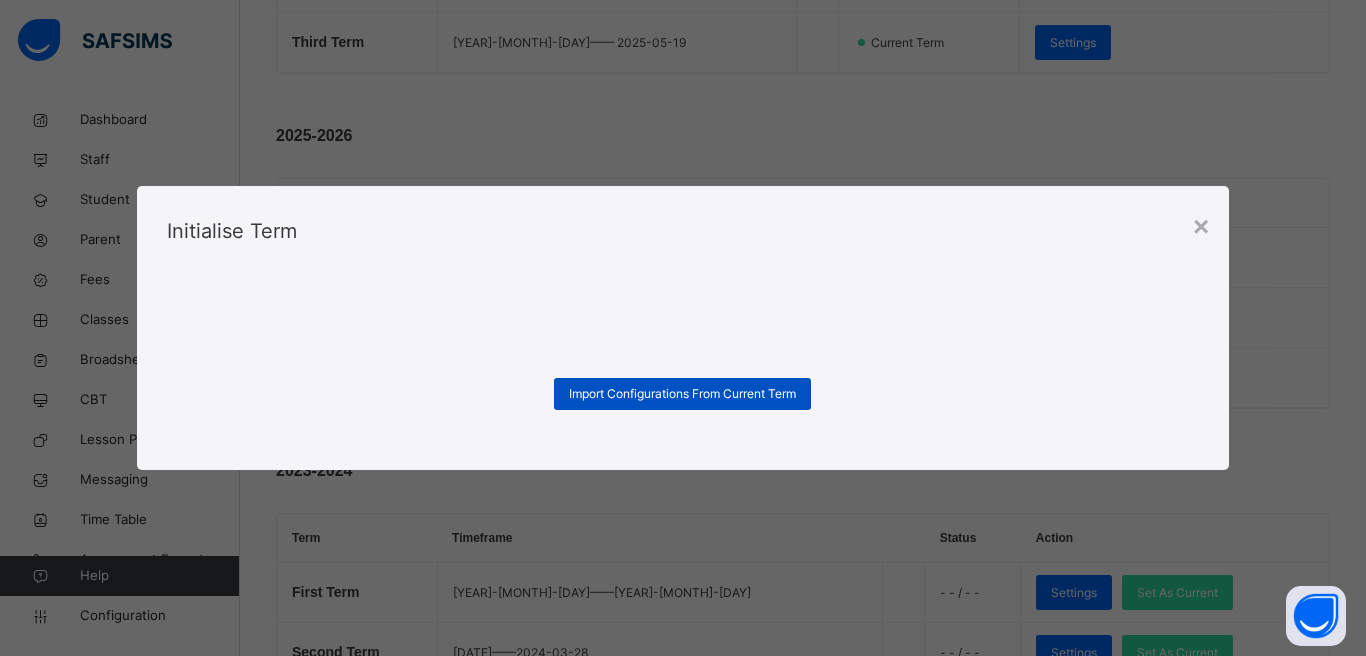 click on "Import Configurations From Current Term" at bounding box center [682, 394] 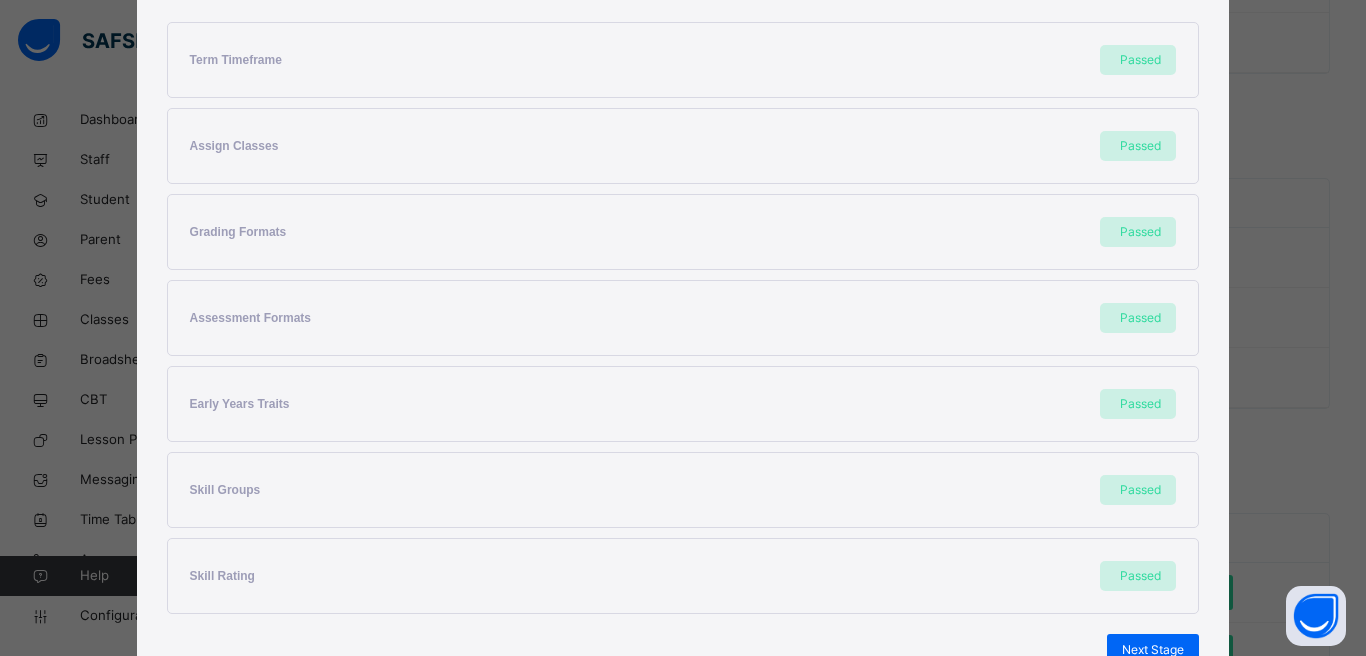 scroll, scrollTop: 527, scrollLeft: 0, axis: vertical 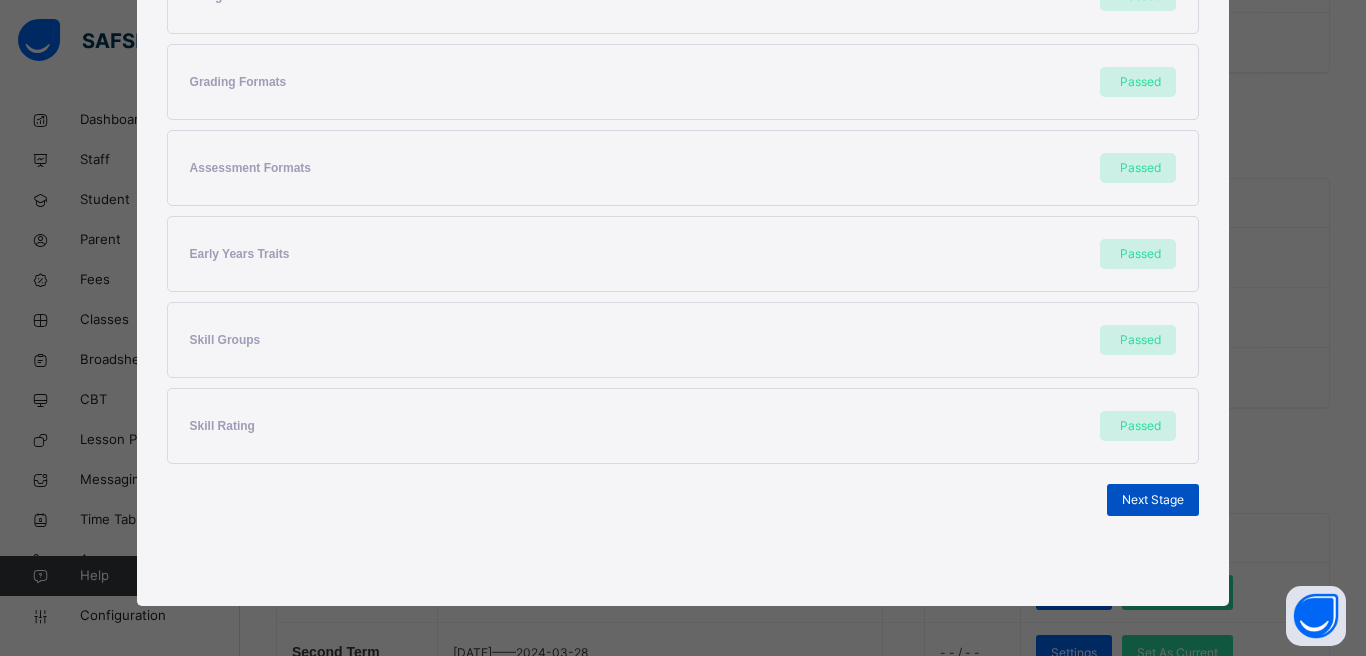 click on "Next Stage" at bounding box center [1153, 500] 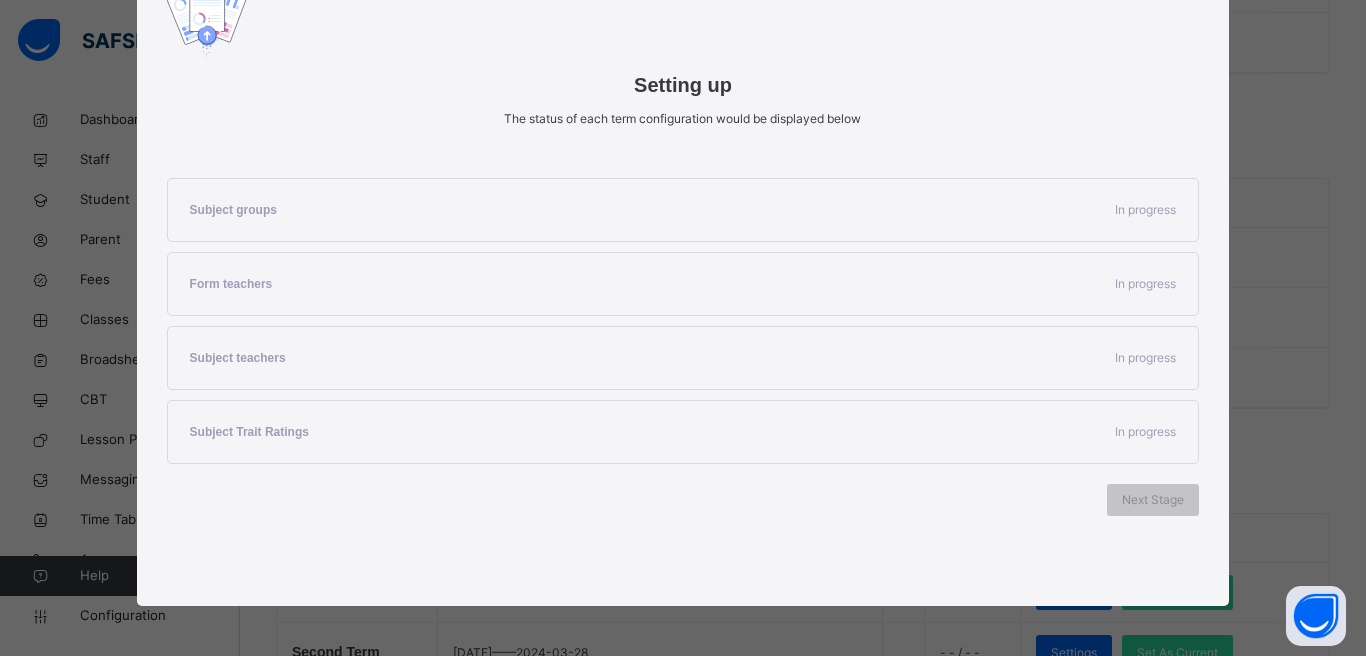 scroll, scrollTop: 269, scrollLeft: 0, axis: vertical 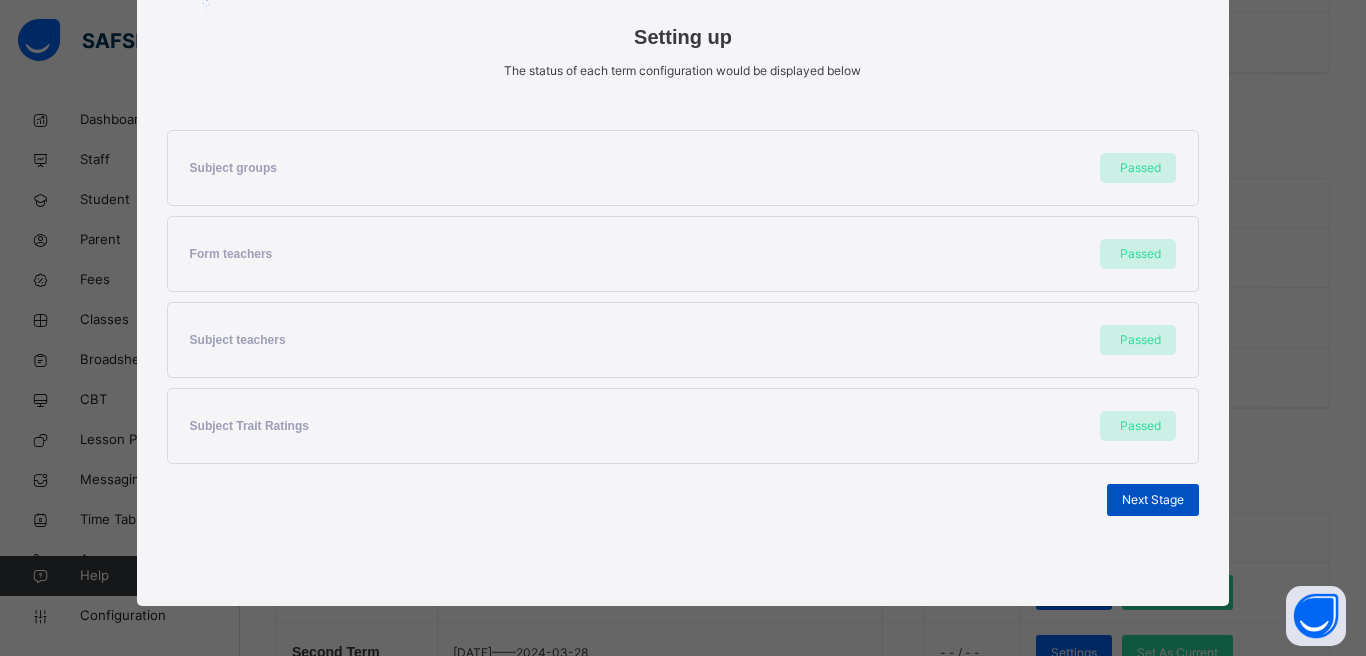click on "Next Stage" at bounding box center (1153, 500) 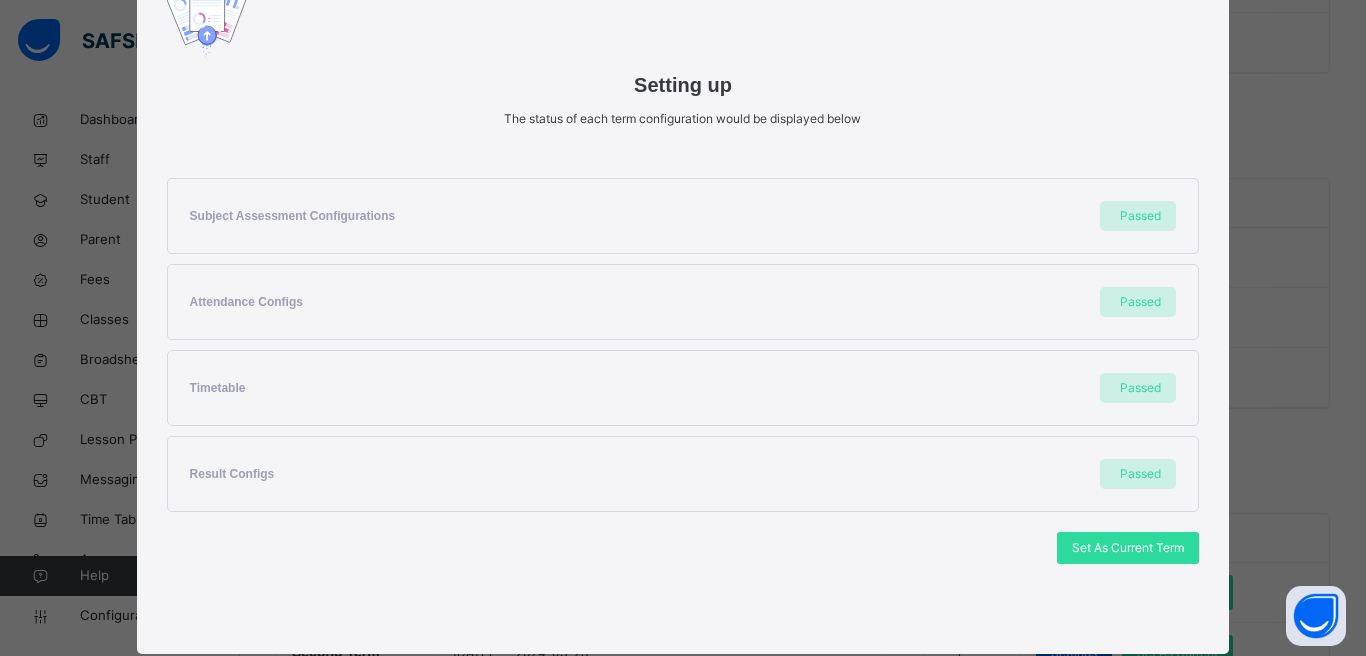 scroll, scrollTop: 269, scrollLeft: 0, axis: vertical 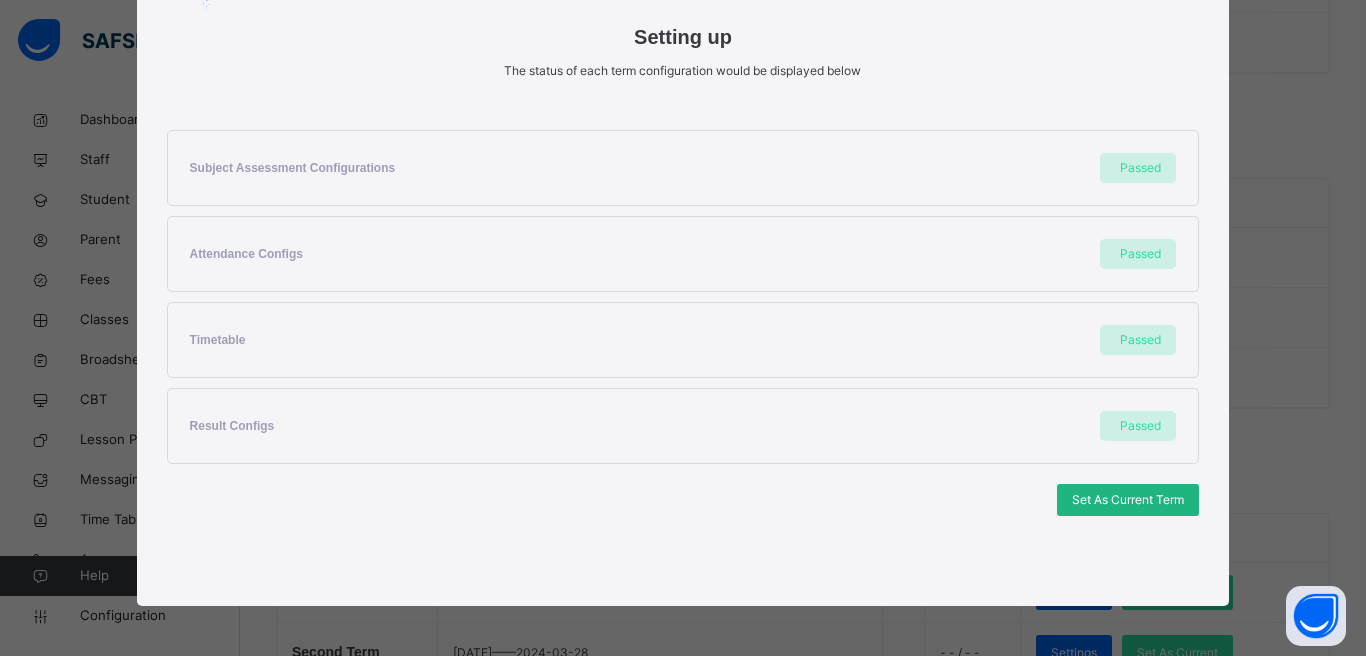 click on "Set As Current Term" at bounding box center [1128, 500] 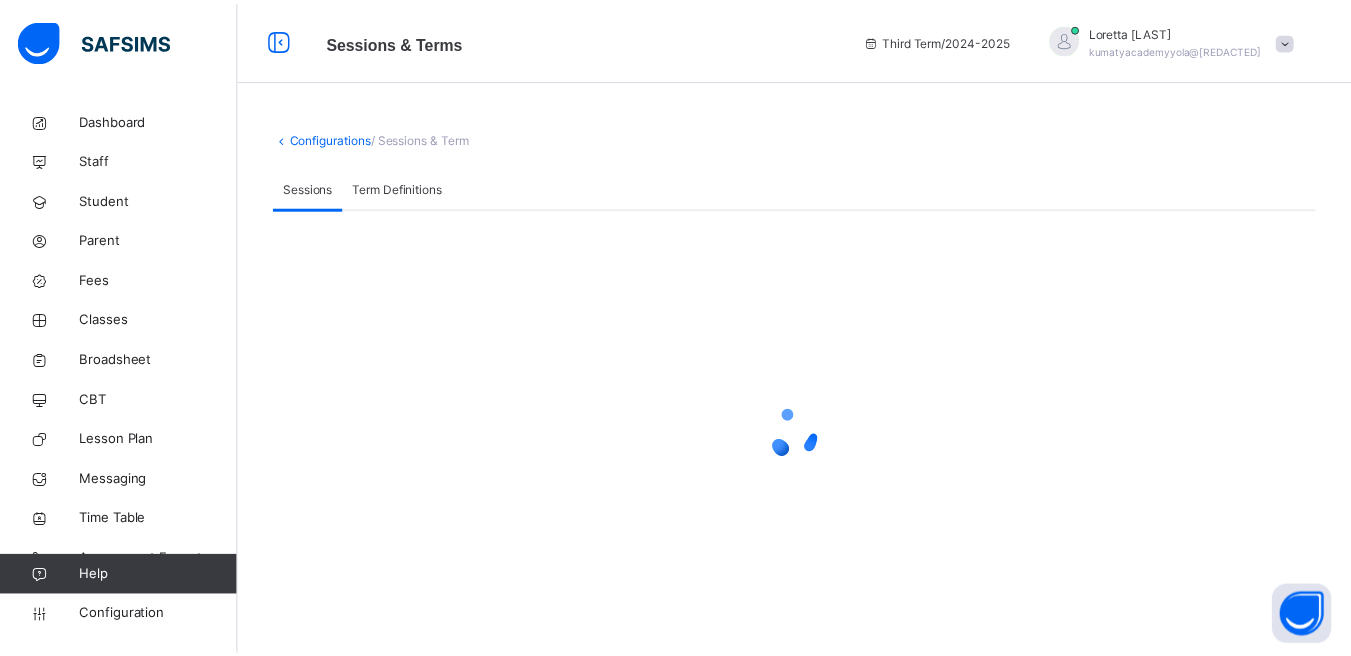 scroll, scrollTop: 0, scrollLeft: 0, axis: both 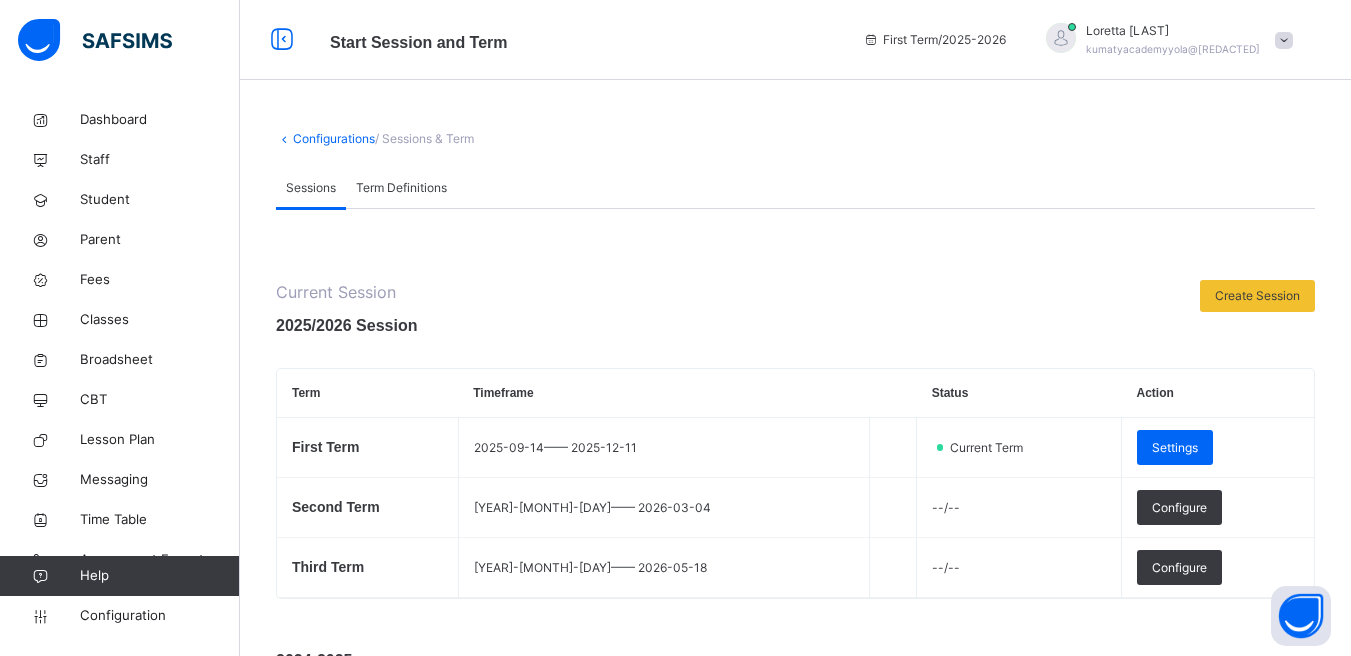 click at bounding box center (1061, 38) 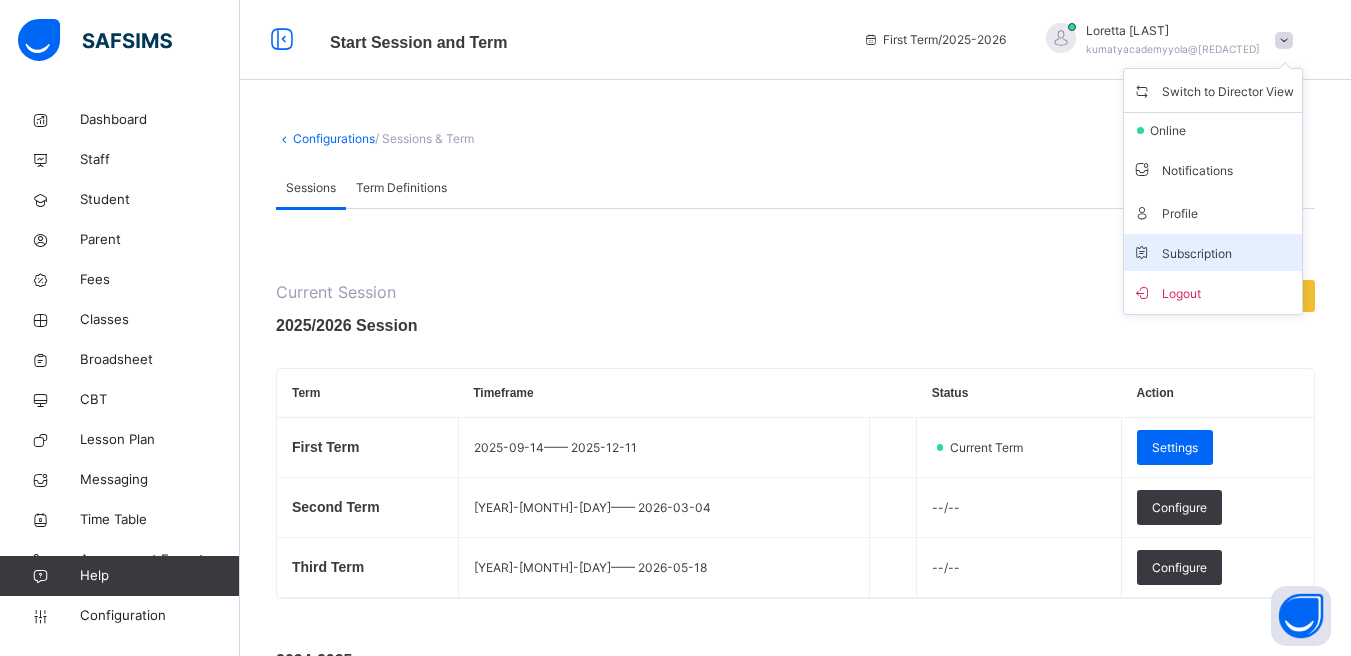 click on "Subscription" at bounding box center (1182, 253) 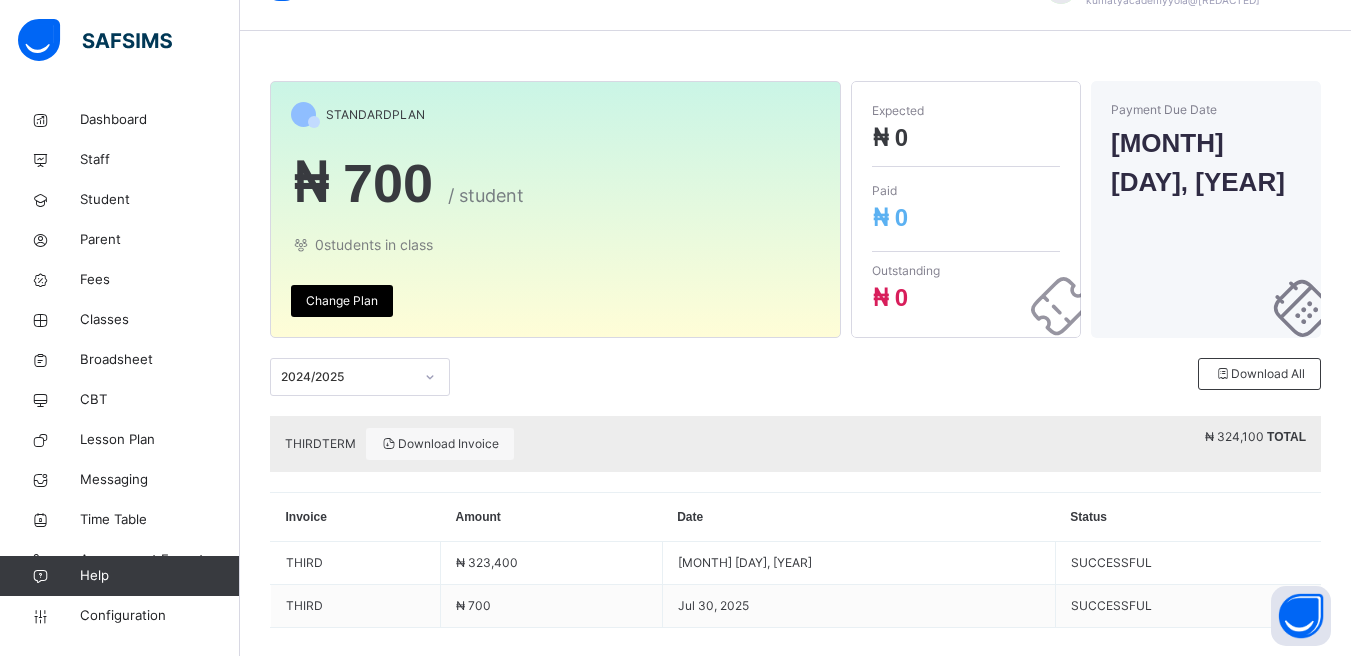 scroll, scrollTop: 70, scrollLeft: 0, axis: vertical 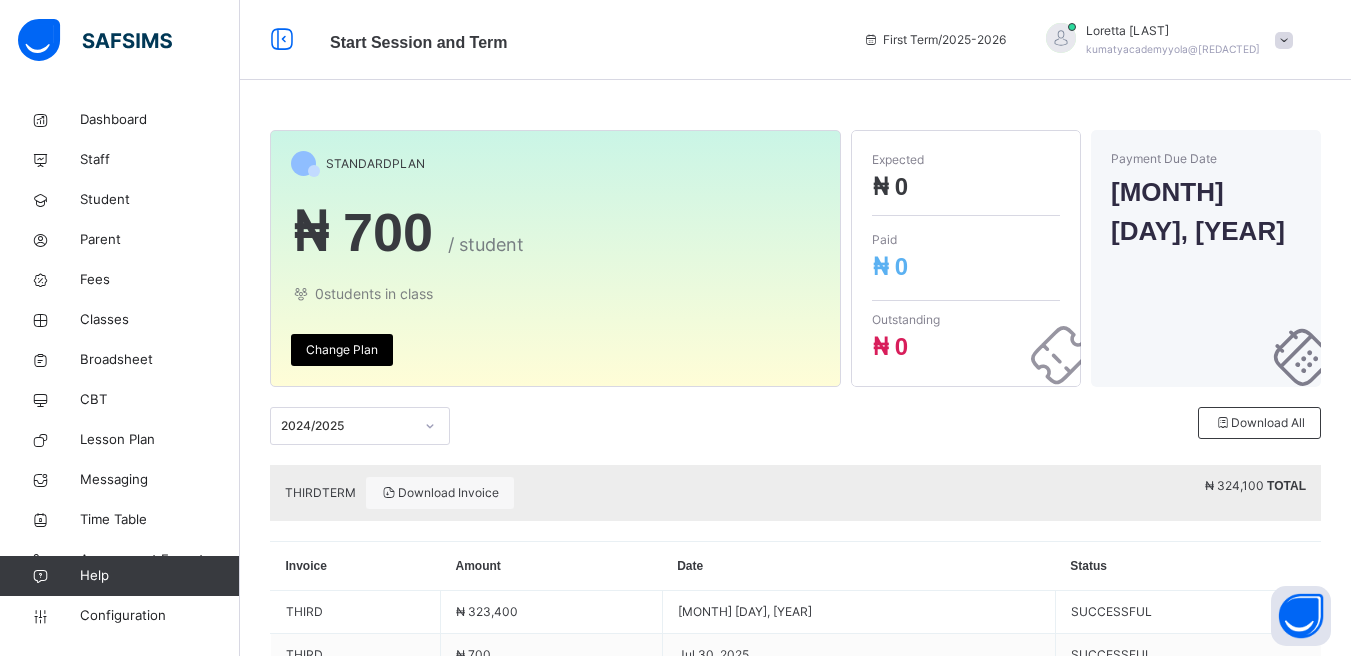 click on "Change Plan" at bounding box center [342, 350] 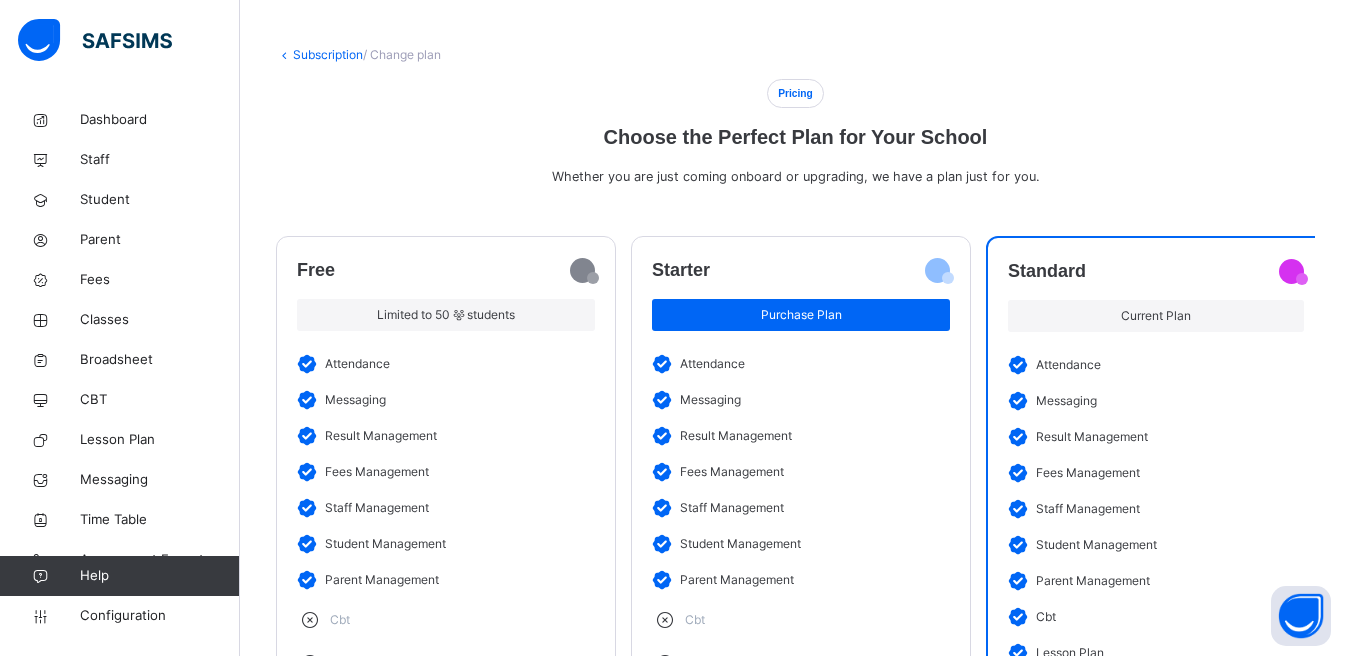 scroll, scrollTop: 241, scrollLeft: 0, axis: vertical 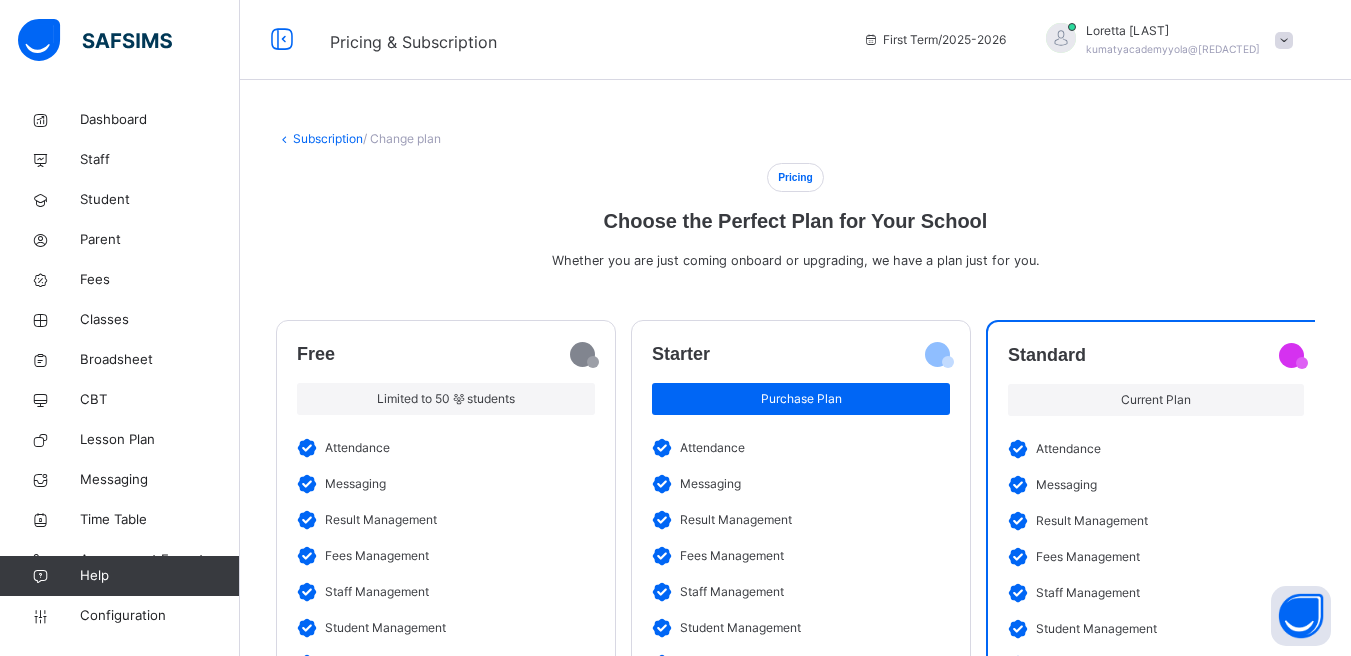 click on "Subscription" at bounding box center [328, 138] 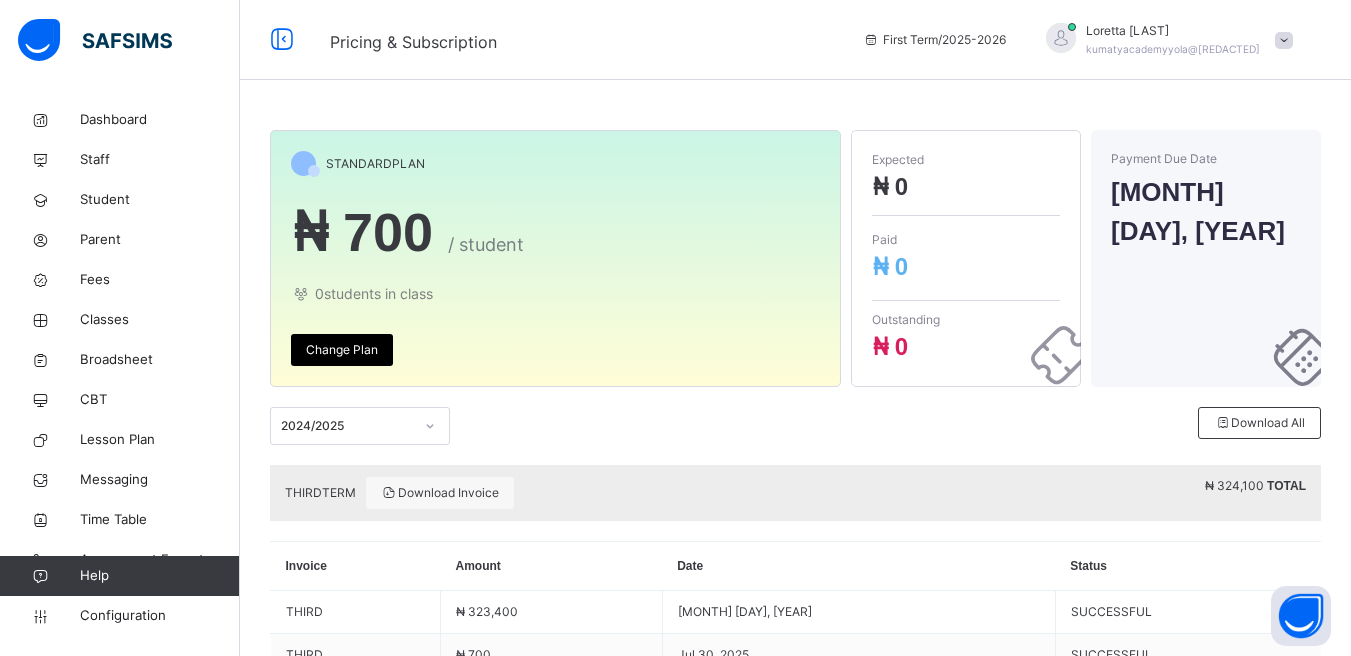 scroll, scrollTop: 70, scrollLeft: 0, axis: vertical 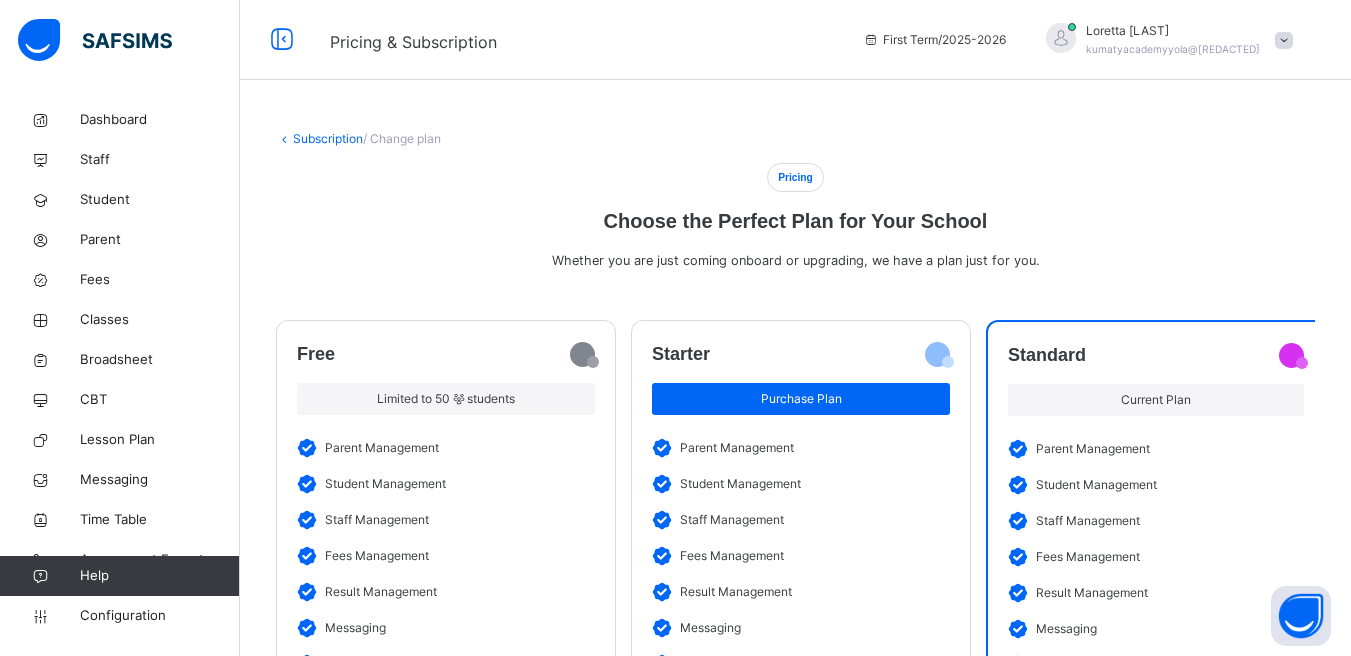 click on "Subscription" at bounding box center [328, 138] 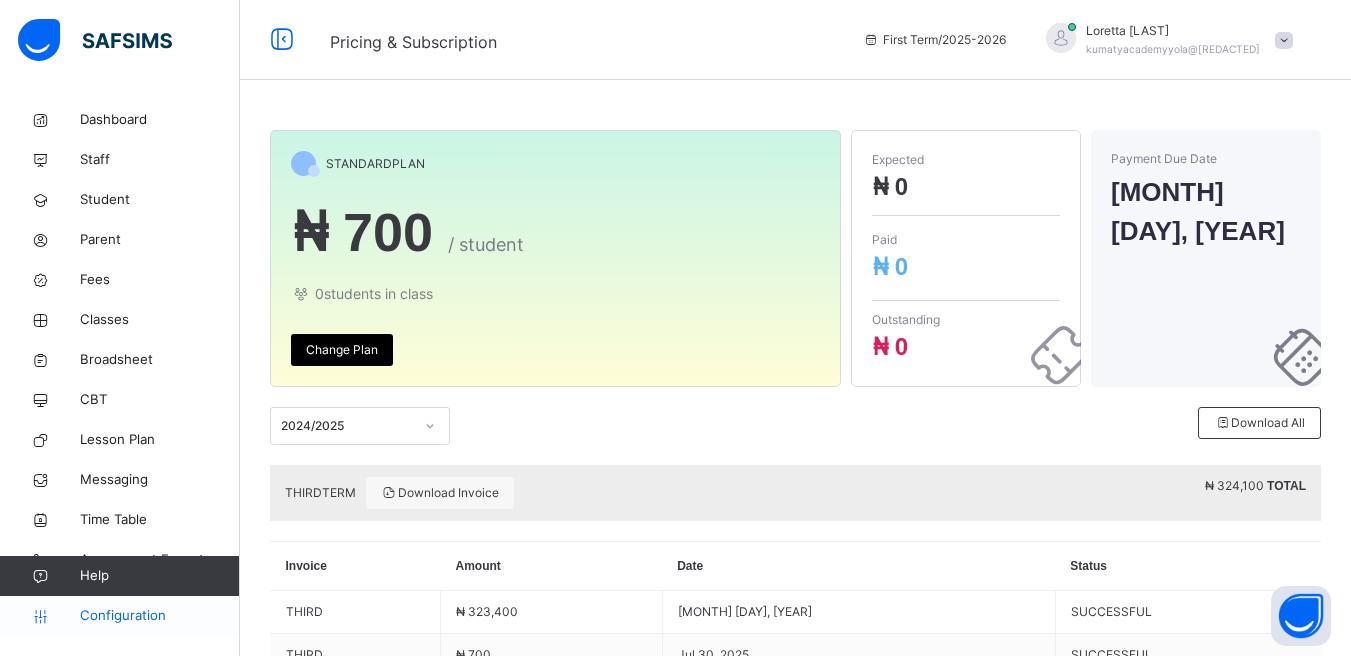 click on "Configuration" at bounding box center (159, 616) 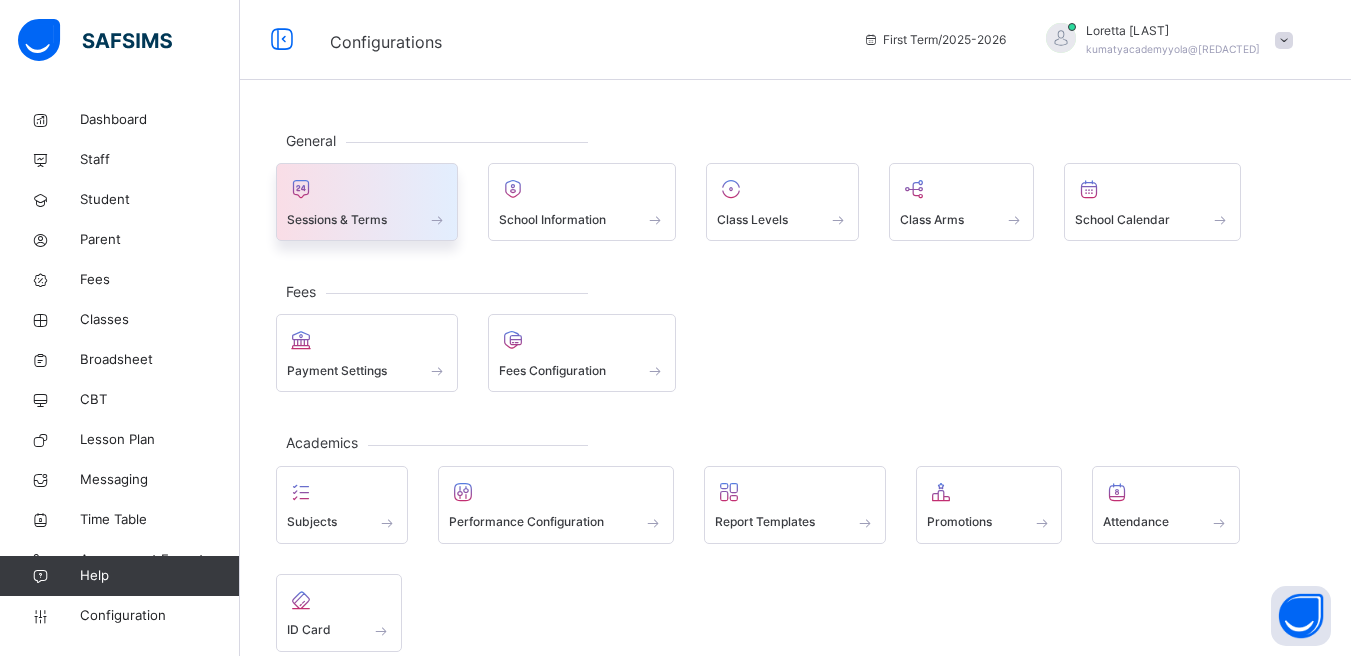 click at bounding box center [367, 206] 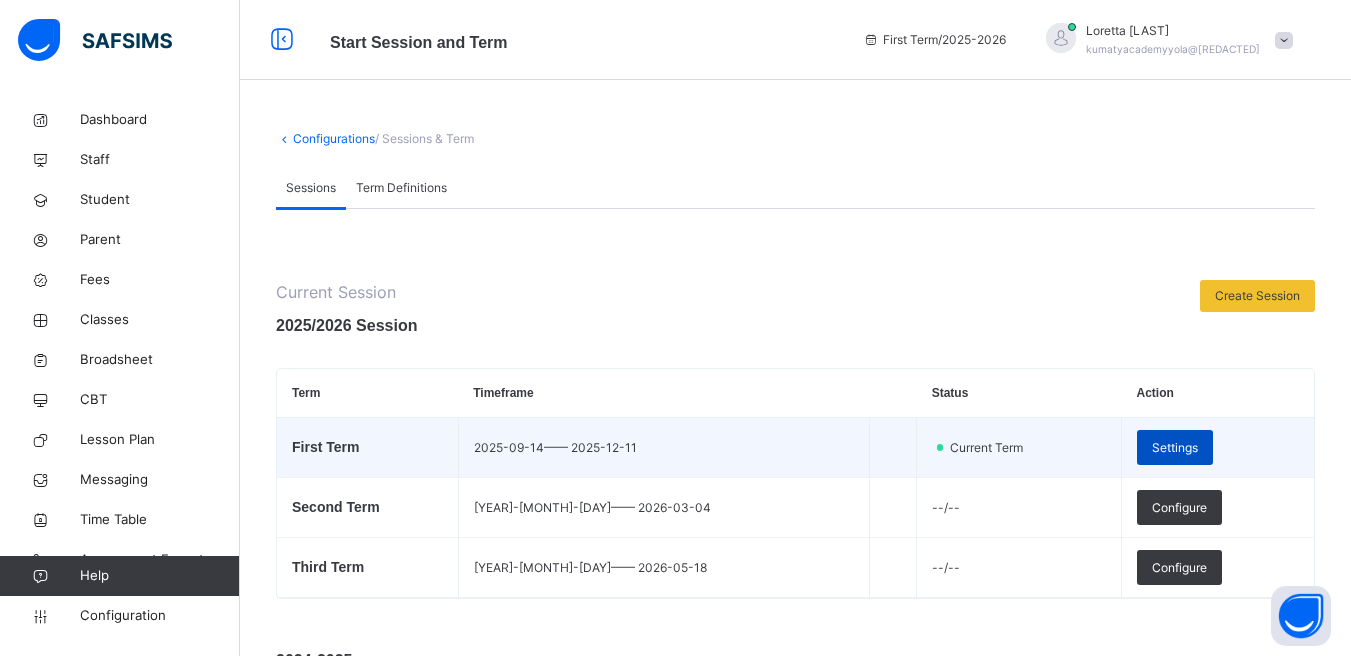 click on "Settings" at bounding box center [1175, 448] 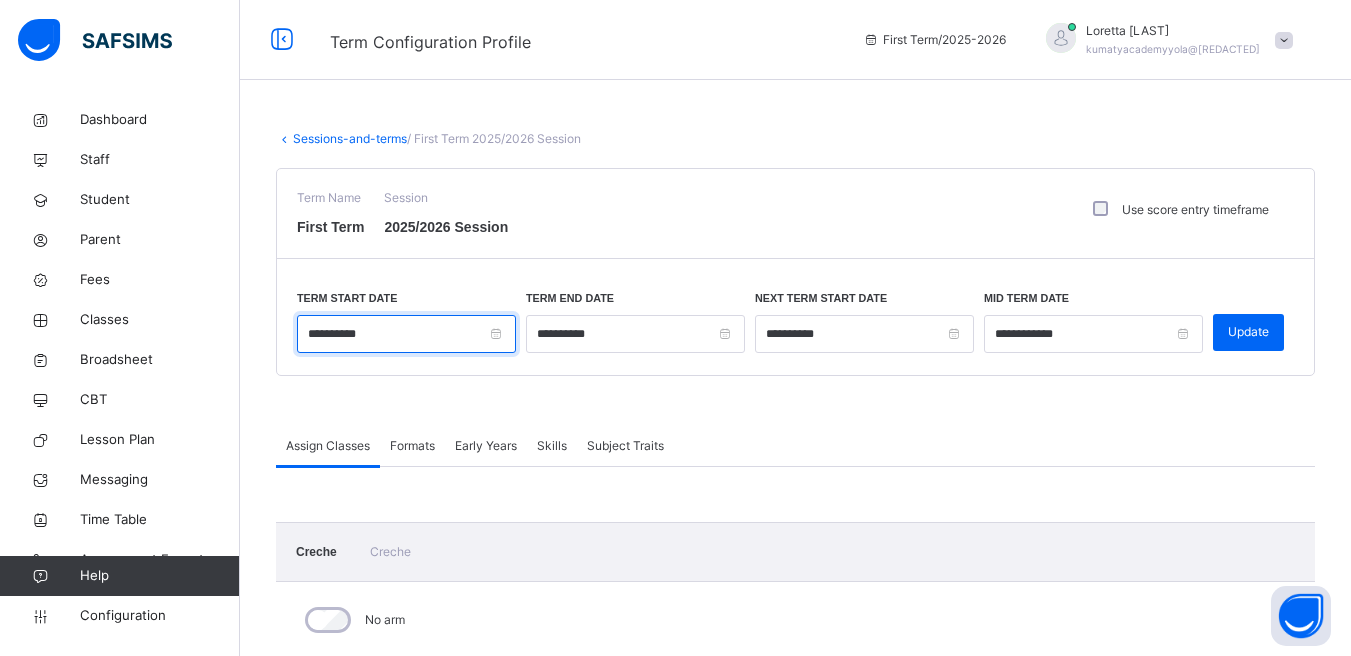 click on "**********" at bounding box center [406, 334] 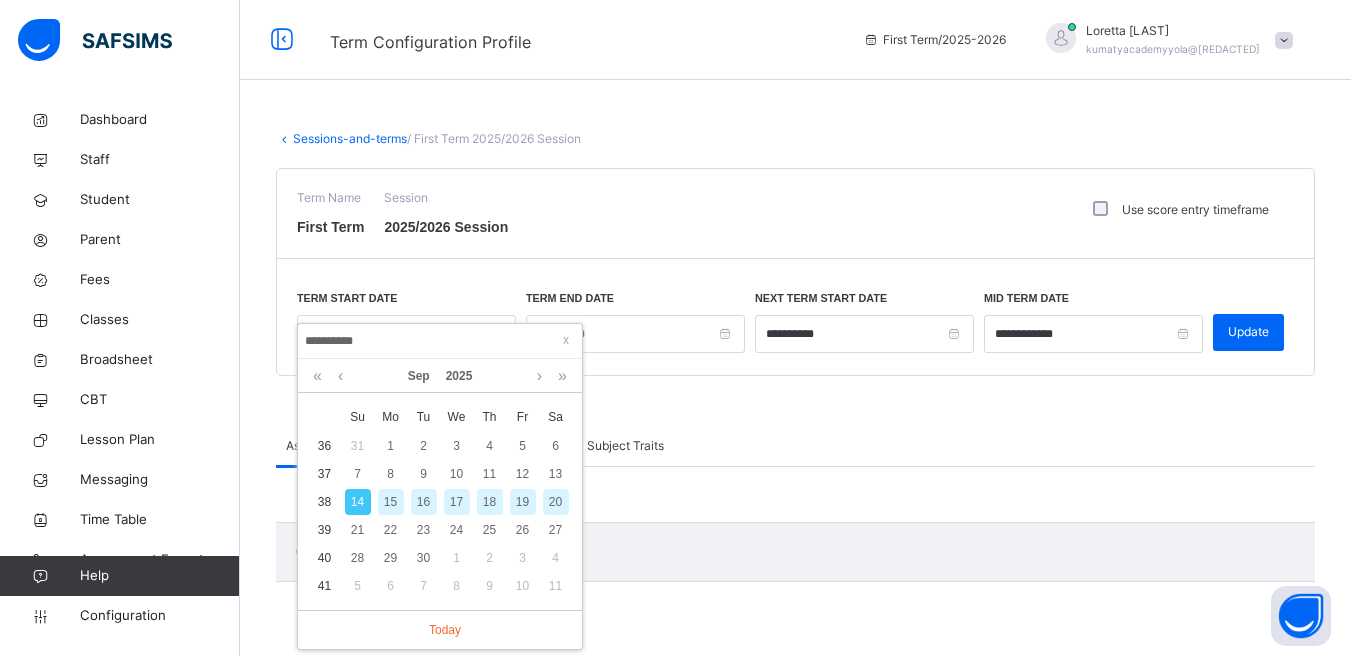 click on "15" at bounding box center (391, 502) 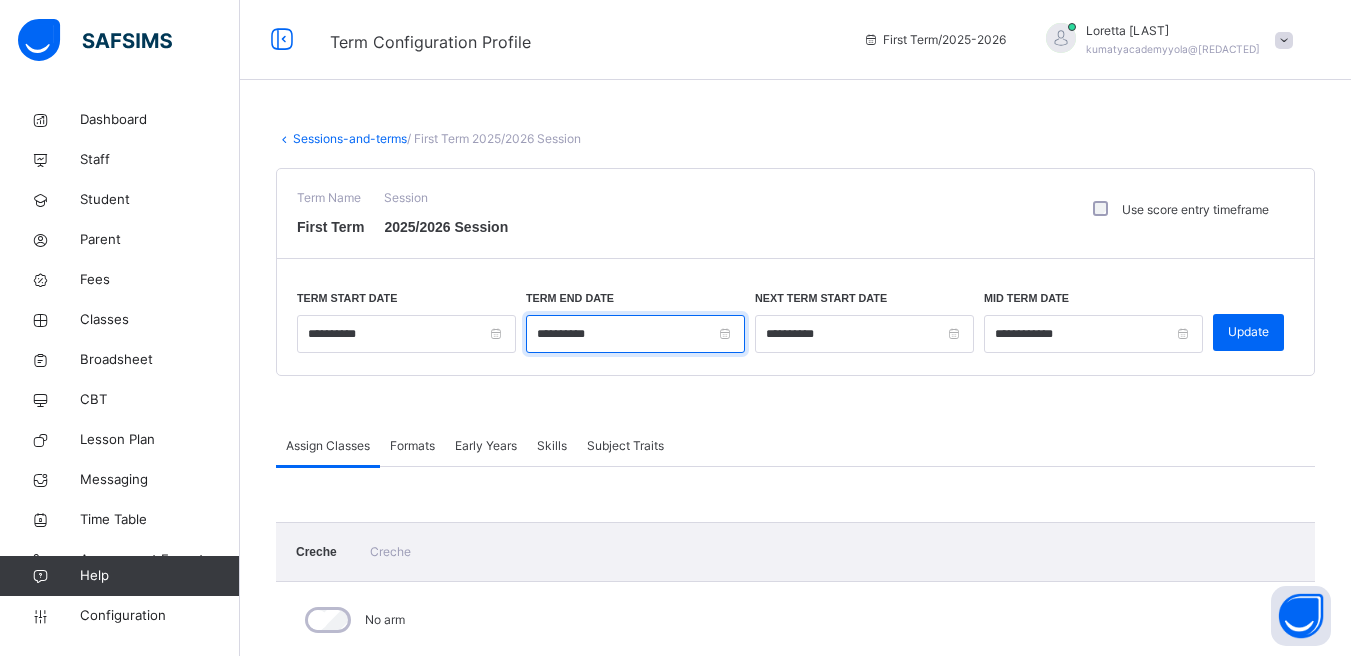 click on "**********" at bounding box center [635, 334] 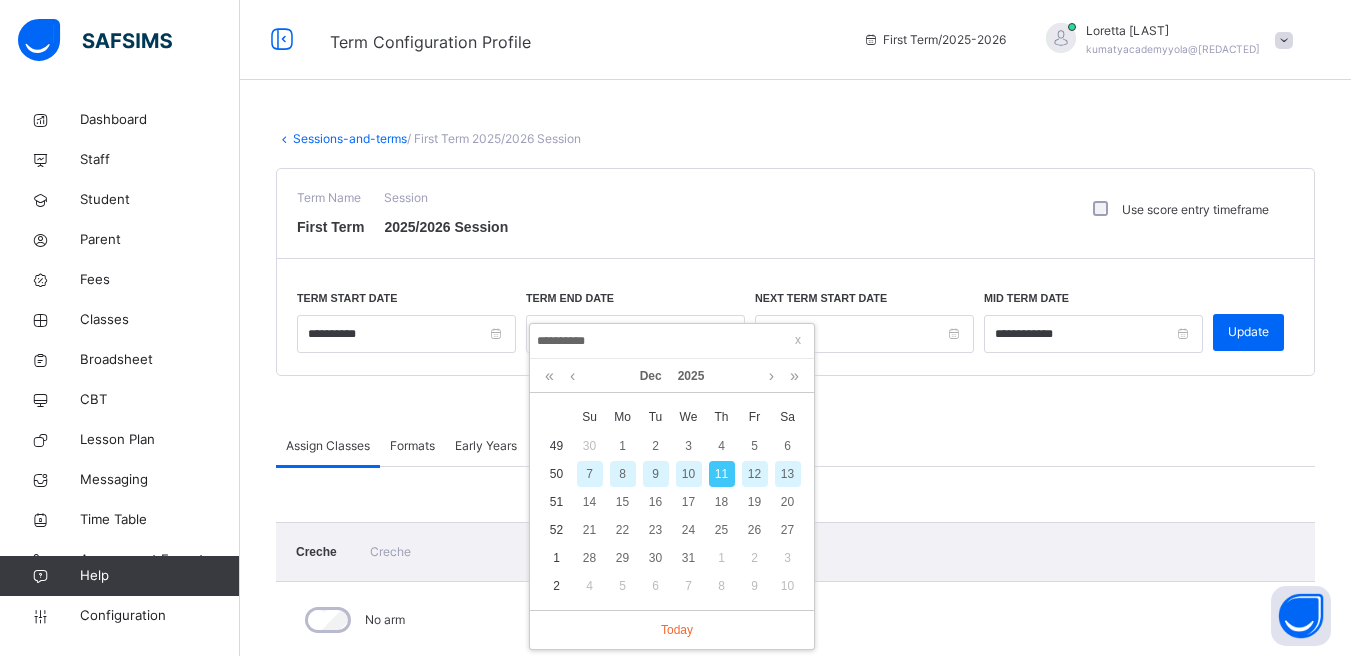 click on "12" at bounding box center [755, 474] 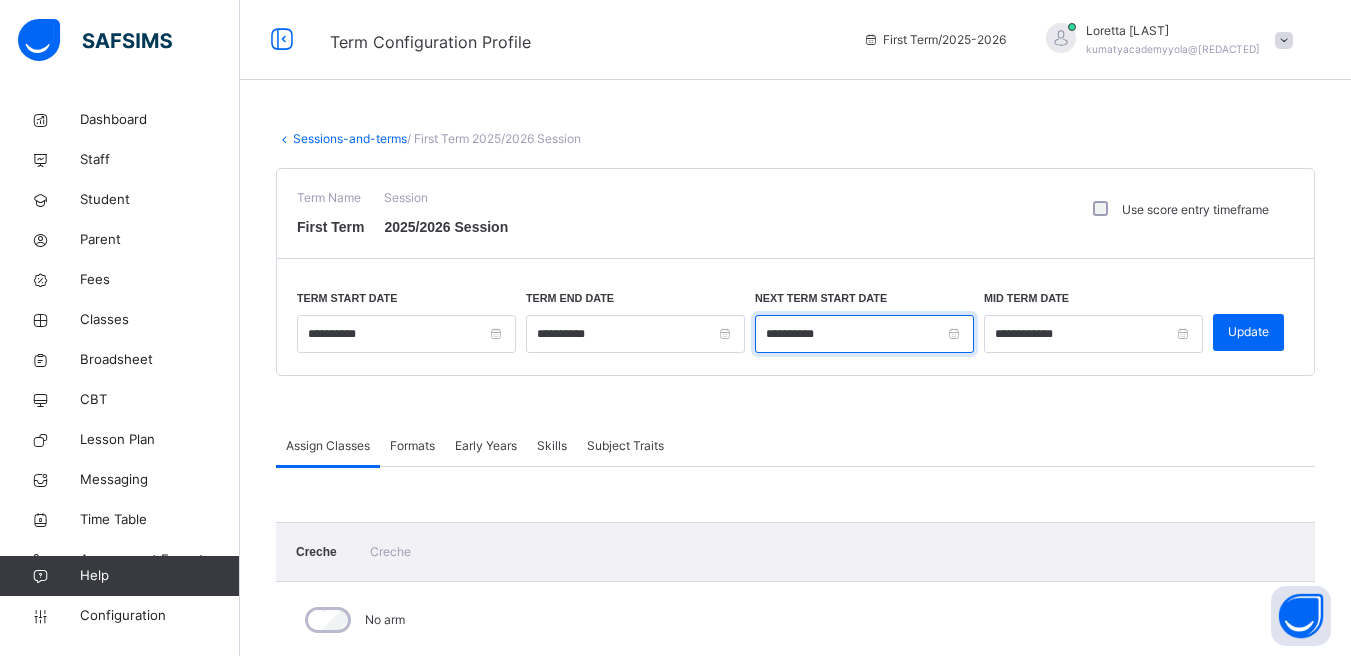 click on "**********" at bounding box center [864, 334] 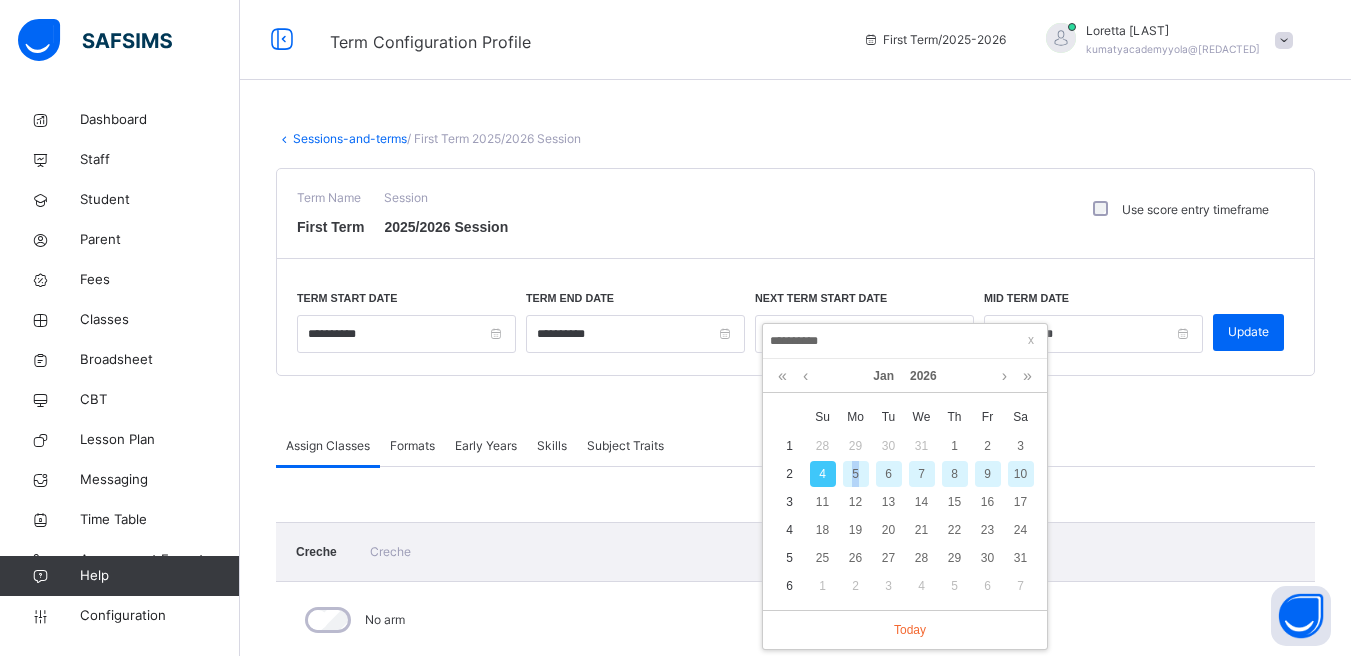 click on "5" at bounding box center [856, 474] 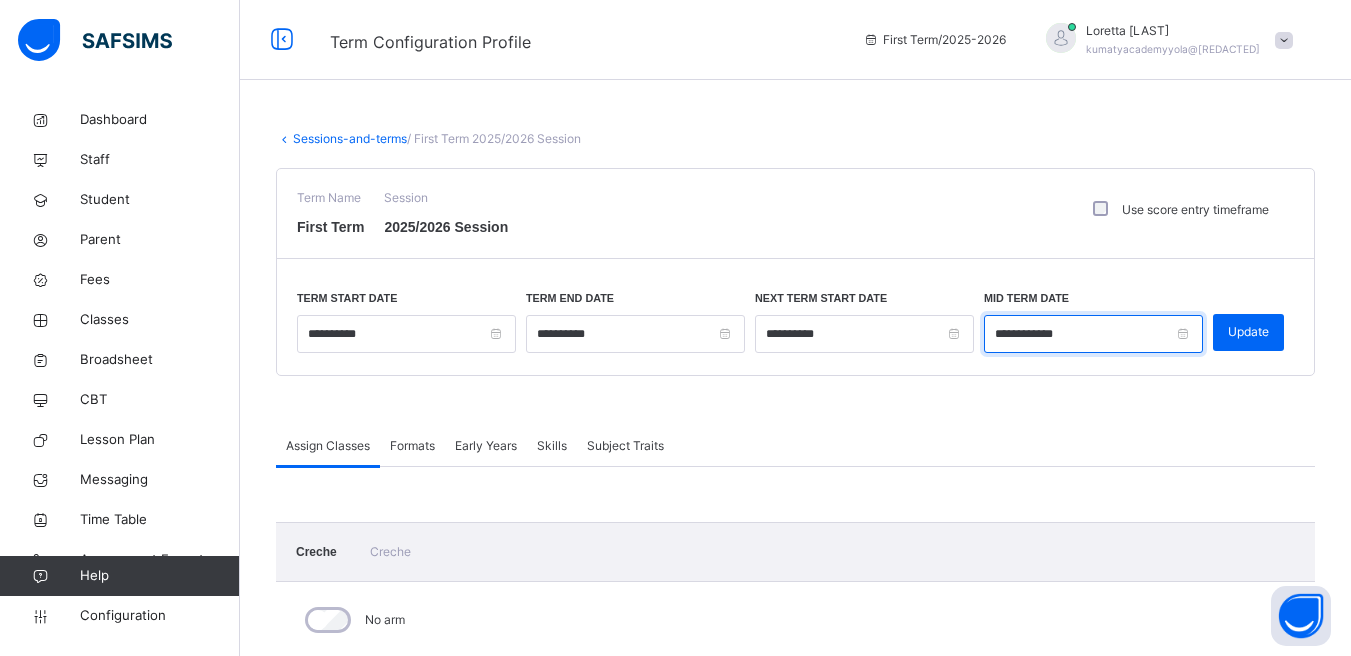 click on "**********" at bounding box center [1093, 334] 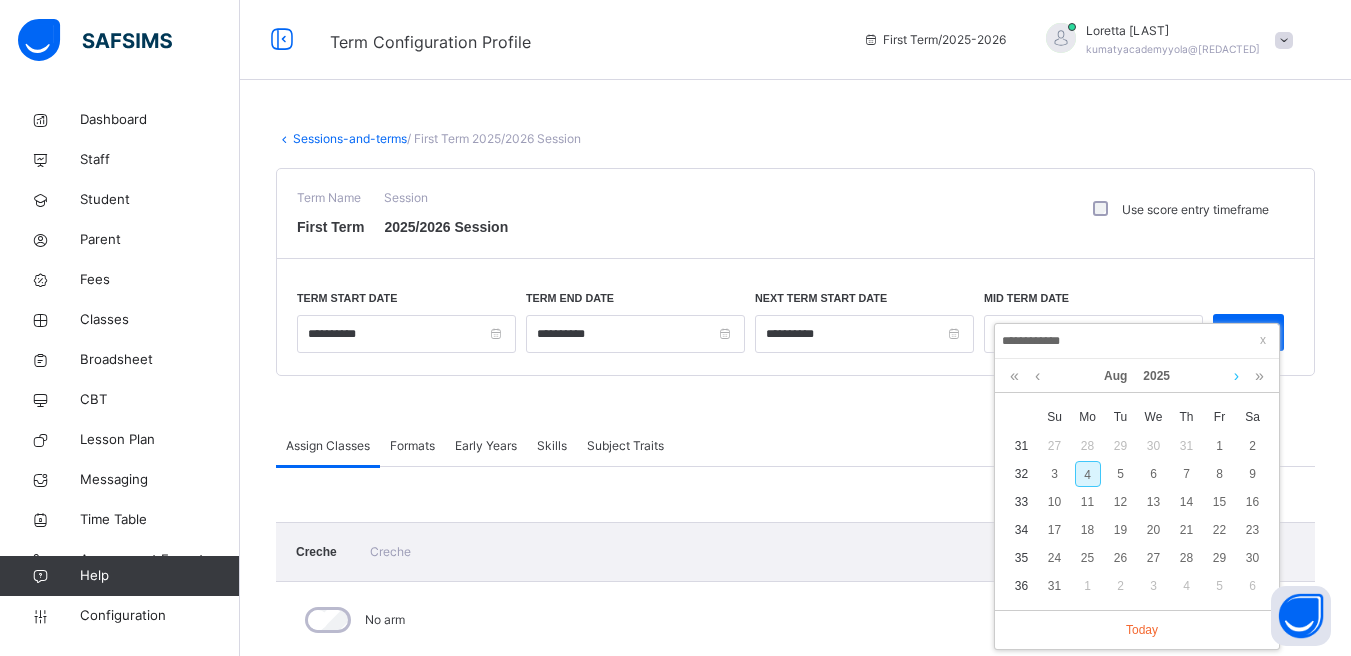 click at bounding box center (1236, 376) 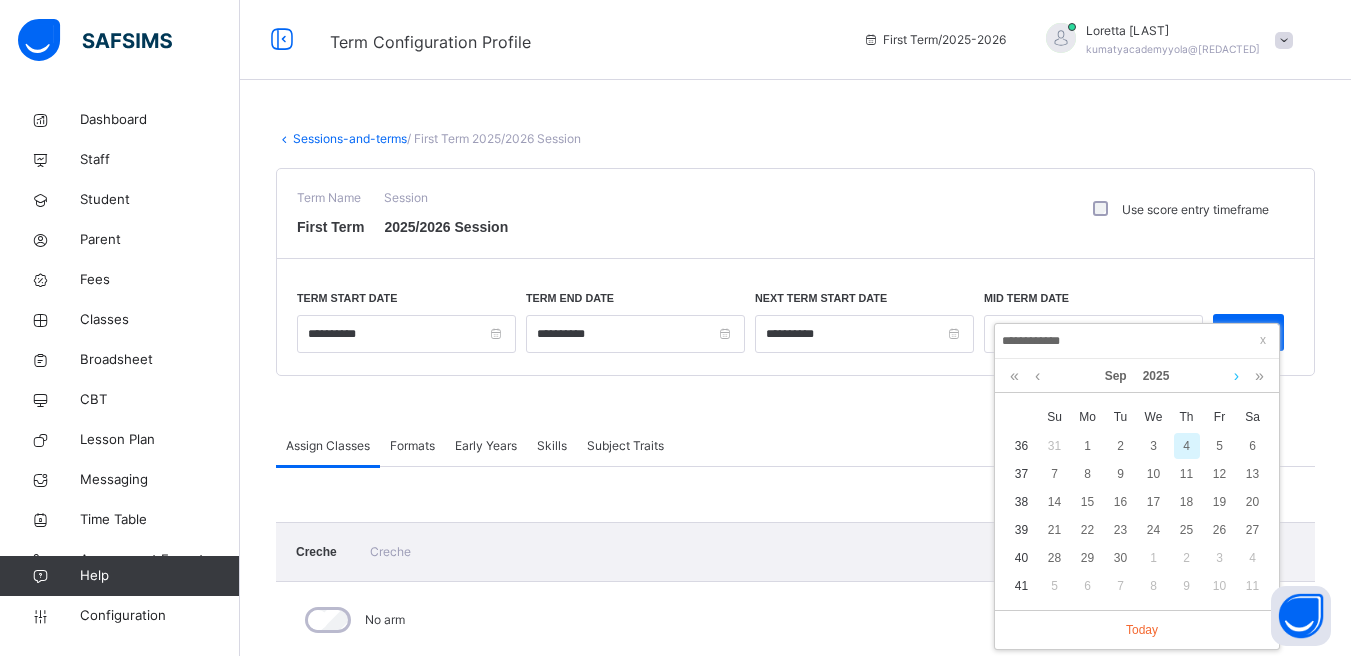 click at bounding box center (1236, 376) 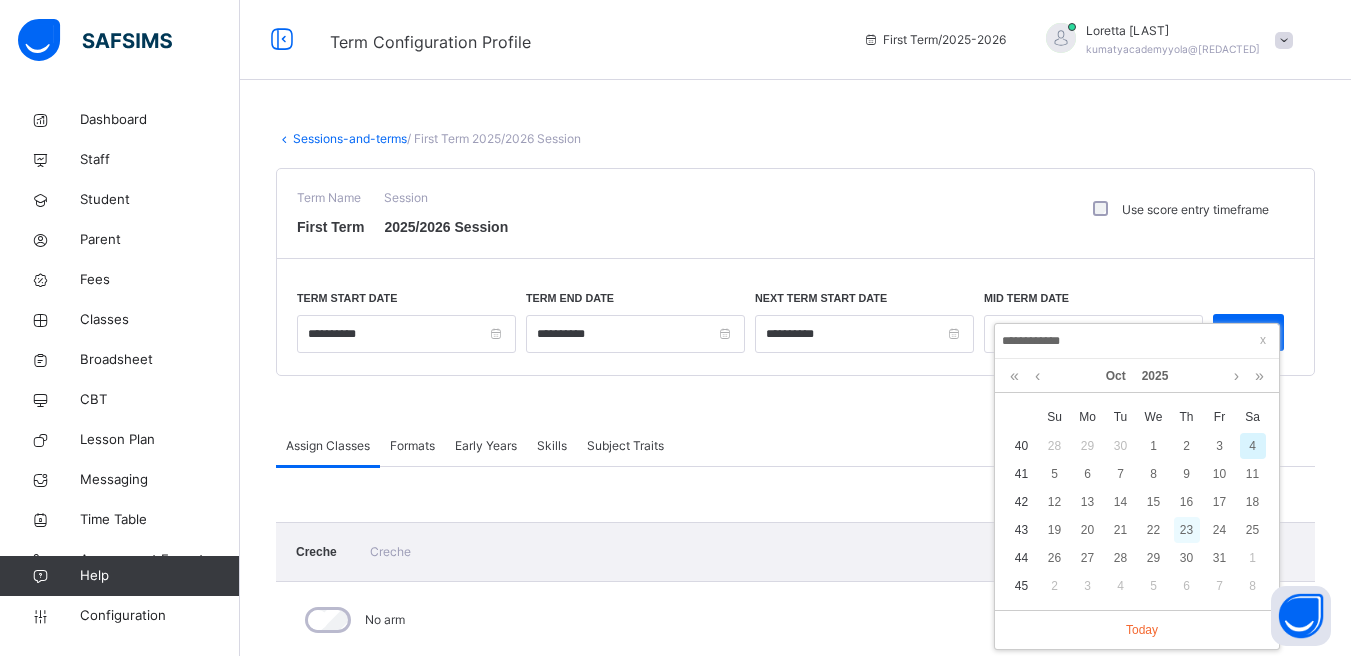 click on "23" at bounding box center (1187, 530) 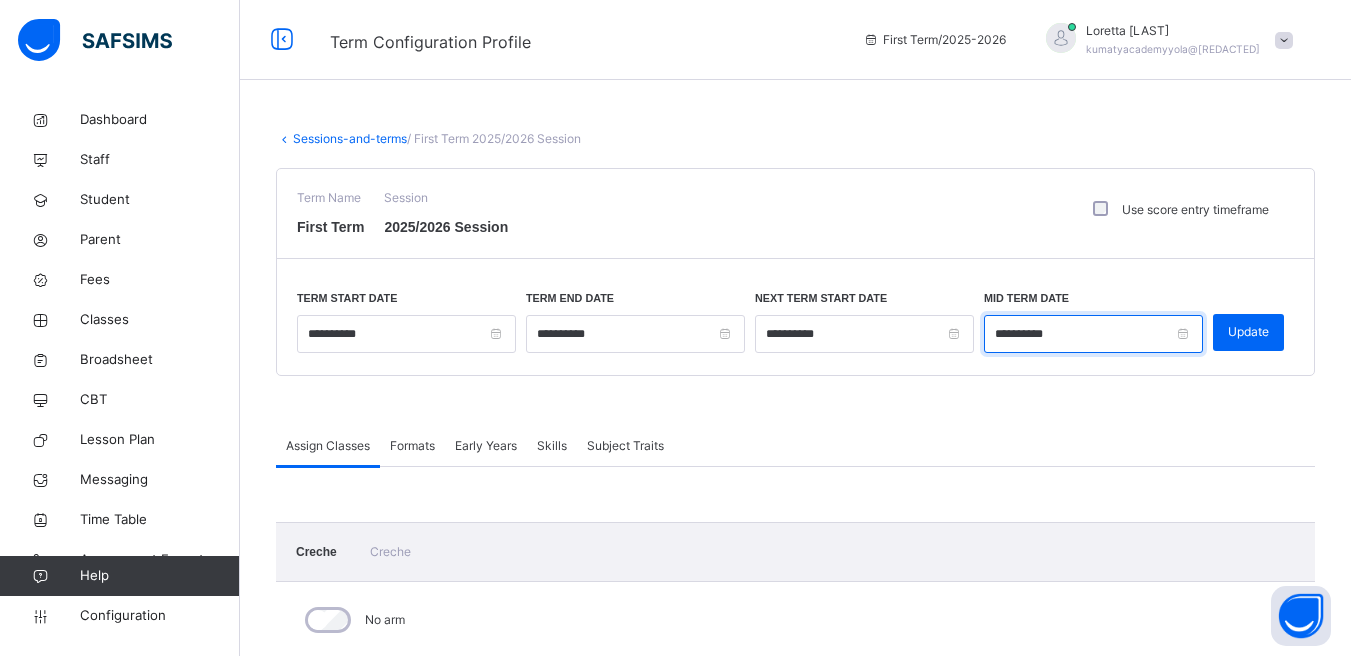 click on "**********" at bounding box center [1093, 334] 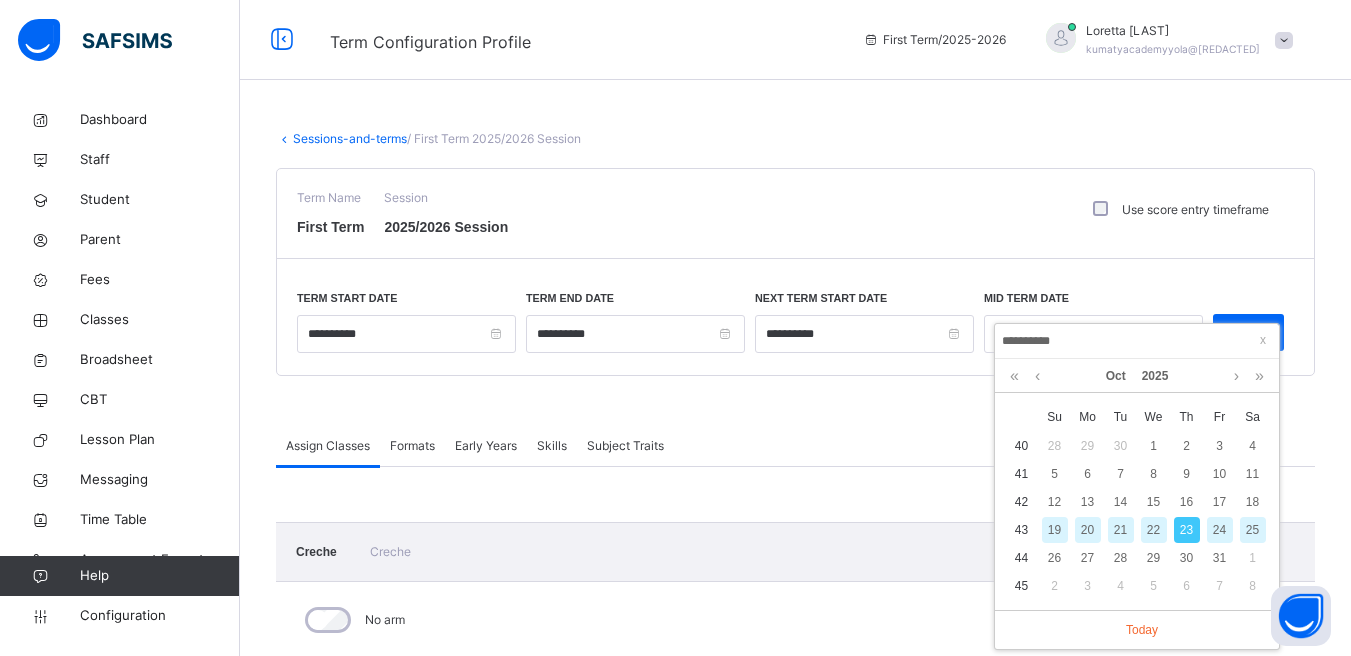 click on "23" at bounding box center (1187, 530) 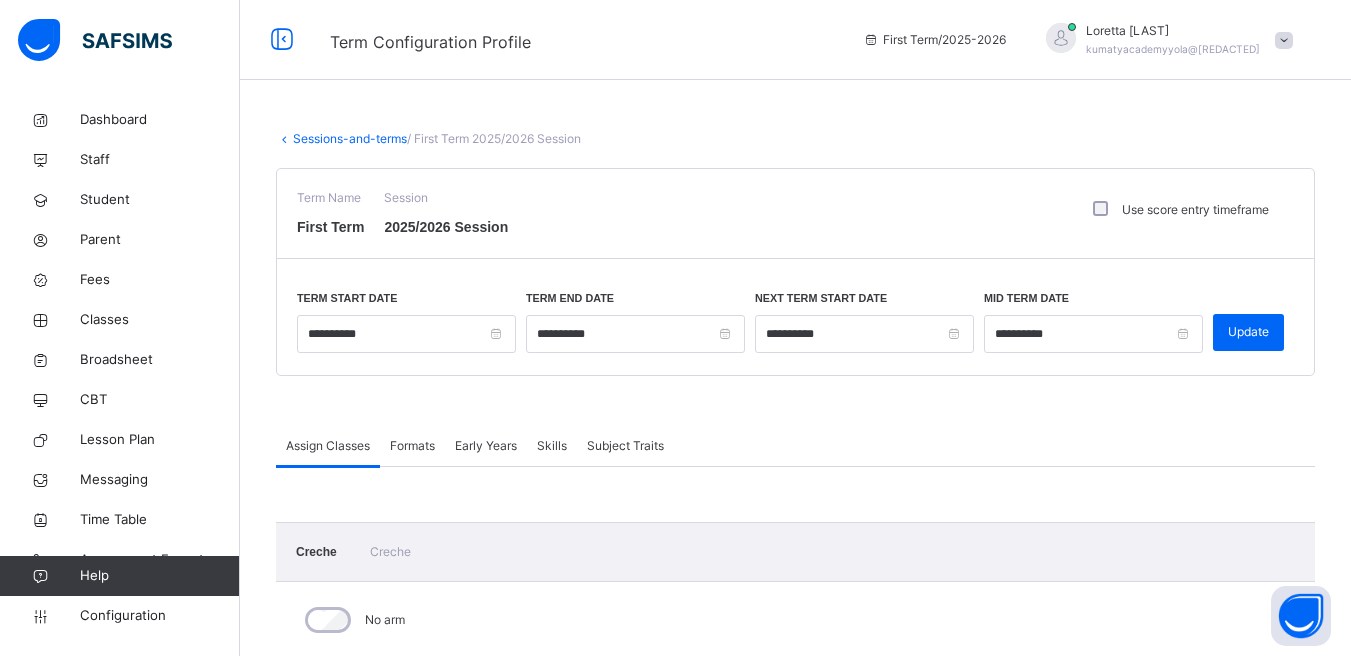 drag, startPoint x: 1243, startPoint y: 342, endPoint x: 1180, endPoint y: 433, distance: 110.67972 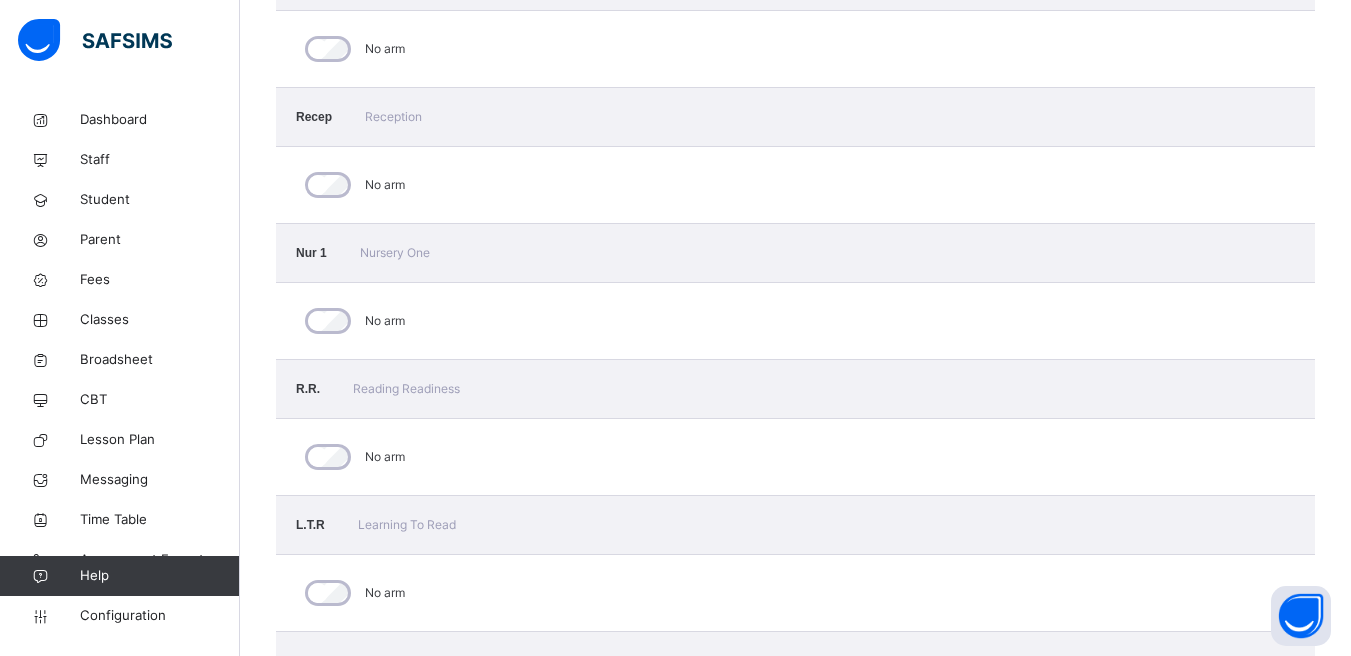 scroll, scrollTop: 568, scrollLeft: 0, axis: vertical 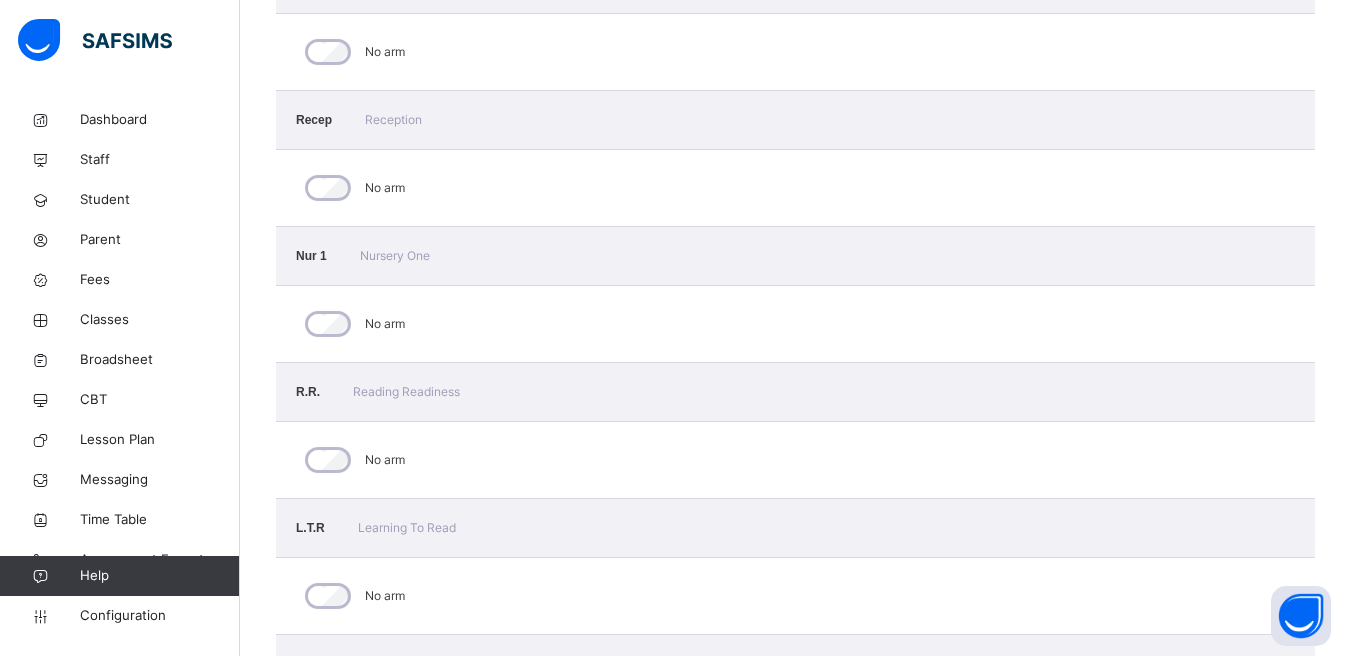 drag, startPoint x: 1339, startPoint y: 165, endPoint x: 1348, endPoint y: 142, distance: 24.698177 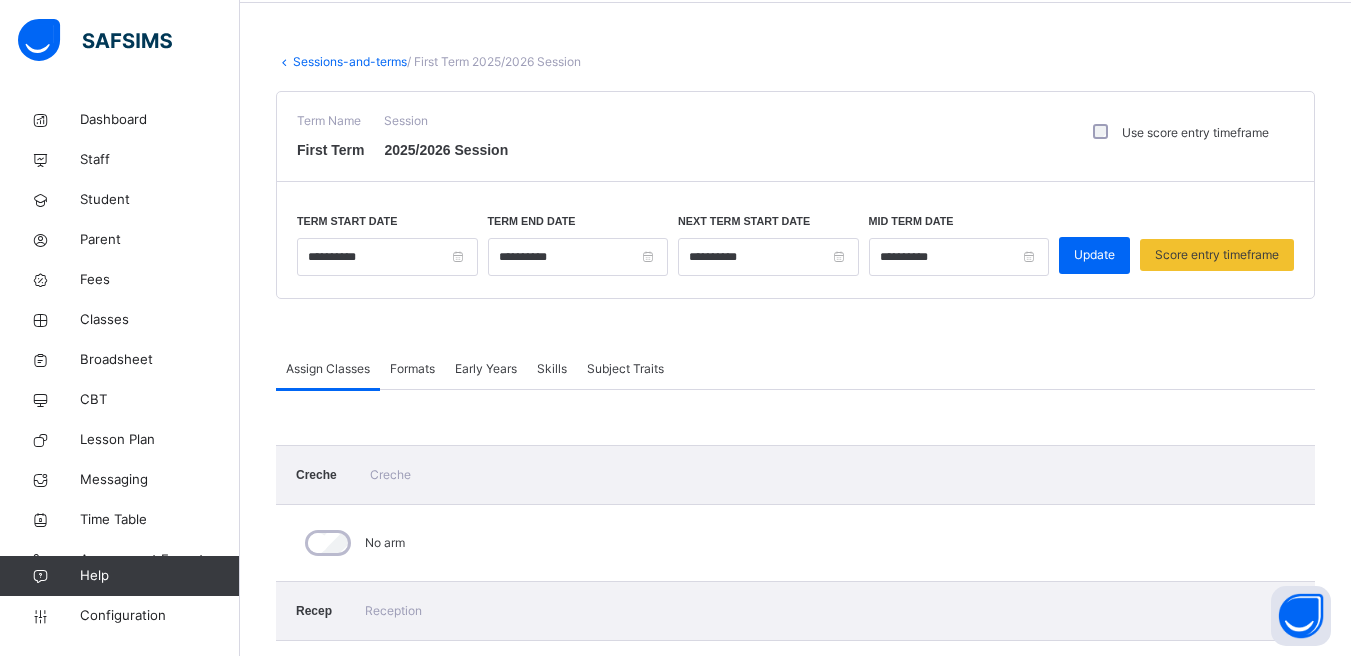 scroll, scrollTop: 74, scrollLeft: 0, axis: vertical 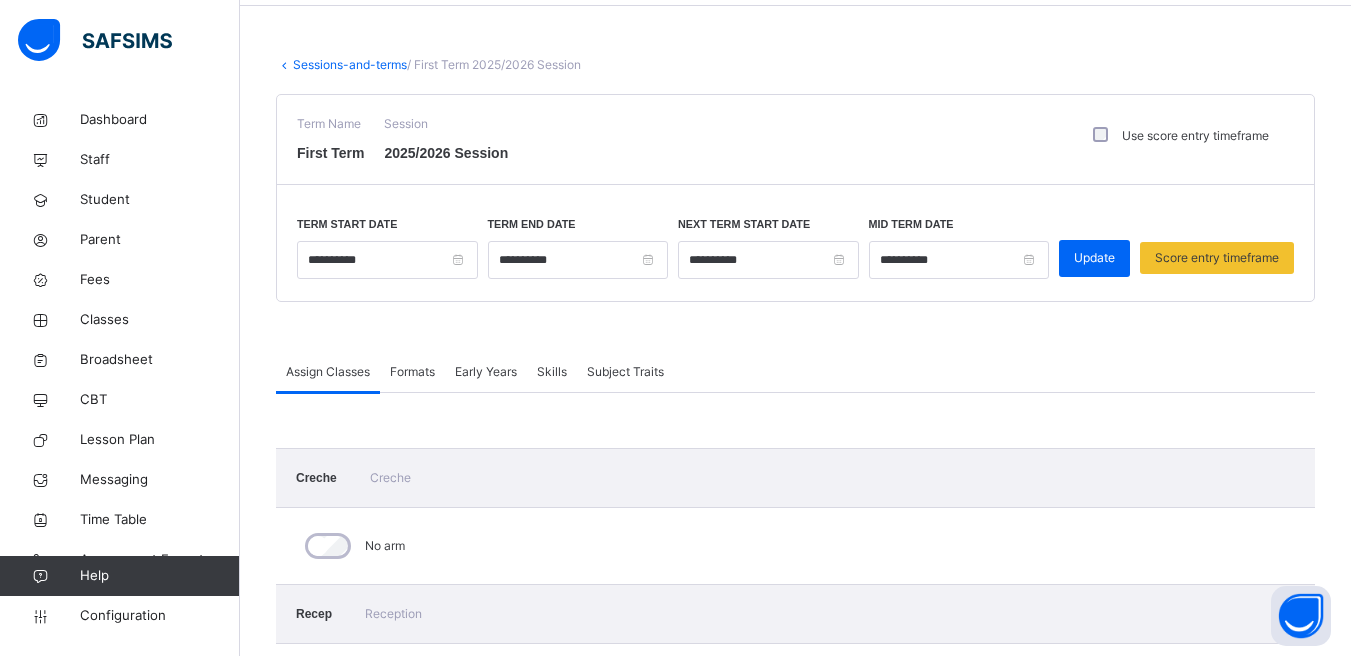 click on "Formats" at bounding box center [412, 372] 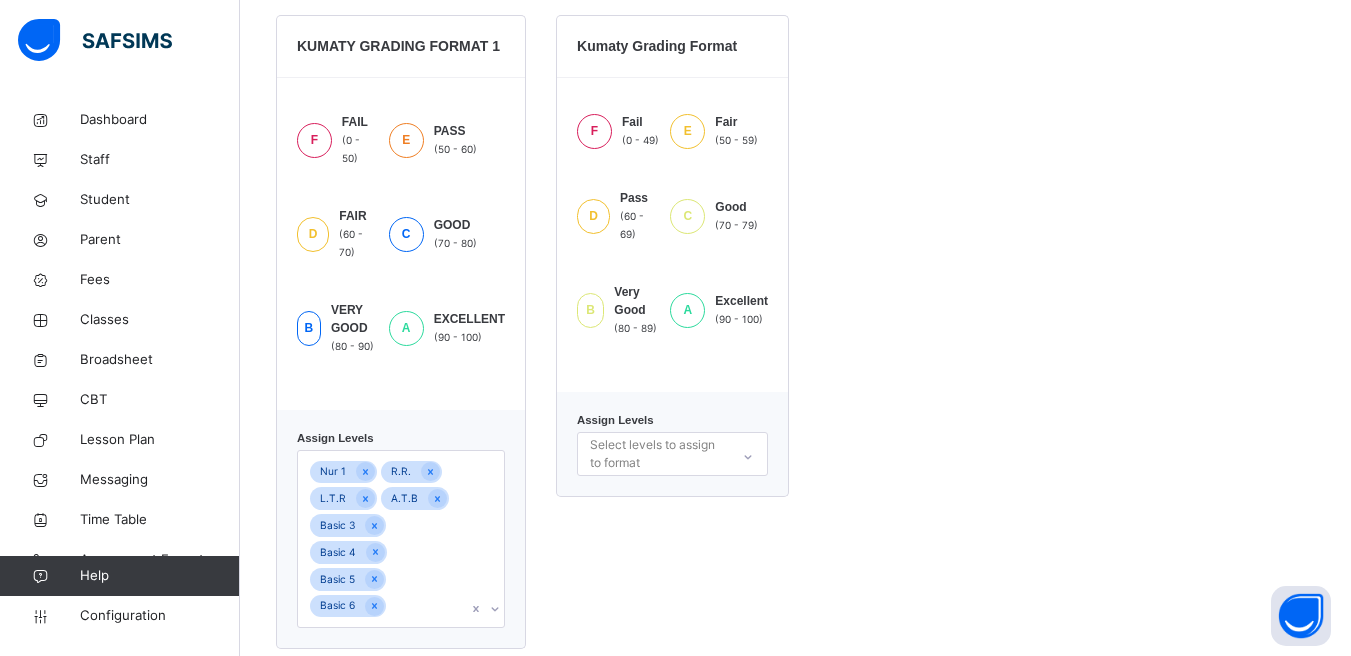 scroll, scrollTop: 630, scrollLeft: 0, axis: vertical 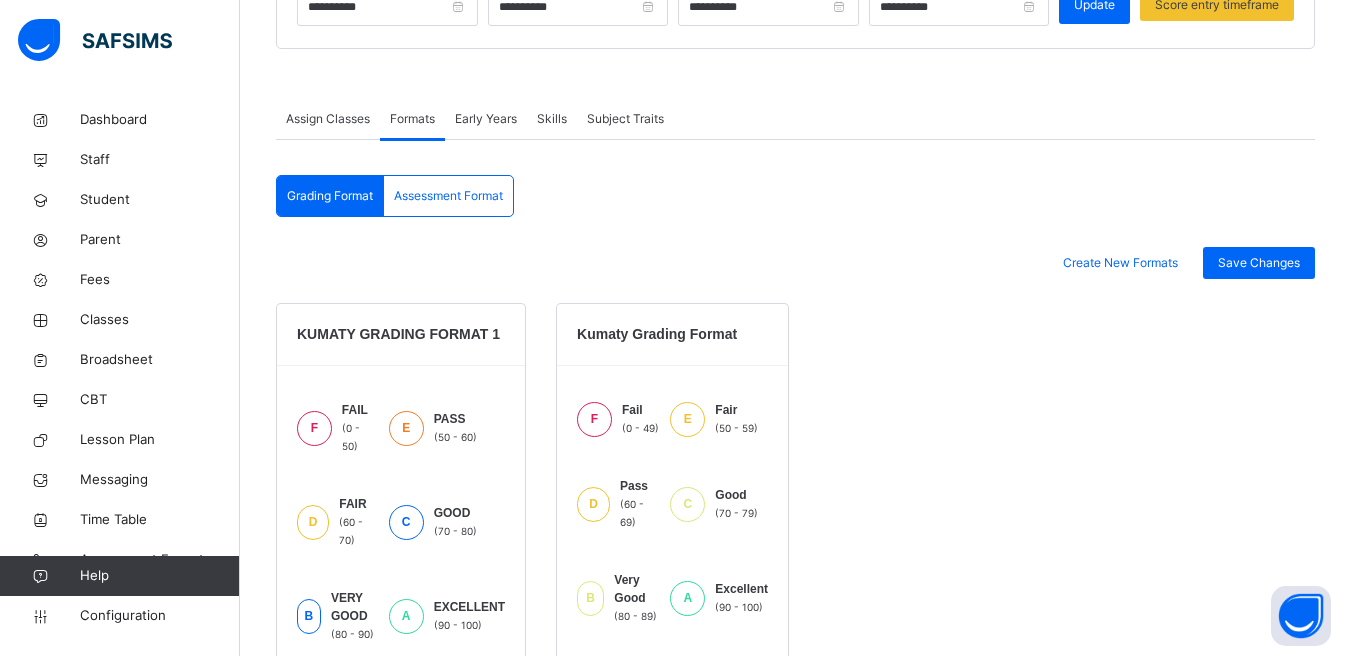 click on "Assessment Format" at bounding box center (448, 196) 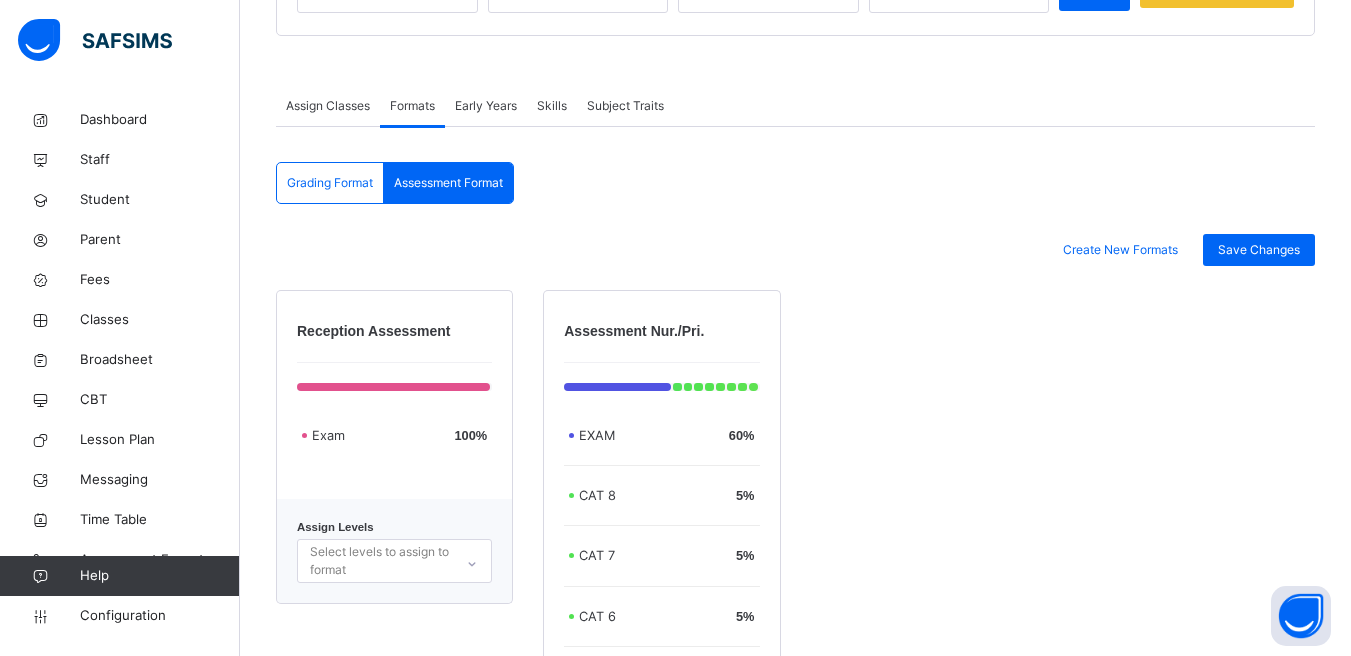 scroll, scrollTop: 343, scrollLeft: 0, axis: vertical 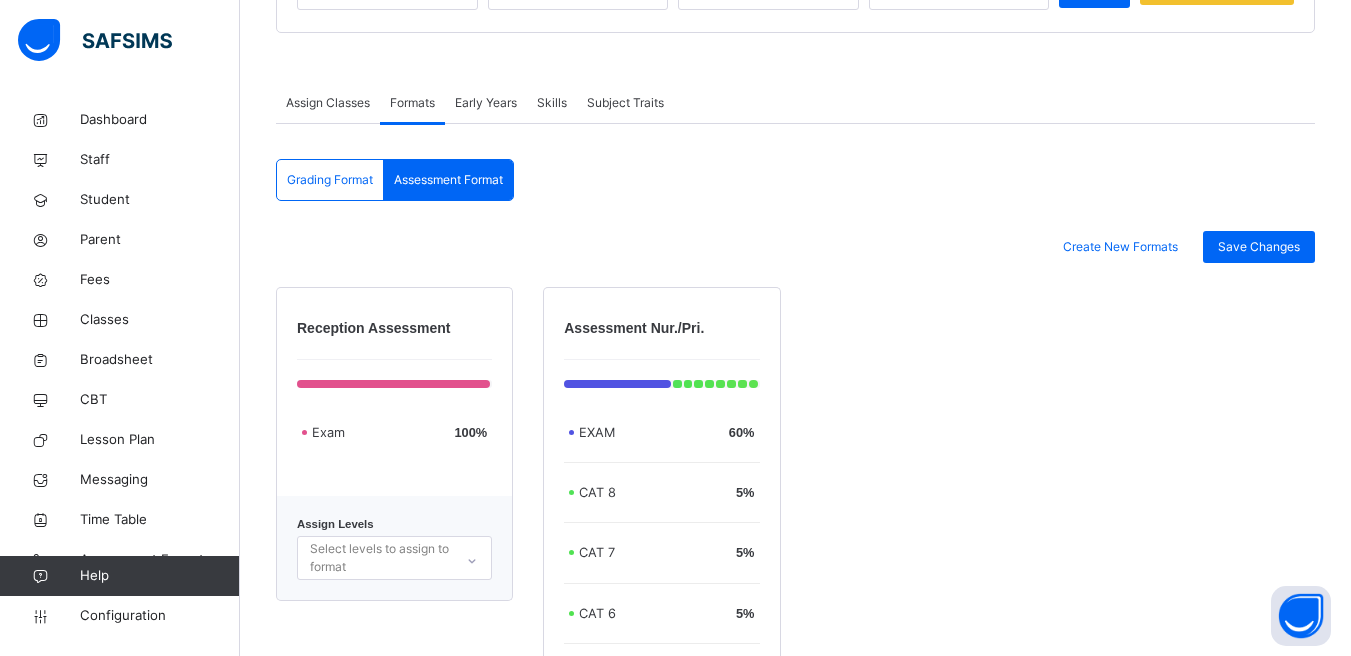 click on "Early Years" at bounding box center [486, 103] 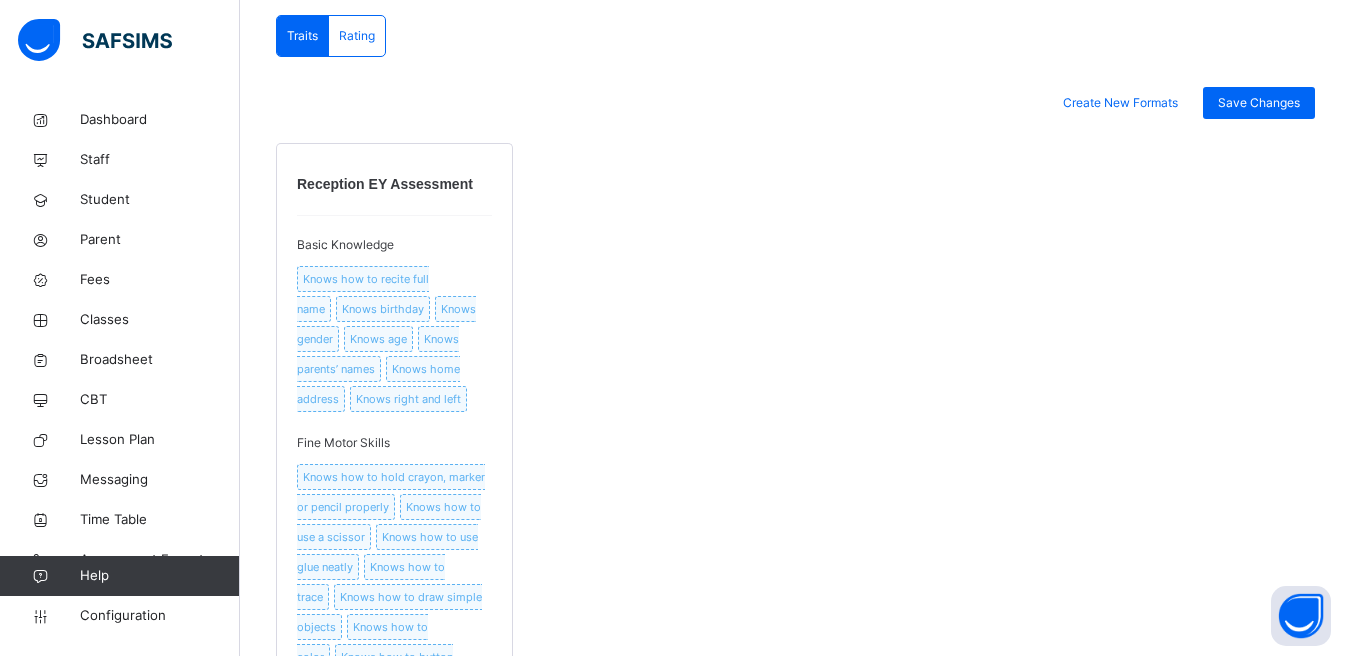 scroll, scrollTop: 43, scrollLeft: 0, axis: vertical 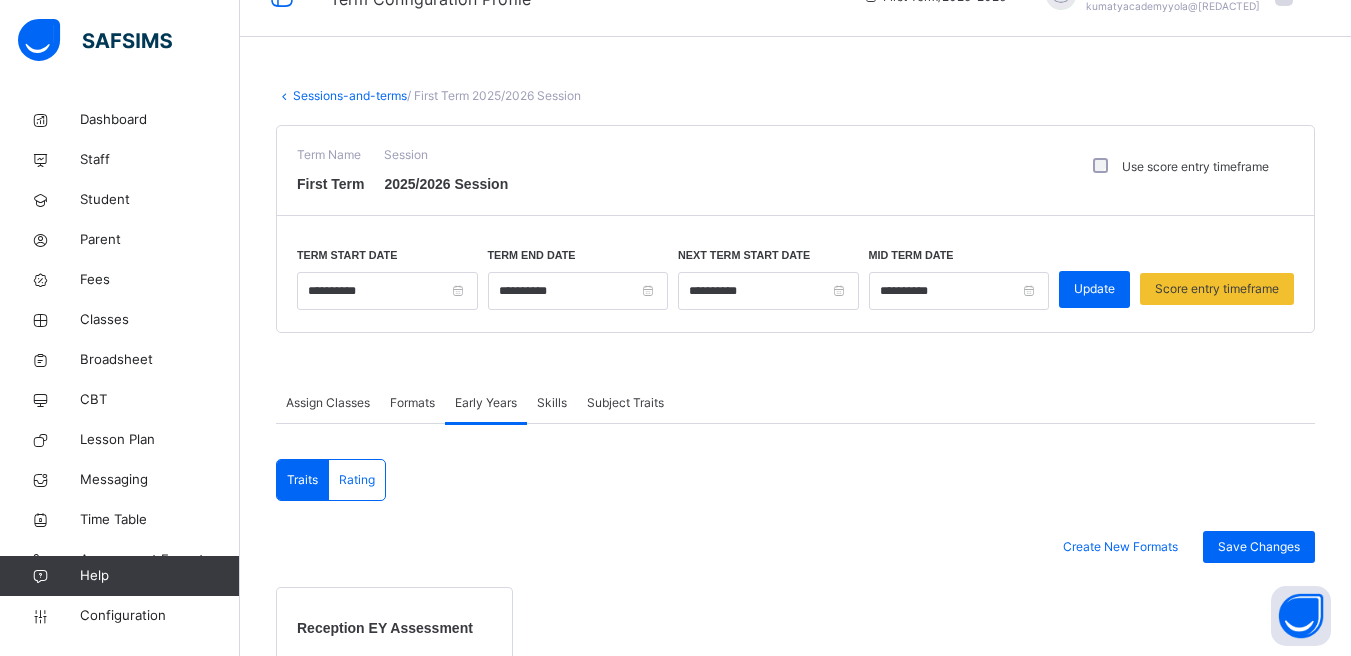 click on "Skills" at bounding box center (552, 403) 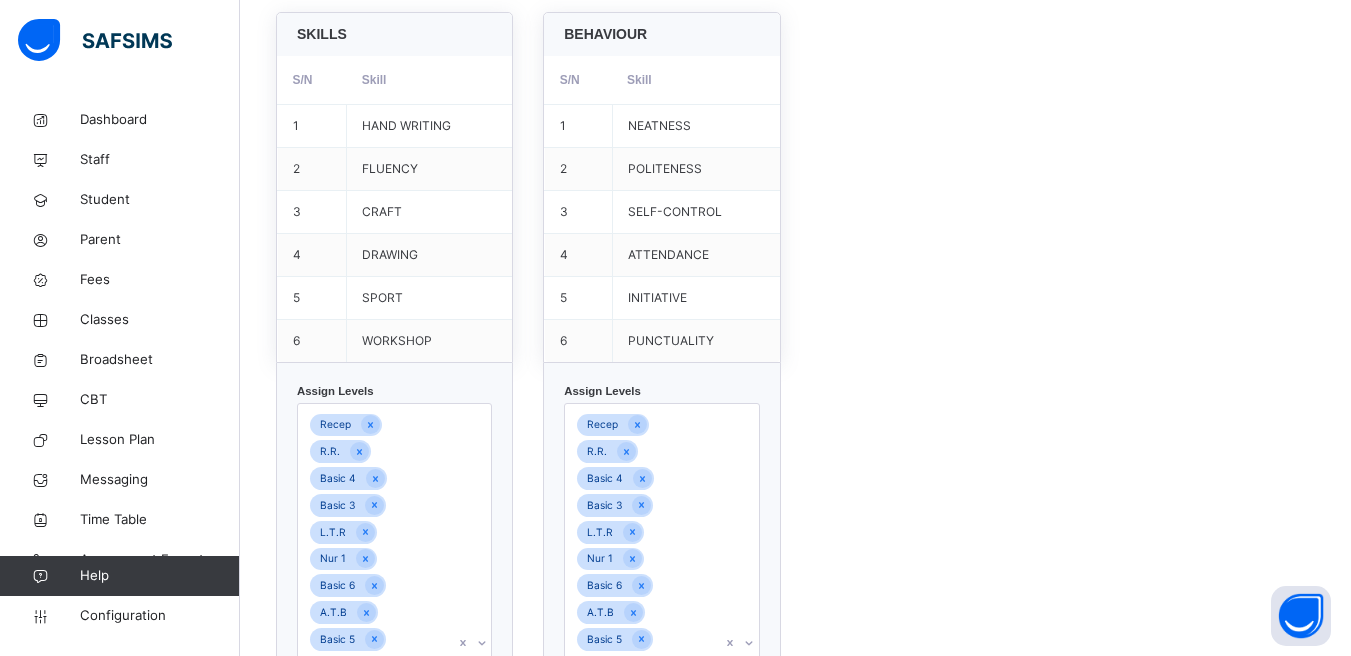 scroll, scrollTop: 631, scrollLeft: 0, axis: vertical 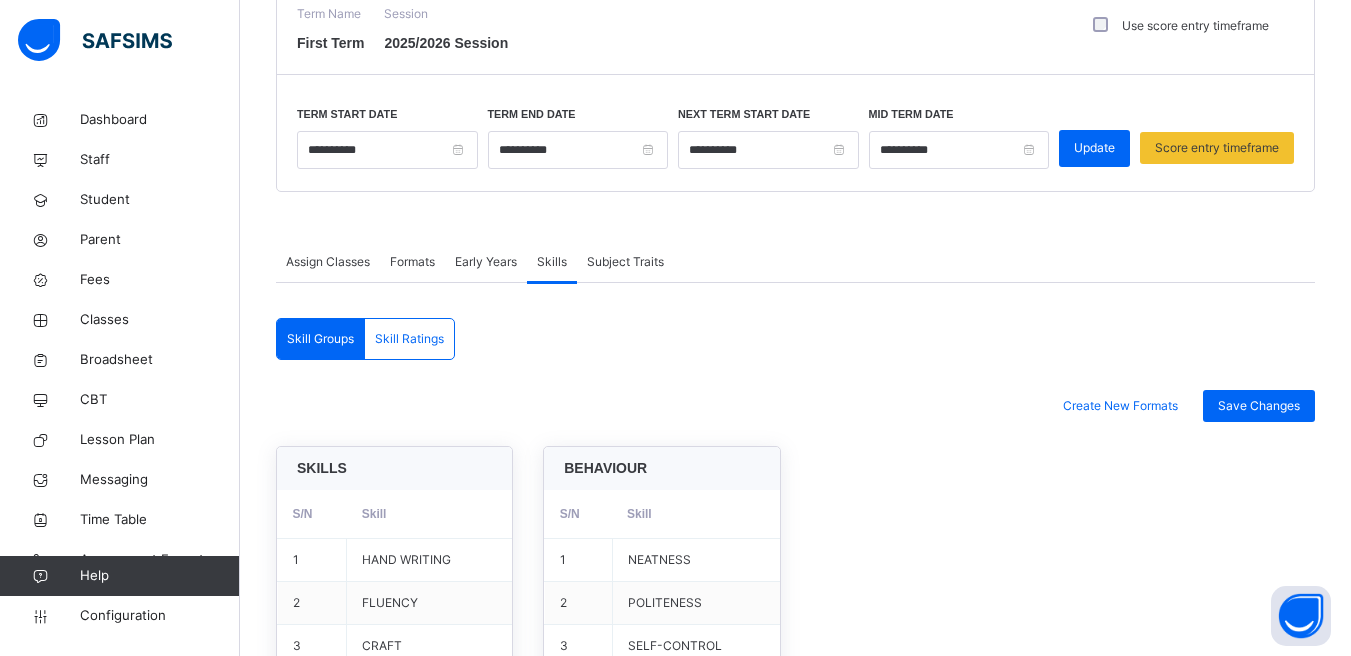 click on "Subject Traits" at bounding box center (625, 262) 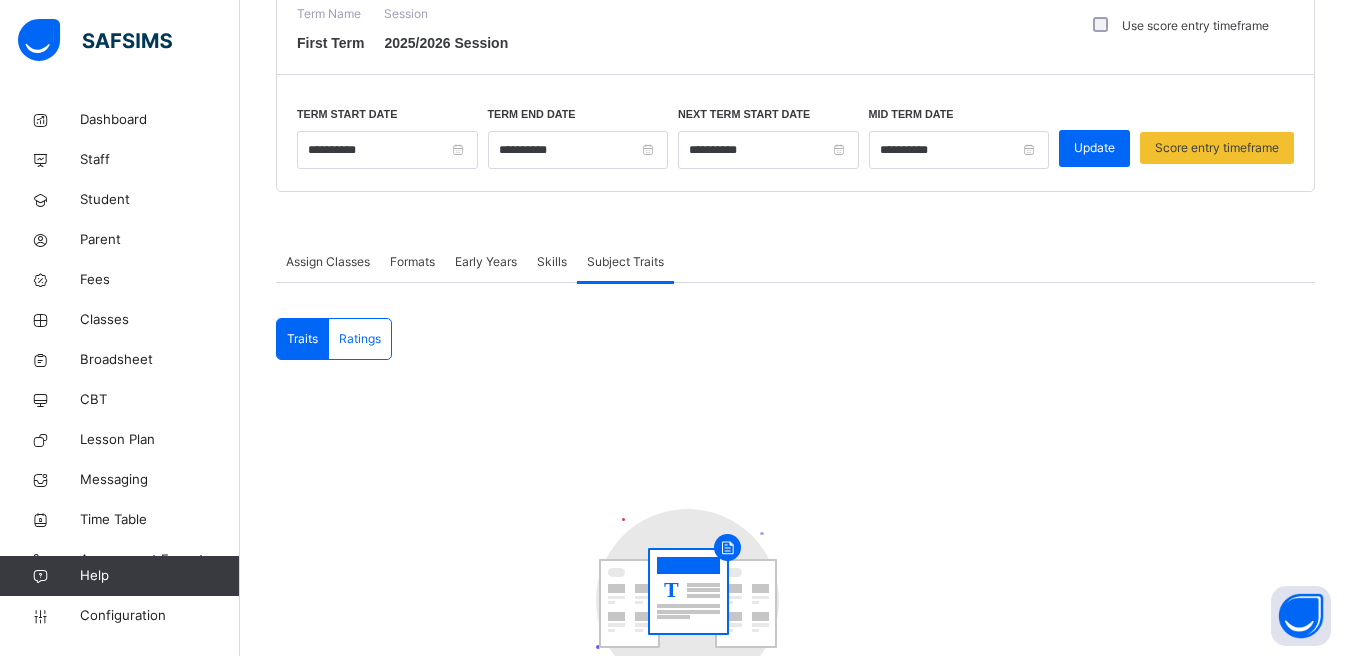scroll, scrollTop: 312, scrollLeft: 0, axis: vertical 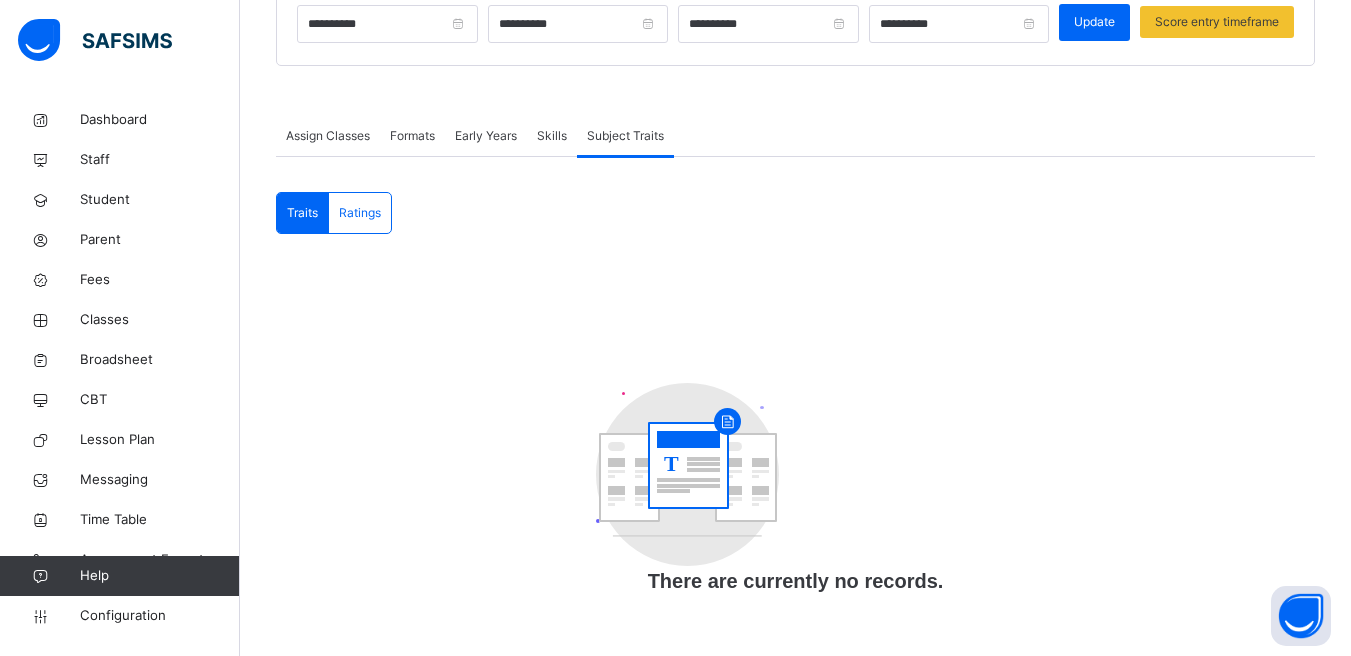 click on "Ratings" at bounding box center (360, 213) 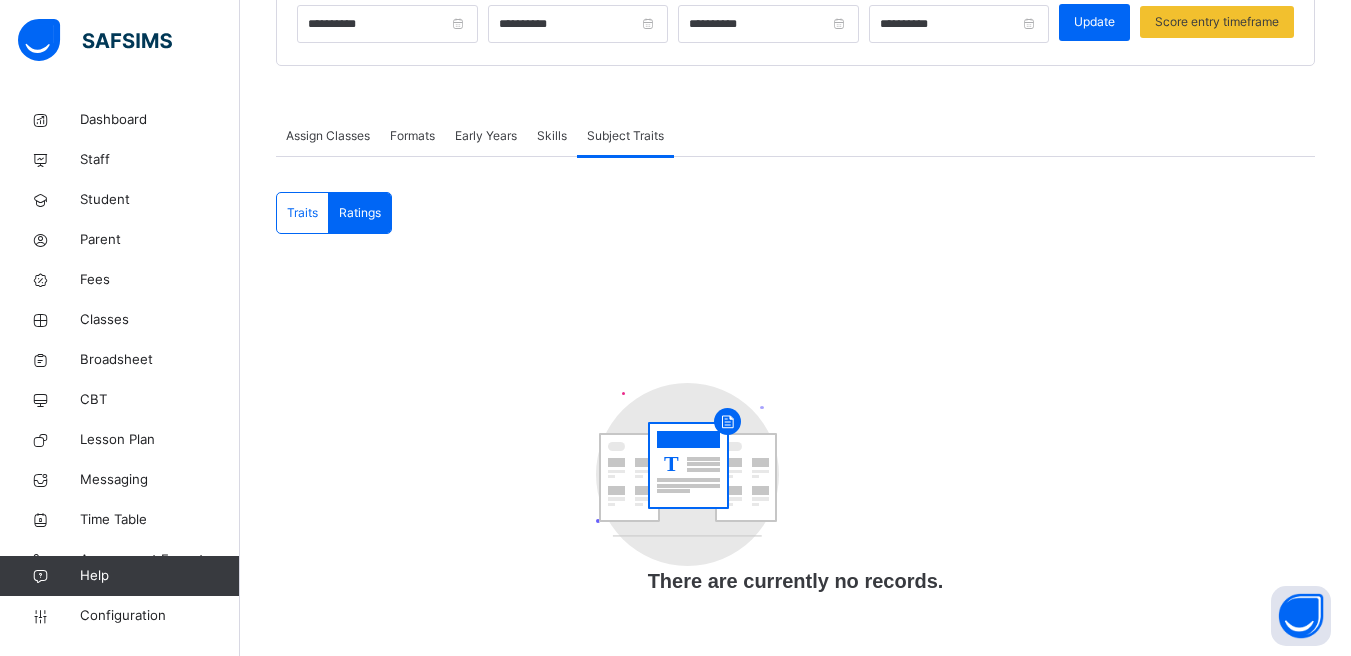 click on "Traits" at bounding box center [302, 213] 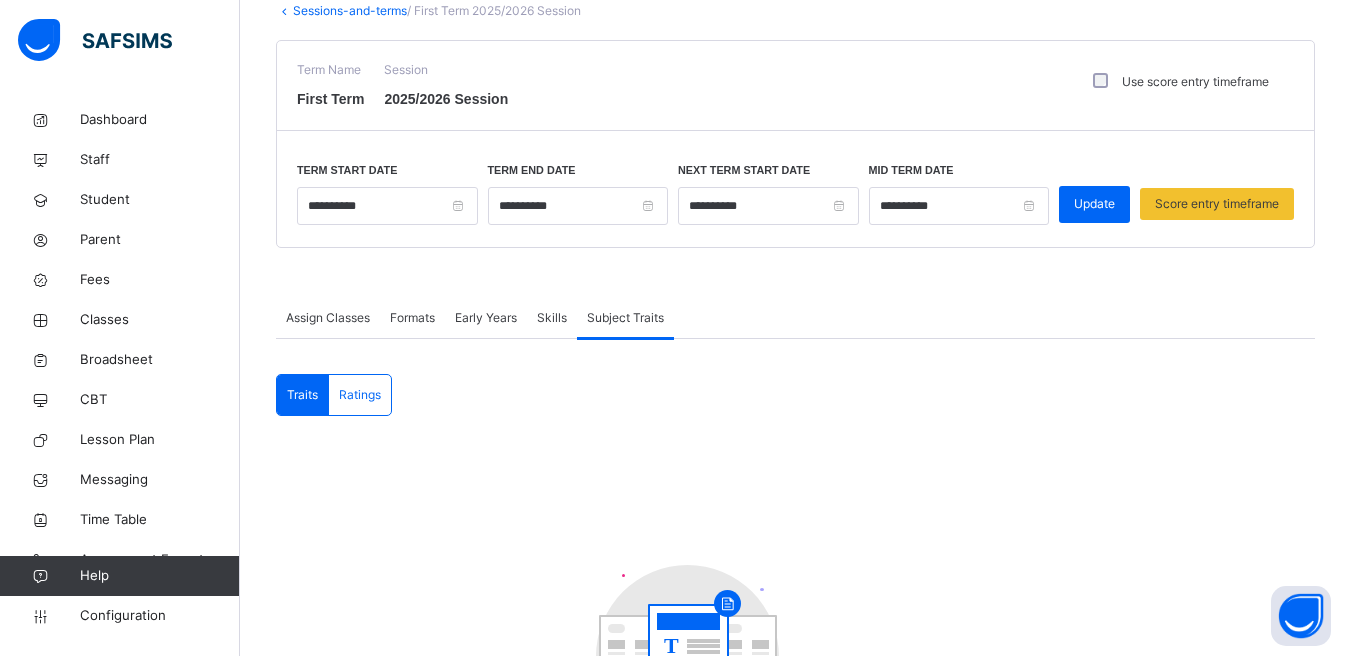 scroll, scrollTop: 139, scrollLeft: 0, axis: vertical 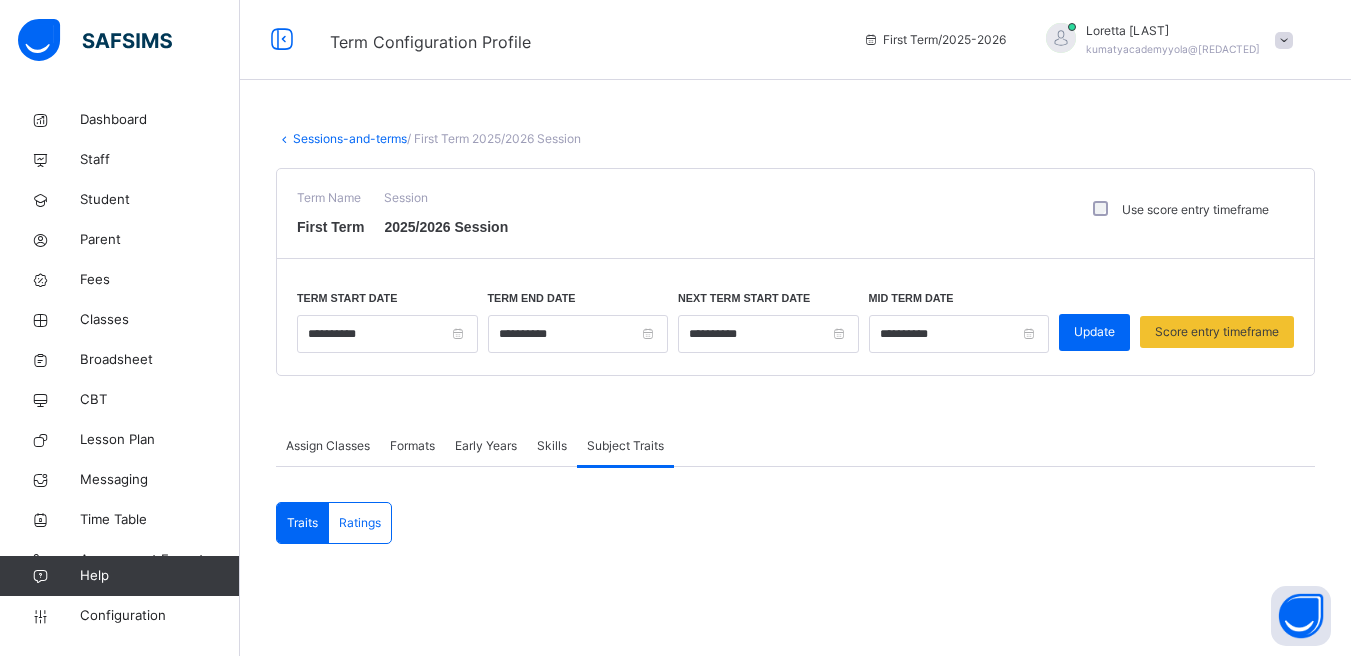click on "Sessions-and-terms" at bounding box center [350, 138] 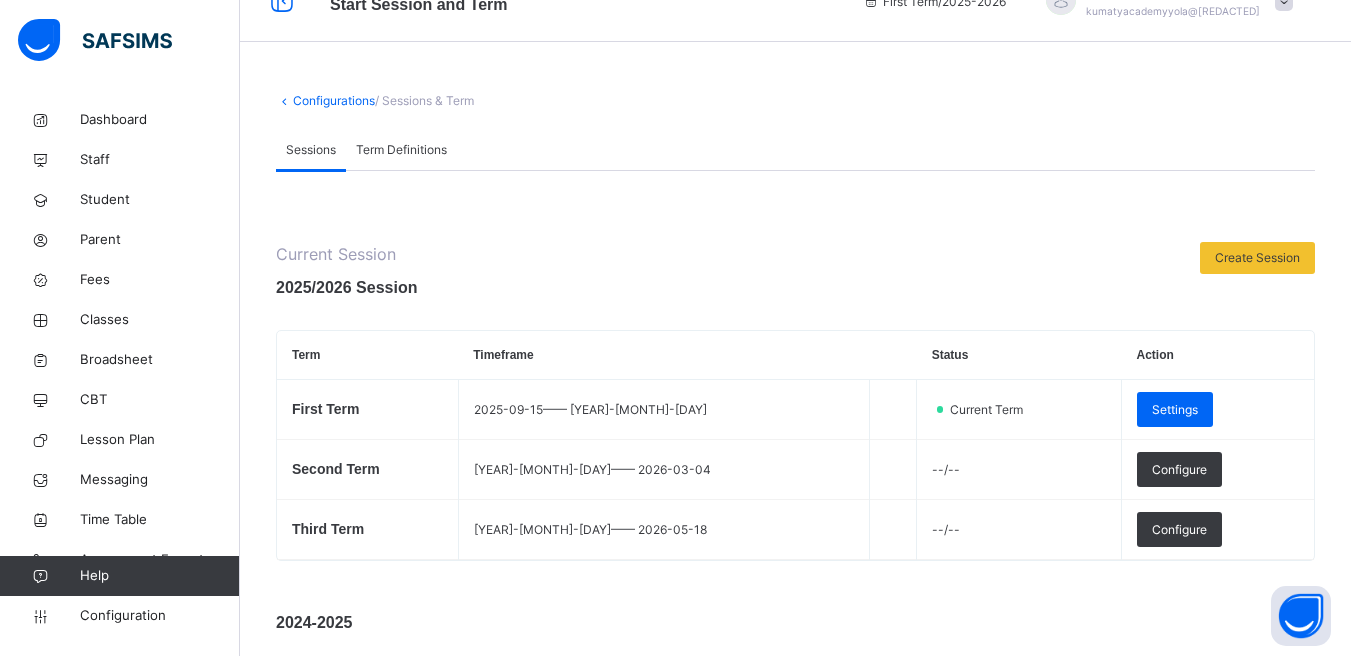 scroll, scrollTop: 0, scrollLeft: 0, axis: both 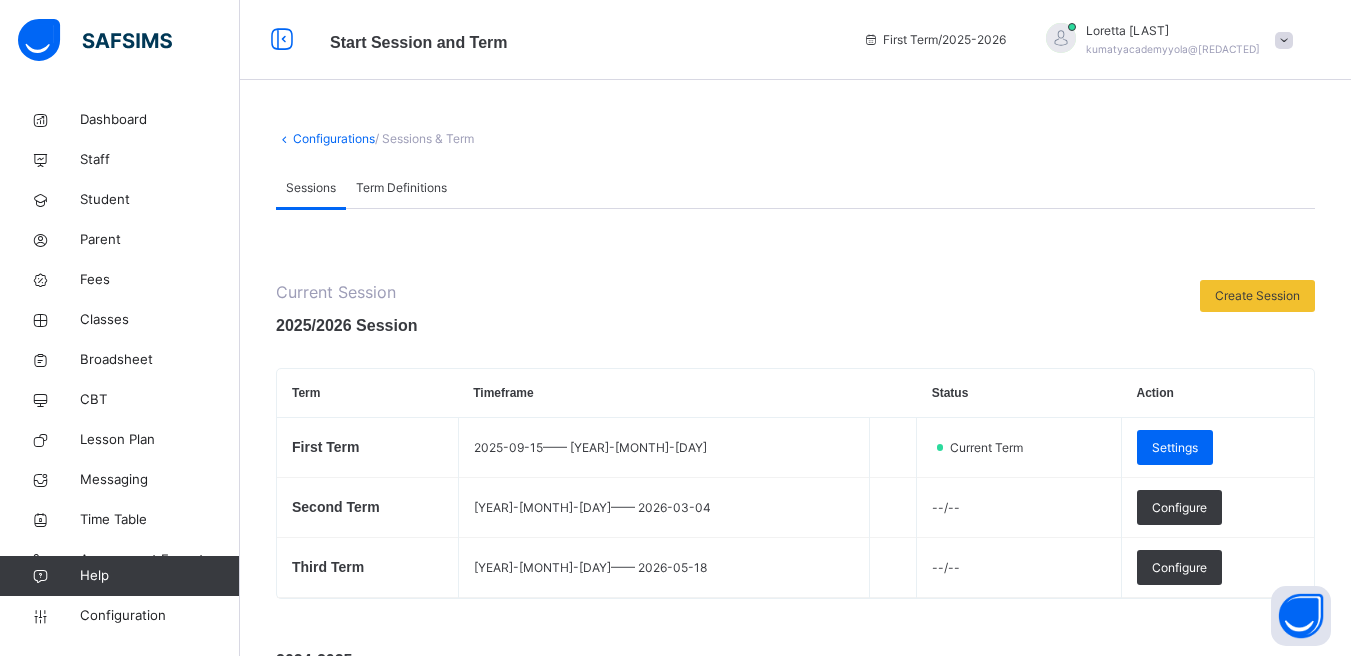 click on "Term Definitions" at bounding box center (401, 188) 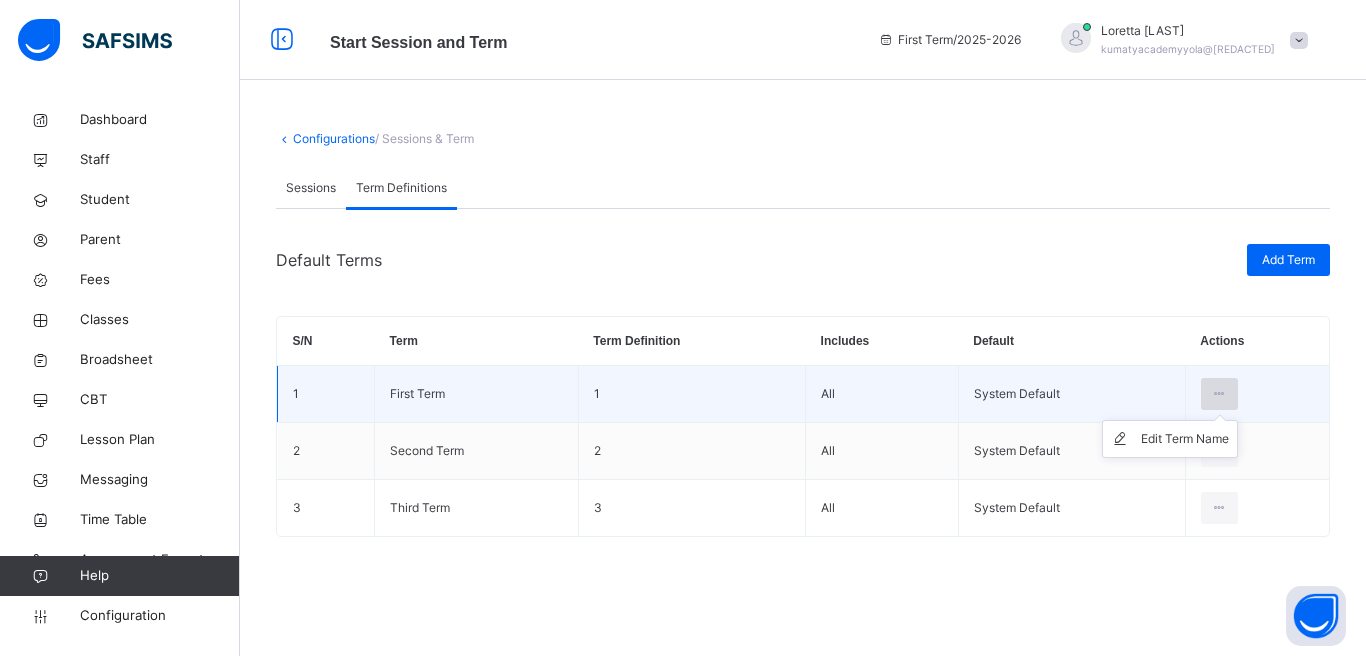 click at bounding box center (1219, 394) 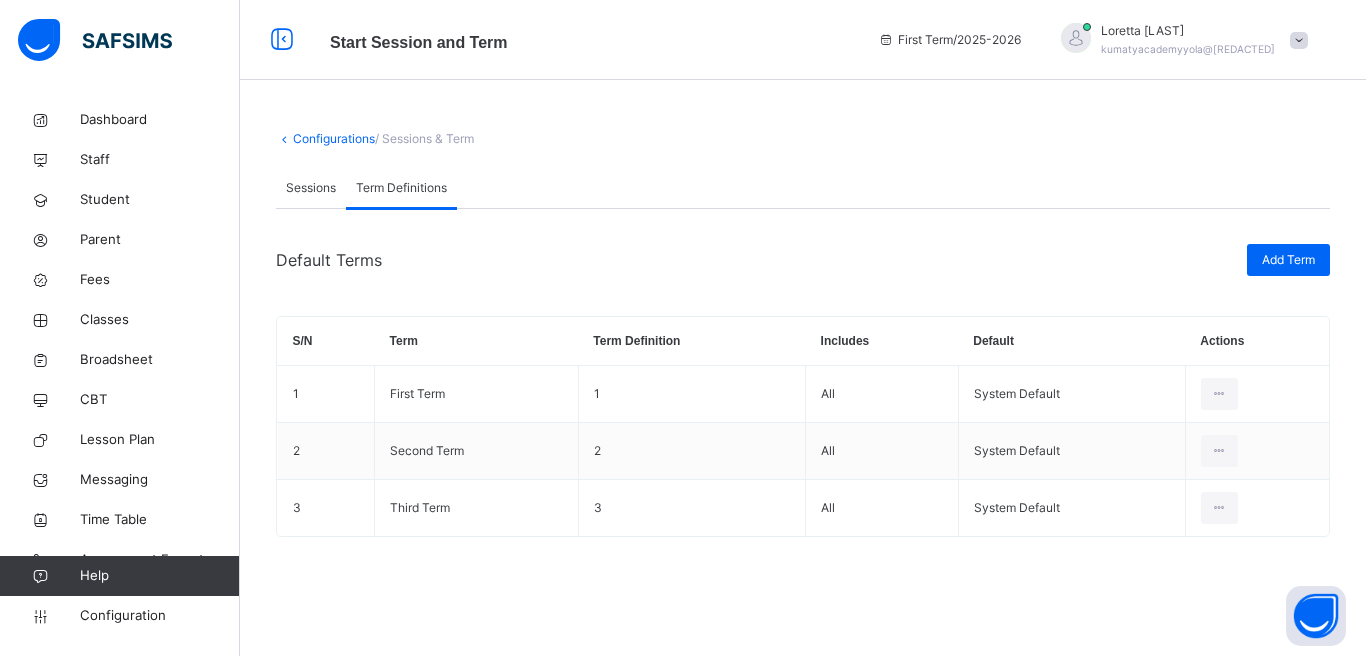 click on "Configurations  / Sessions & Term Sessions Term Definitions Sessions Term Definitions   Current Session     2025/2026 Session   Create Session Term Timeframe Status Action   First Term     2025-09-15  ——   2025-12-12   Current Term Settings   Second Term     2026-01-04  ——   2026-03-04   --/-- Configure   Third Term     2026-03-18  ——   2026-05-18   --/-- Configure   2024-2025   Term Timeframe Status Action   First Term     2024-09-16  ——  2024-12-12    - - / - -  Settings Set As Current   Second Term     2025-01-06  ——  2025-03-28    - - / - -  Settings Set As Current   Third Term     2025-03-19  ——  2025-05-19    - - / - -  Settings Set As Current   2023-2024   Term Timeframe Status Action   First Term     2023-09-17  ——  2023-12-14    - - / - -  Settings Set As Current   Second Term     2024-01-07  ——  2024-03-28    - - / - -  Settings Set As Current   Third Term     2024-05-06  ——  2024-08-01    - - / - -  Settings Set As Current   2022-2023   Term Timeframe Status" at bounding box center (803, 328) 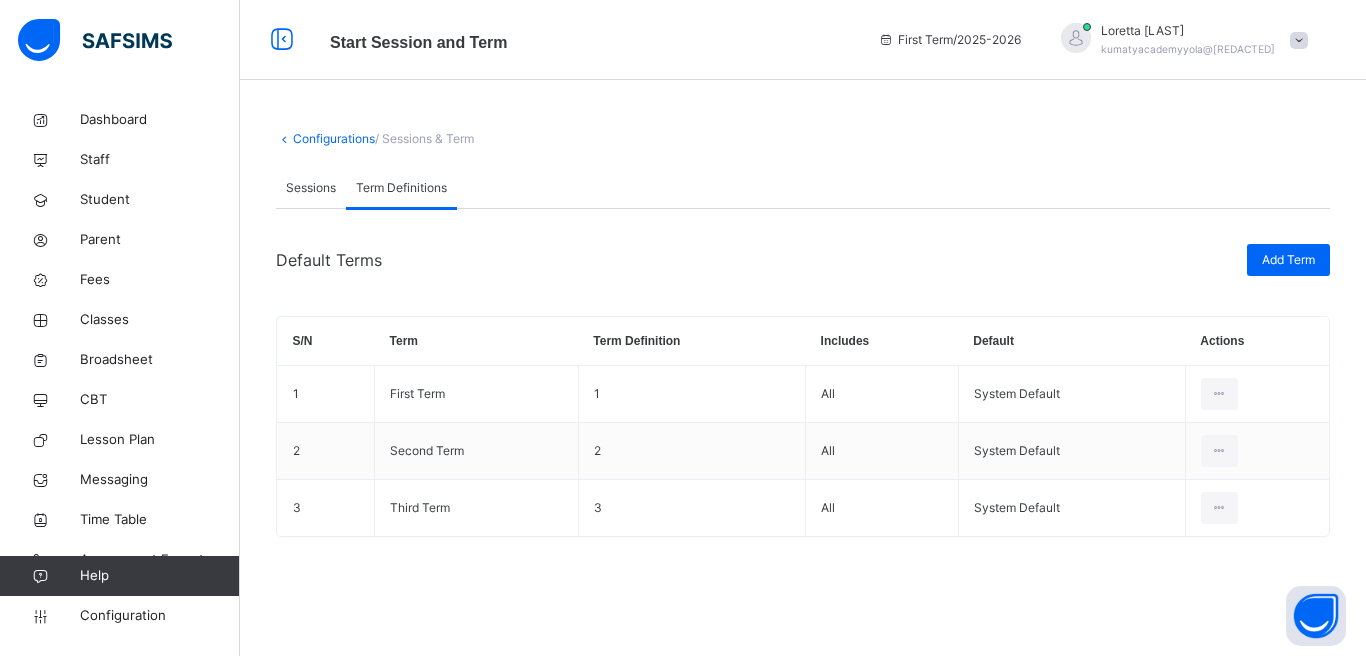 click on "Configurations" at bounding box center (334, 138) 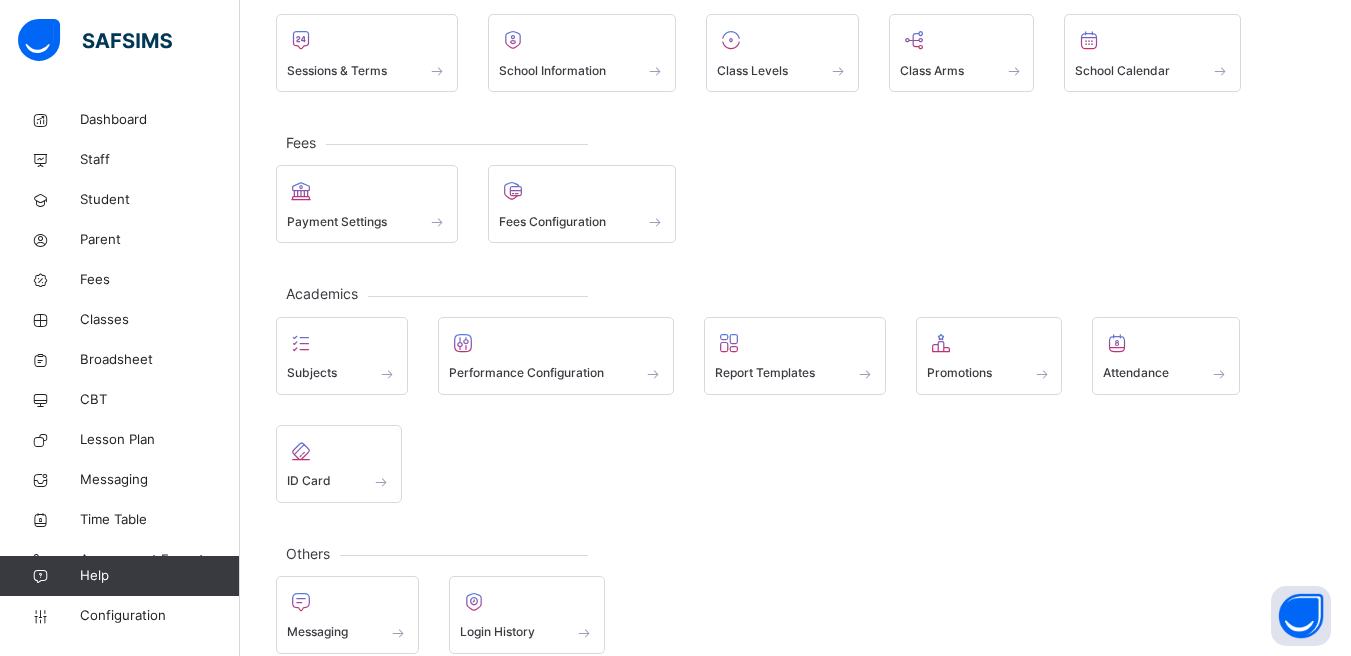scroll, scrollTop: 177, scrollLeft: 0, axis: vertical 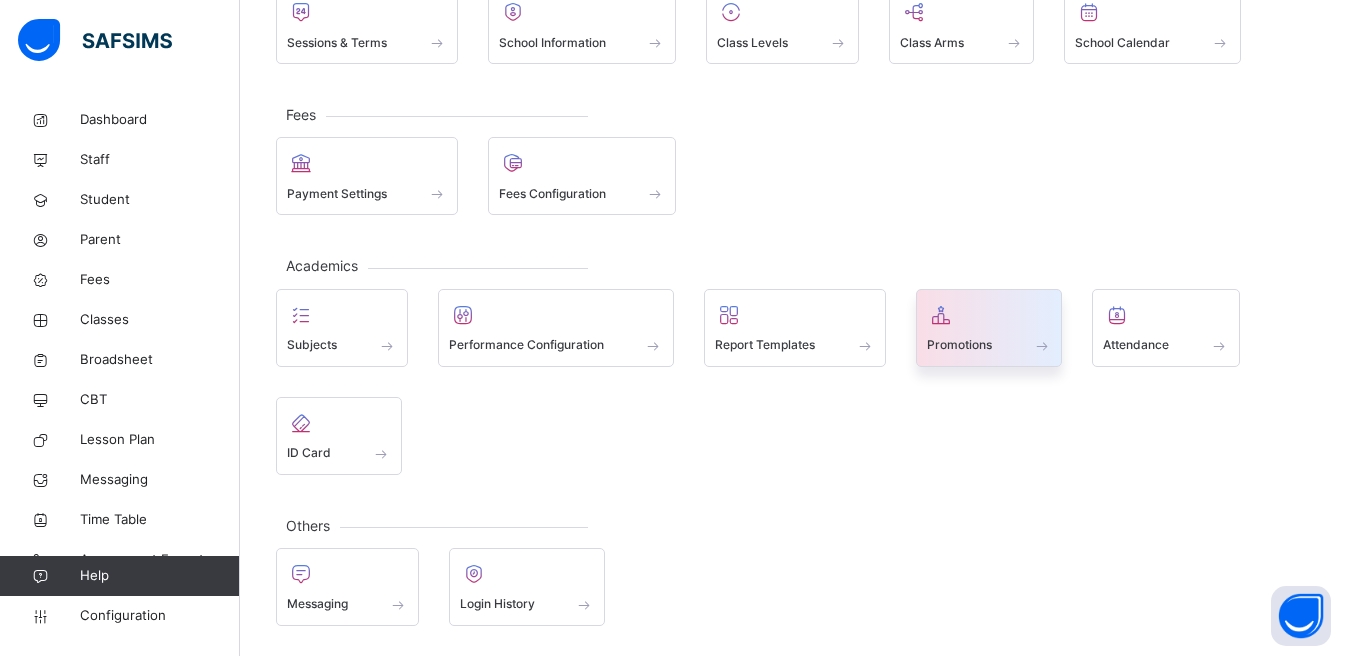 click on "Promotions" at bounding box center [959, 345] 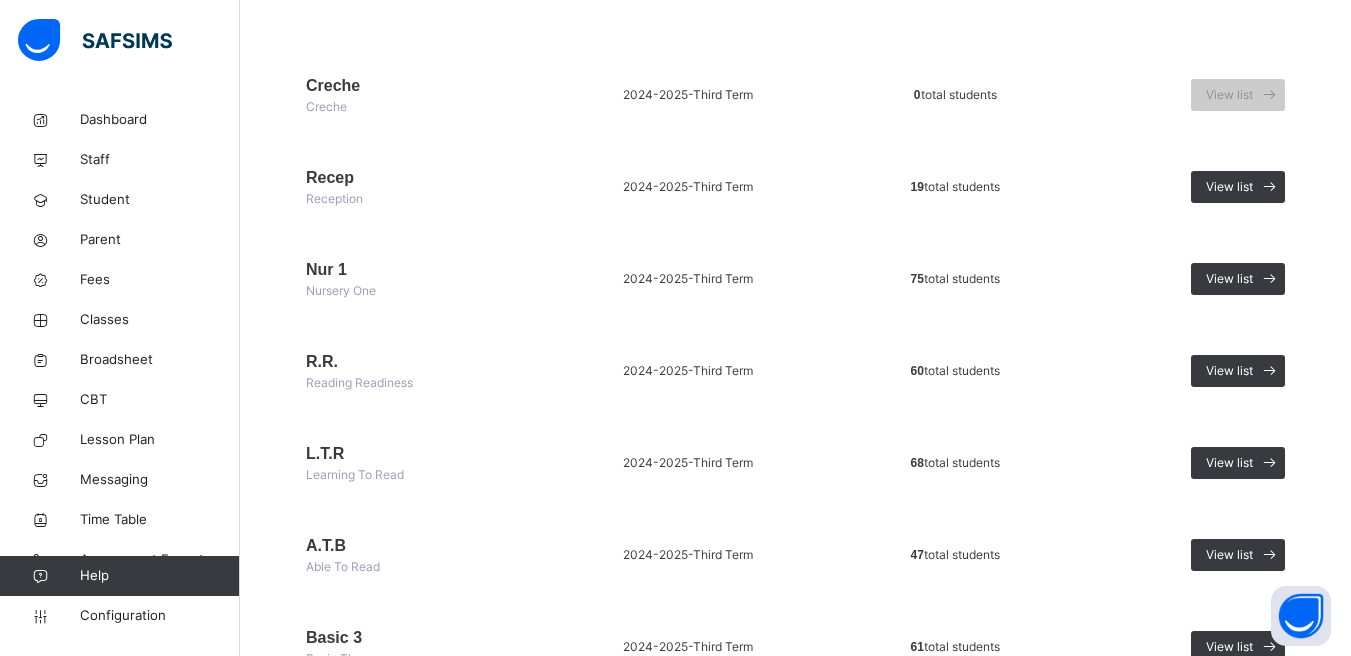 scroll, scrollTop: 206, scrollLeft: 0, axis: vertical 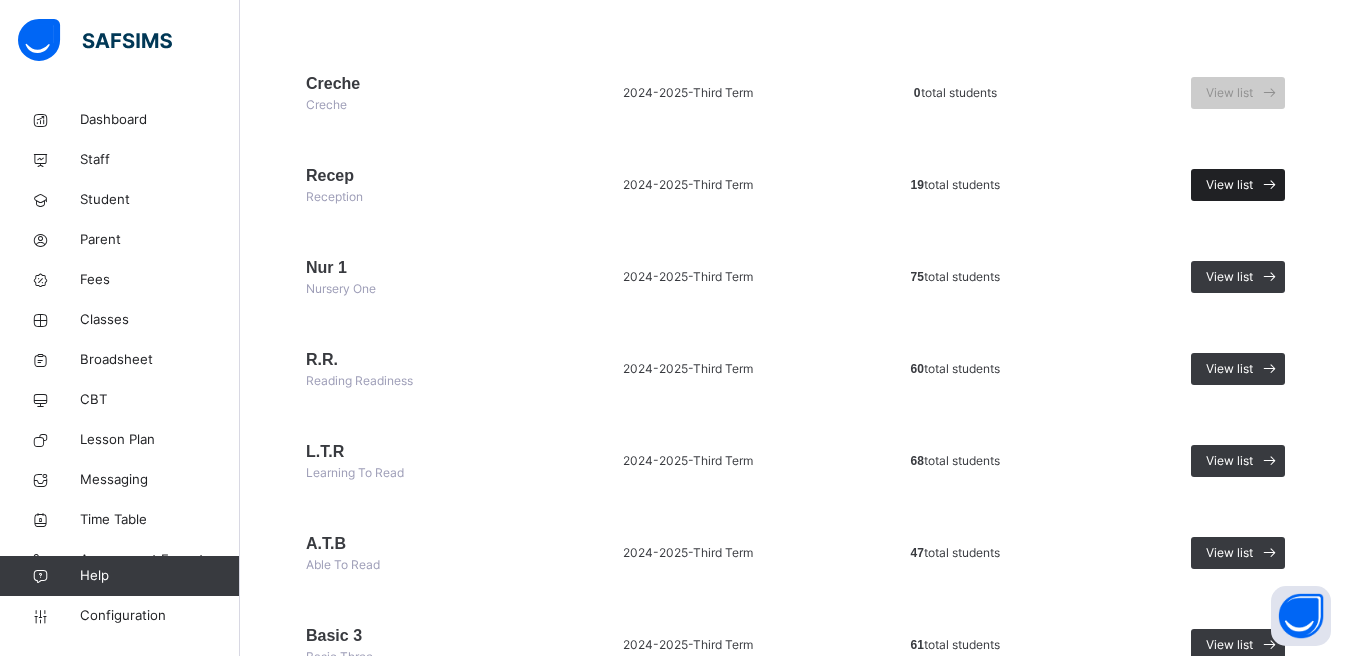 click on "View list" at bounding box center [1229, 185] 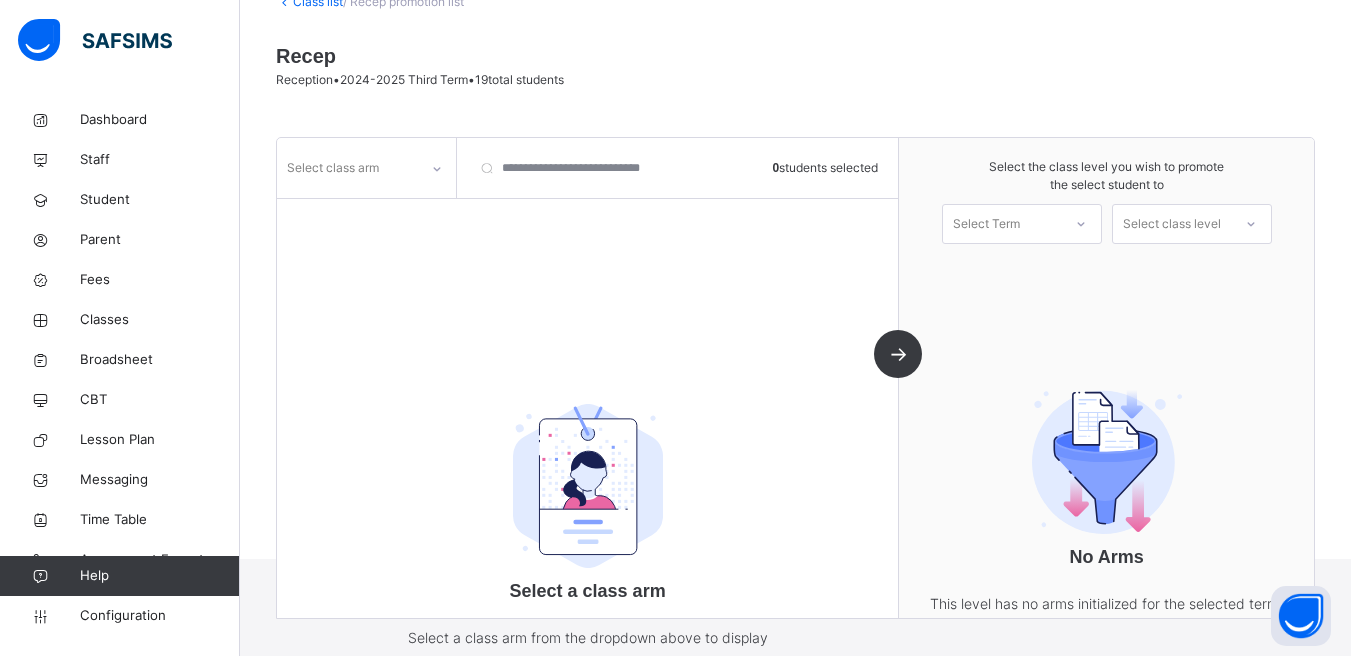 scroll, scrollTop: 196, scrollLeft: 0, axis: vertical 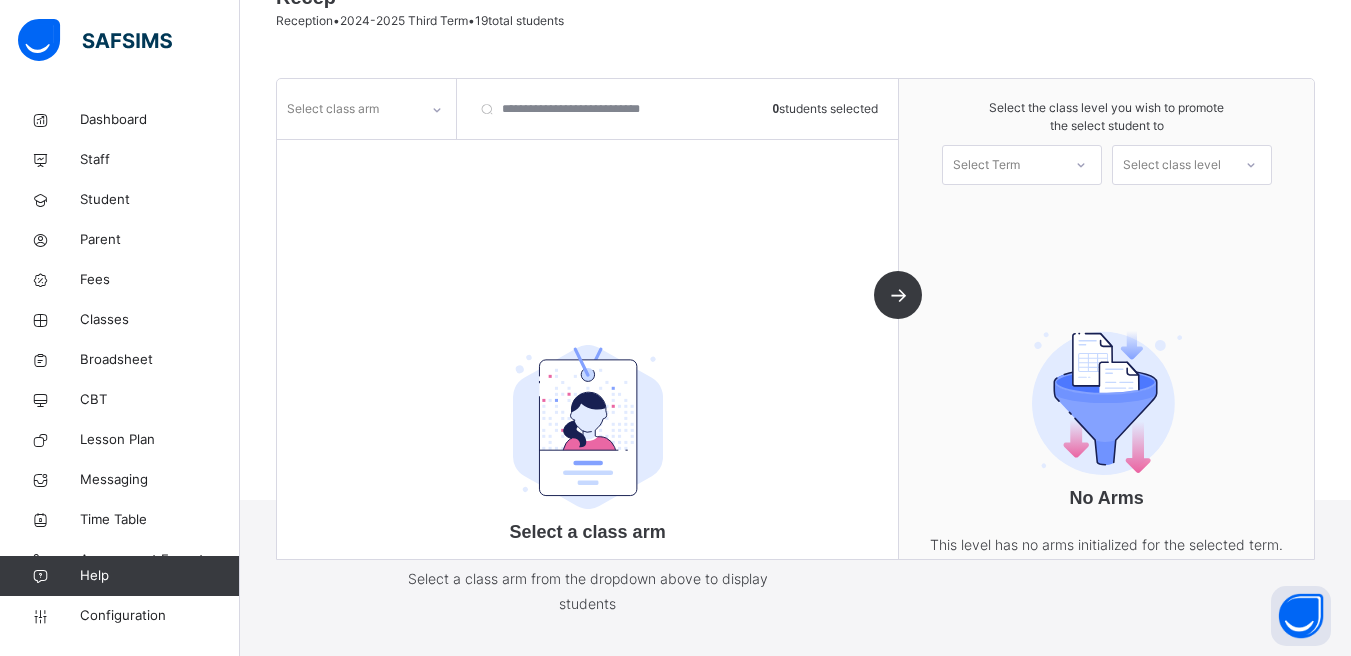 click at bounding box center [437, 110] 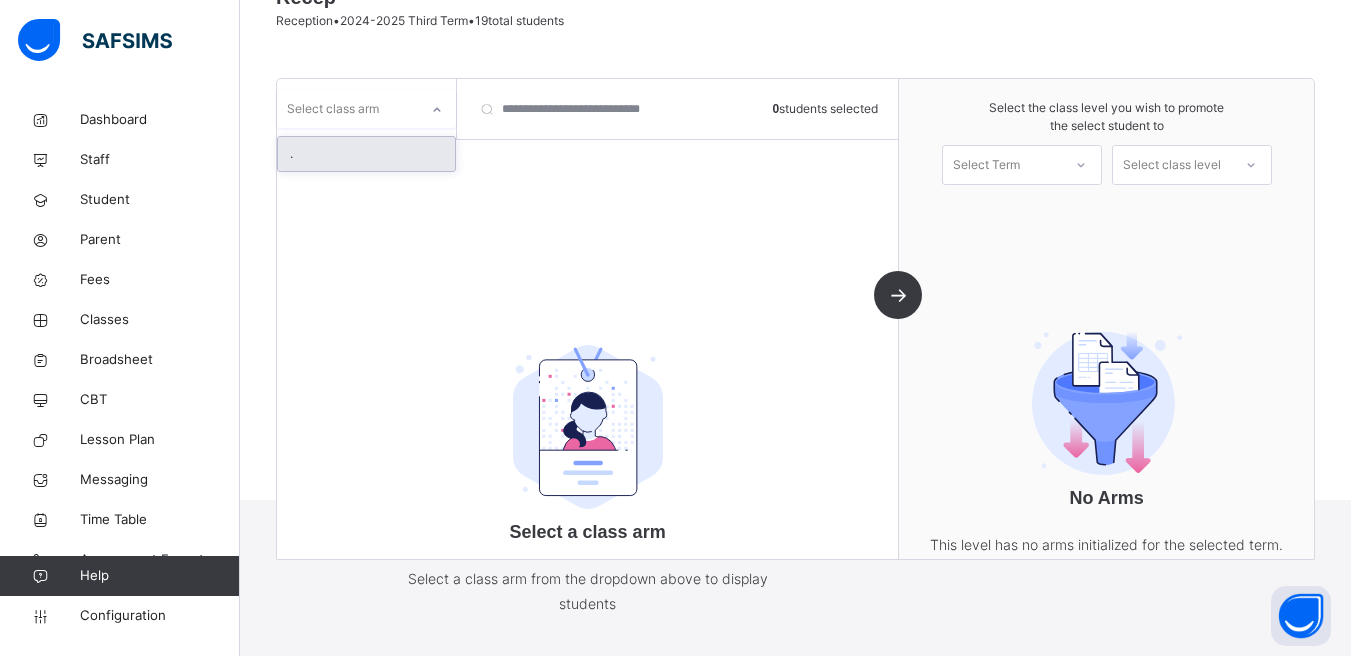 click on "." at bounding box center [366, 154] 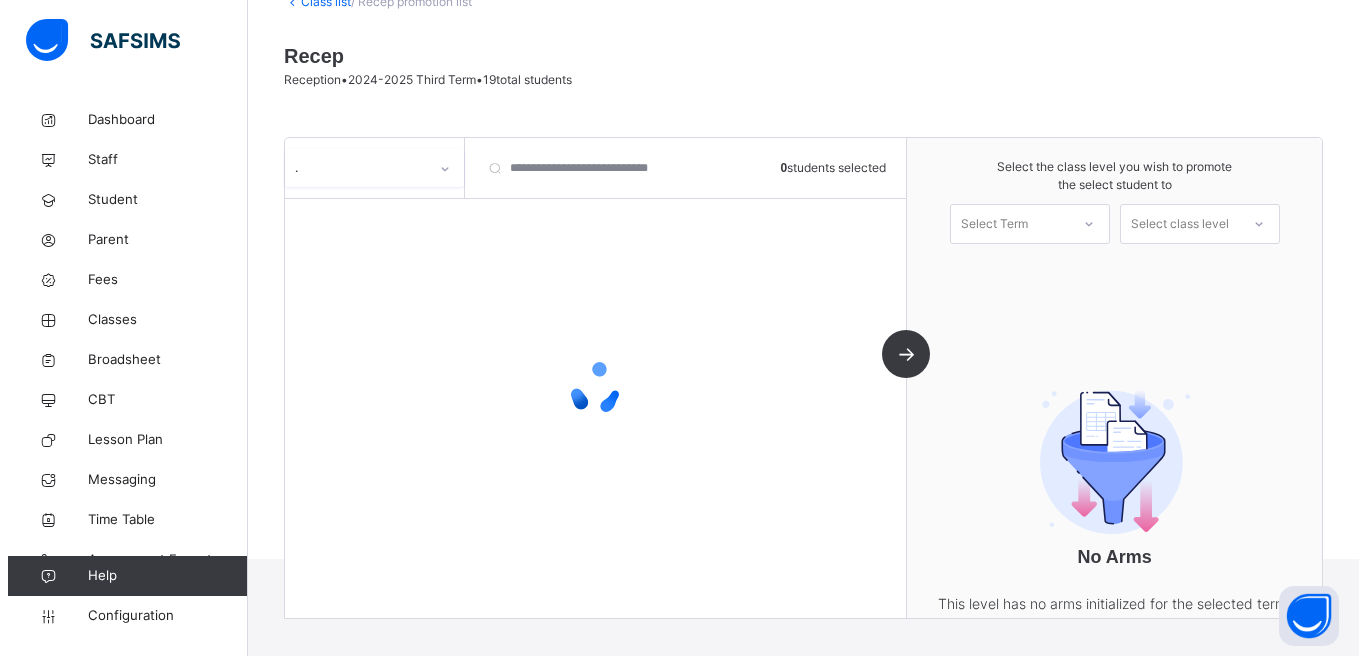 scroll, scrollTop: 196, scrollLeft: 0, axis: vertical 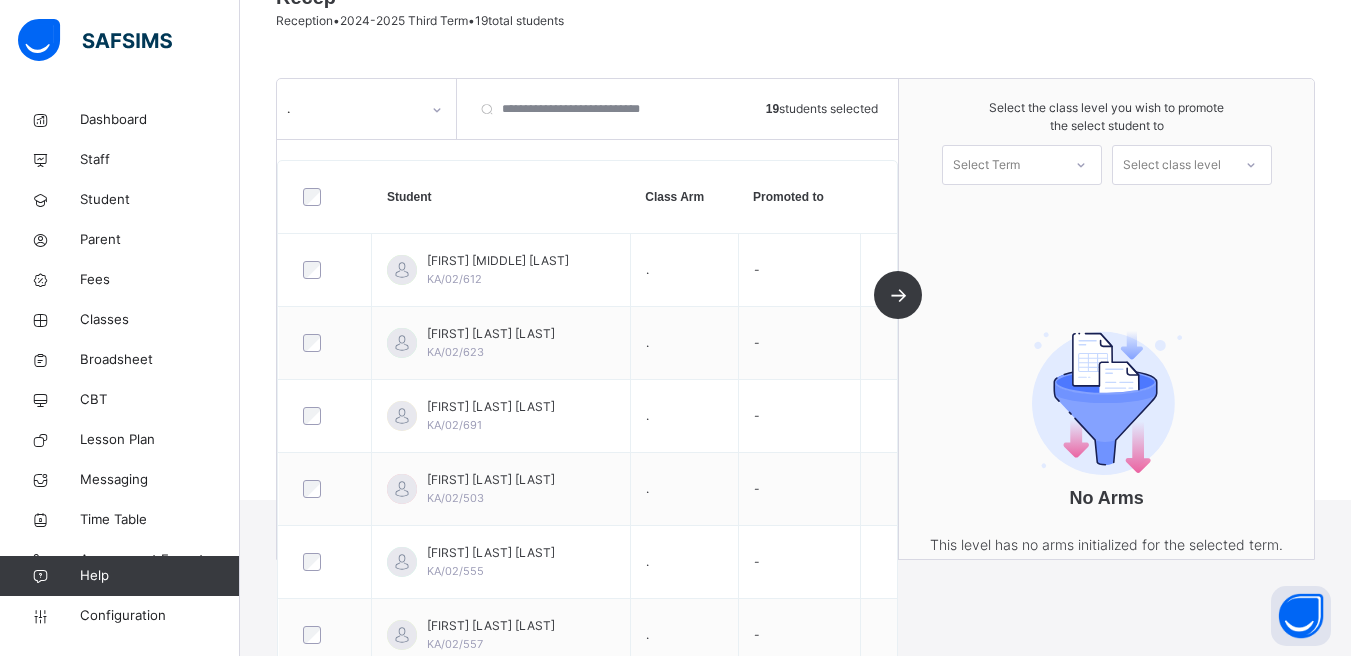 click 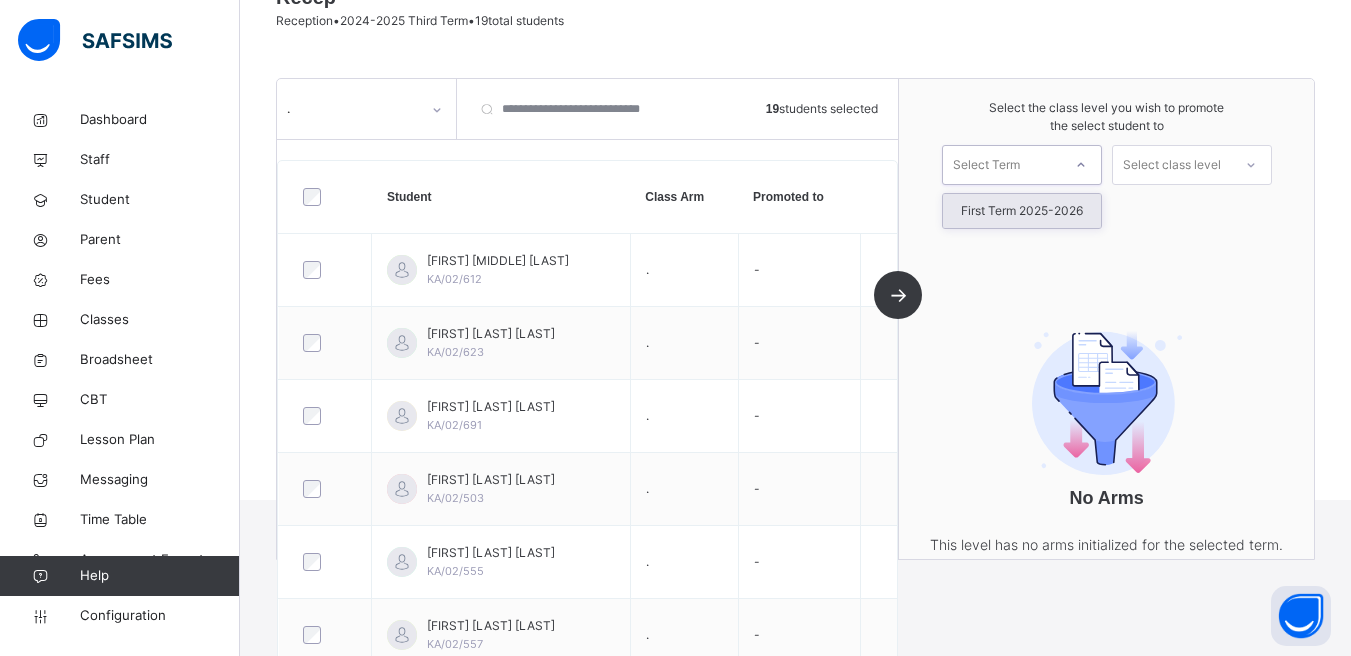 click on "First Term 2025-2026" at bounding box center [1022, 211] 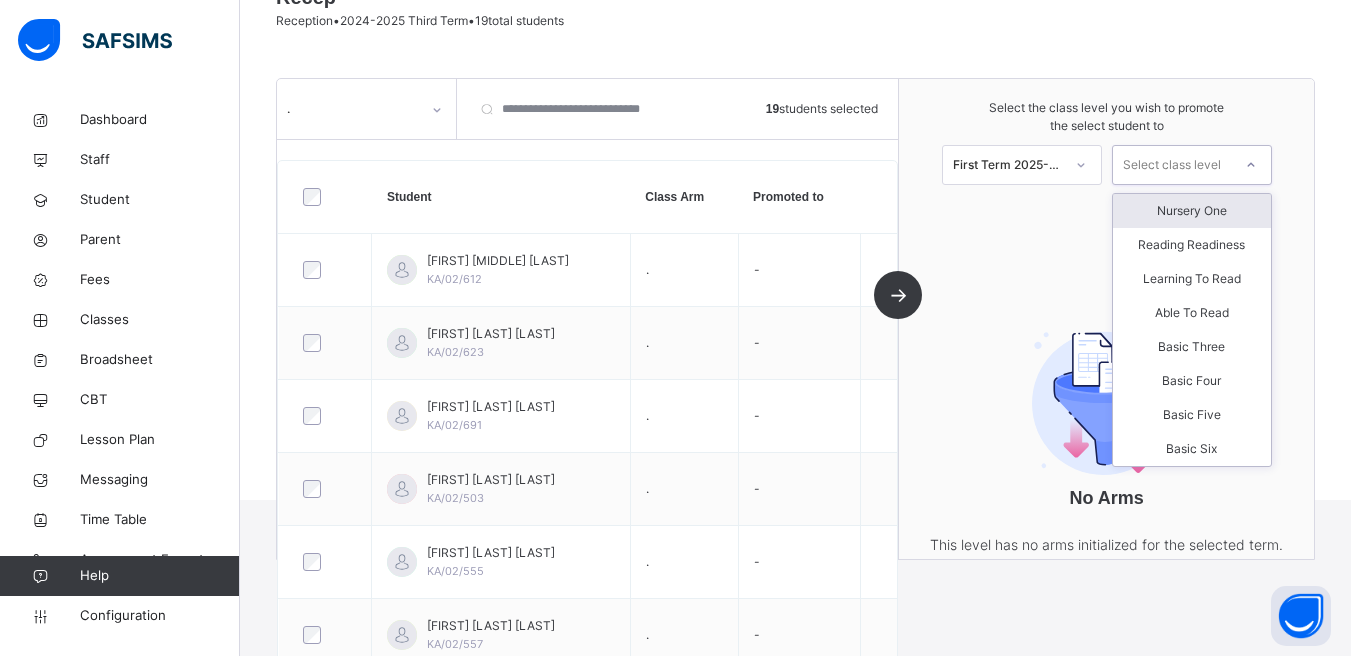 click at bounding box center (1251, 165) 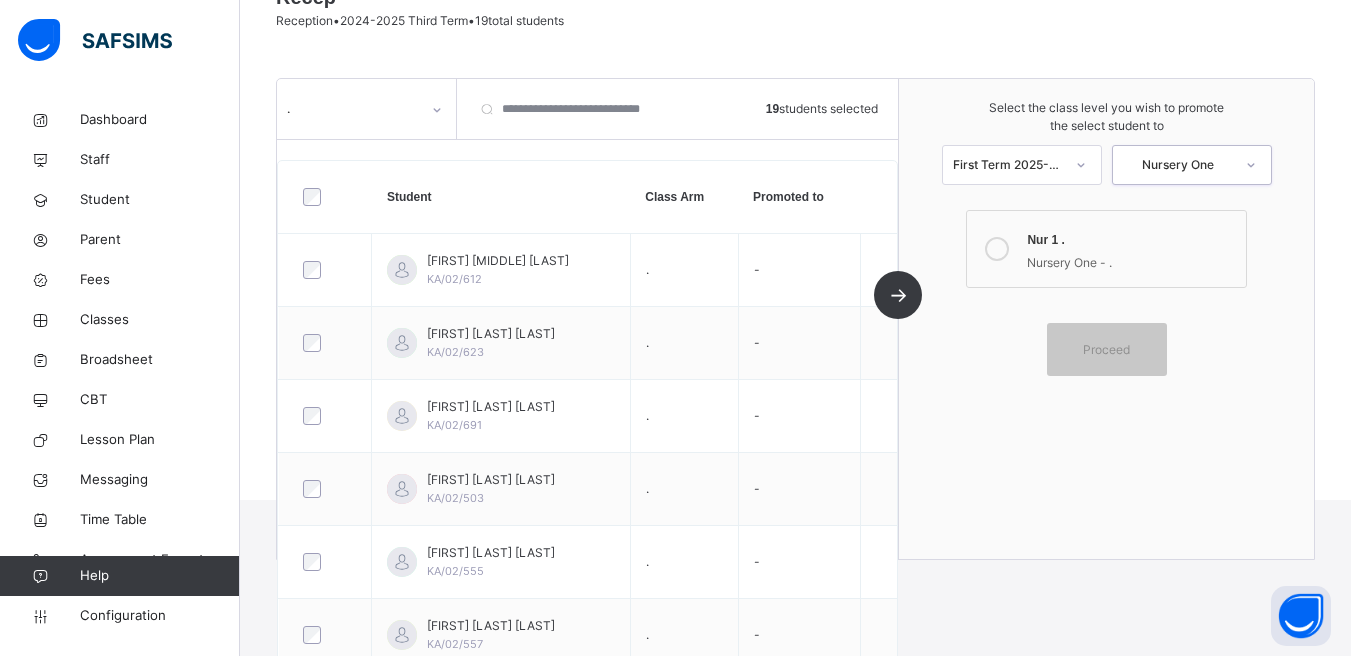 click at bounding box center [997, 249] 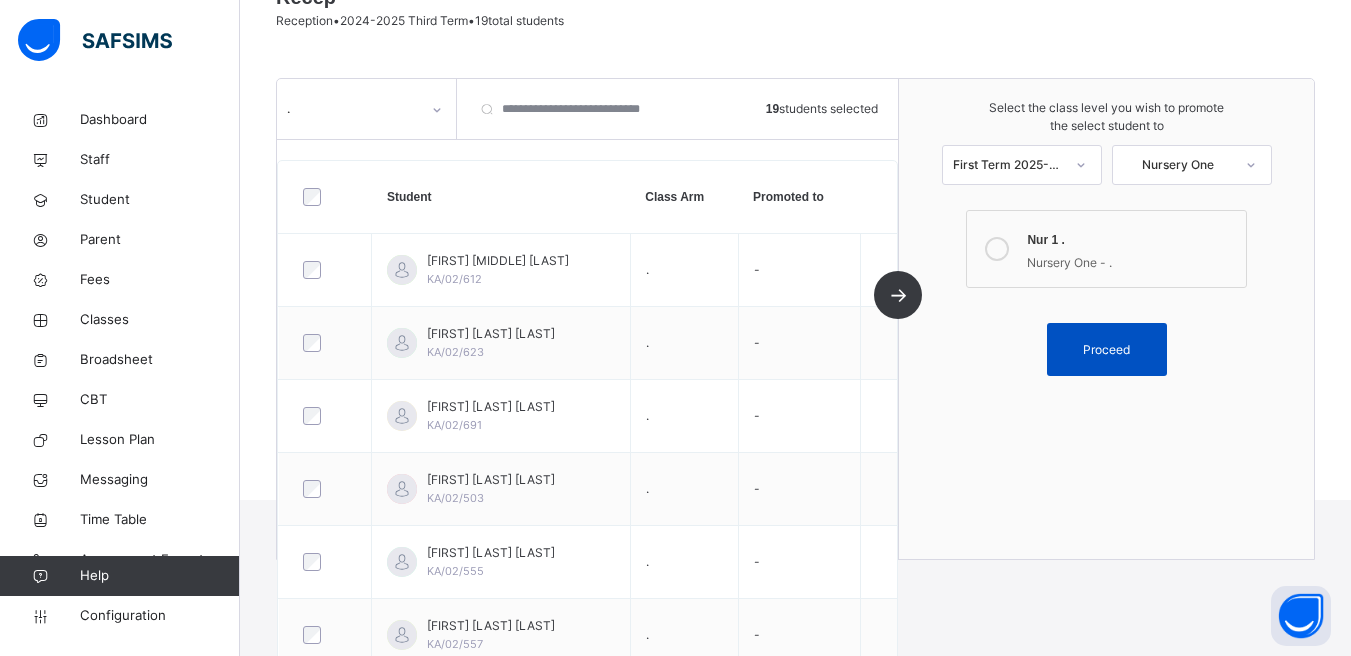 click on "Proceed" at bounding box center (1106, 350) 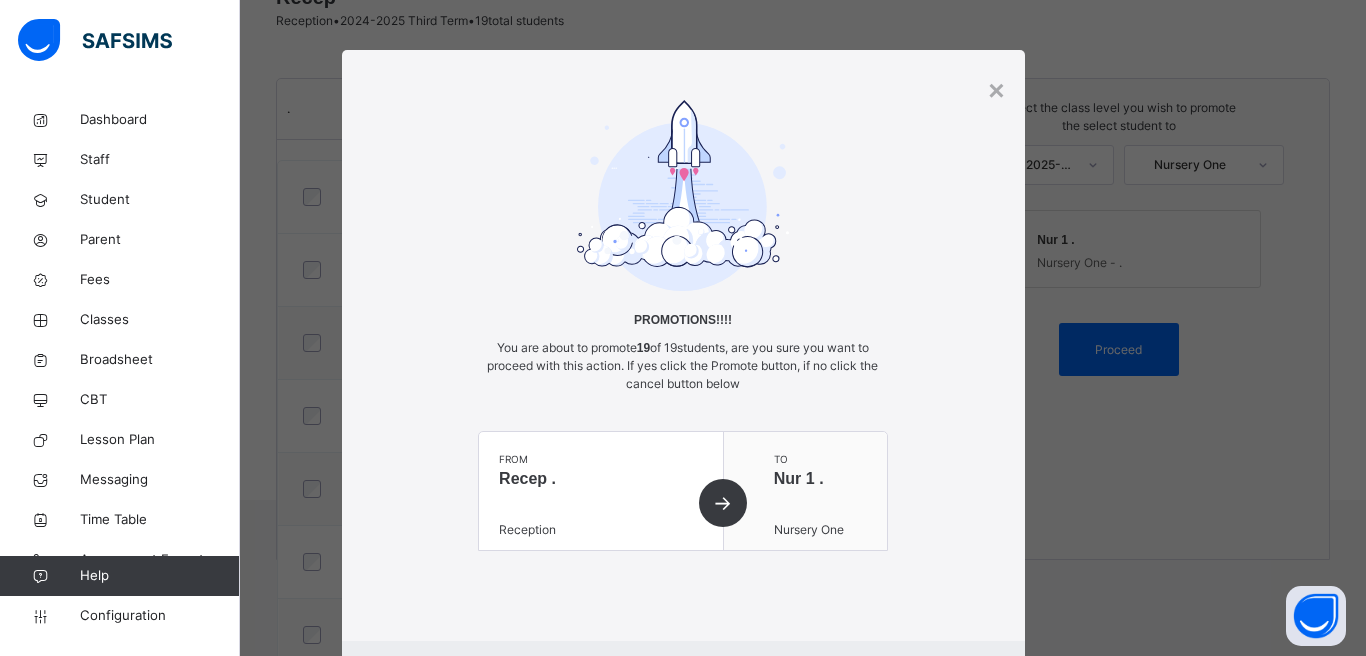 click on "from Recep   . Reception" at bounding box center [601, 491] 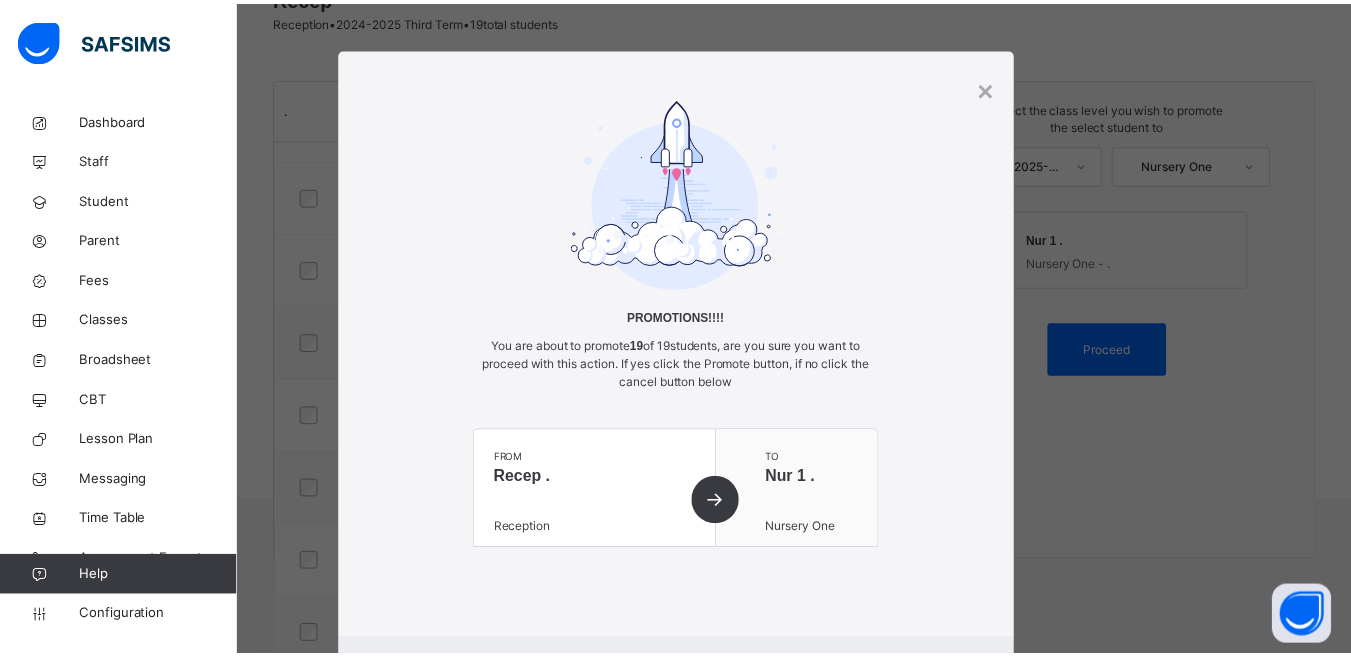 scroll, scrollTop: 0, scrollLeft: 0, axis: both 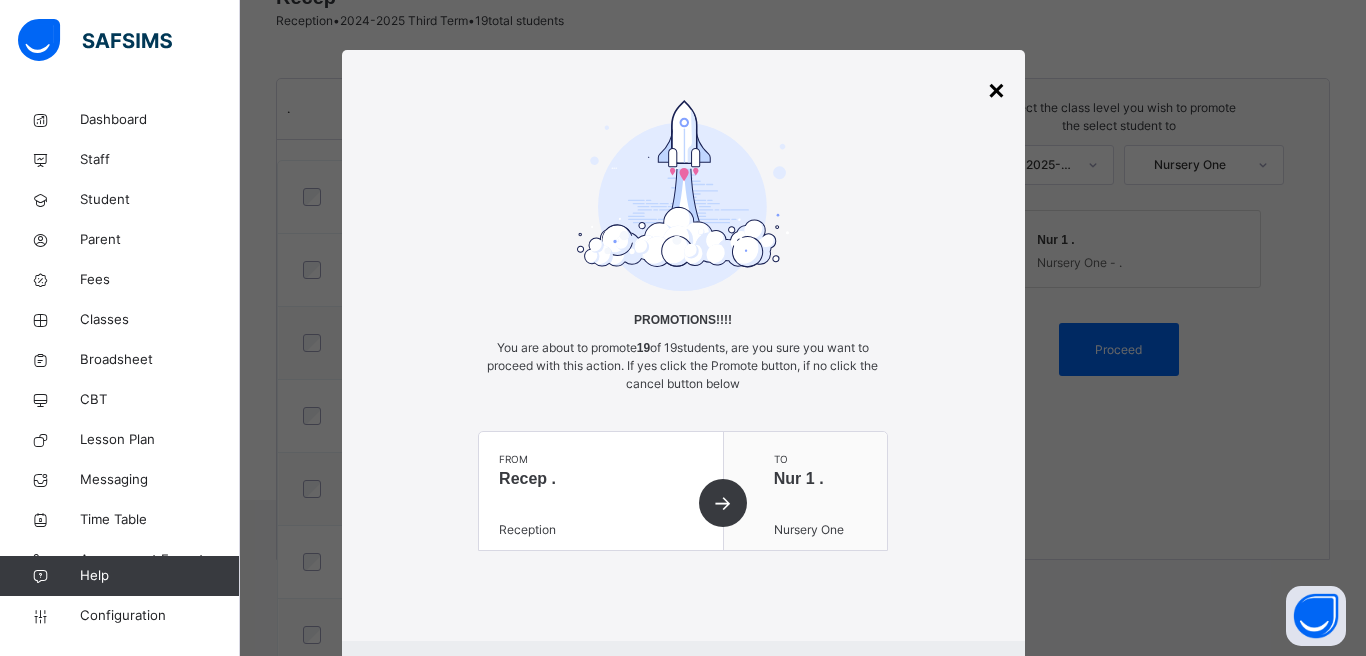 click on "×" at bounding box center [996, 91] 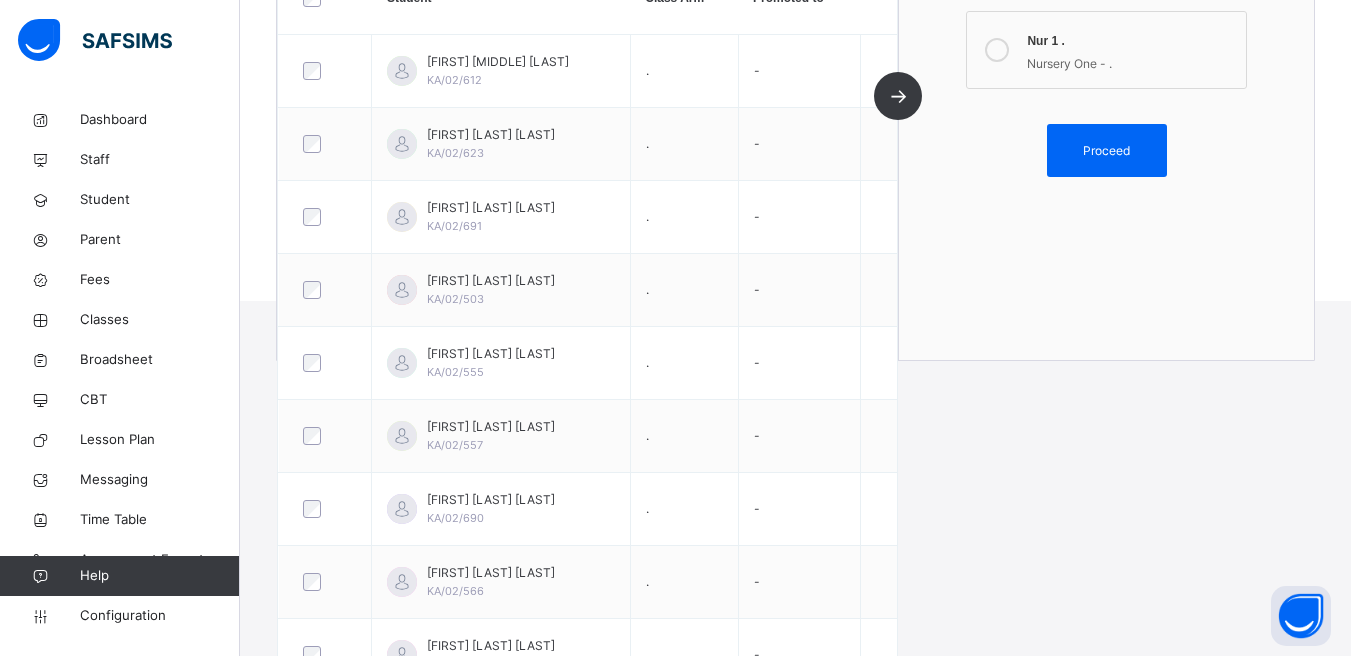 scroll, scrollTop: 422, scrollLeft: 0, axis: vertical 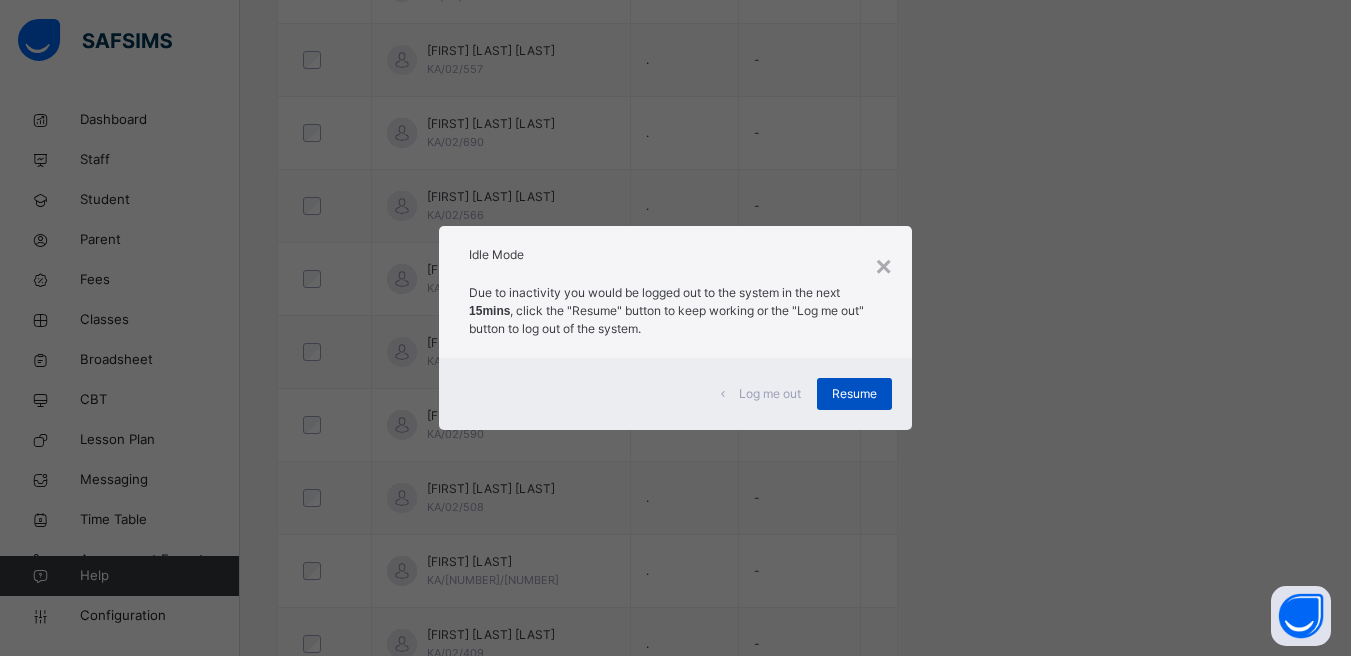click on "Resume" at bounding box center (854, 394) 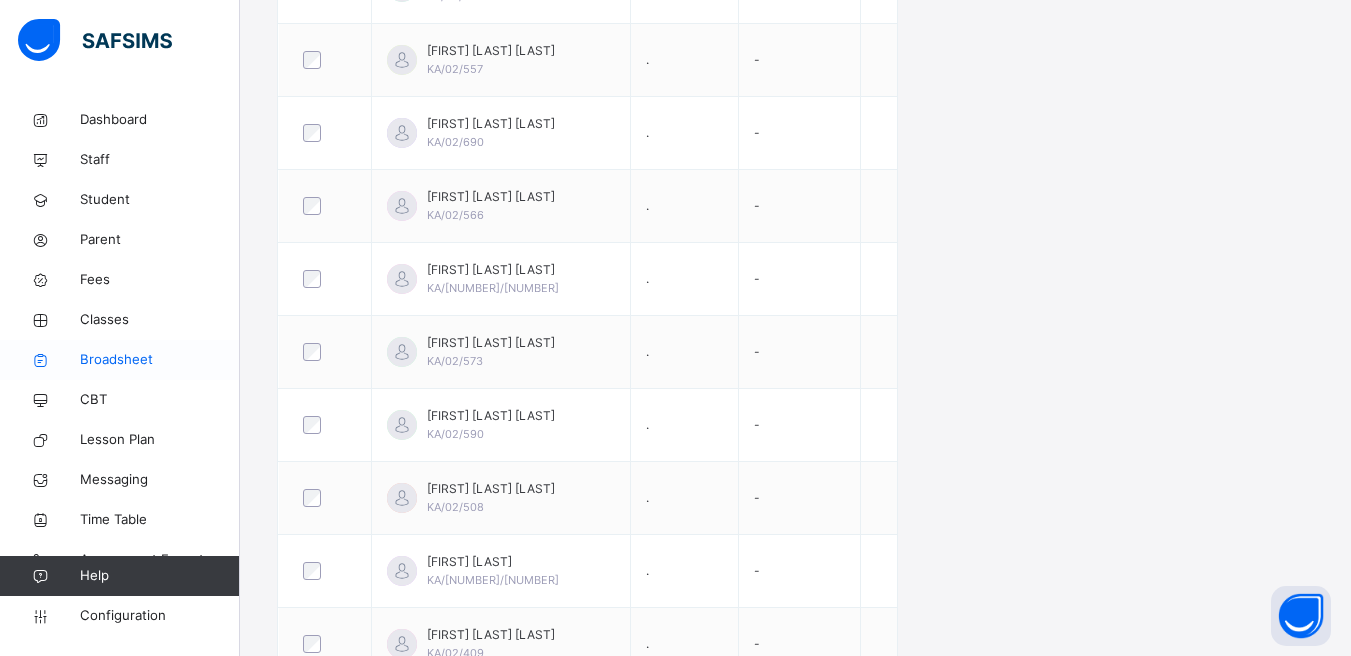 click on "Broadsheet" at bounding box center (160, 360) 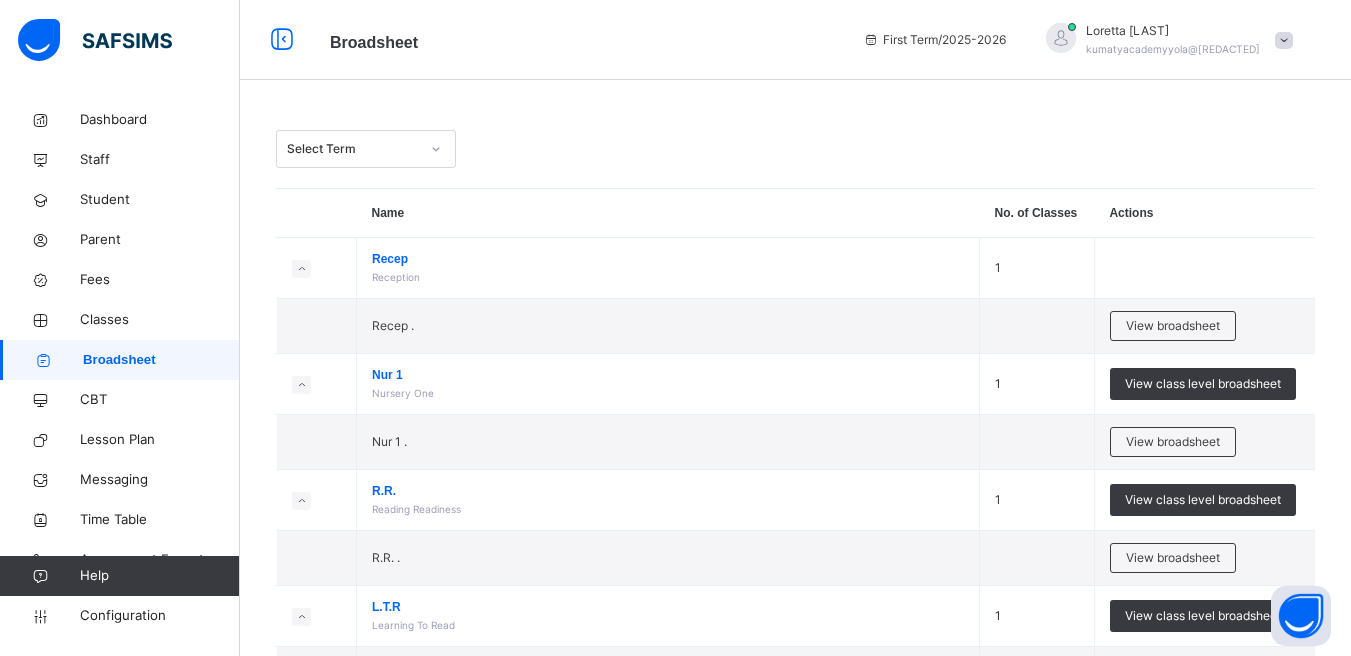 click at bounding box center (436, 149) 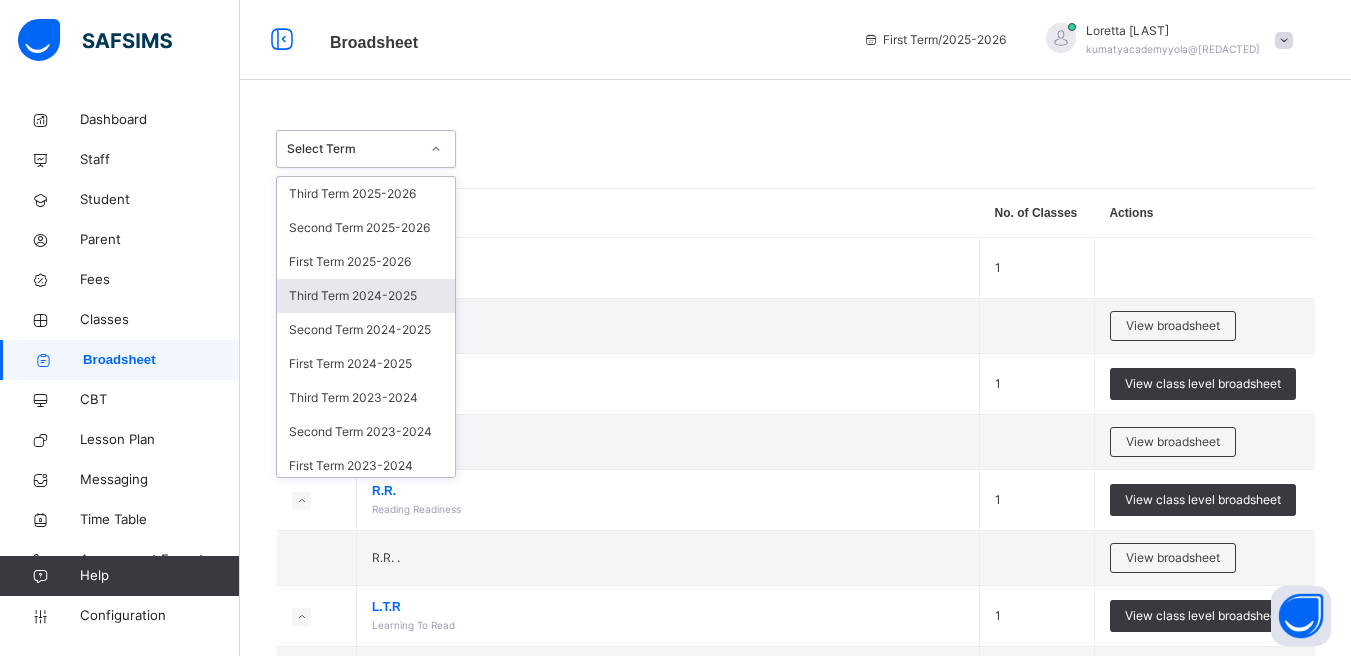 click on "Third Term 2024-2025" at bounding box center [366, 296] 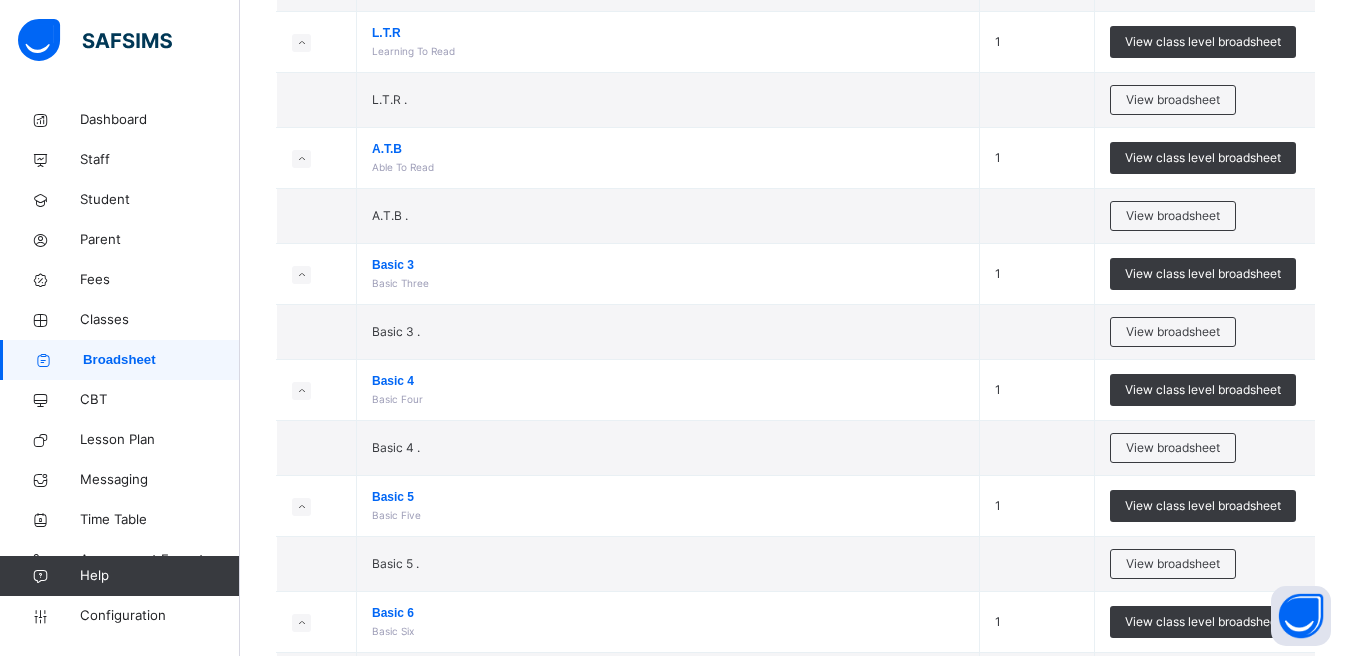 scroll, scrollTop: 746, scrollLeft: 0, axis: vertical 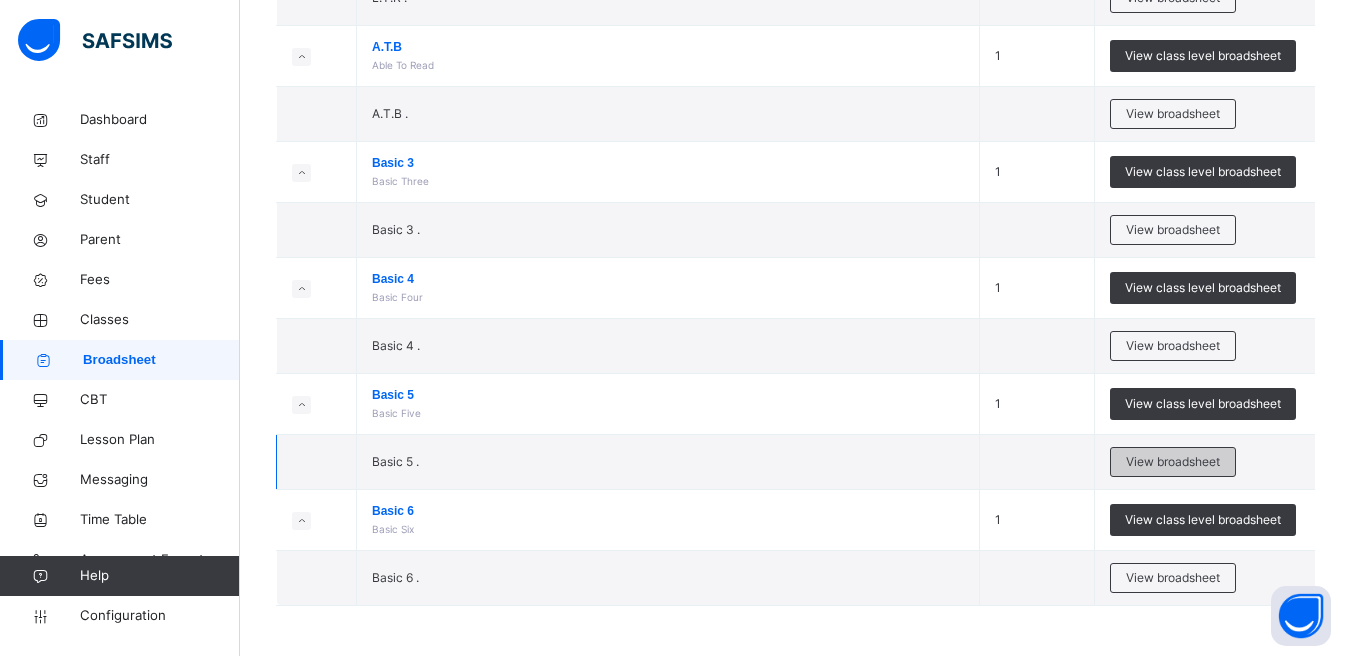click on "View broadsheet" at bounding box center (1173, 462) 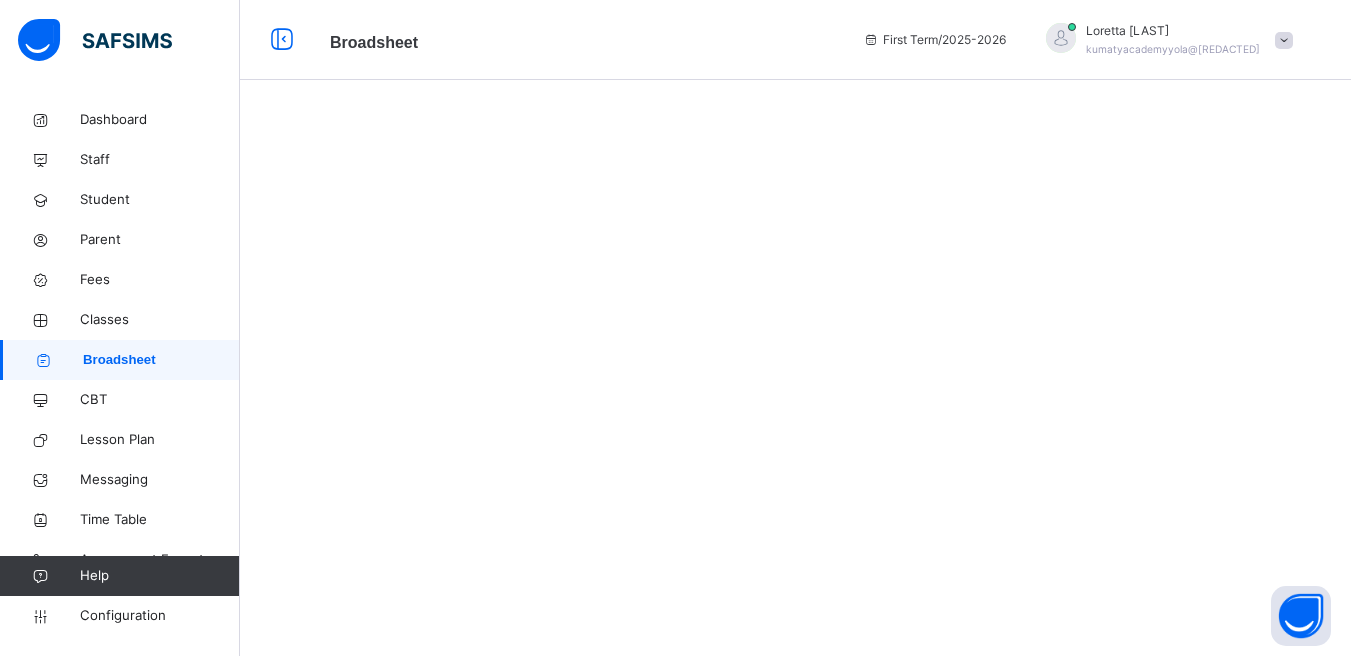scroll, scrollTop: 0, scrollLeft: 0, axis: both 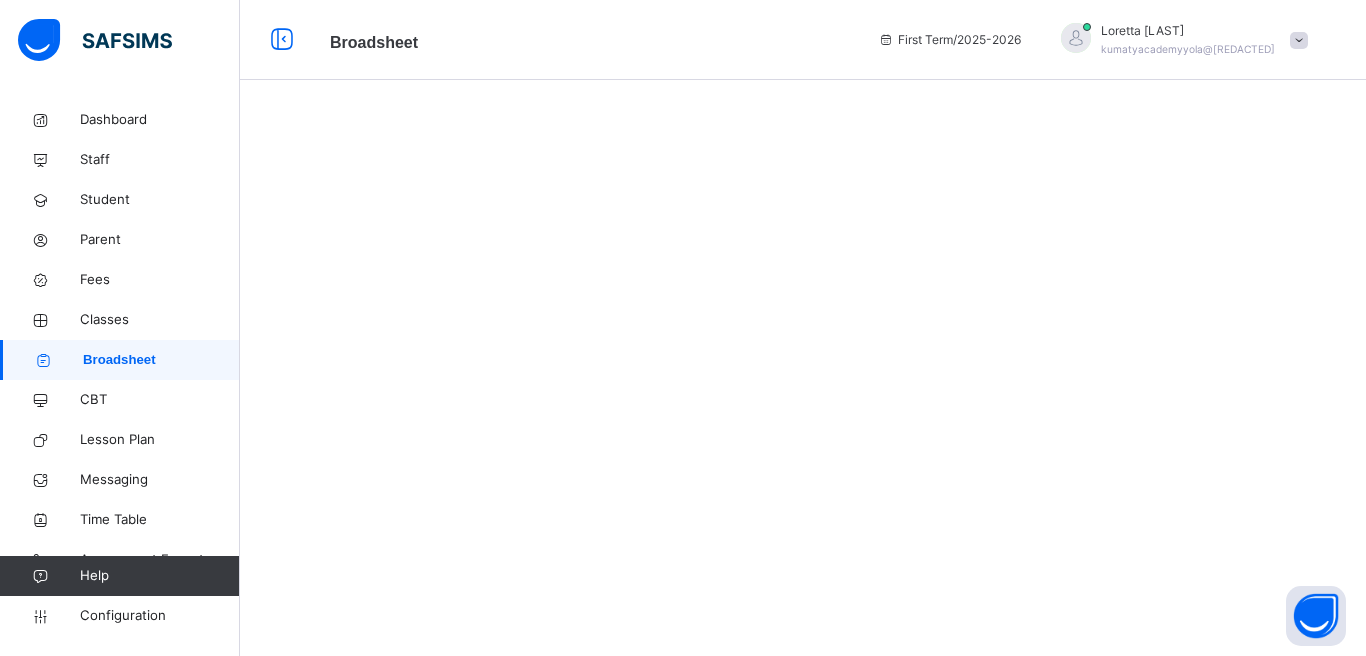 click on "Broadsheet" at bounding box center (161, 360) 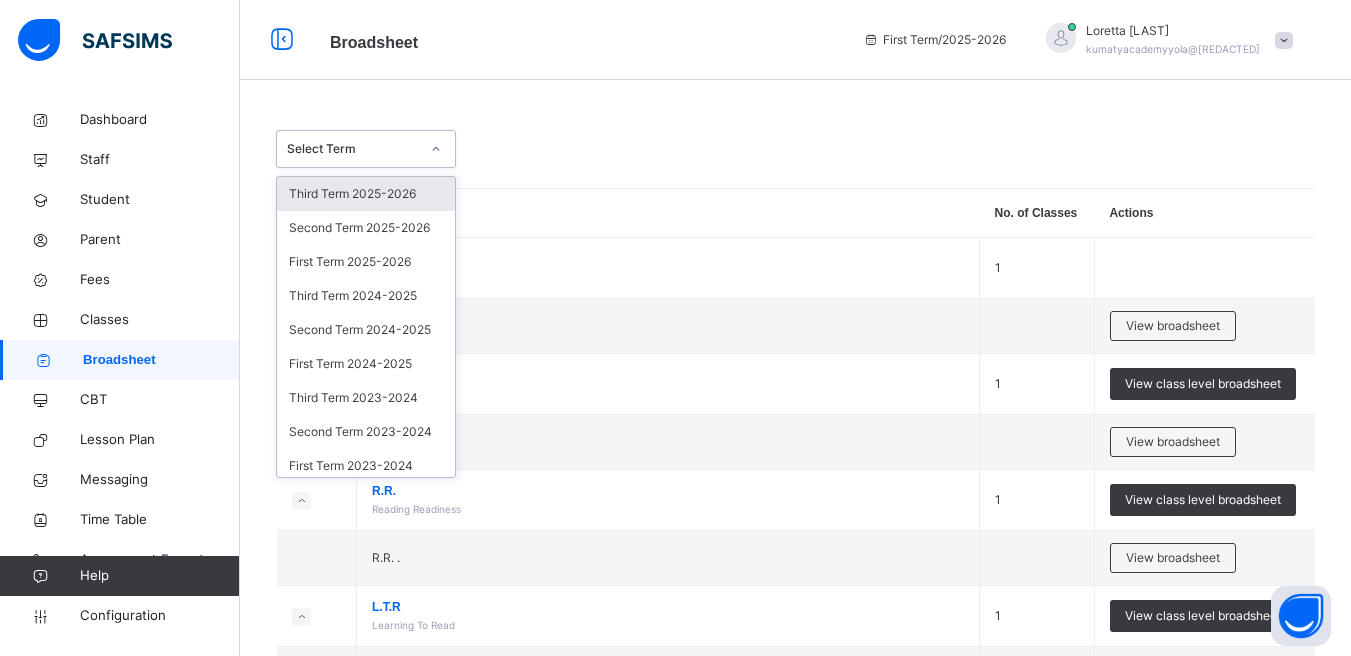 click 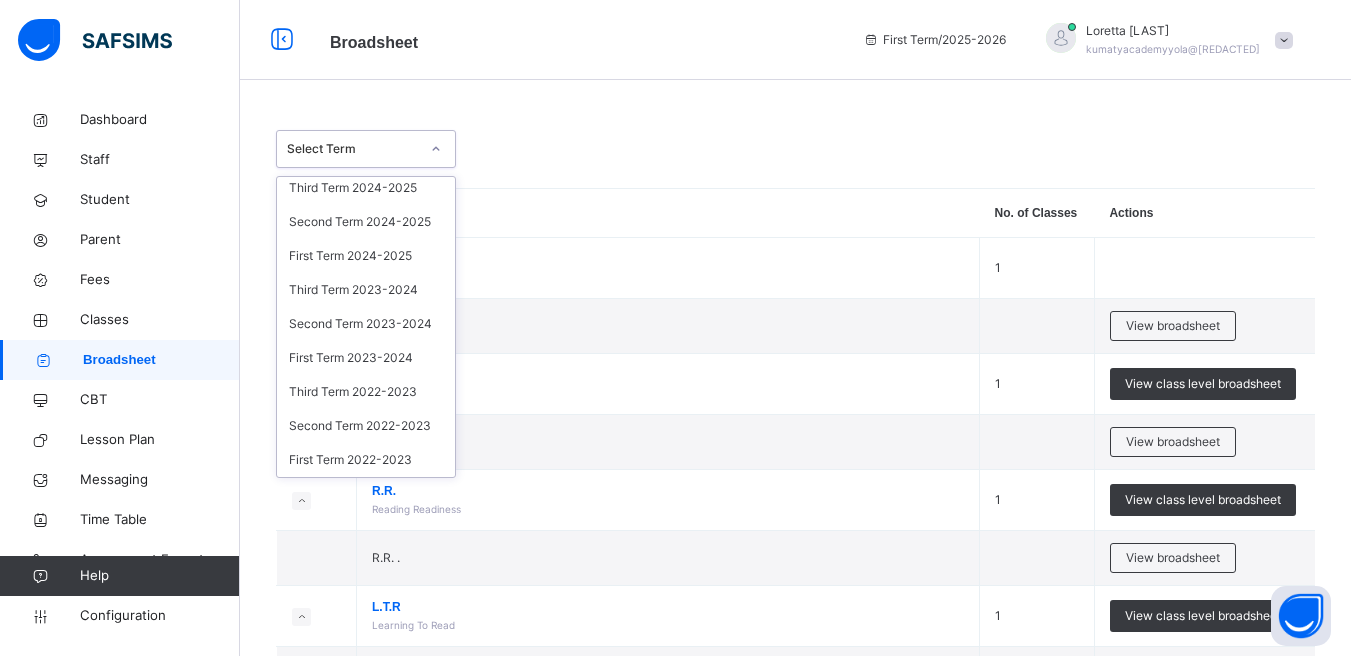 scroll, scrollTop: 153, scrollLeft: 0, axis: vertical 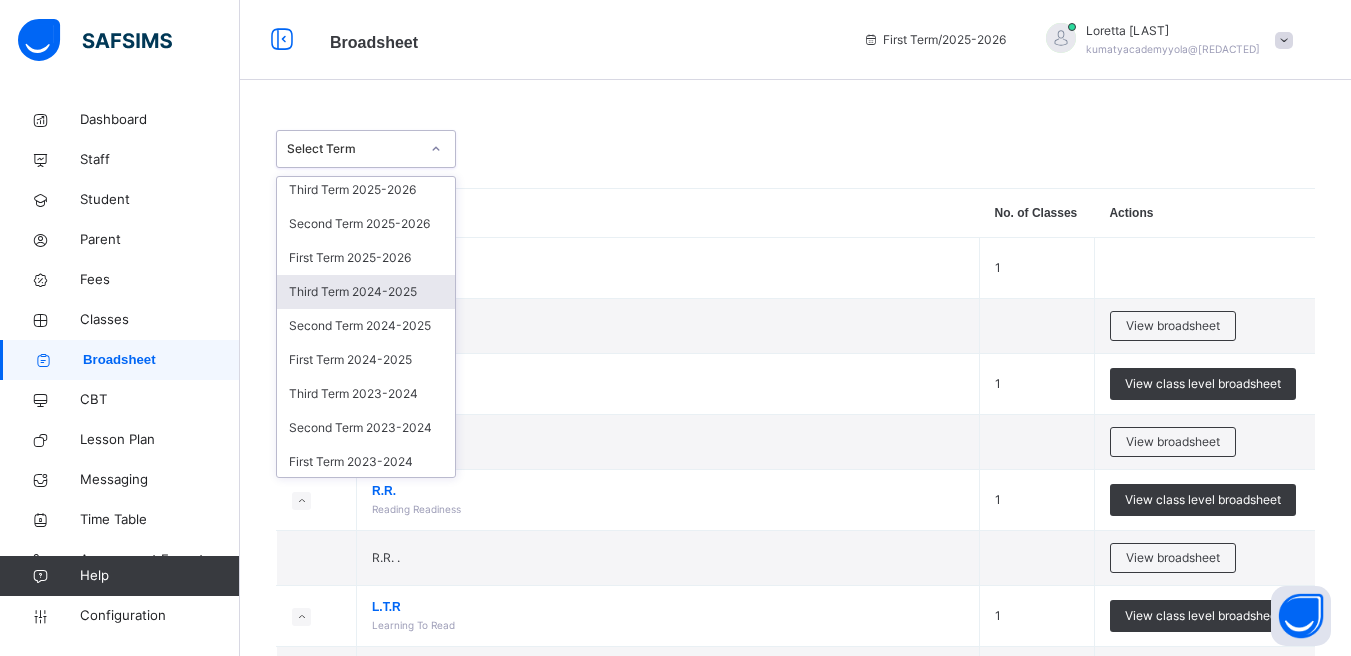 click on "Third Term 2024-2025" at bounding box center [366, 292] 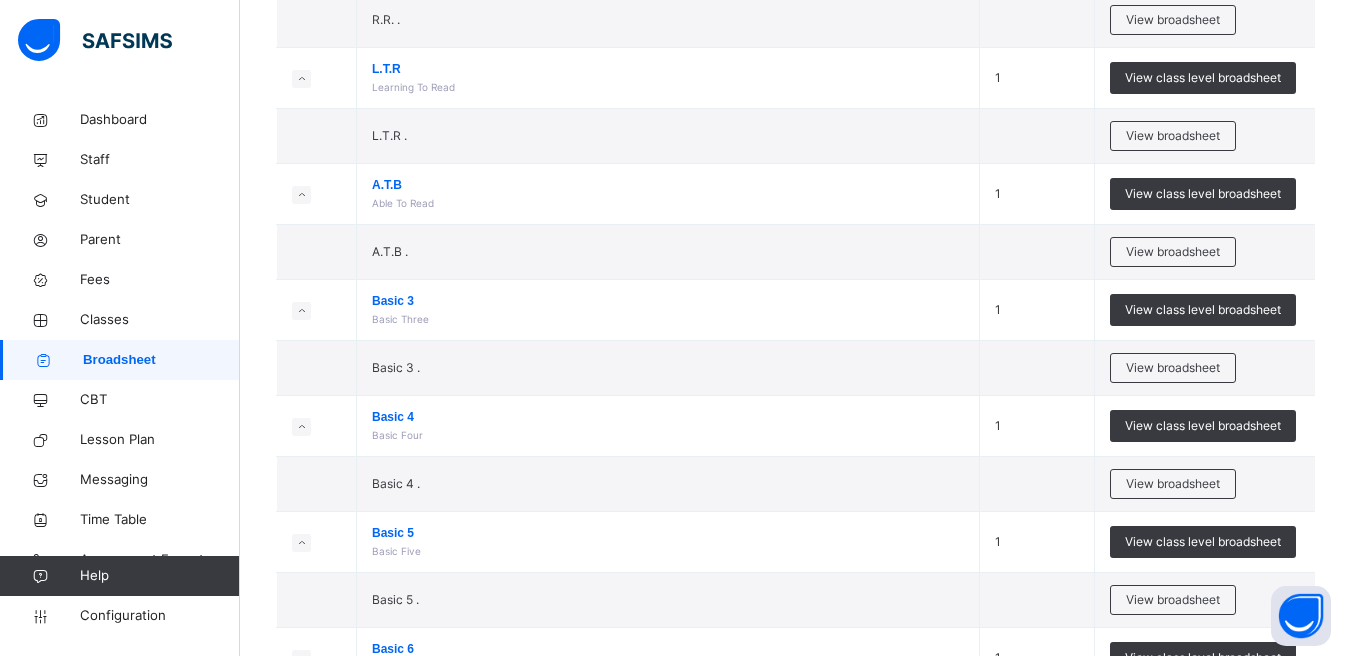 scroll, scrollTop: 746, scrollLeft: 0, axis: vertical 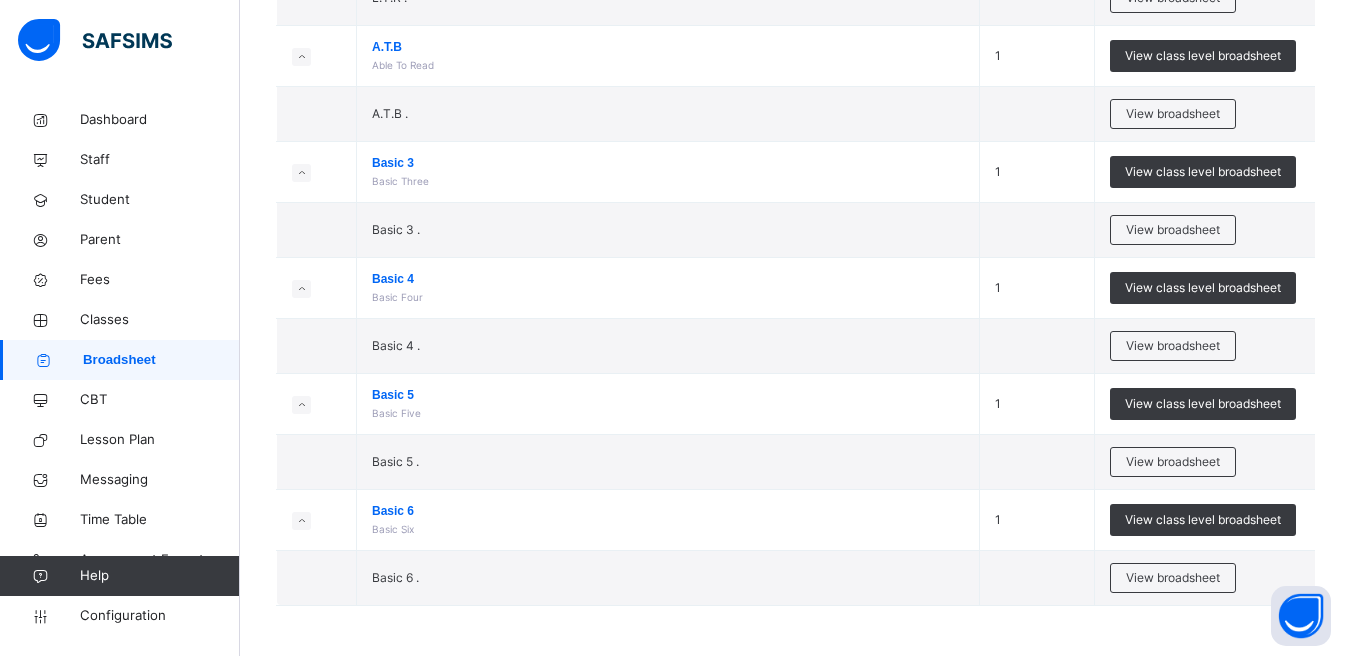 click on "View broadsheet" at bounding box center (1173, 462) 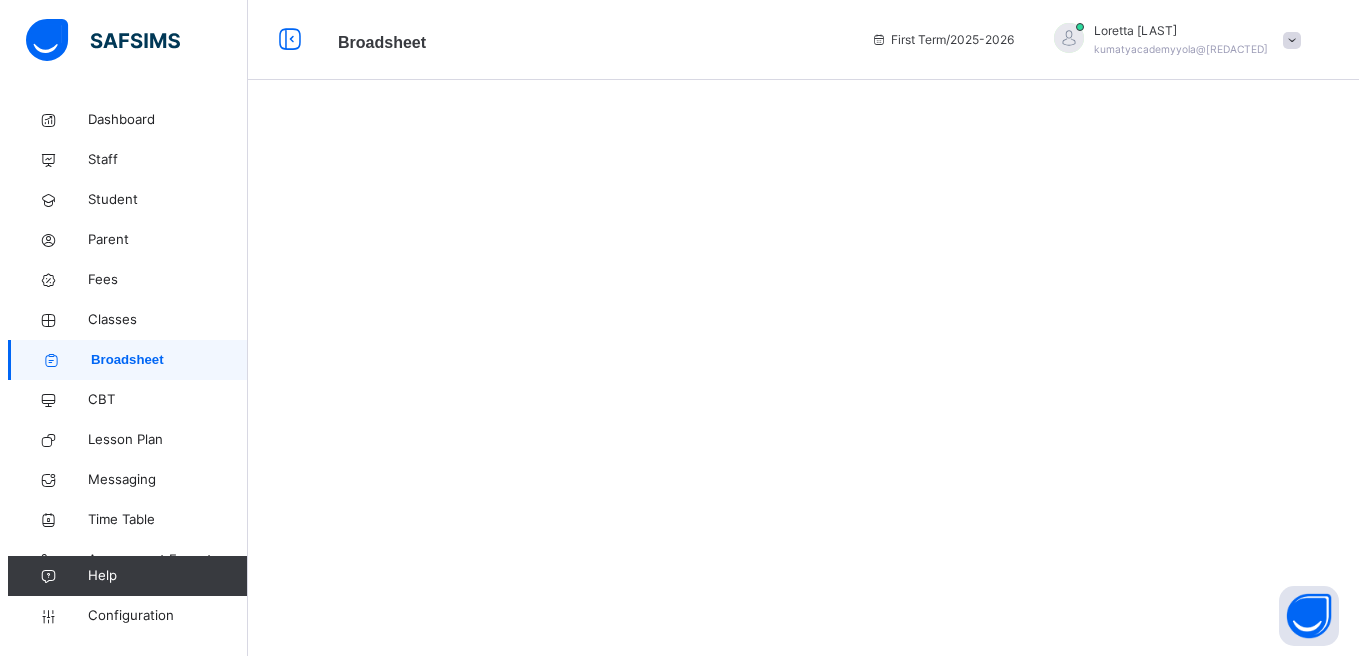 scroll, scrollTop: 0, scrollLeft: 0, axis: both 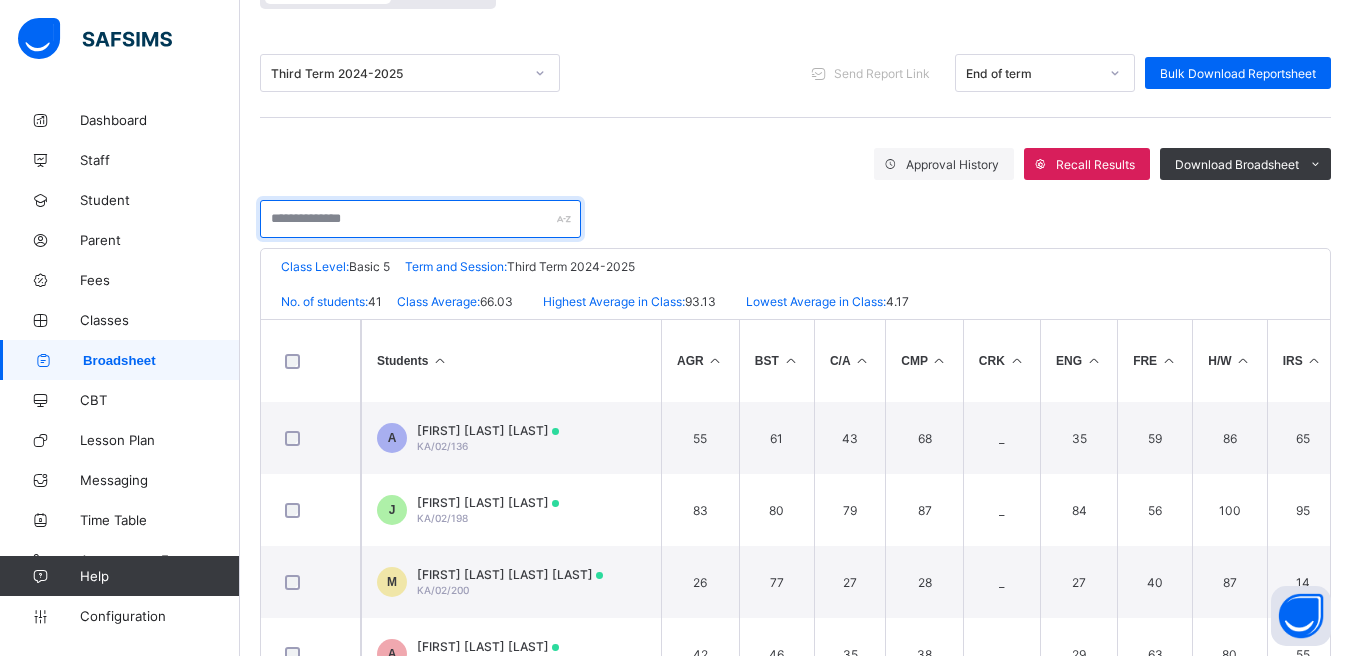 click at bounding box center (420, 219) 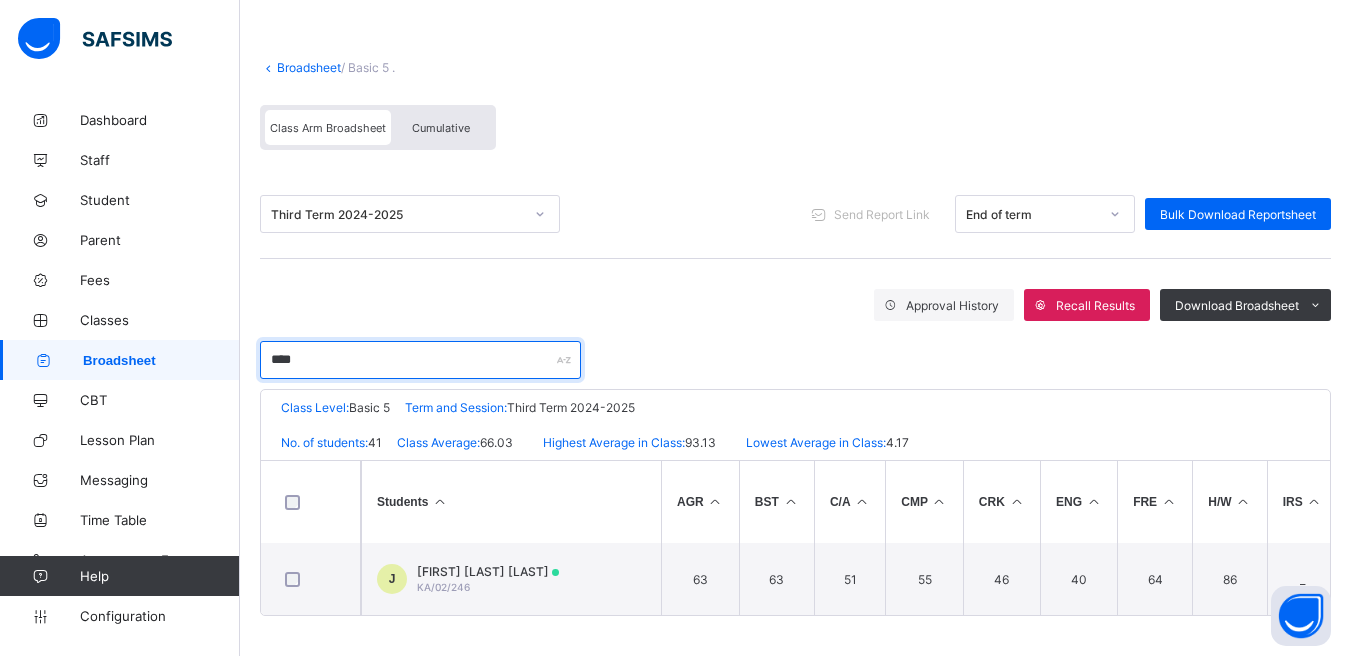 scroll, scrollTop: 88, scrollLeft: 0, axis: vertical 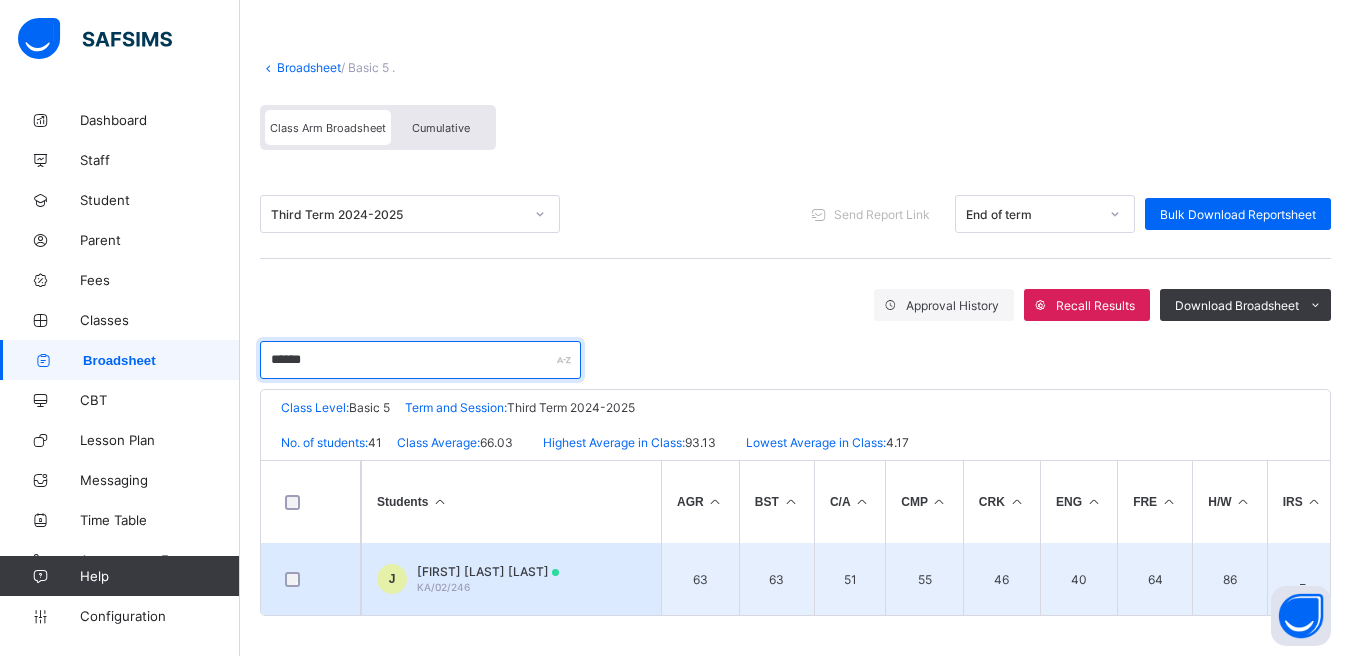 type on "******" 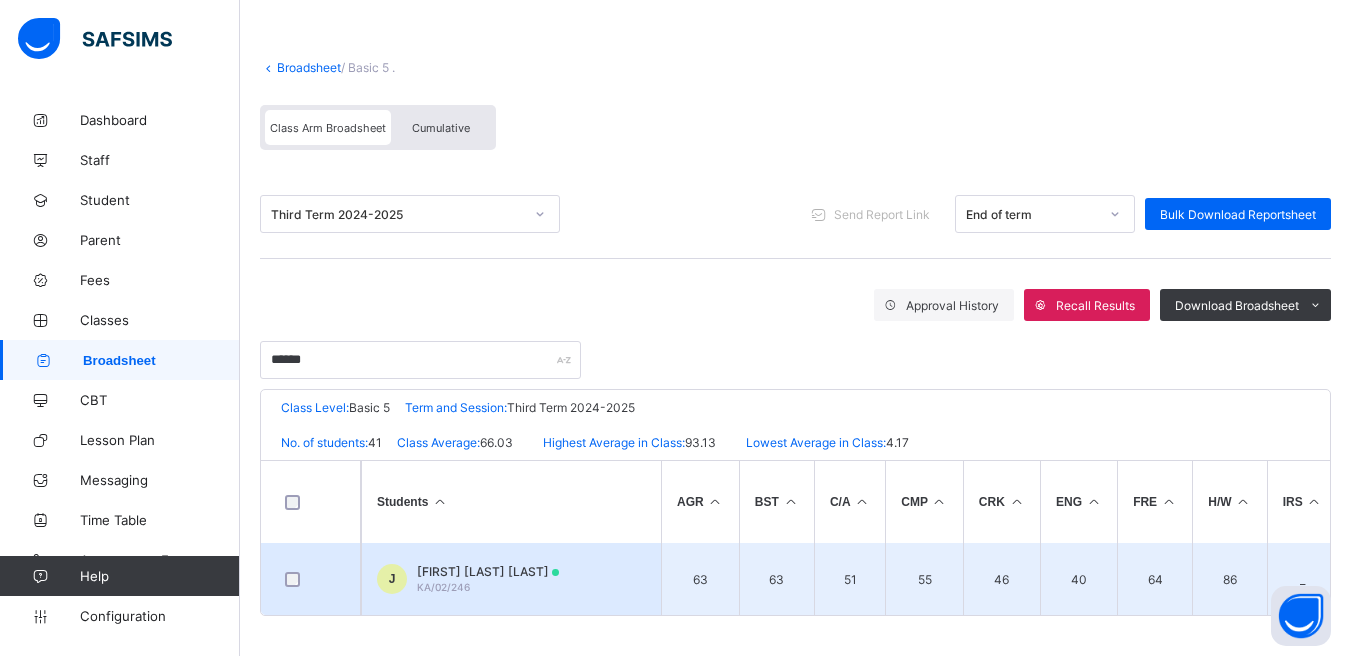 click on "JOY OLIVER  PERPETUAL    KA/02/246" at bounding box center (488, 579) 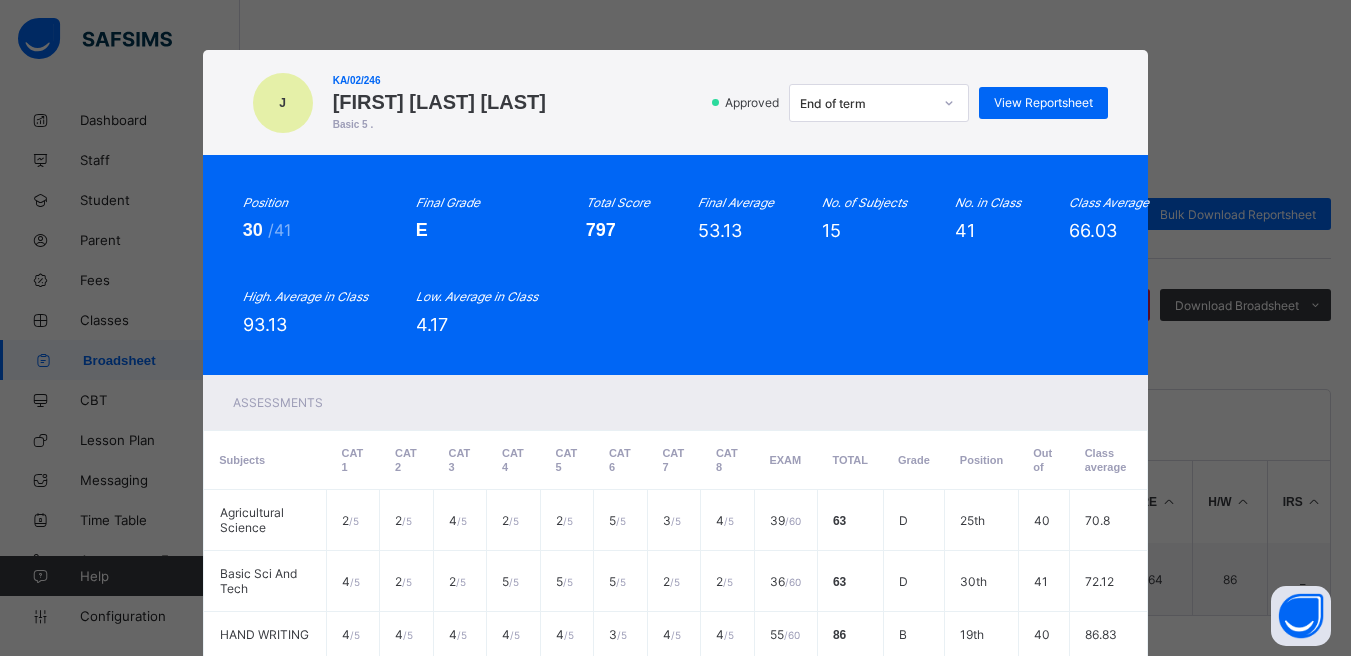 click at bounding box center (949, 103) 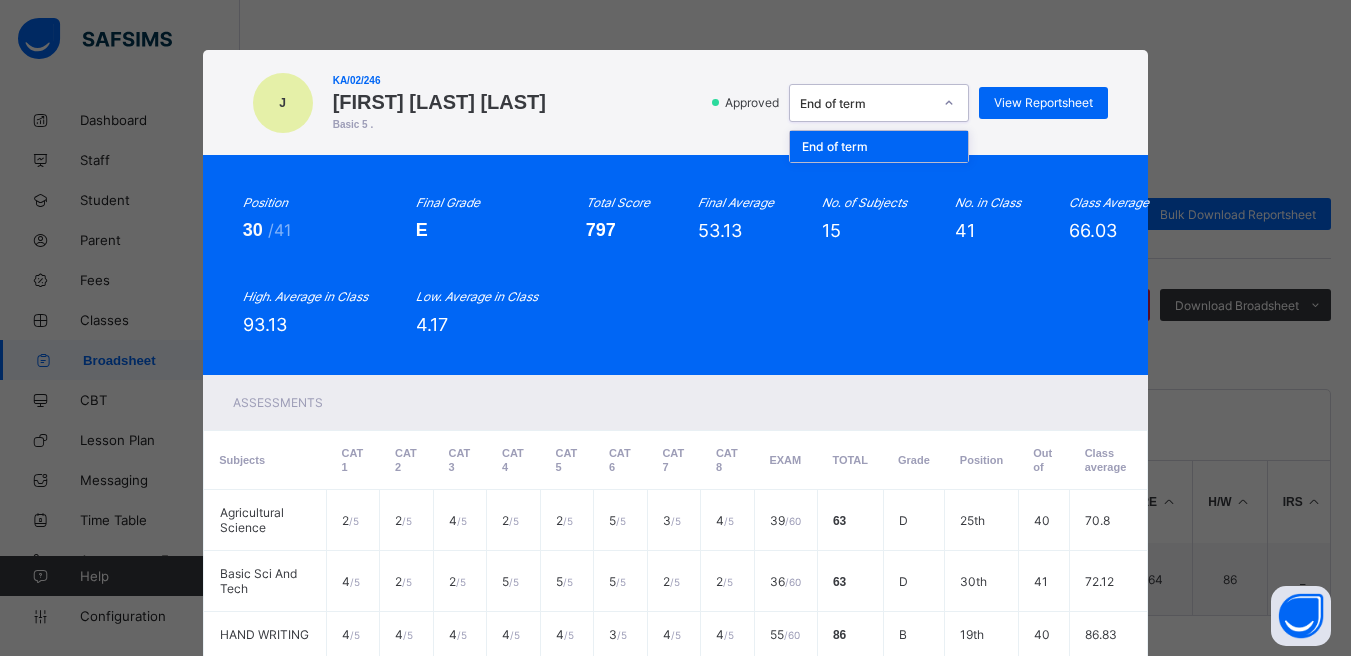 click at bounding box center (949, 103) 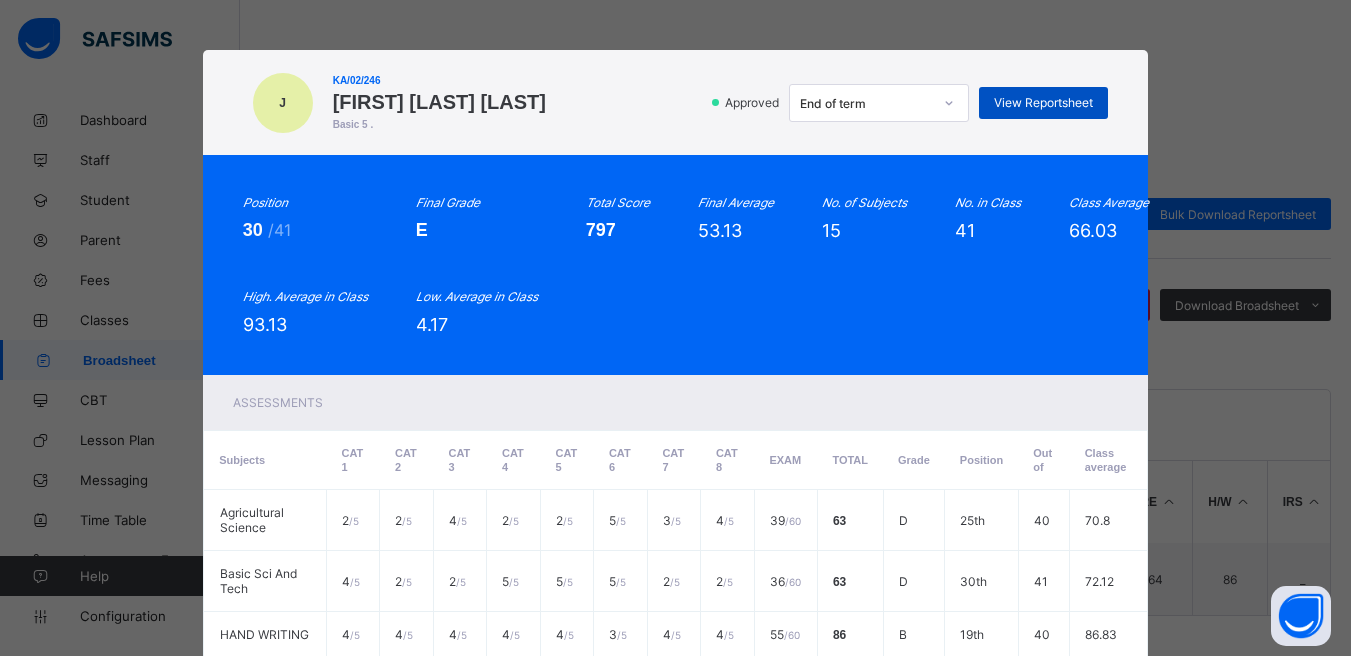 click on "View Reportsheet" at bounding box center [1043, 102] 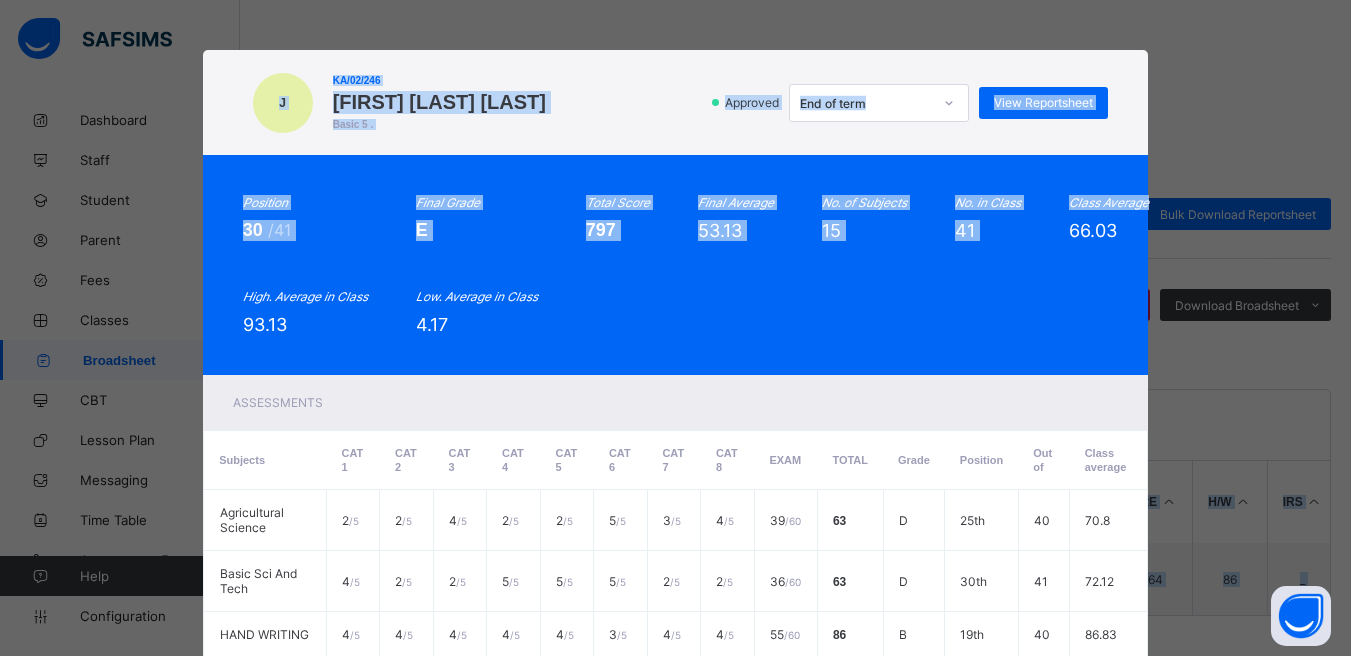 drag, startPoint x: 1340, startPoint y: 159, endPoint x: 1339, endPoint y: 569, distance: 410.00122 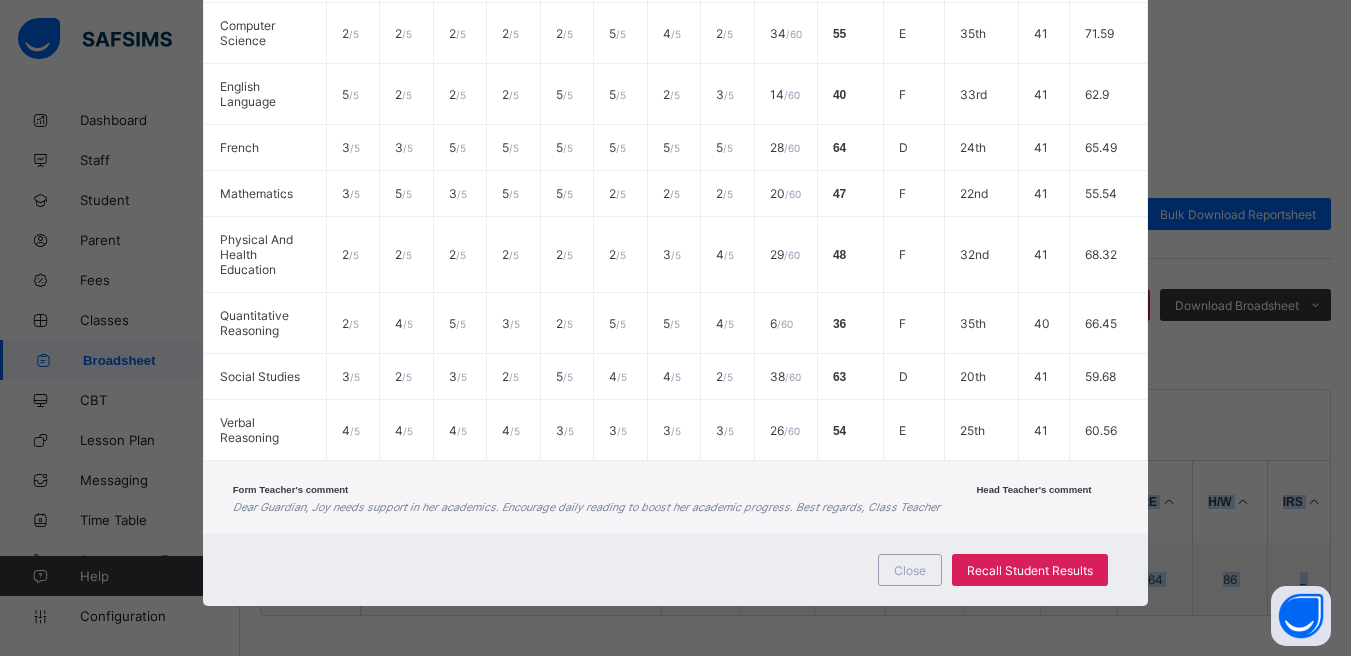 scroll, scrollTop: 904, scrollLeft: 0, axis: vertical 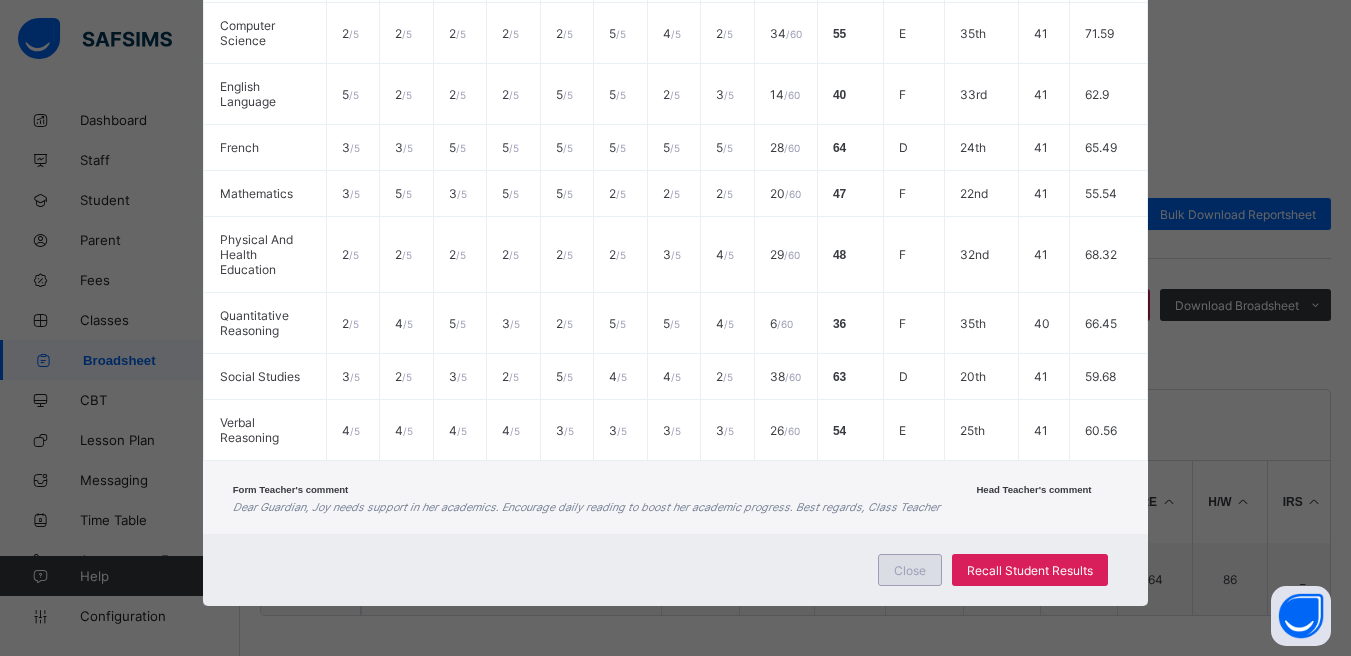 click on "Close" at bounding box center (910, 570) 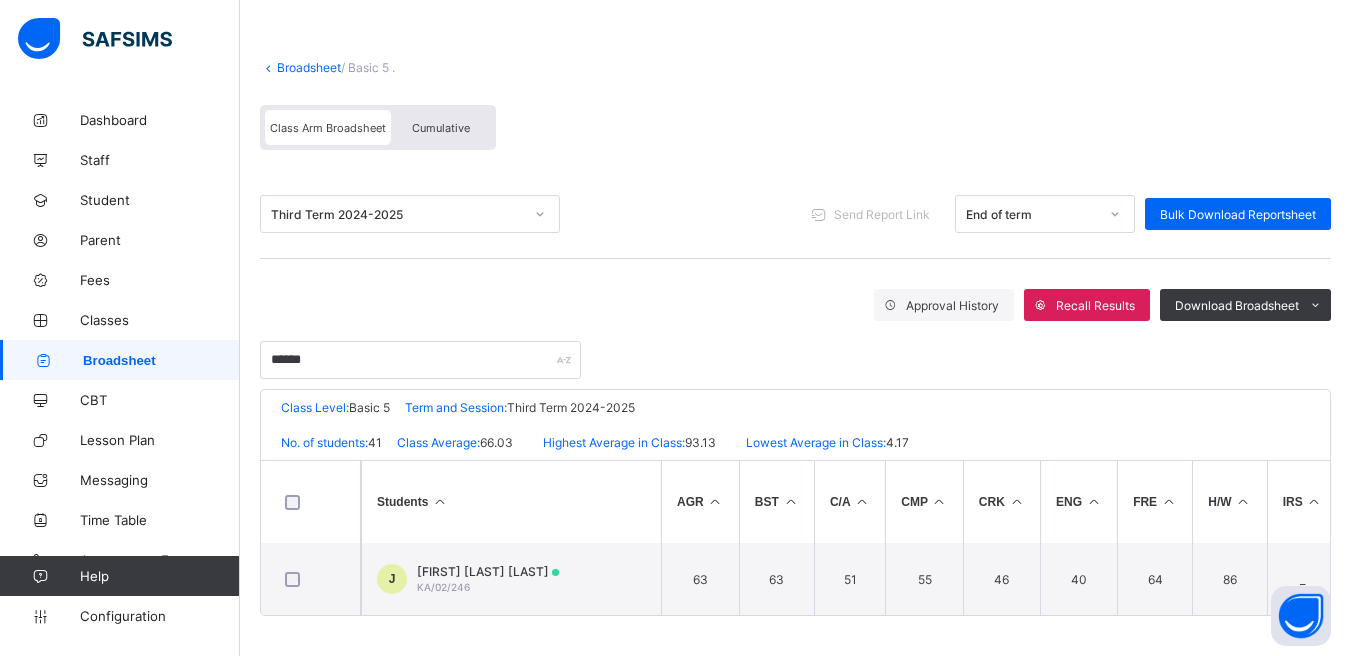 scroll, scrollTop: 0, scrollLeft: 0, axis: both 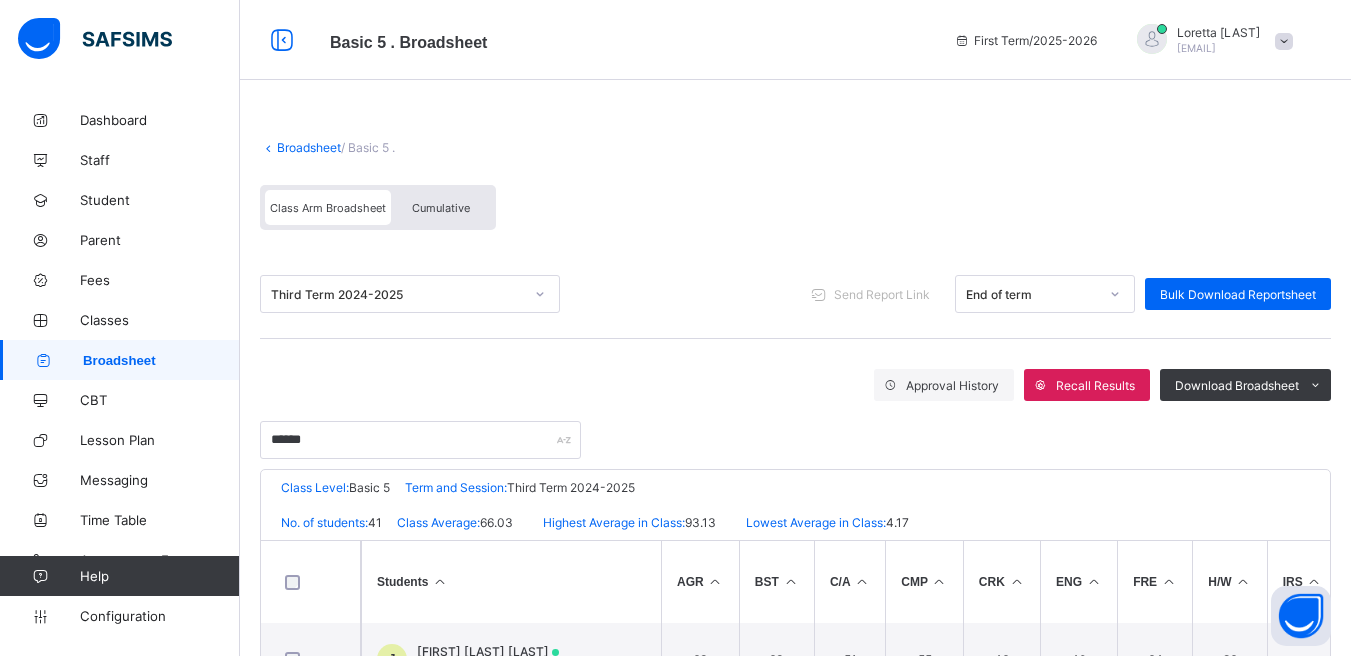 click on "Broadsheet" at bounding box center (309, 147) 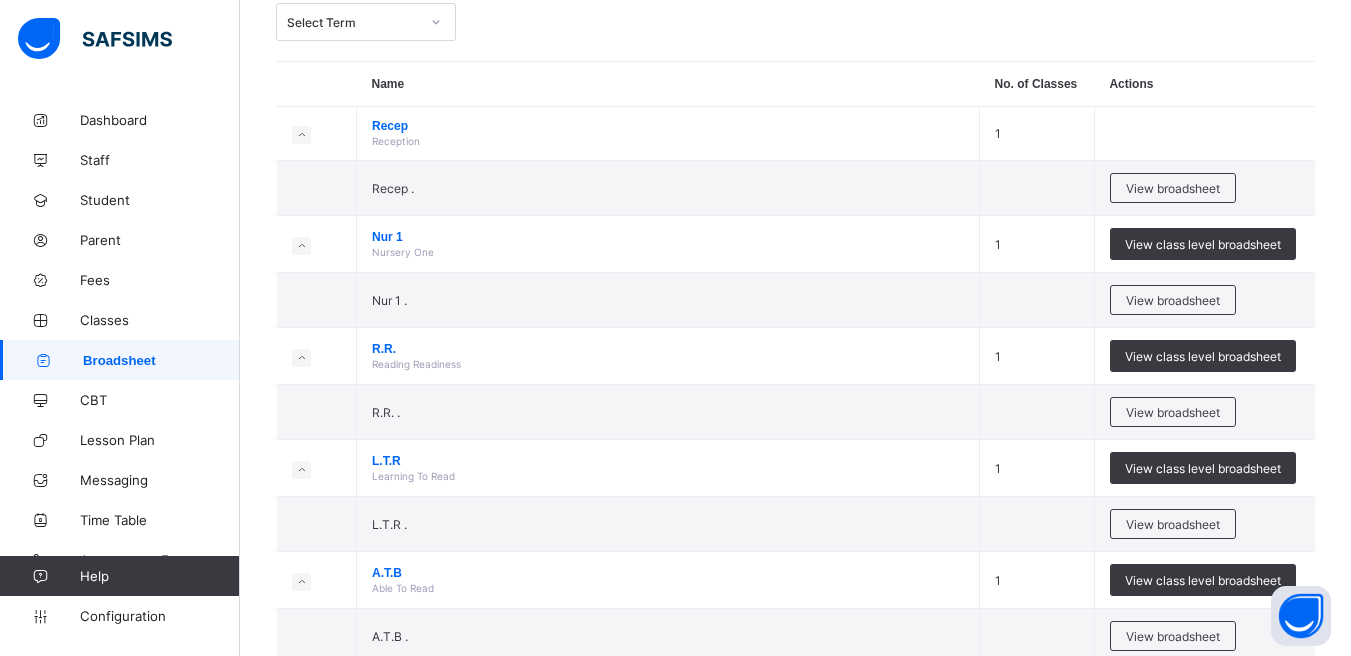 scroll, scrollTop: 0, scrollLeft: 0, axis: both 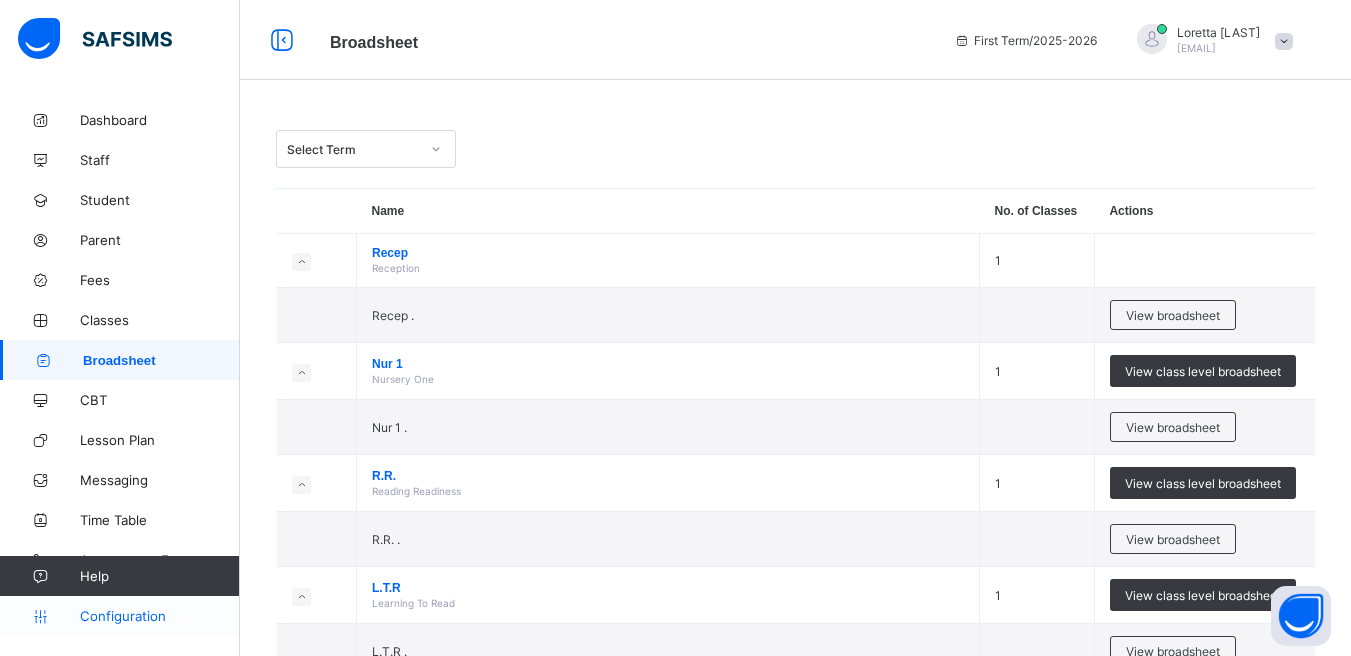 click on "Configuration" at bounding box center [159, 616] 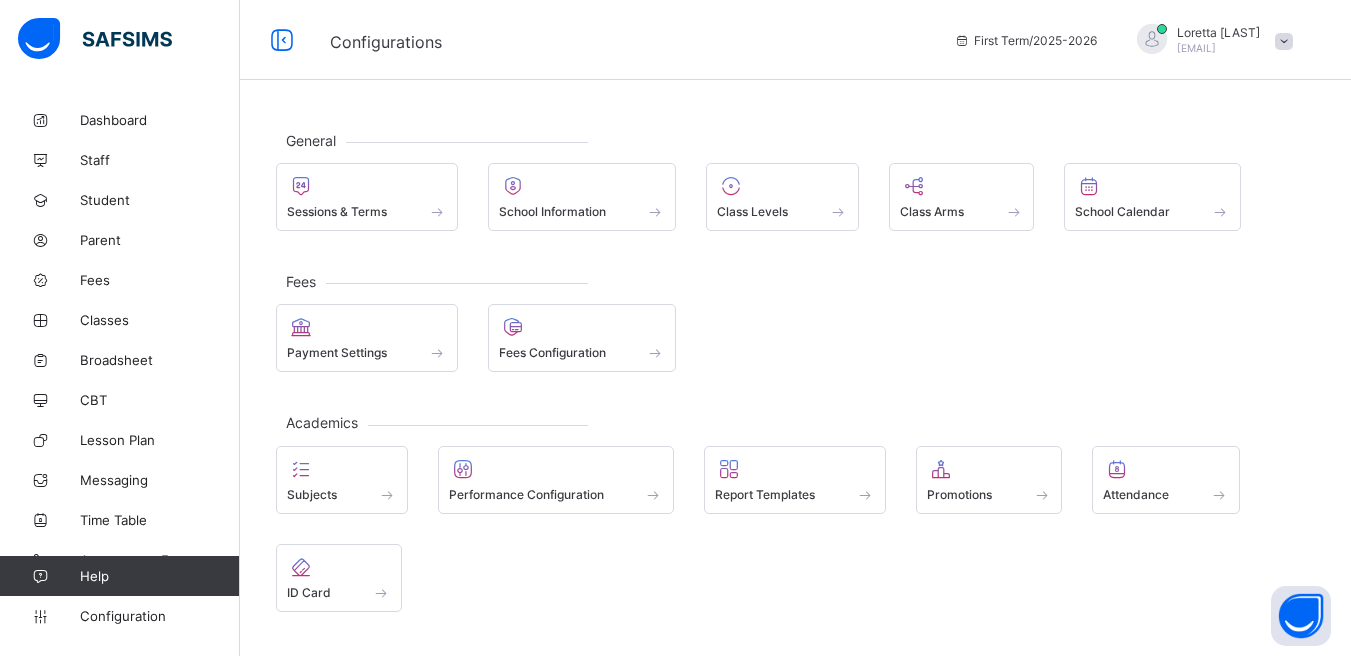 click on "Subjects   Performance Configuration   Report Templates   Promotions   Attendance   ID Card" at bounding box center (795, 529) 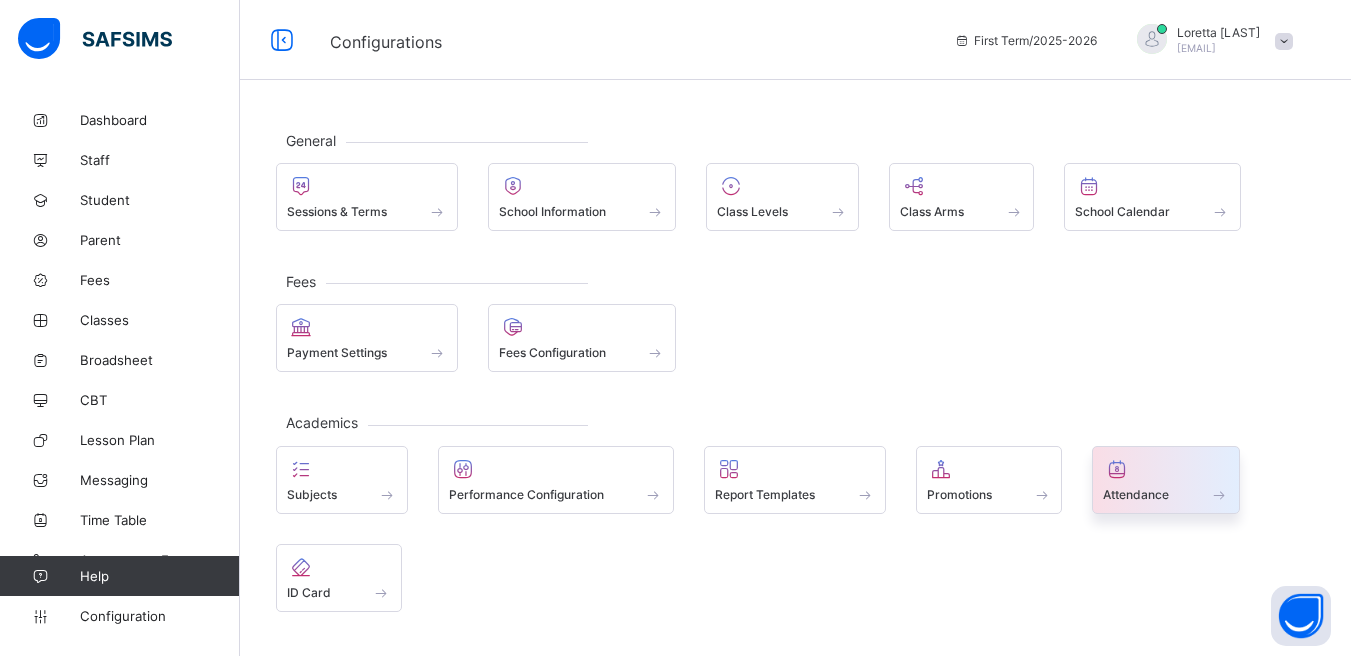 click at bounding box center [1166, 483] 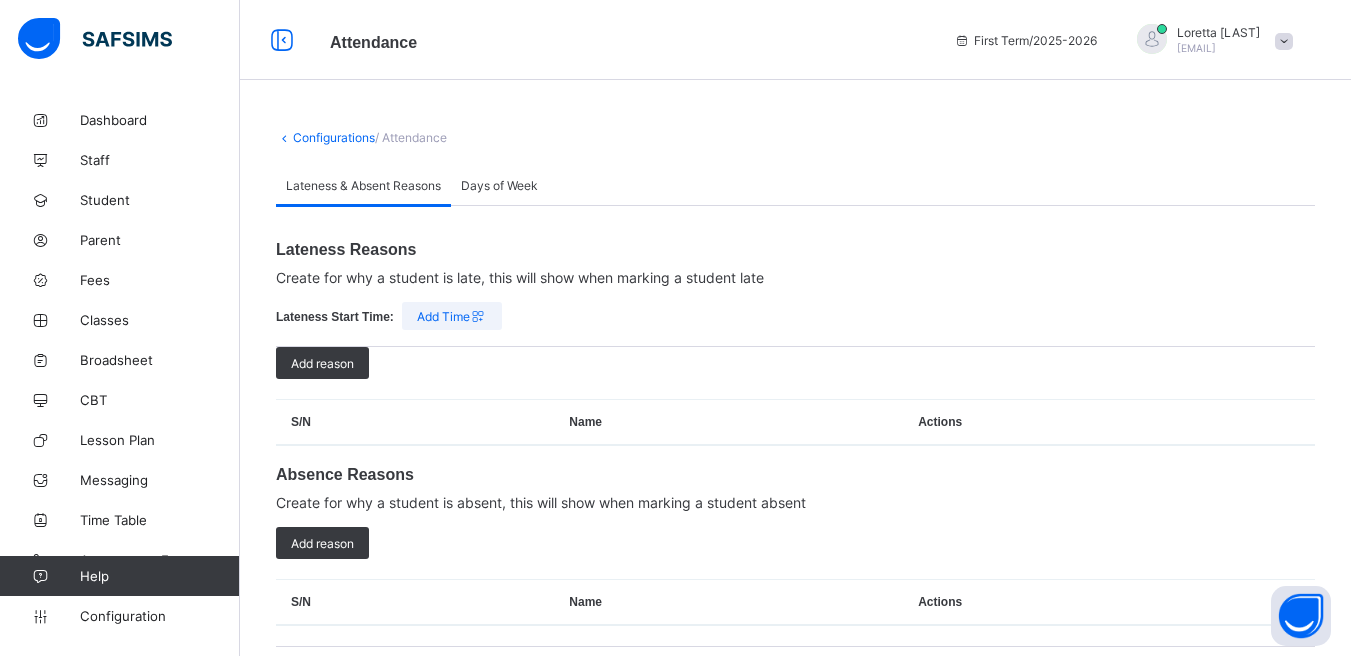 scroll, scrollTop: 27, scrollLeft: 0, axis: vertical 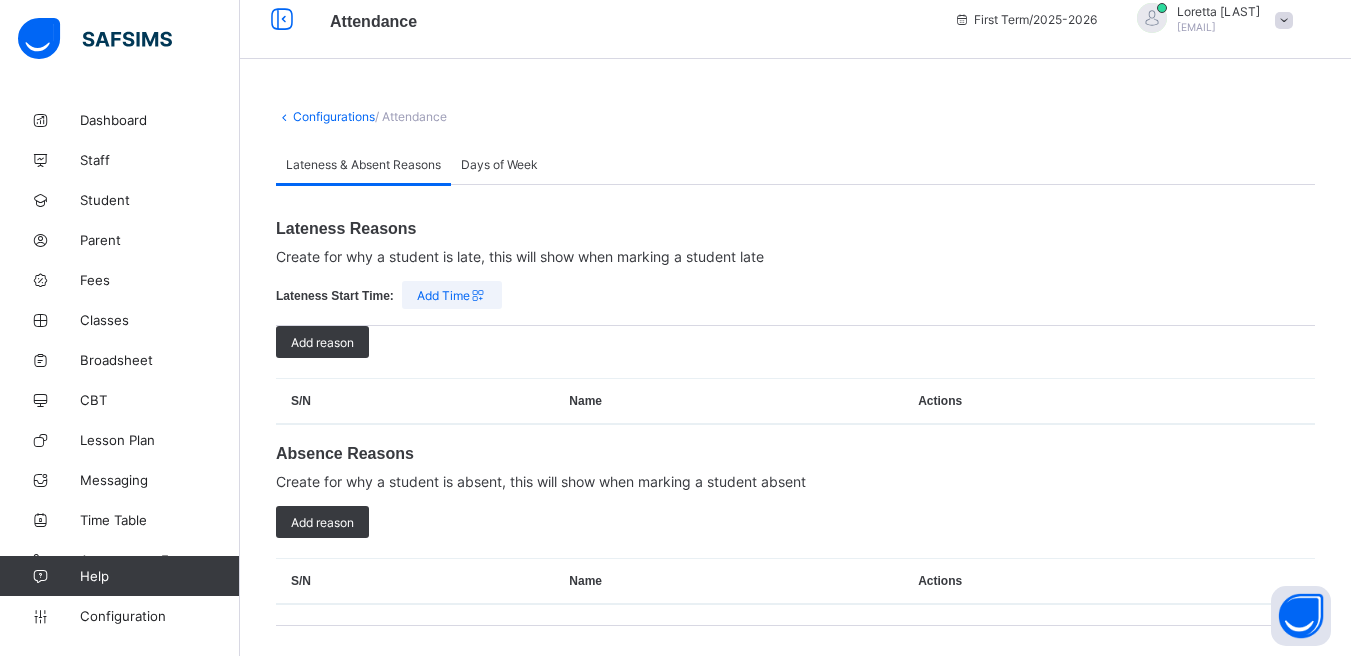 click on "Days of Week" at bounding box center [499, 164] 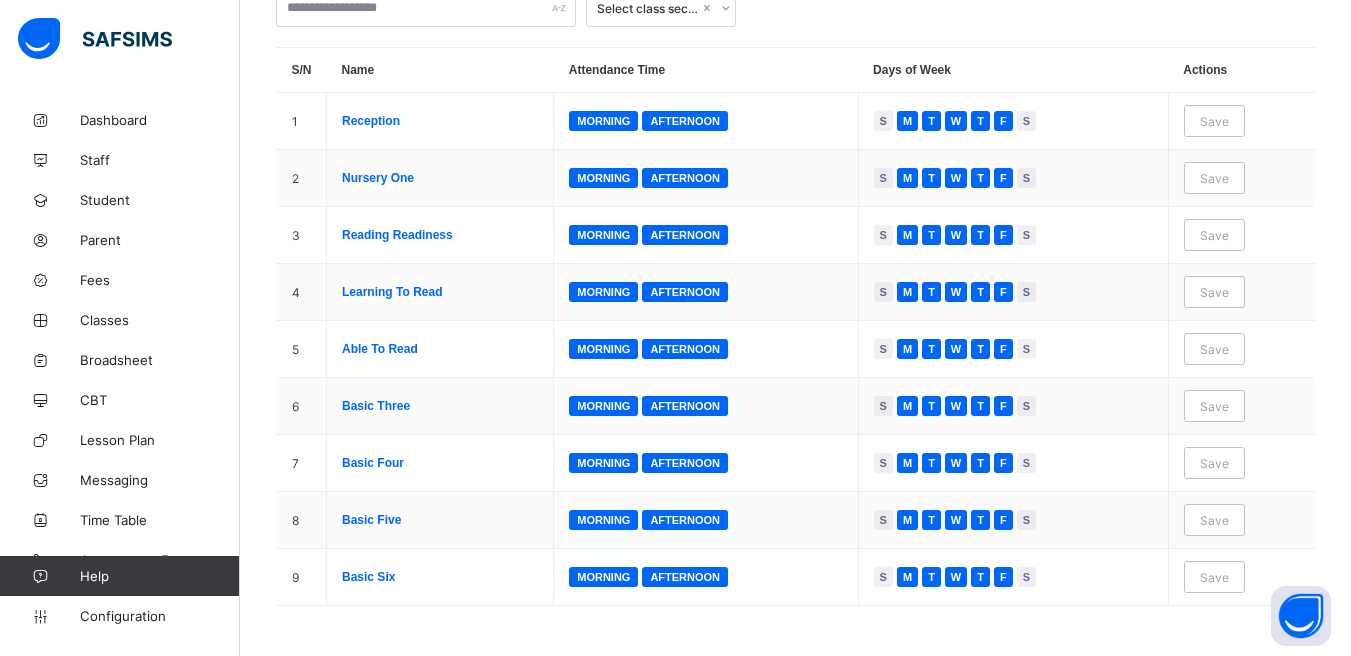 scroll, scrollTop: 0, scrollLeft: 0, axis: both 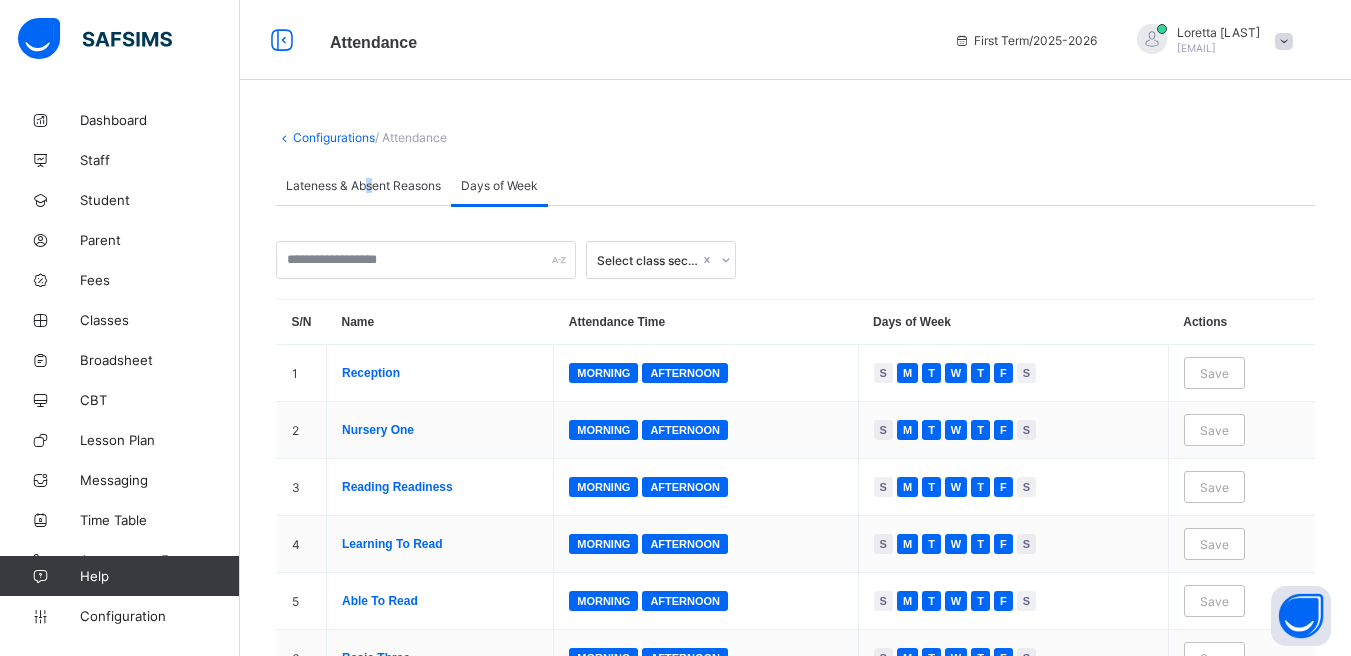 click on "Lateness & Absent Reasons" at bounding box center [363, 185] 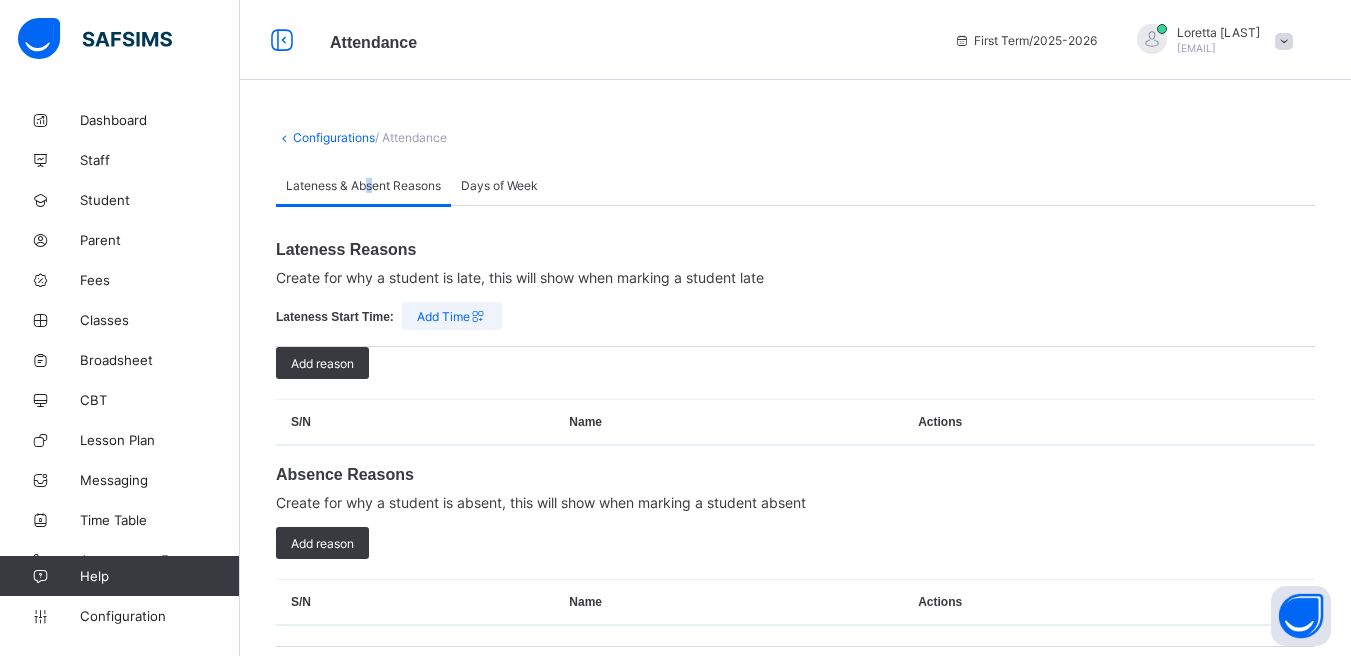 scroll, scrollTop: 27, scrollLeft: 0, axis: vertical 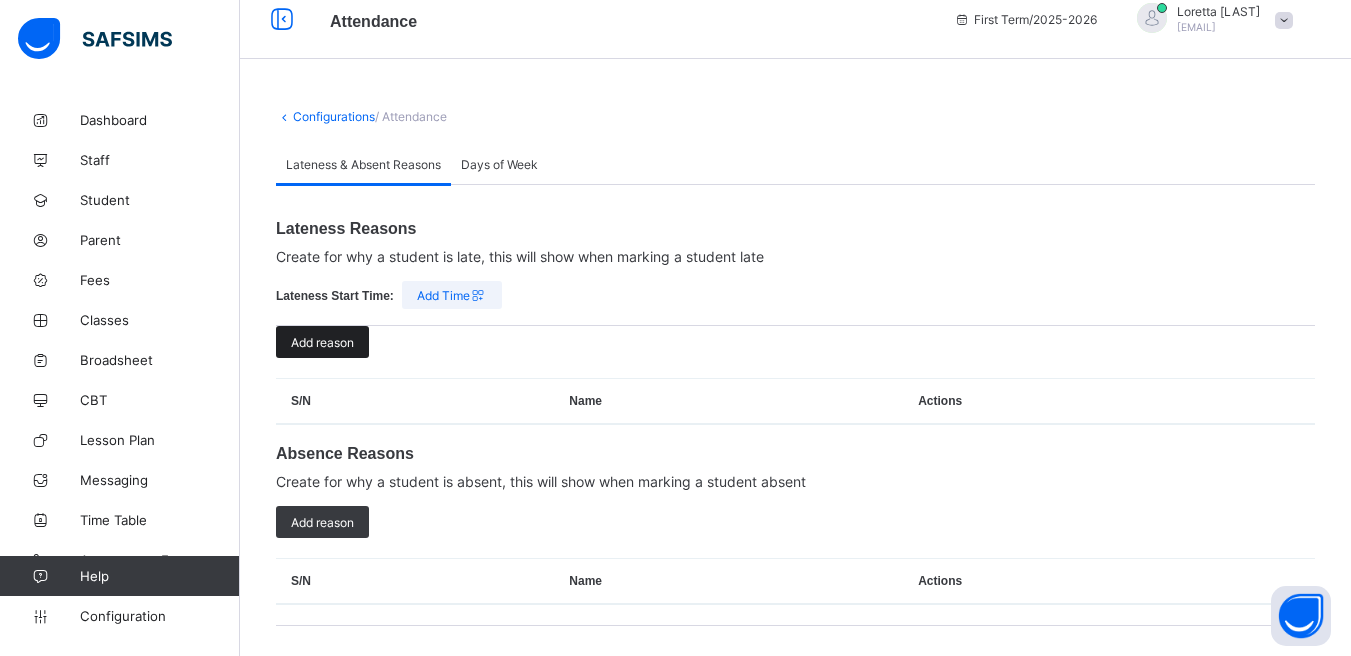 click on "Add reason" at bounding box center [322, 342] 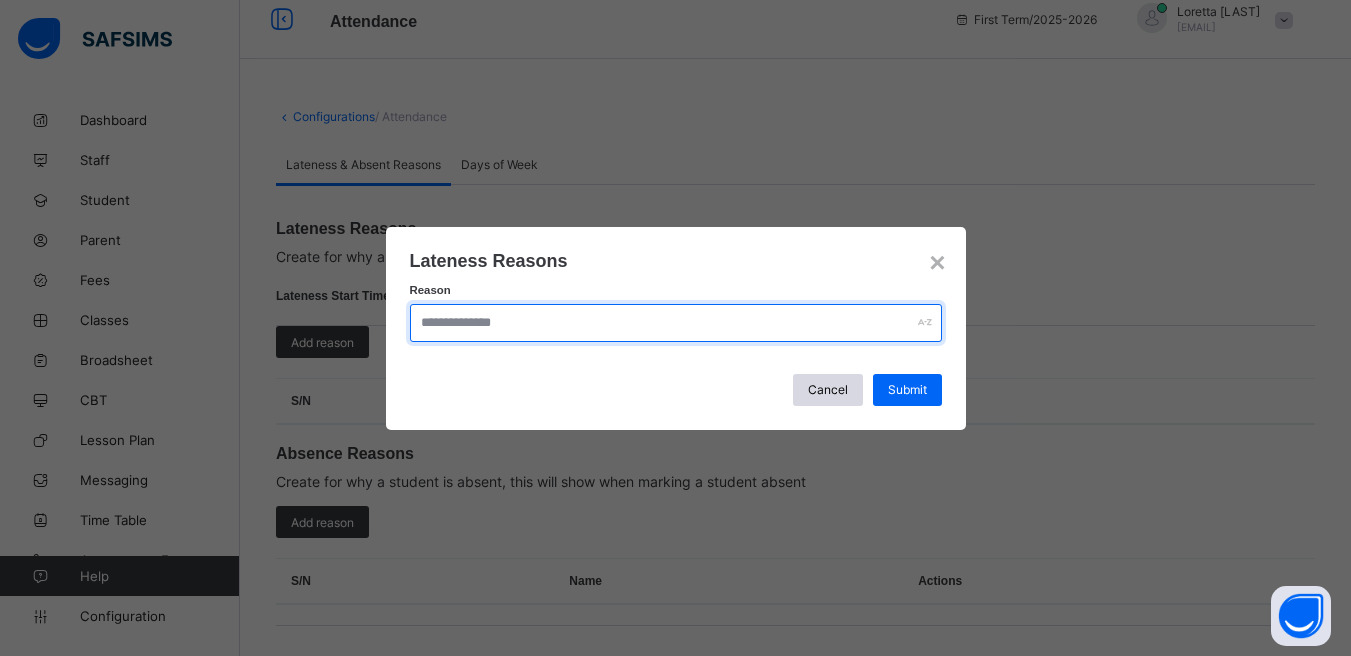 click at bounding box center (676, 323) 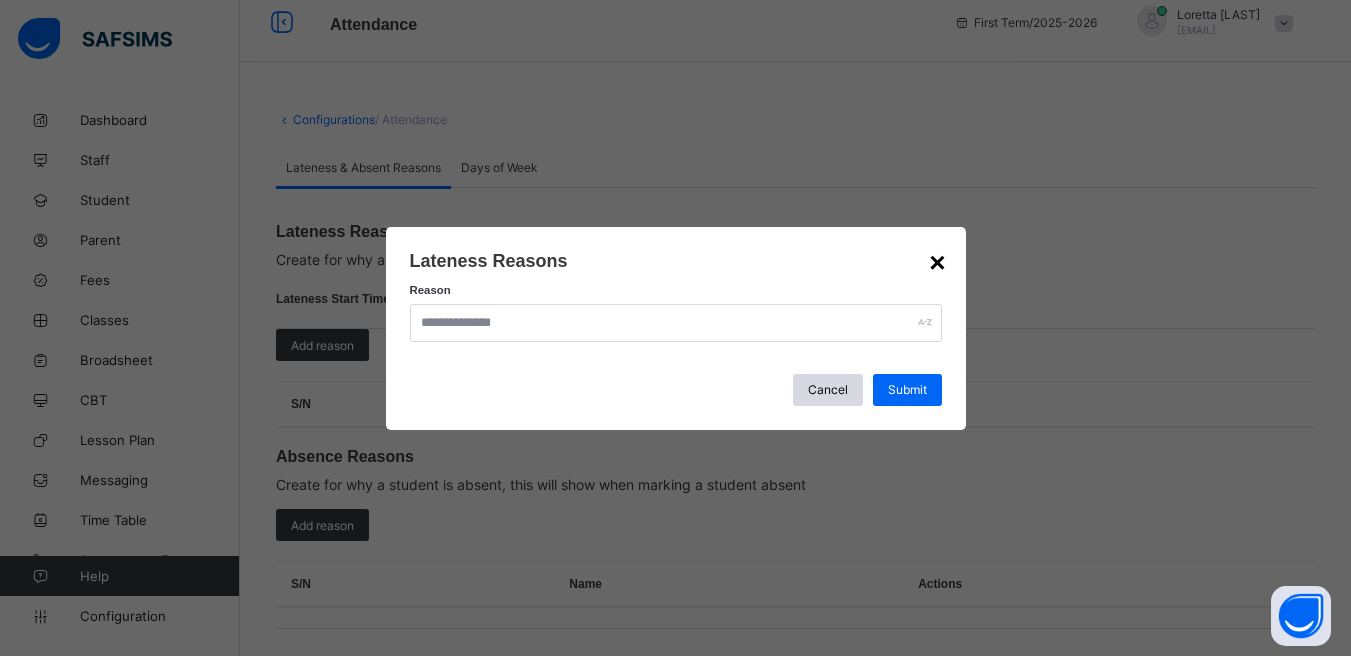 click on "×" at bounding box center (937, 263) 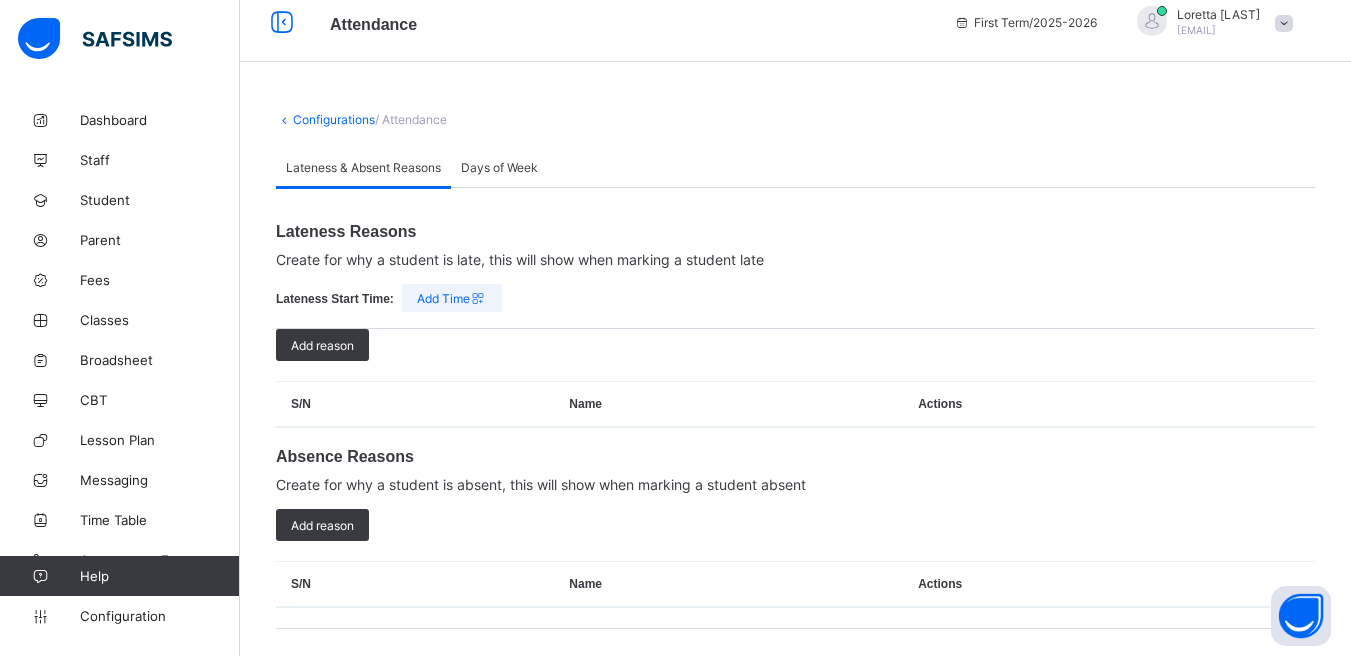 scroll, scrollTop: 27, scrollLeft: 0, axis: vertical 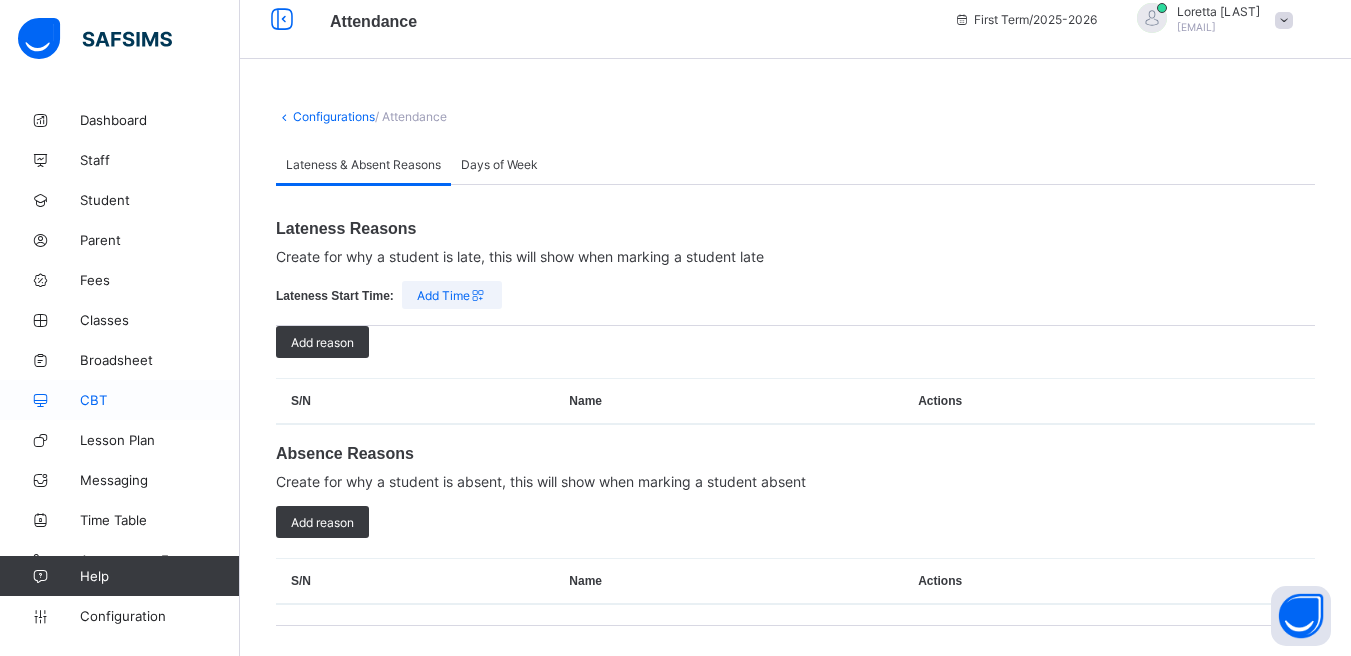 click on "CBT" at bounding box center [160, 400] 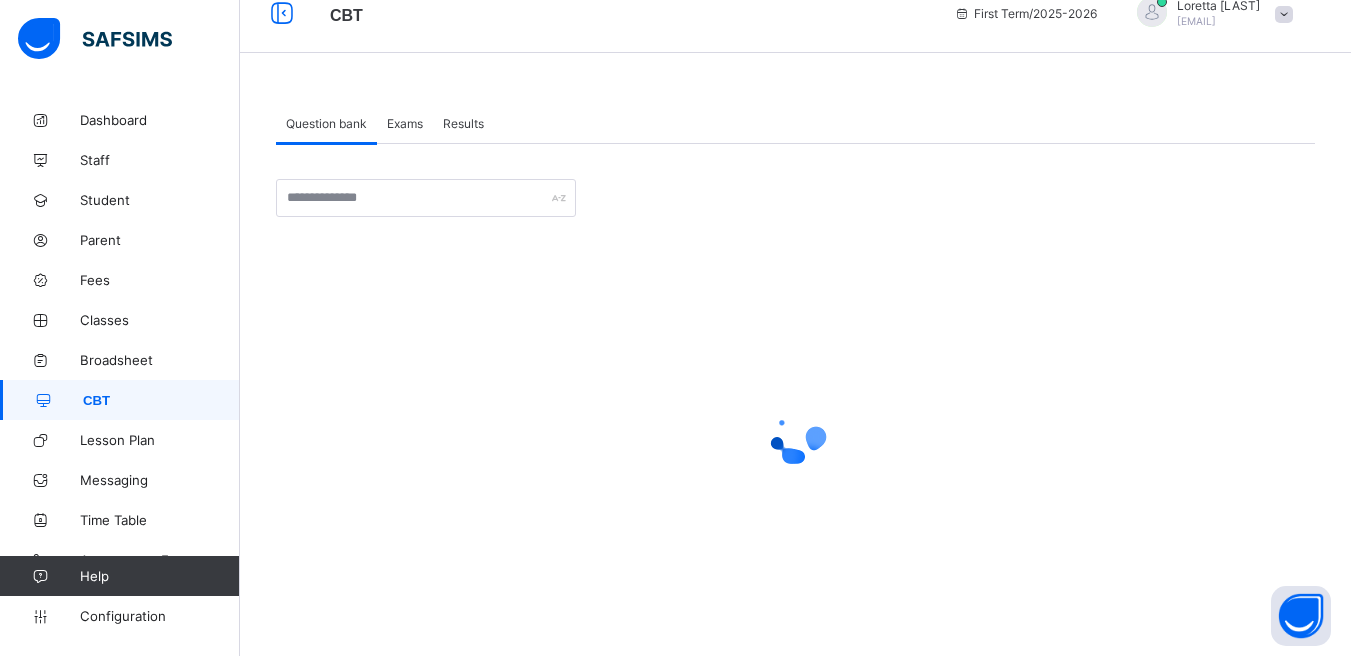 scroll, scrollTop: 0, scrollLeft: 0, axis: both 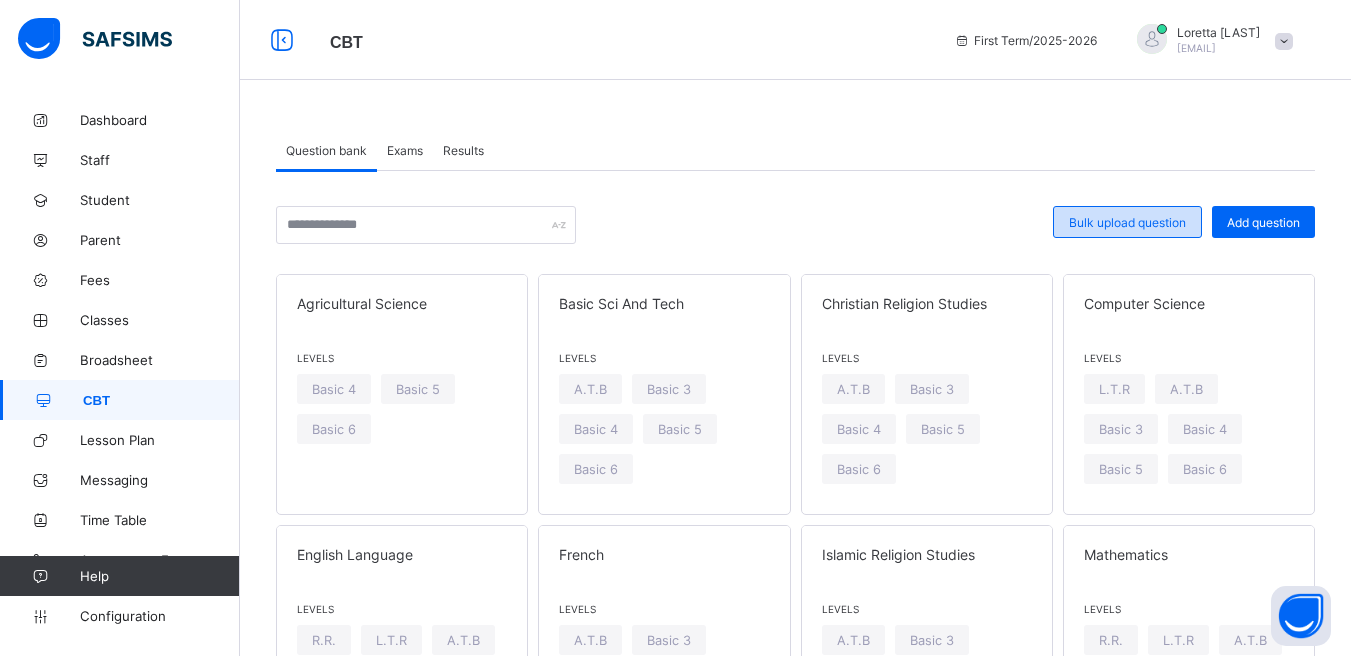 click on "Bulk upload question" at bounding box center (1127, 222) 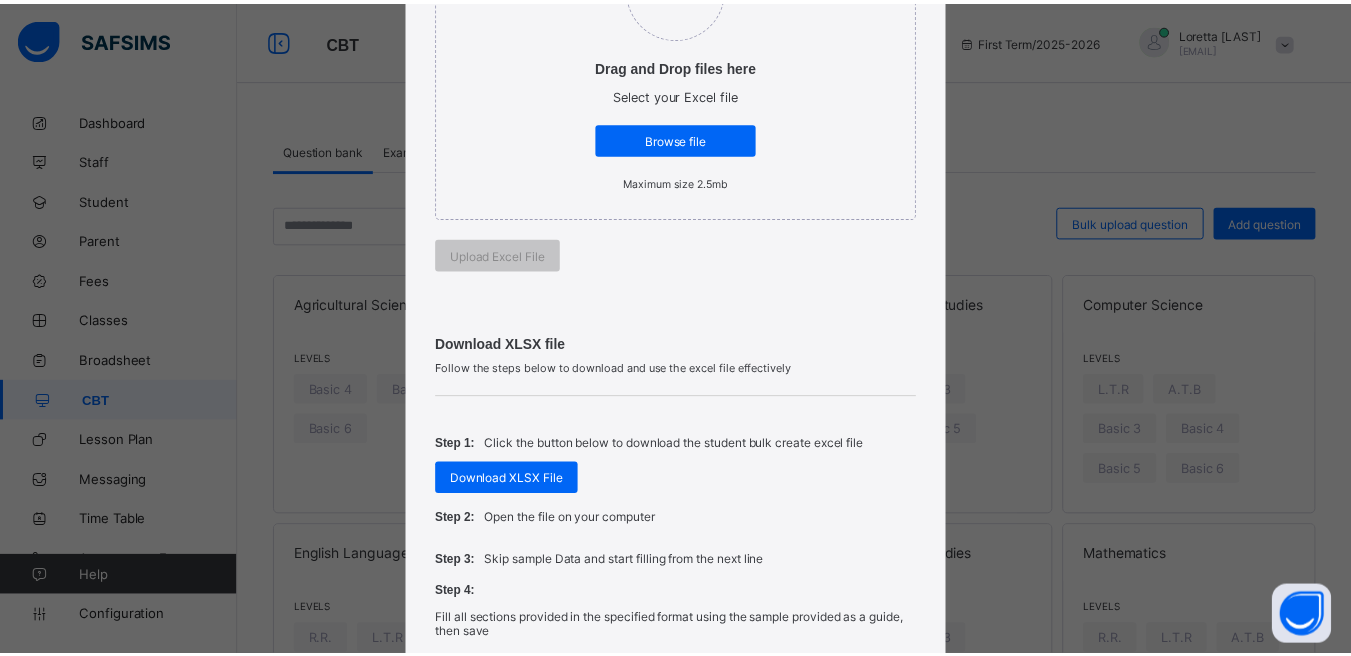 scroll, scrollTop: 416, scrollLeft: 0, axis: vertical 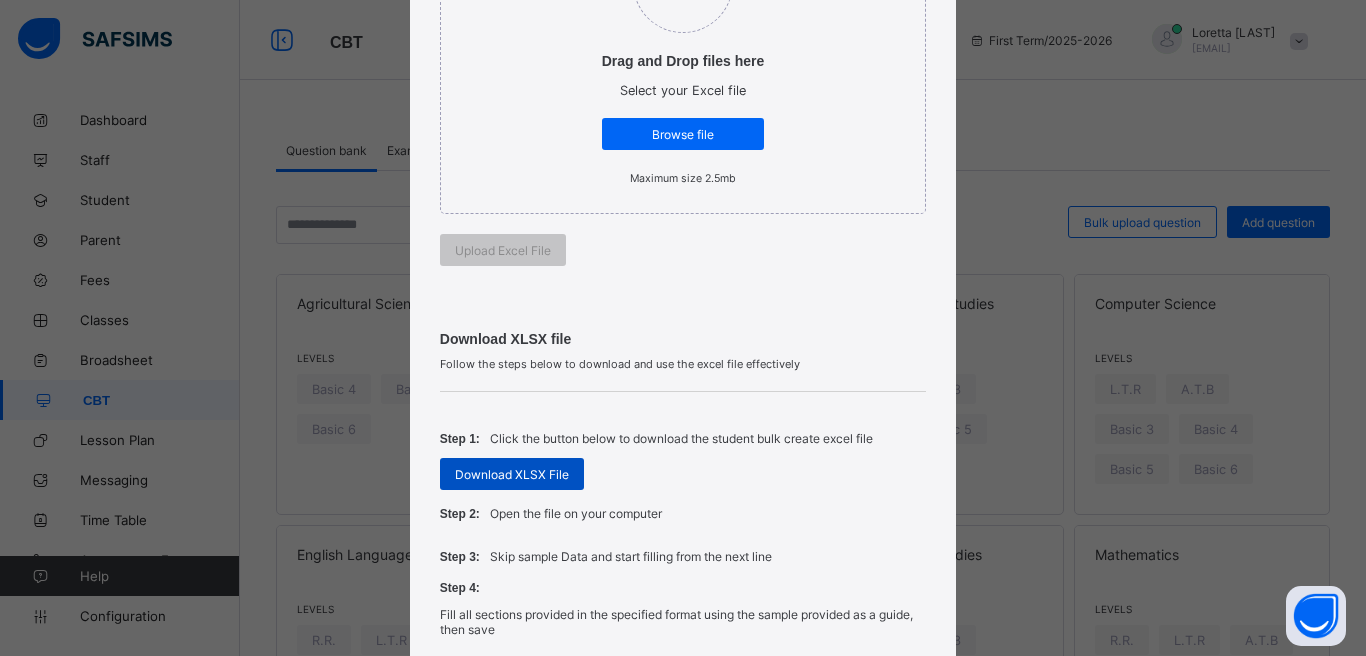 click on "Download XLSX File" at bounding box center (512, 474) 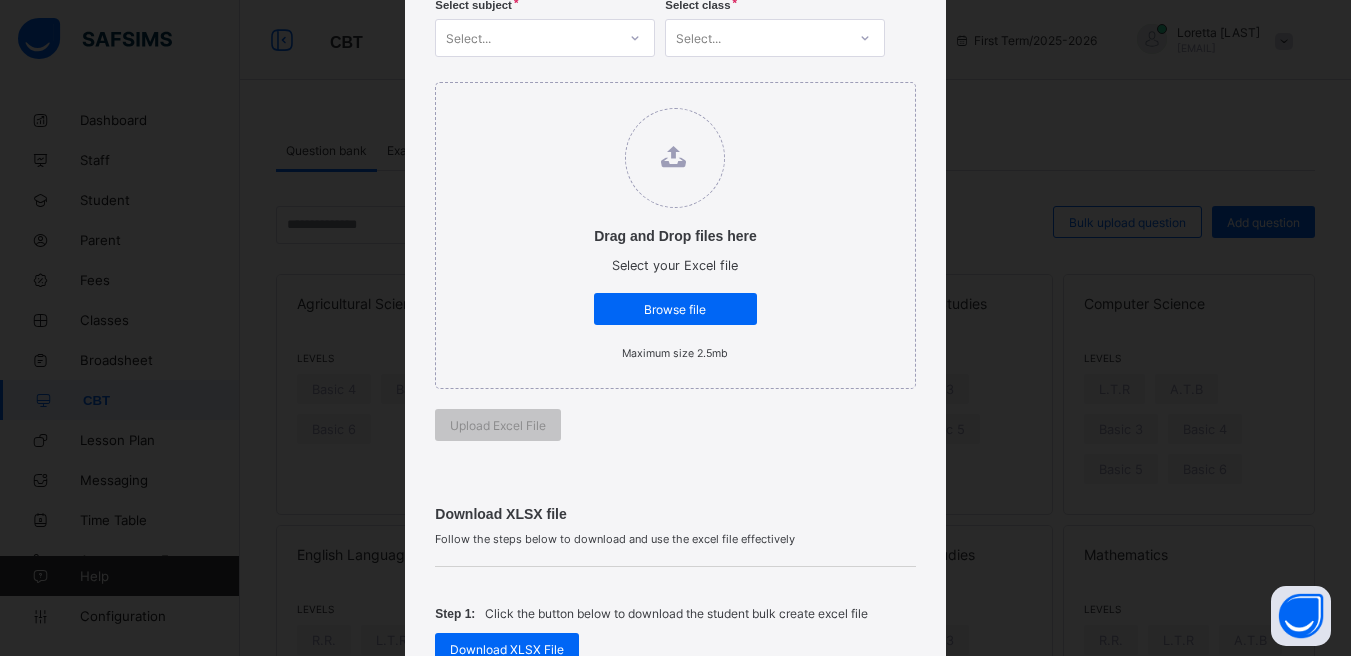 scroll, scrollTop: 0, scrollLeft: 0, axis: both 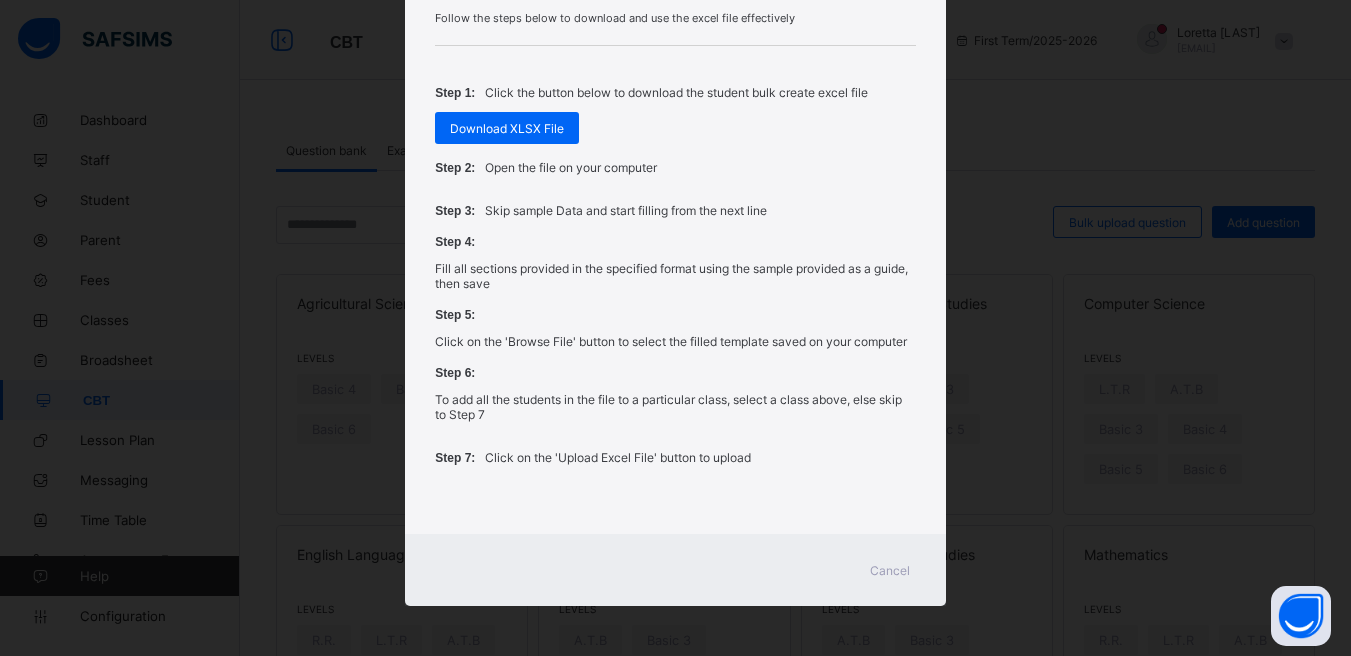 click on "Cancel" at bounding box center (890, 570) 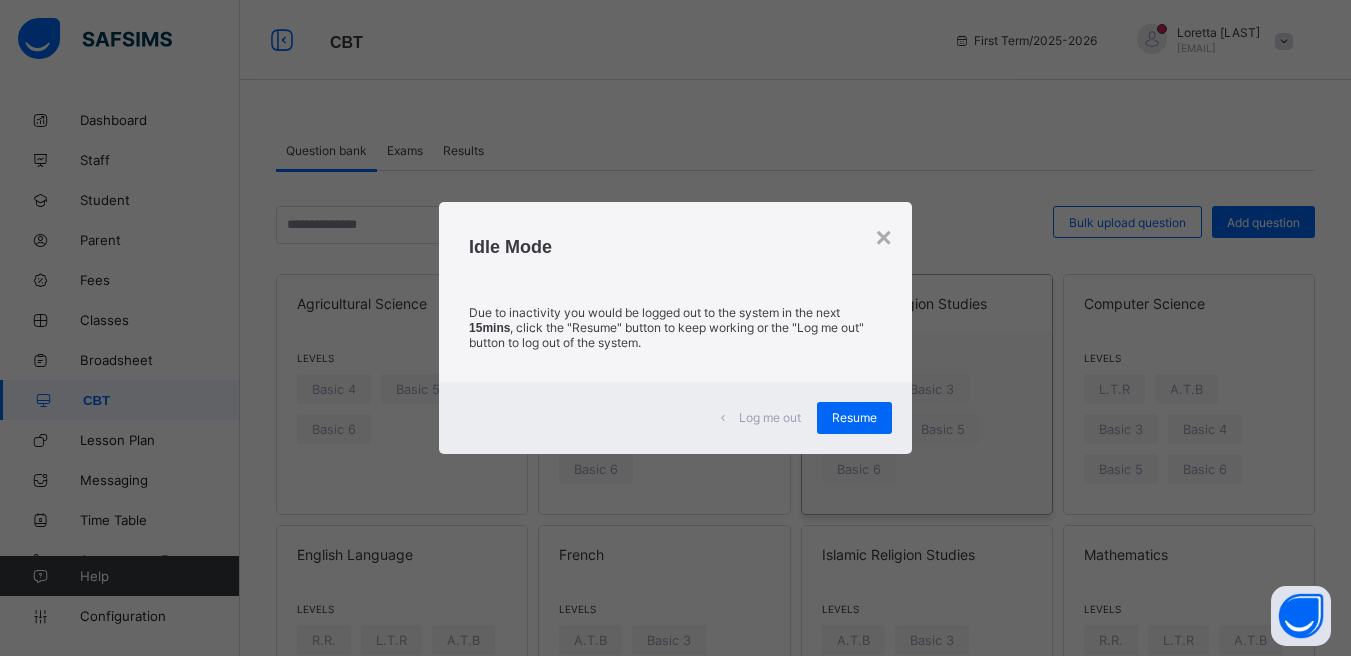 click on "Resume" at bounding box center (854, 417) 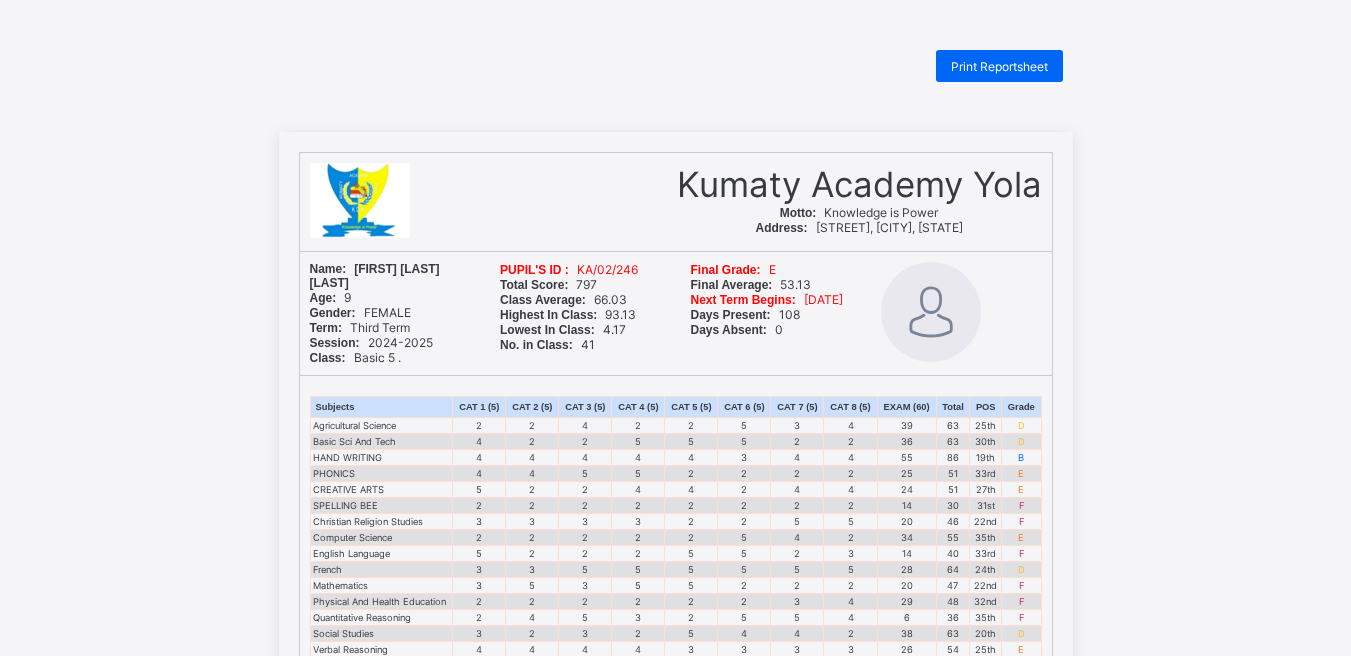 scroll, scrollTop: 0, scrollLeft: 0, axis: both 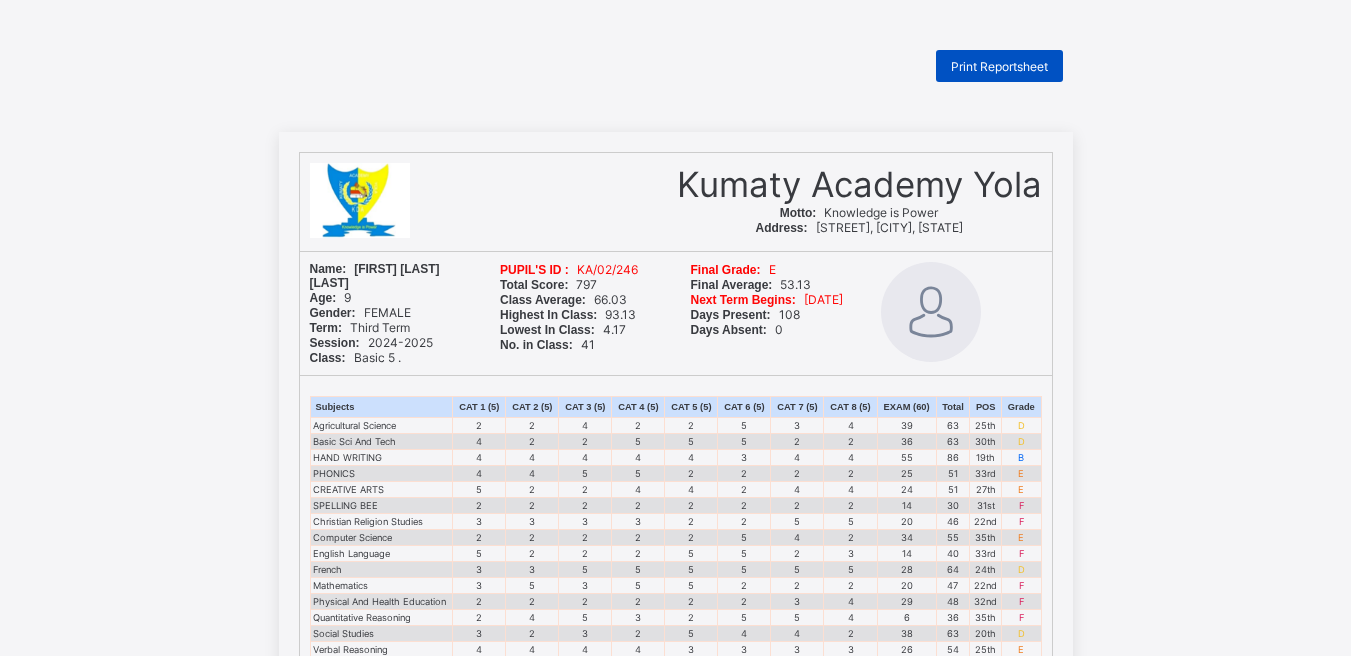 click on "Print Reportsheet" at bounding box center (999, 66) 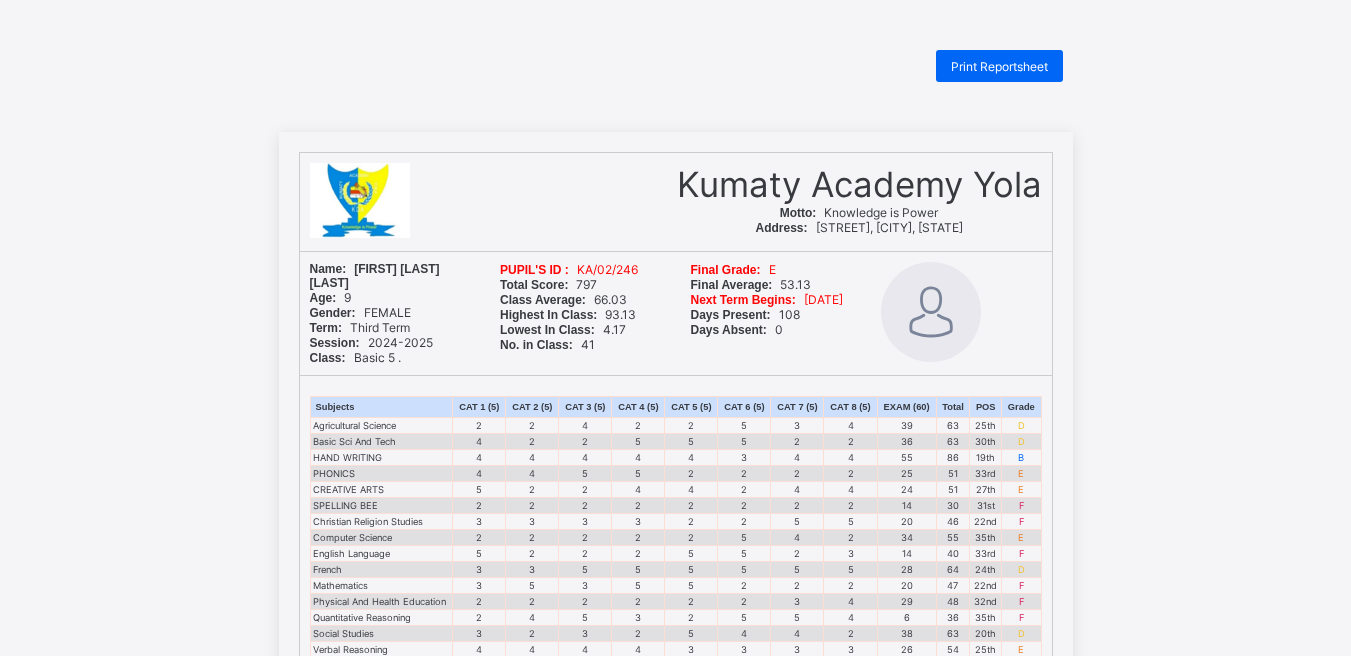 scroll, scrollTop: 0, scrollLeft: 0, axis: both 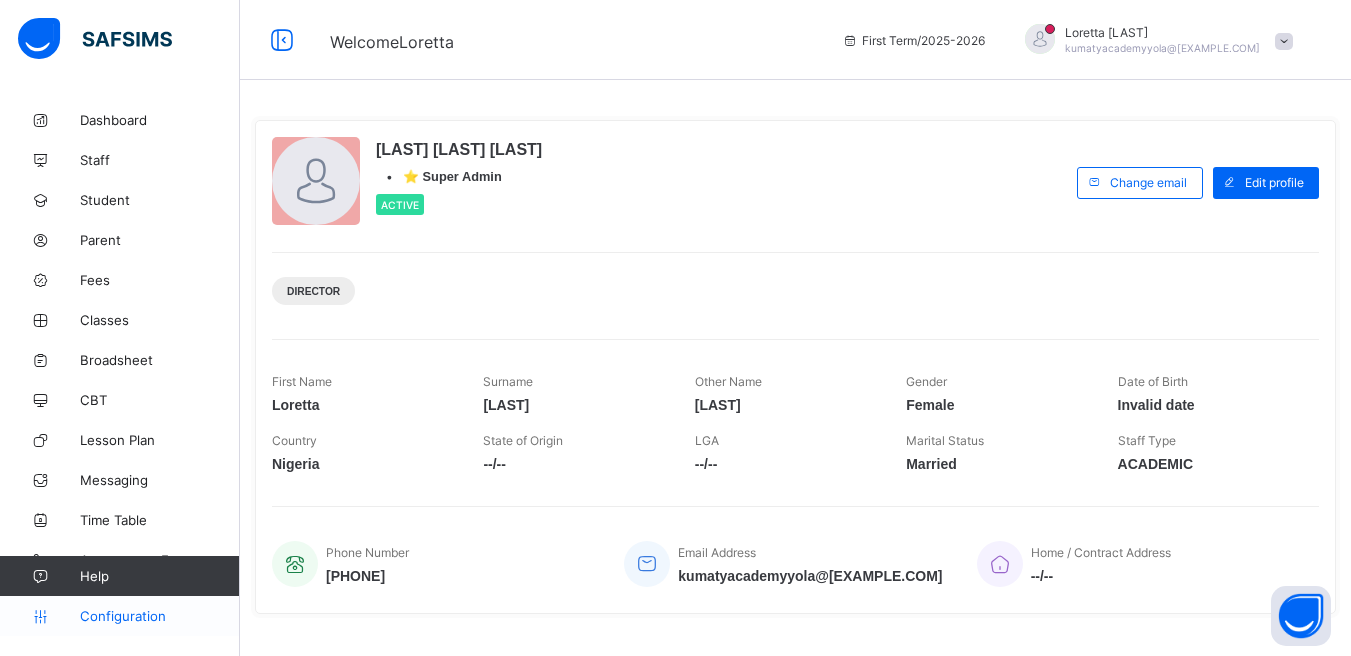 click on "Configuration" at bounding box center (159, 616) 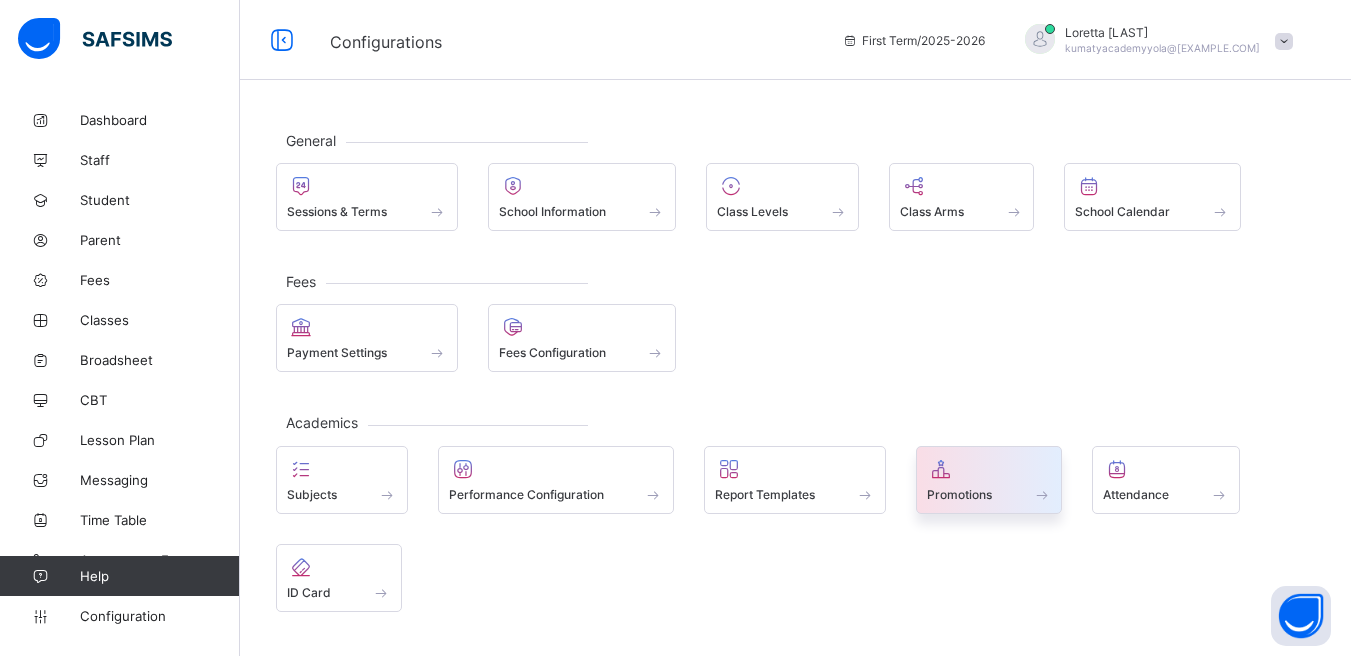 click at bounding box center [989, 469] 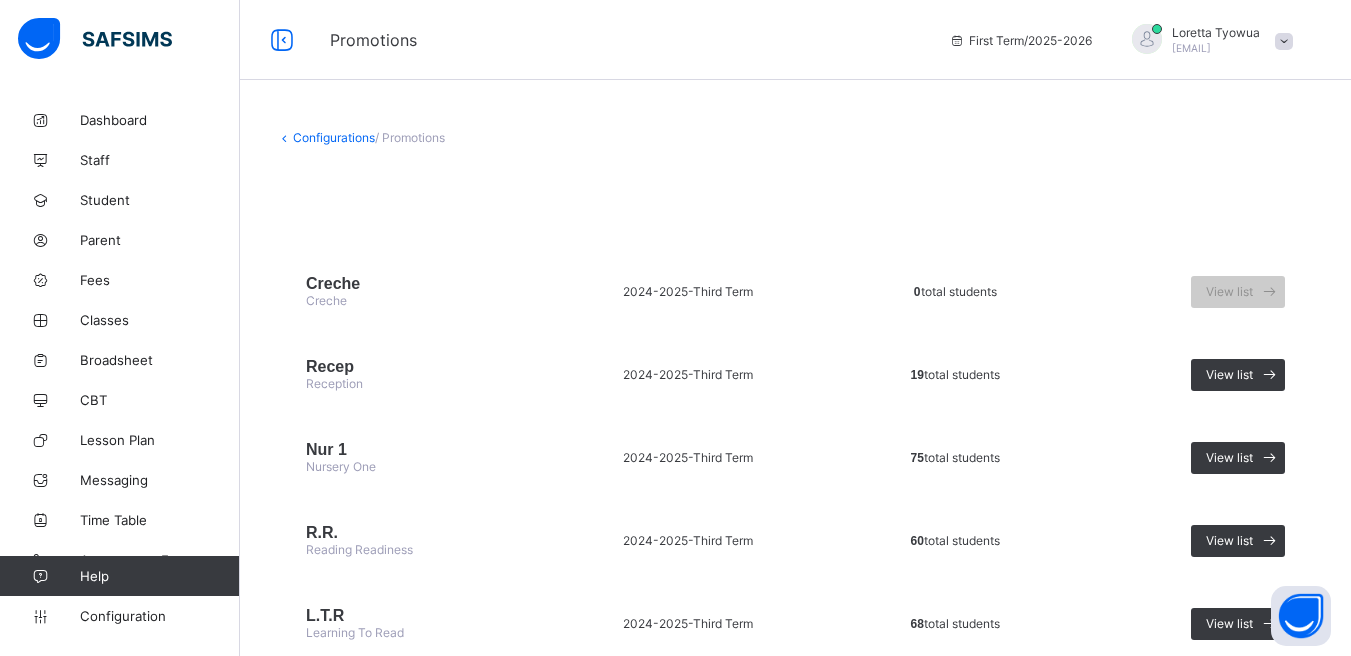 scroll, scrollTop: 0, scrollLeft: 0, axis: both 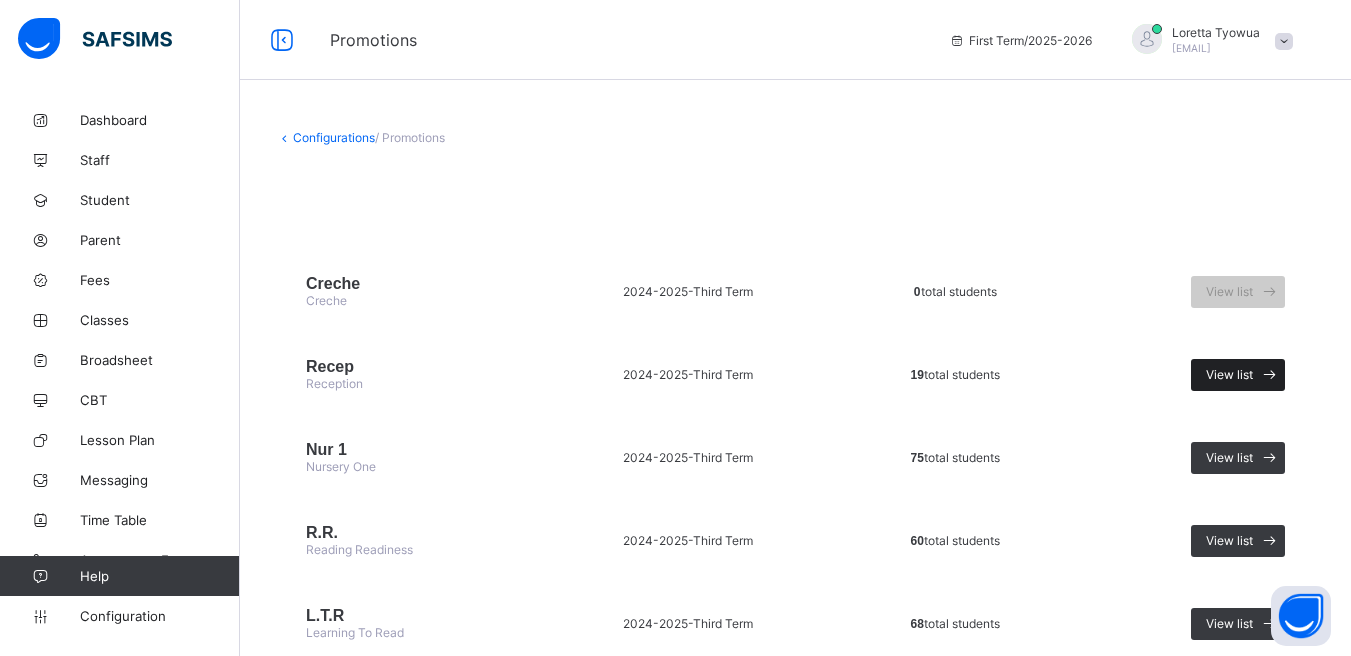 click on "View list" at bounding box center [1229, 374] 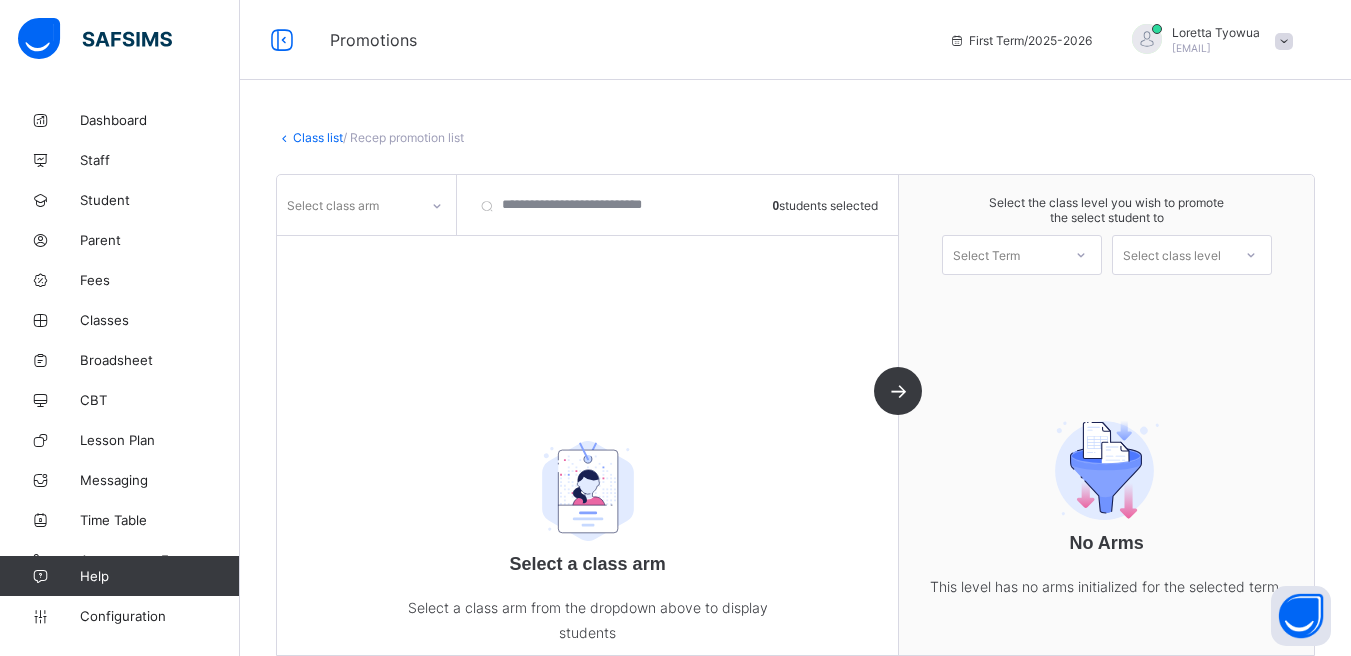 click 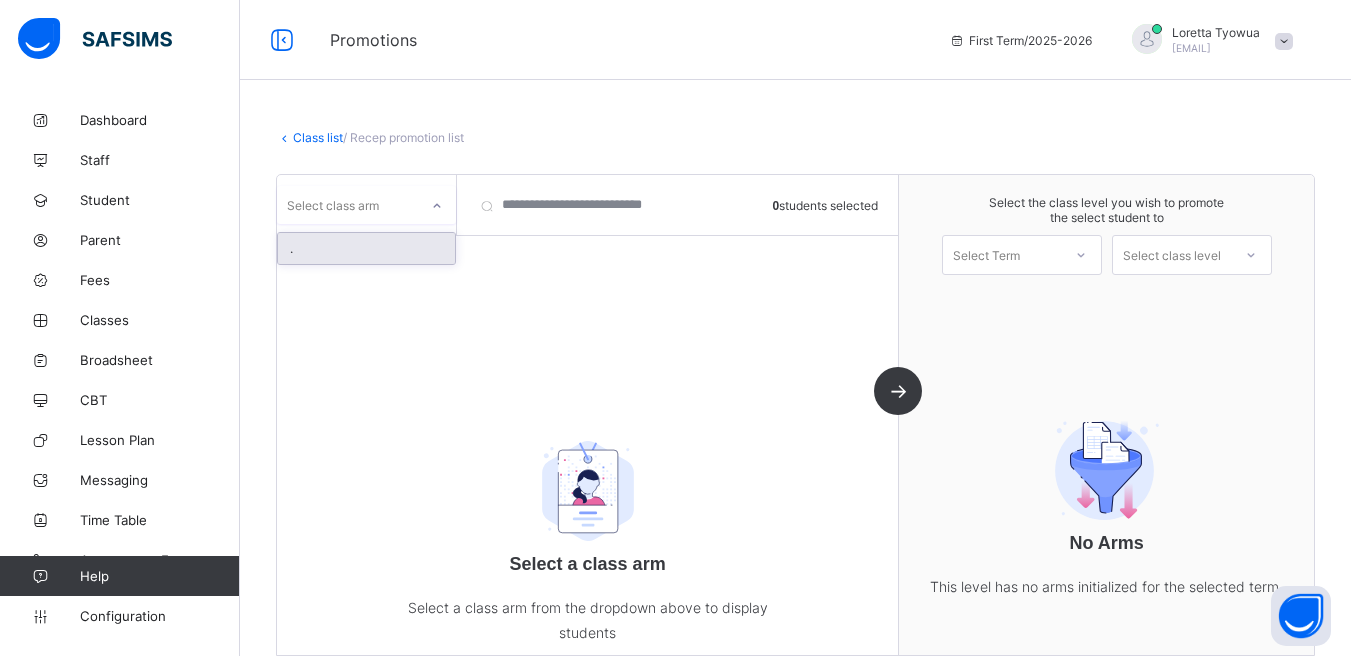 click on "." at bounding box center [366, 248] 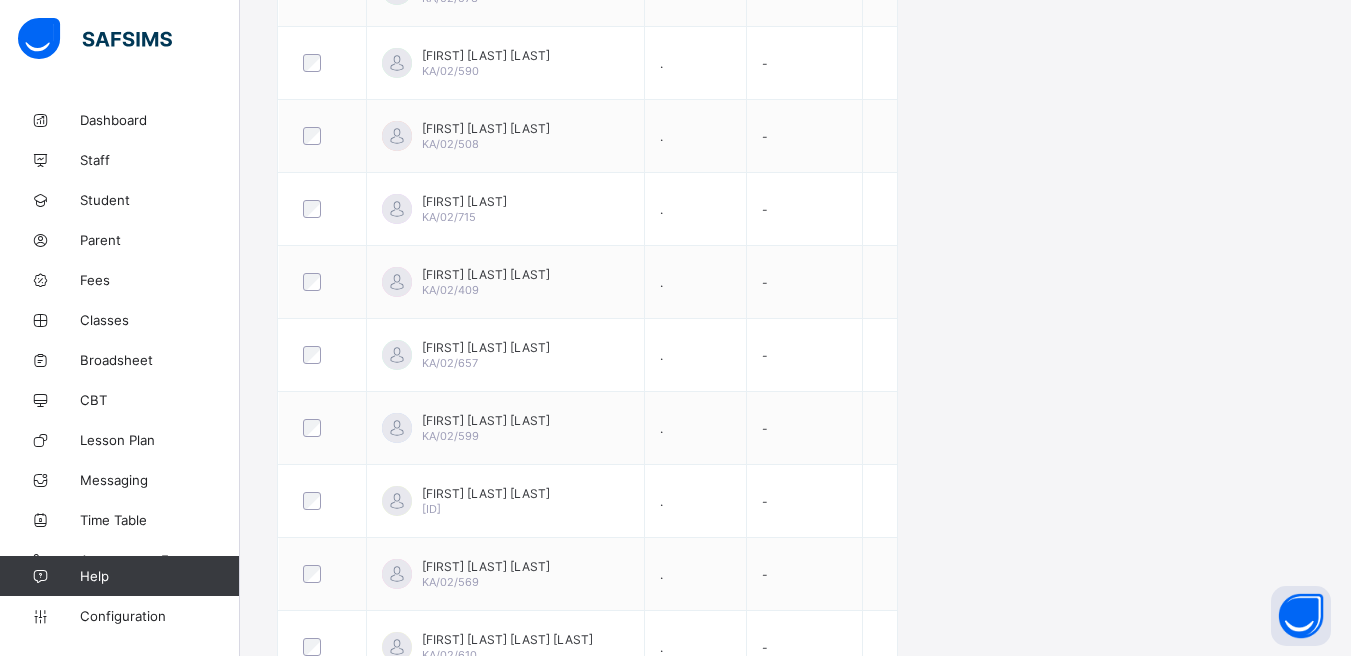 scroll, scrollTop: 1149, scrollLeft: 0, axis: vertical 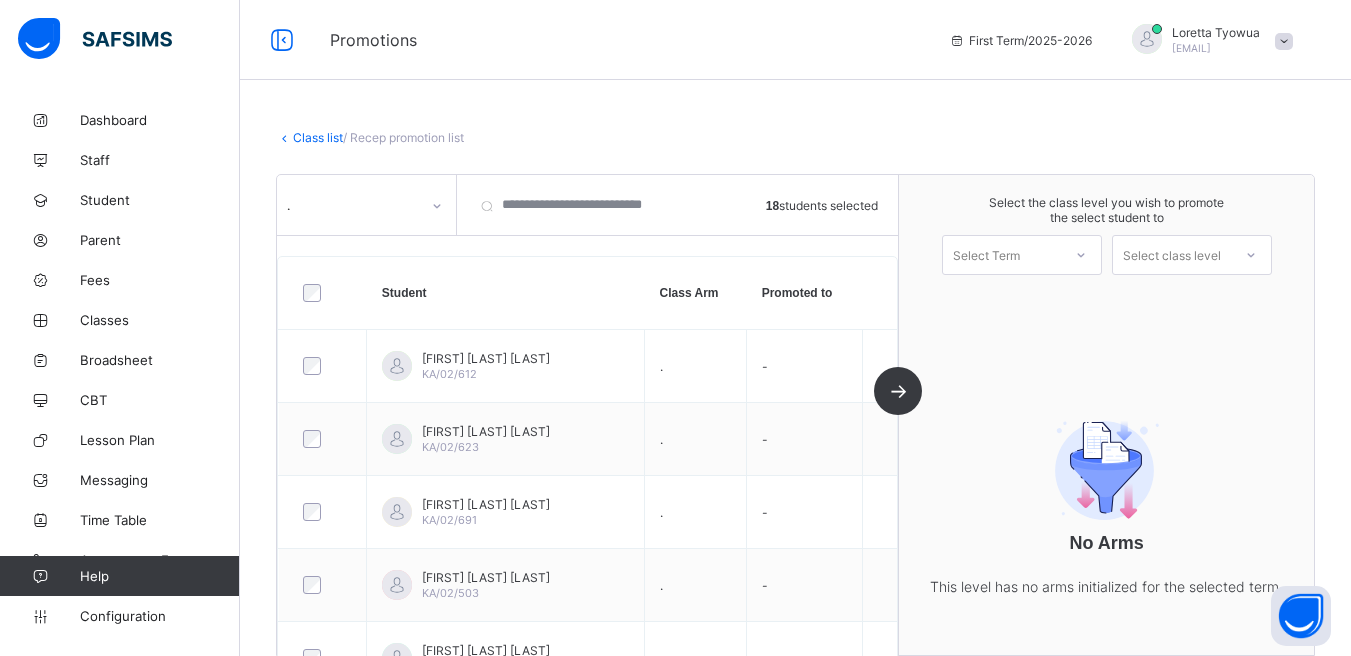 click at bounding box center [1081, 255] 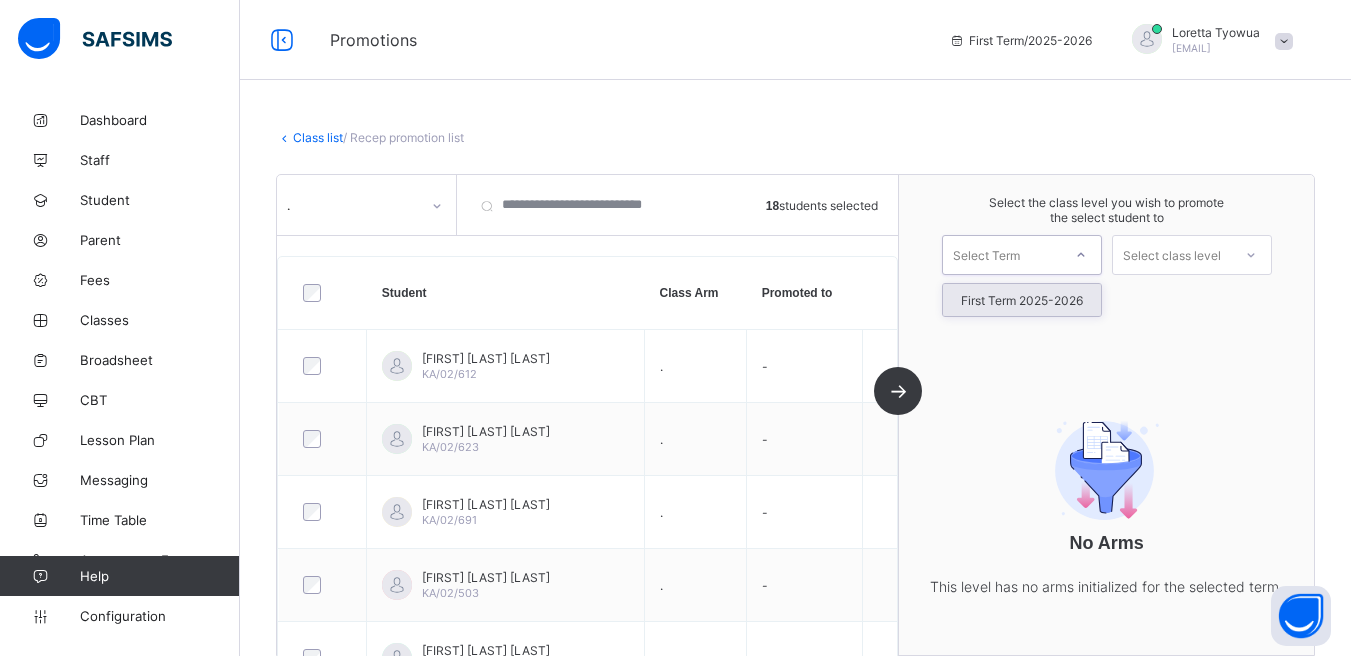 drag, startPoint x: 1058, startPoint y: 292, endPoint x: 1068, endPoint y: 290, distance: 10.198039 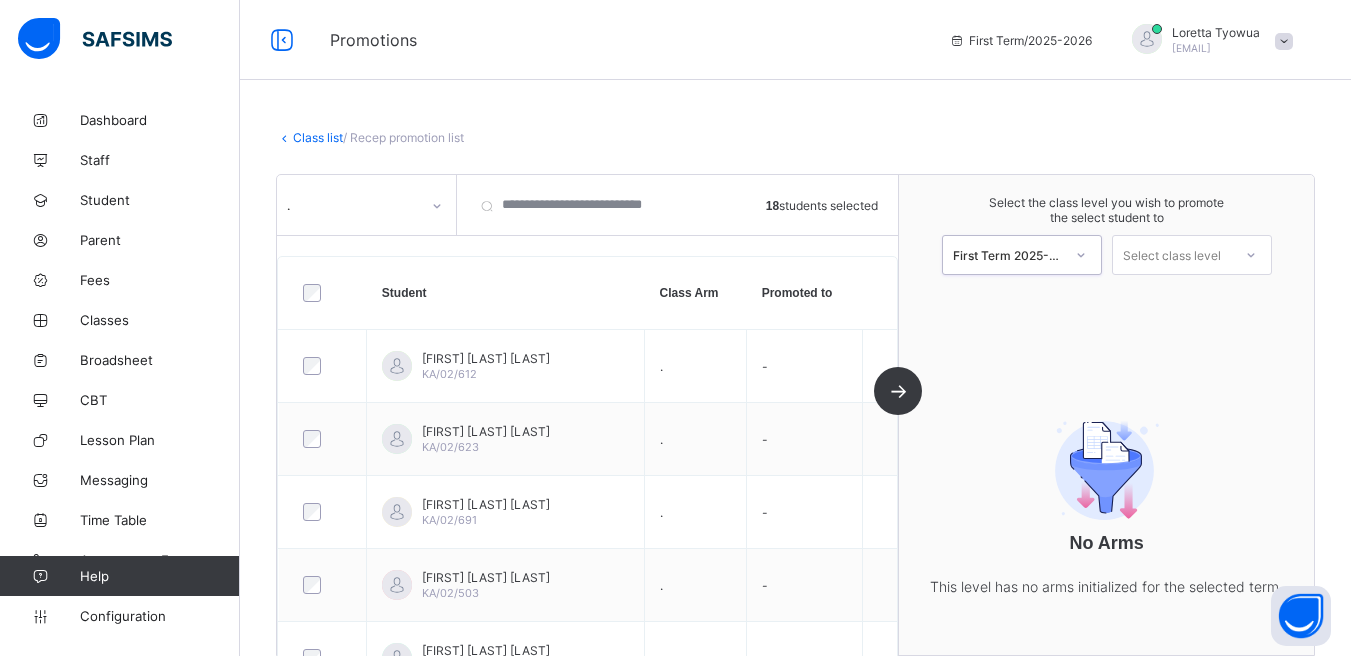 click at bounding box center (1251, 255) 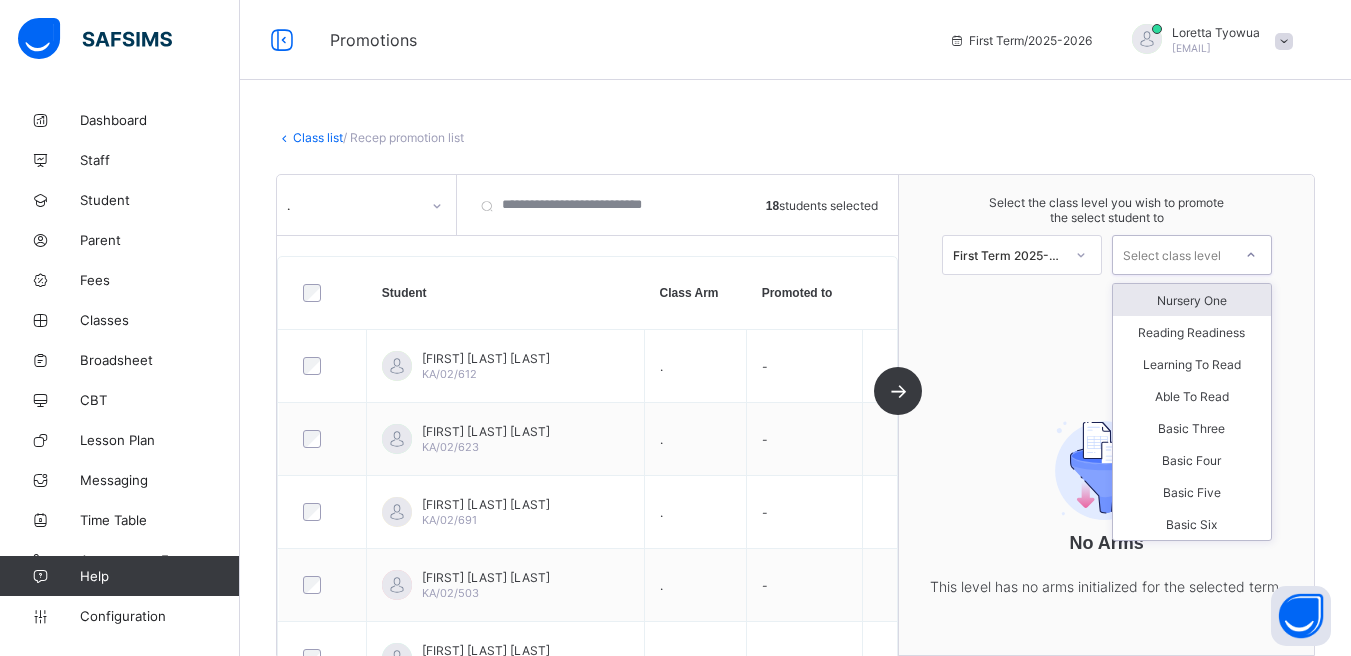 click on "Nursery One" at bounding box center (1192, 300) 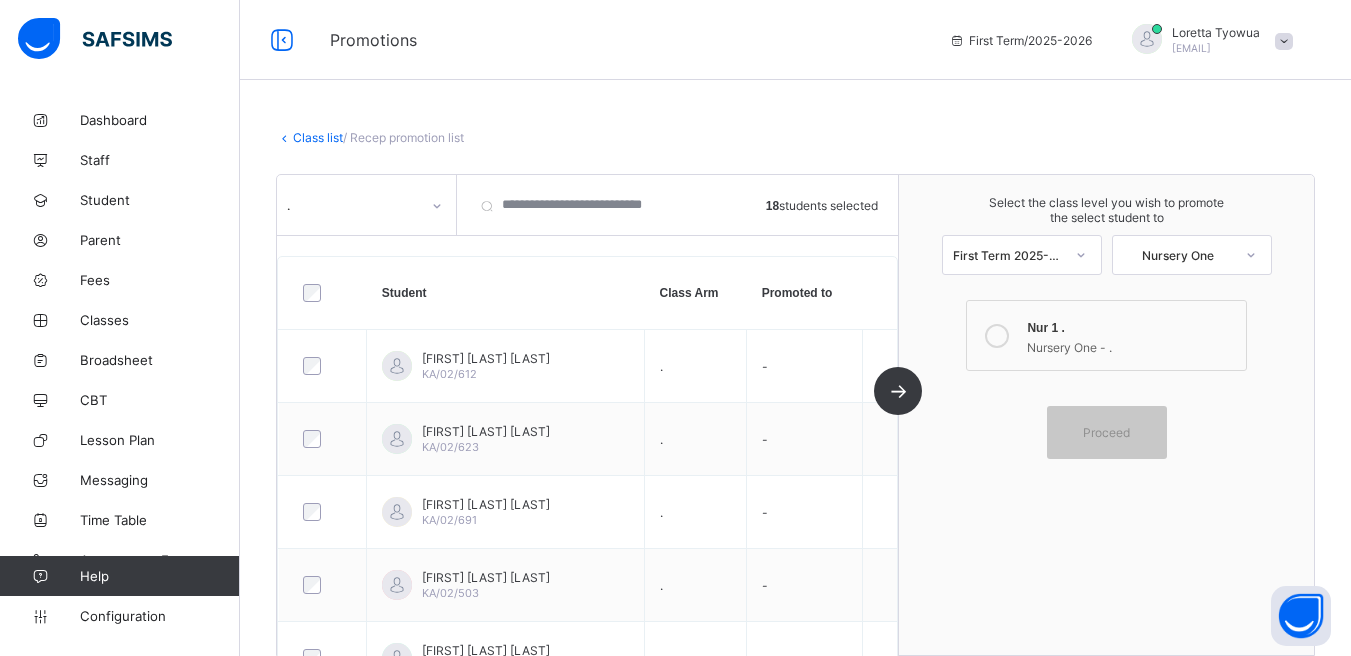 click on "Nursery One  - ." at bounding box center (1131, 345) 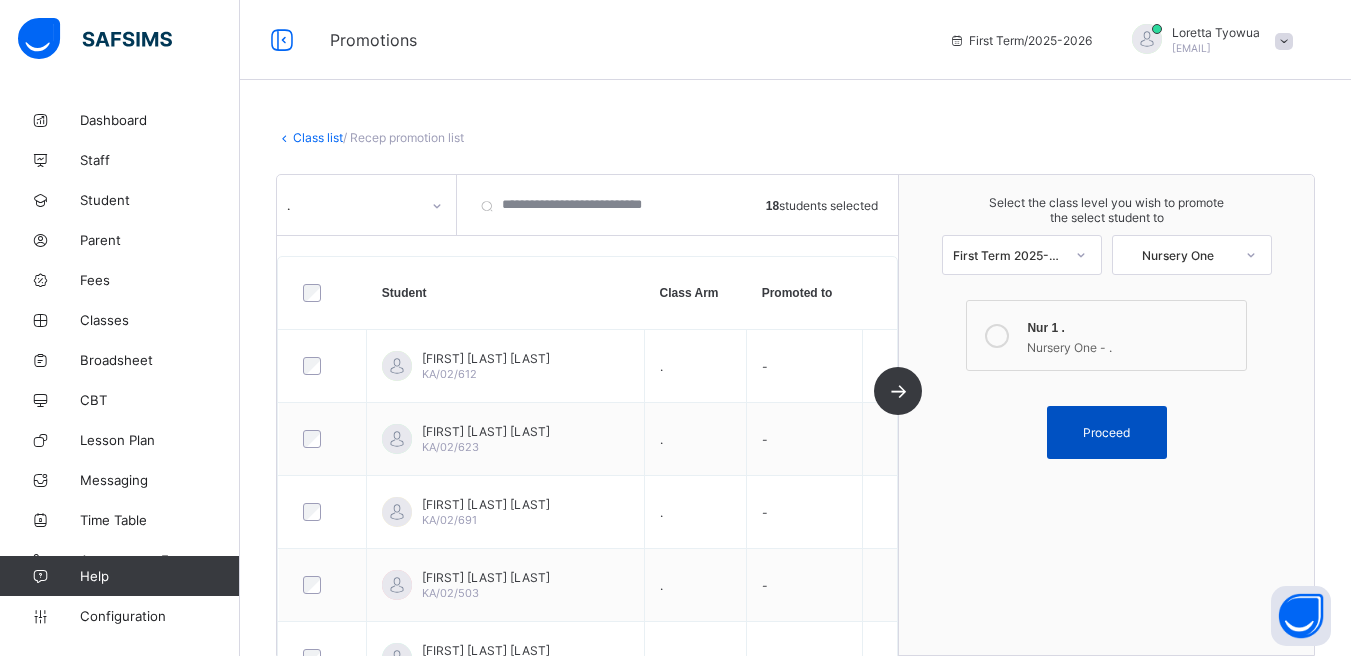 click on "Proceed" at bounding box center (1107, 432) 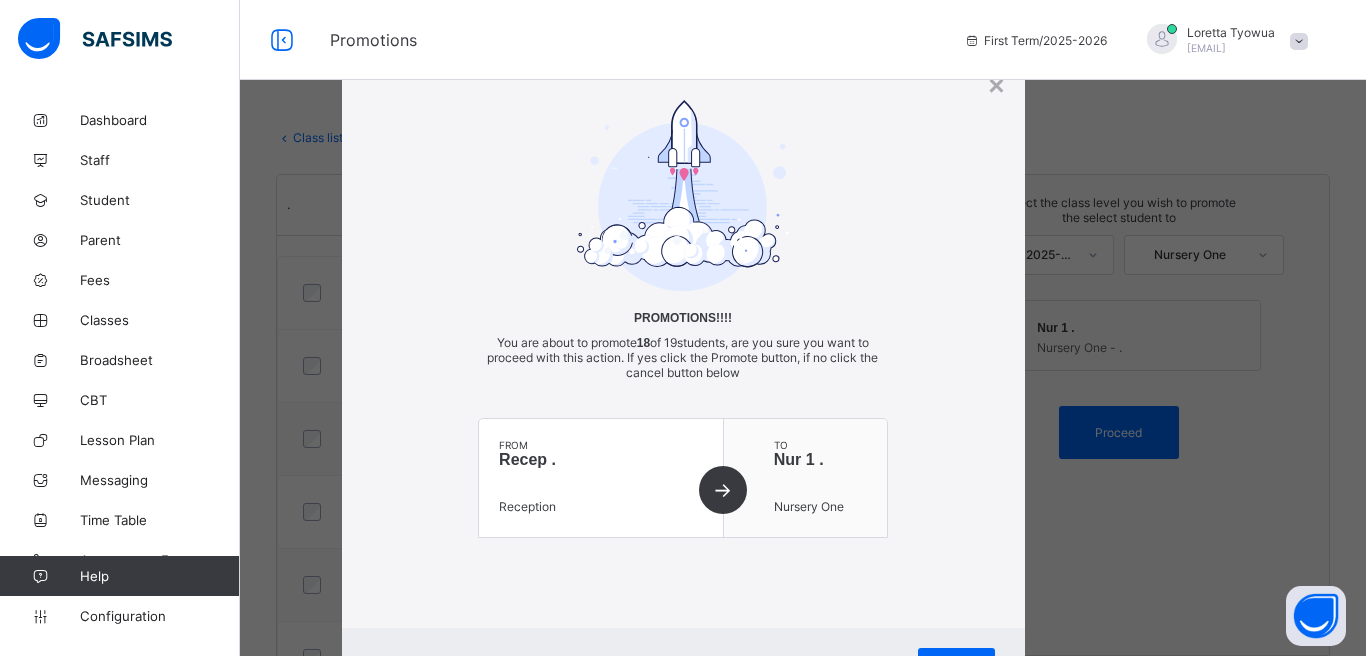 scroll, scrollTop: 95, scrollLeft: 0, axis: vertical 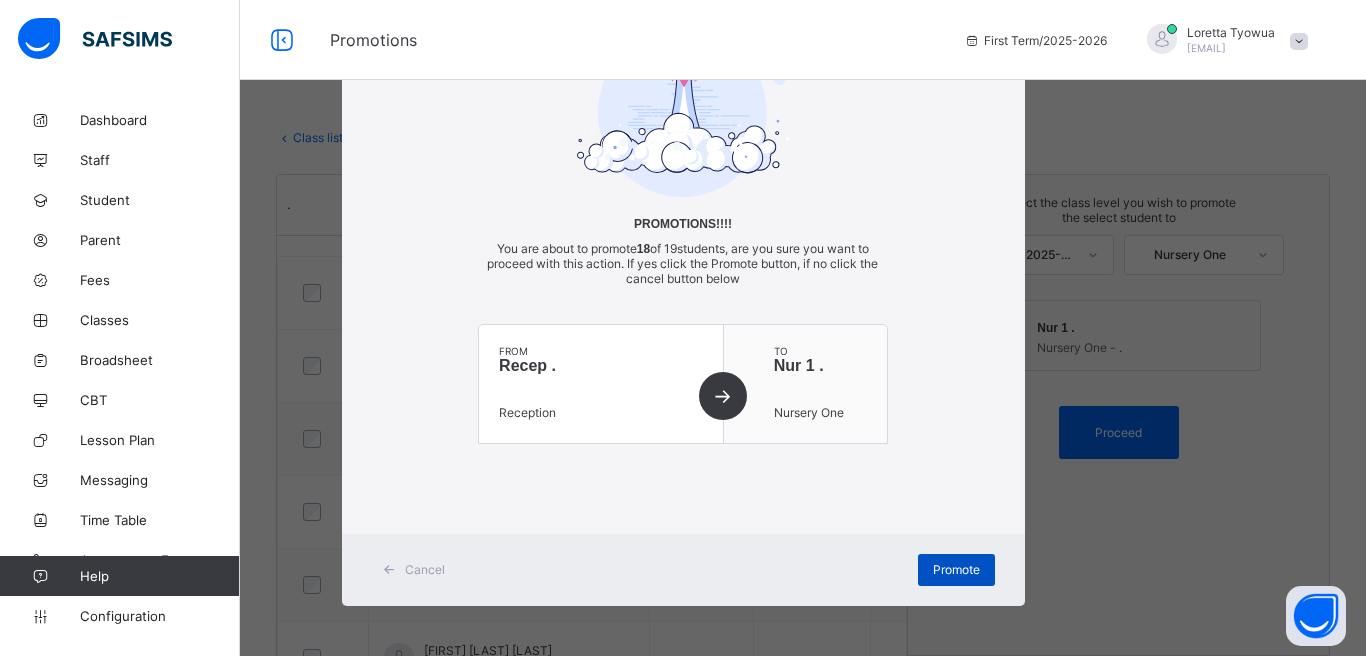 click on "Promote" at bounding box center (956, 569) 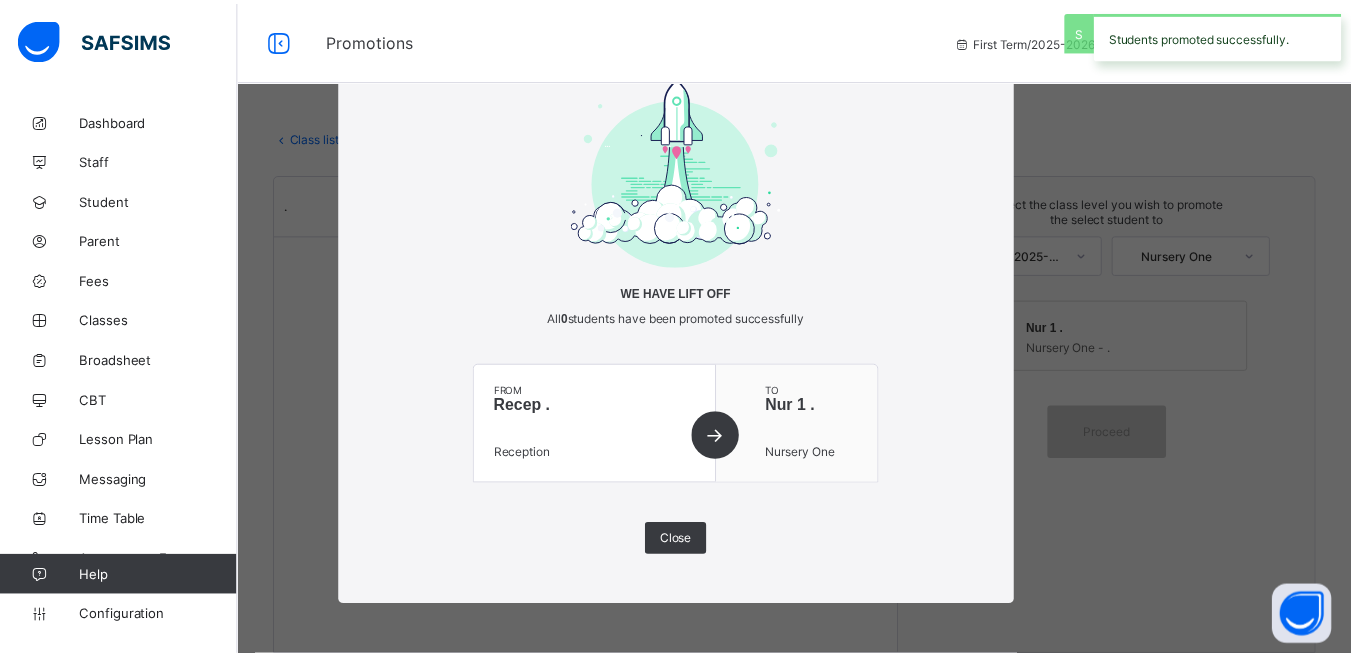scroll, scrollTop: 25, scrollLeft: 0, axis: vertical 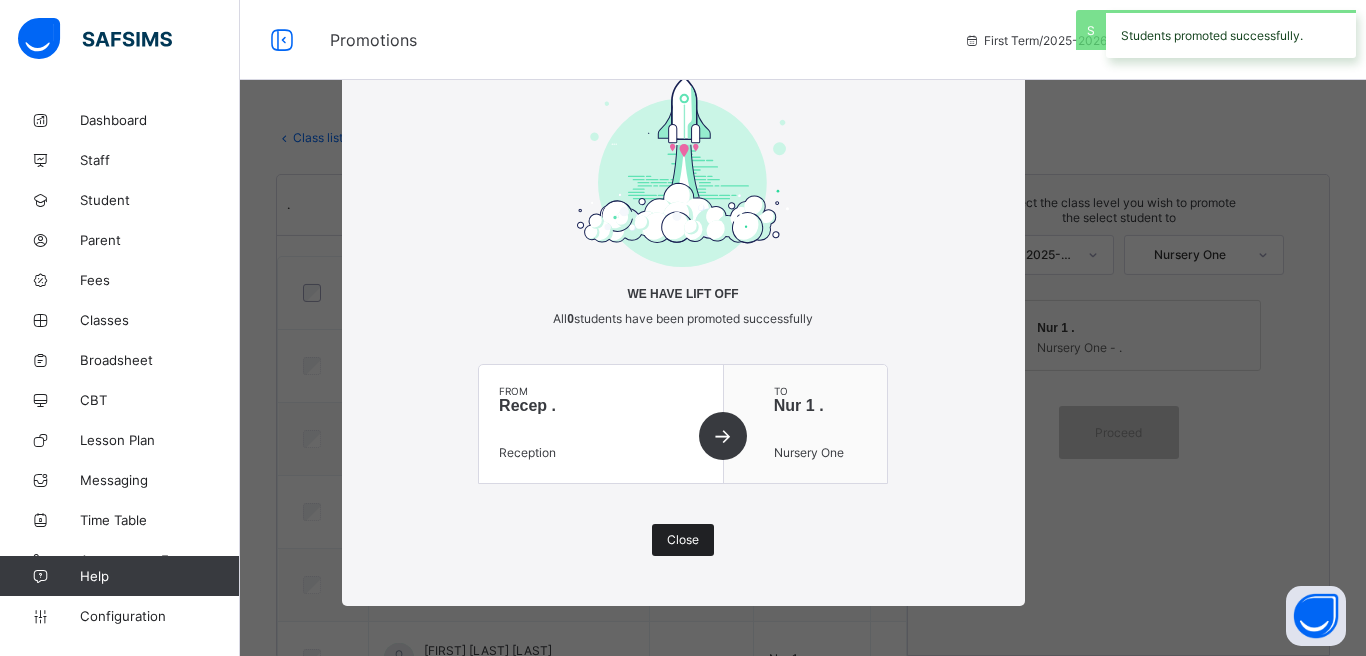 click on "Close" at bounding box center (683, 539) 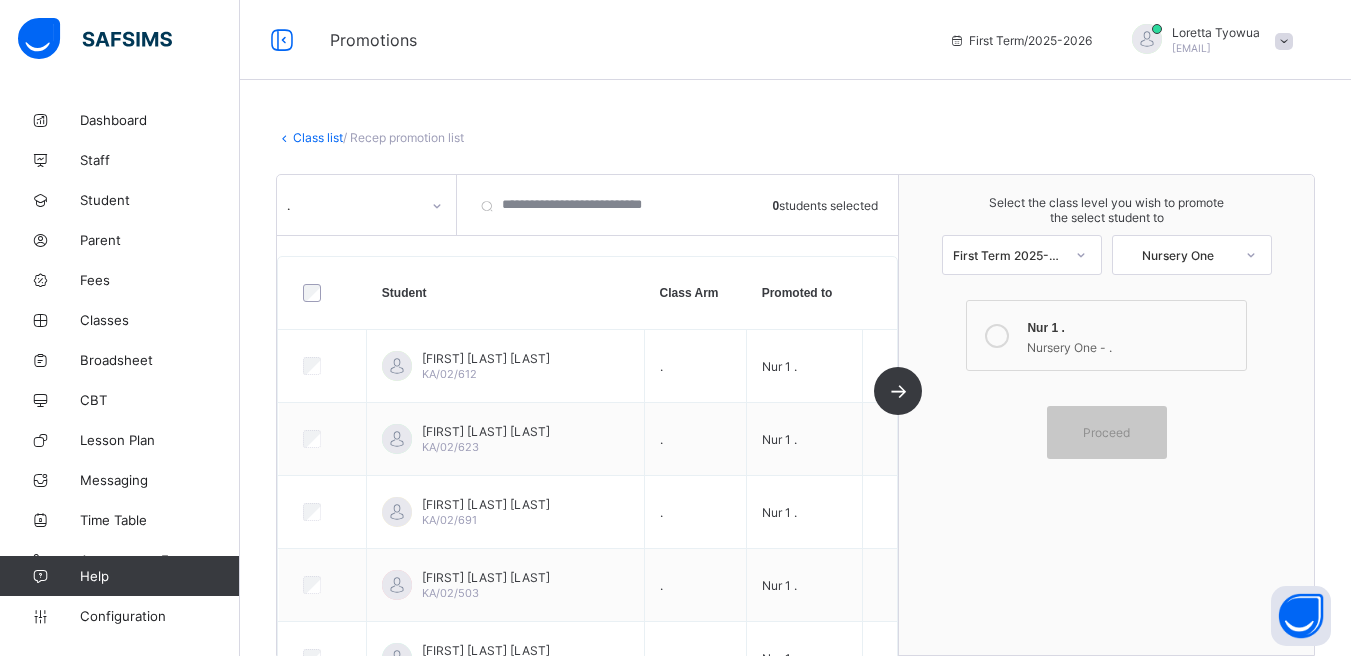 click on "Class list" at bounding box center [318, 137] 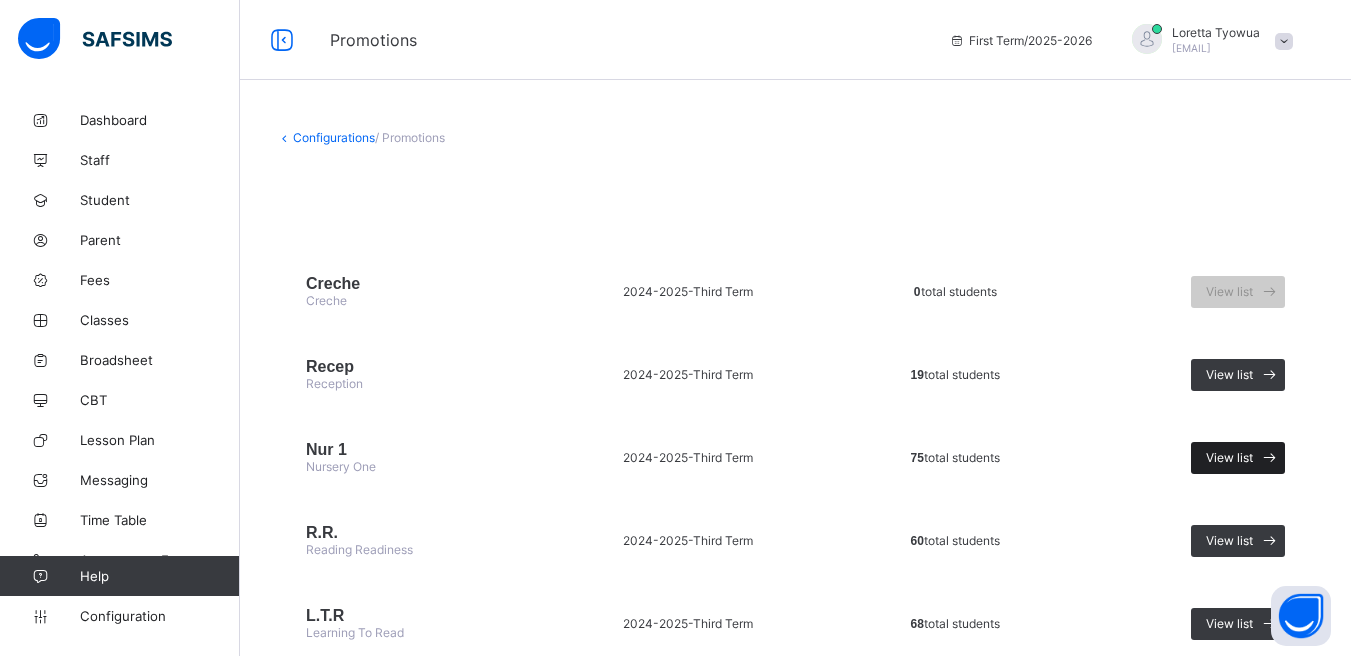 click on "View list" at bounding box center [1238, 458] 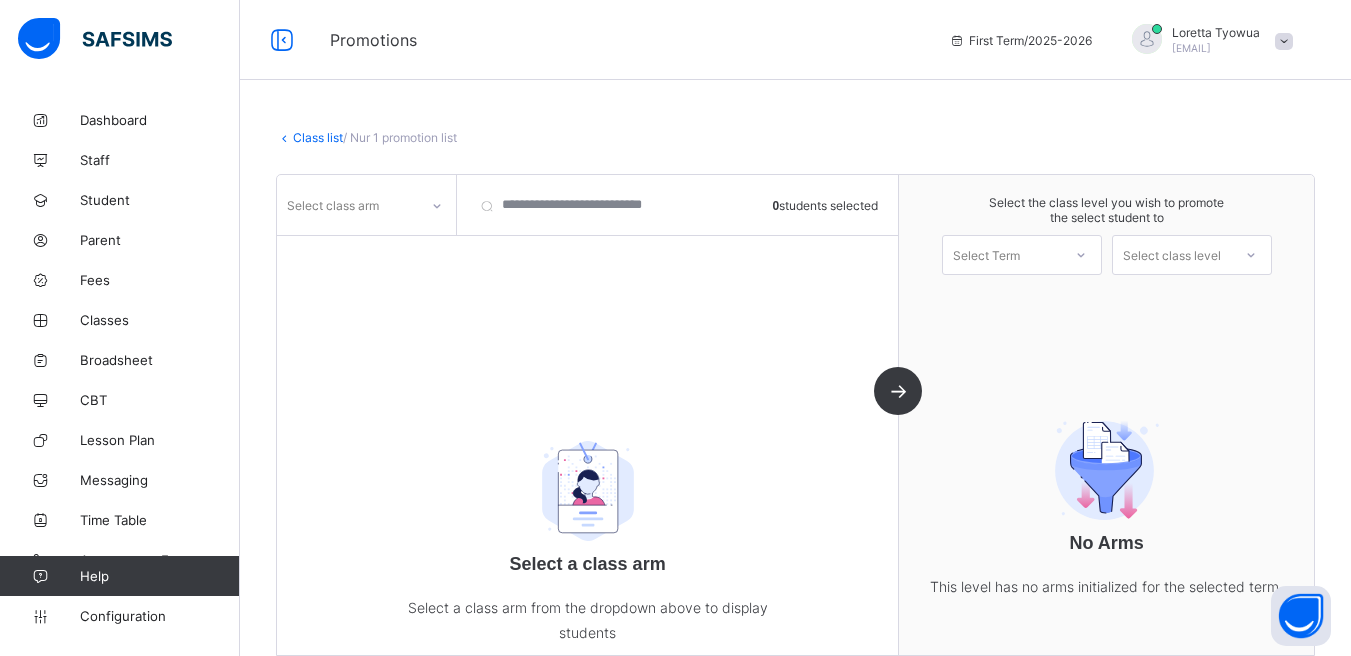 click 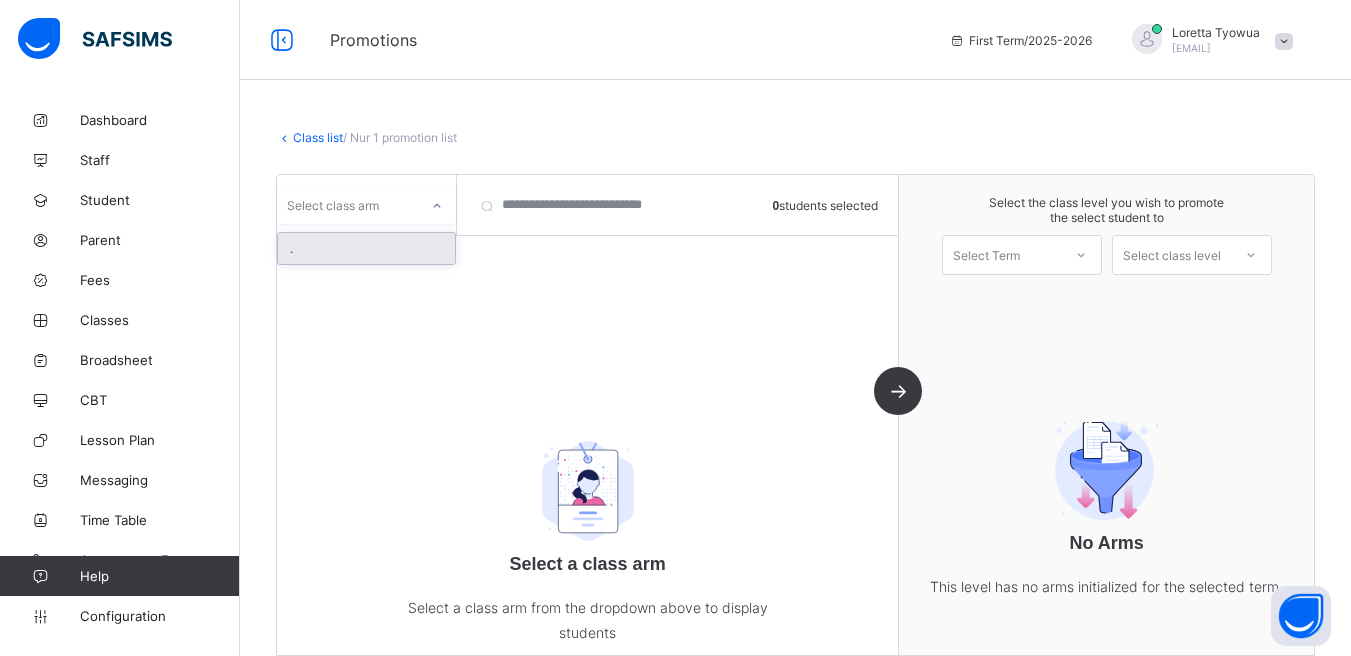 click on "." at bounding box center [366, 248] 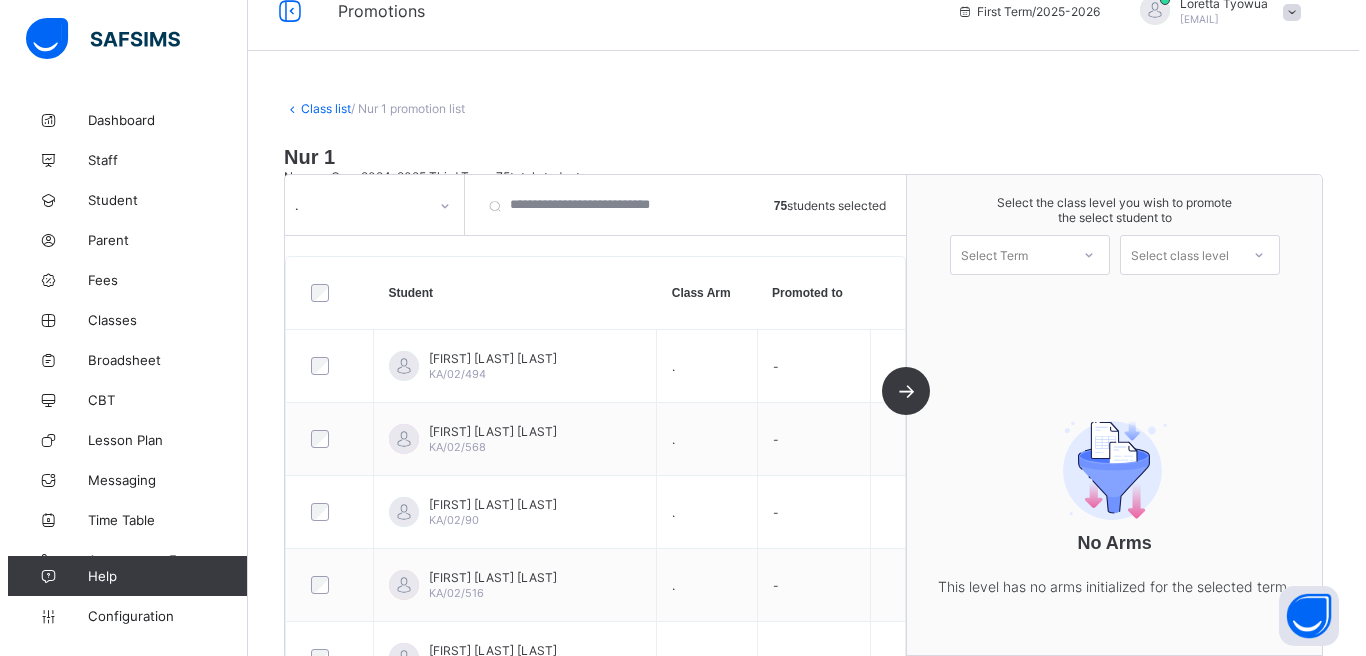 scroll, scrollTop: 0, scrollLeft: 0, axis: both 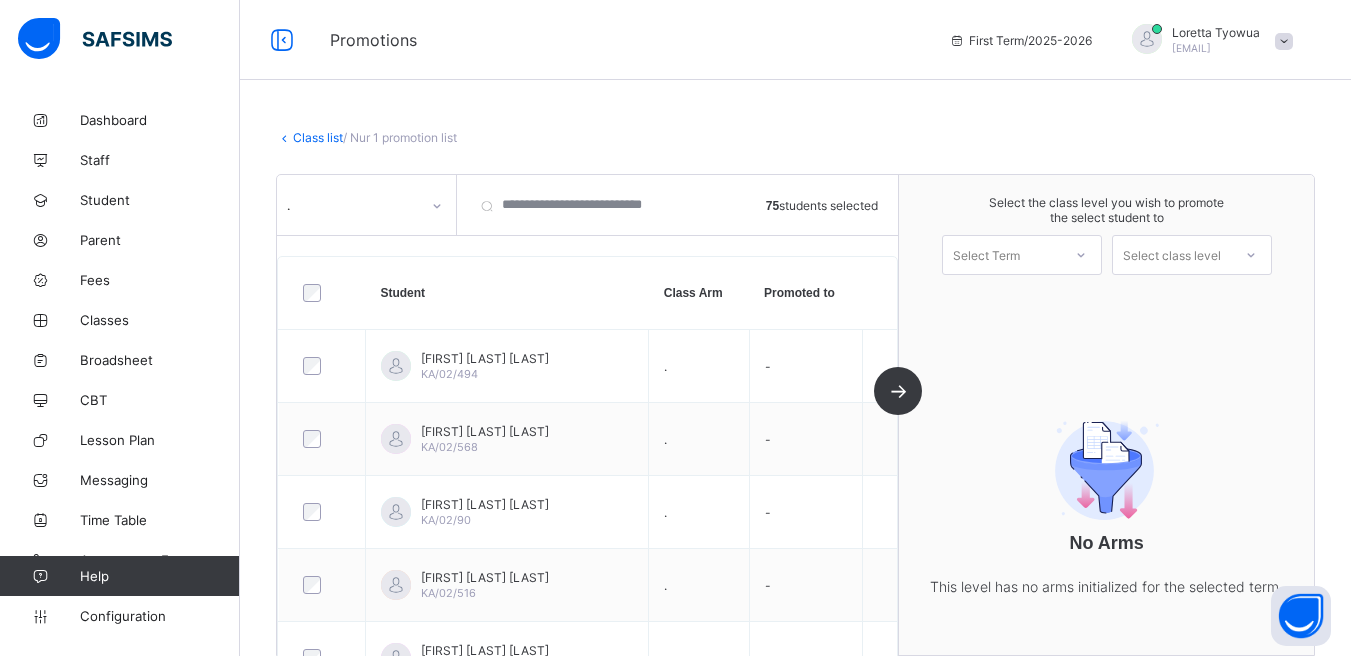 click at bounding box center (1081, 255) 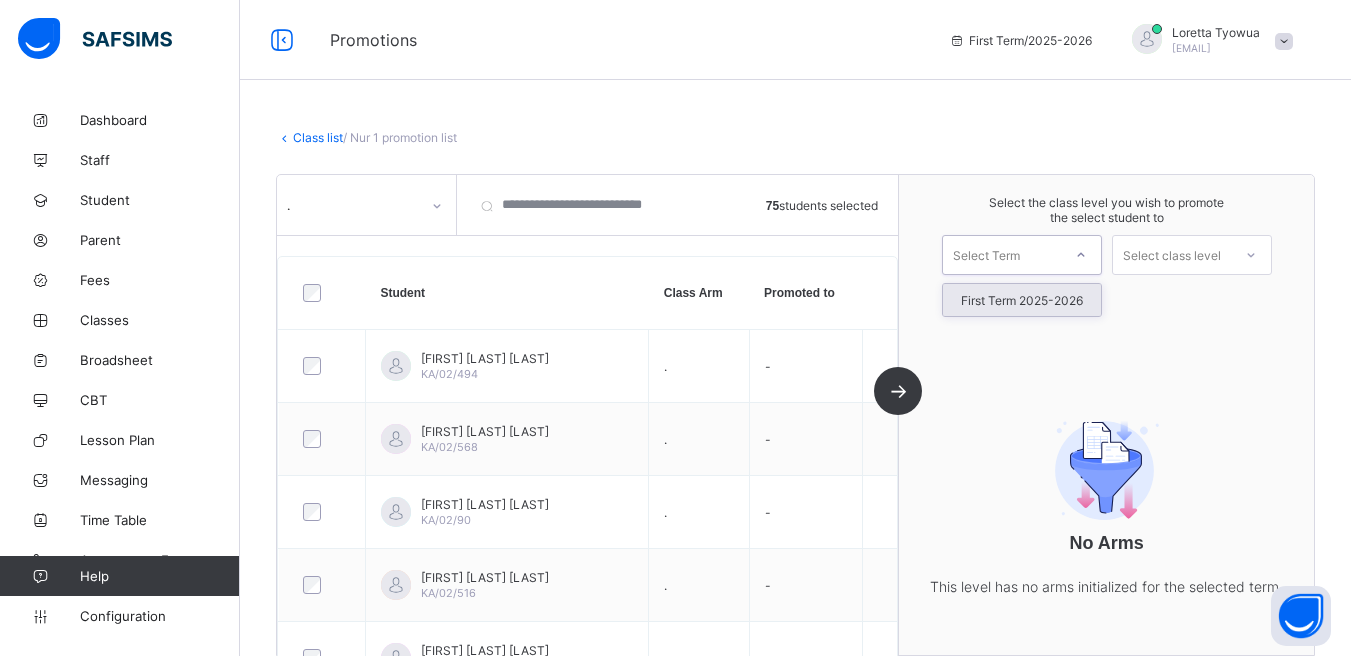 click on "First Term 2025-2026" at bounding box center (1022, 300) 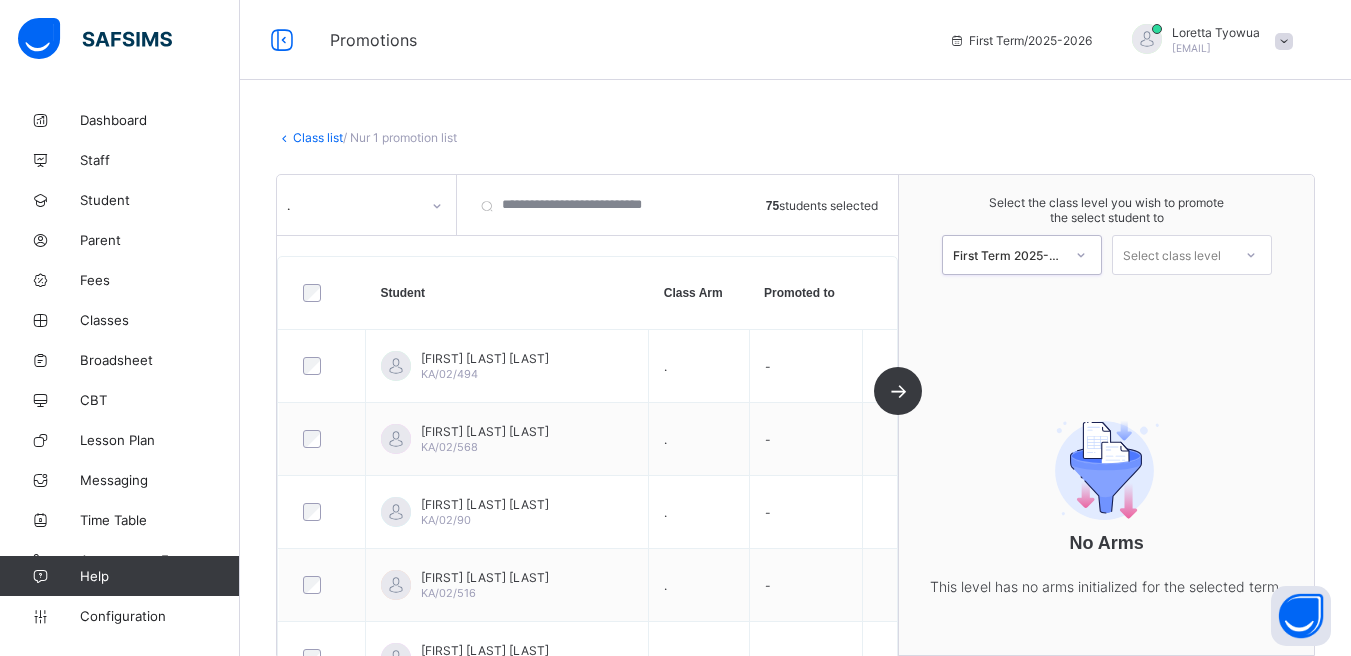 click on "Select class level" at bounding box center [1172, 255] 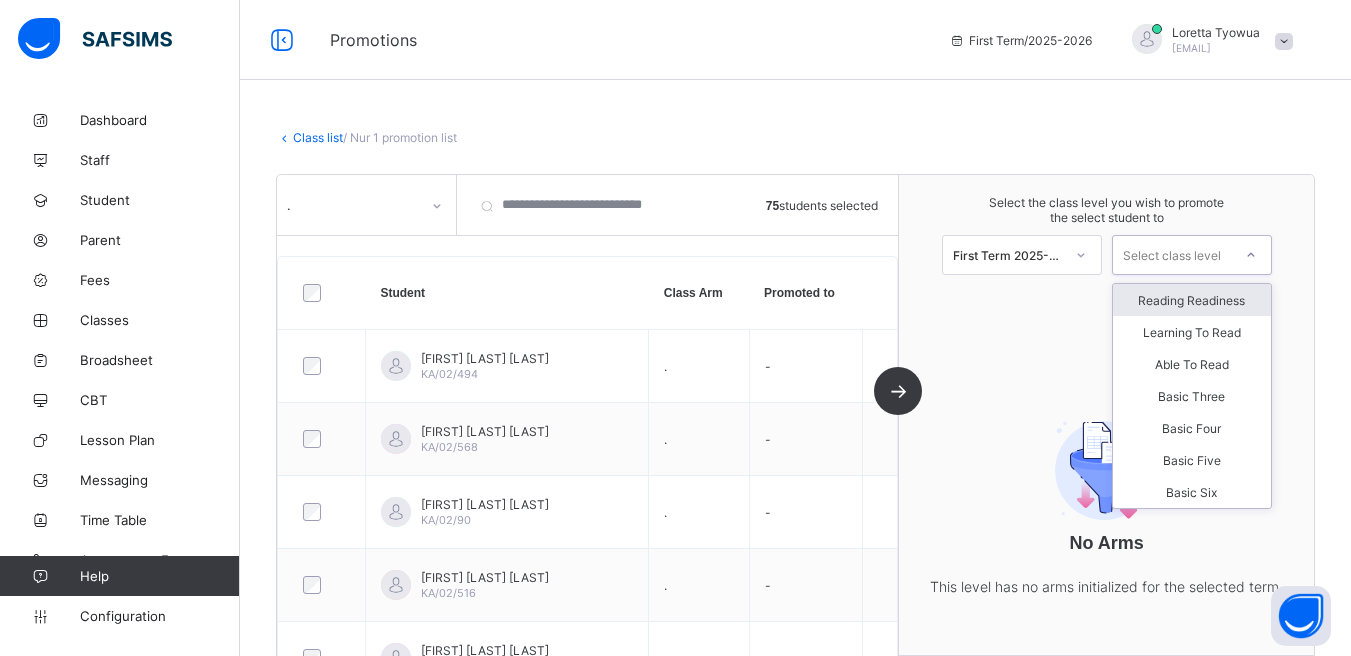 click on "Reading Readiness" at bounding box center [1192, 300] 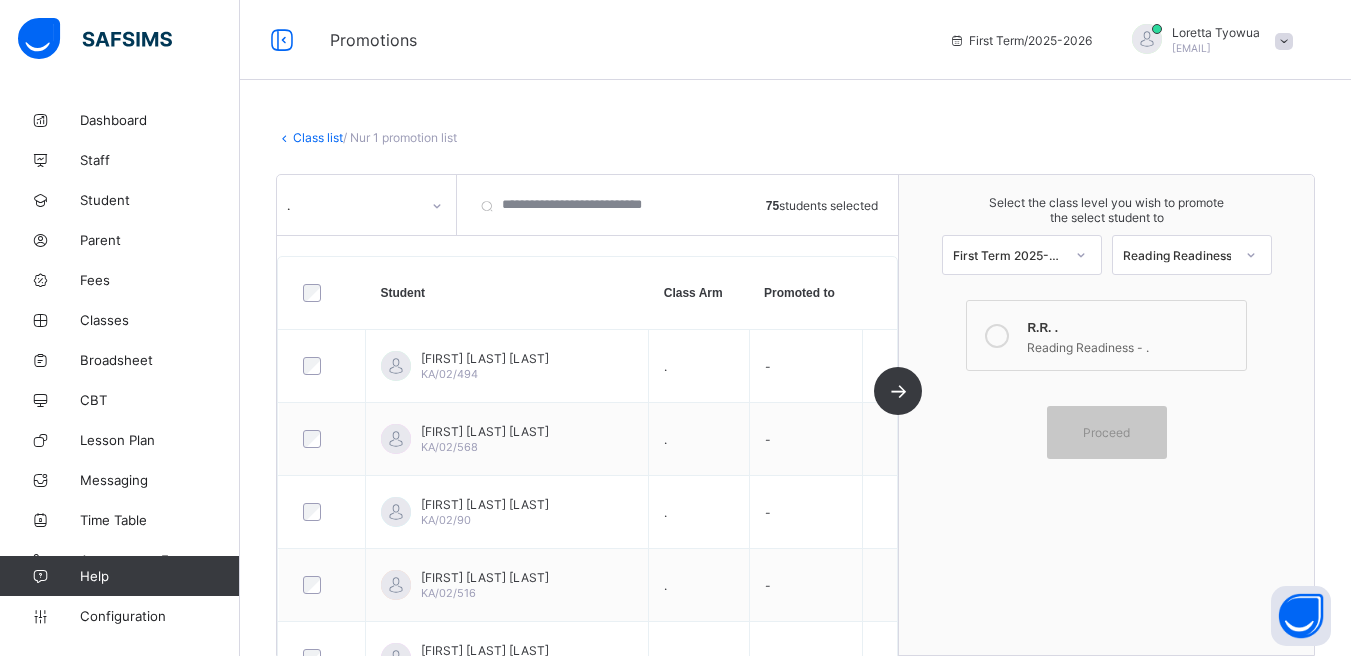 click on "R.R. ." at bounding box center (1131, 325) 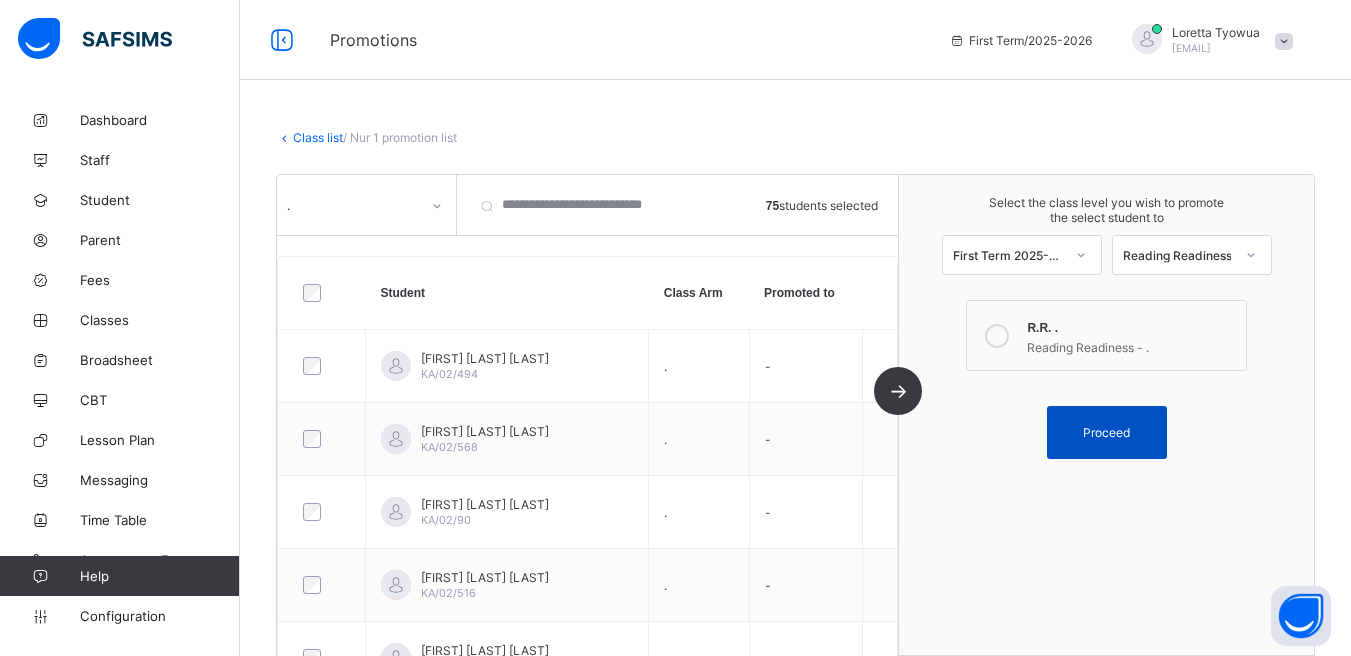 click on "Proceed" at bounding box center (1106, 432) 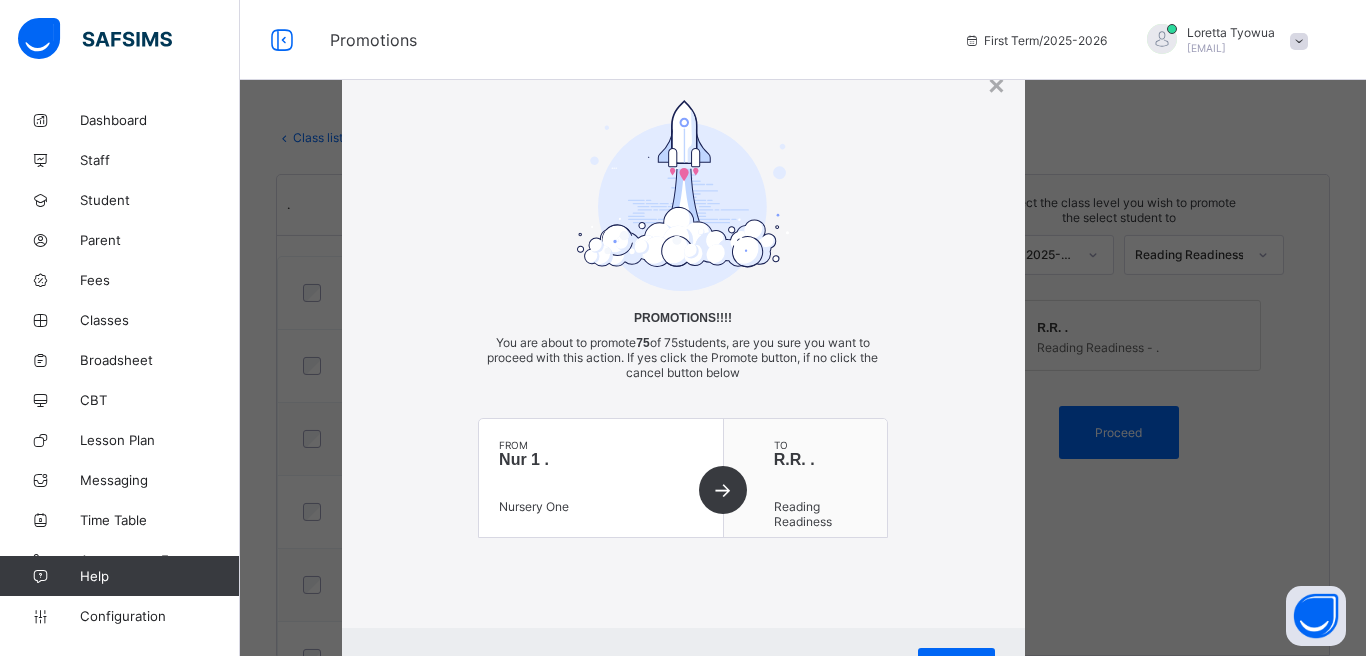scroll, scrollTop: 95, scrollLeft: 0, axis: vertical 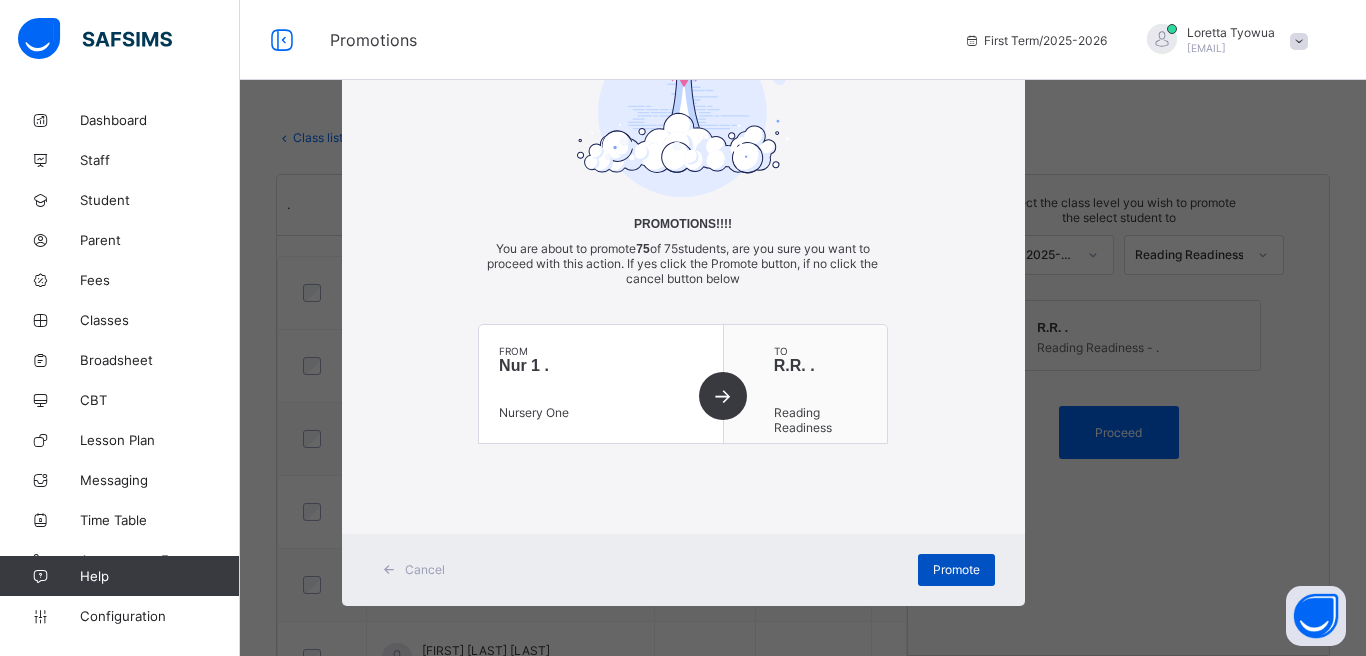click on "Promote" at bounding box center (956, 569) 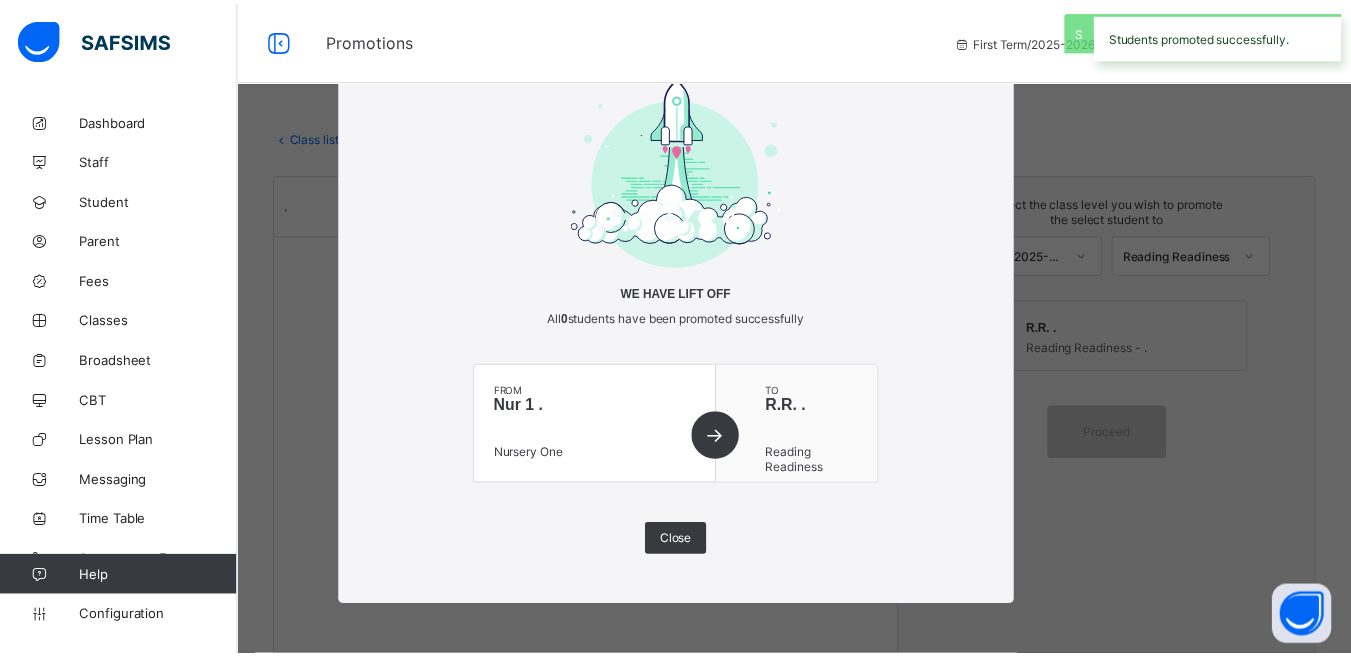 scroll, scrollTop: 25, scrollLeft: 0, axis: vertical 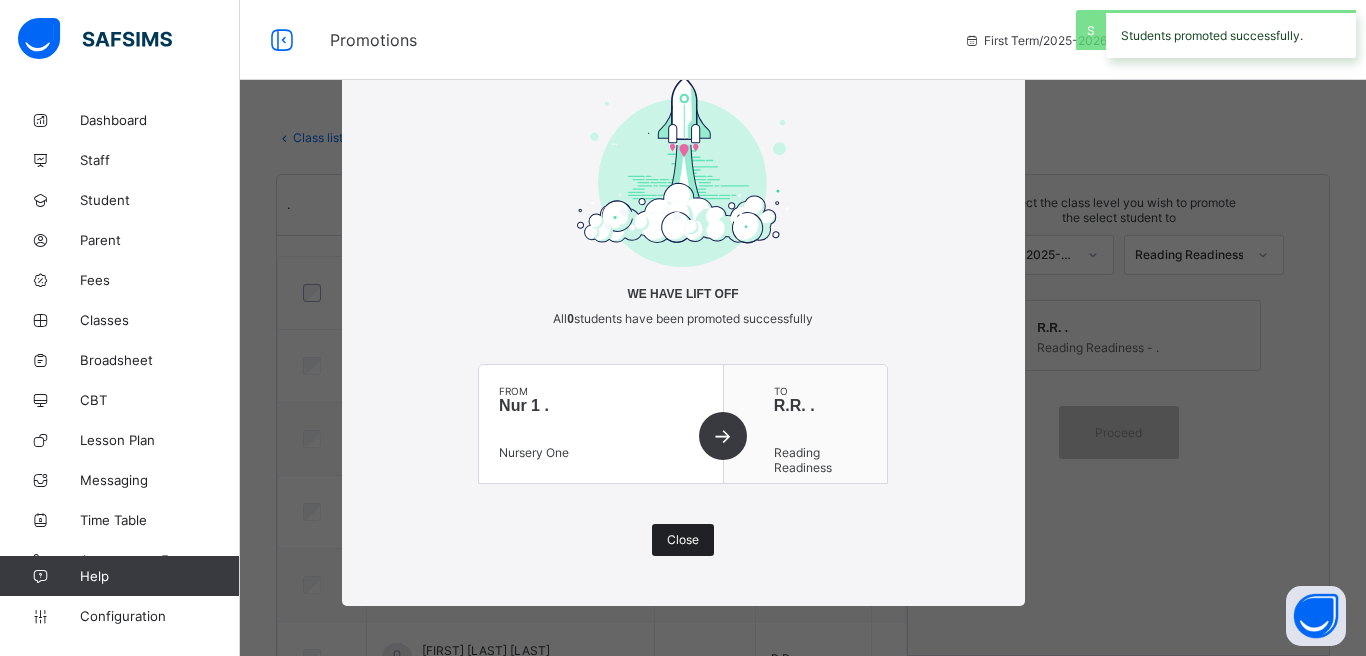 click on "Close" at bounding box center (683, 540) 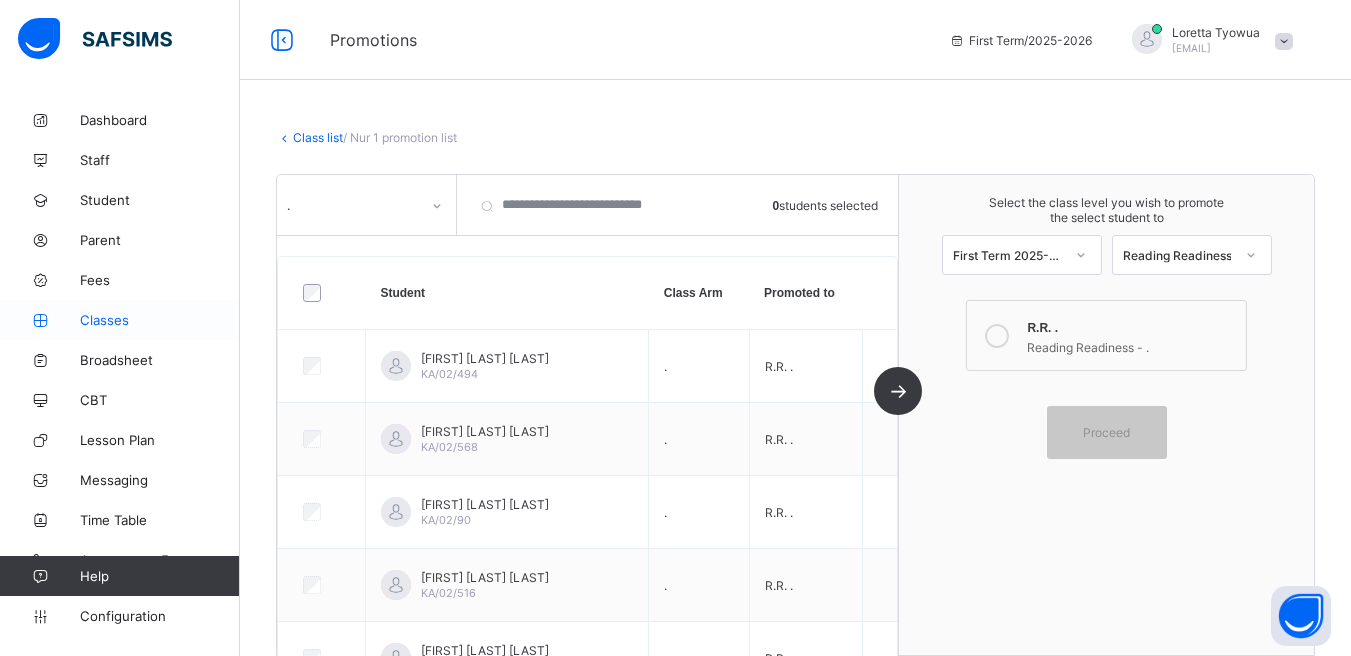 click on "Classes" at bounding box center (160, 320) 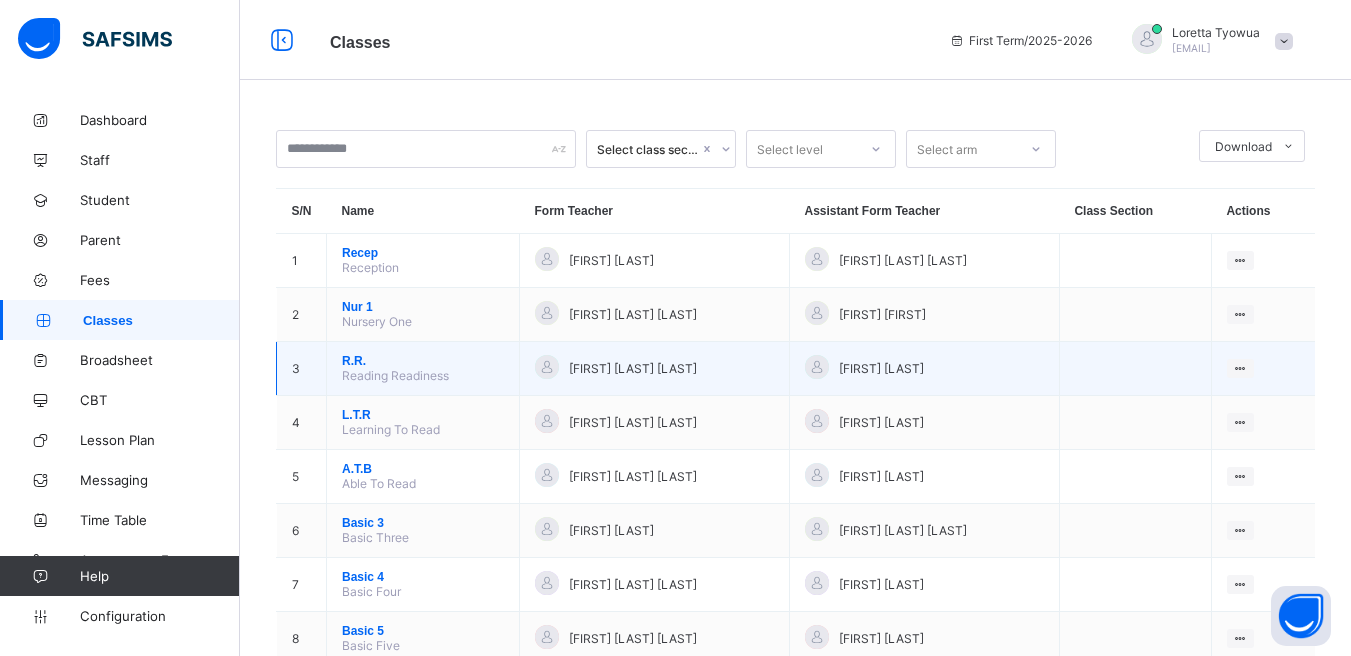 click on "R.R." at bounding box center [423, 361] 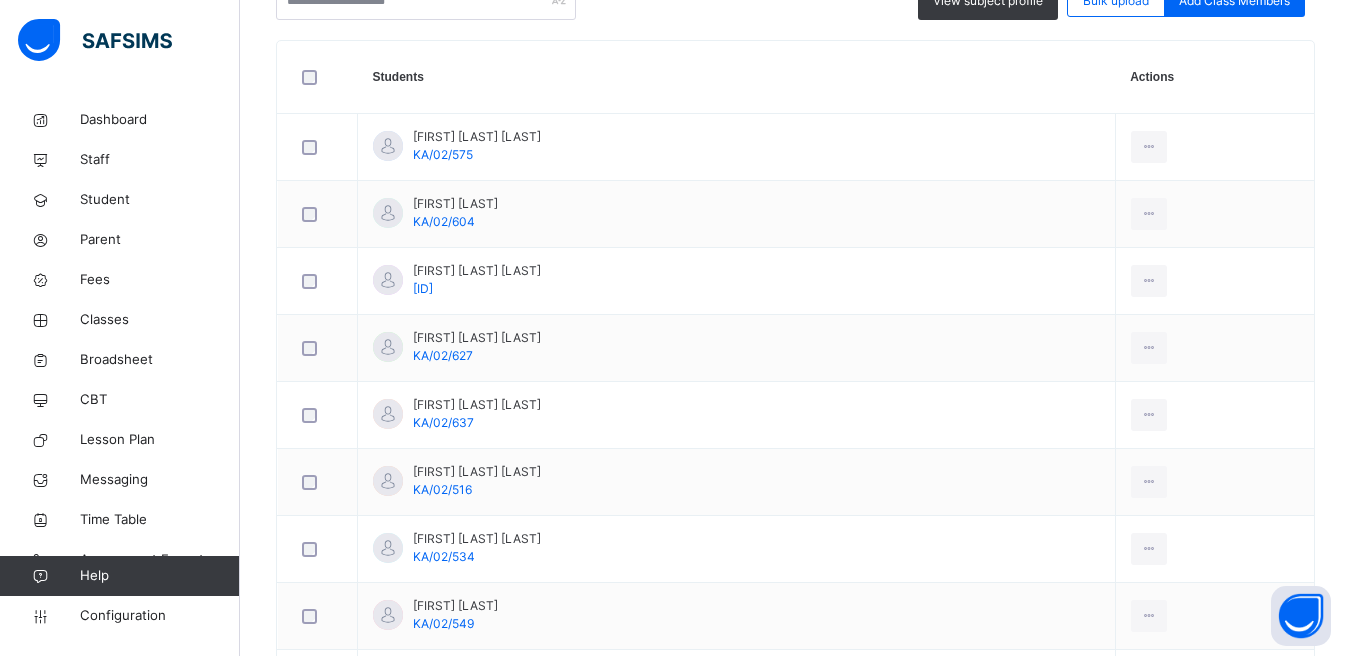 scroll, scrollTop: 504, scrollLeft: 0, axis: vertical 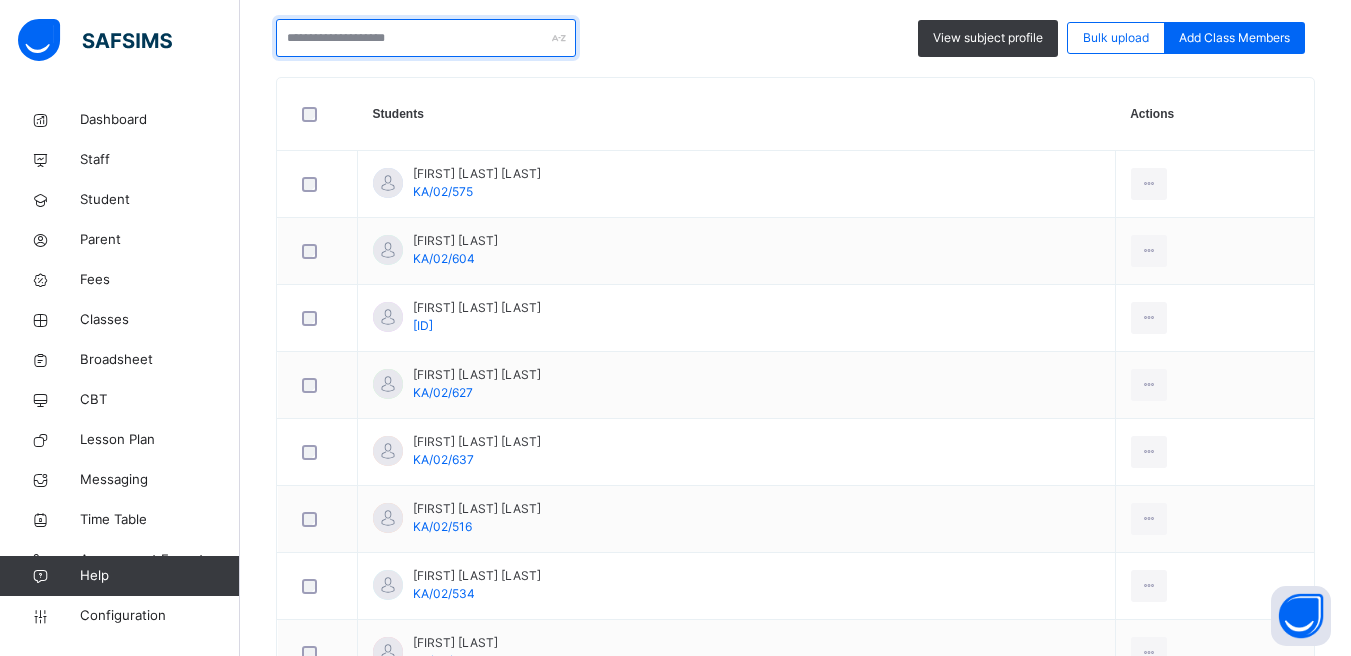 click at bounding box center [426, 38] 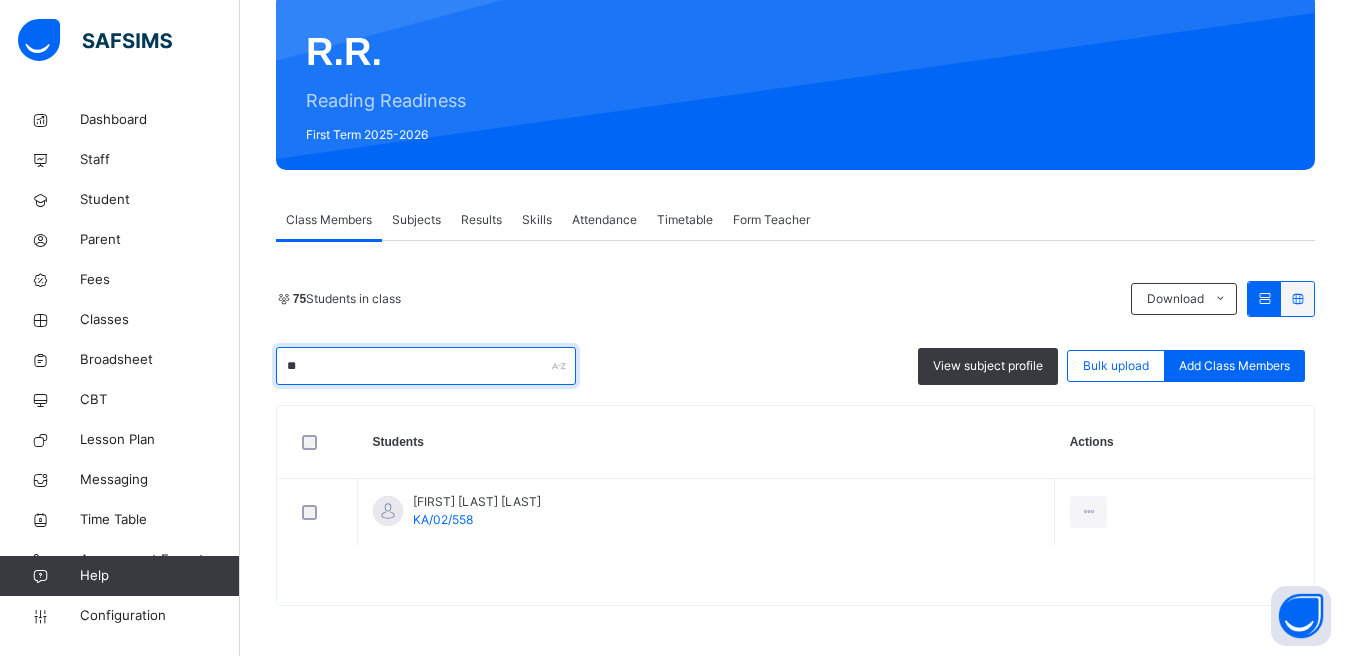 scroll, scrollTop: 176, scrollLeft: 0, axis: vertical 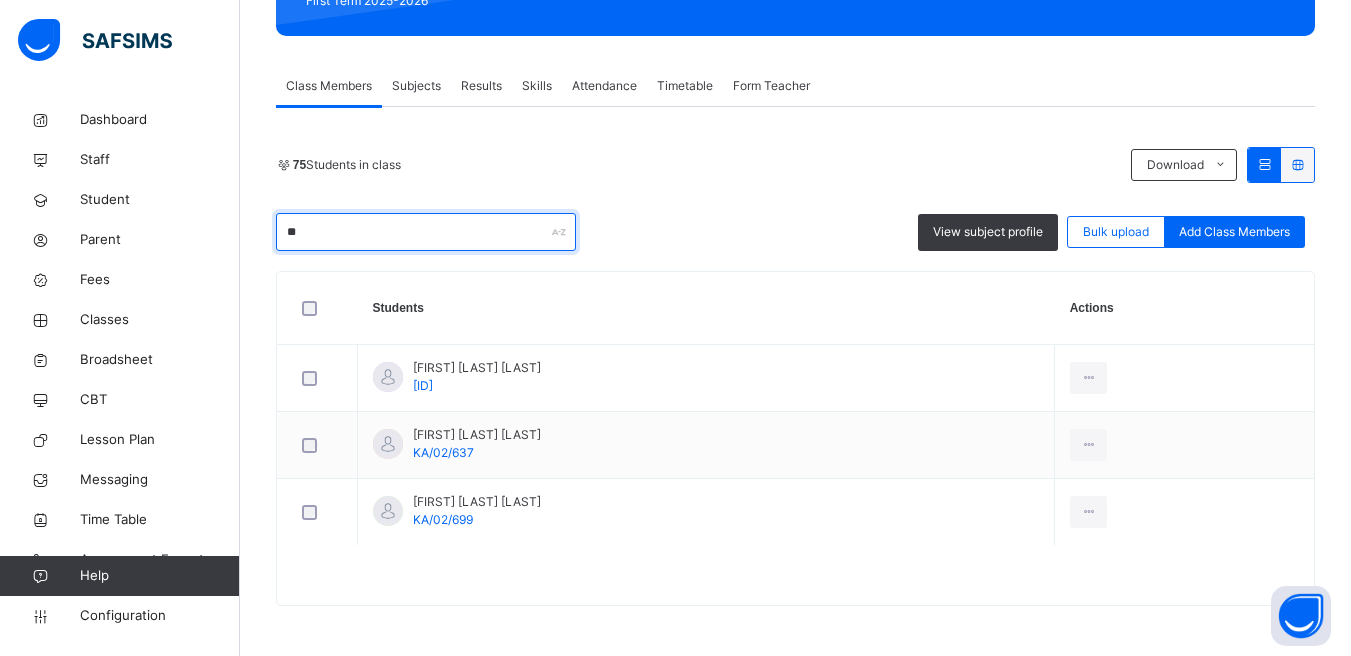 type on "**" 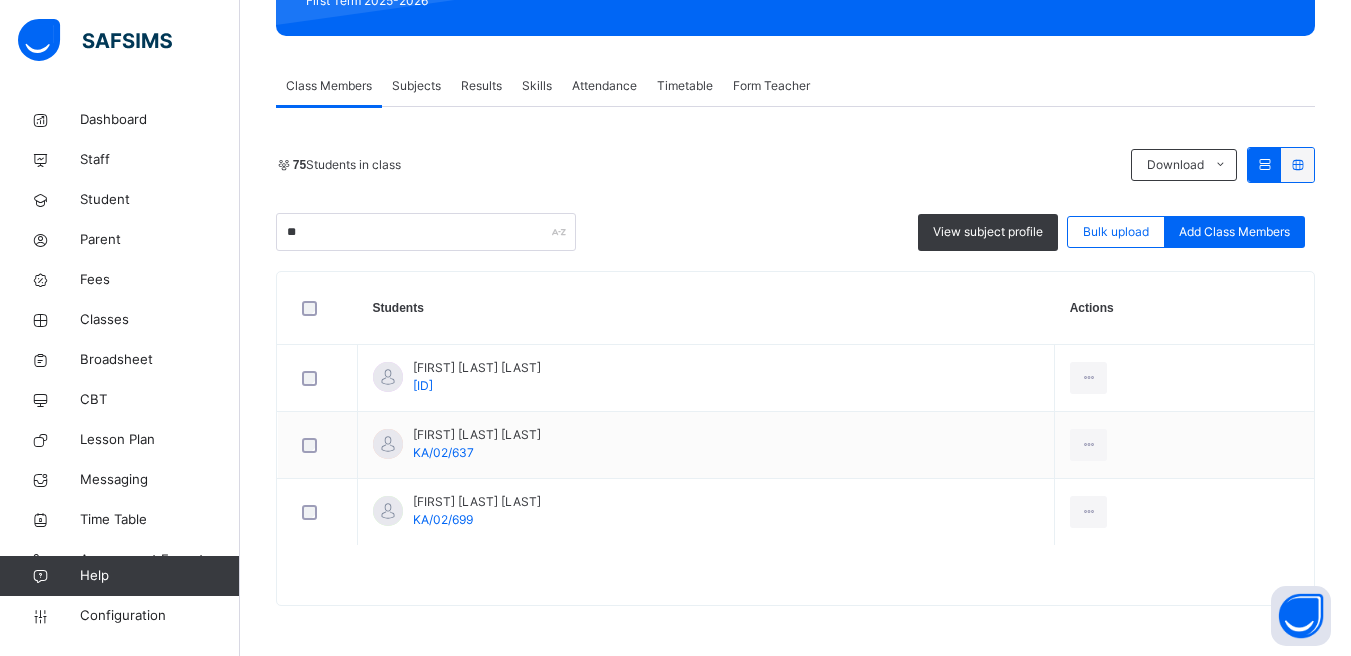 click on "** View subject profile Bulk upload Add Class Members" at bounding box center [795, 232] 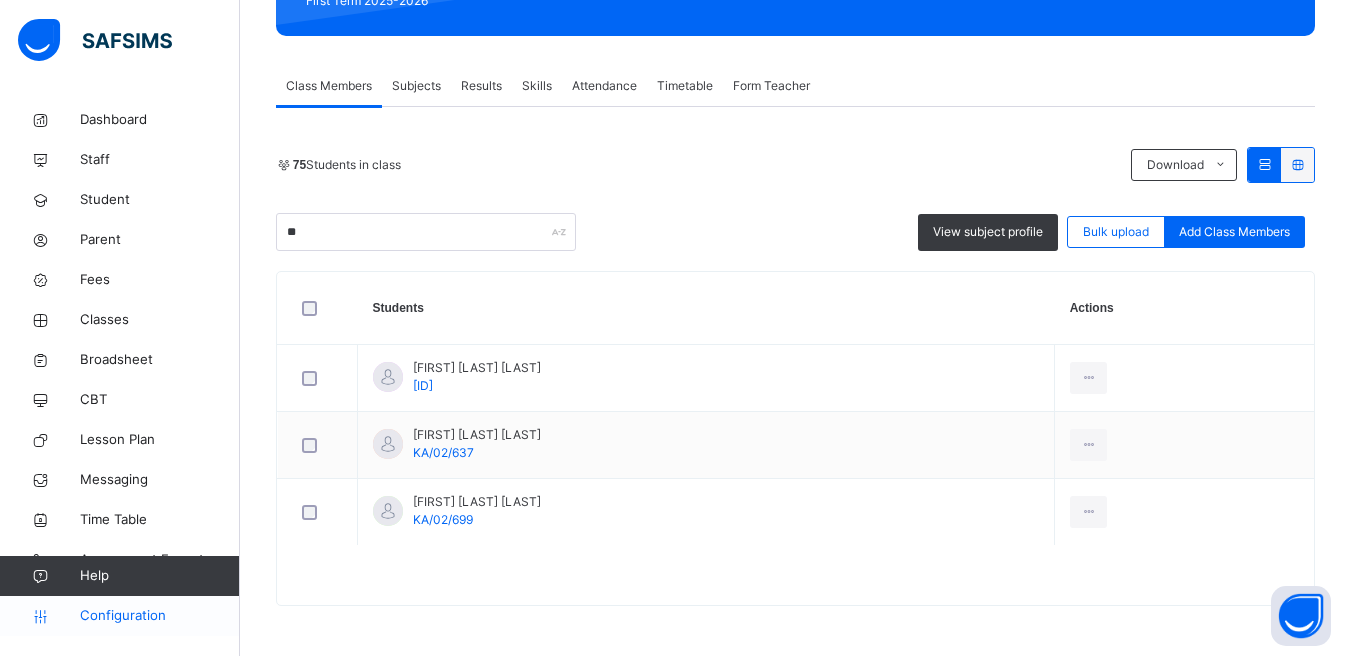 click on "Configuration" at bounding box center [159, 616] 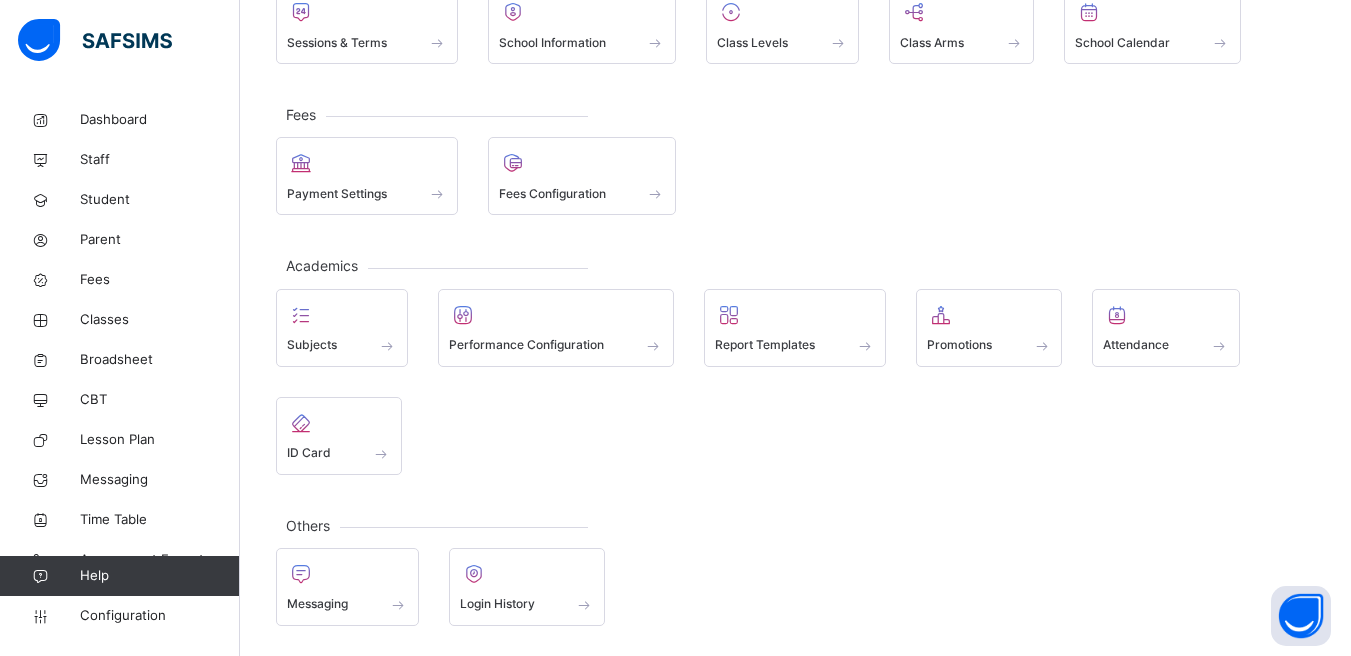 scroll, scrollTop: 177, scrollLeft: 0, axis: vertical 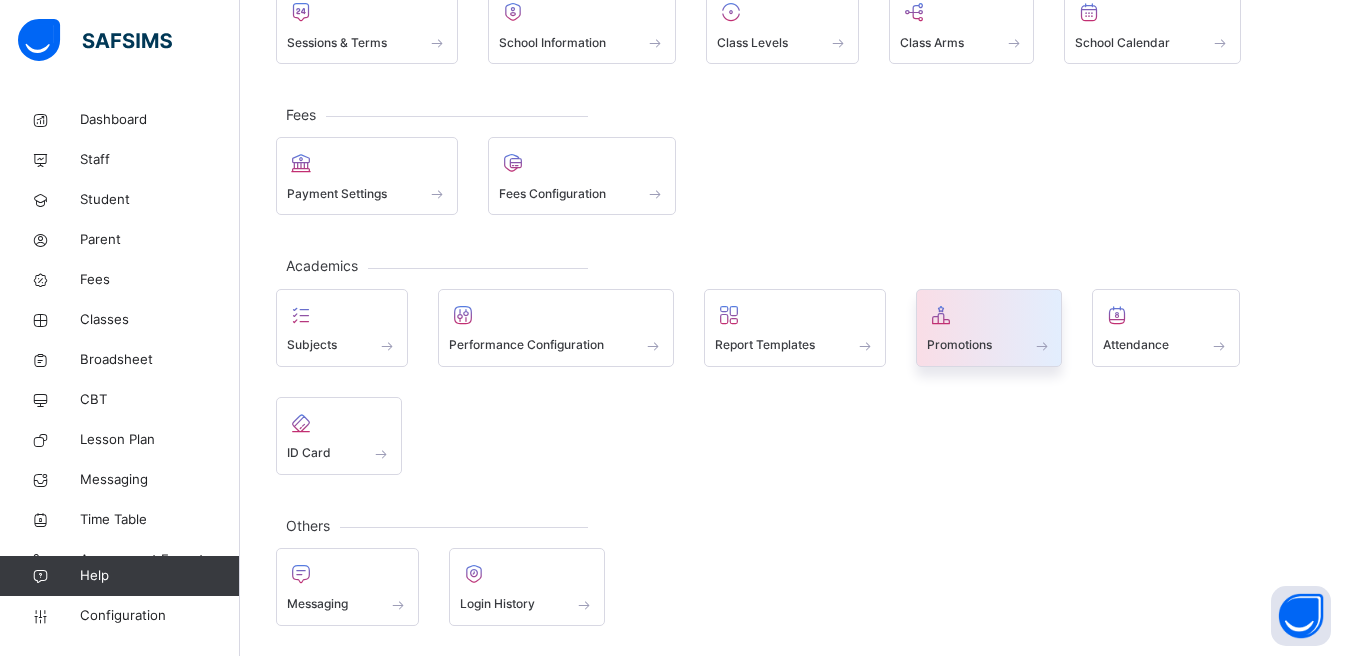 click on "Promotions" at bounding box center (989, 345) 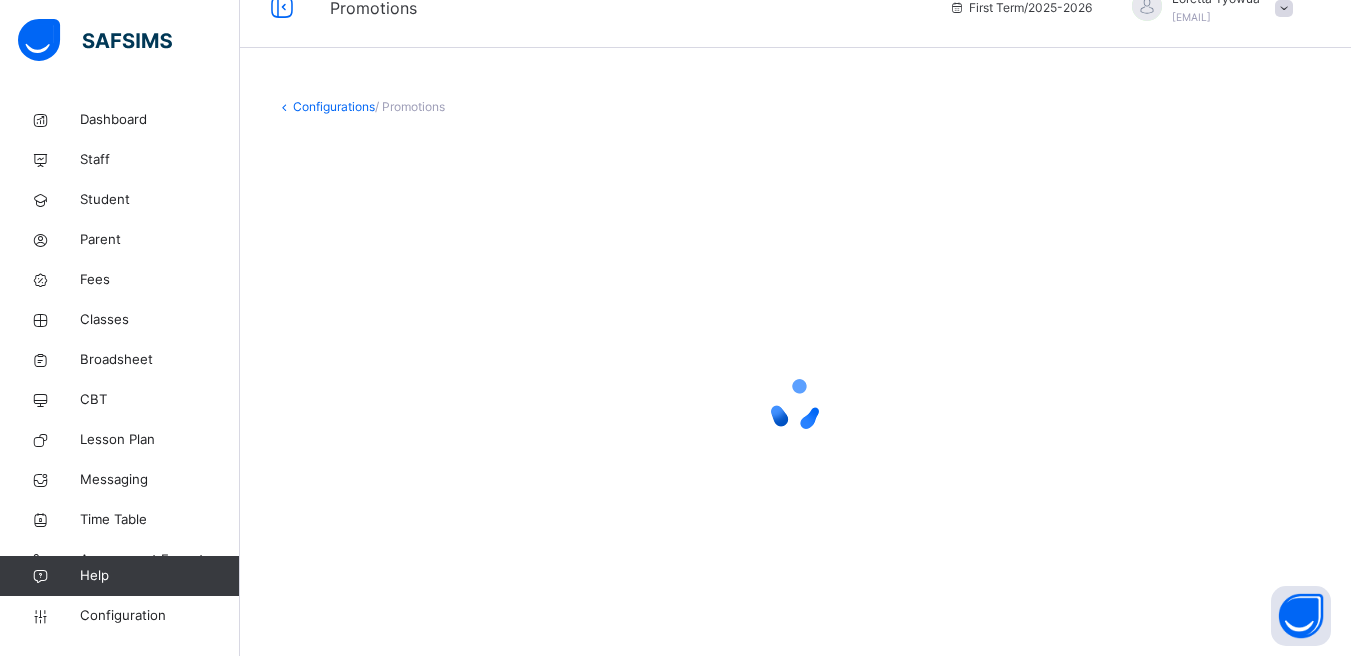 scroll, scrollTop: 0, scrollLeft: 0, axis: both 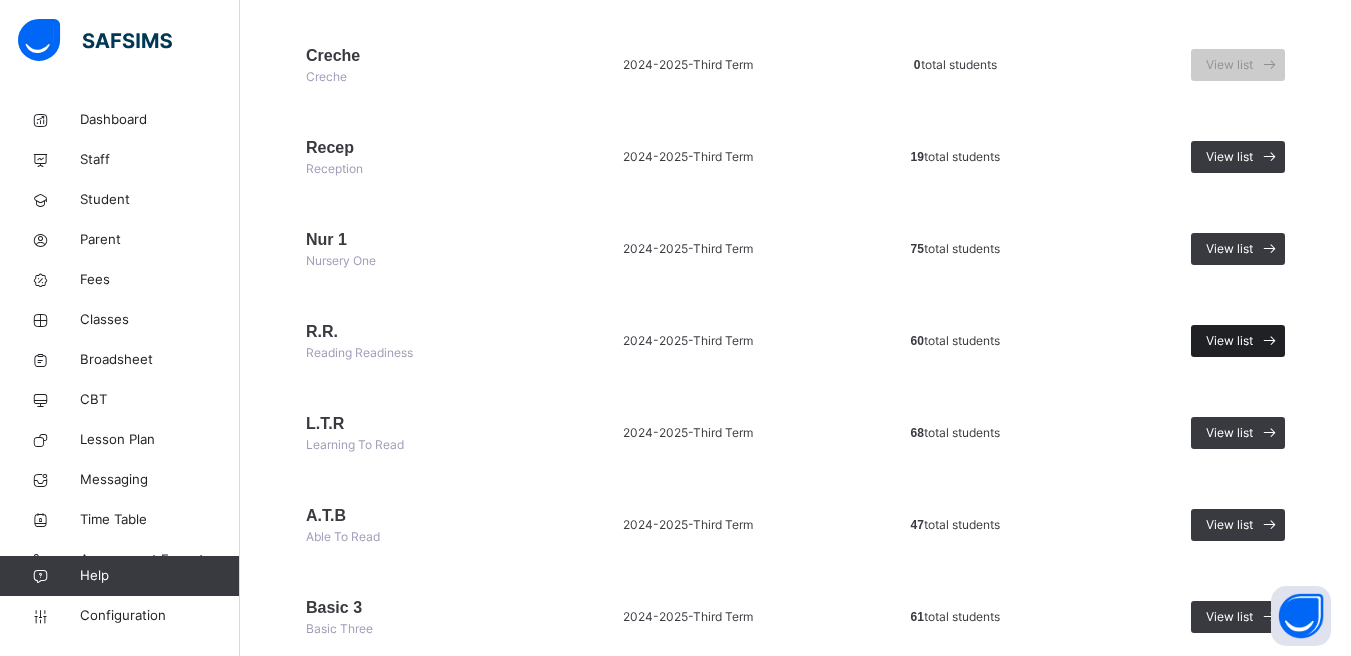 click on "View list" at bounding box center (1229, 341) 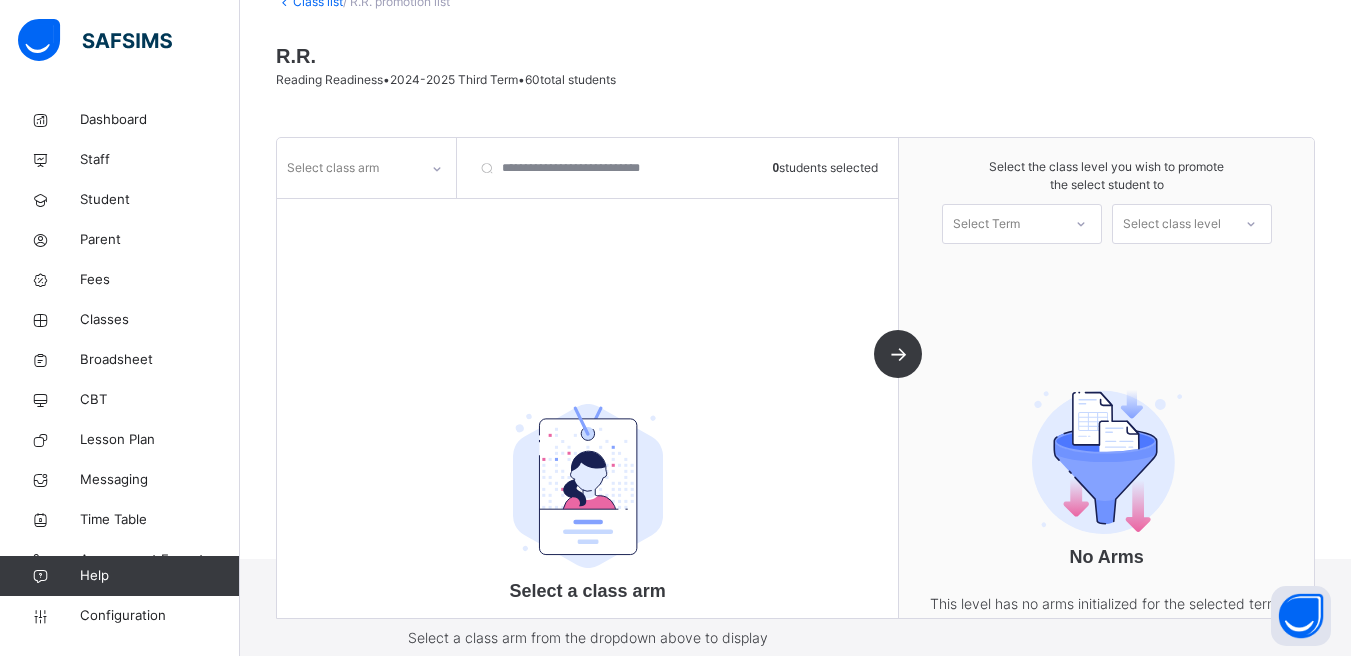 scroll, scrollTop: 196, scrollLeft: 0, axis: vertical 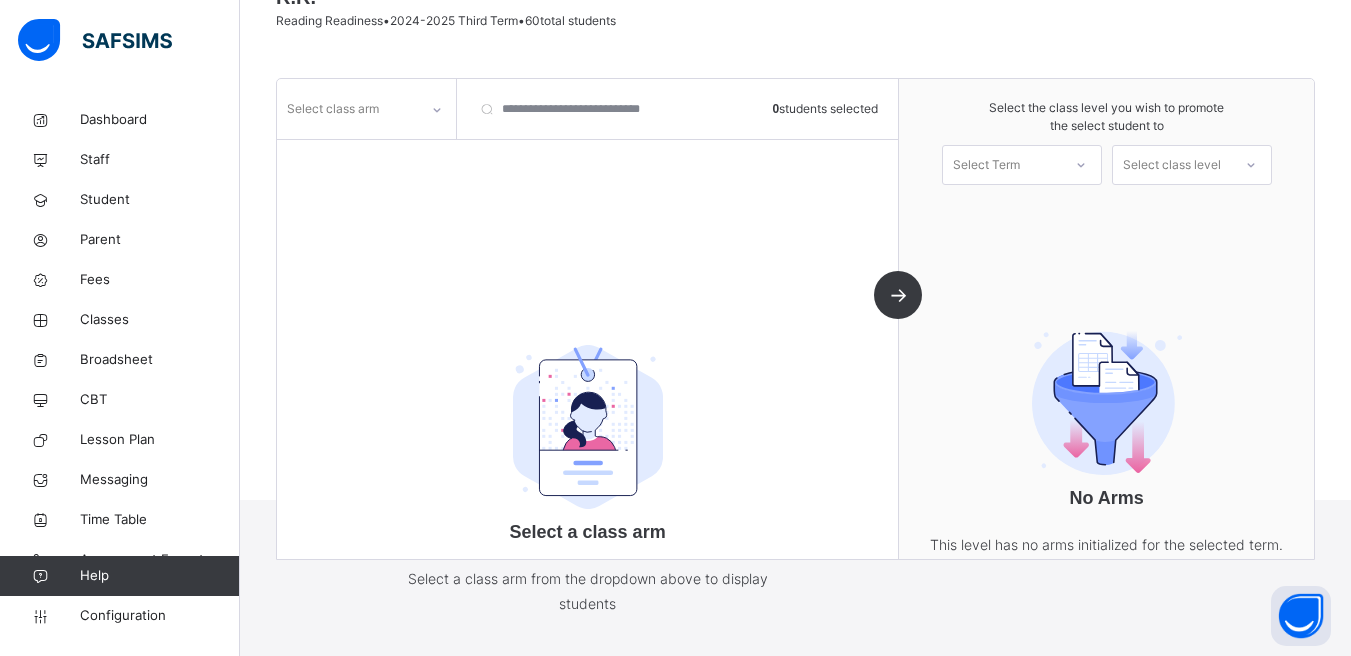 click 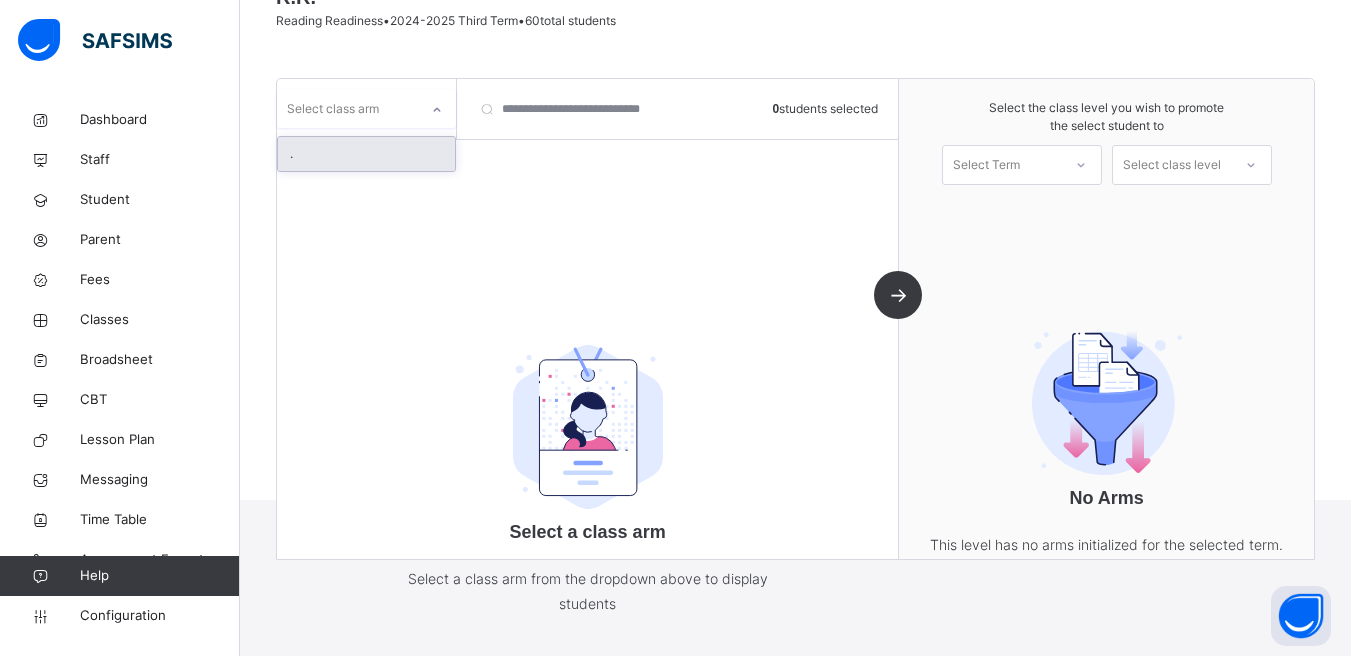 click on "." at bounding box center (366, 154) 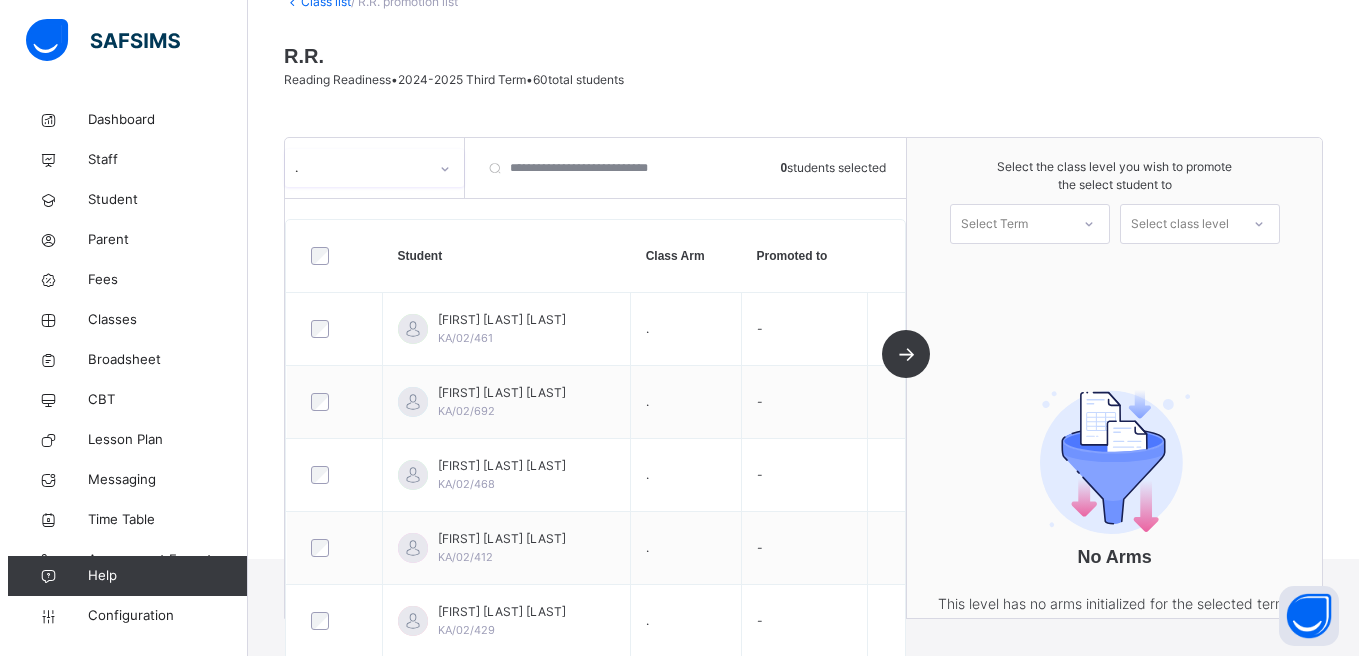 scroll, scrollTop: 196, scrollLeft: 0, axis: vertical 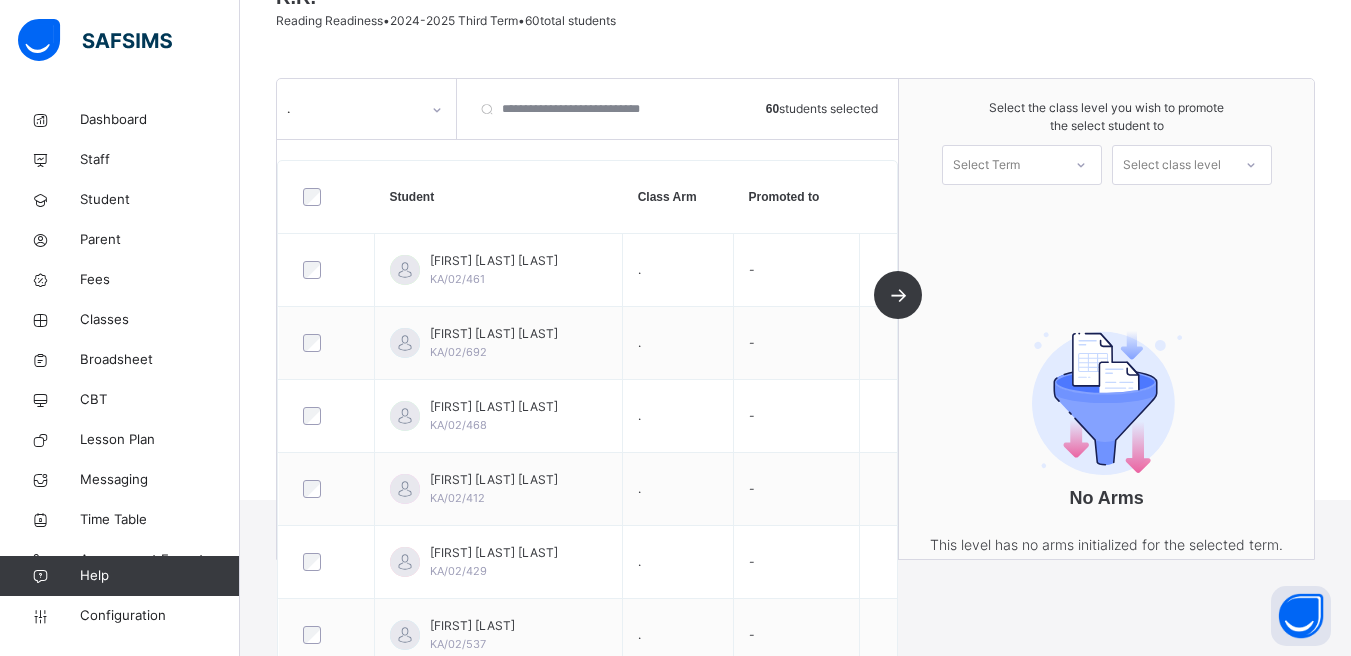 click on "Select the class level you wish to promote  the select student to Select Term Select class level" at bounding box center [1106, 142] 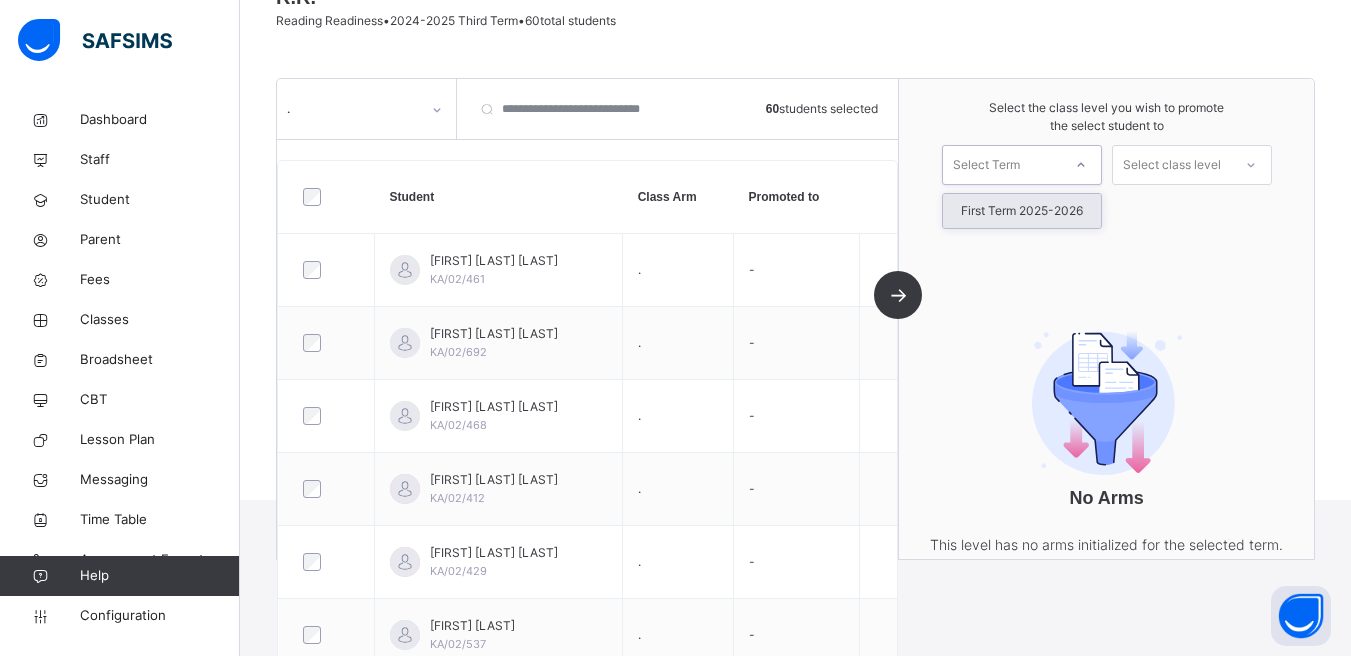 click 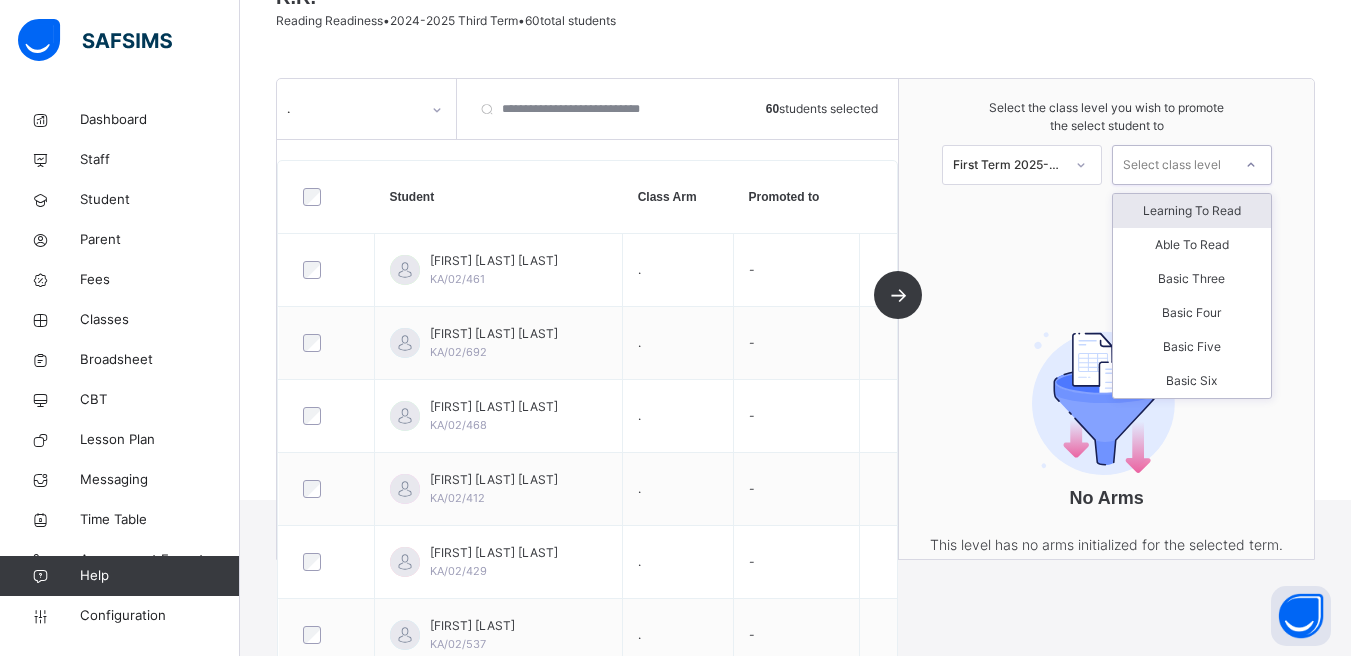 click at bounding box center [1251, 165] 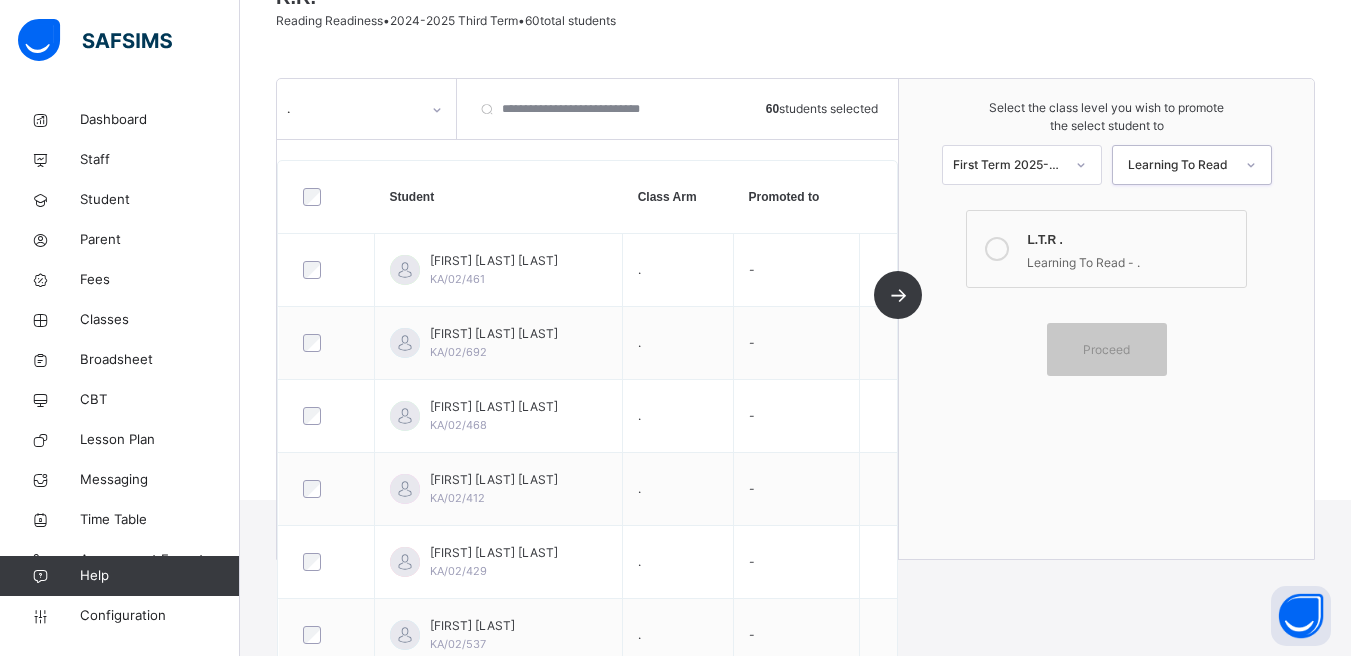 click on "L.T.R ." at bounding box center [1131, 237] 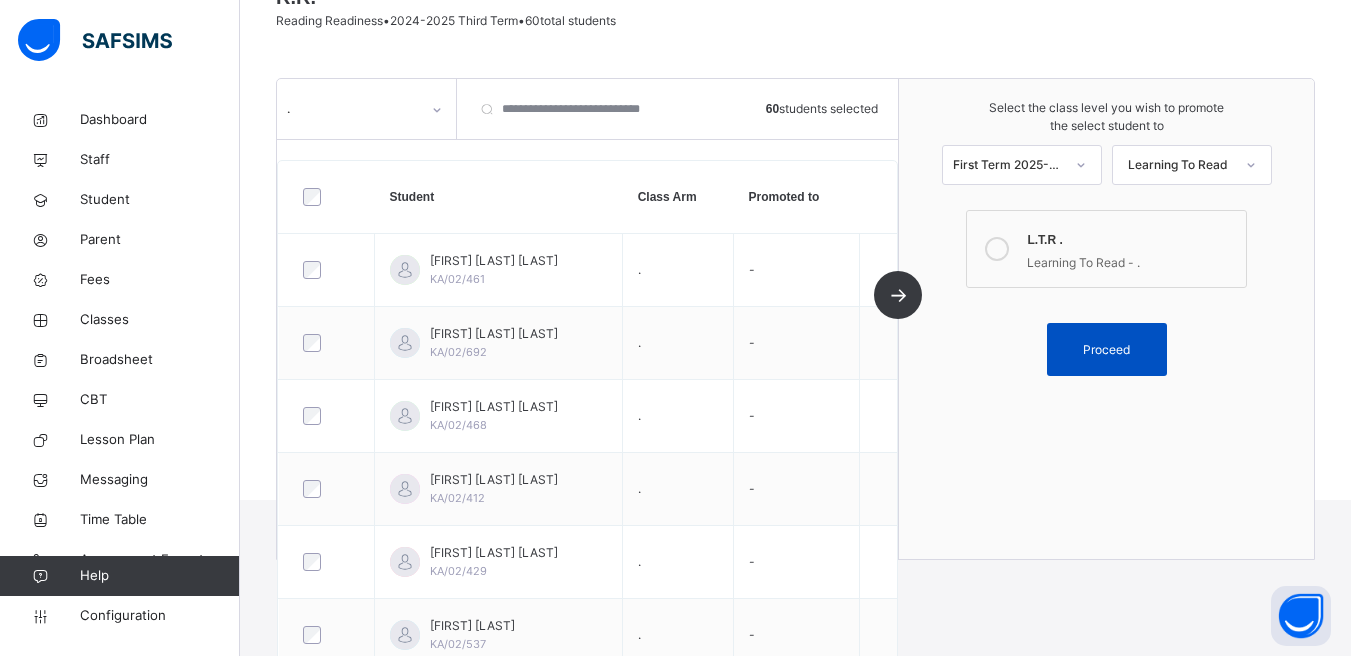 click on "Proceed" at bounding box center (1107, 349) 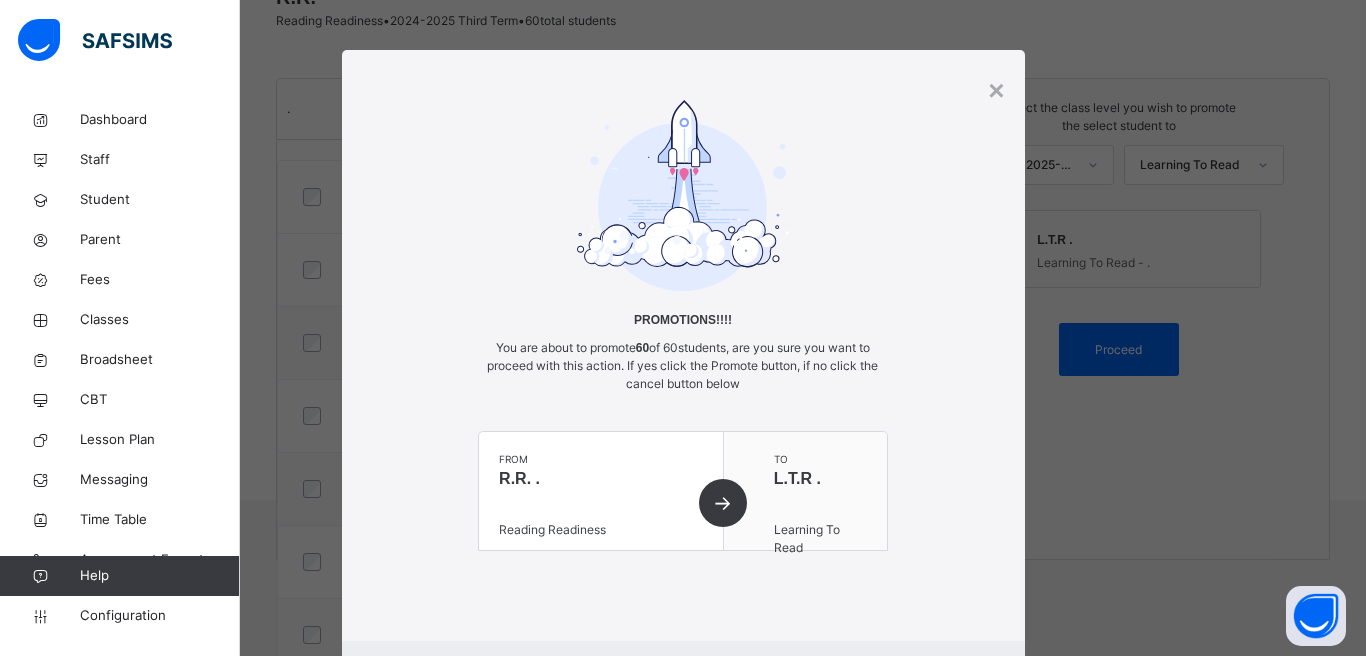 scroll, scrollTop: 107, scrollLeft: 0, axis: vertical 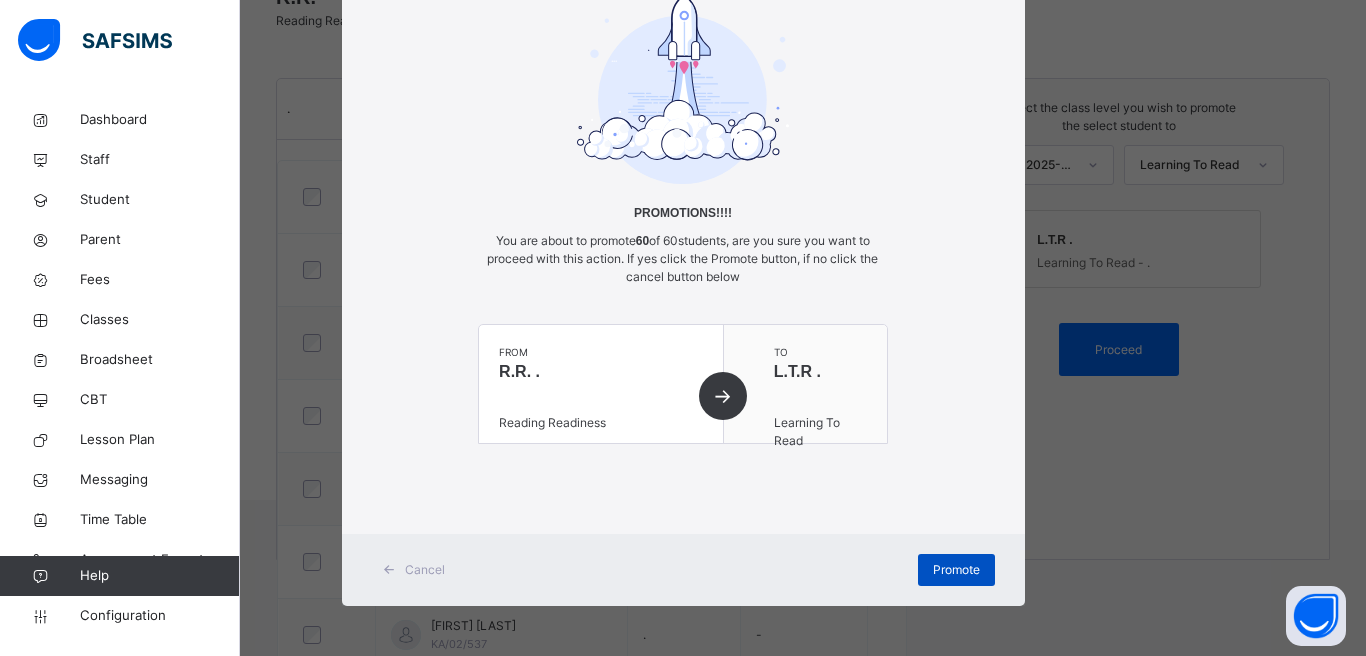 click on "Promote" at bounding box center (956, 570) 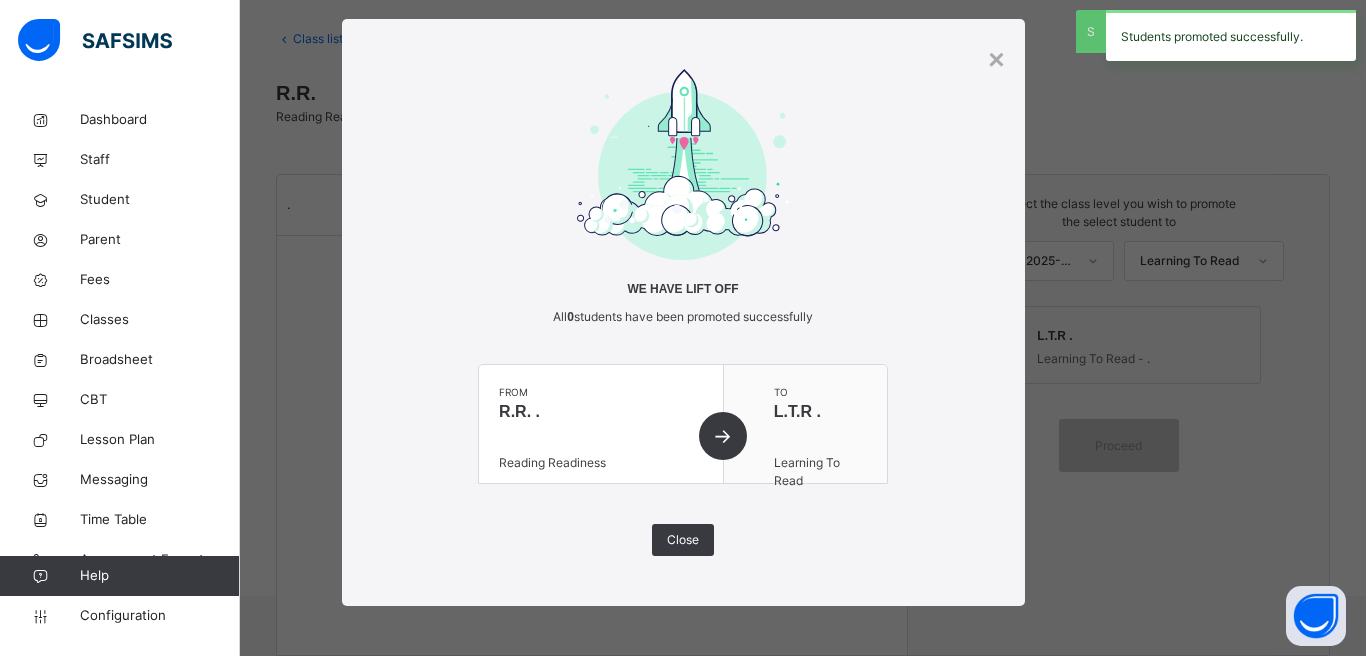 scroll, scrollTop: 100, scrollLeft: 0, axis: vertical 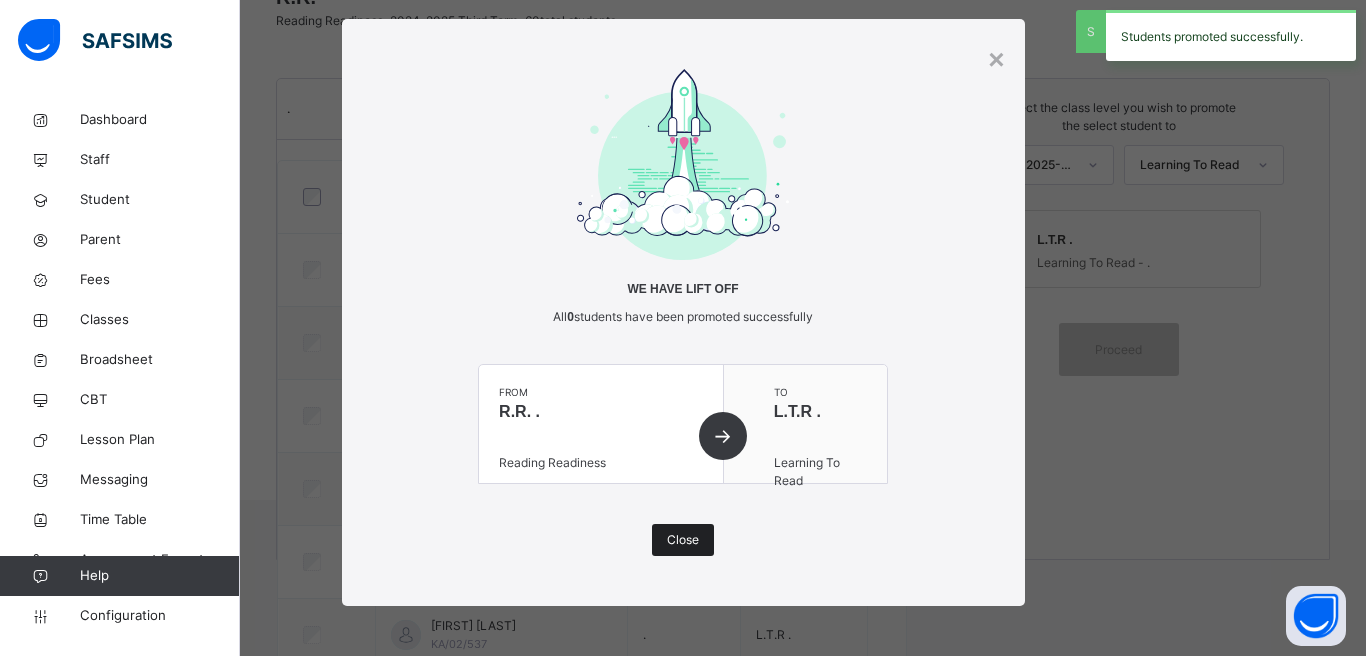 click on "Close" at bounding box center (683, 540) 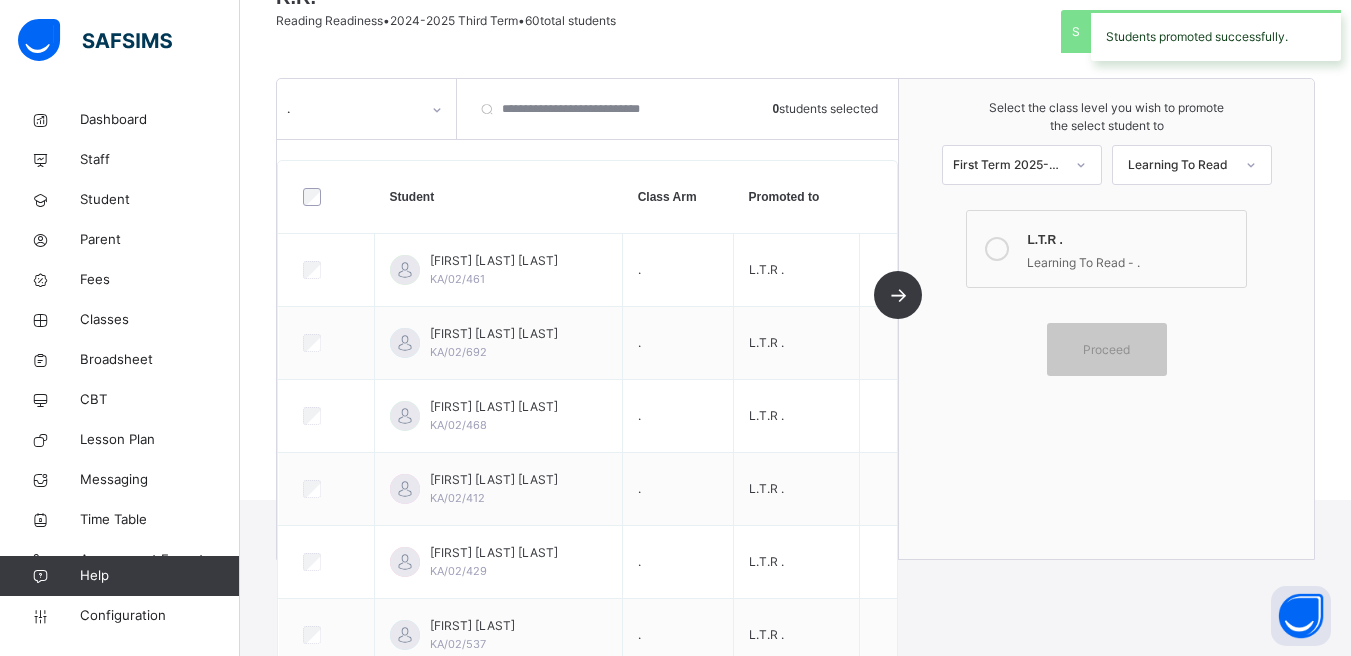 scroll, scrollTop: 87, scrollLeft: 0, axis: vertical 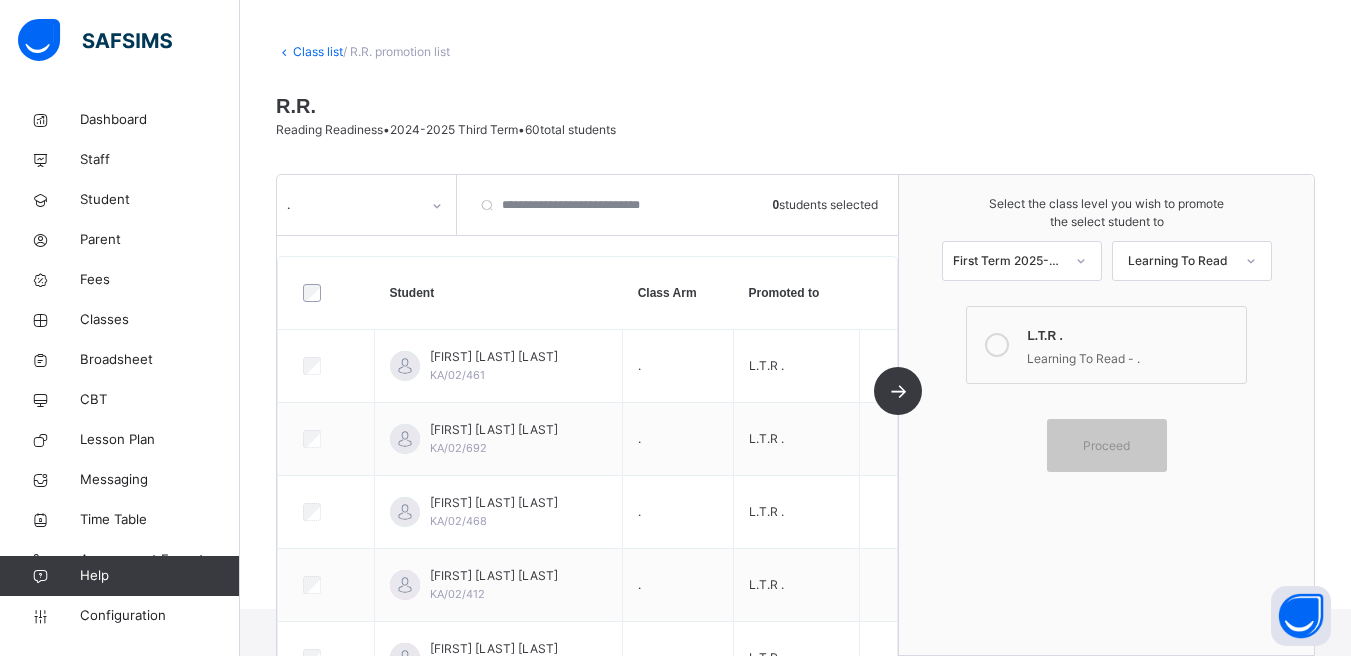 click on "Class list" at bounding box center [318, 51] 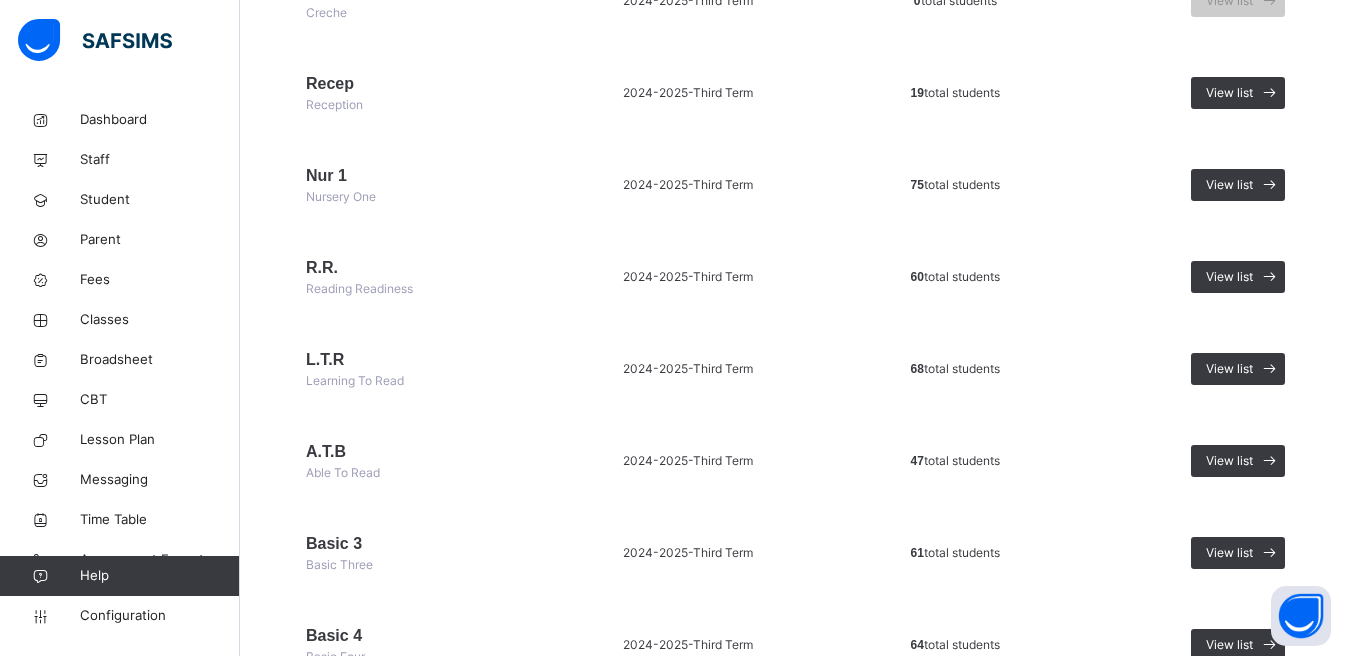 scroll, scrollTop: 300, scrollLeft: 0, axis: vertical 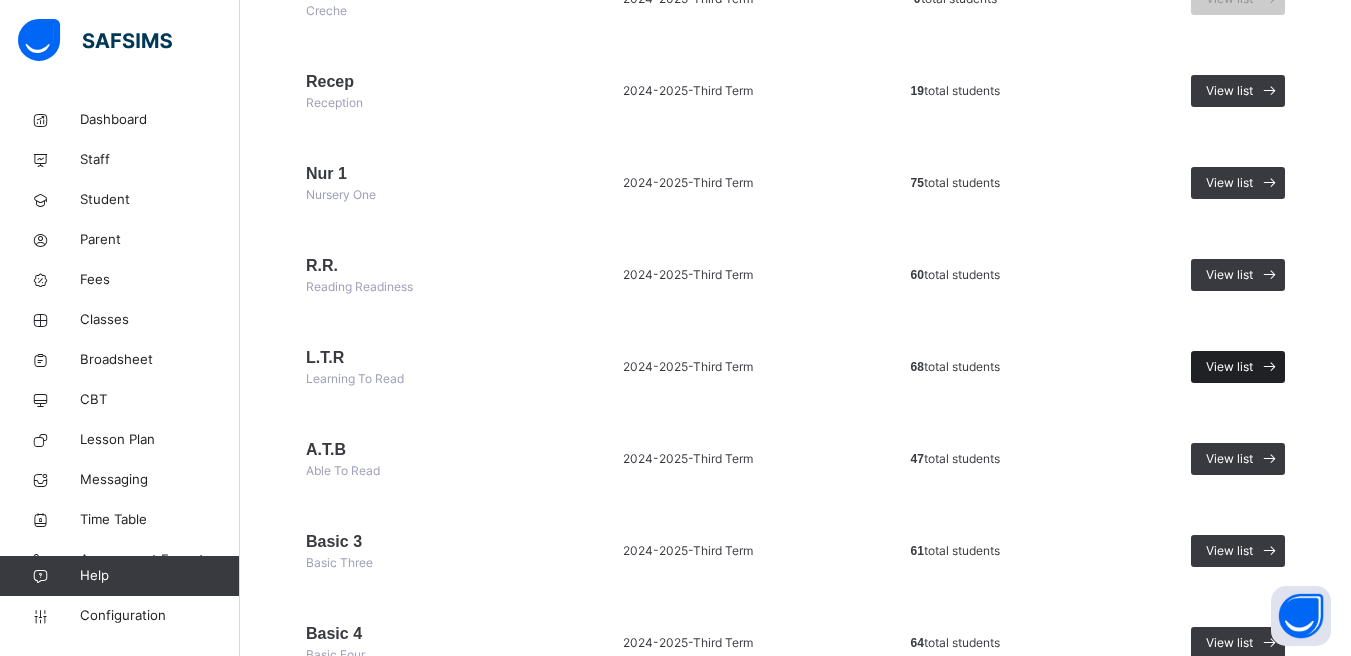 click on "View list" at bounding box center [1229, 367] 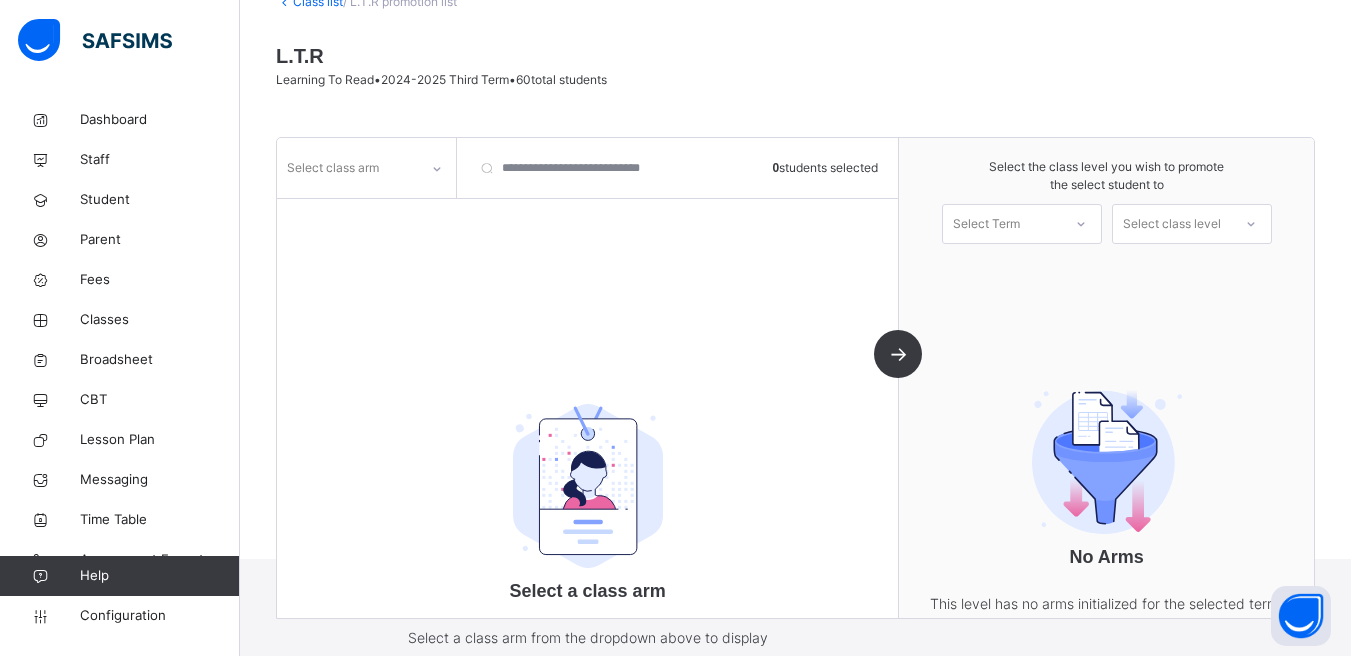 scroll, scrollTop: 196, scrollLeft: 0, axis: vertical 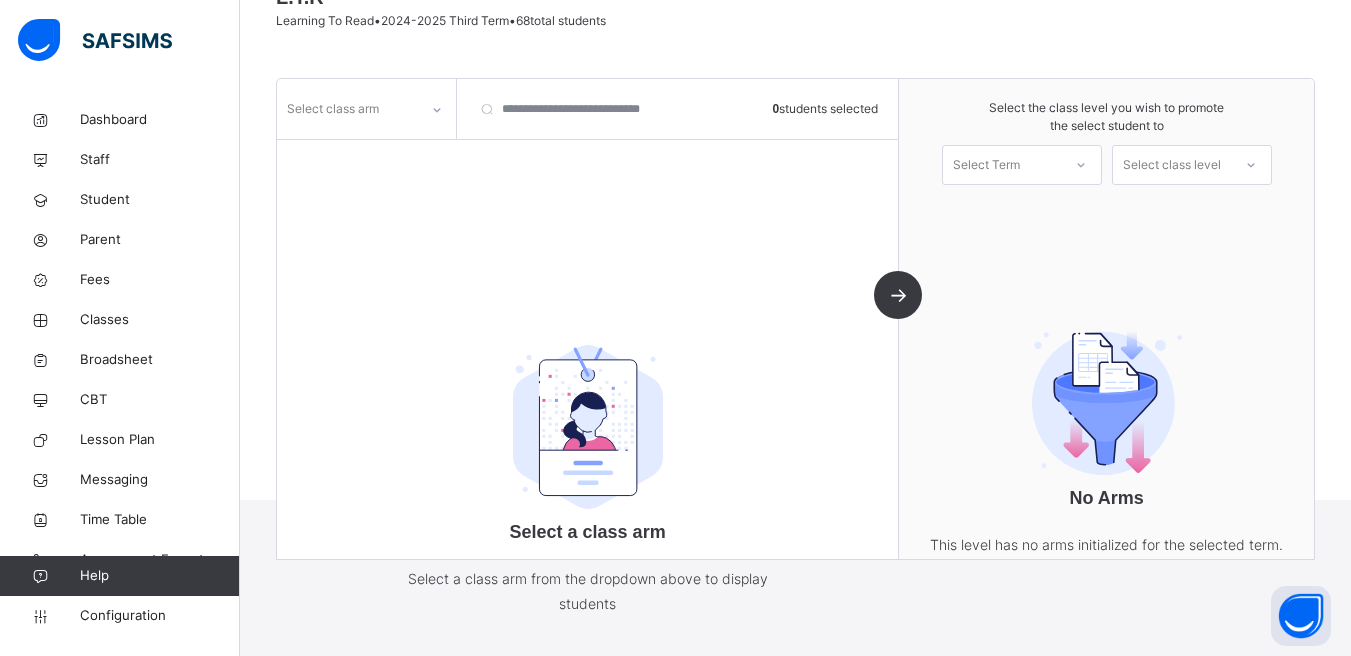 click at bounding box center [437, 110] 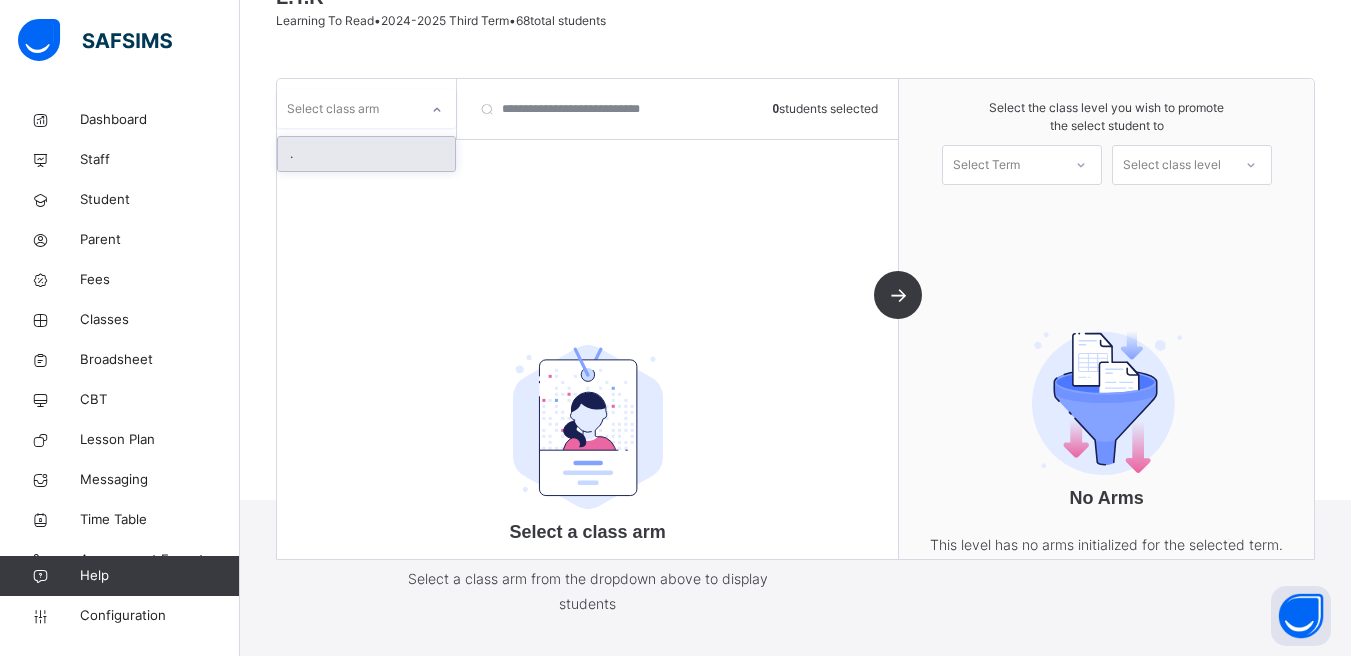 click on "." at bounding box center (366, 154) 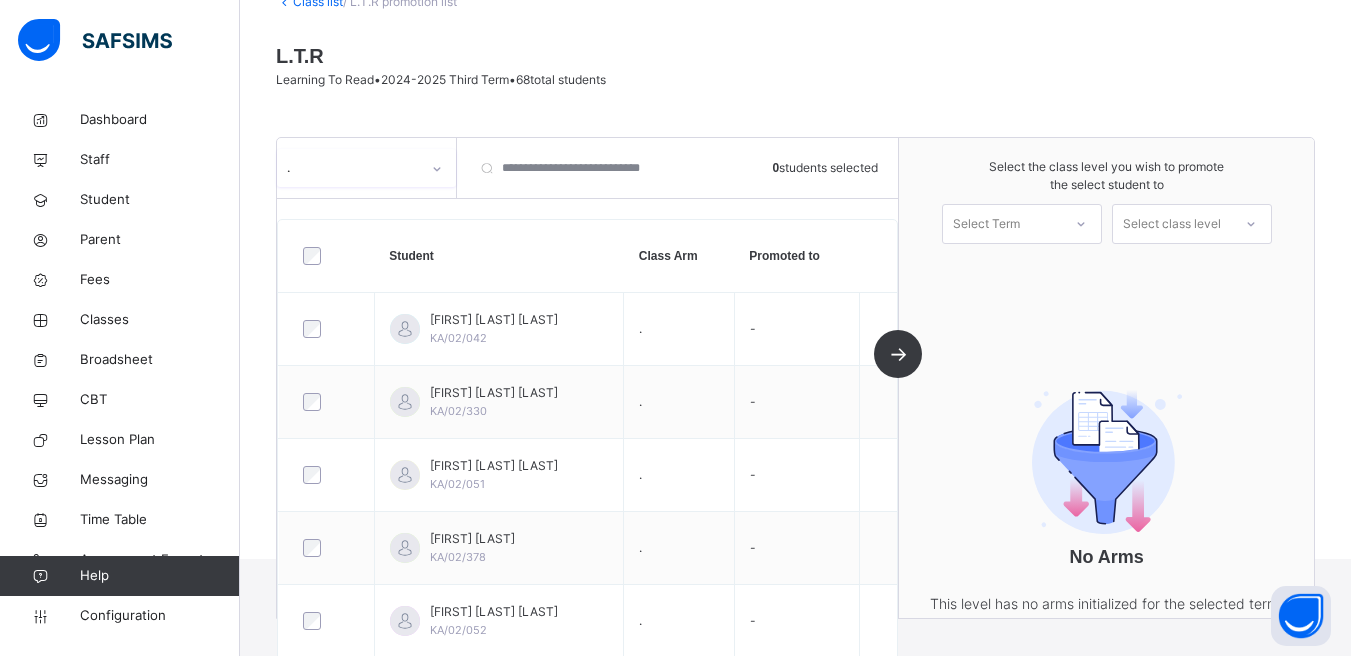 scroll, scrollTop: 196, scrollLeft: 0, axis: vertical 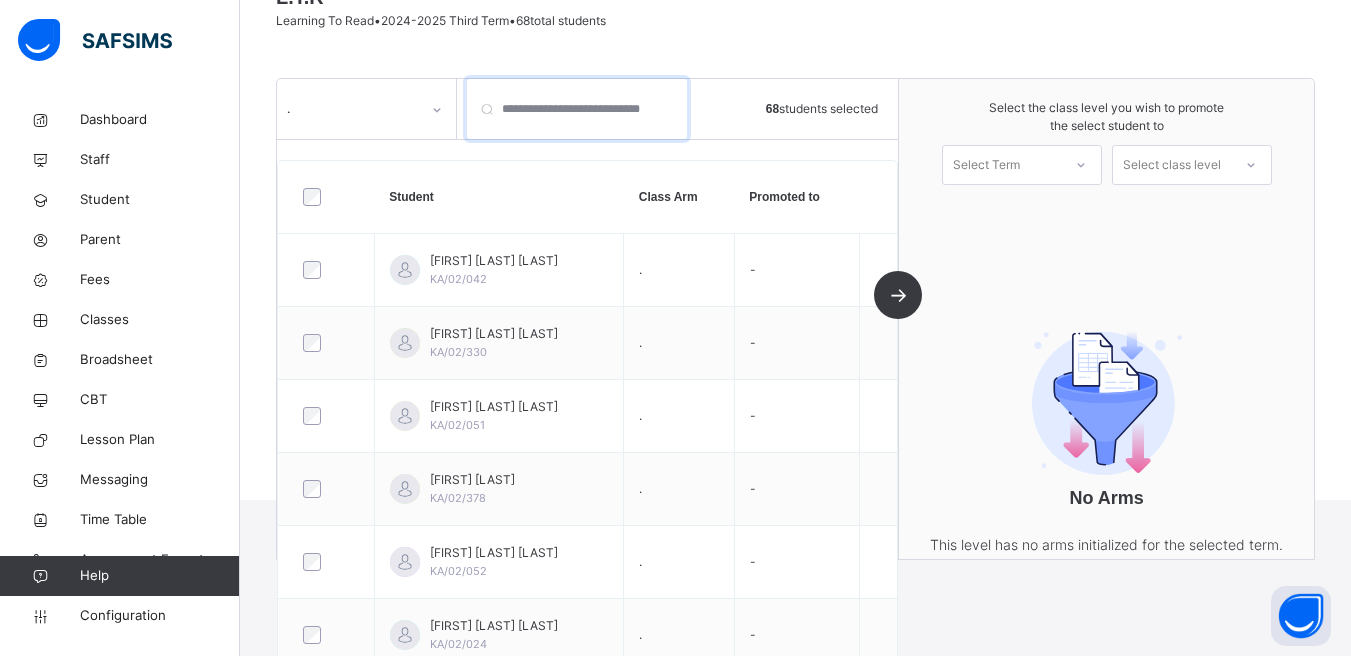 click at bounding box center [577, 109] 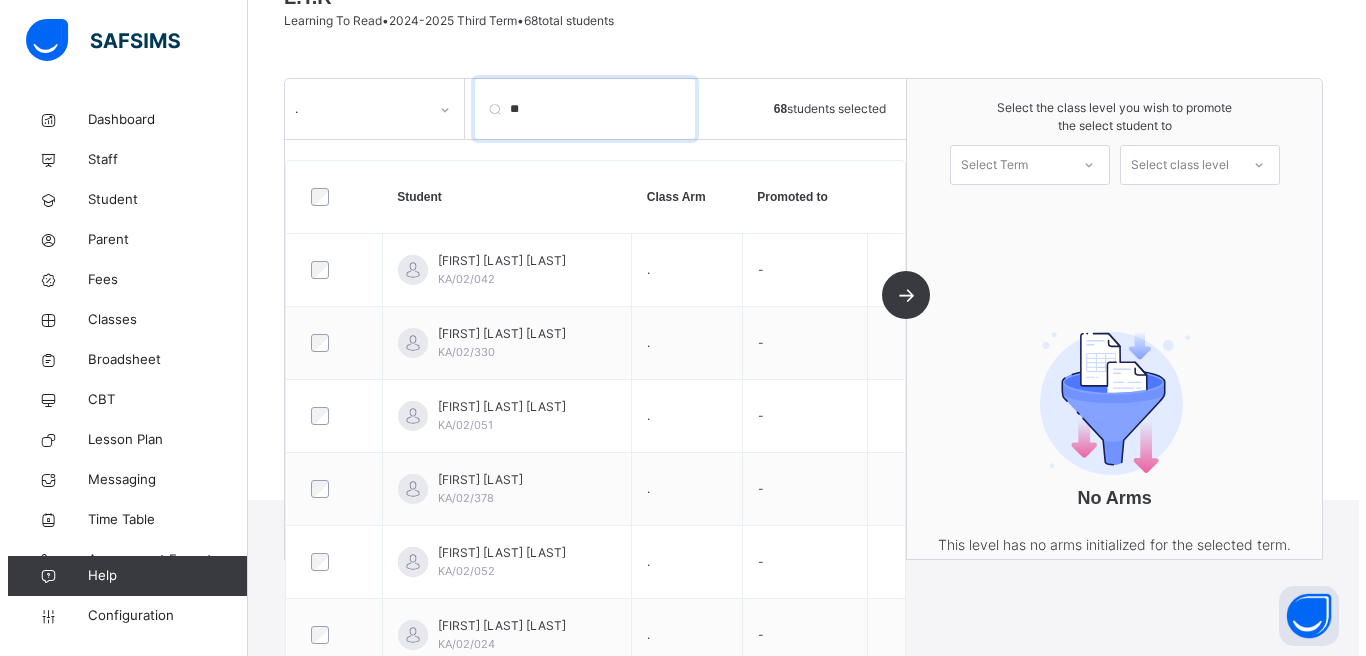 scroll, scrollTop: 137, scrollLeft: 0, axis: vertical 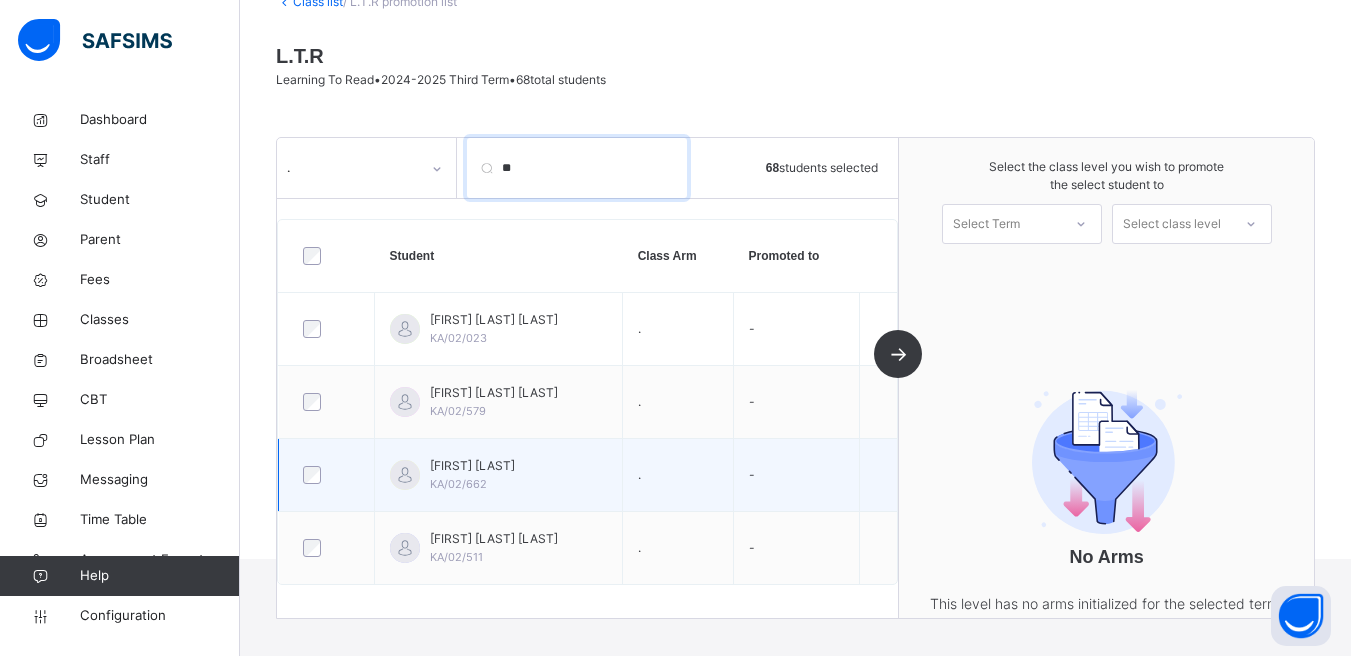 type on "**" 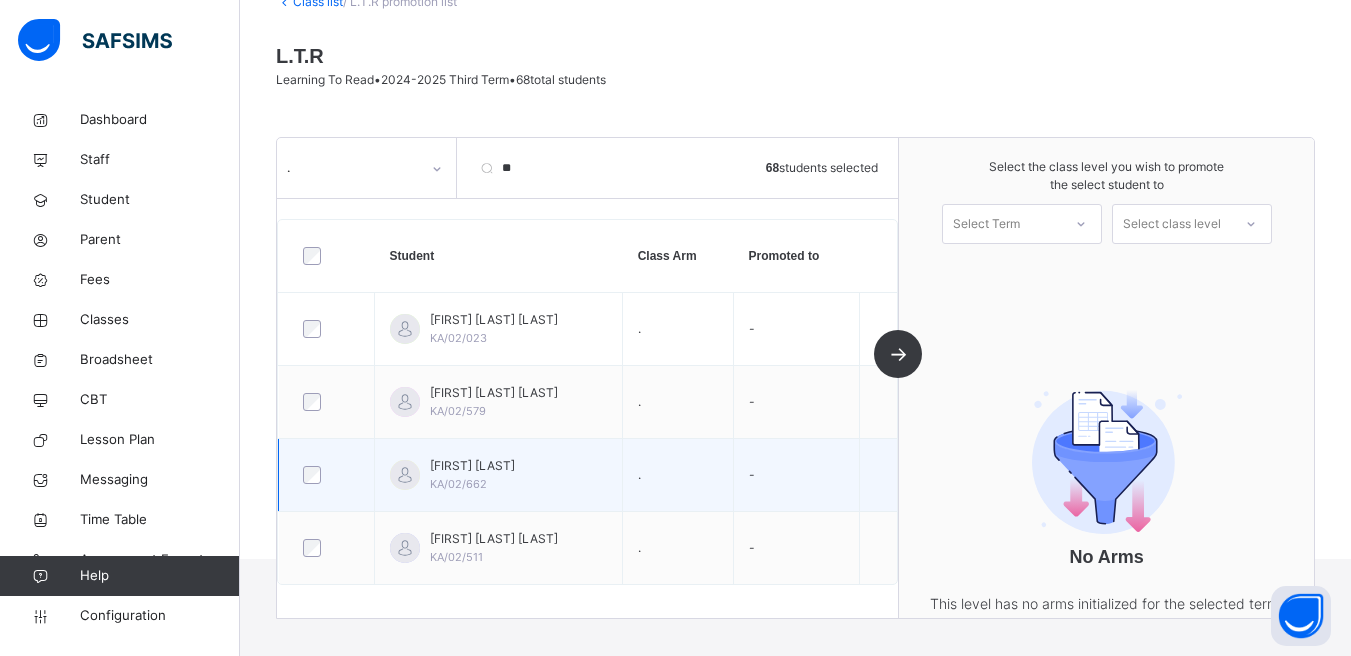 click at bounding box center (326, 475) 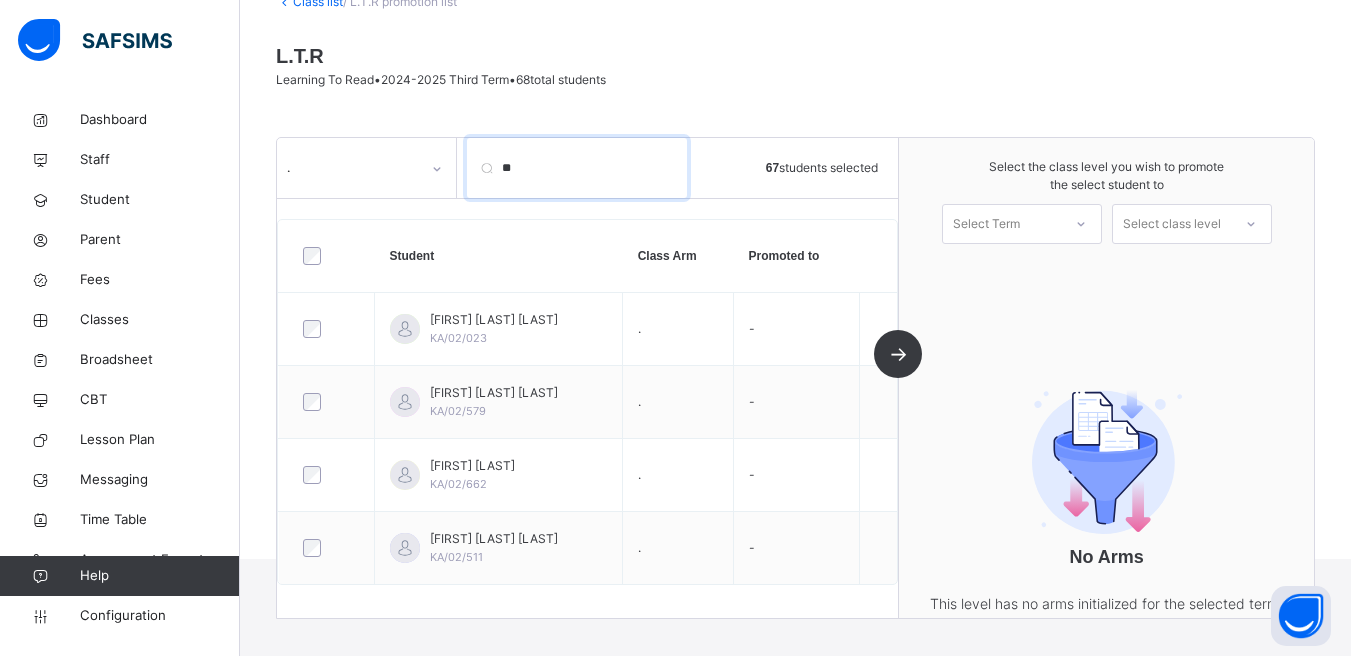 click on "**" at bounding box center [577, 168] 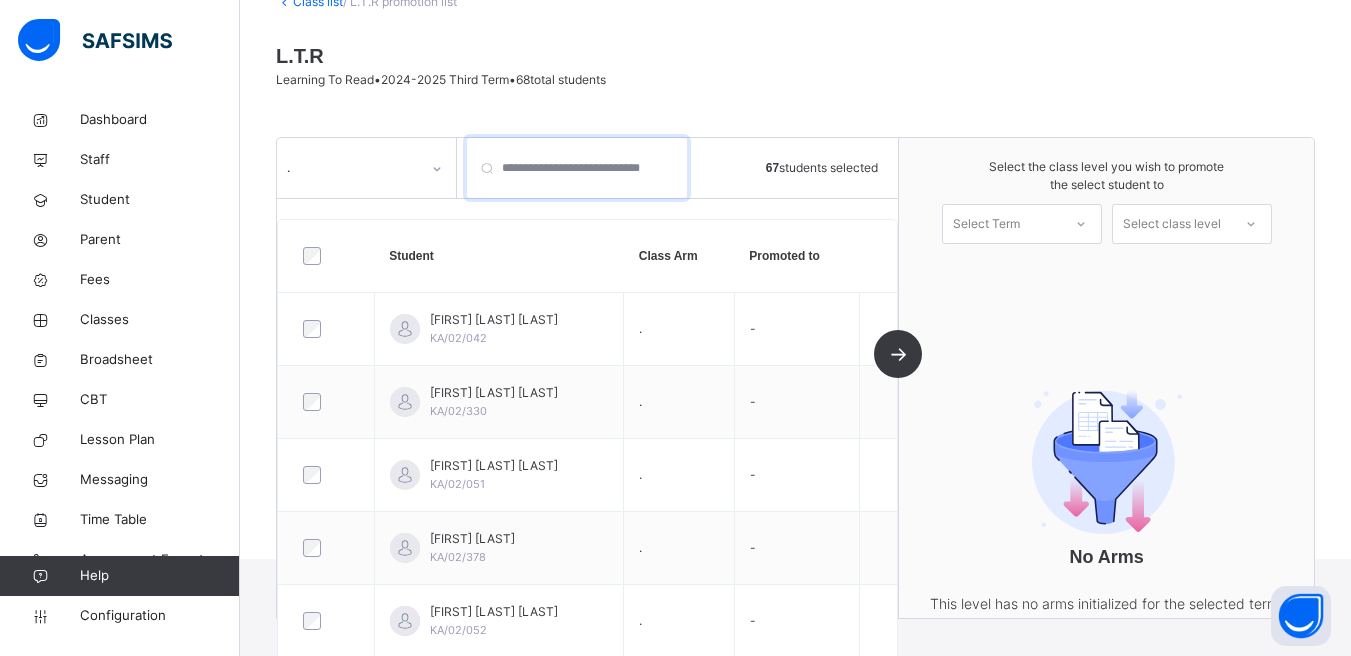 type 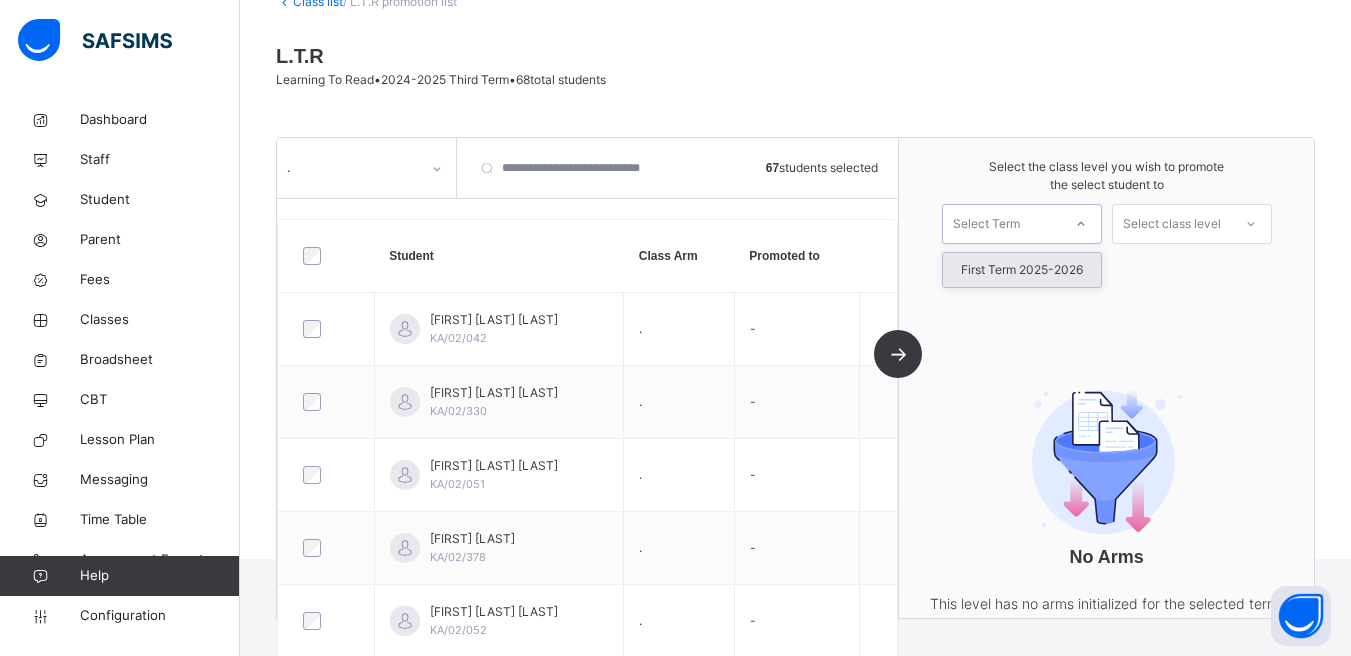 drag, startPoint x: 1091, startPoint y: 217, endPoint x: 1090, endPoint y: 231, distance: 14.035668 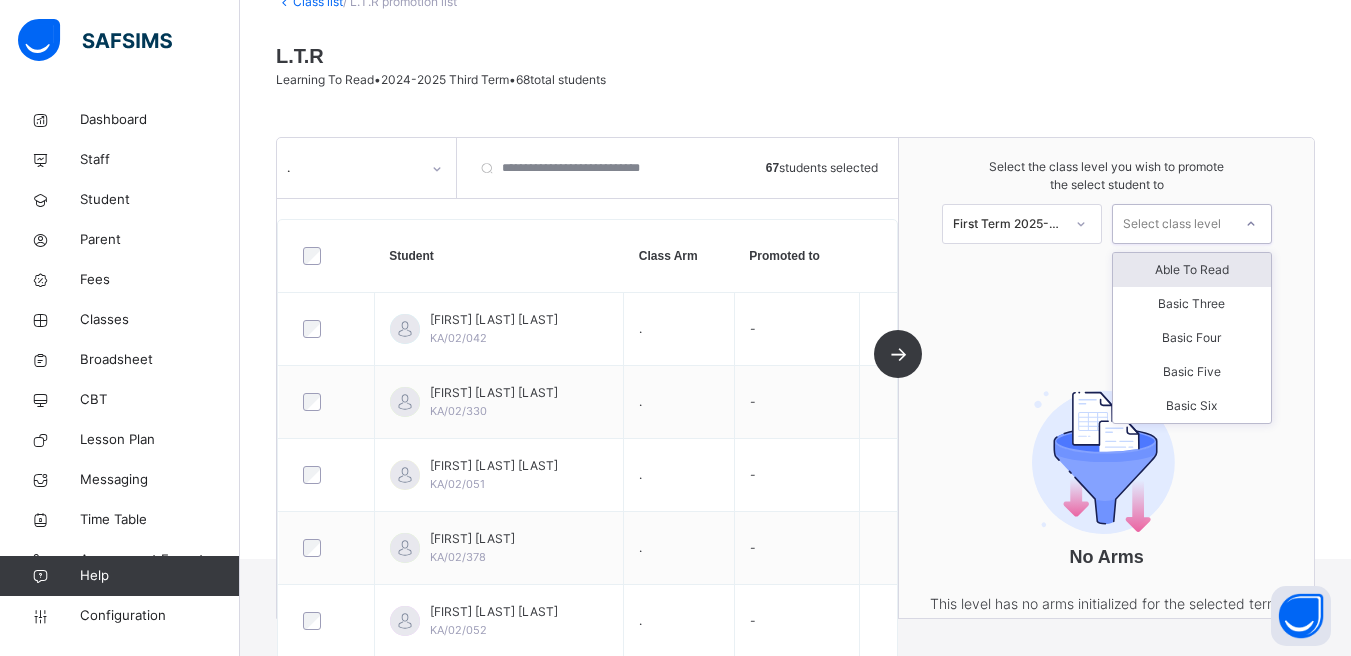 click on "Select class level" at bounding box center (1172, 224) 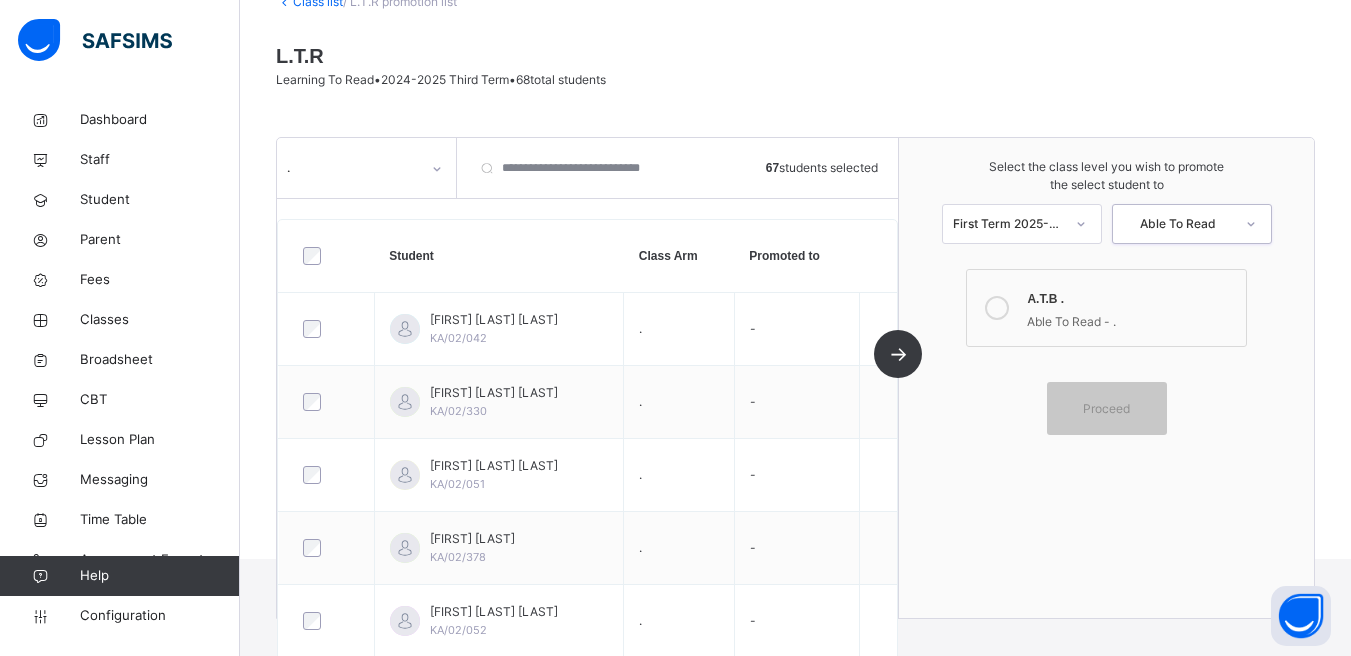 click on "Able To Read  - ." at bounding box center (1131, 319) 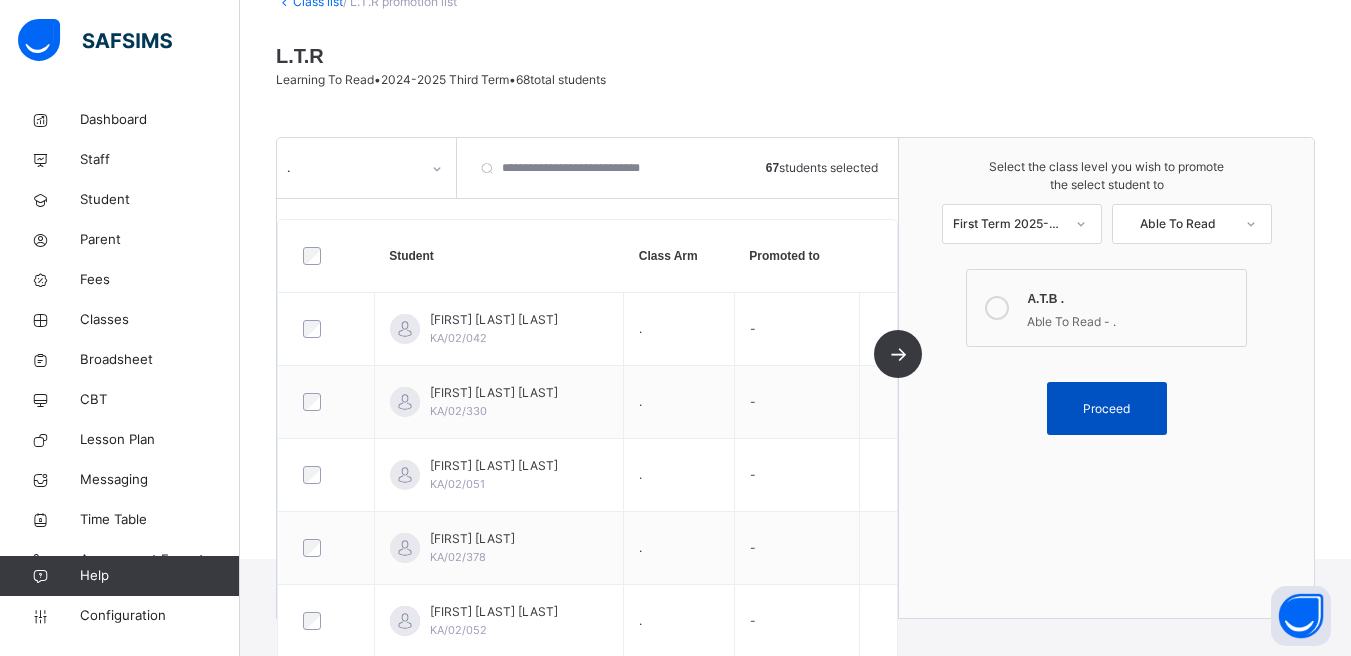 click on "Proceed" at bounding box center (1107, 408) 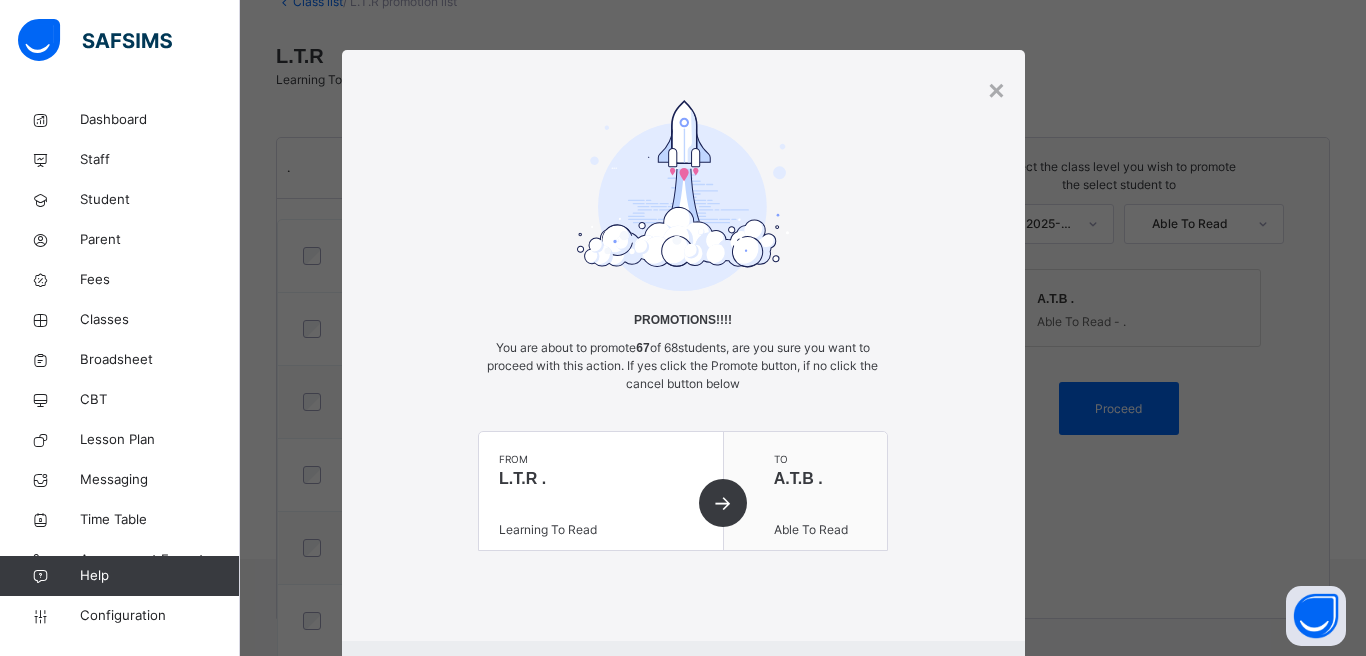 scroll, scrollTop: 107, scrollLeft: 0, axis: vertical 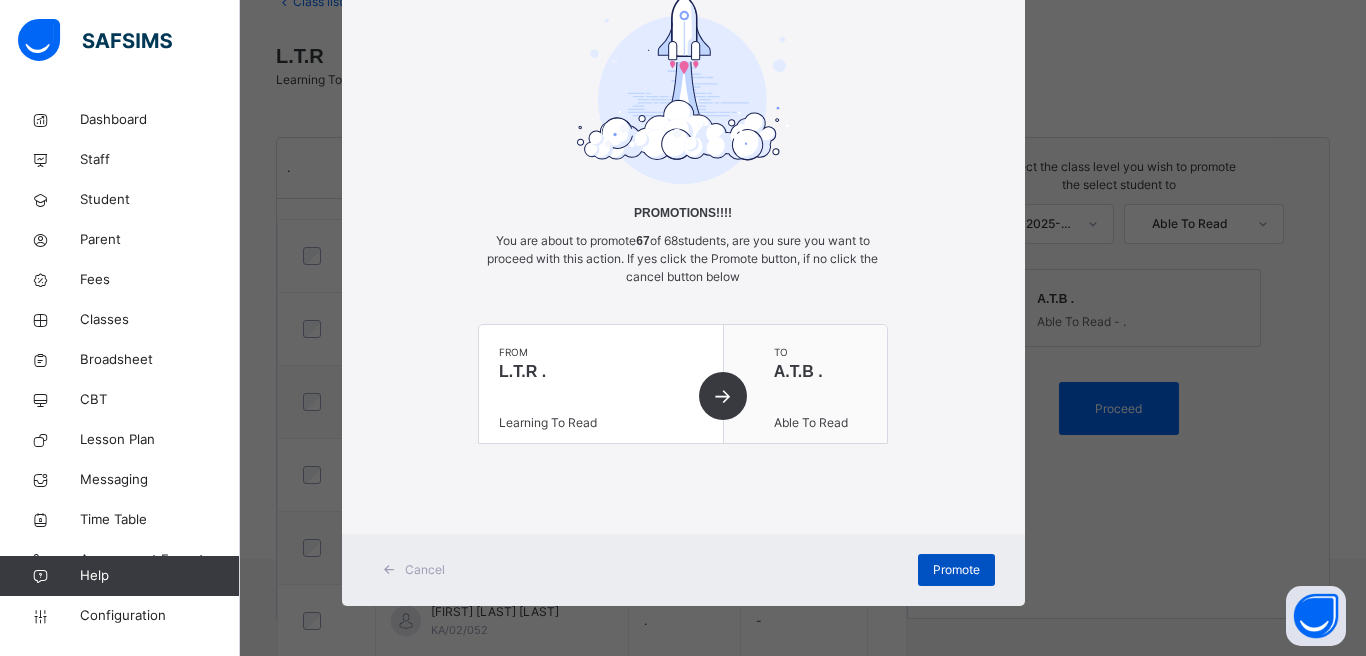 click on "Promote" at bounding box center (956, 570) 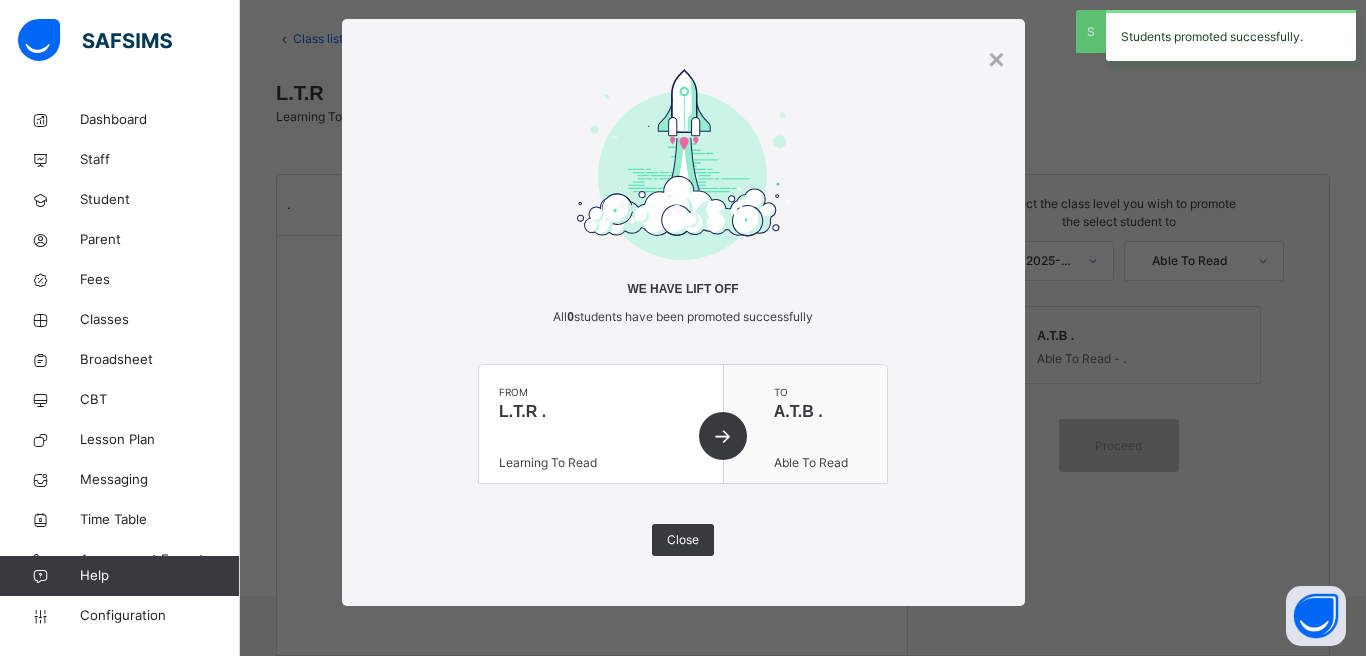 scroll, scrollTop: 100, scrollLeft: 0, axis: vertical 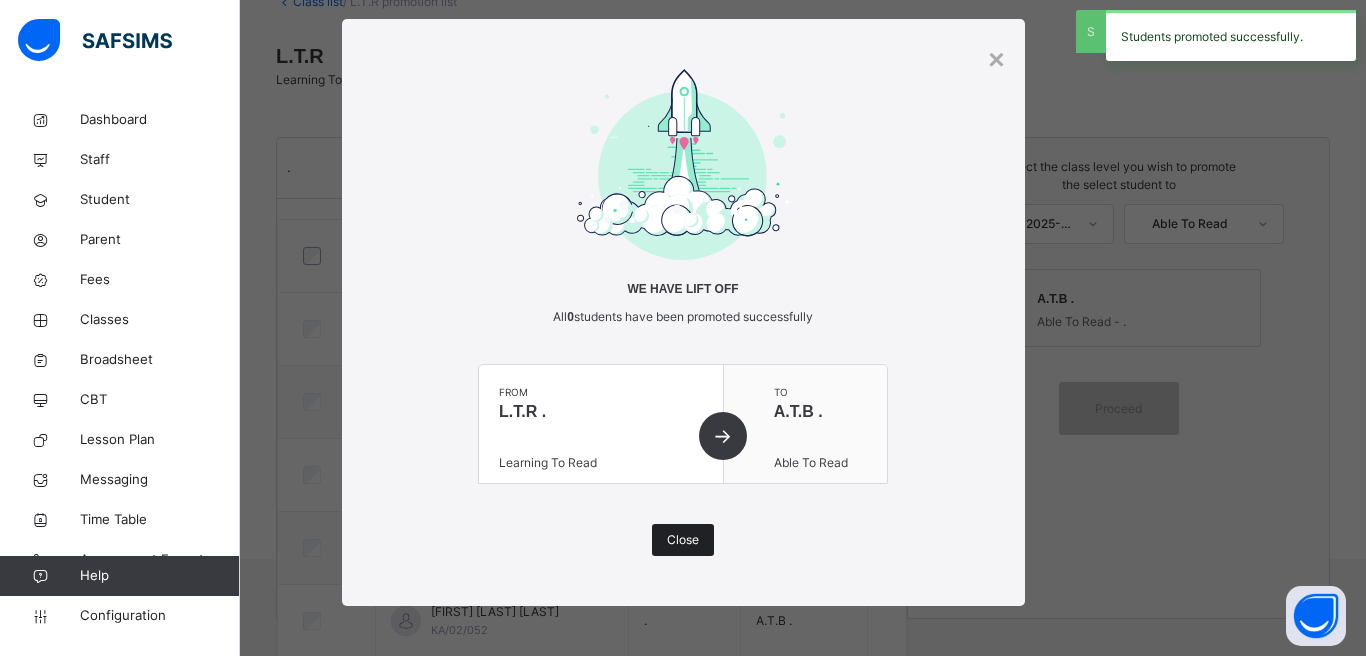 click on "Close" at bounding box center (683, 540) 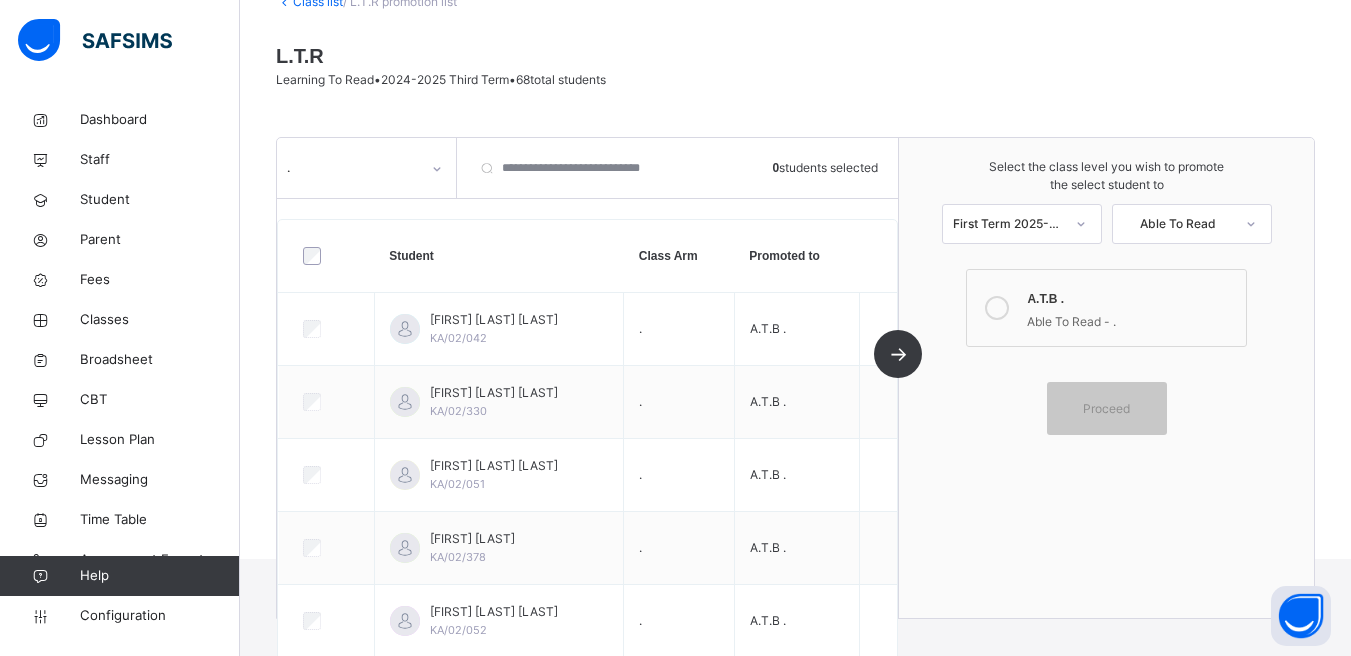 scroll, scrollTop: 0, scrollLeft: 0, axis: both 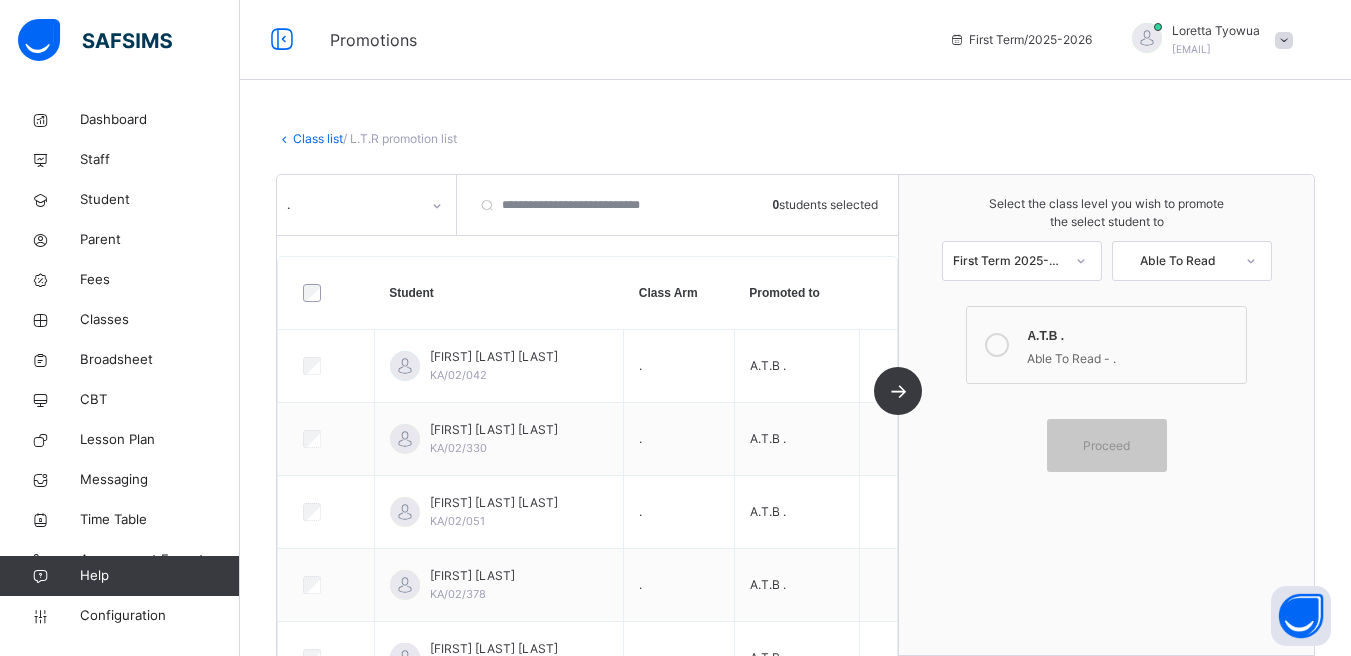 click on "Class list" at bounding box center [318, 138] 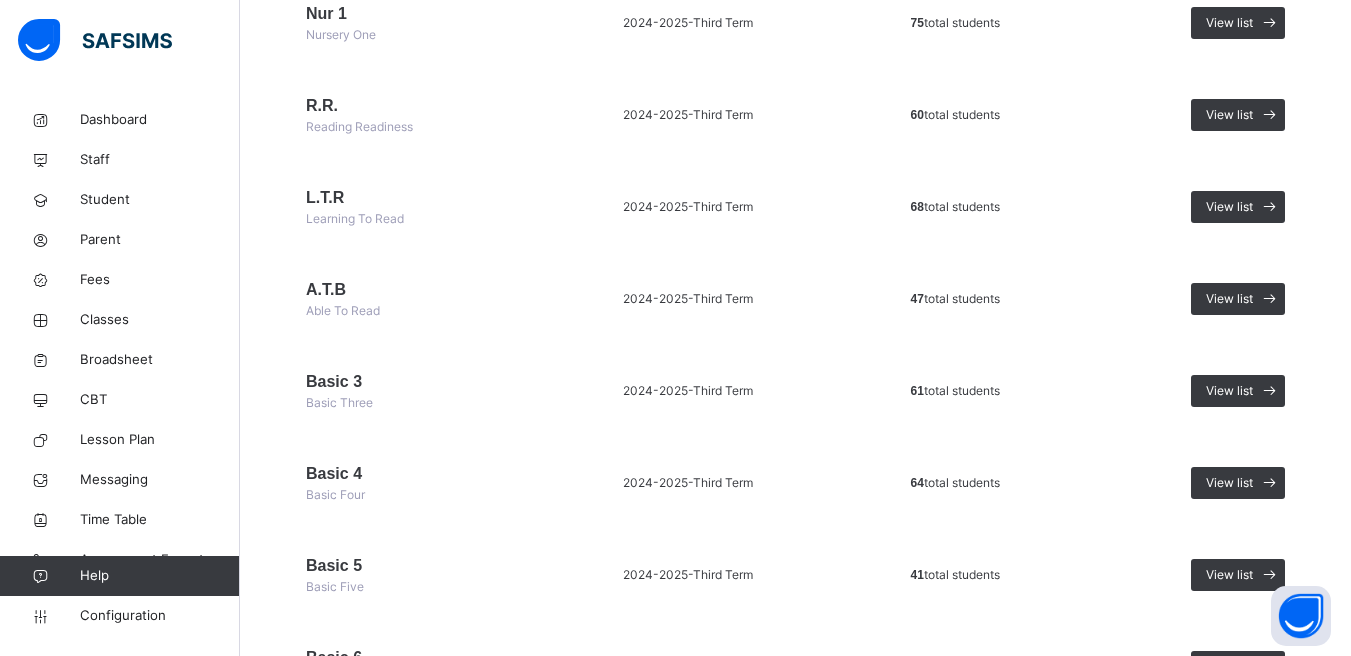 scroll, scrollTop: 462, scrollLeft: 0, axis: vertical 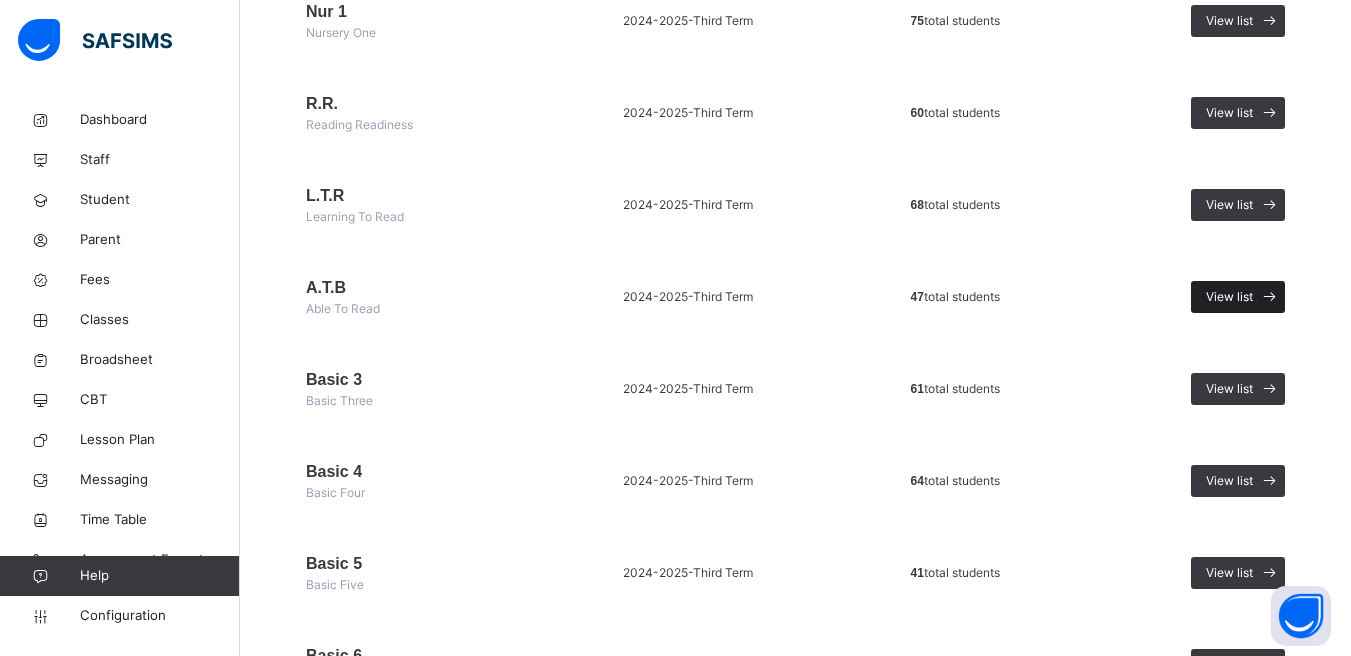 click on "View list" at bounding box center (1238, 297) 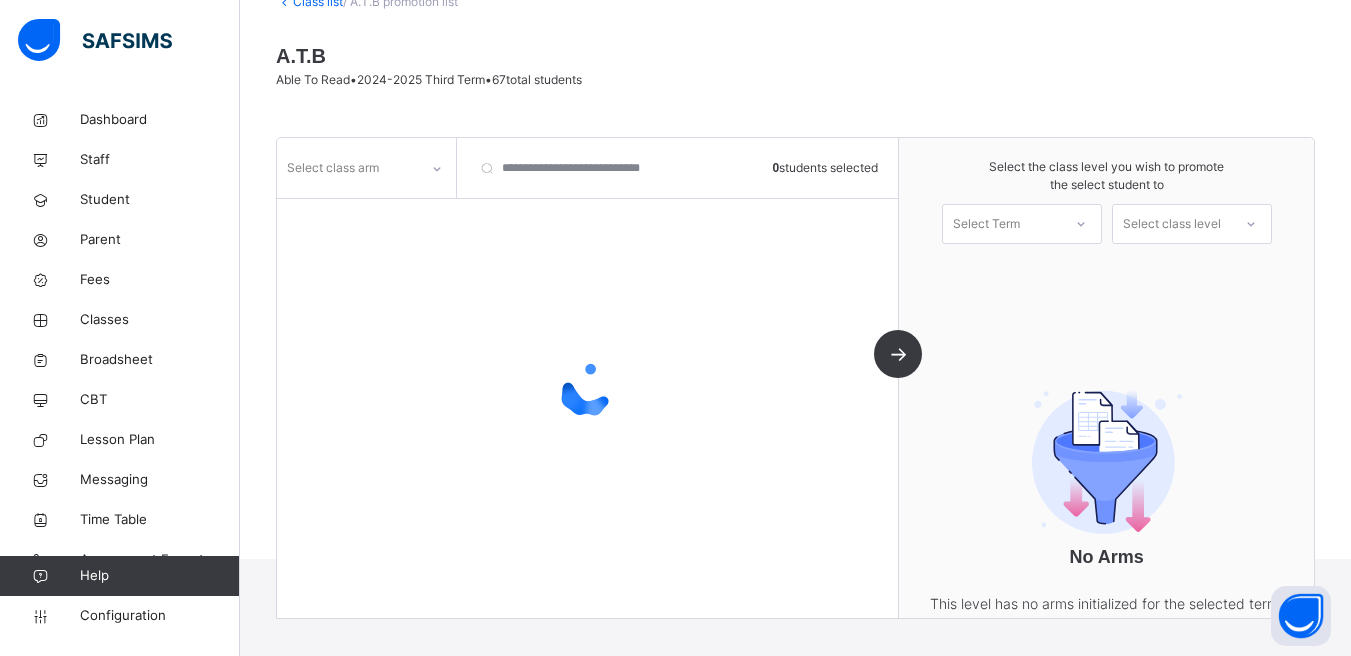scroll, scrollTop: 196, scrollLeft: 0, axis: vertical 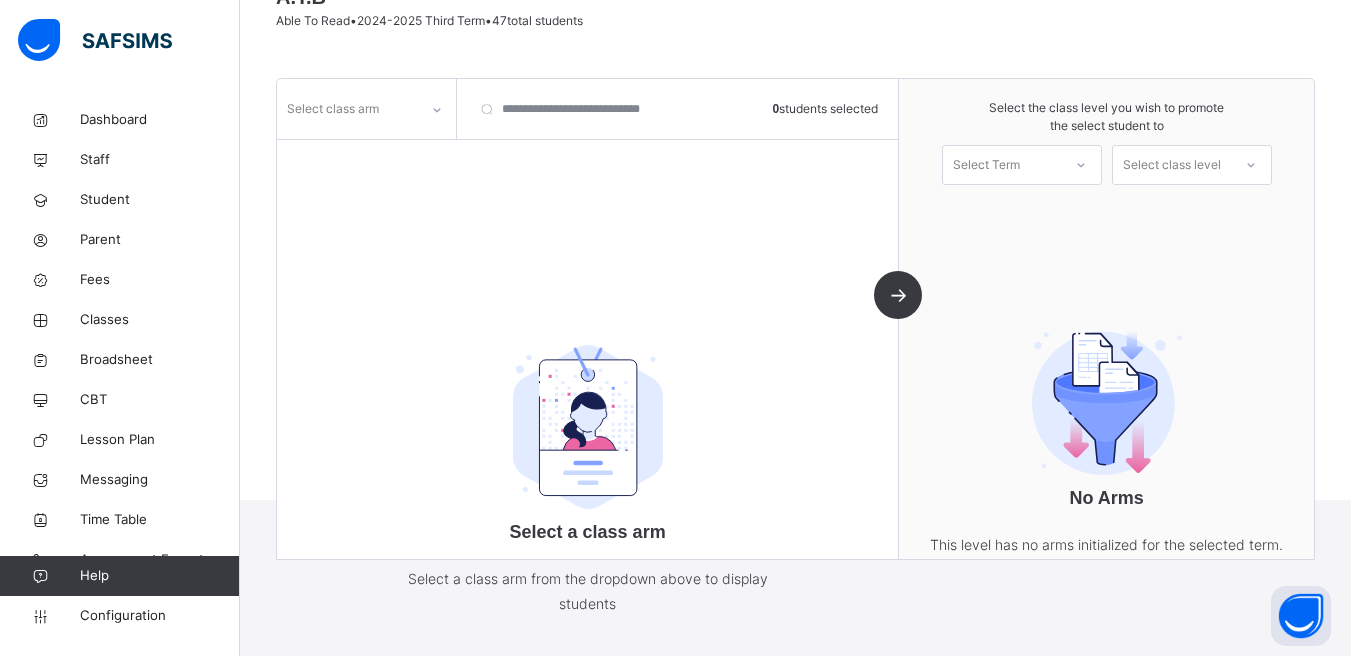 click on "Select class arm" at bounding box center [347, 109] 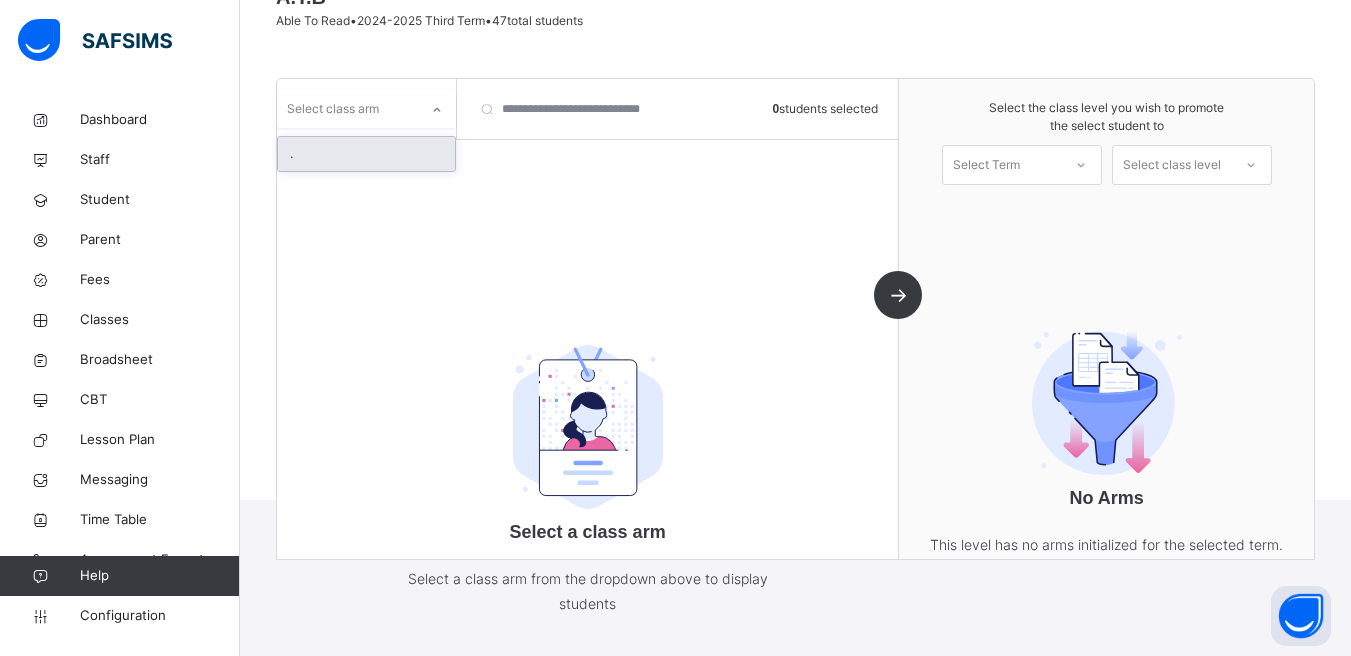 drag, startPoint x: 428, startPoint y: 162, endPoint x: 440, endPoint y: 161, distance: 12.0415945 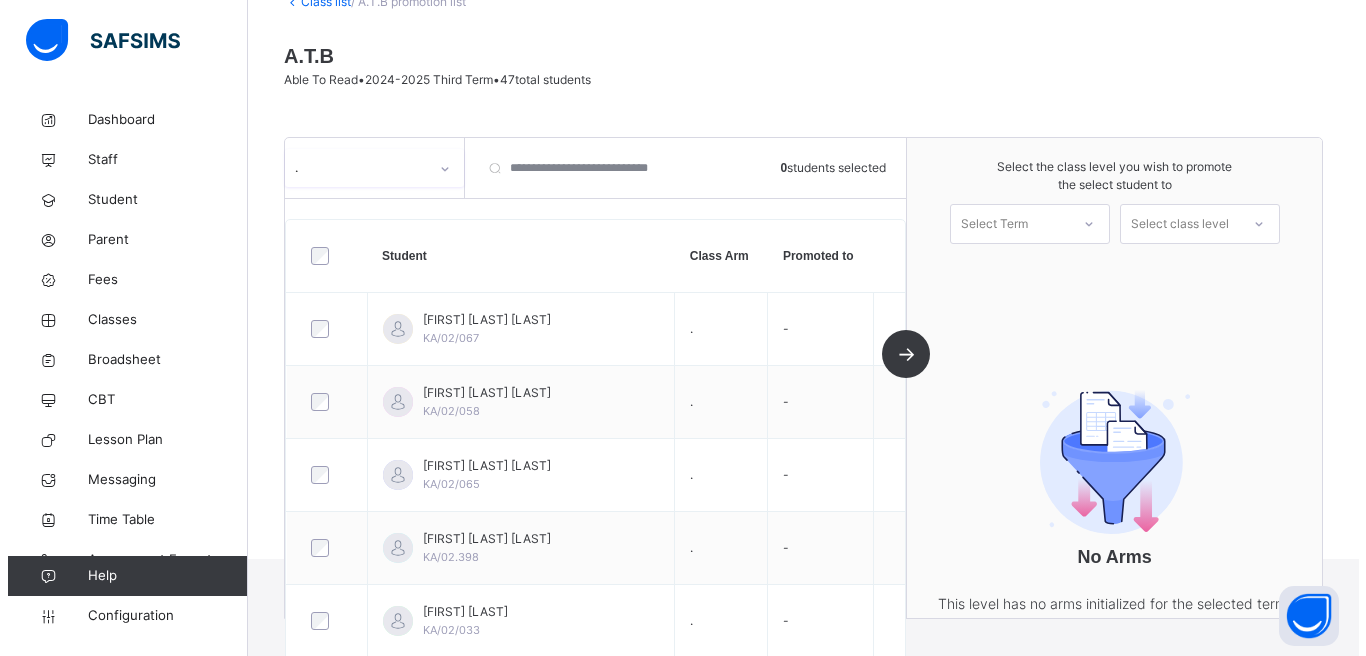 scroll, scrollTop: 196, scrollLeft: 0, axis: vertical 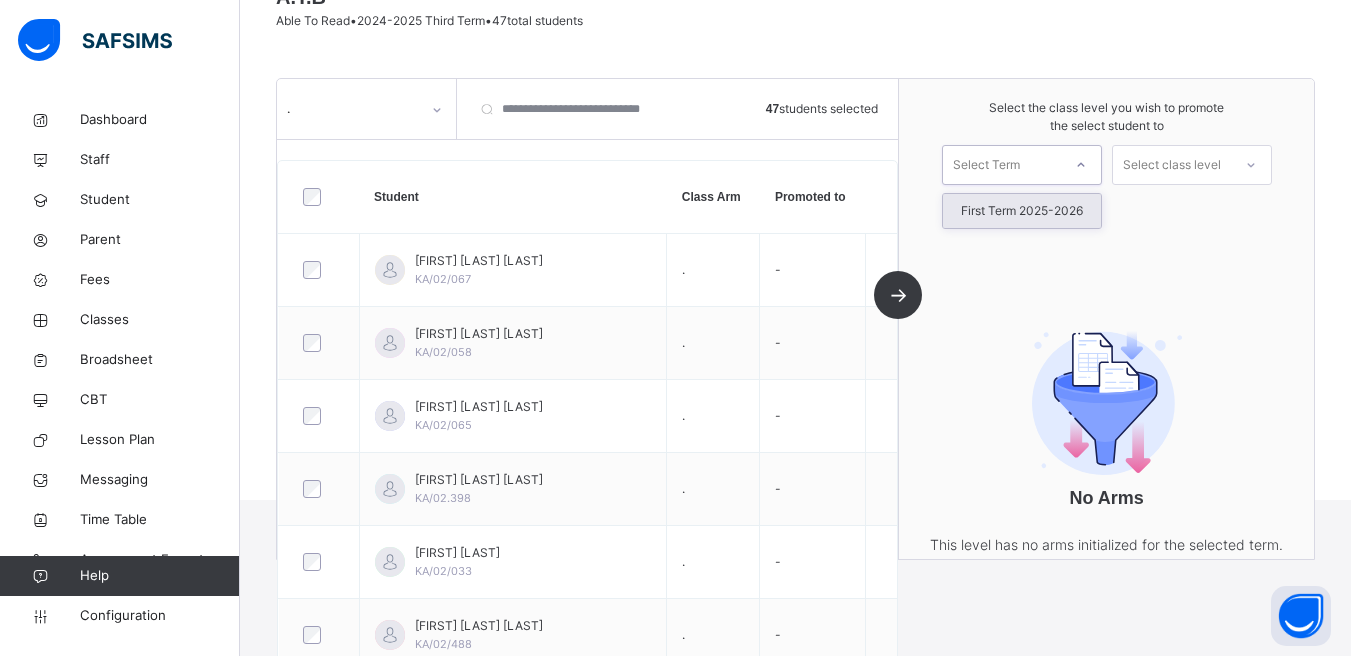 drag, startPoint x: 1094, startPoint y: 160, endPoint x: 1078, endPoint y: 196, distance: 39.39543 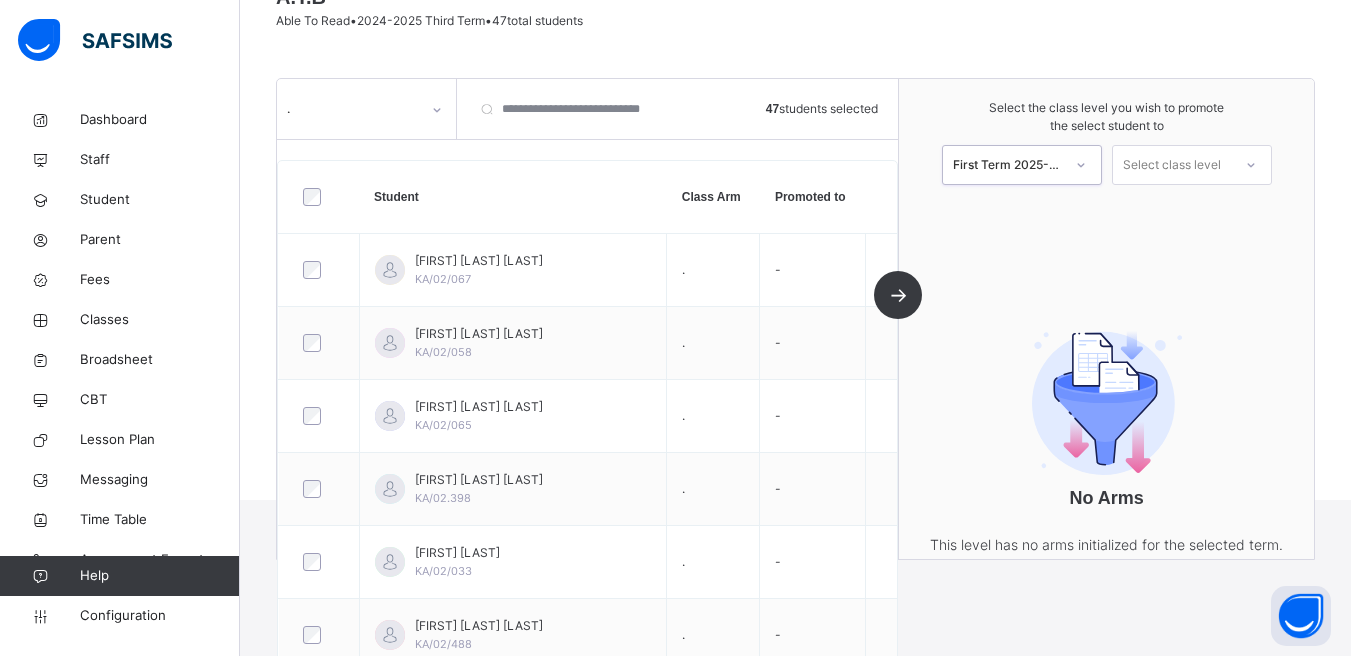 click at bounding box center [1251, 165] 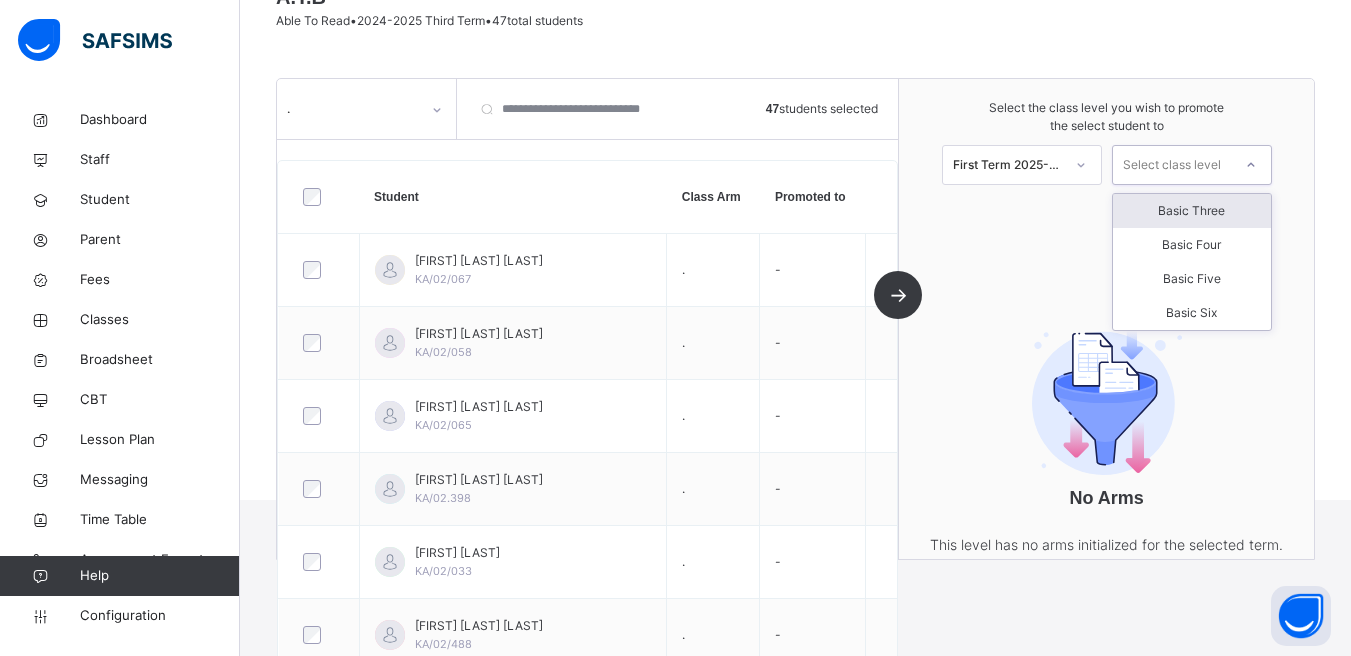 click on "Basic Three" at bounding box center [1192, 211] 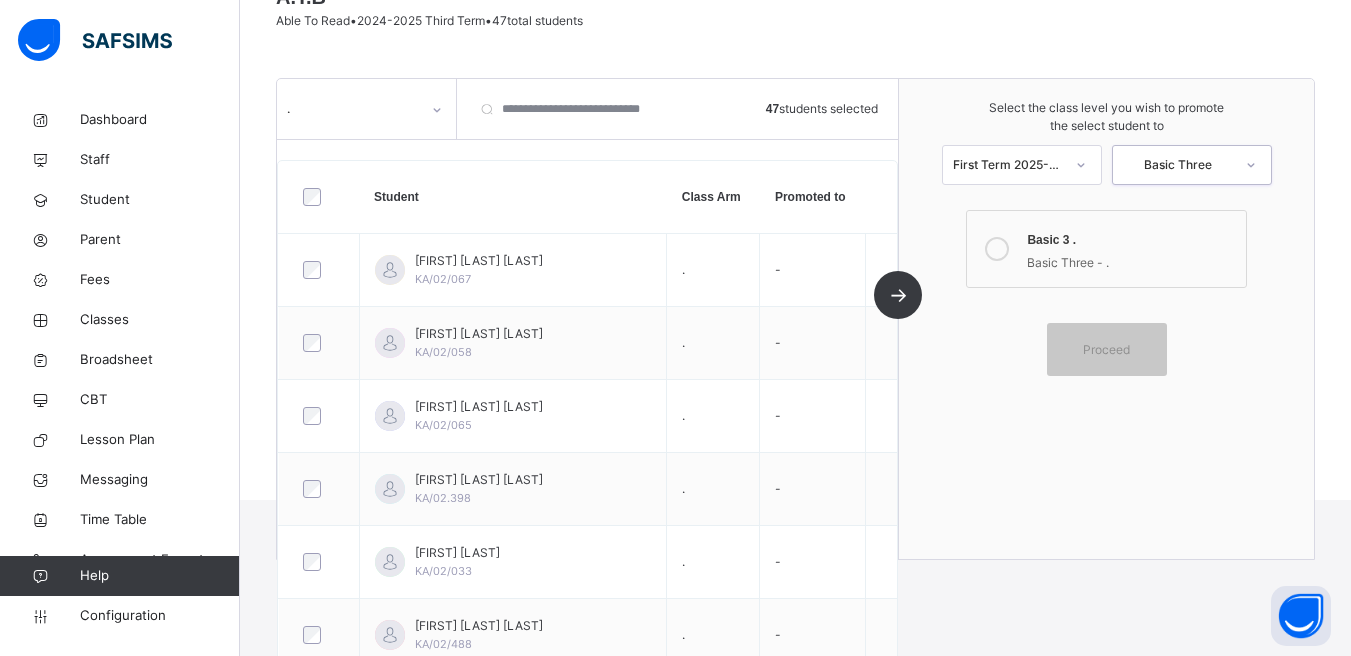 click on "Basic 3 ." at bounding box center (1131, 237) 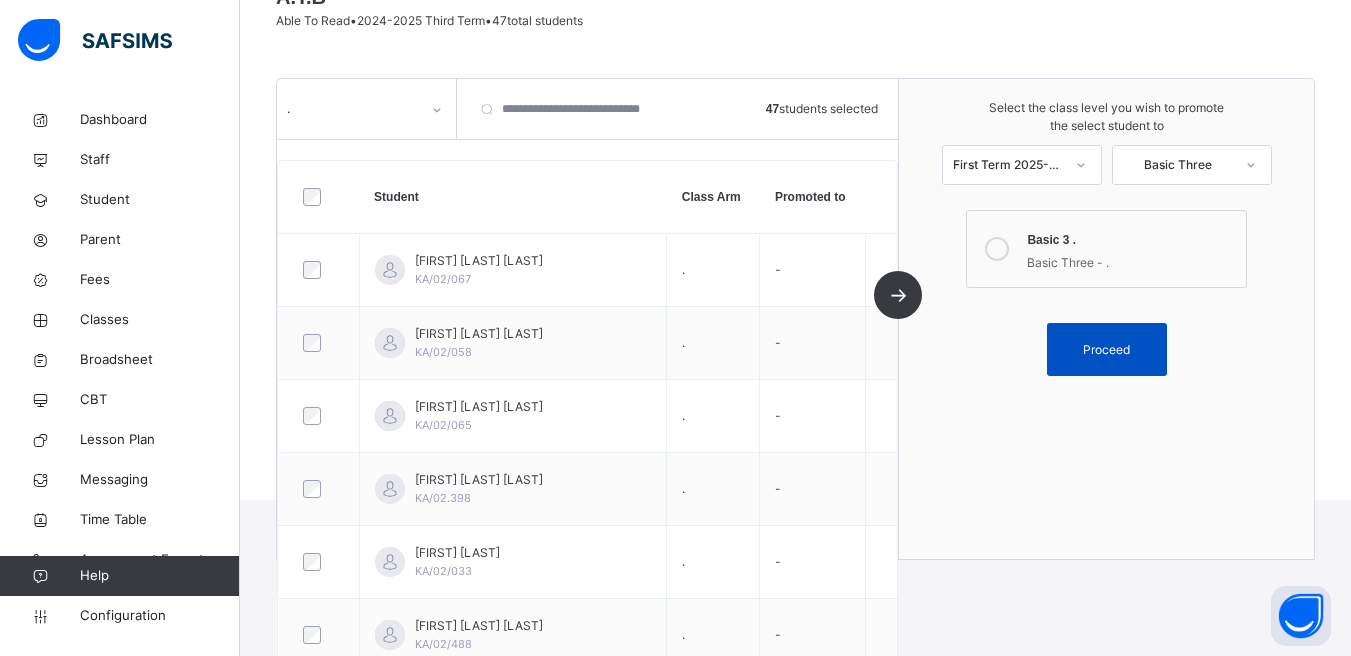 click on "Proceed" at bounding box center [1106, 350] 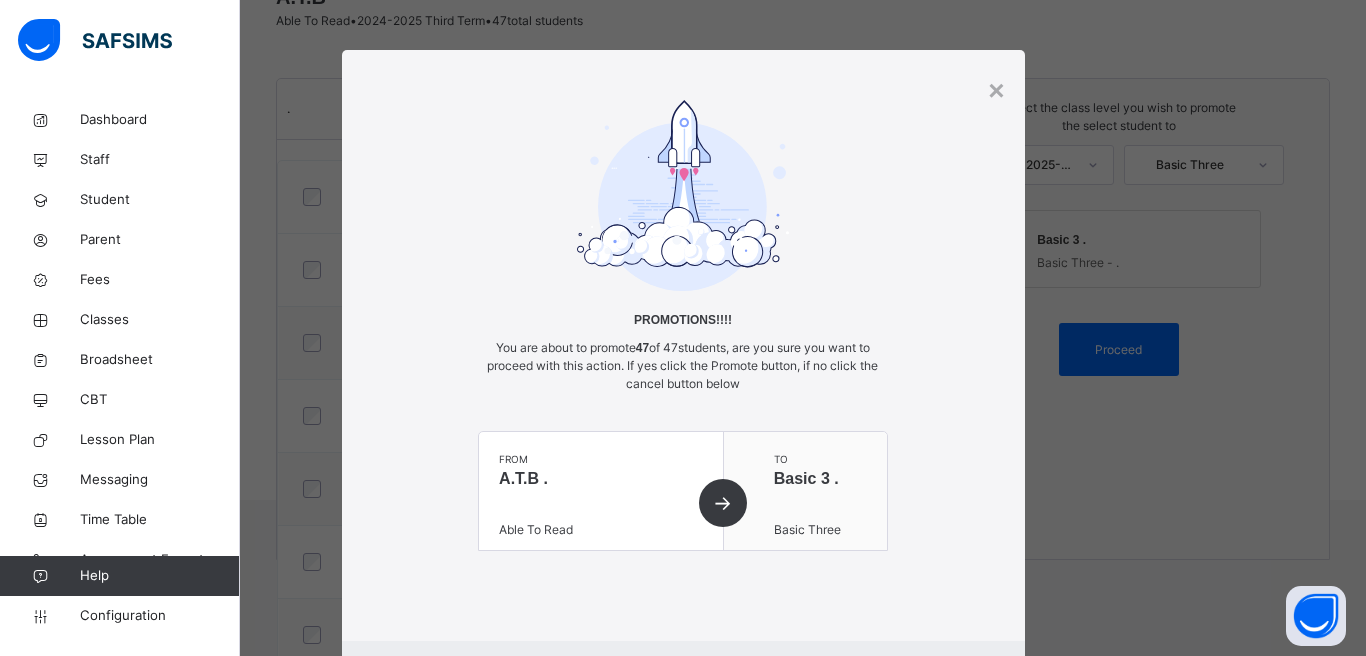 scroll, scrollTop: 107, scrollLeft: 0, axis: vertical 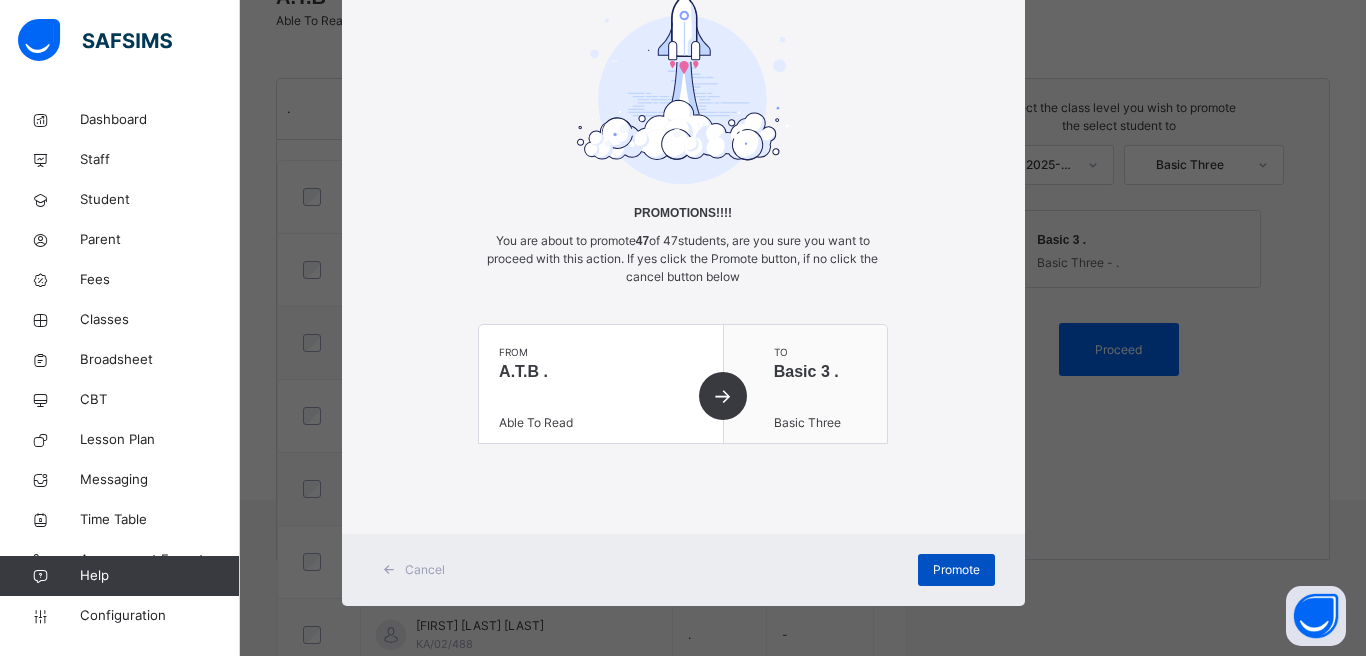 click on "Promote" at bounding box center [956, 570] 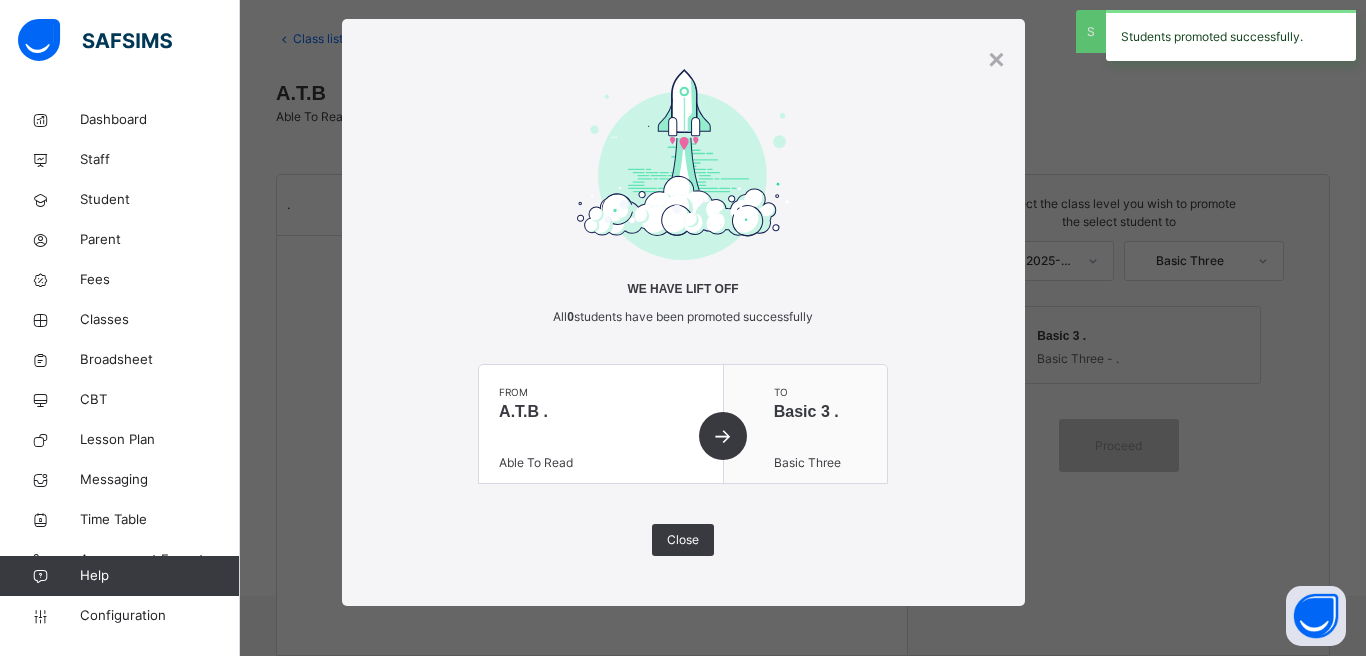 scroll, scrollTop: 31, scrollLeft: 0, axis: vertical 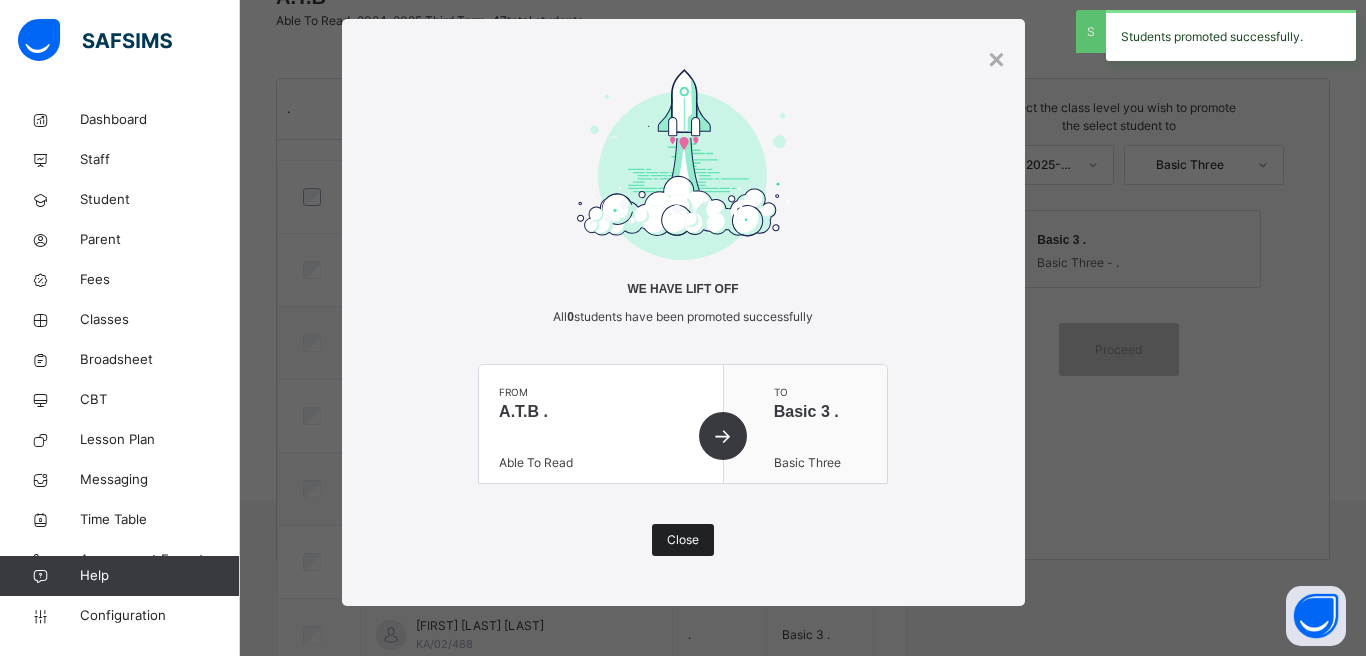 click on "Close" at bounding box center [683, 540] 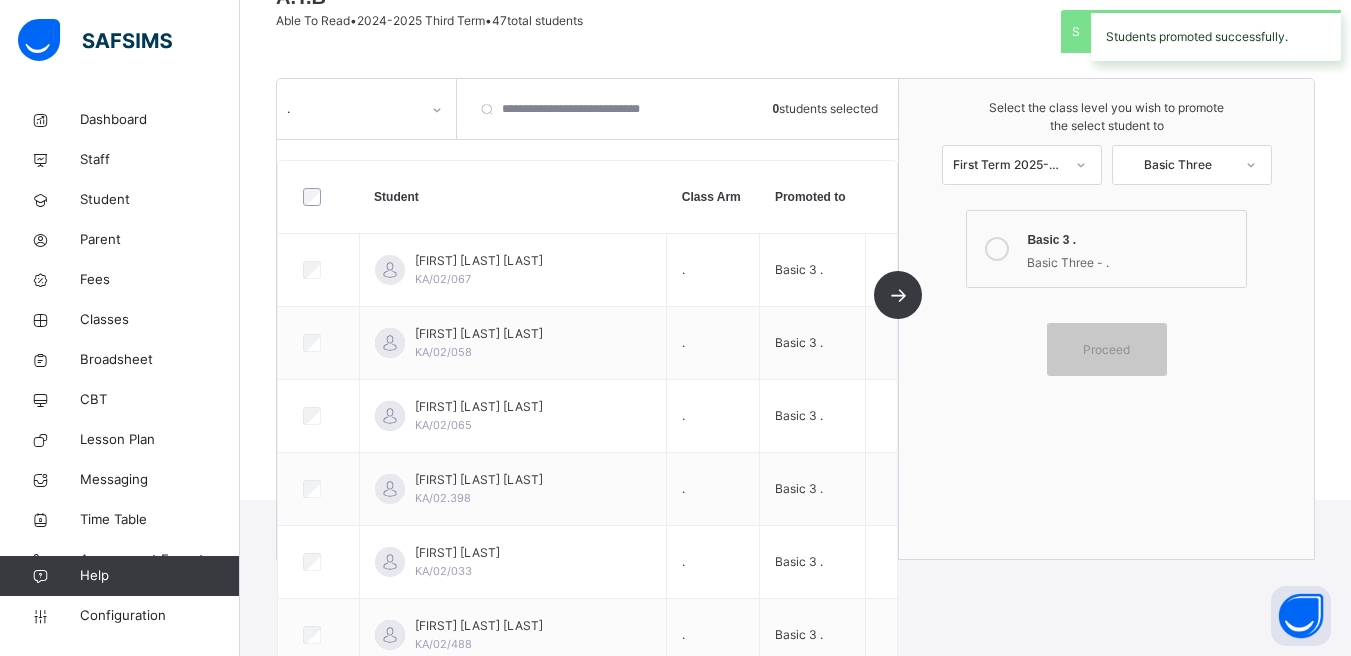 scroll, scrollTop: 0, scrollLeft: 0, axis: both 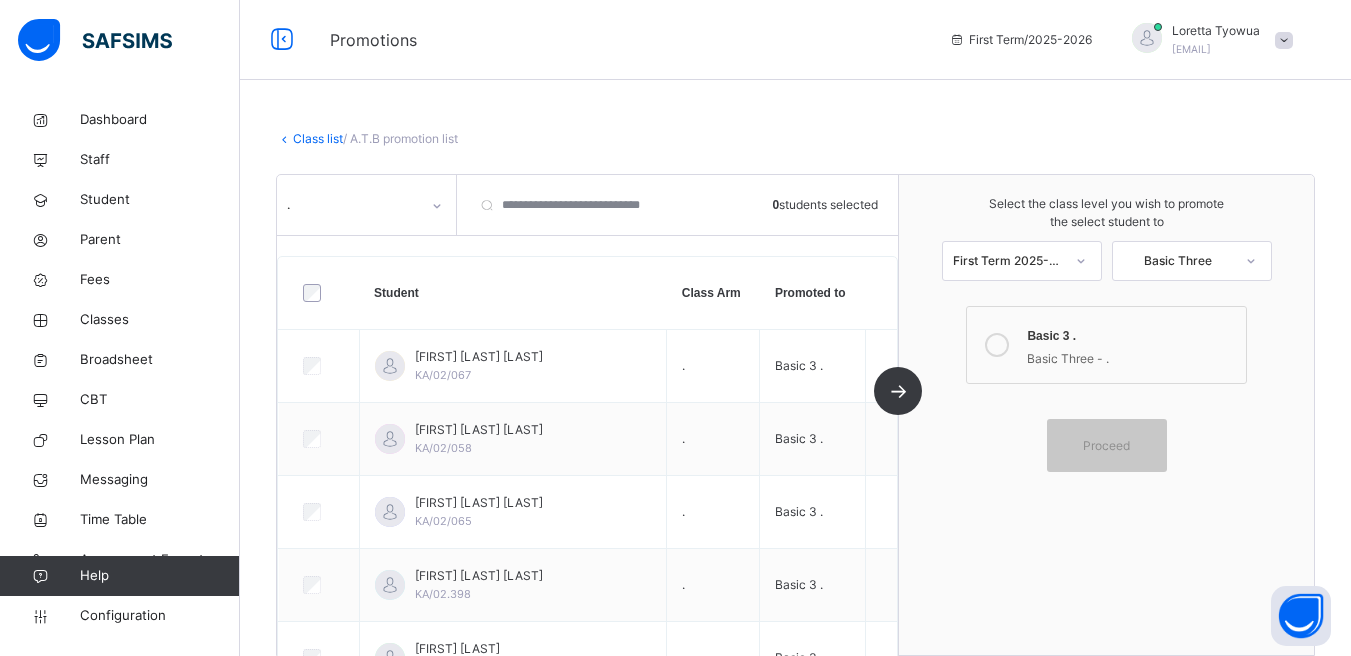 click on "Class list" at bounding box center (318, 138) 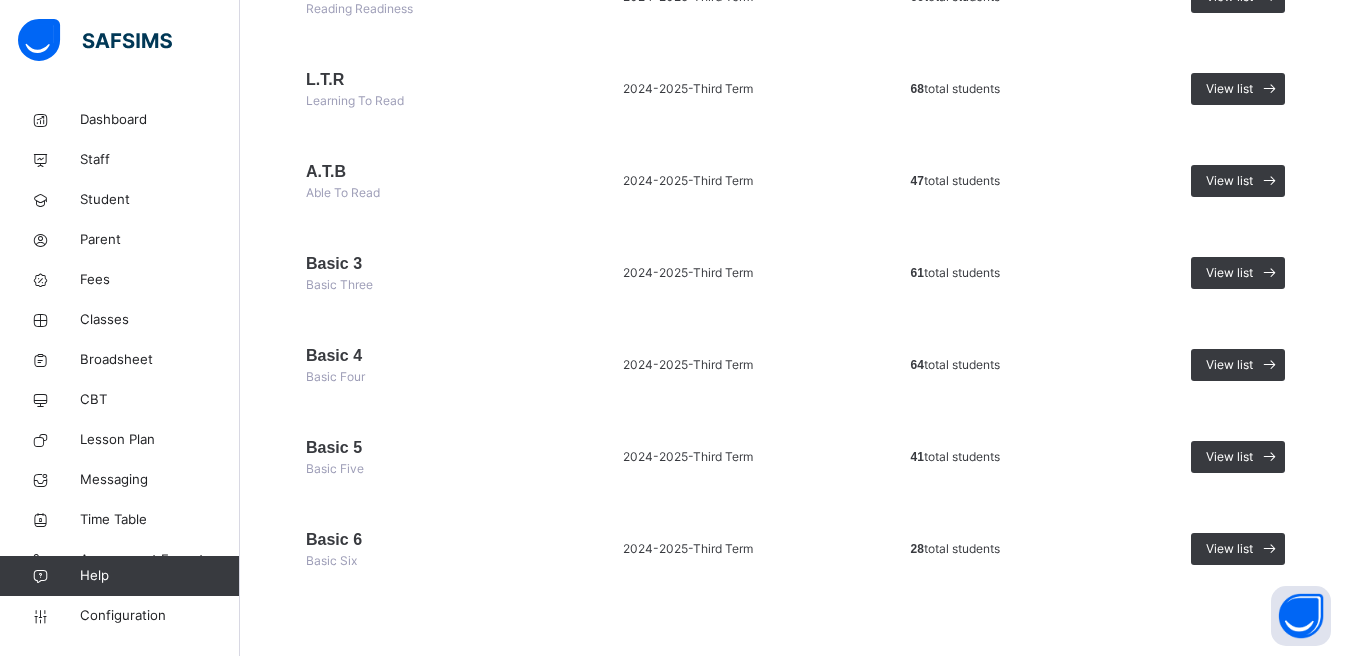 scroll, scrollTop: 582, scrollLeft: 0, axis: vertical 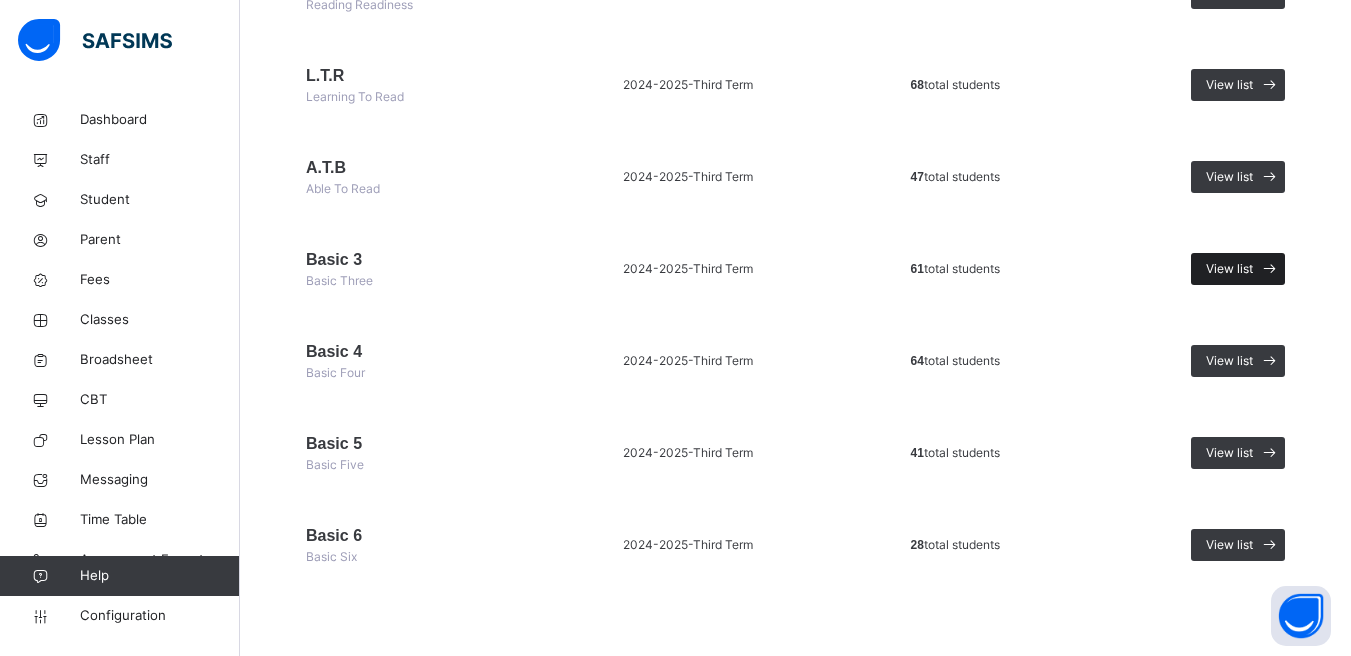 click on "View list" at bounding box center [1229, 269] 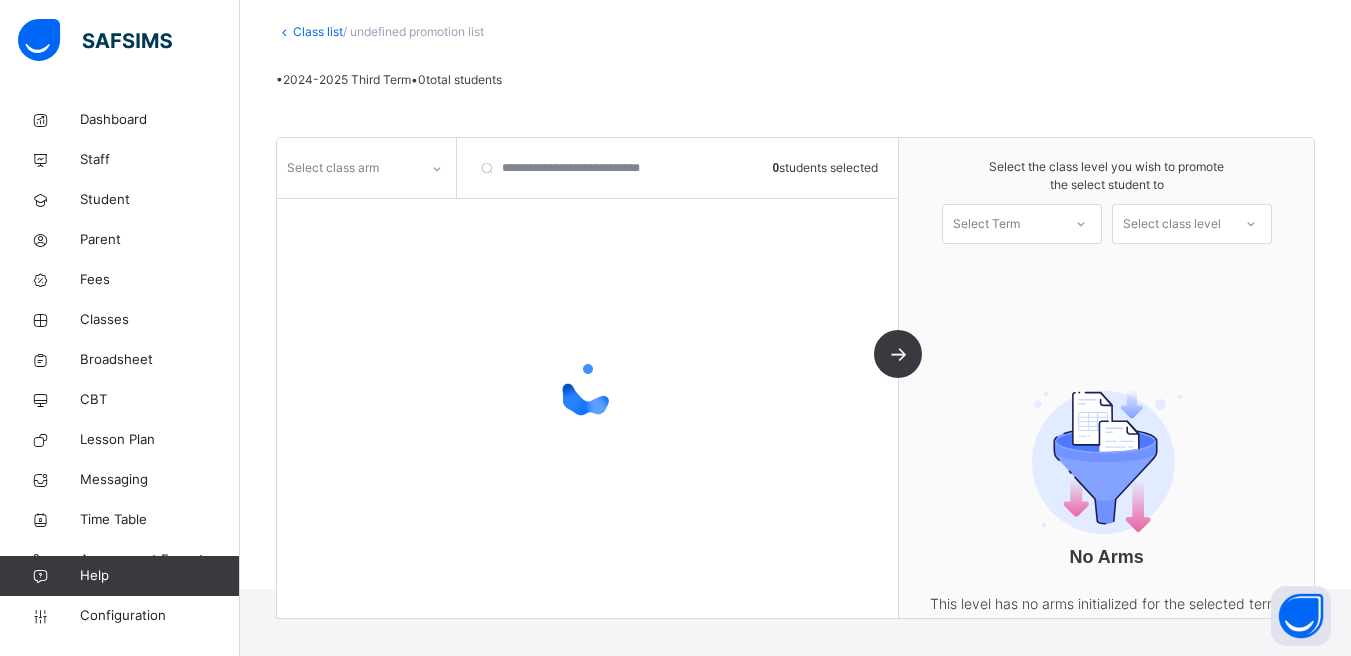 scroll, scrollTop: 196, scrollLeft: 0, axis: vertical 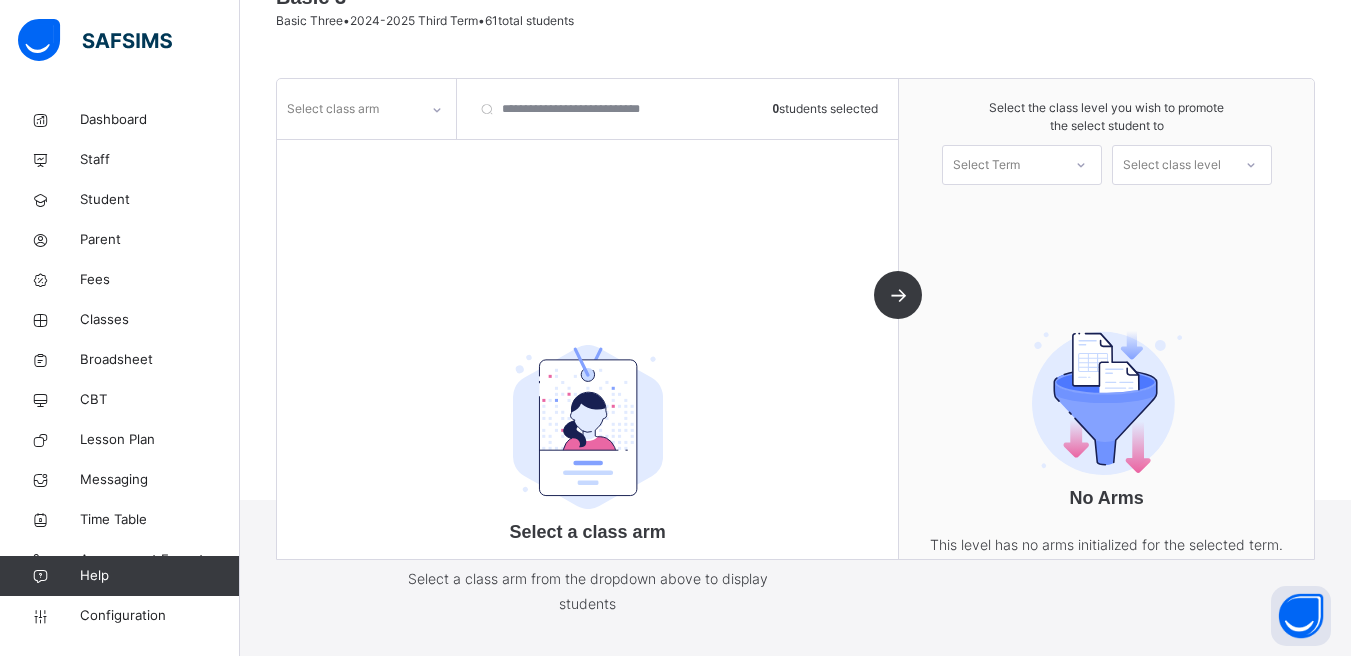 click on "Select class arm" at bounding box center [347, 109] 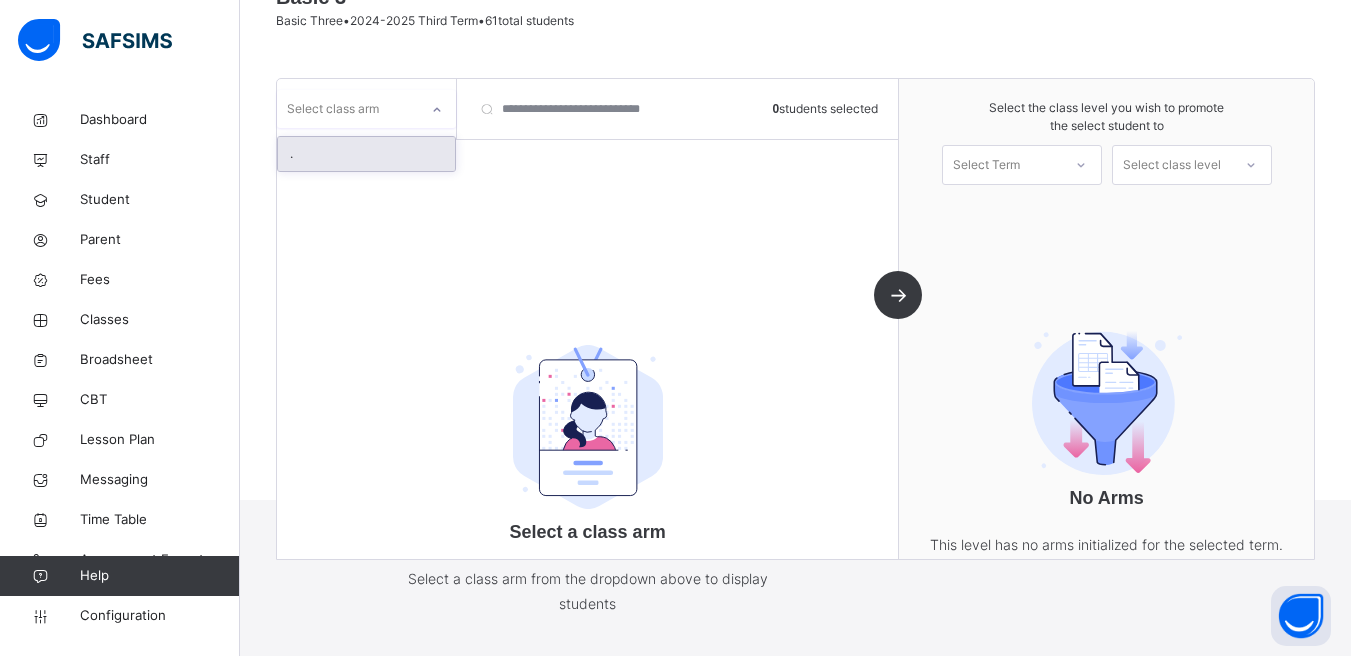 click on "." at bounding box center (366, 154) 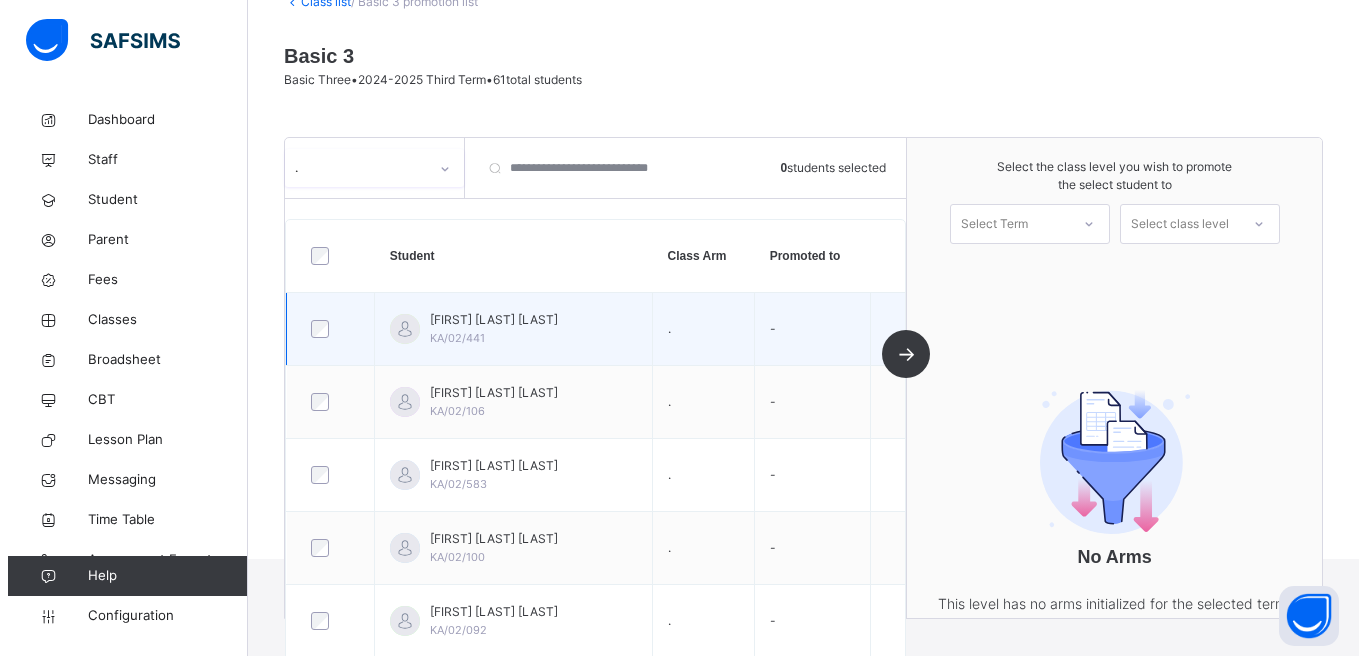 scroll, scrollTop: 196, scrollLeft: 0, axis: vertical 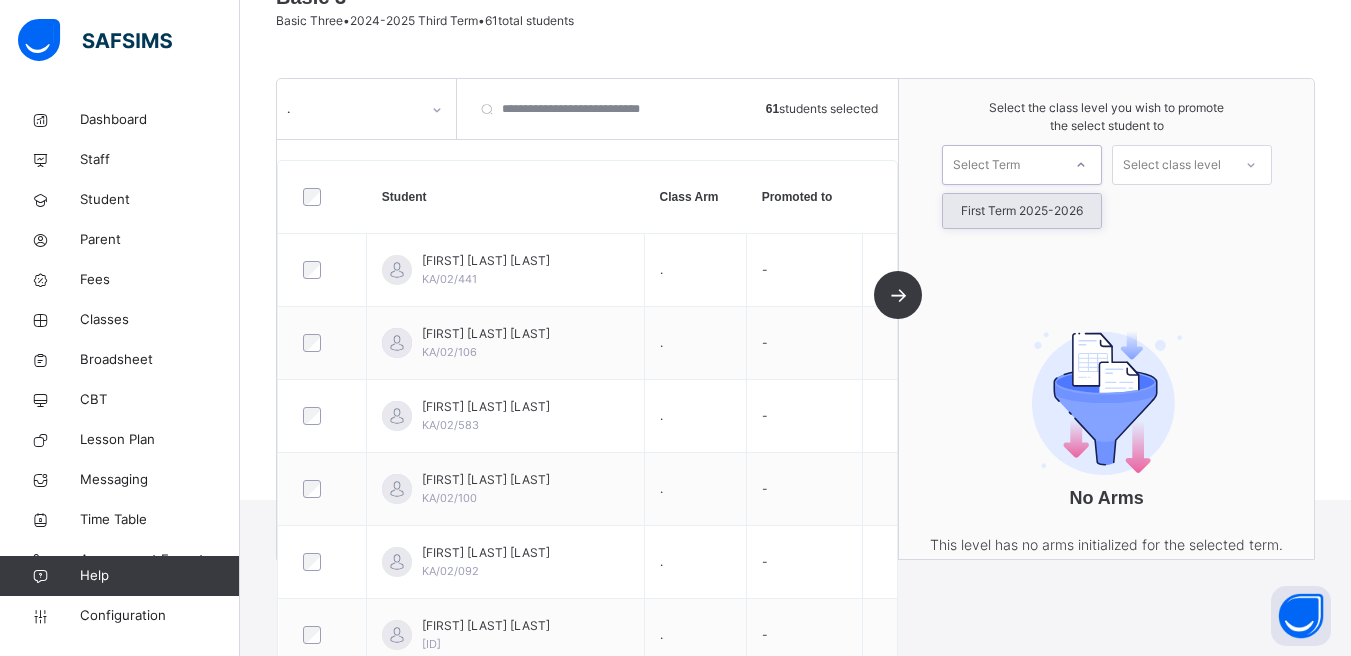click at bounding box center (1081, 165) 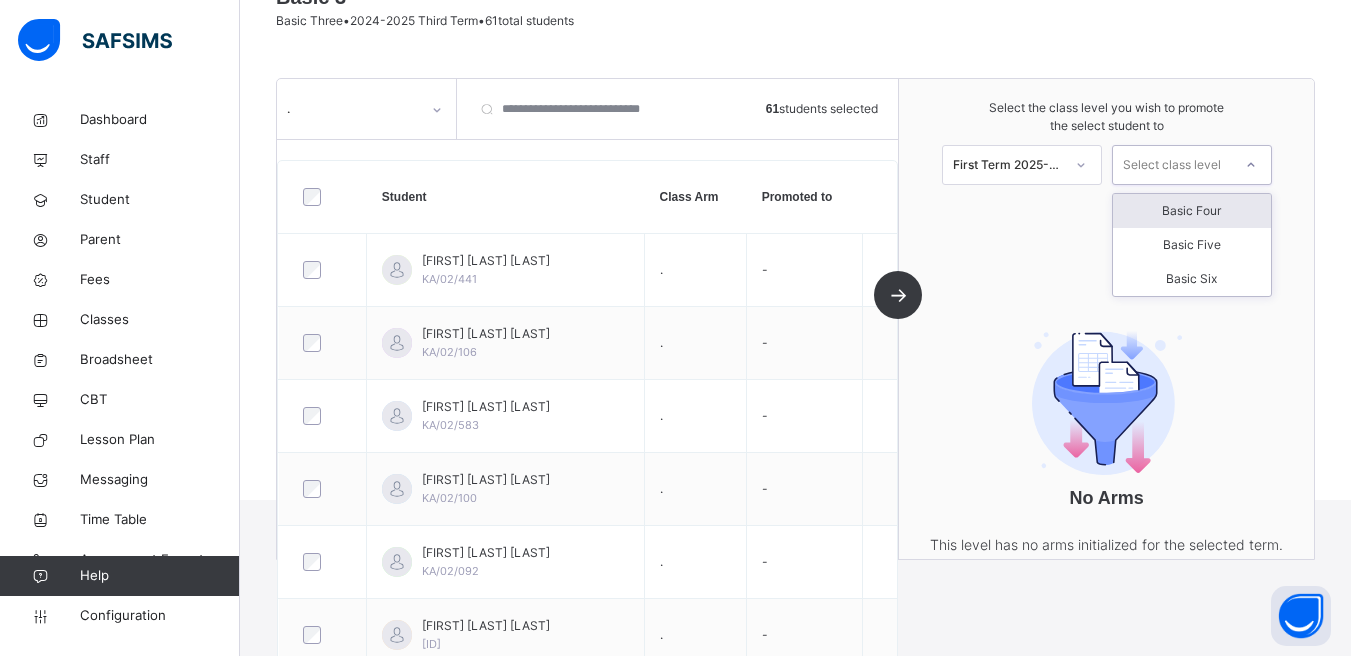 click on "Select class level" at bounding box center [1172, 165] 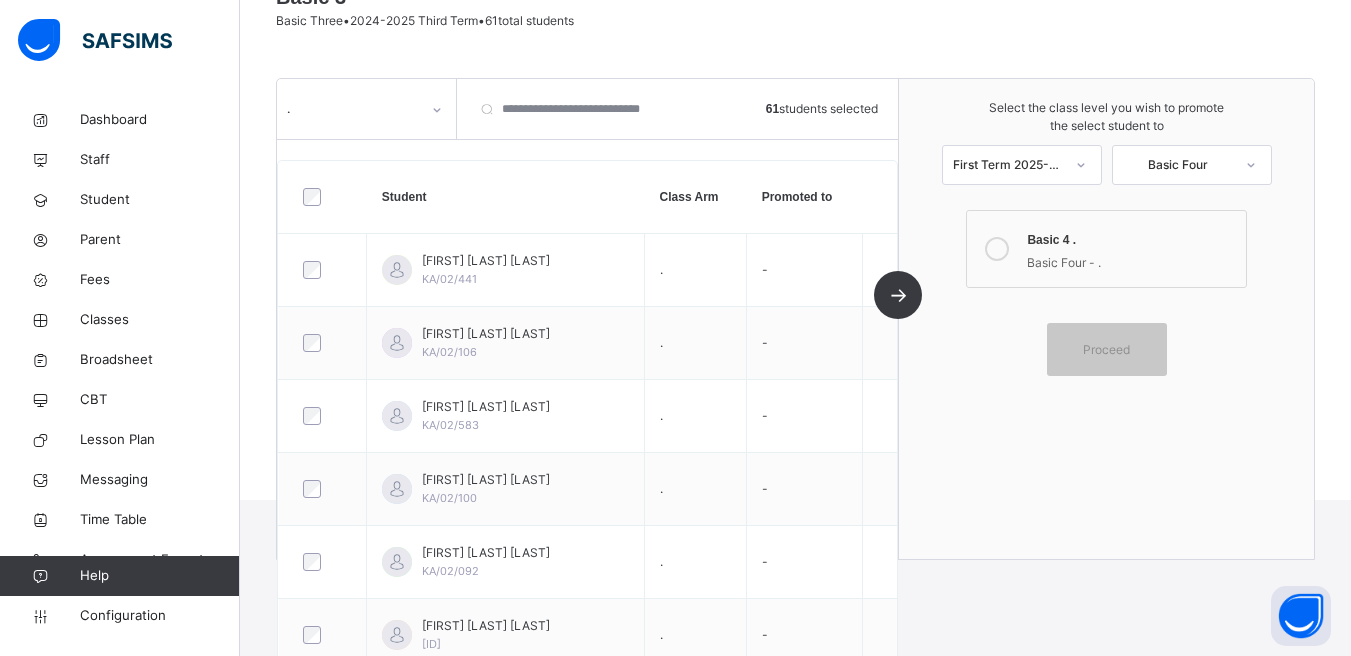 click at bounding box center [997, 249] 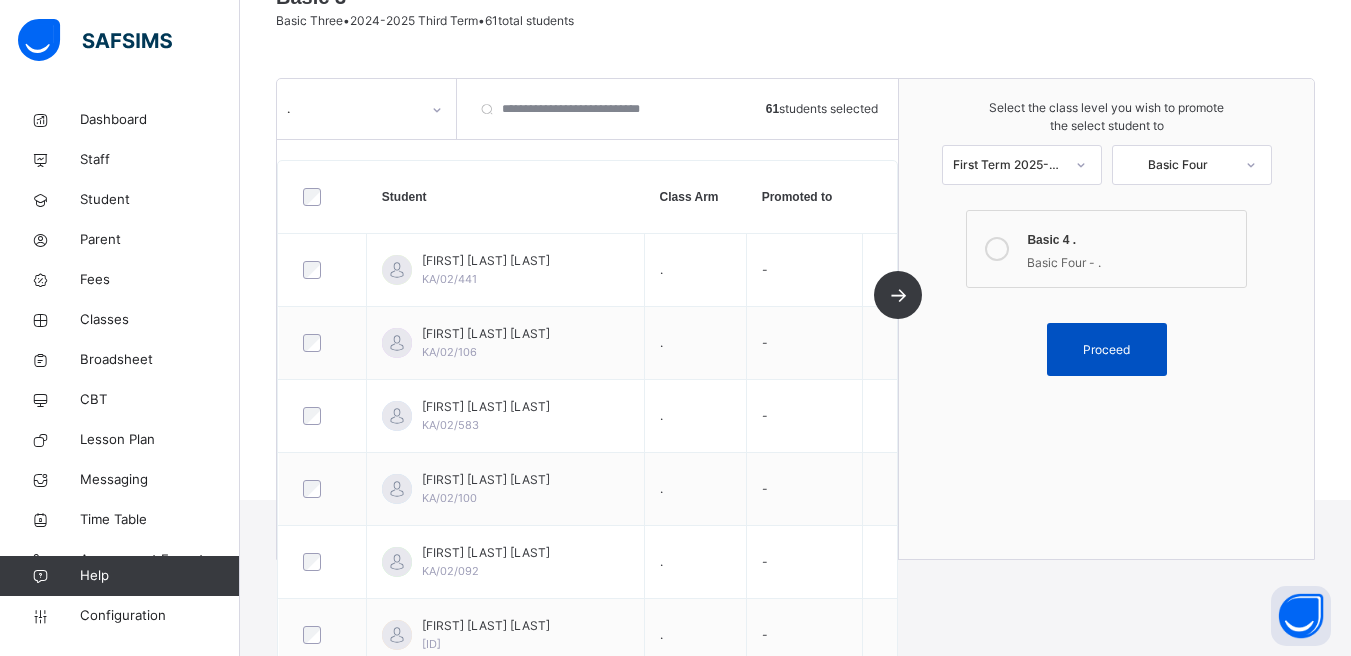 click on "Proceed" at bounding box center [1106, 350] 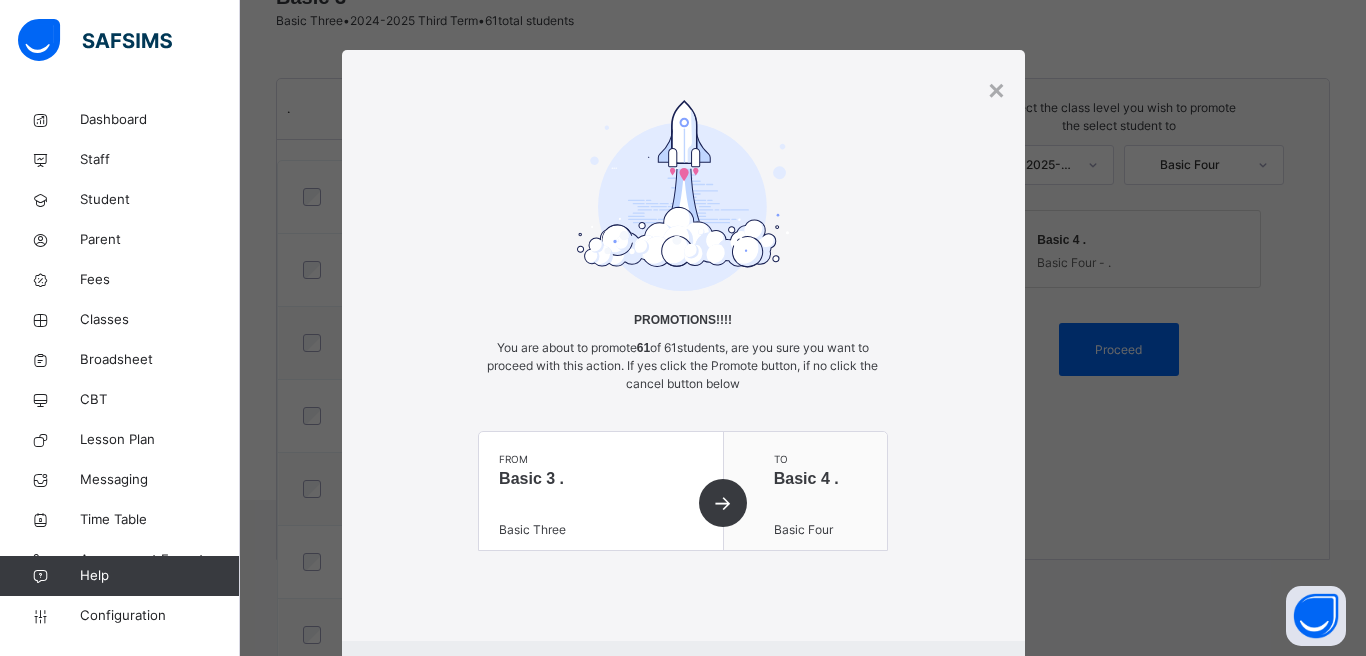 scroll, scrollTop: 107, scrollLeft: 0, axis: vertical 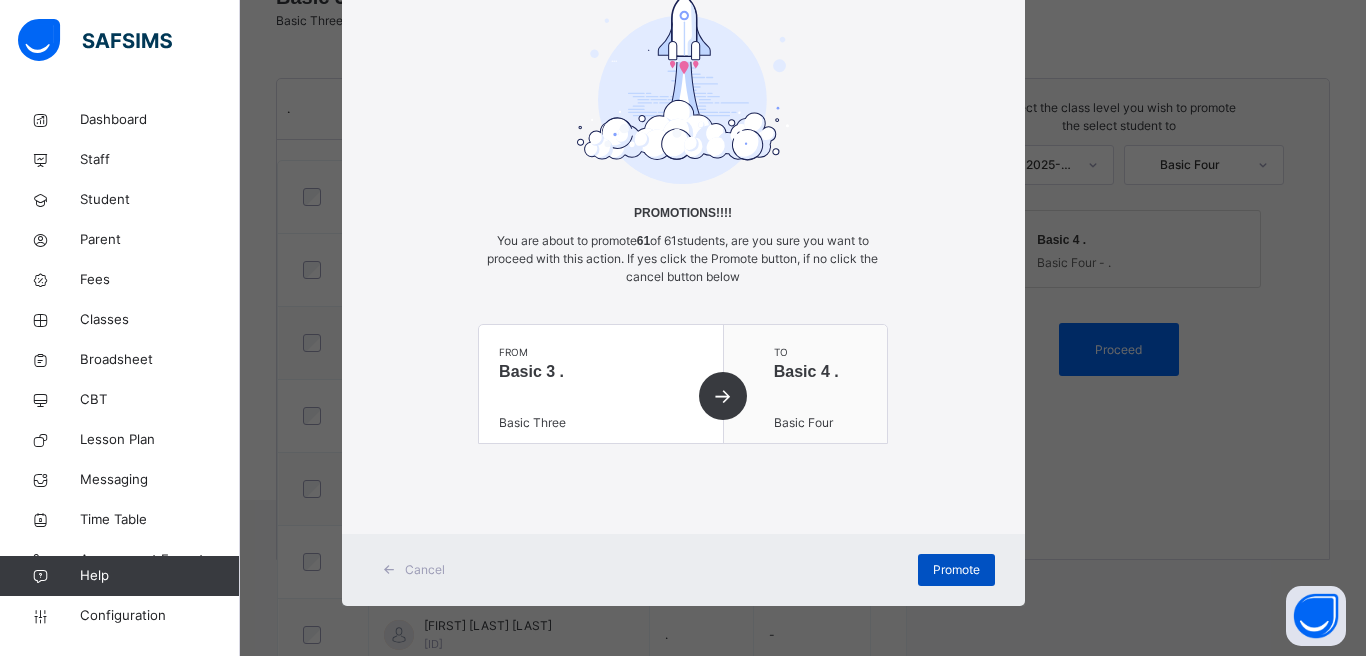 click on "Promote" at bounding box center [956, 570] 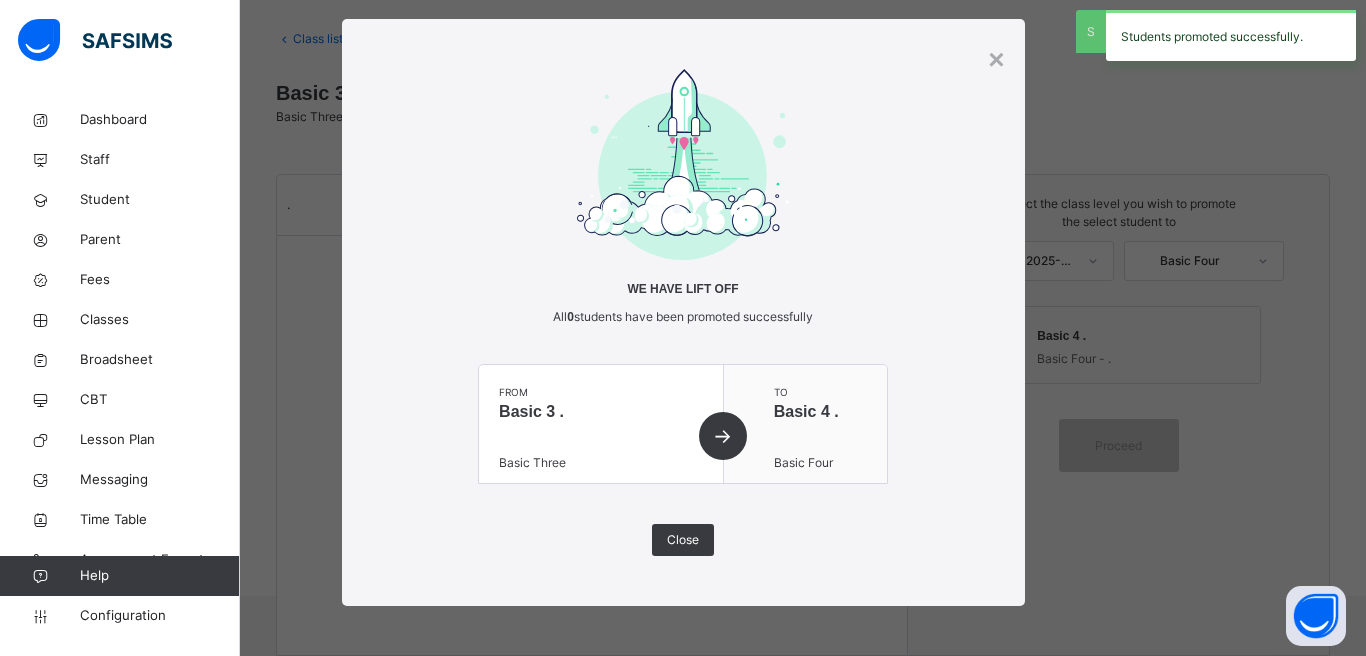 scroll, scrollTop: 100, scrollLeft: 0, axis: vertical 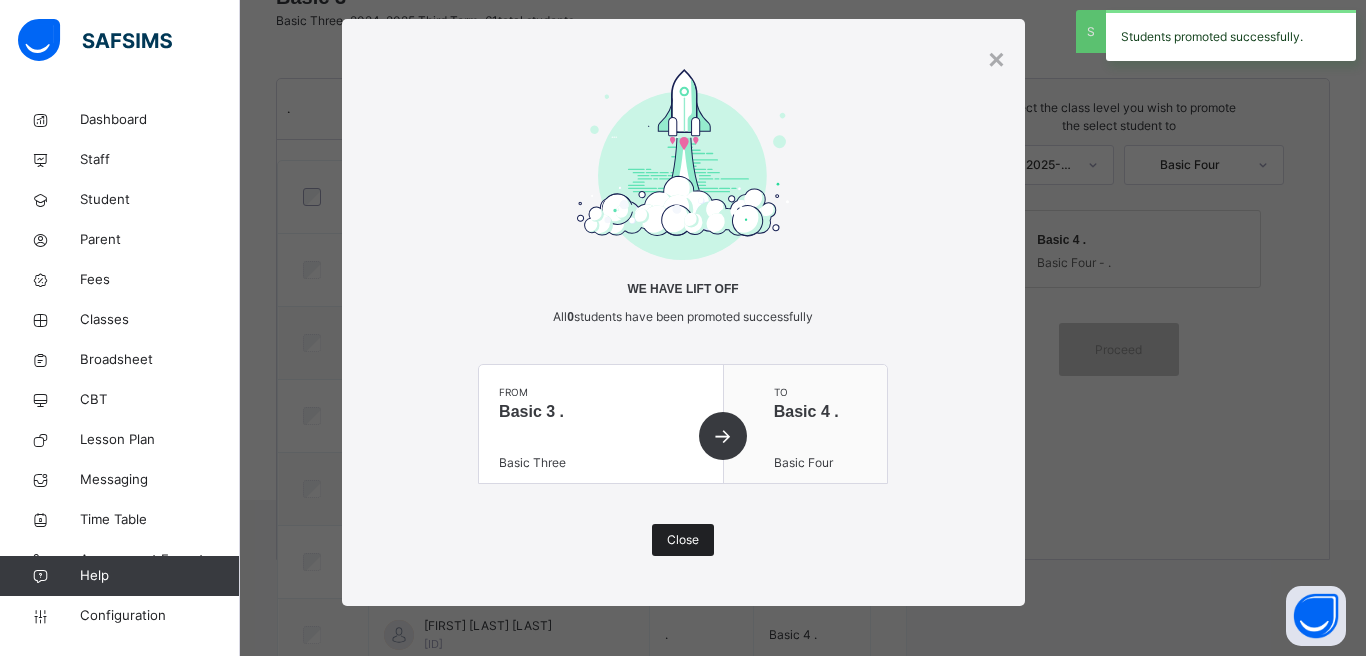 click on "Close" at bounding box center (683, 540) 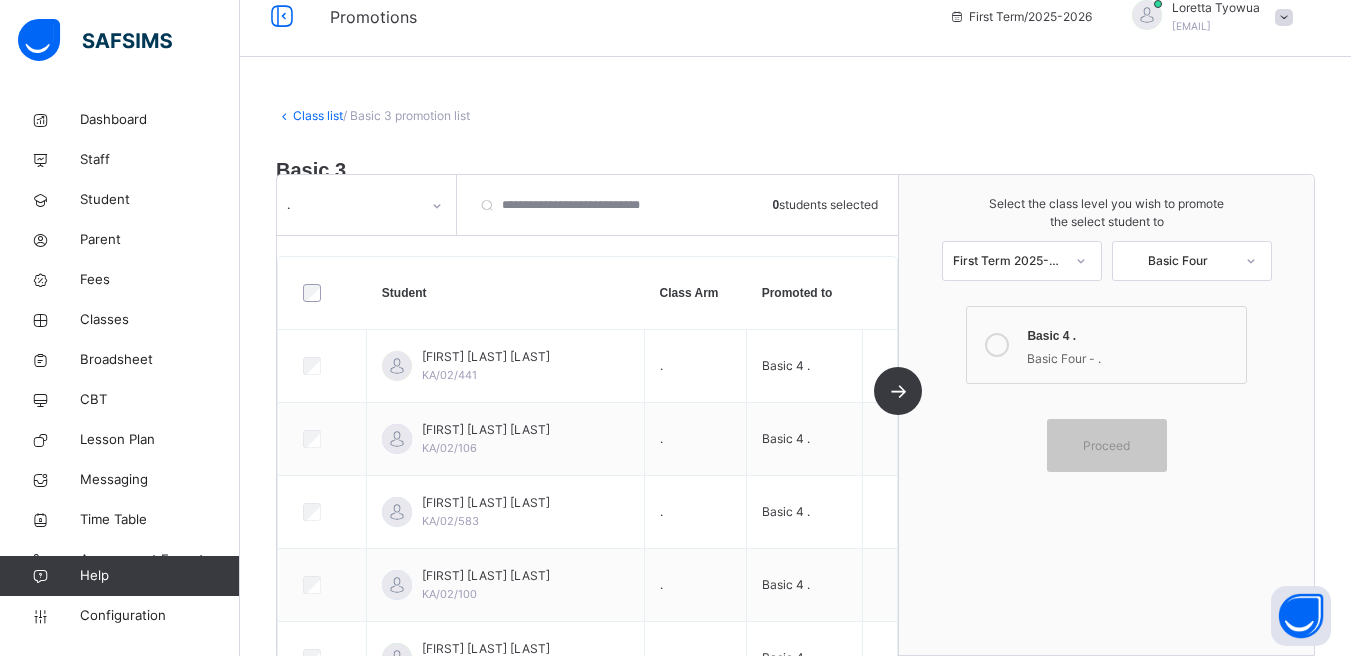 scroll, scrollTop: 0, scrollLeft: 0, axis: both 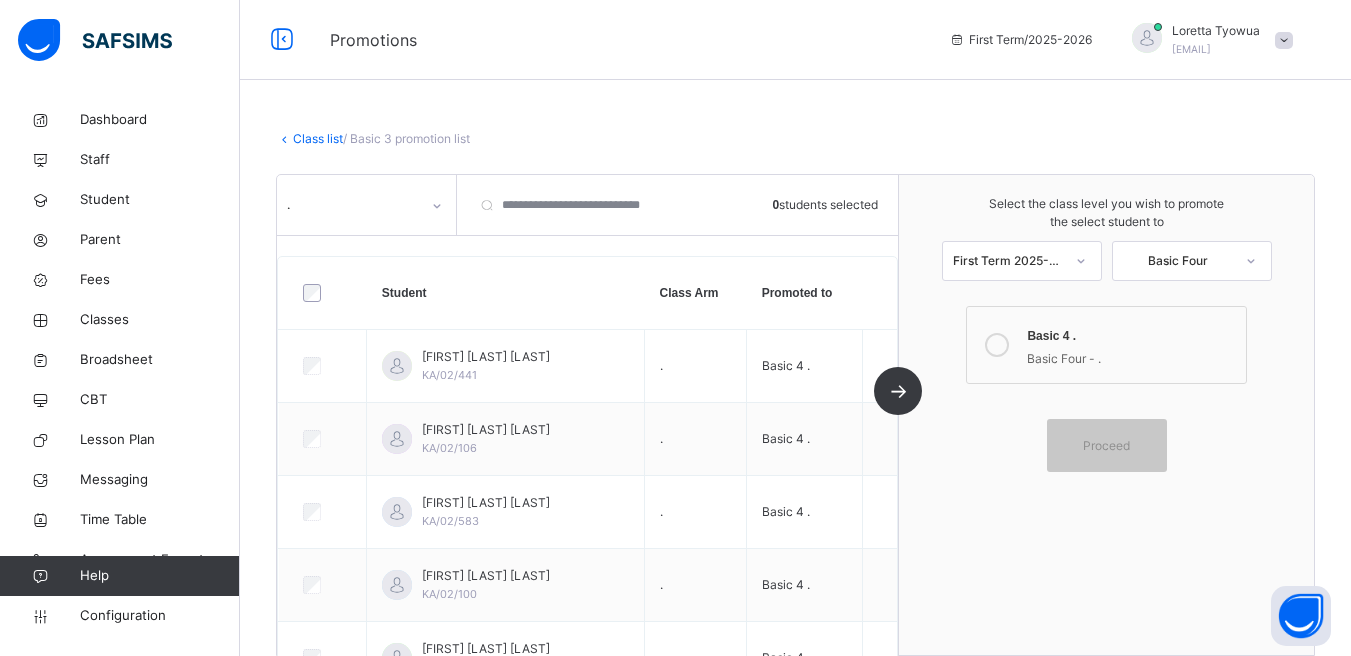 click on "Class list  / Basic 3 promotion list Basic 3 Basic Three   •   2024-2025 Third Term  •   61  total students . 0  students selected Student Class Arm Promoted to AISHA MAHMUD BABANGIDA KA/02/441 . Basic 4 . IJUDIGAL  ADZU YUSUF KA/02/106 . Basic 4 . EVANS OJOMIDEJU ZEKERI KA/02/583 . Basic 4 . ASIYA  BABA SULAIMAN  KA/02/100 . Basic 4 . ESTHER  PWANIENO NAHUM .J. ALI  KA/02/092 . Basic 4 . AISHA SALIHU GORKO KA/02/387 . Basic 4 . ISMAIL  IBRAHIM  USMAN MAULUD KA/02/140 . Basic 4 . FADIMATU SULEIMAN  TUKUR  KA/02/116 . Basic 4 . HEAVENLY  DICKSON  MARKSON  KA/02/107 . Basic 4 . MUHAMMAD  HADI IBRAHIM  KA/02/572 . Basic 4 . HURERA  MUSA BASHIR KA/02/104 . Basic 4 . NAWAS NASIR HASSAN KA/02/565 . Basic 4 . SALIM  LERA SALMON  KA/02/130 . Basic 4 . ZAINAB  MIJINYAWA  ABDULJALIL KA/02/103 . Basic 4 . WONDERFUL  NGUUMA  KURASON  KA/02/095 . Basic 4 . ABUBAKAR SADIQ TAHIR KA/02/539 . Basic 4 . HARUNA SHUAIBU LAILA KA/02/567 . Basic 4 . BENITA  HOMCHI  SUNDAY  KA/02/134 . Basic 4 . ADAMU ADAMU ALKASIM  . . . ." at bounding box center (795, 398) 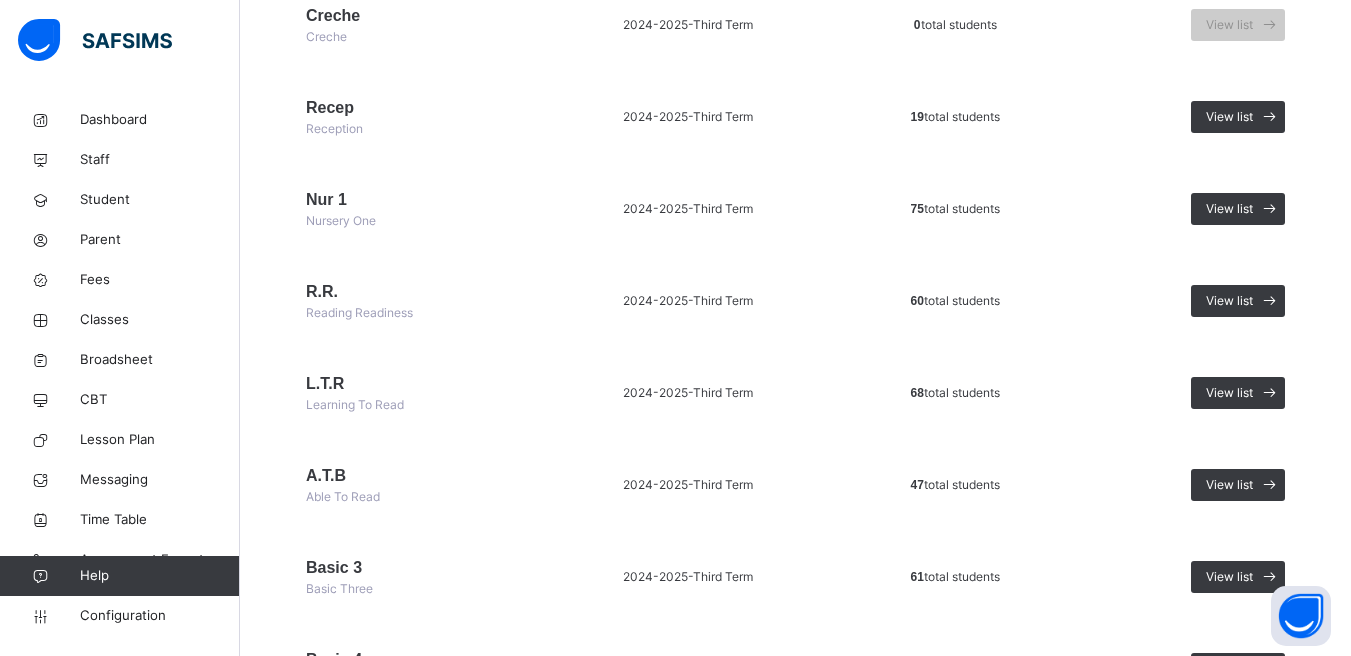 scroll, scrollTop: 582, scrollLeft: 0, axis: vertical 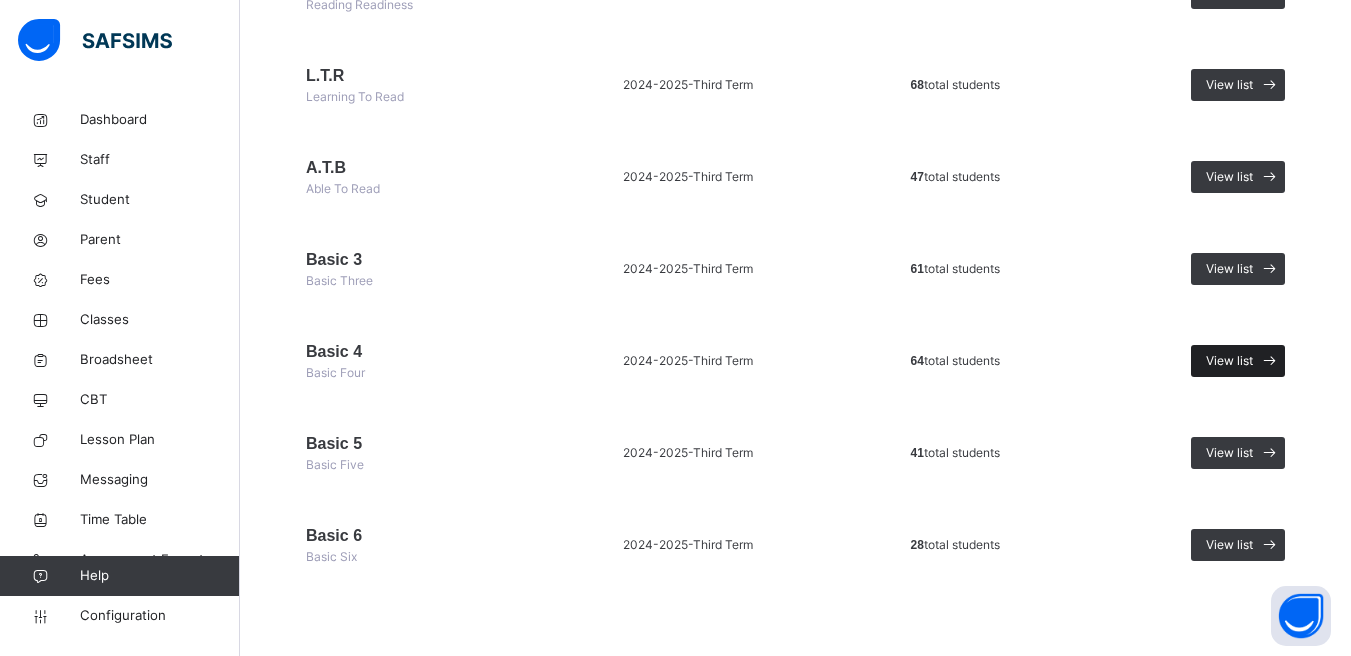click on "View list" at bounding box center [1238, 361] 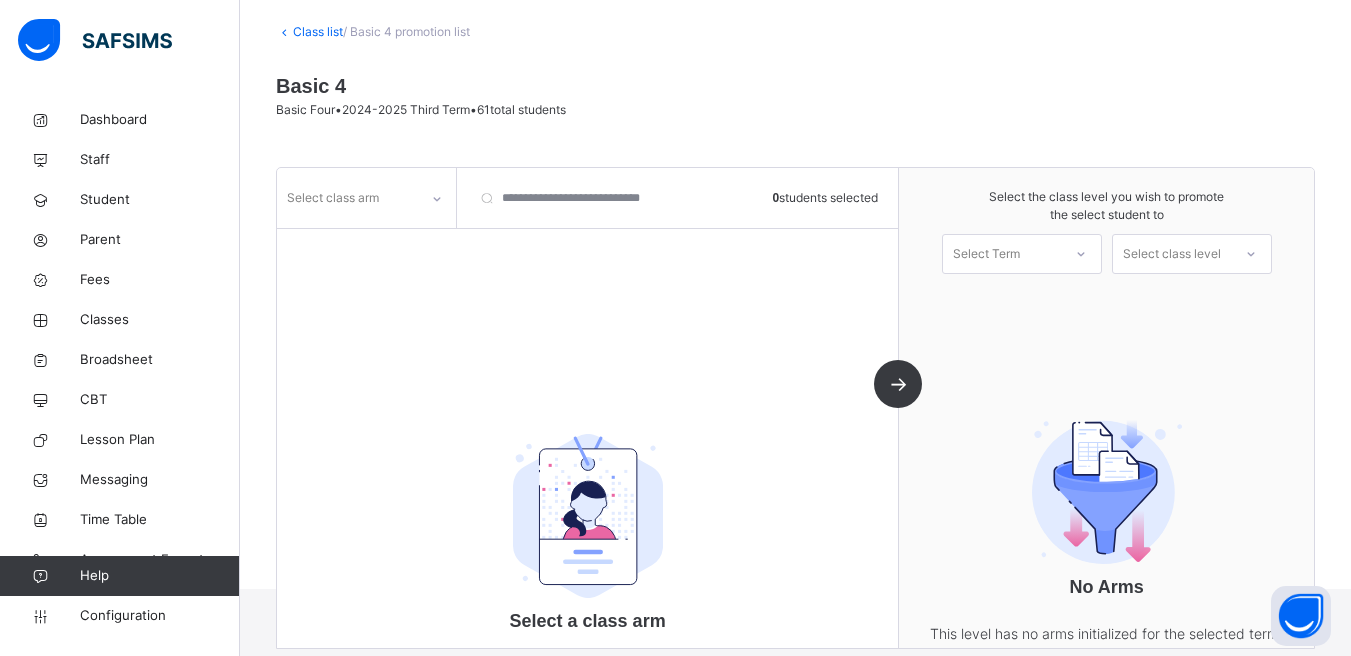 scroll, scrollTop: 196, scrollLeft: 0, axis: vertical 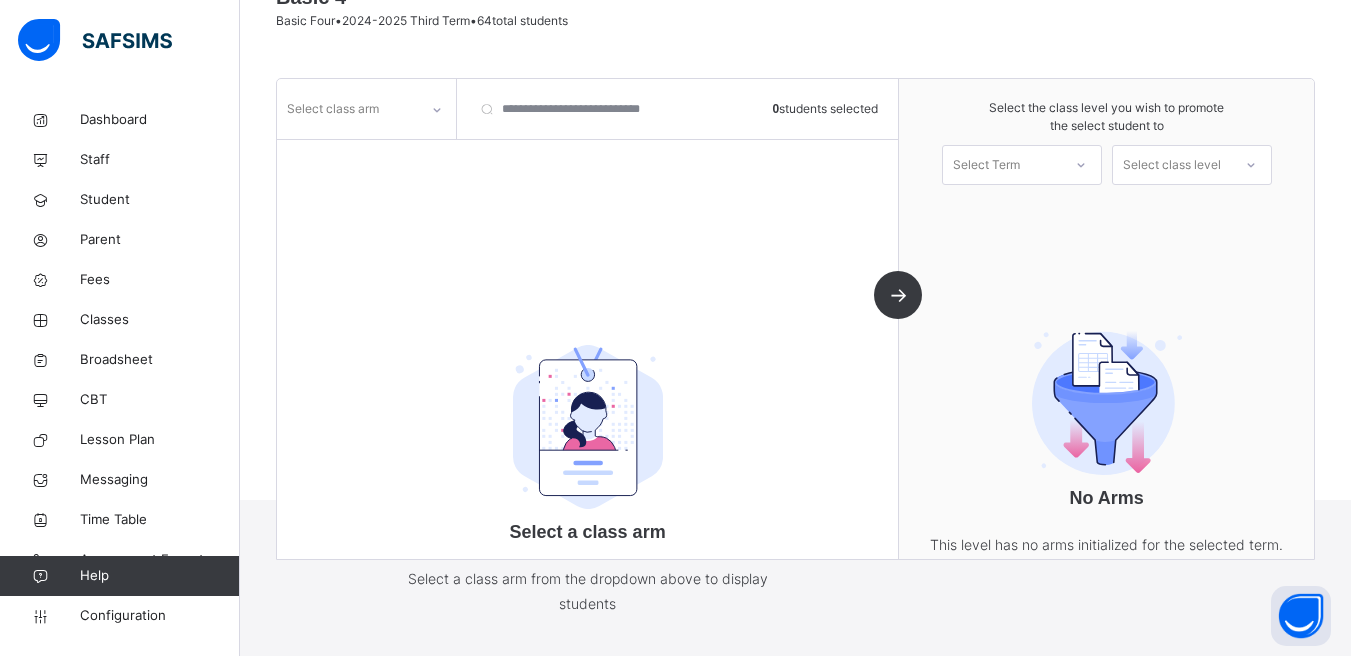 click on "Select class arm" at bounding box center (347, 109) 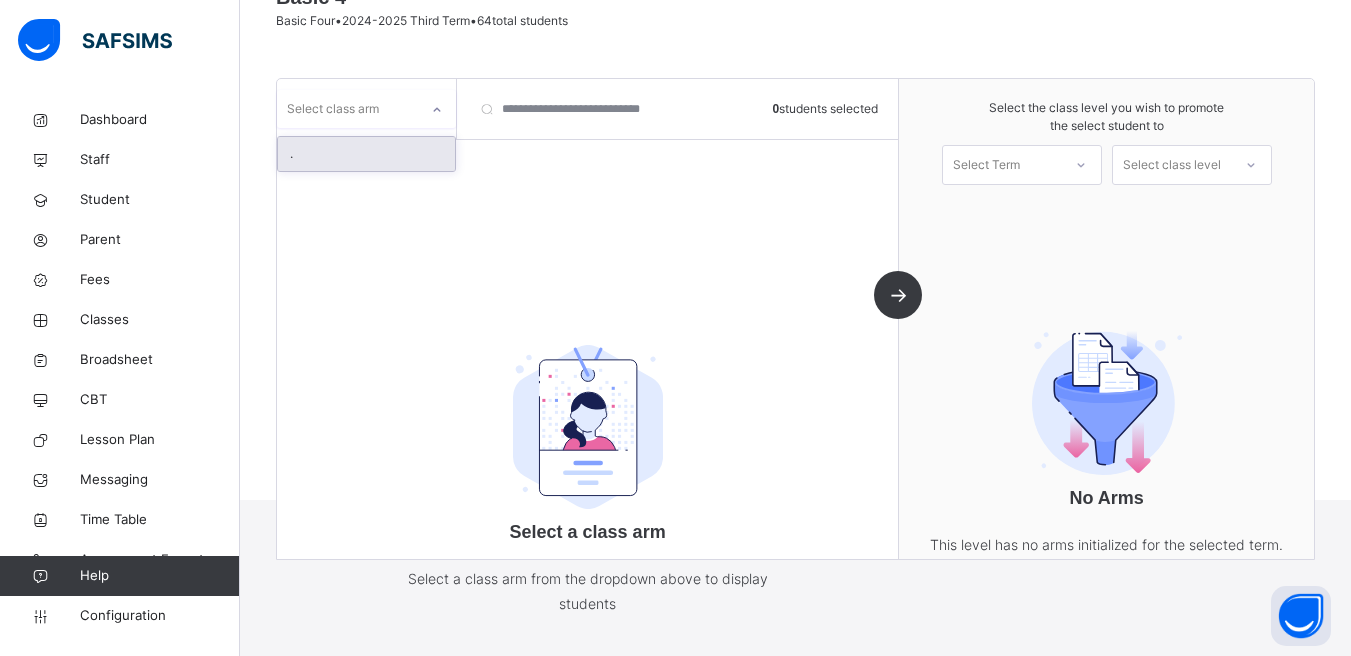 click on "." at bounding box center [366, 154] 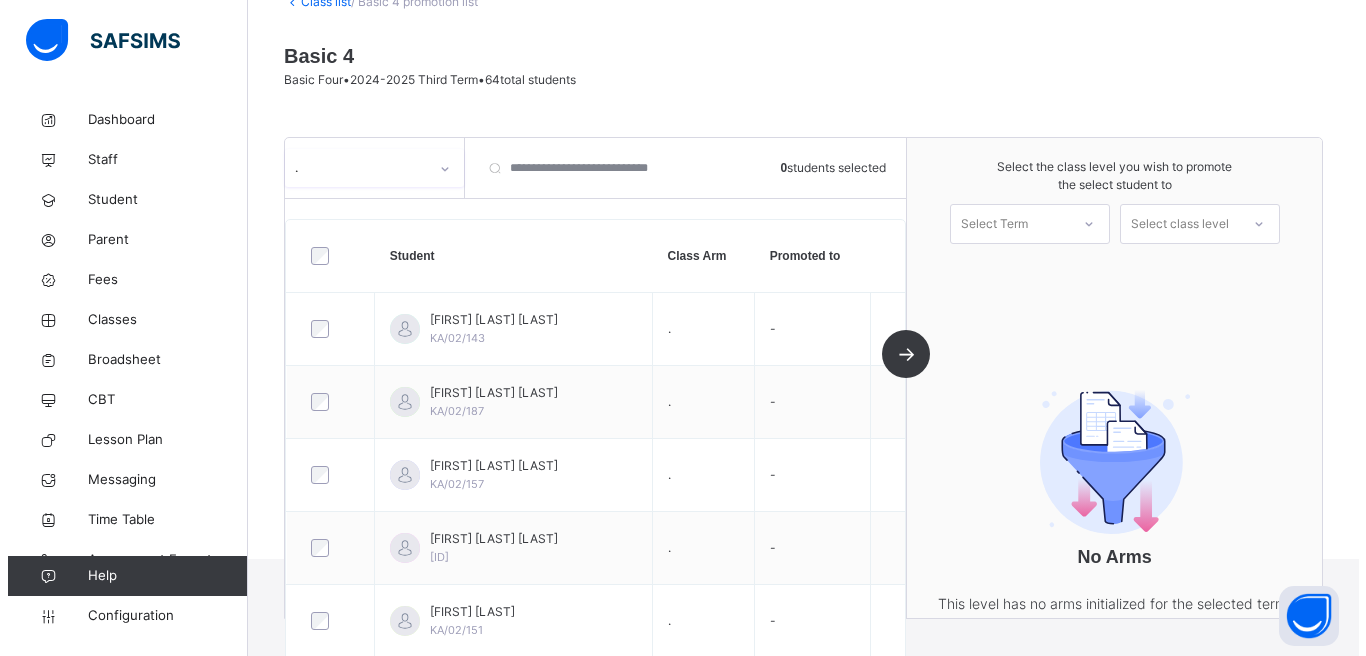 scroll, scrollTop: 196, scrollLeft: 0, axis: vertical 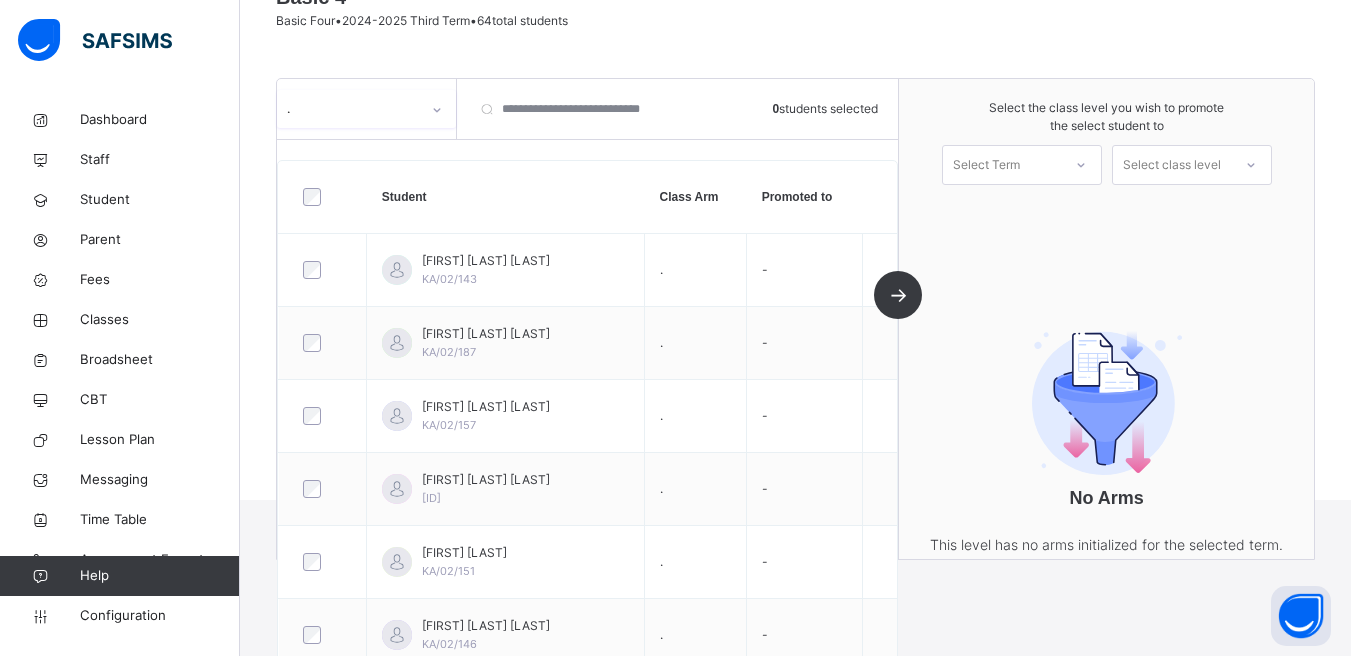 click at bounding box center [323, 197] 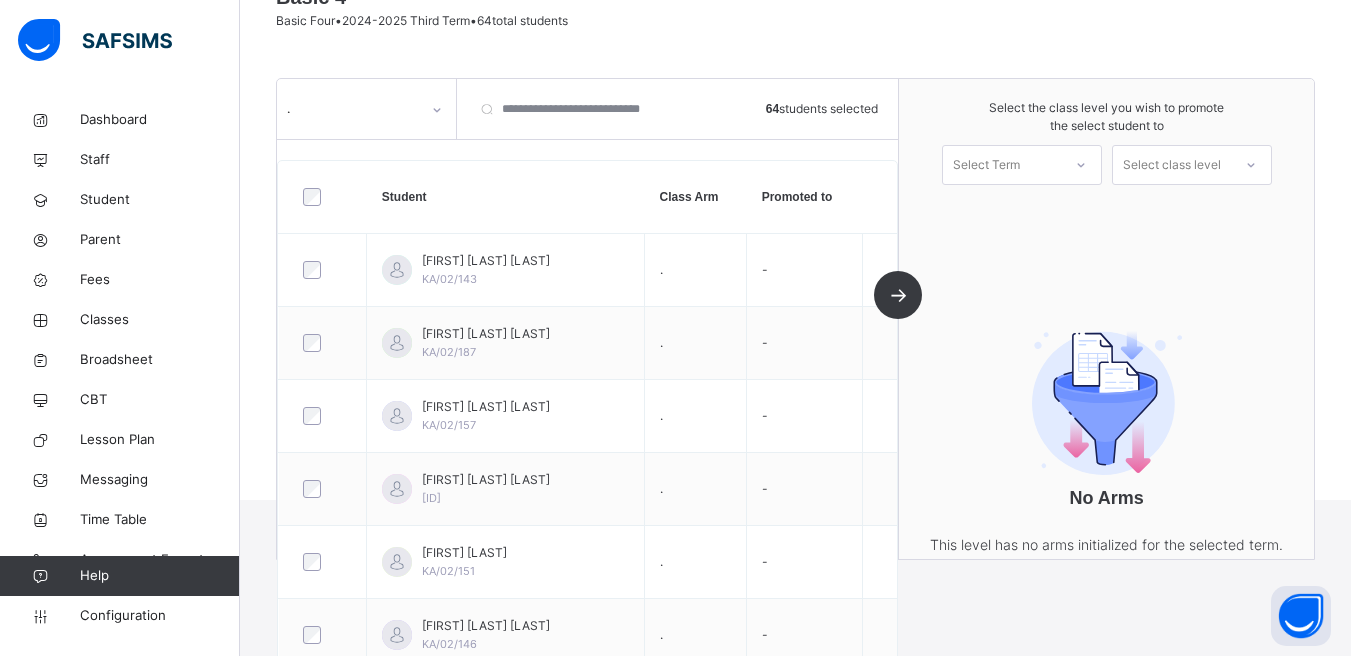 click at bounding box center [1106, 140] 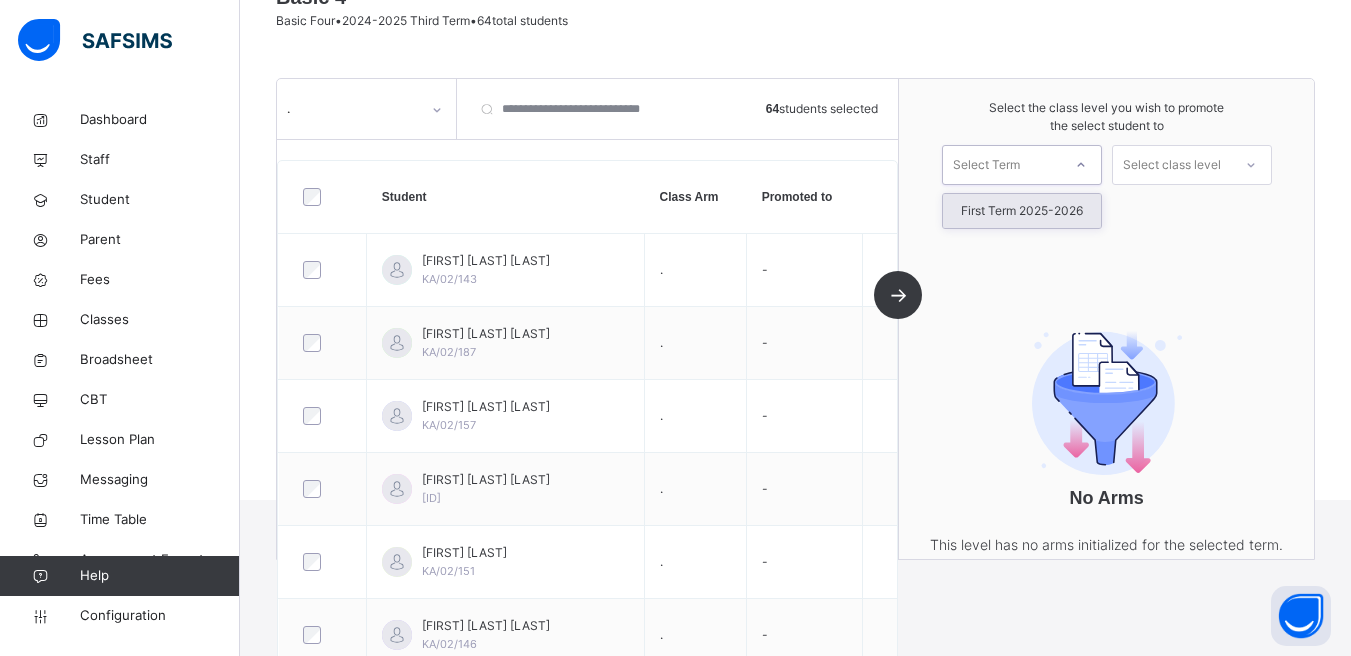 click on "First Term 2025-2026" at bounding box center [1022, 211] 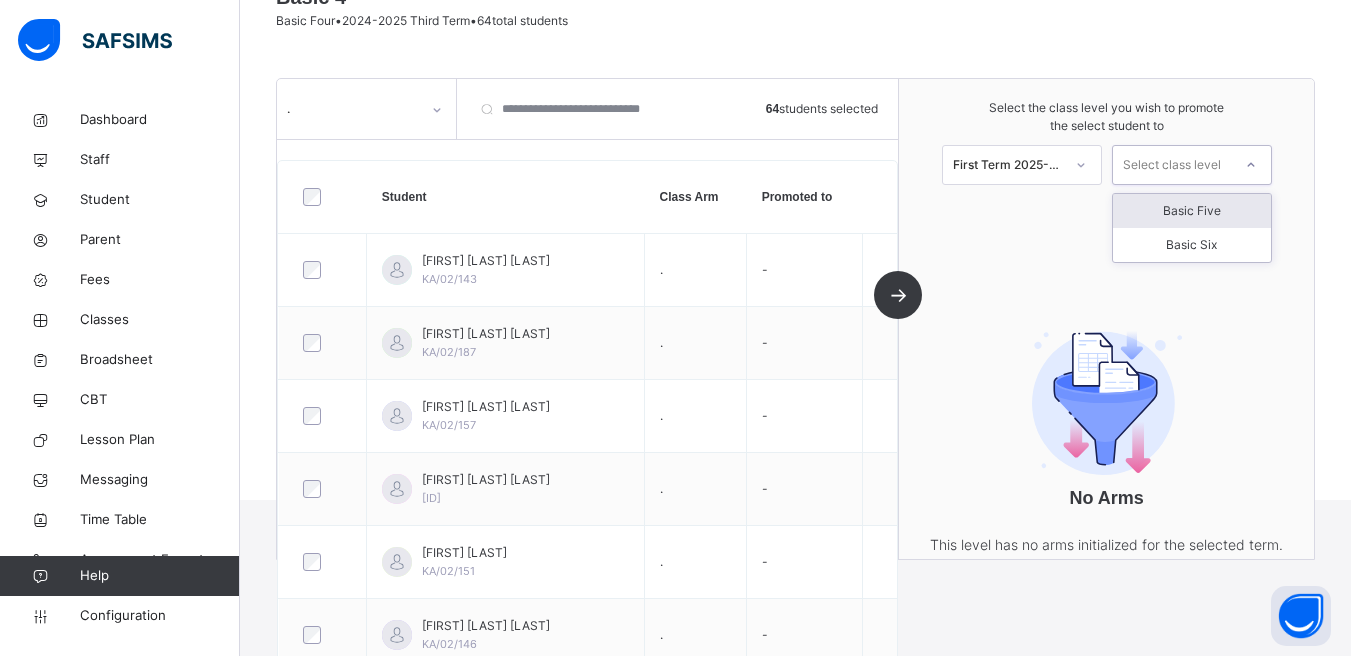 click at bounding box center [1251, 165] 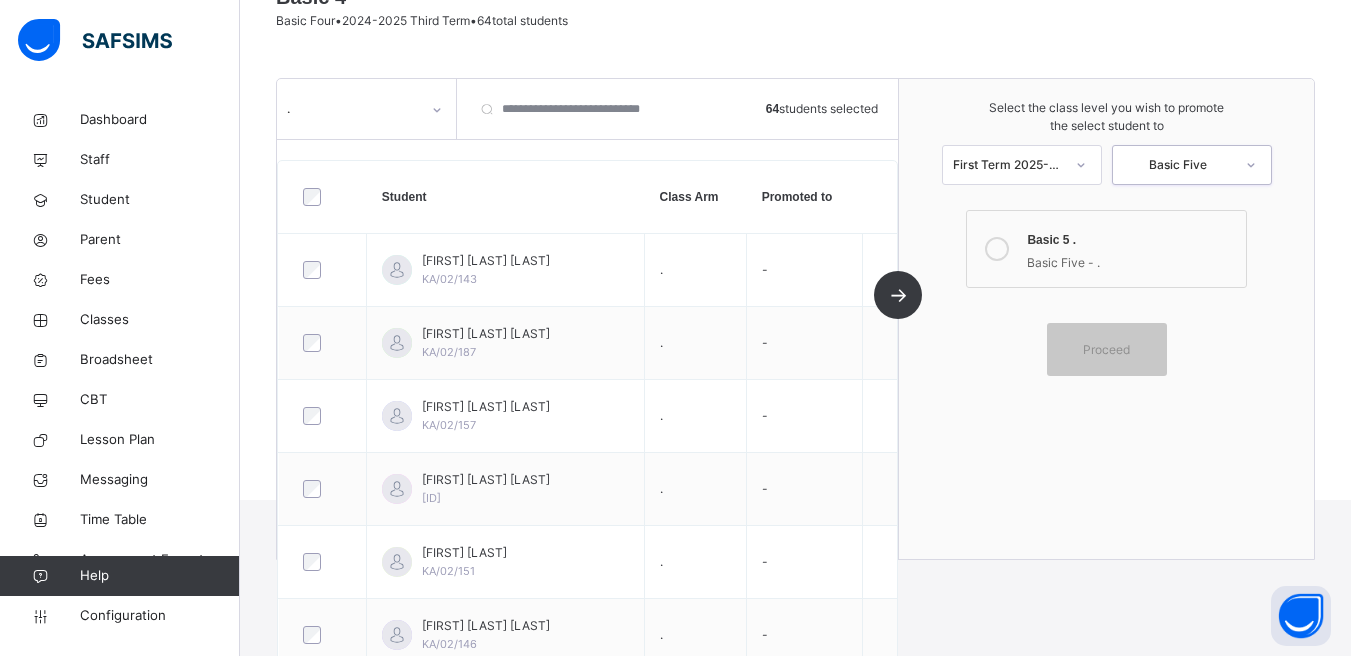 click on "Basic Five - ." at bounding box center (1131, 260) 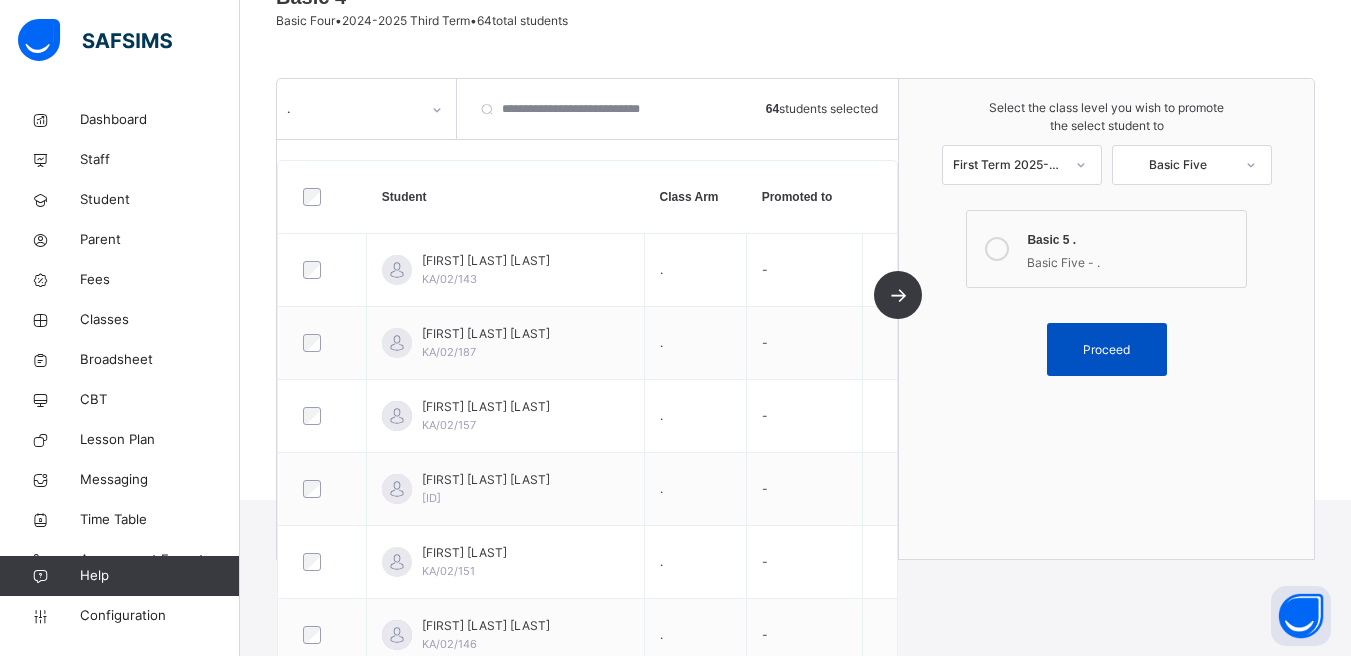 click on "Proceed" at bounding box center (1107, 349) 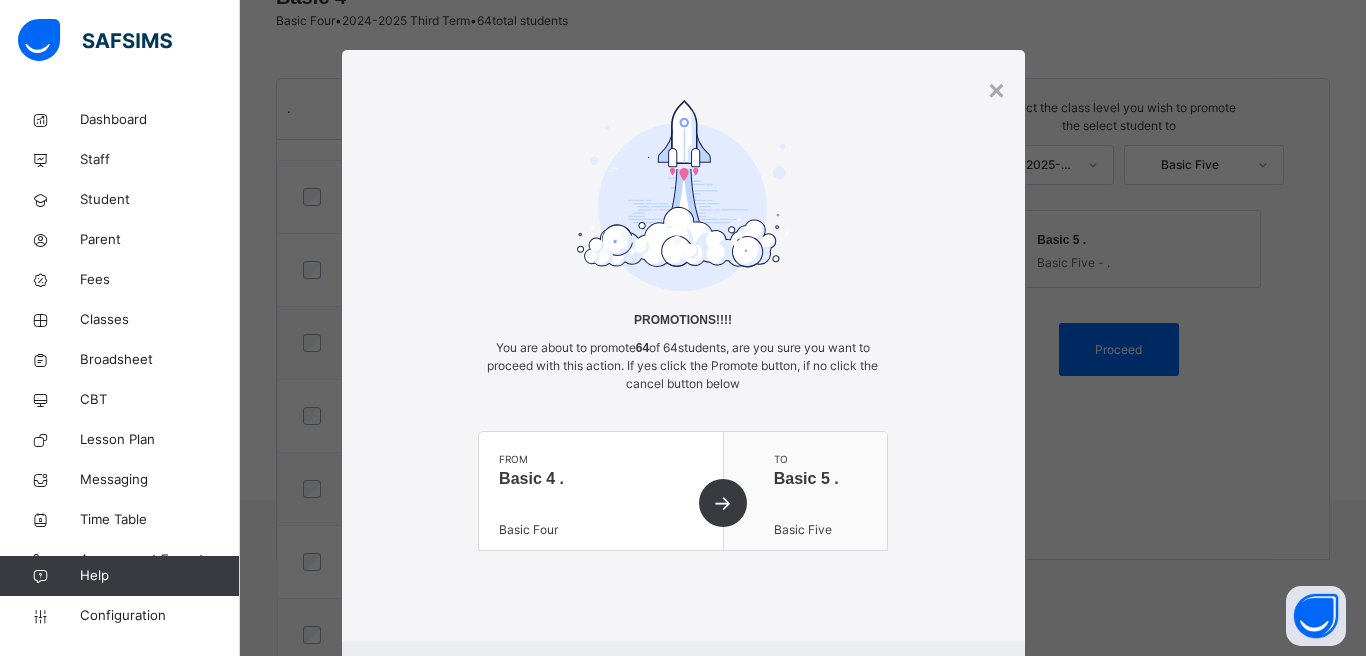 scroll, scrollTop: 107, scrollLeft: 0, axis: vertical 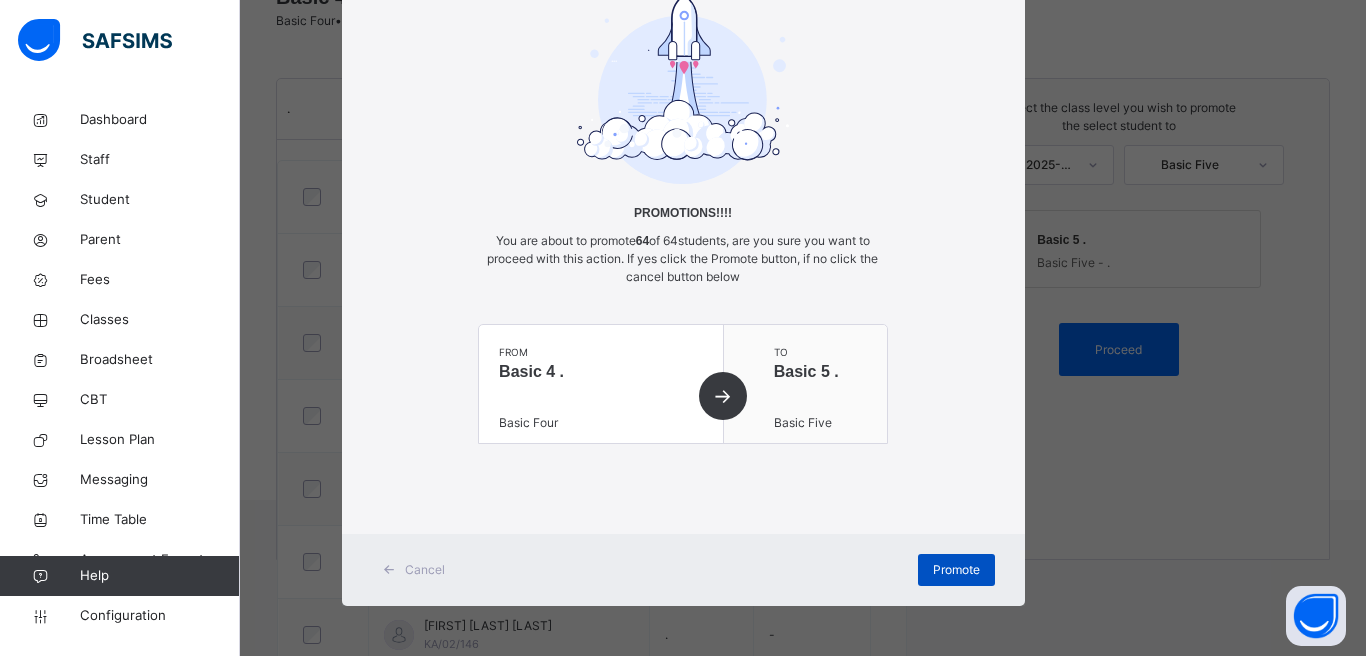 click on "Promote" at bounding box center [956, 570] 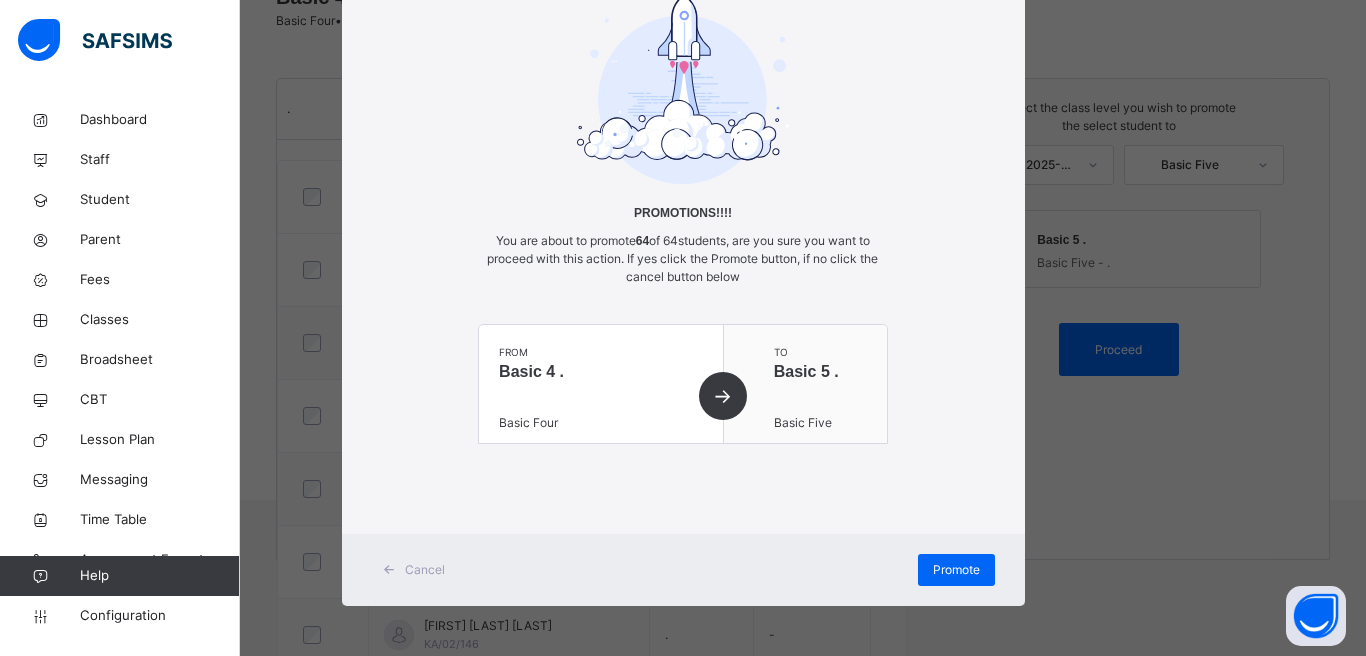 scroll, scrollTop: 100, scrollLeft: 0, axis: vertical 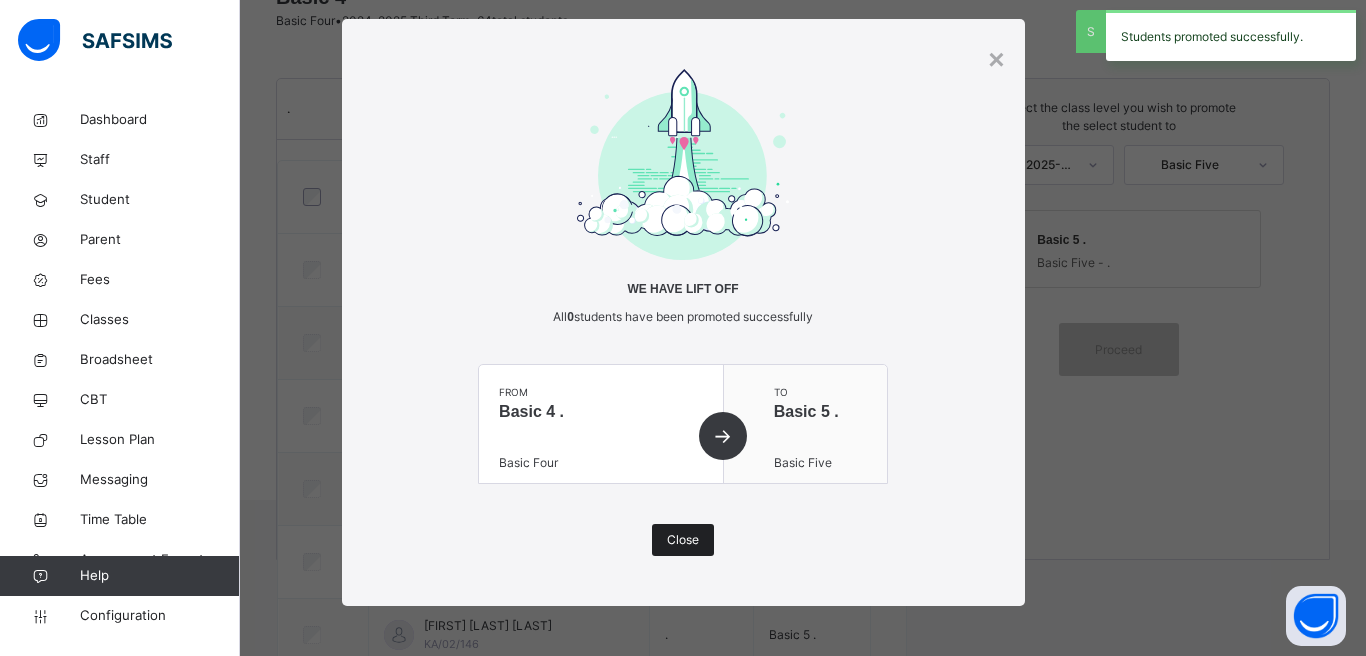 click on "Close" at bounding box center (683, 540) 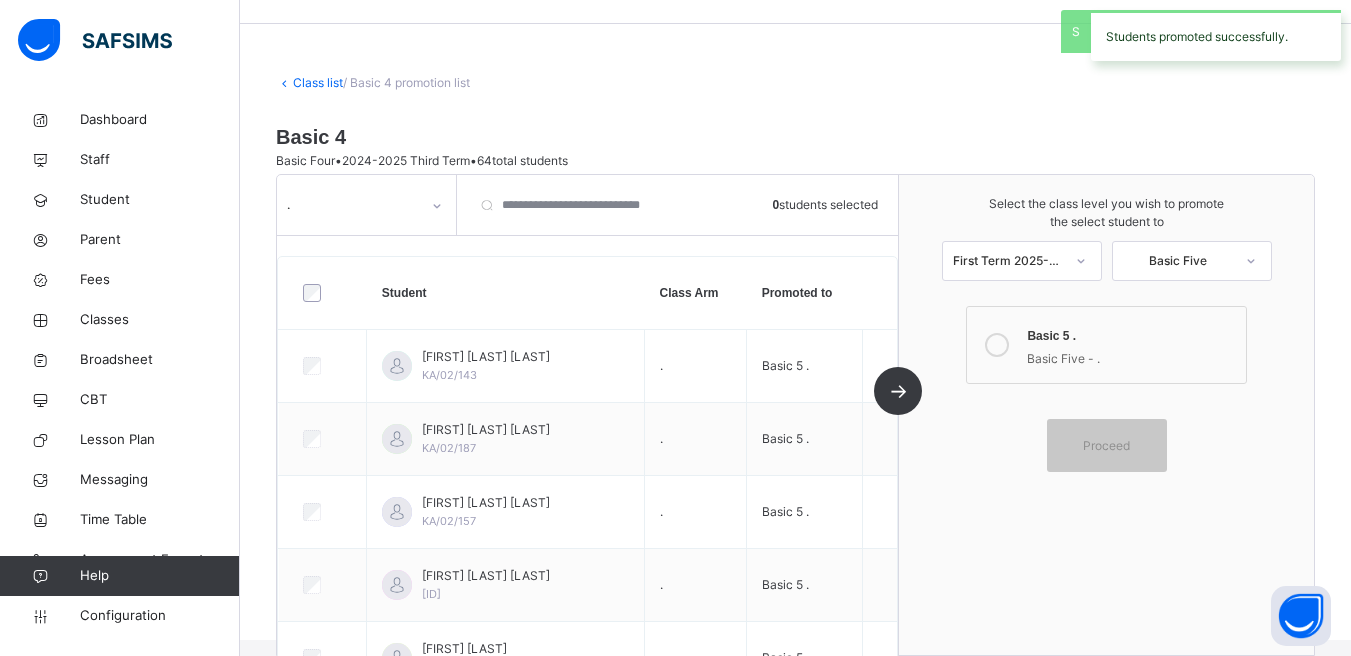 scroll, scrollTop: 0, scrollLeft: 0, axis: both 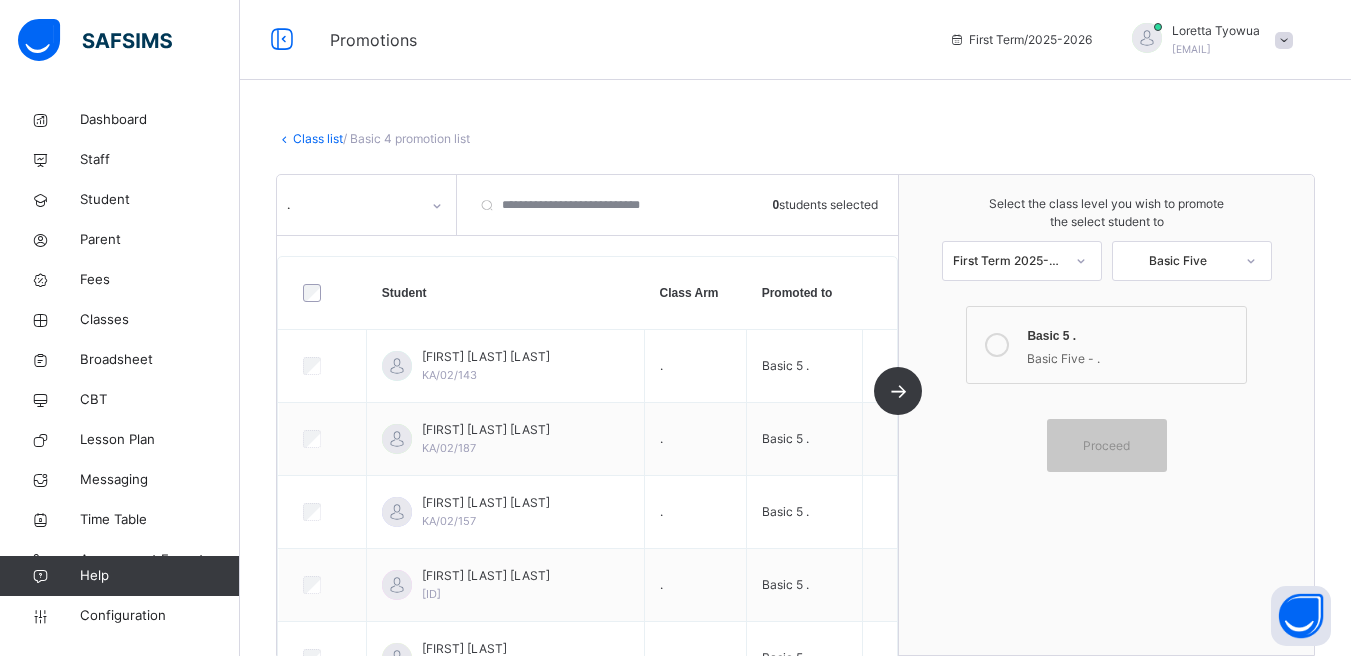 click on "Class list" at bounding box center (318, 138) 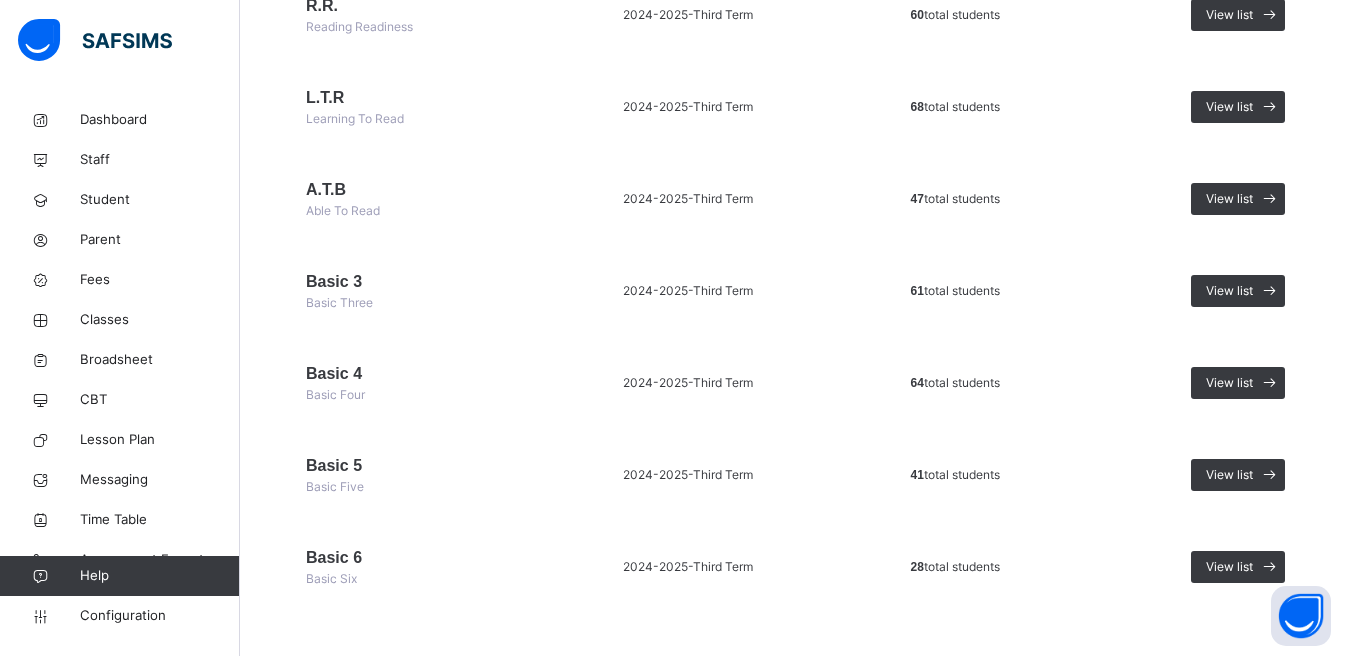 scroll, scrollTop: 582, scrollLeft: 0, axis: vertical 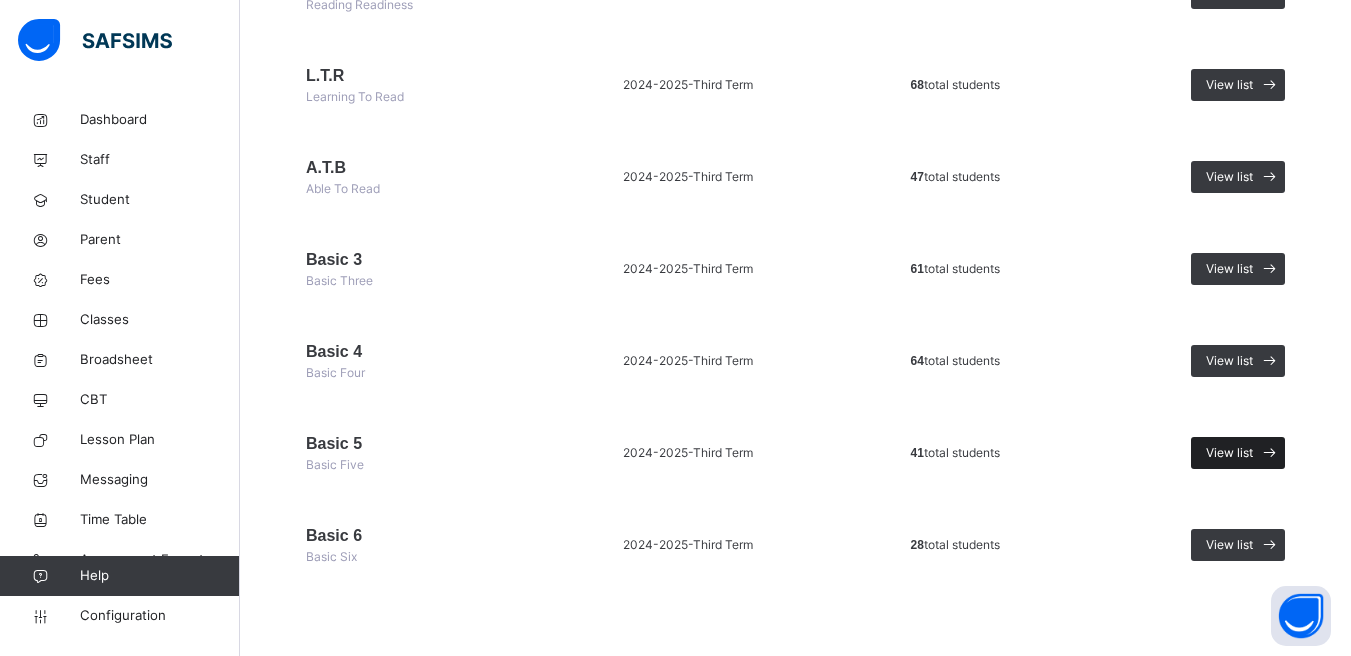 click on "View list" at bounding box center (1229, 453) 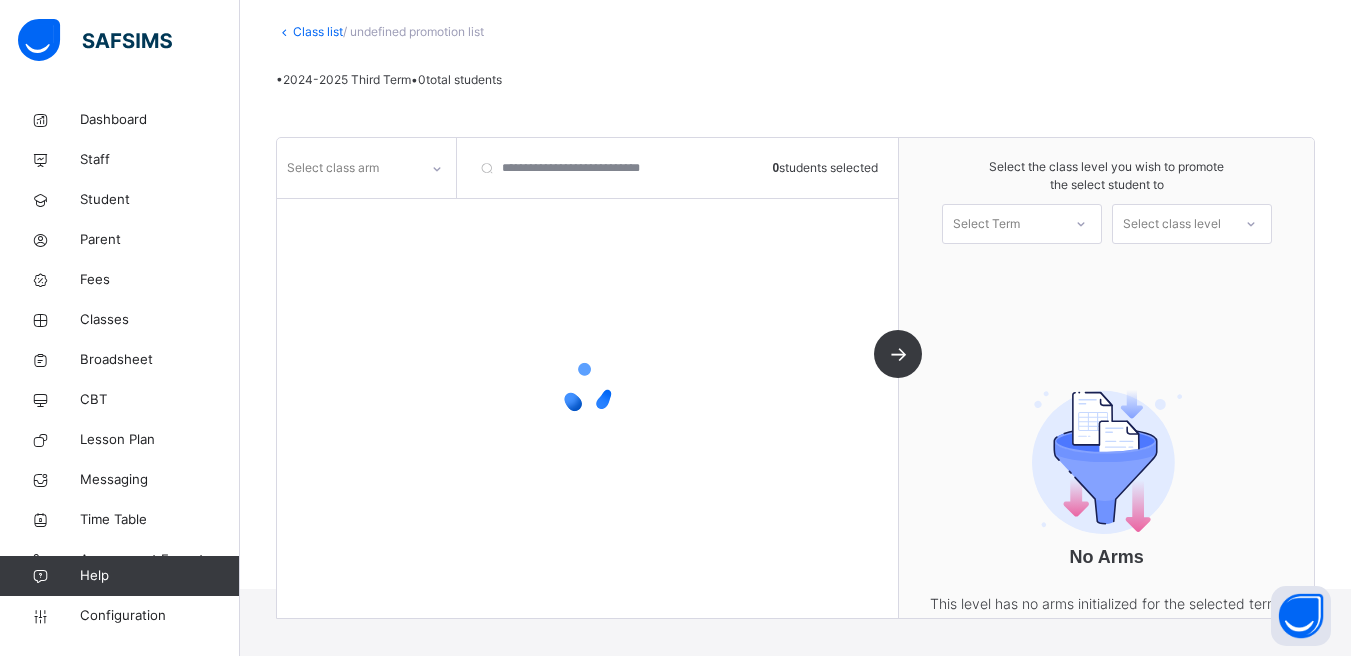 scroll, scrollTop: 196, scrollLeft: 0, axis: vertical 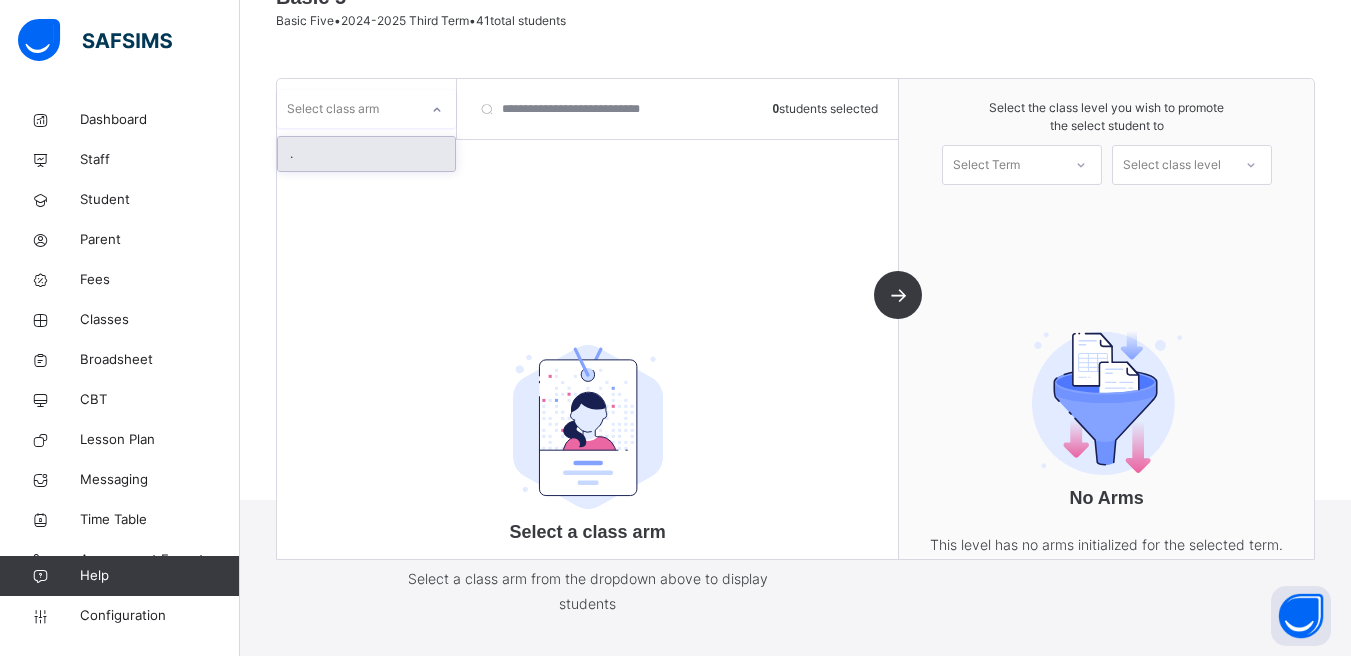 click on "Select class arm" at bounding box center [347, 109] 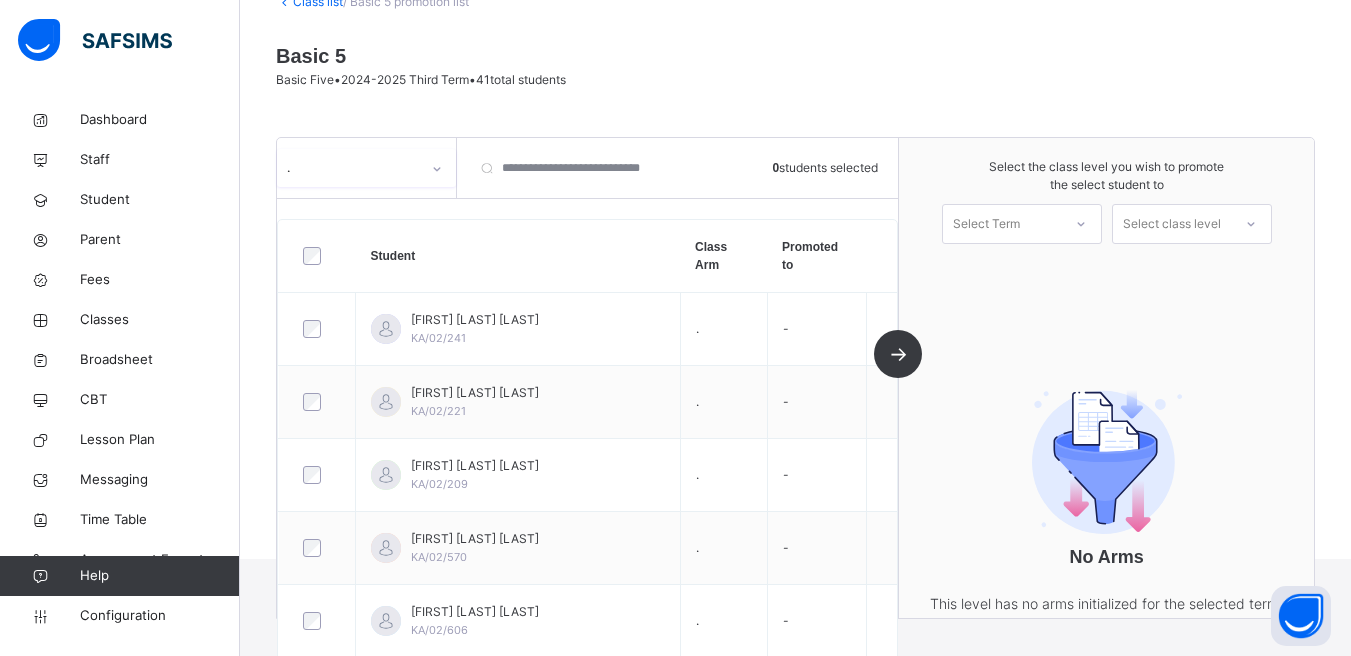 scroll, scrollTop: 196, scrollLeft: 0, axis: vertical 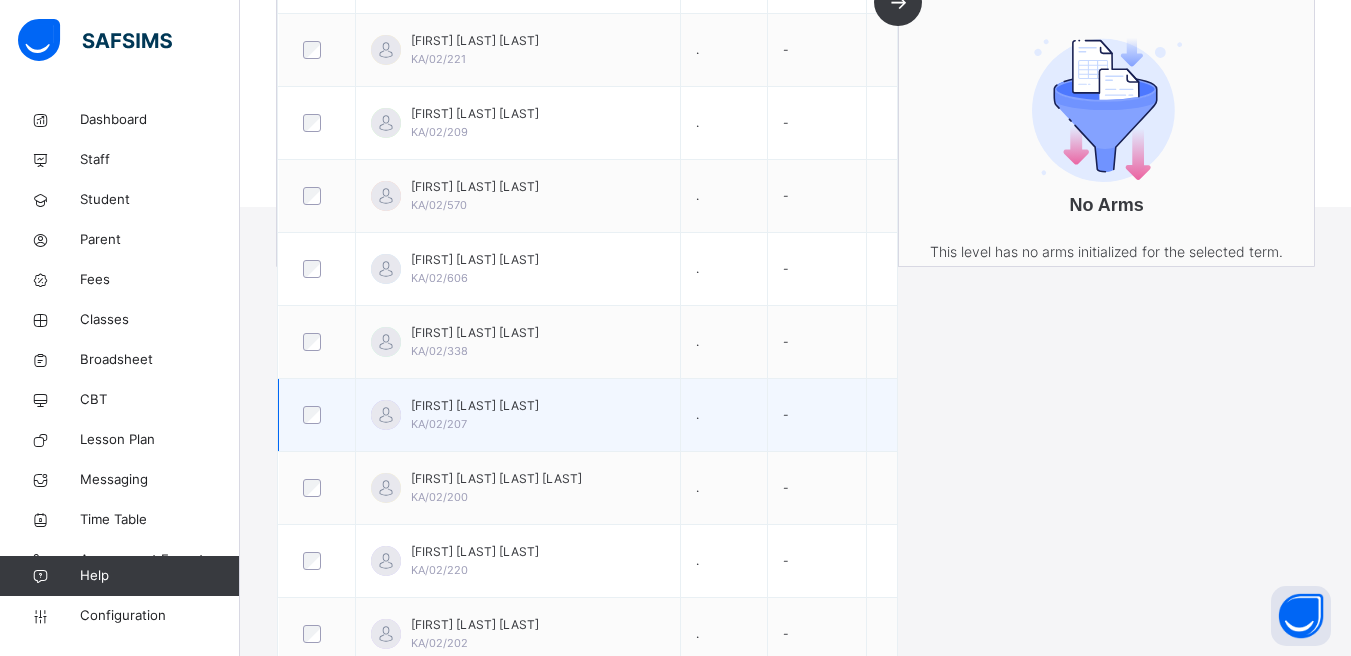 click at bounding box center (317, 415) 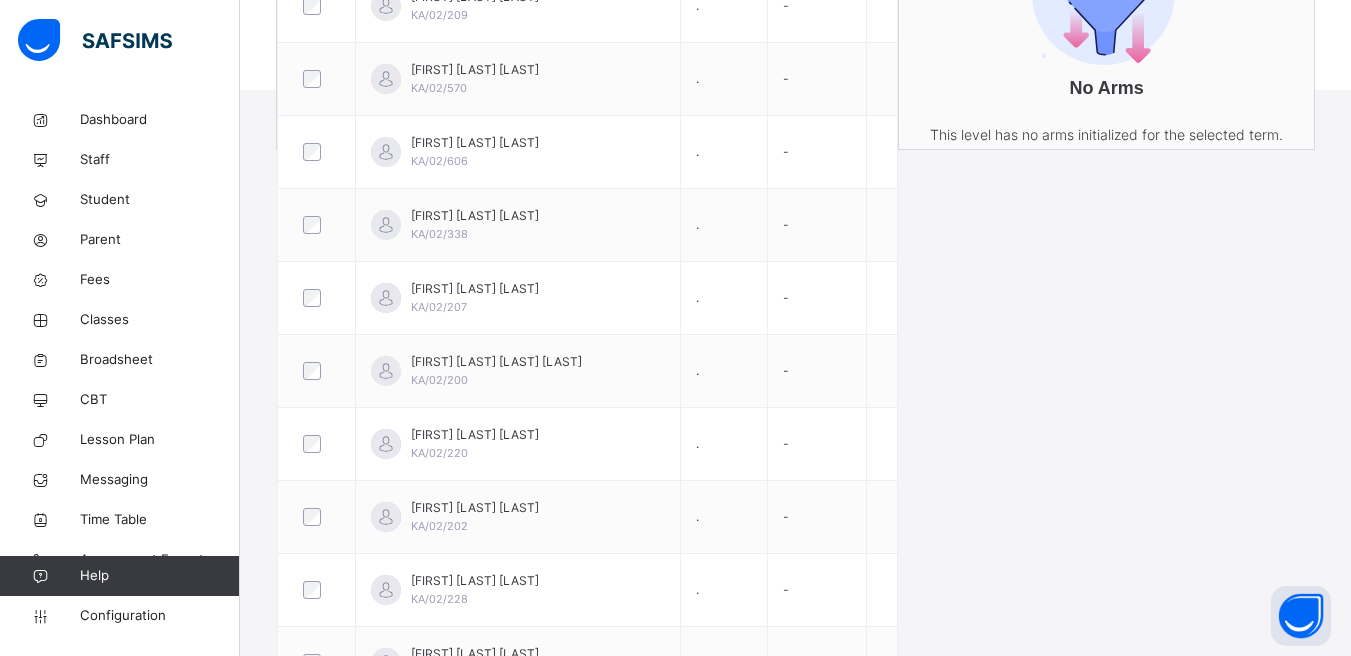 scroll, scrollTop: 611, scrollLeft: 0, axis: vertical 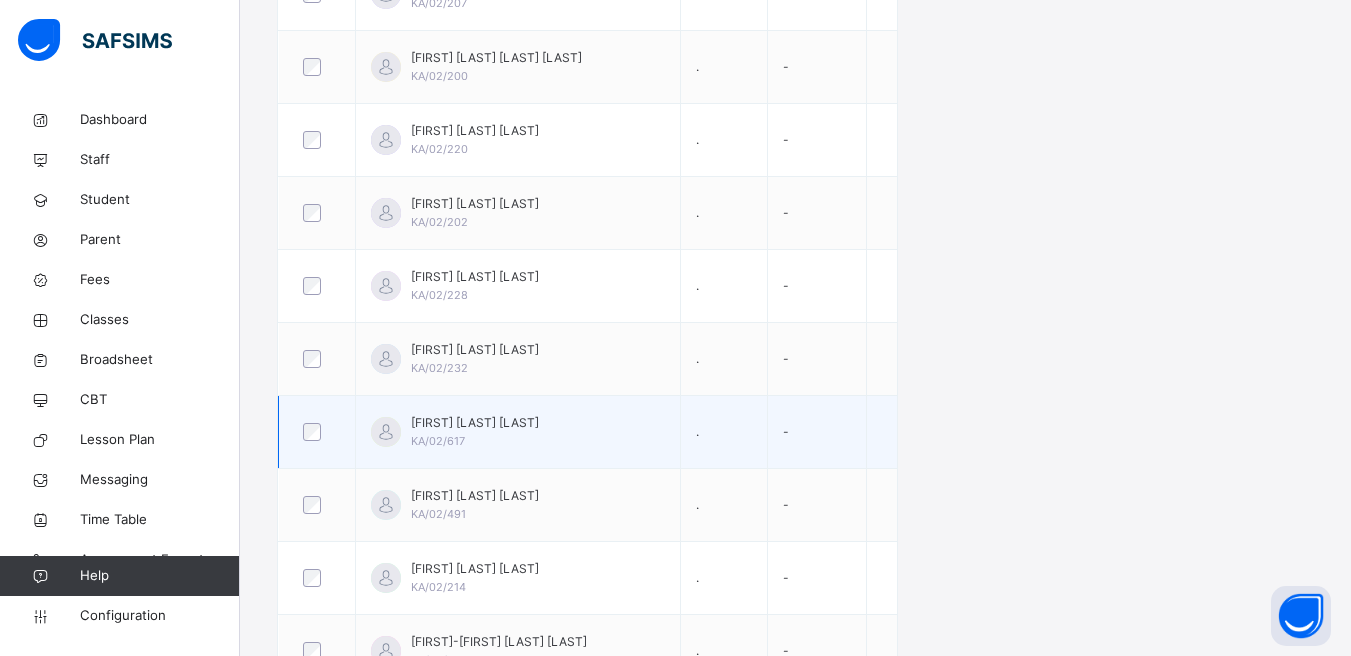 click at bounding box center [317, 432] 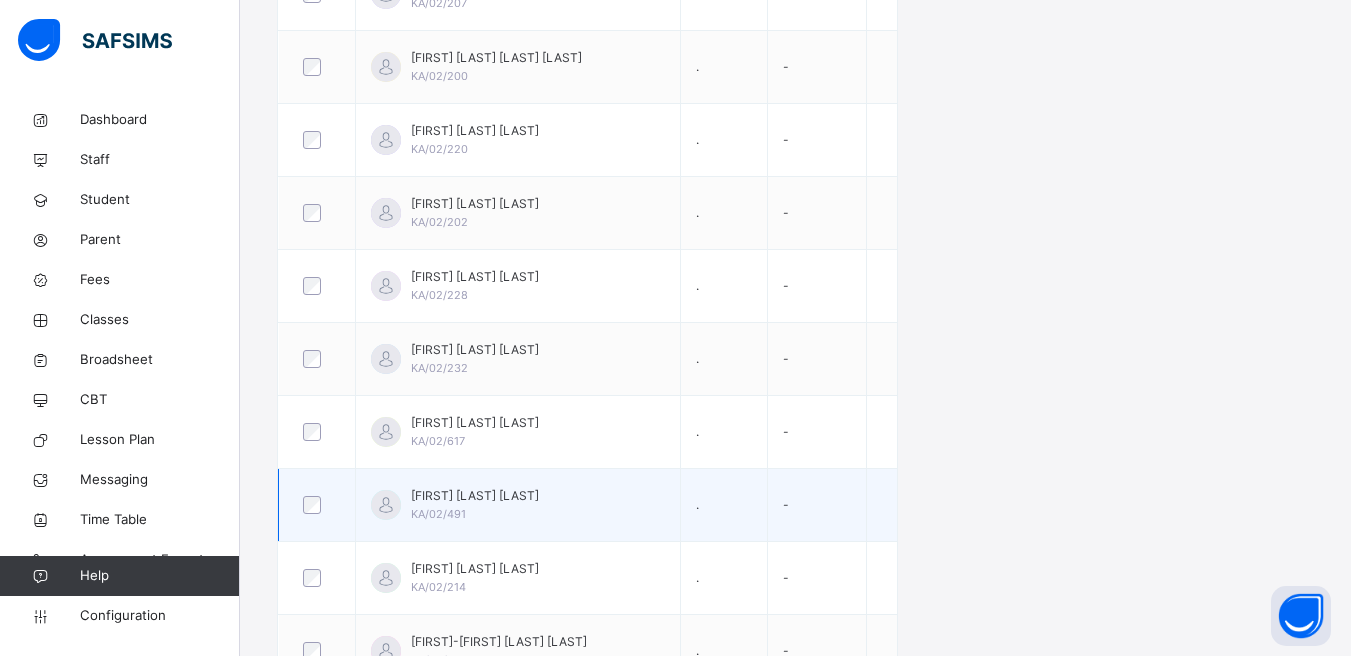 click at bounding box center (317, 505) 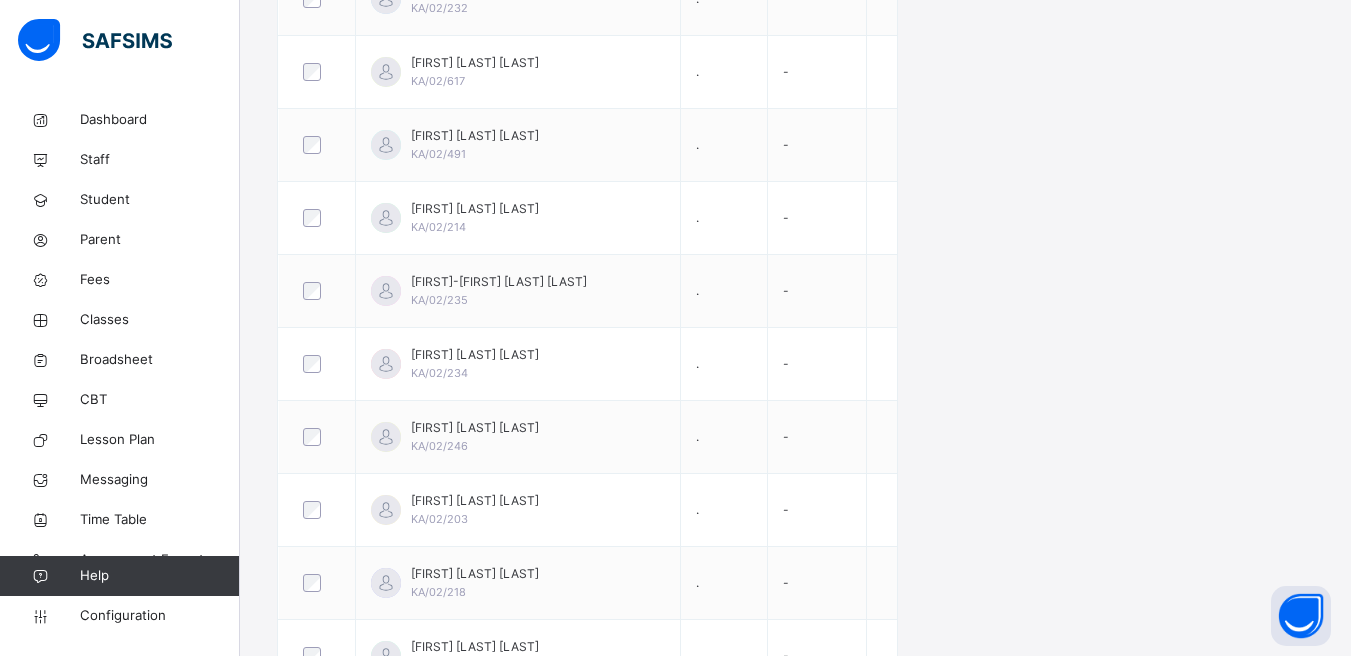 scroll, scrollTop: 1275, scrollLeft: 0, axis: vertical 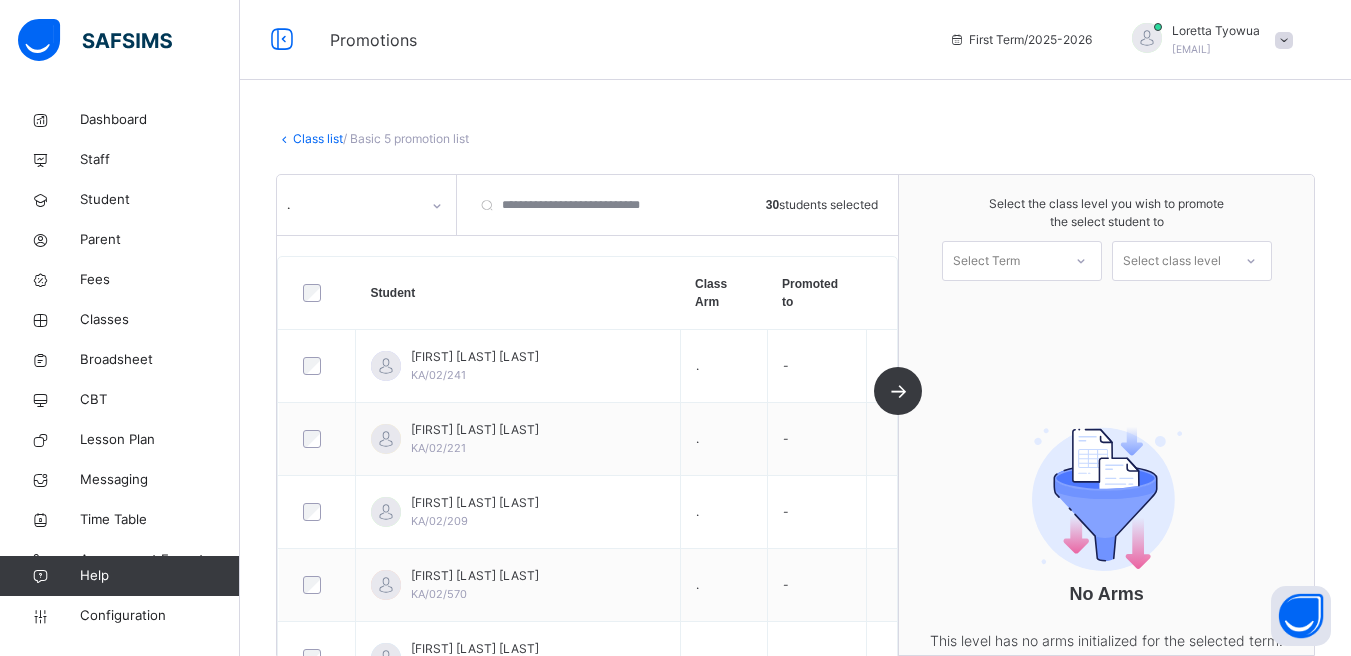 click 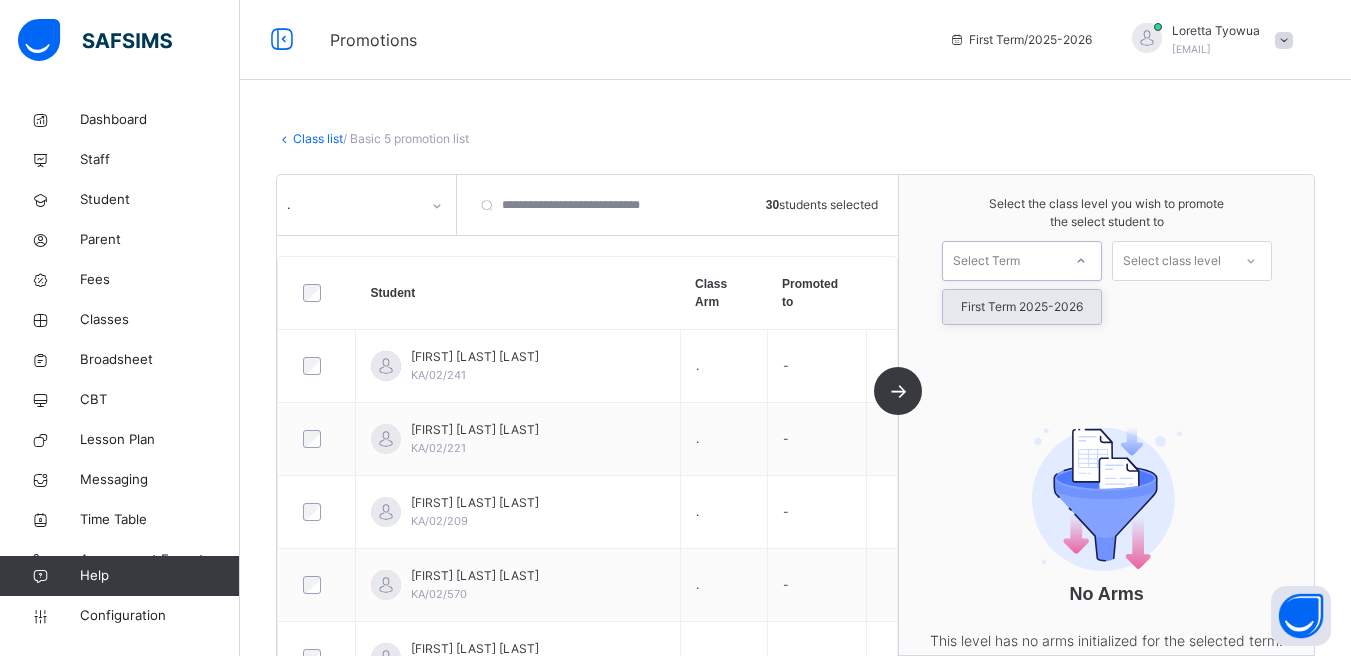 click on "First Term 2025-2026" at bounding box center [1022, 307] 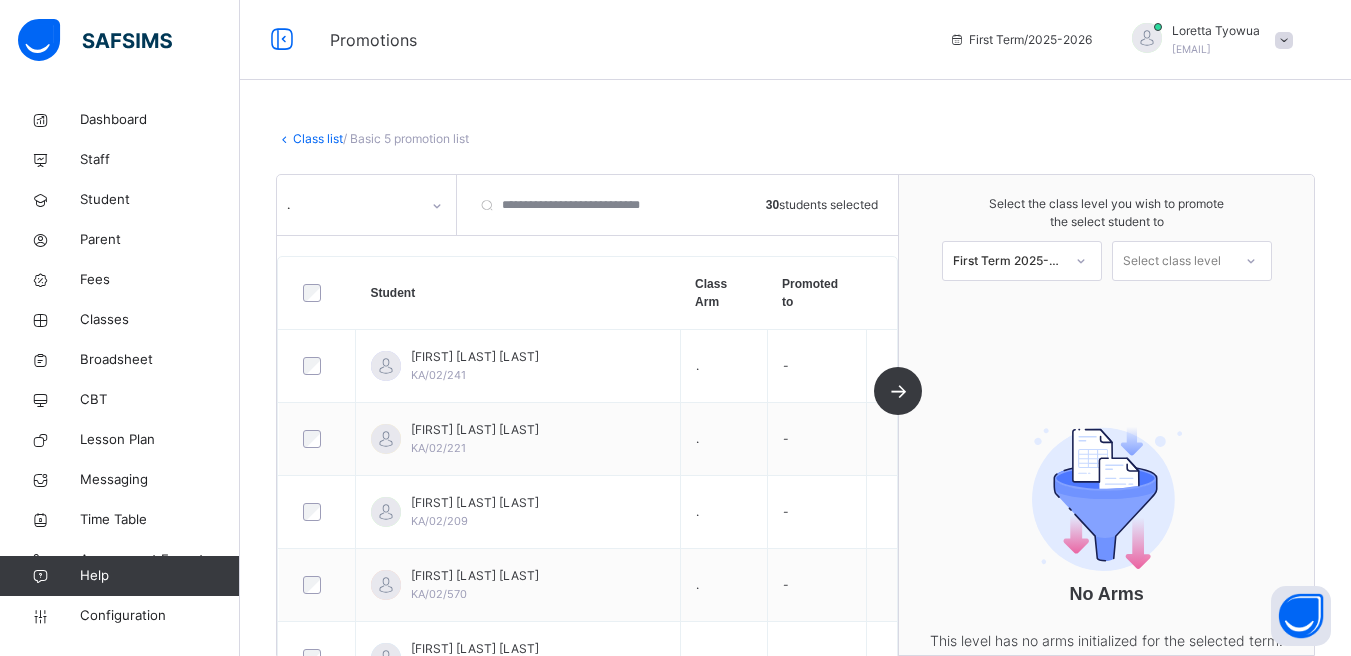 click on "Select the class level you wish to promote  the select student to First Term 2025-2026 Select class level" at bounding box center (1106, 238) 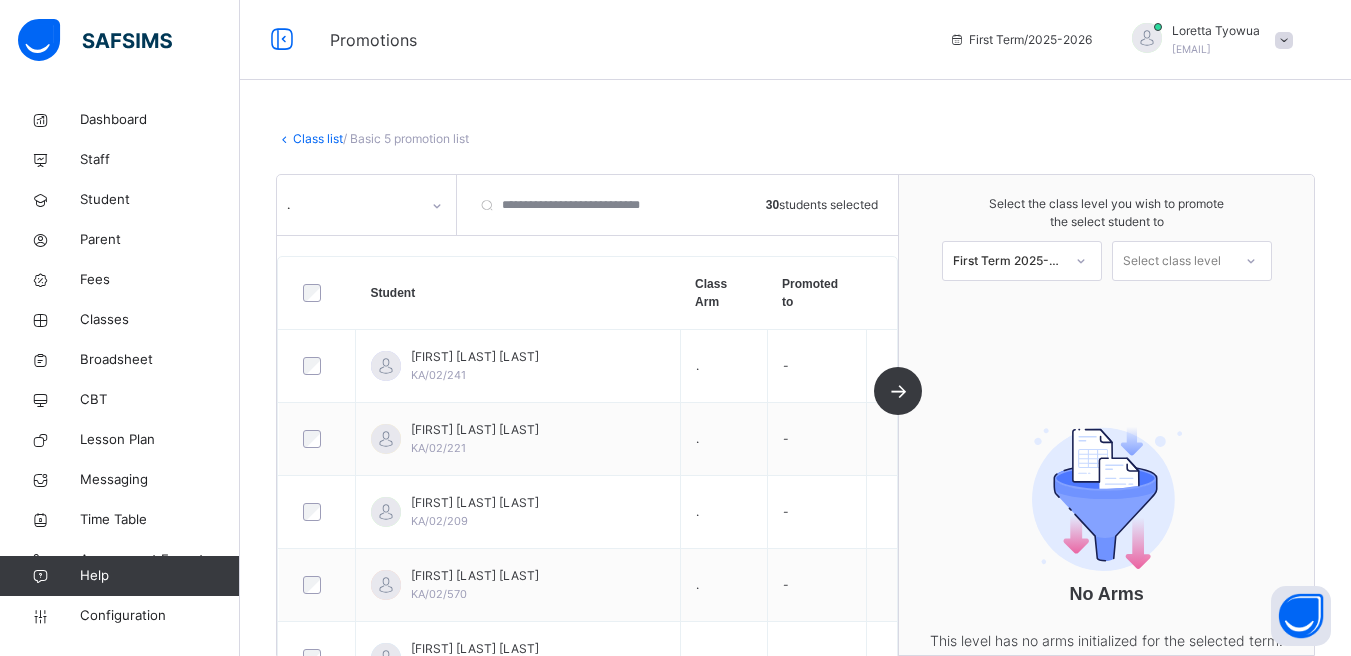 click at bounding box center [1251, 261] 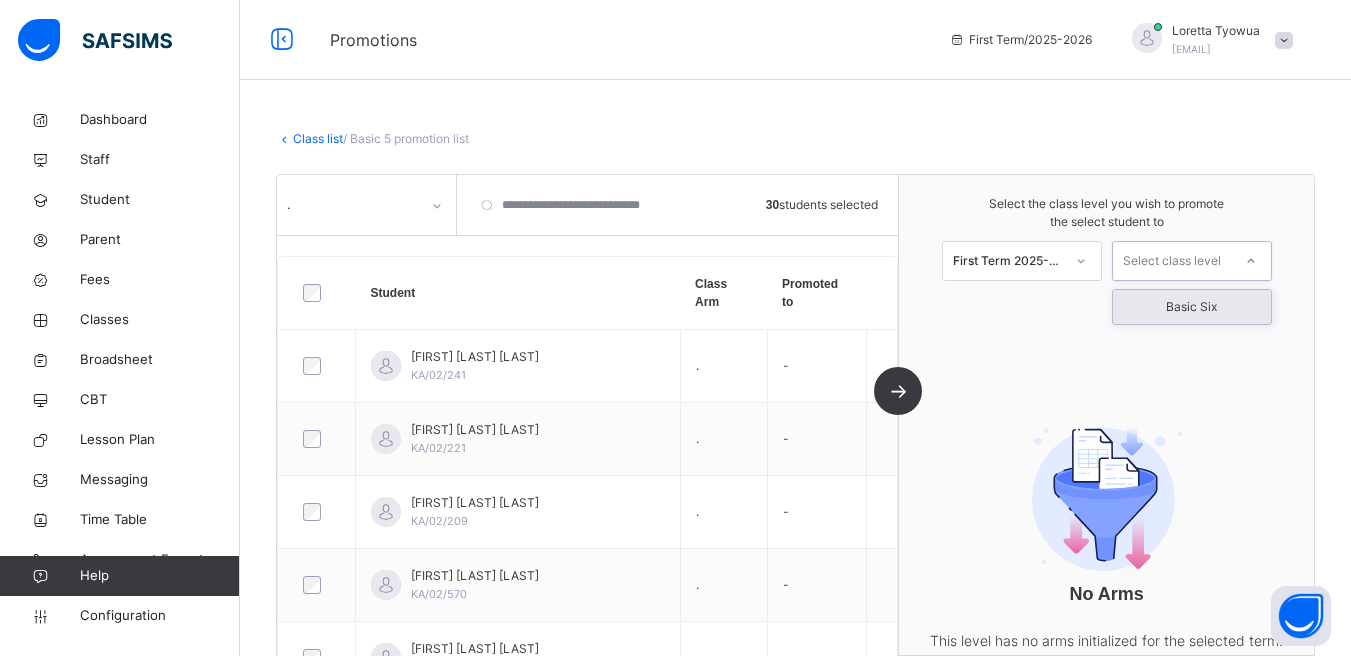 click on "Basic Six" at bounding box center (1192, 307) 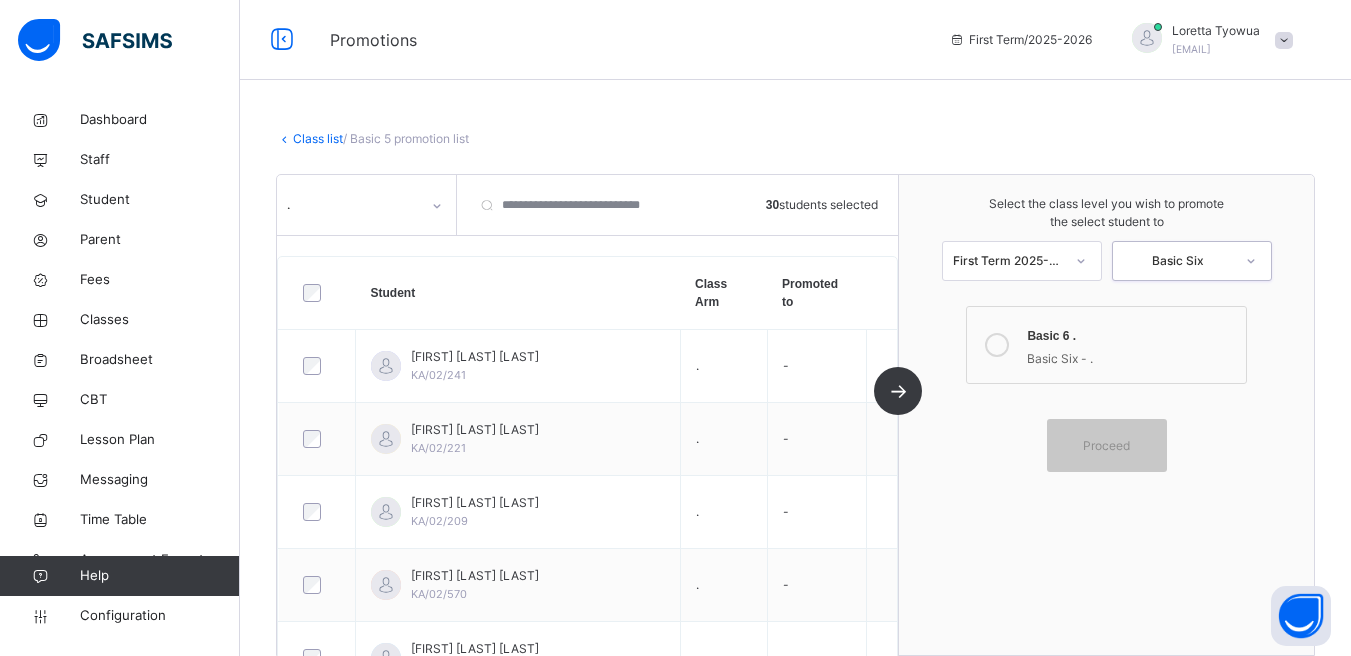 click on "Basic Six - ." at bounding box center [1131, 356] 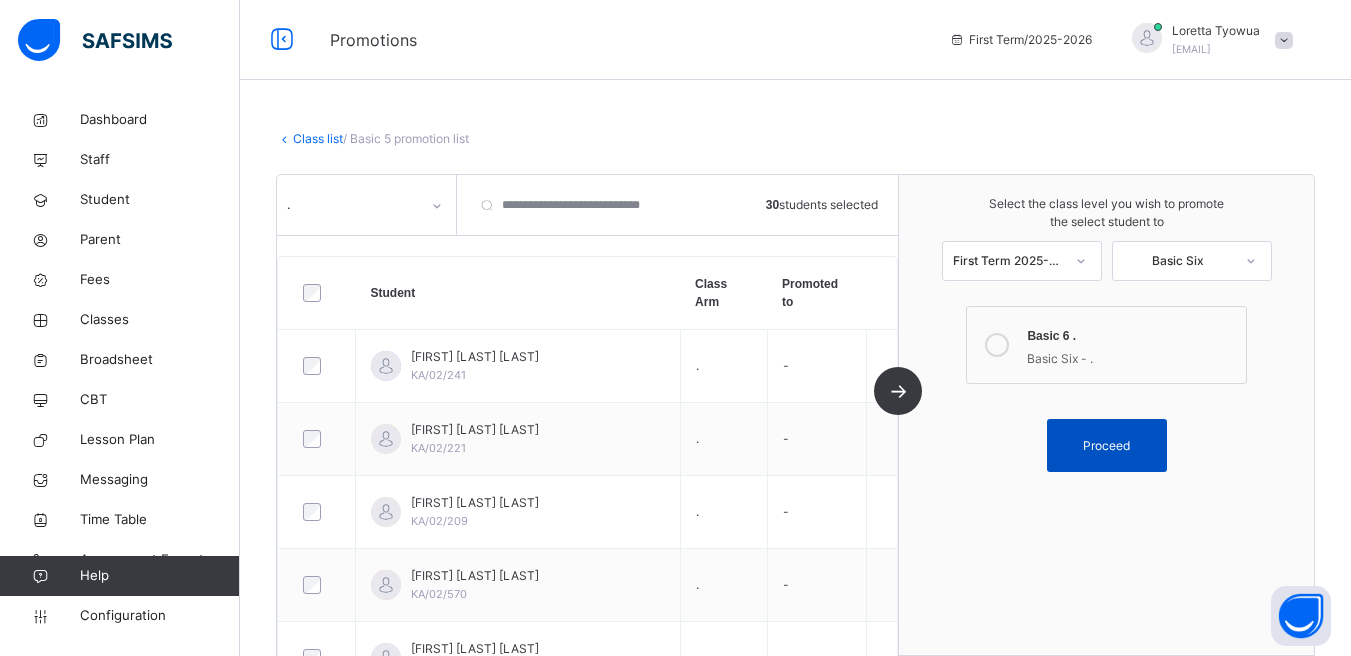 click on "Proceed" at bounding box center [1106, 445] 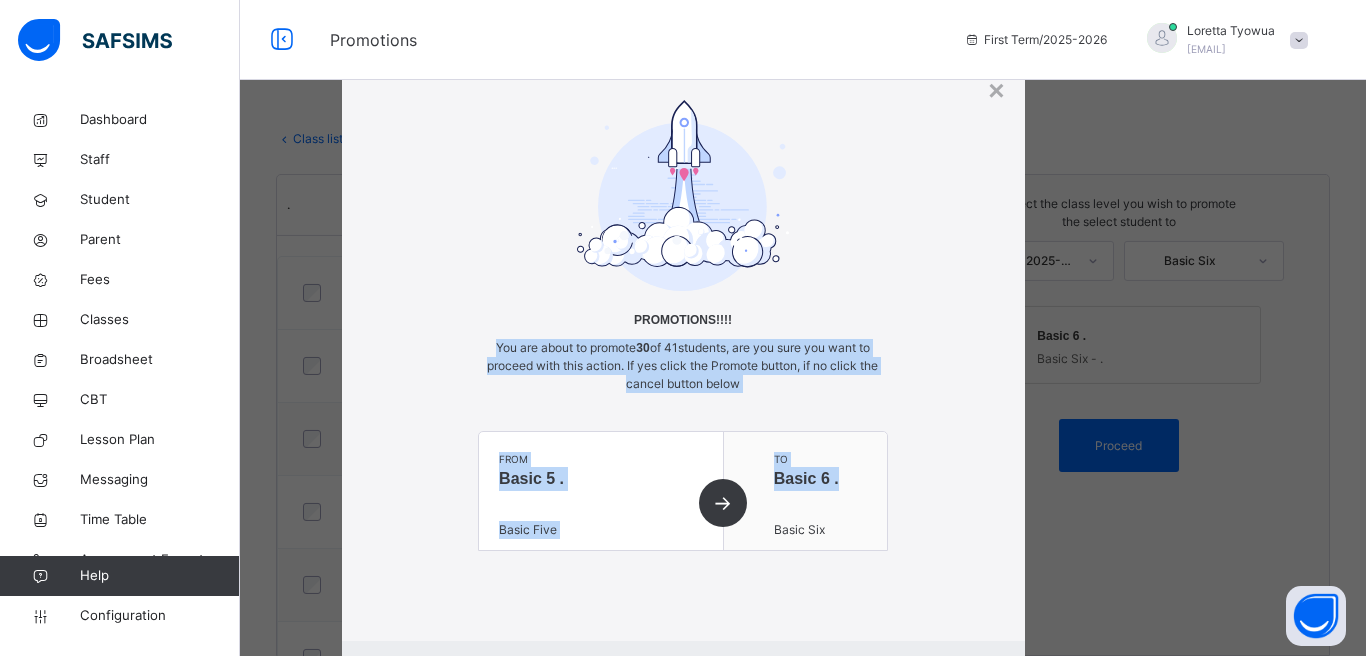 click on "× Promotions!!!! You are about to promote  30  of   41  students, are you sure you want to proceed with this action. If yes click the Promote button, if no click the cancel button below from Basic 5   . Basic Five to Basic 6   . Basic Six Cancel Promote" at bounding box center (683, 328) 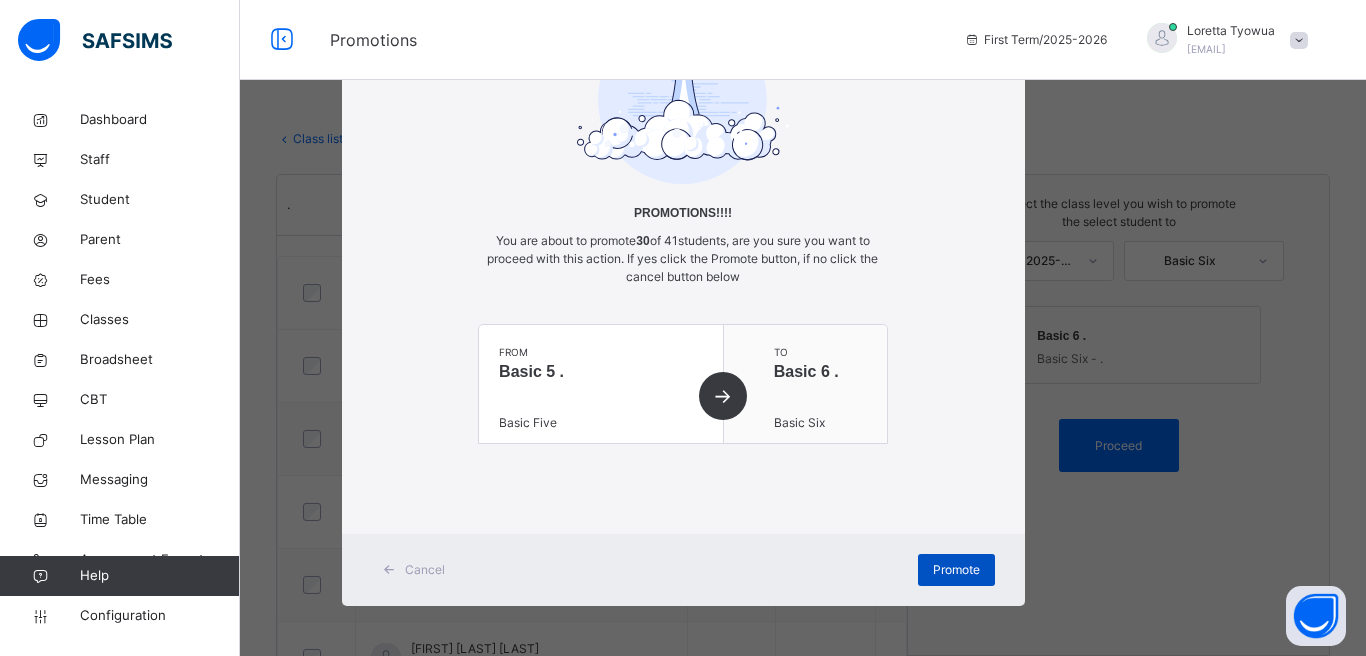 click on "Promote" at bounding box center (956, 570) 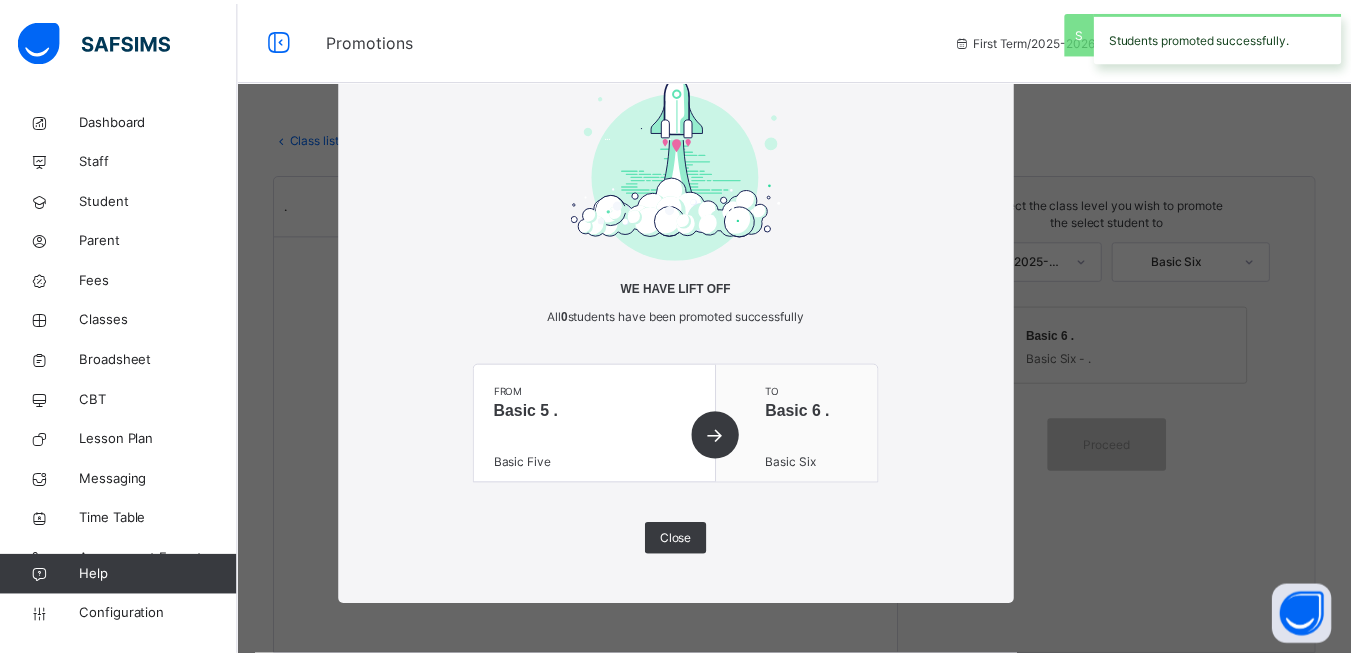 scroll, scrollTop: 31, scrollLeft: 0, axis: vertical 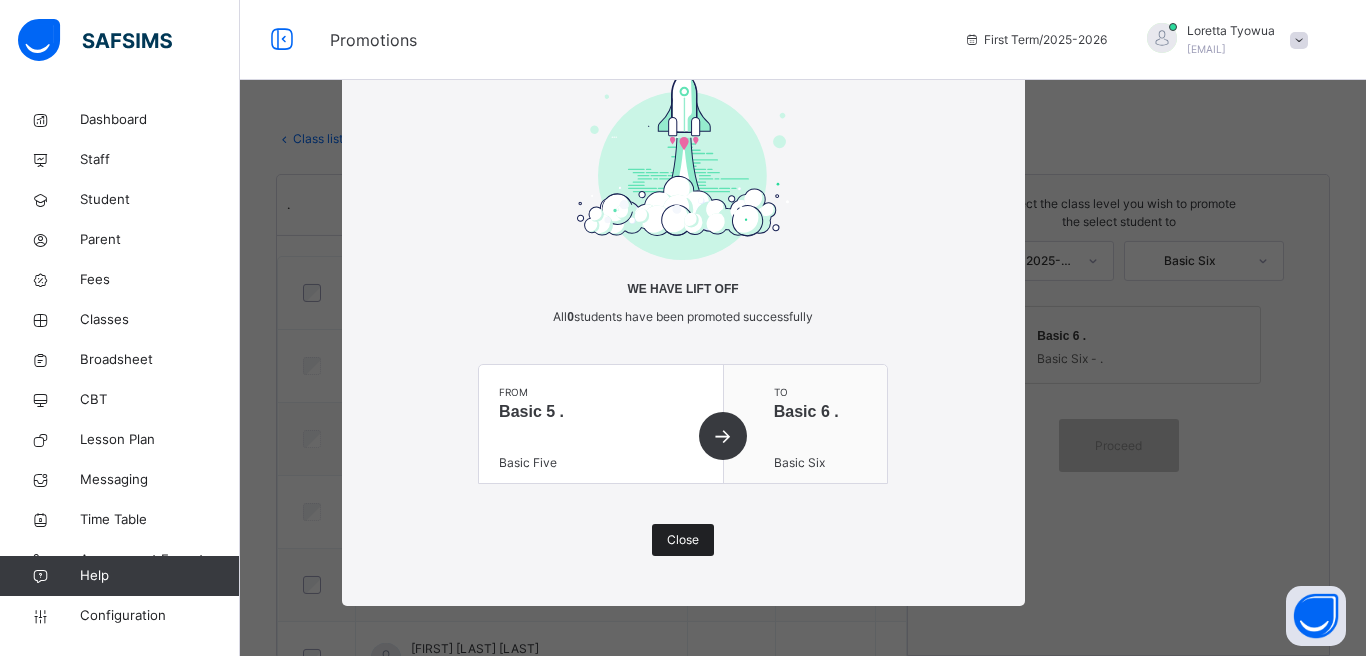 click on "Close" at bounding box center (683, 540) 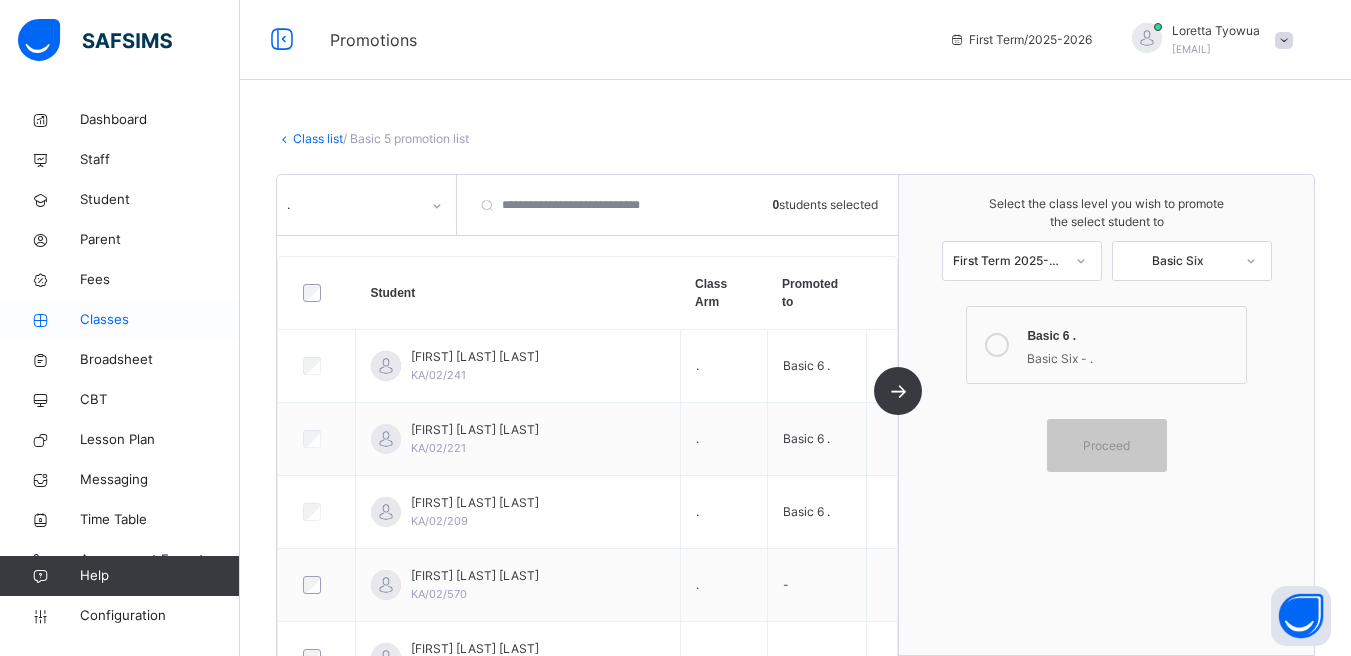 click on "Classes" at bounding box center (160, 320) 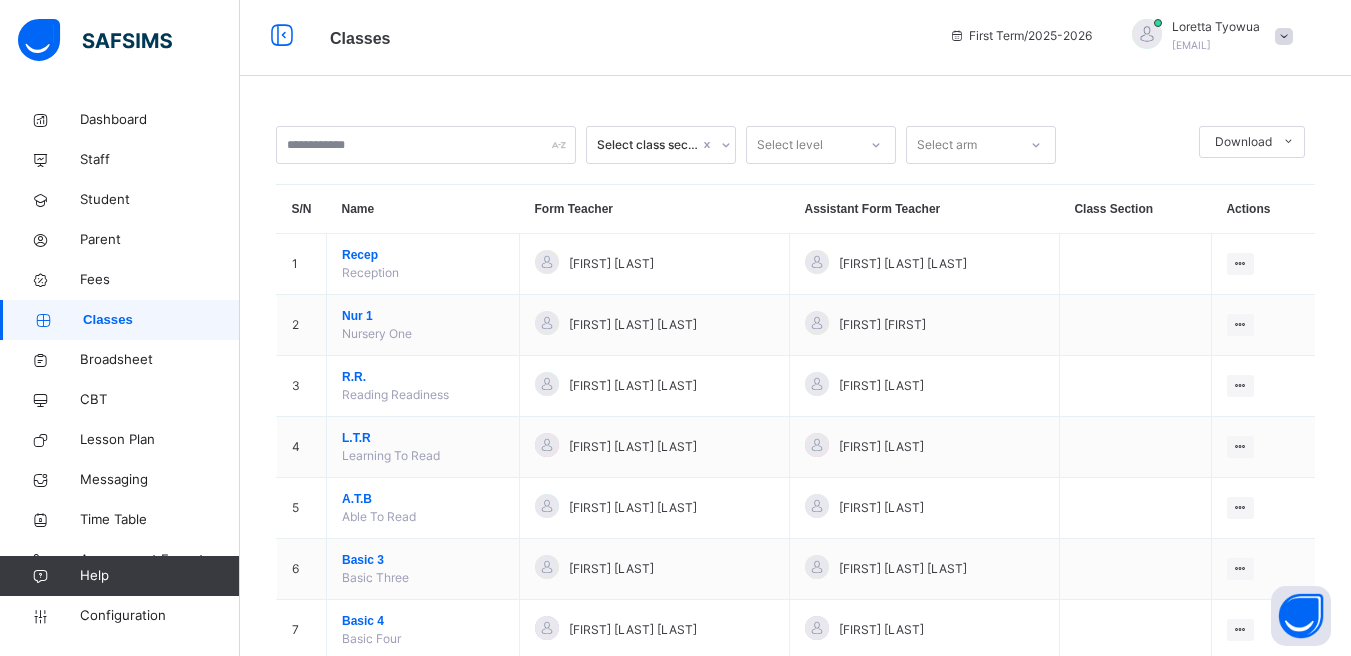 scroll, scrollTop: 181, scrollLeft: 0, axis: vertical 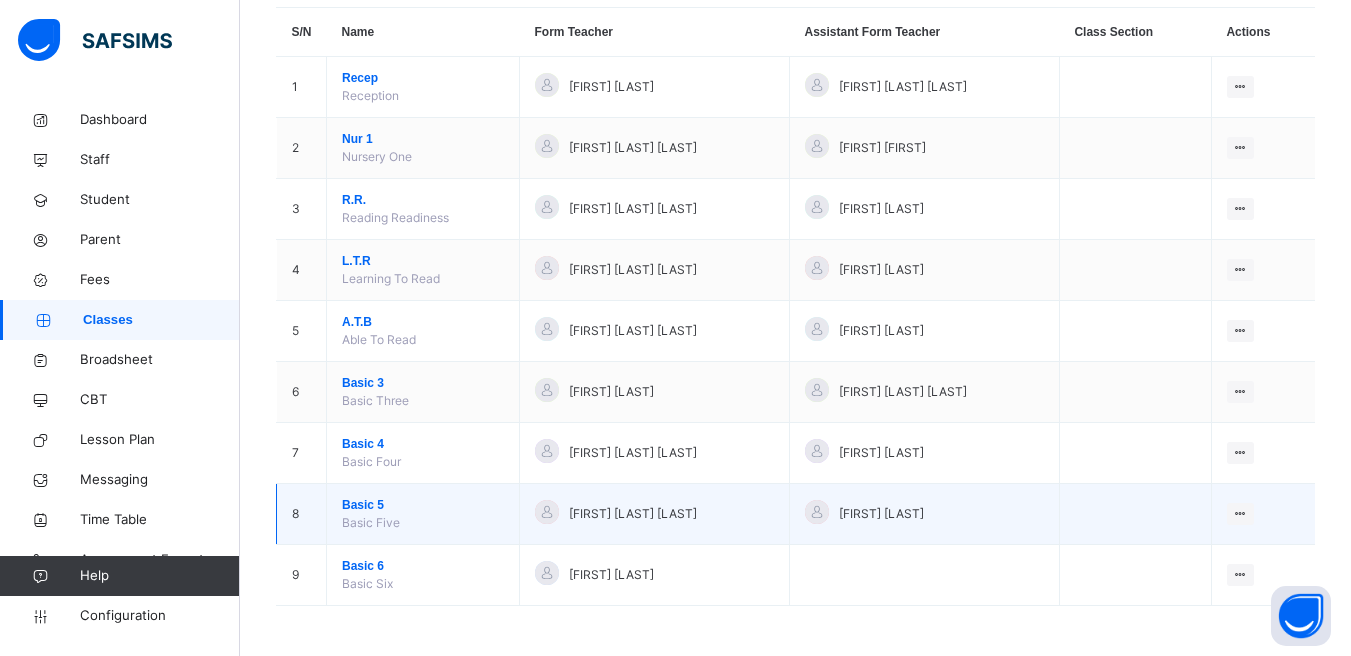 click on "Basic 5" at bounding box center (423, 505) 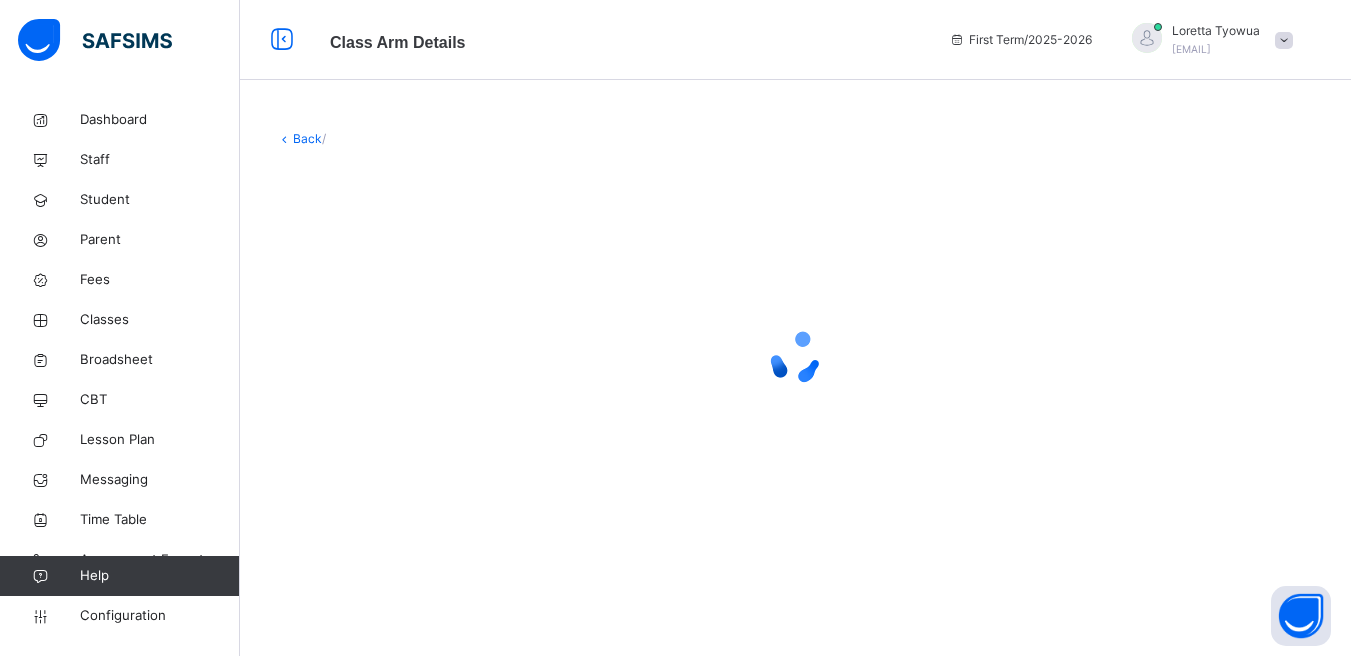 scroll, scrollTop: 0, scrollLeft: 0, axis: both 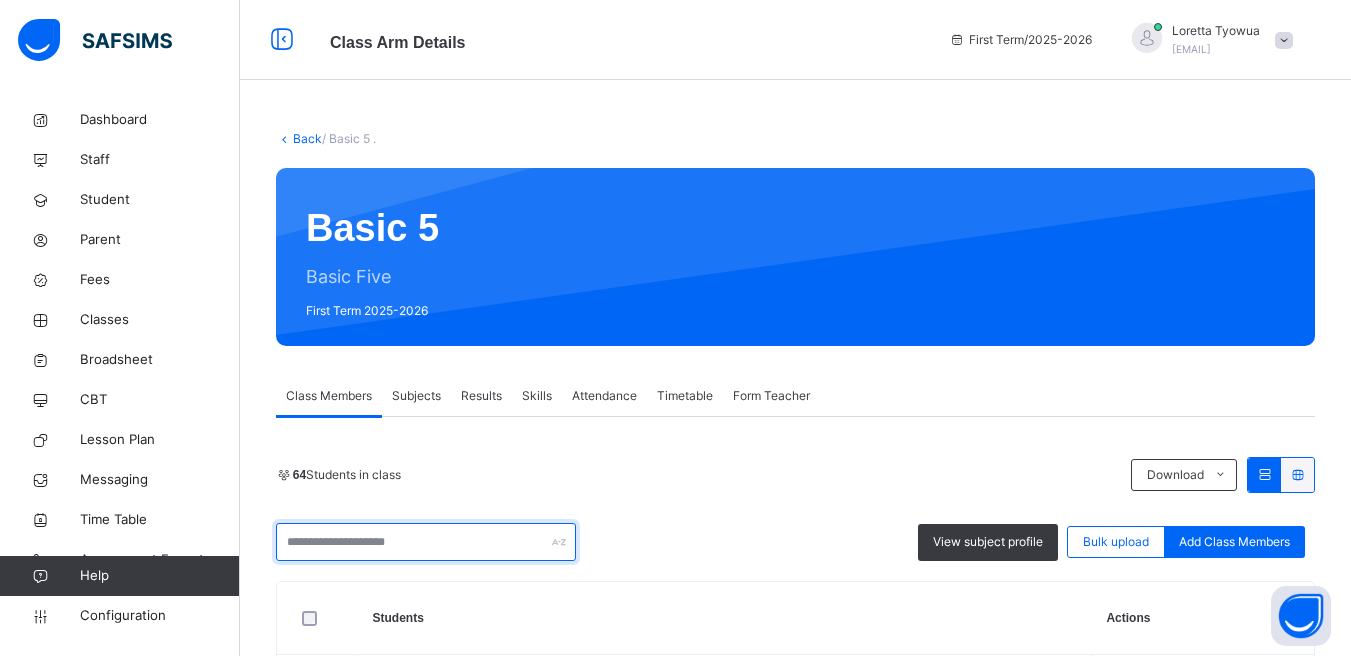 click at bounding box center (426, 542) 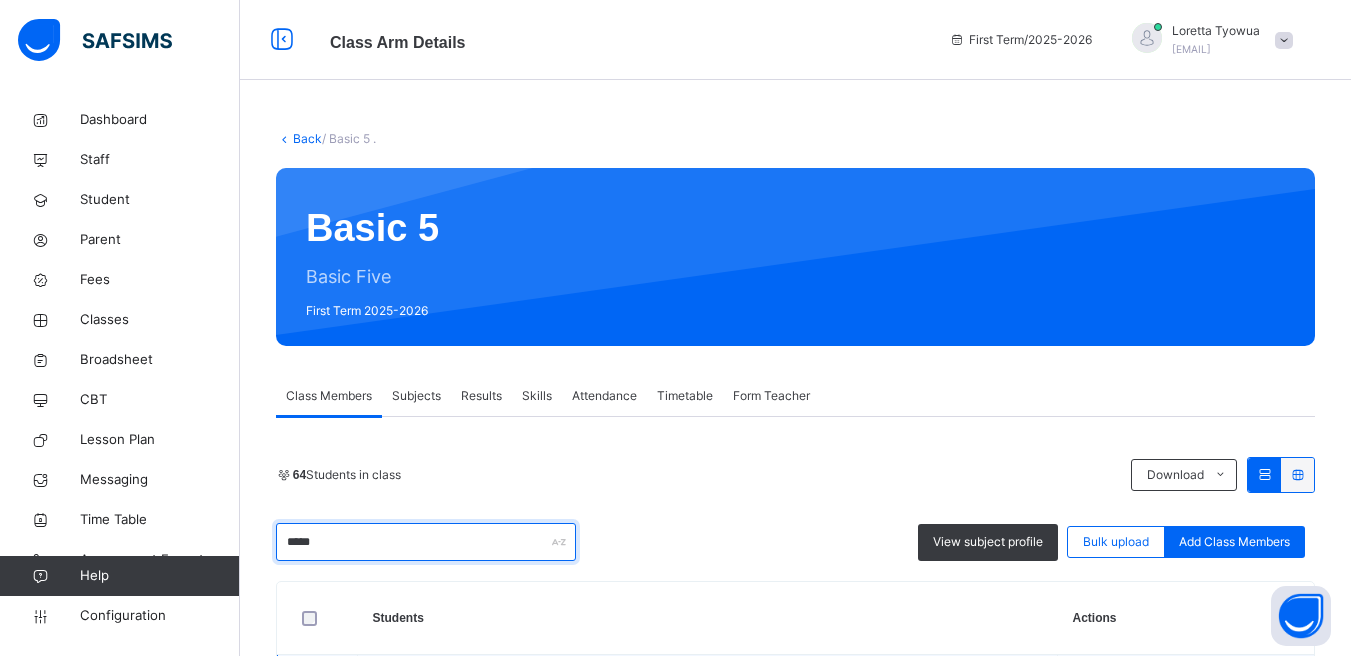 scroll, scrollTop: 528, scrollLeft: 0, axis: vertical 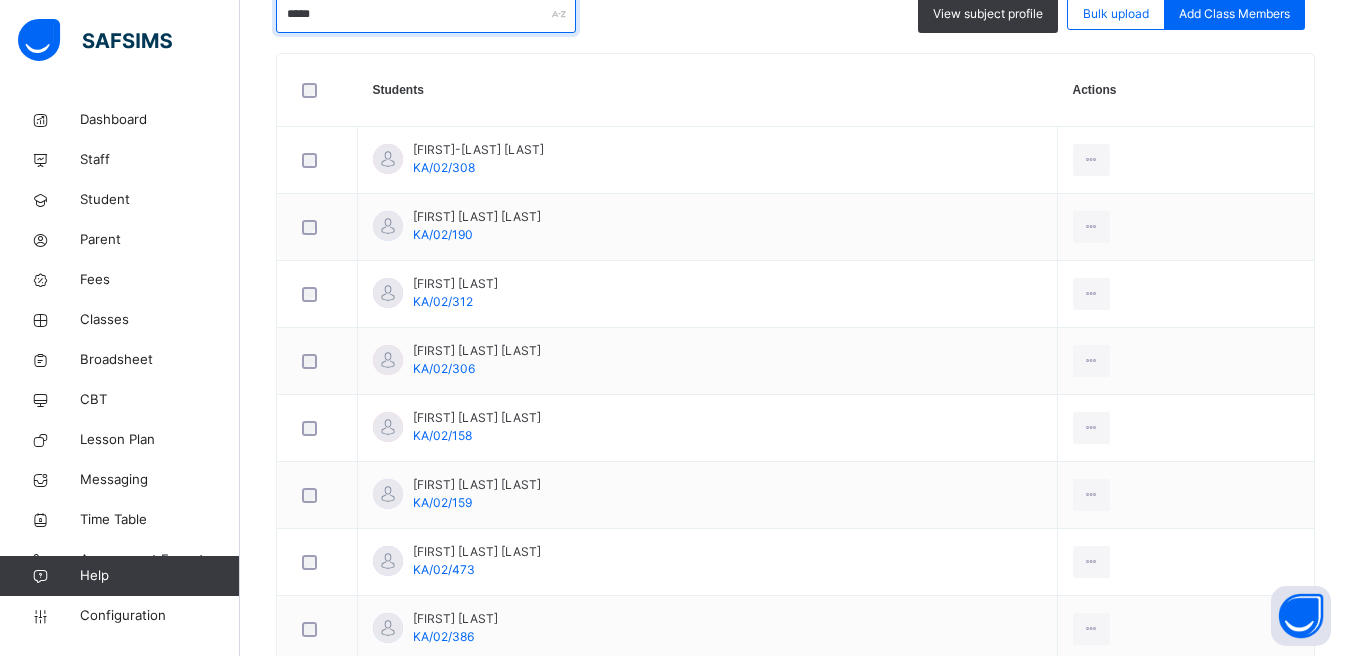type on "*****" 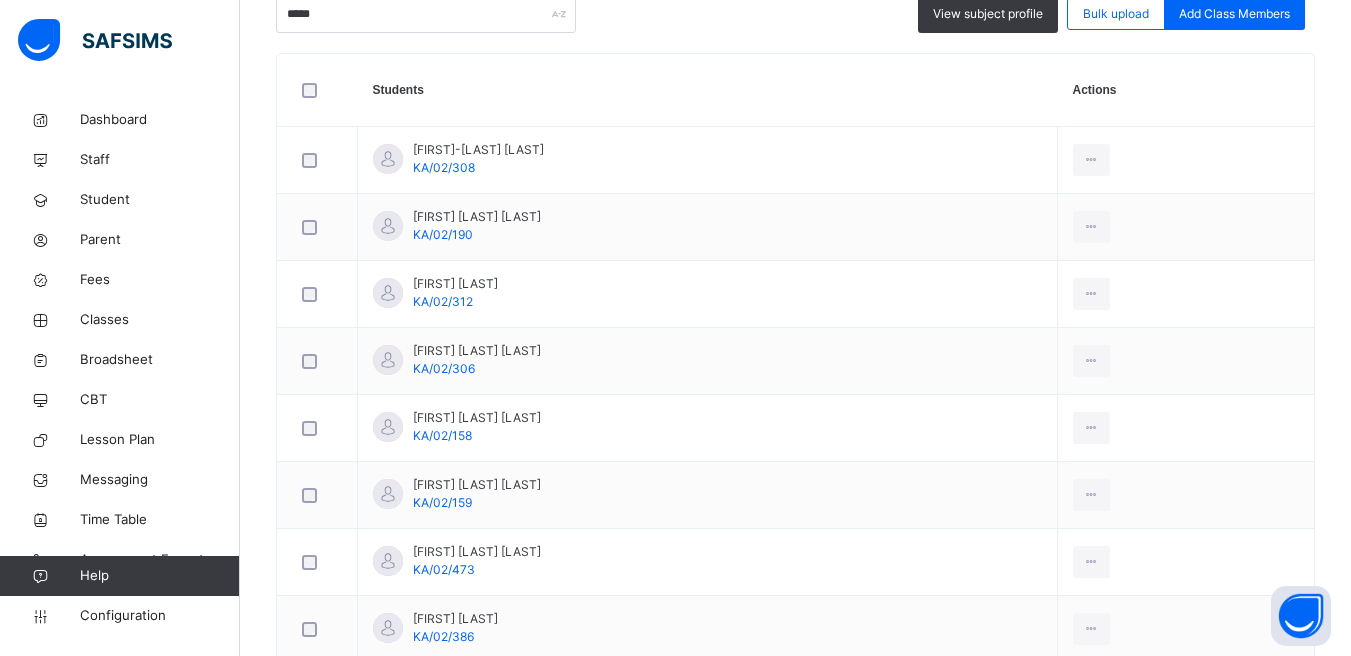 click on "Remove from Class" at bounding box center (0, 0) 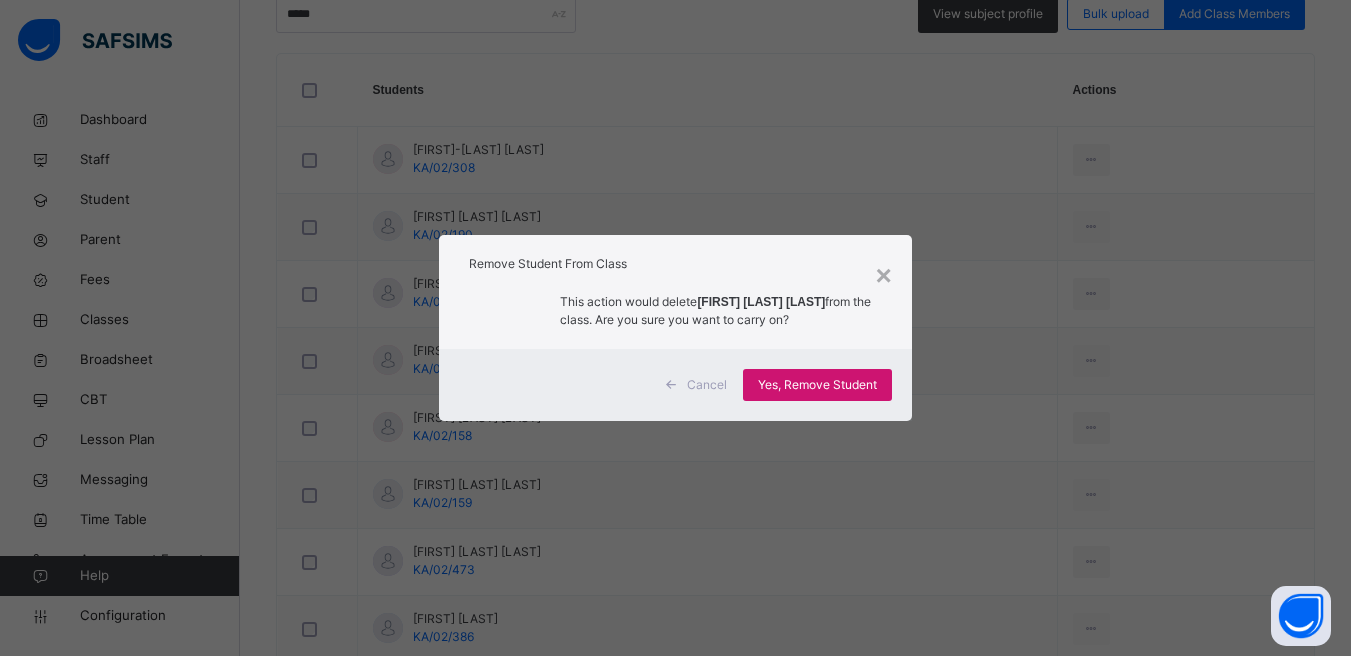 click on "Yes, Remove Student" at bounding box center [817, 385] 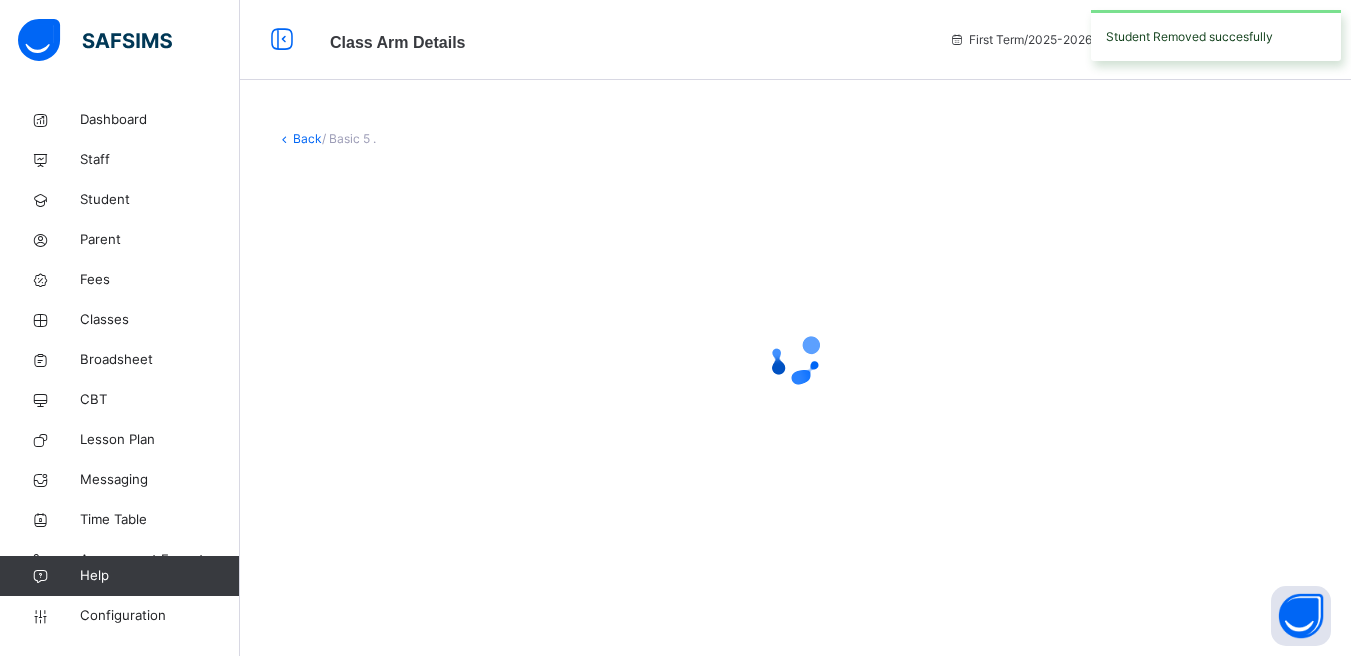 scroll, scrollTop: 0, scrollLeft: 0, axis: both 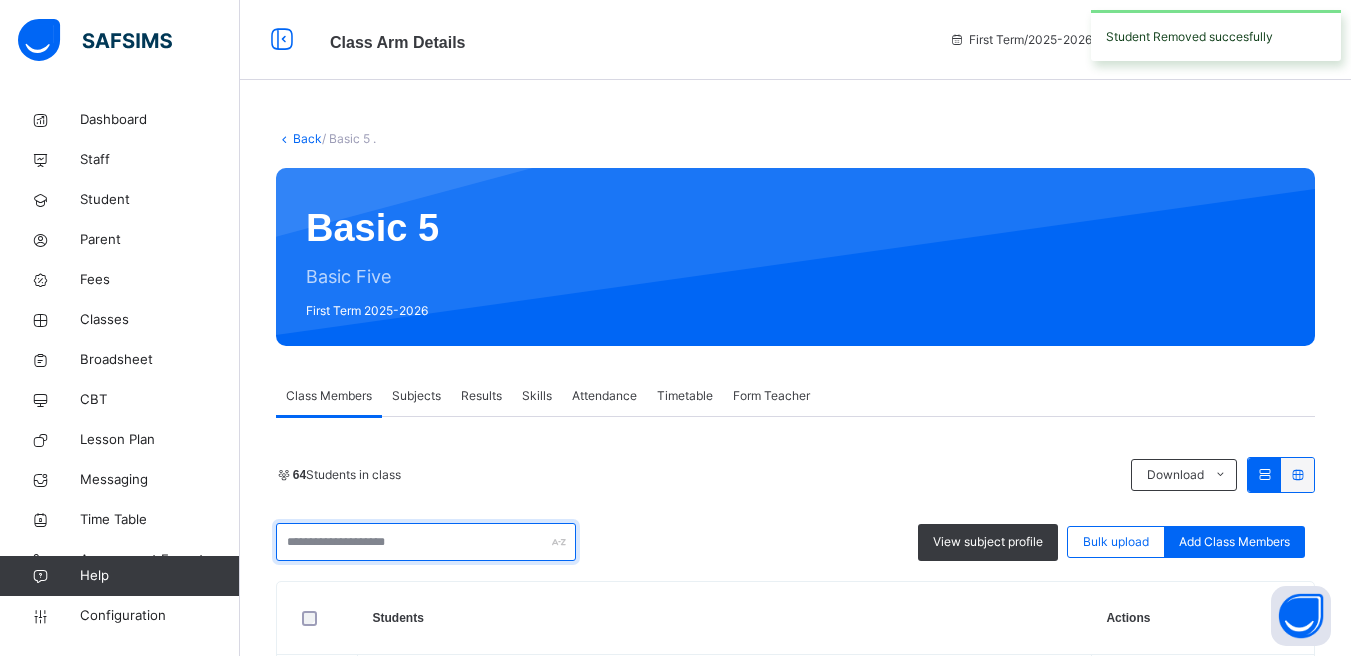 click at bounding box center (426, 542) 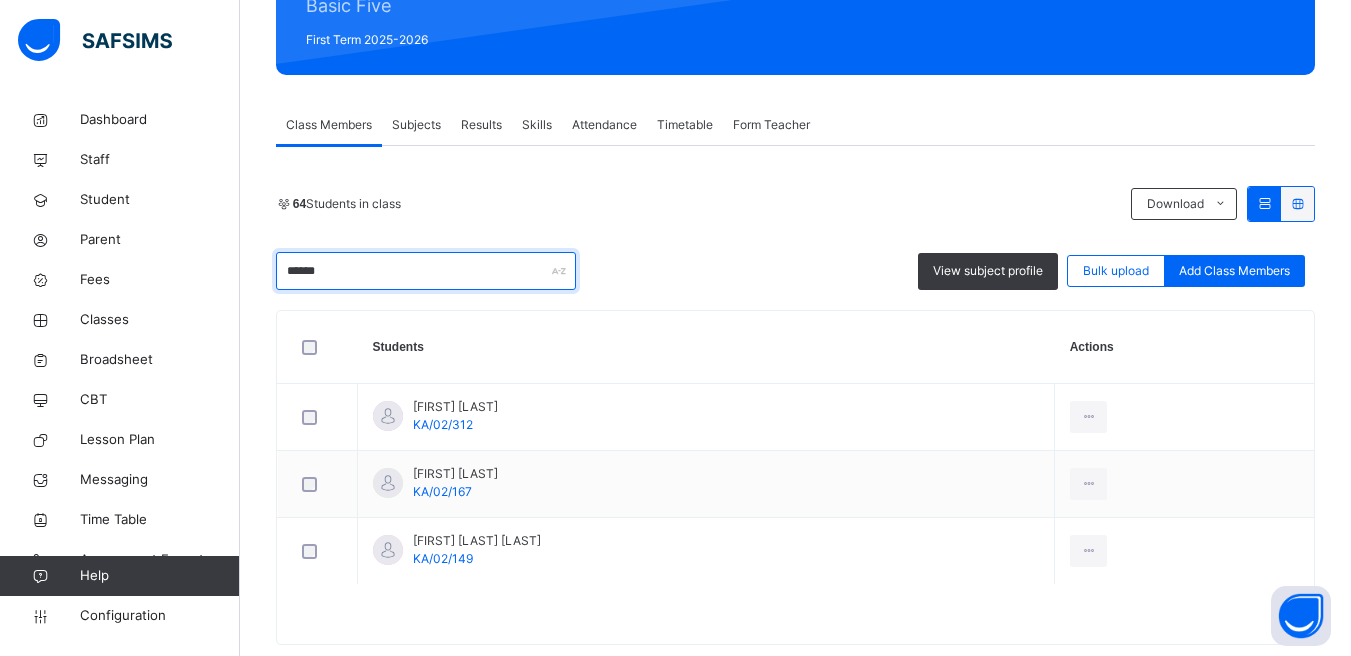 scroll, scrollTop: 310, scrollLeft: 0, axis: vertical 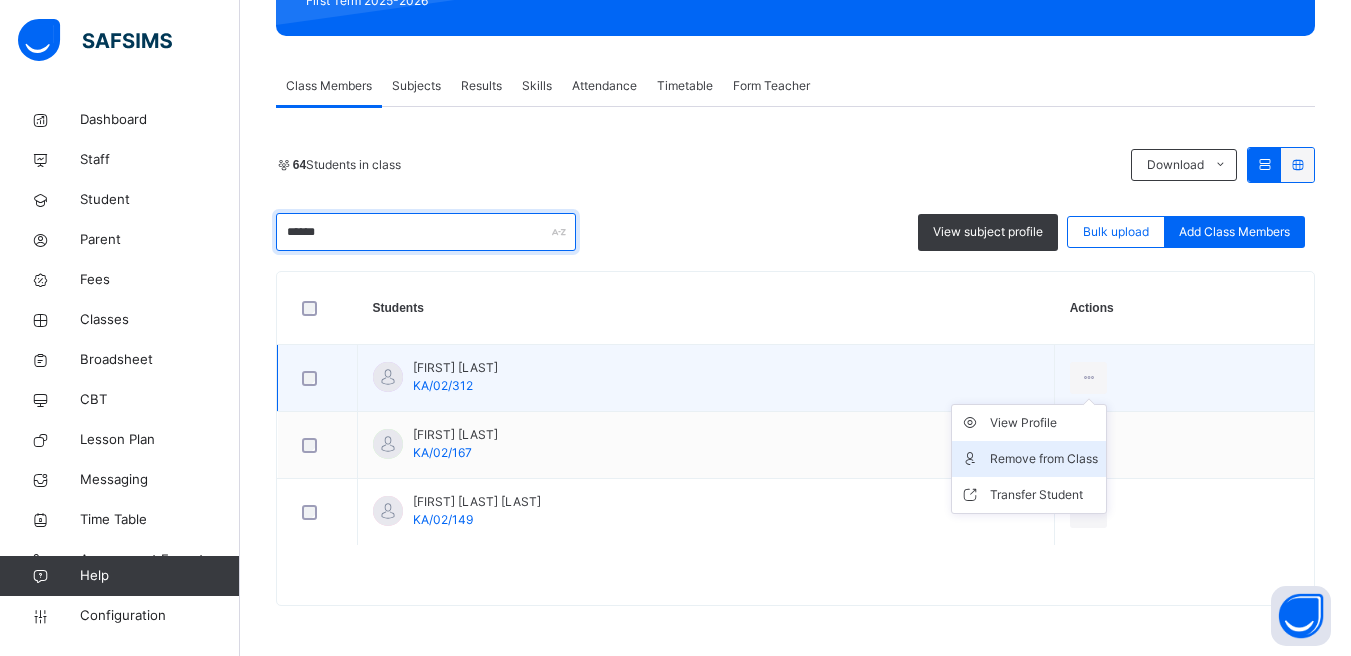 type on "******" 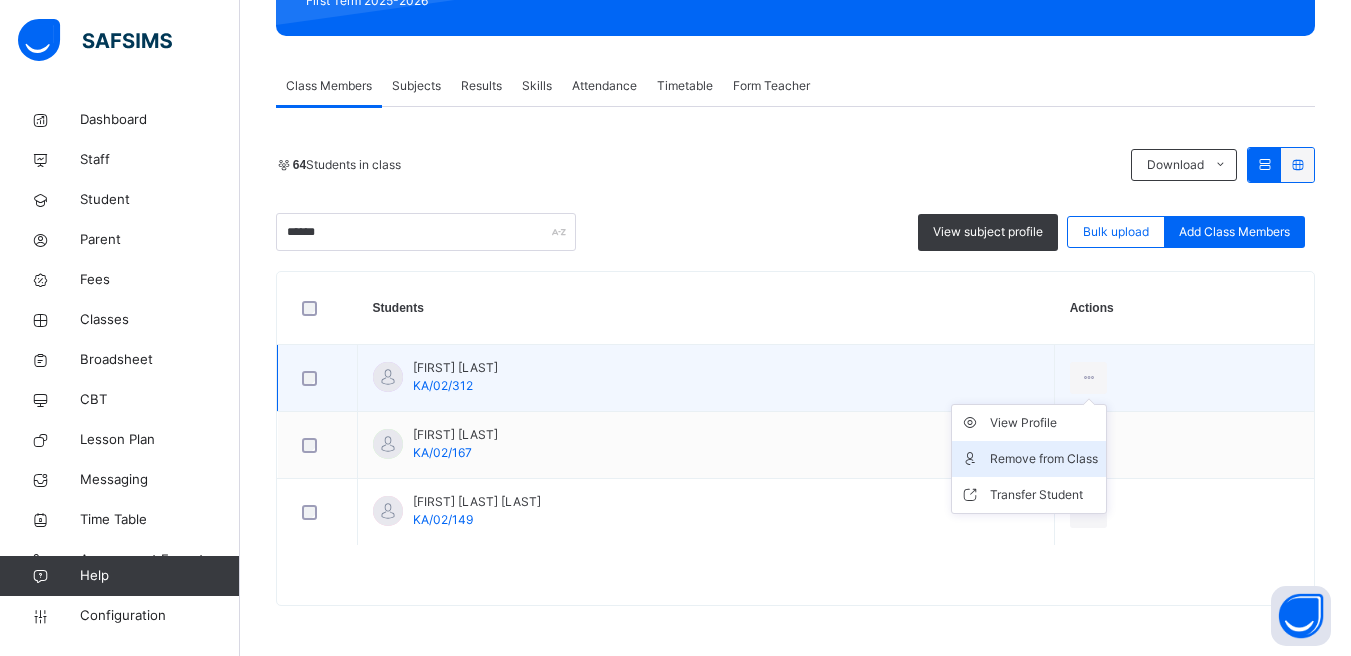 click on "Remove from Class" at bounding box center [1044, 459] 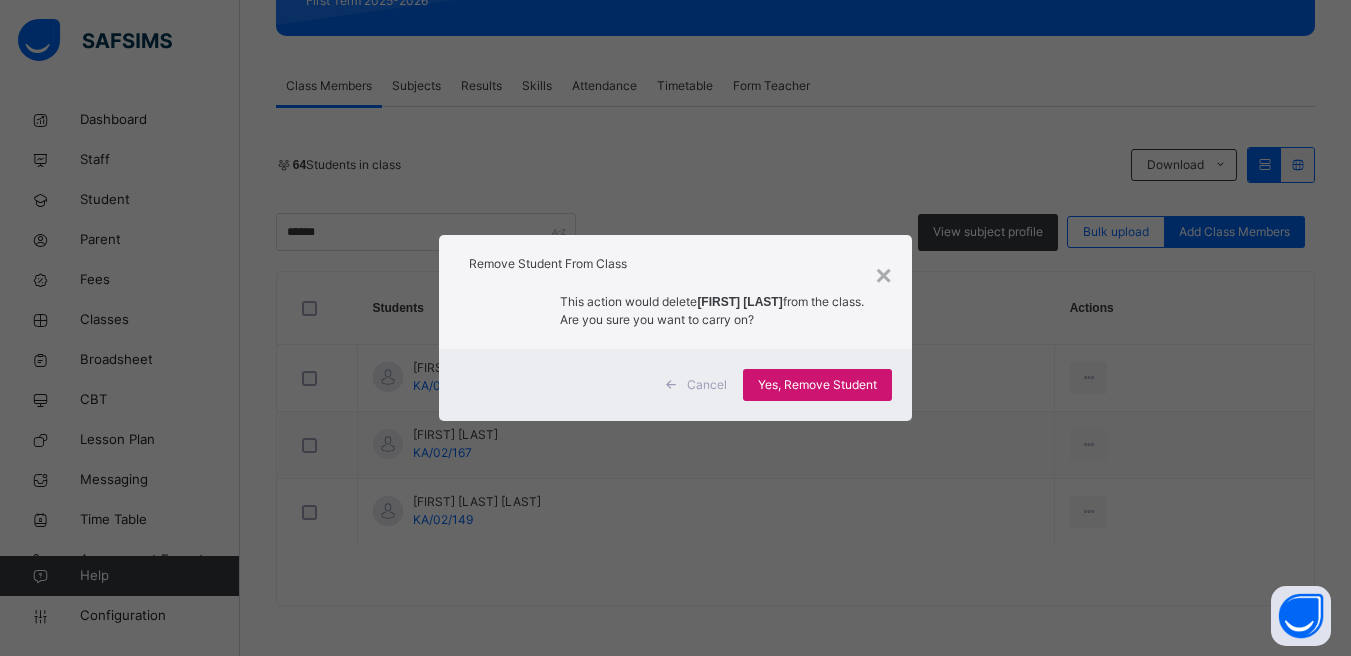 click on "Yes, Remove Student" at bounding box center [817, 385] 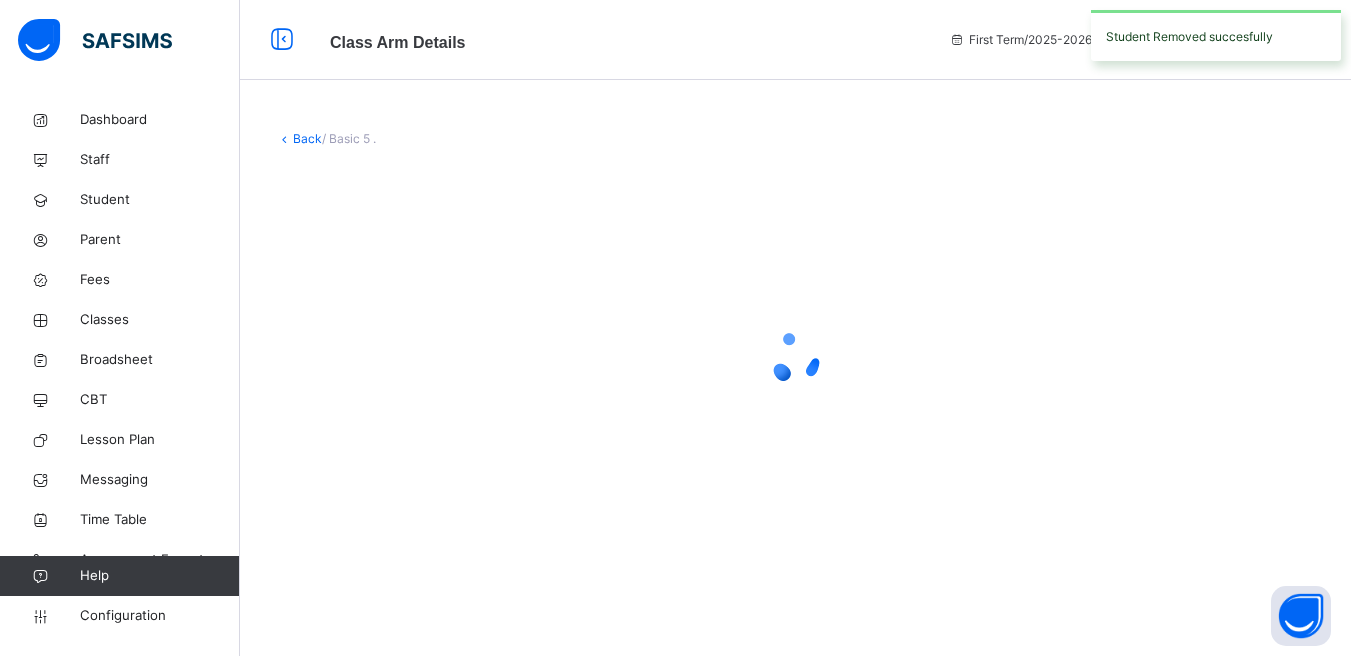 scroll, scrollTop: 0, scrollLeft: 0, axis: both 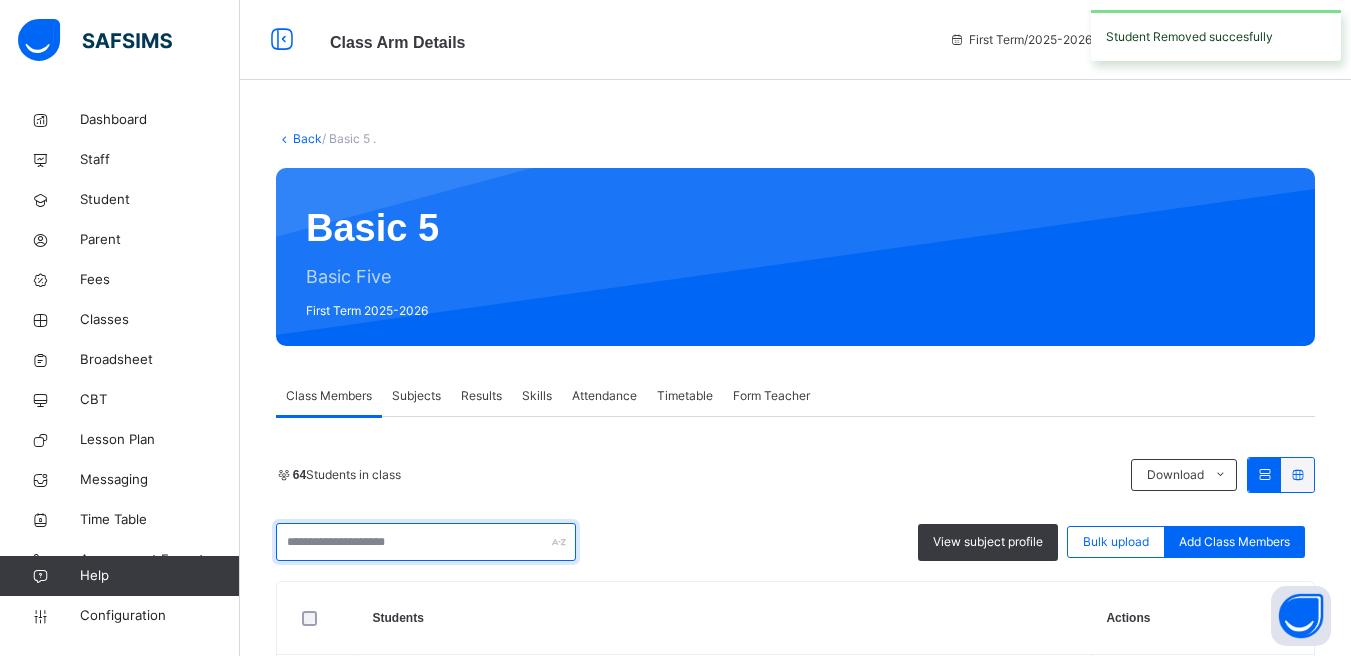click at bounding box center (426, 542) 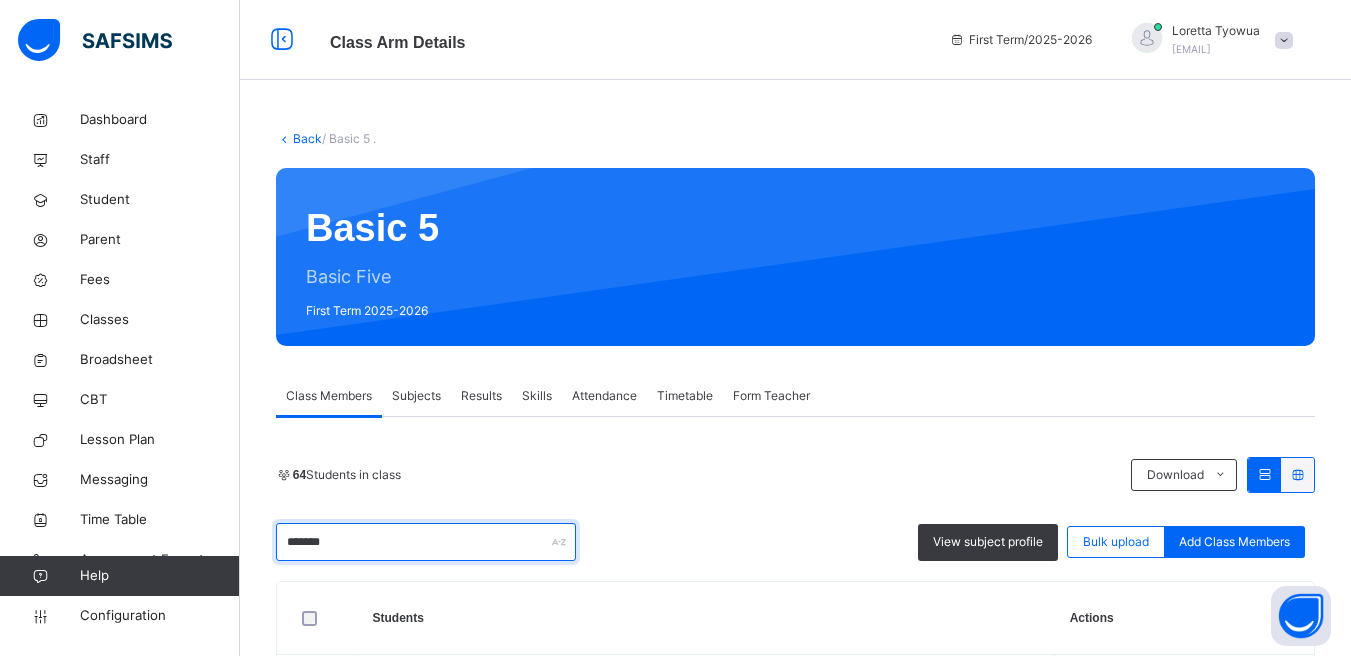 scroll, scrollTop: 444, scrollLeft: 0, axis: vertical 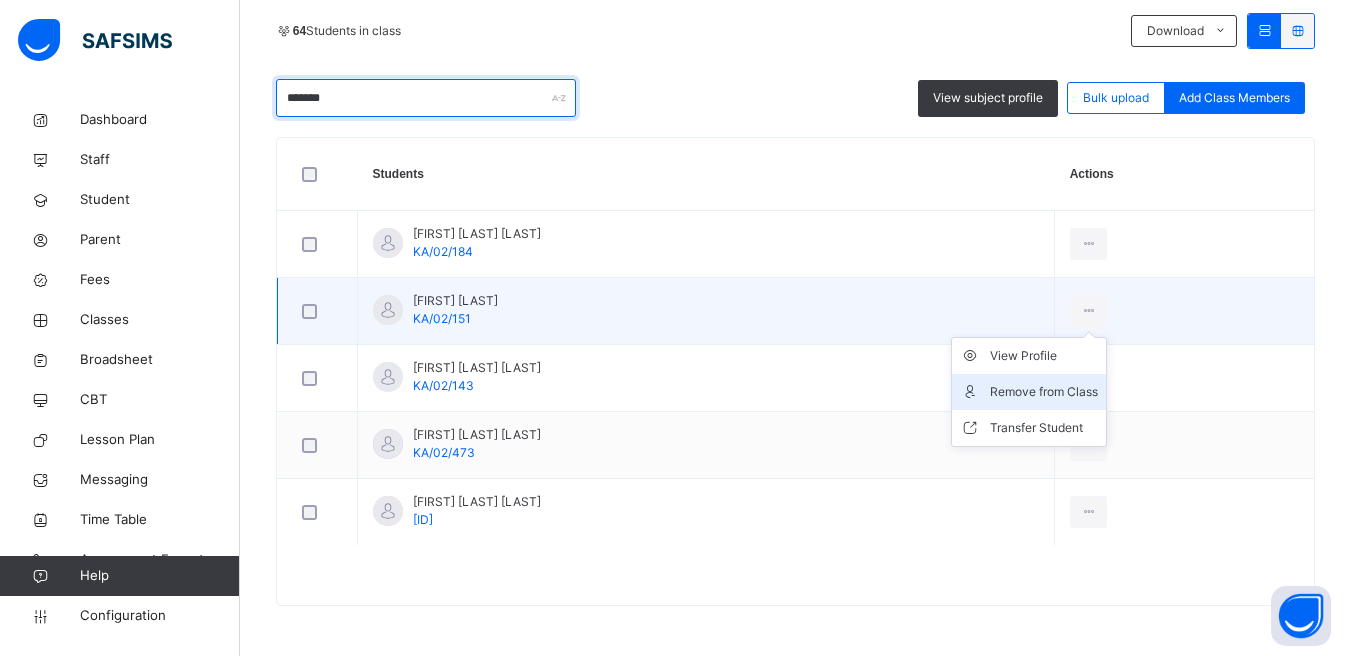 type on "*******" 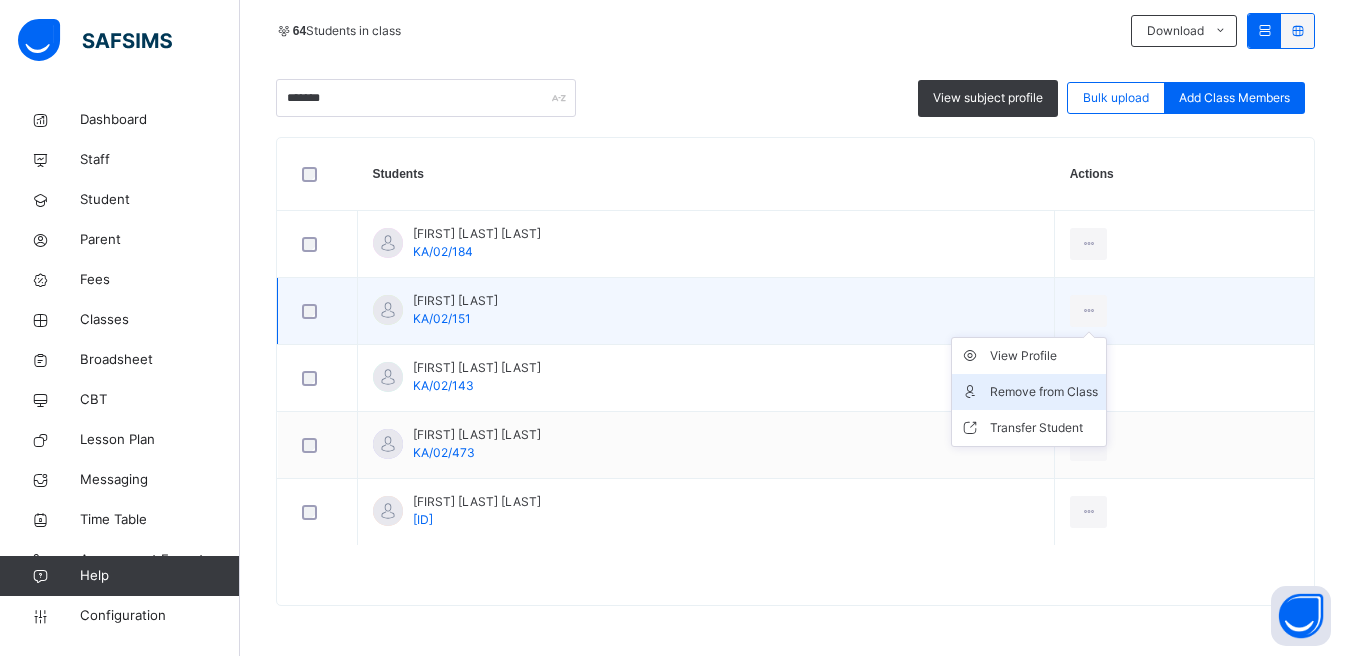 click on "Remove from Class" at bounding box center (1044, 392) 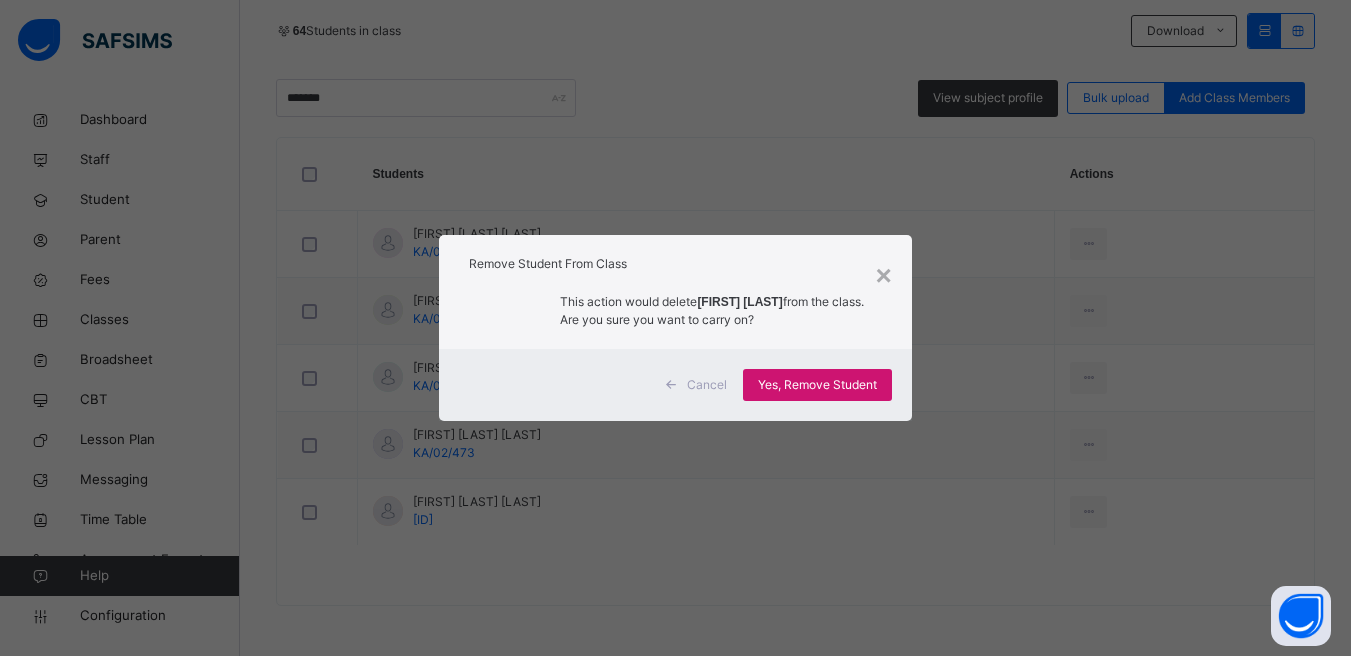 click on "Yes, Remove Student" at bounding box center [817, 385] 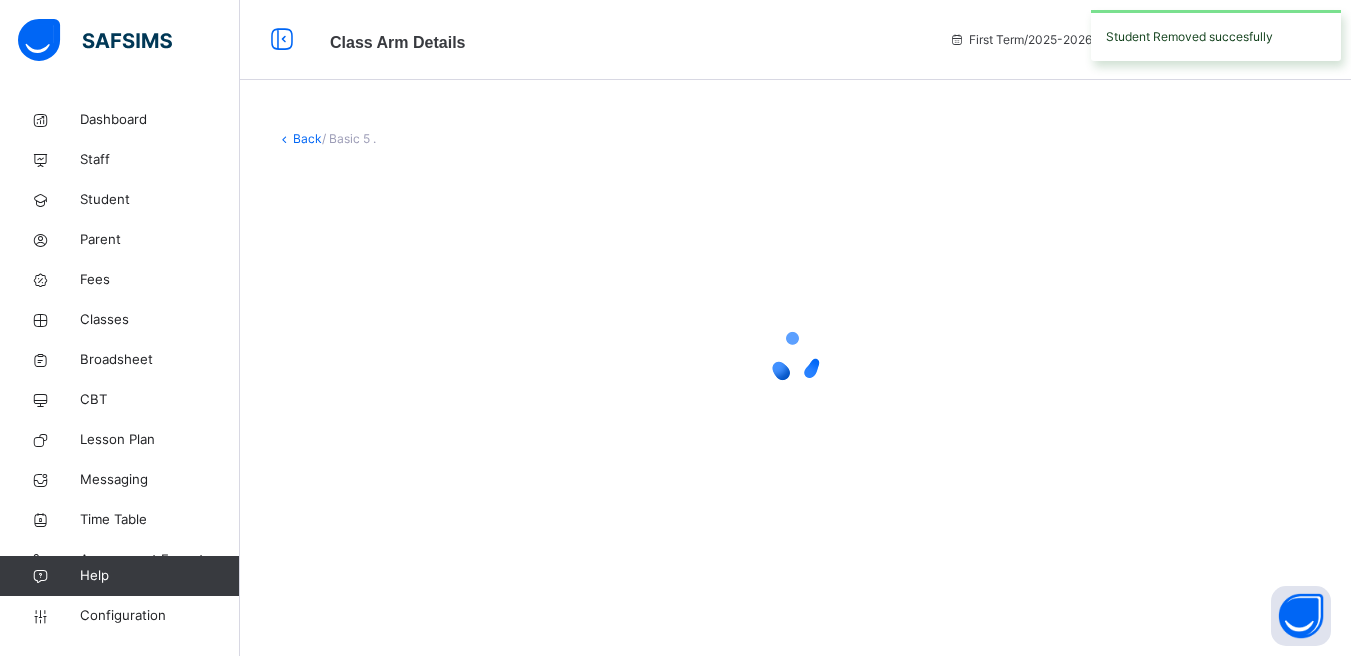 scroll, scrollTop: 0, scrollLeft: 0, axis: both 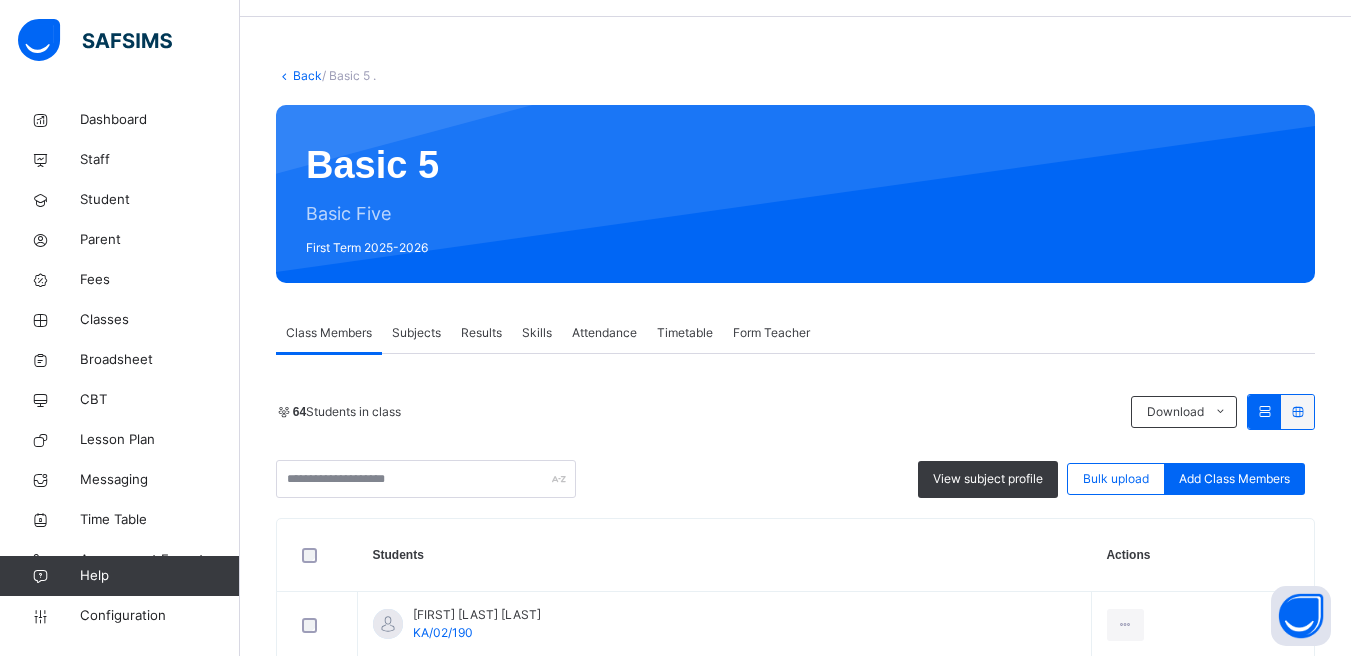 click on "Back" at bounding box center [307, 75] 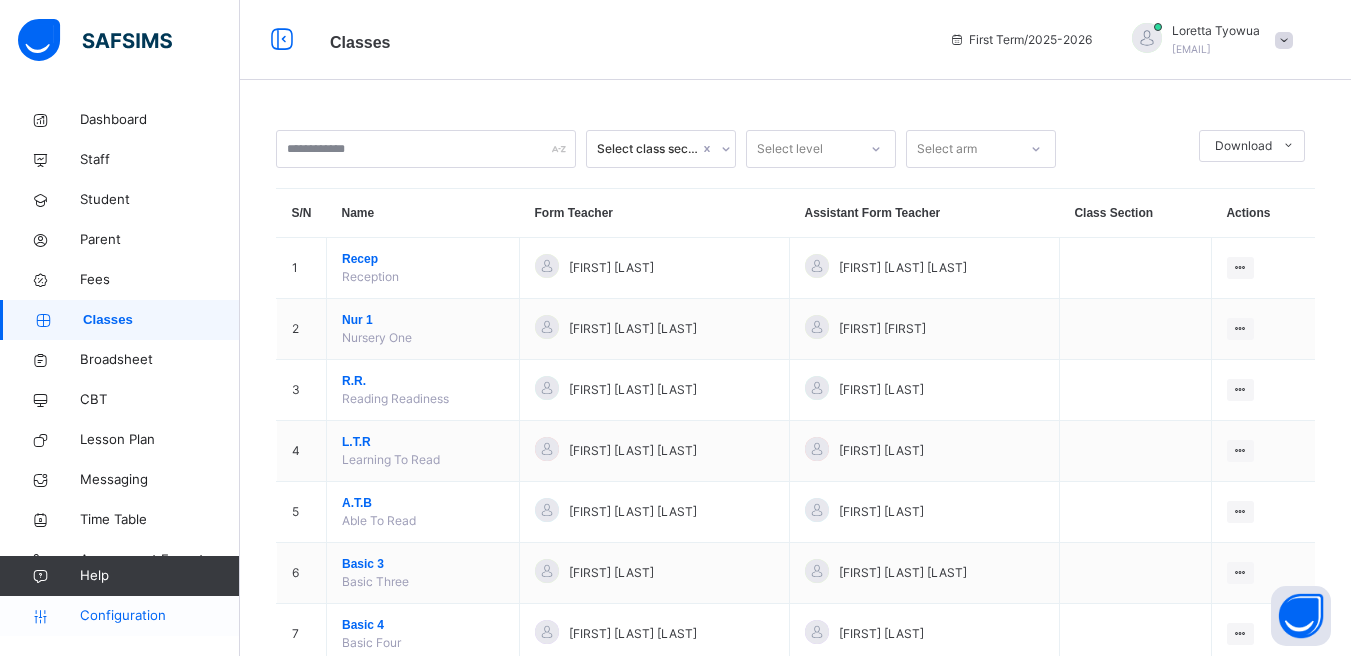 click on "Configuration" at bounding box center (159, 616) 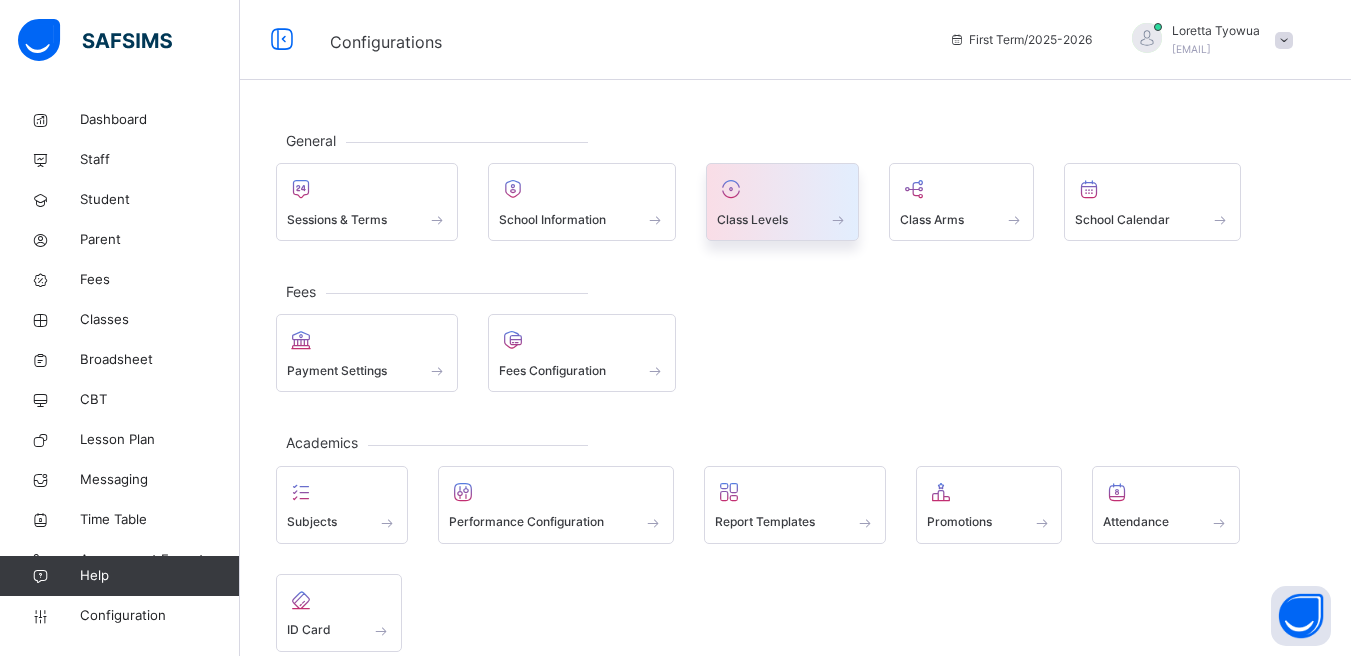 click at bounding box center (782, 189) 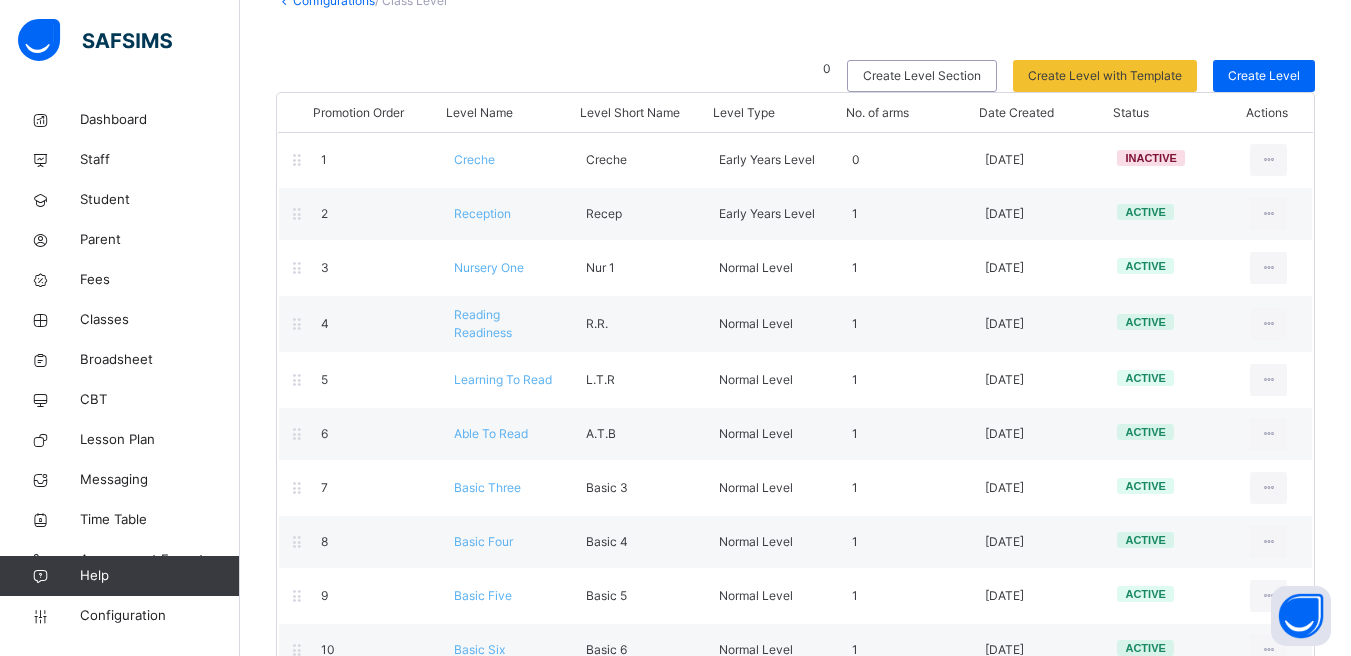 scroll, scrollTop: 141, scrollLeft: 0, axis: vertical 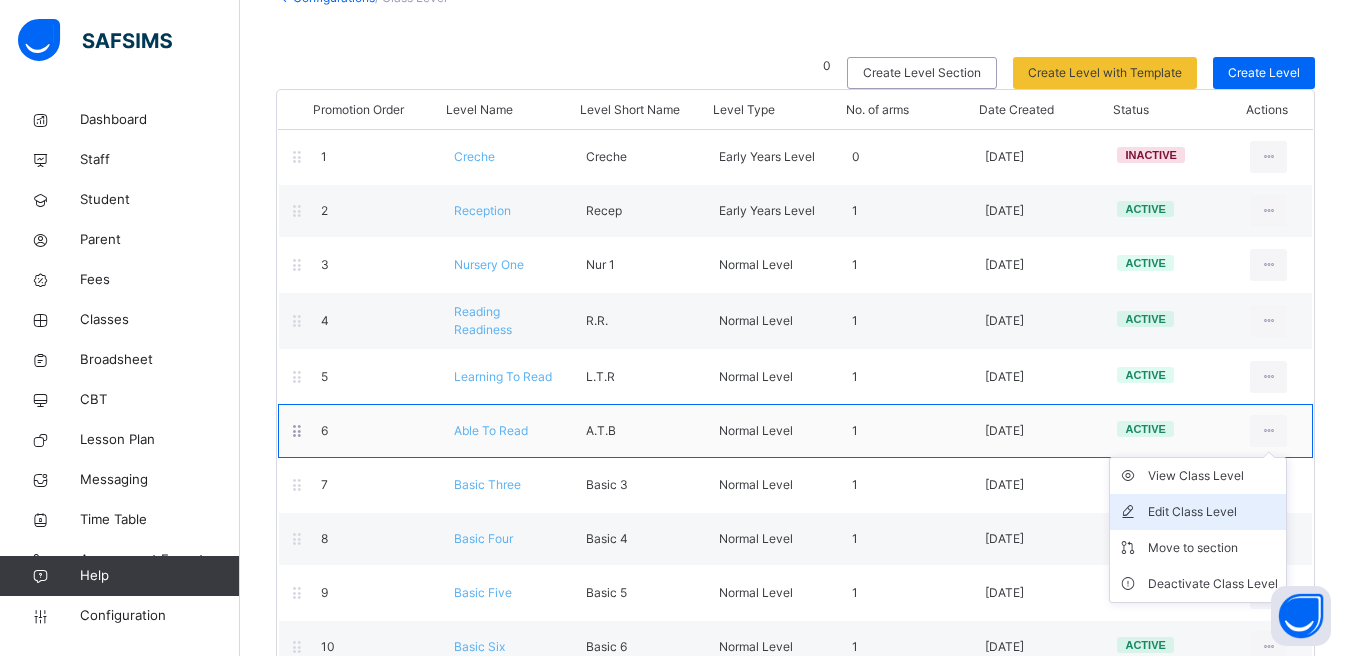 click on "Edit Class Level" at bounding box center (1213, 512) 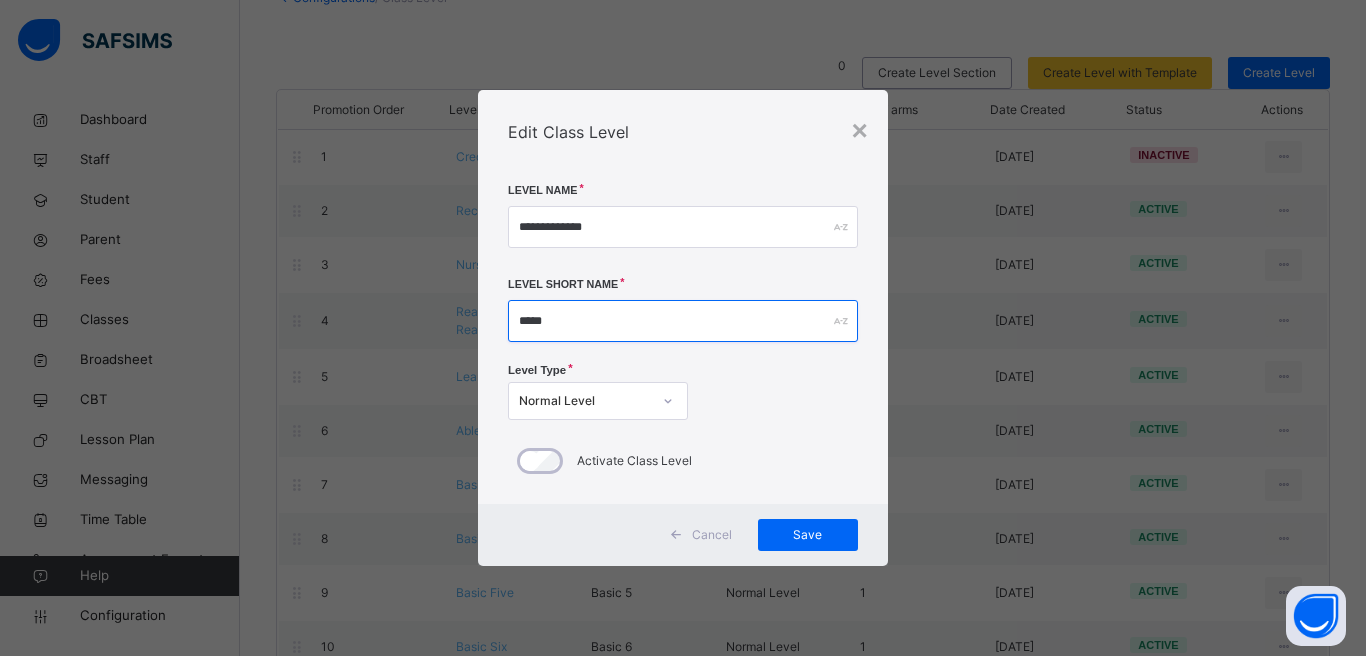 click on "*****" at bounding box center [683, 321] 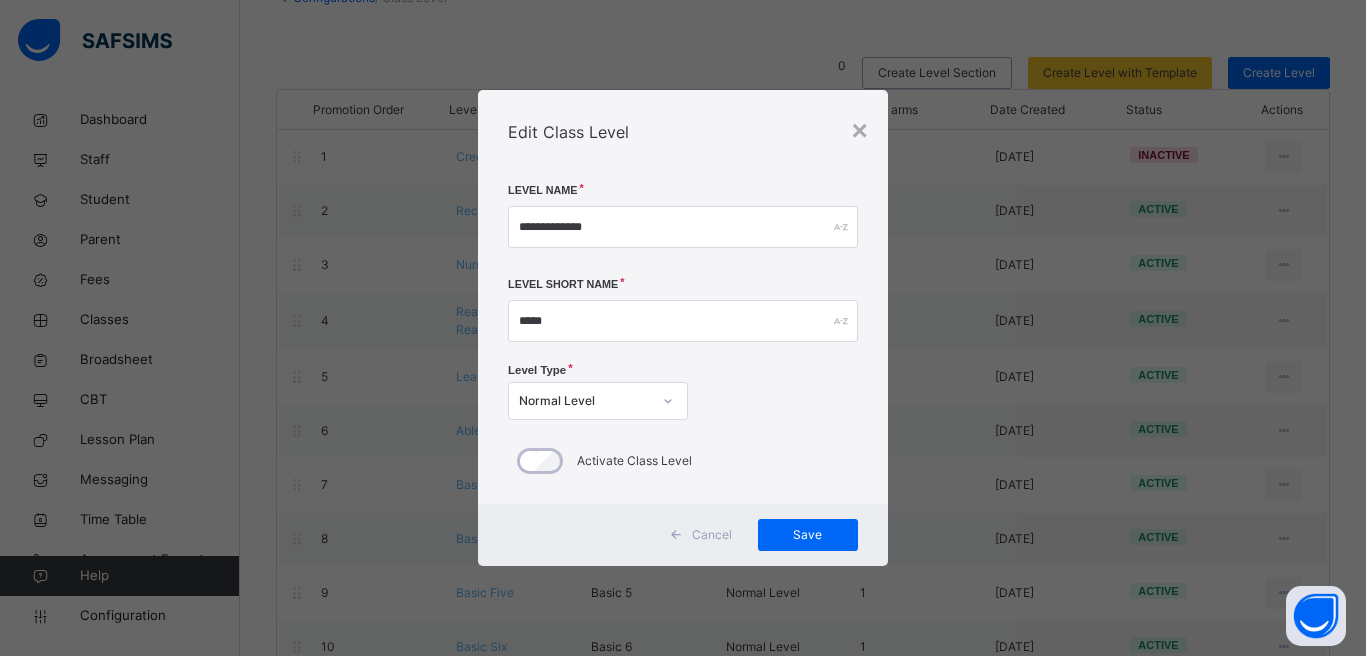 click on "Cancel Save" at bounding box center [683, 535] 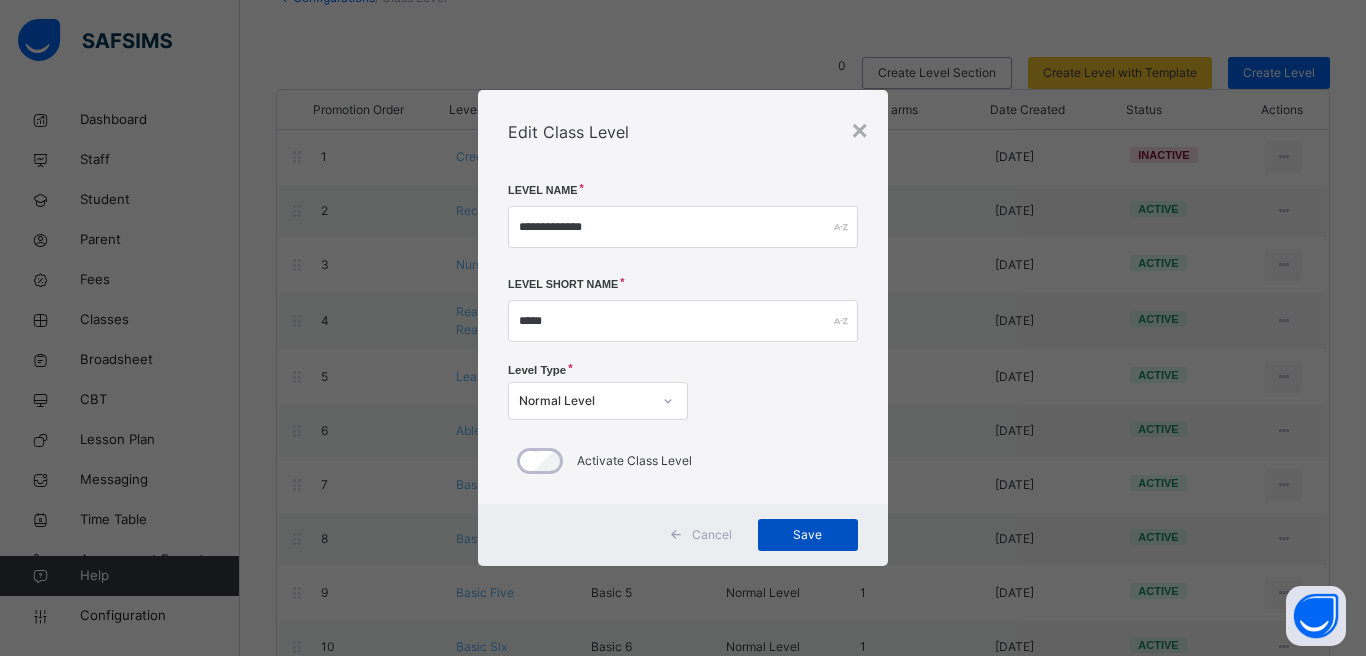 click on "Save" at bounding box center (808, 535) 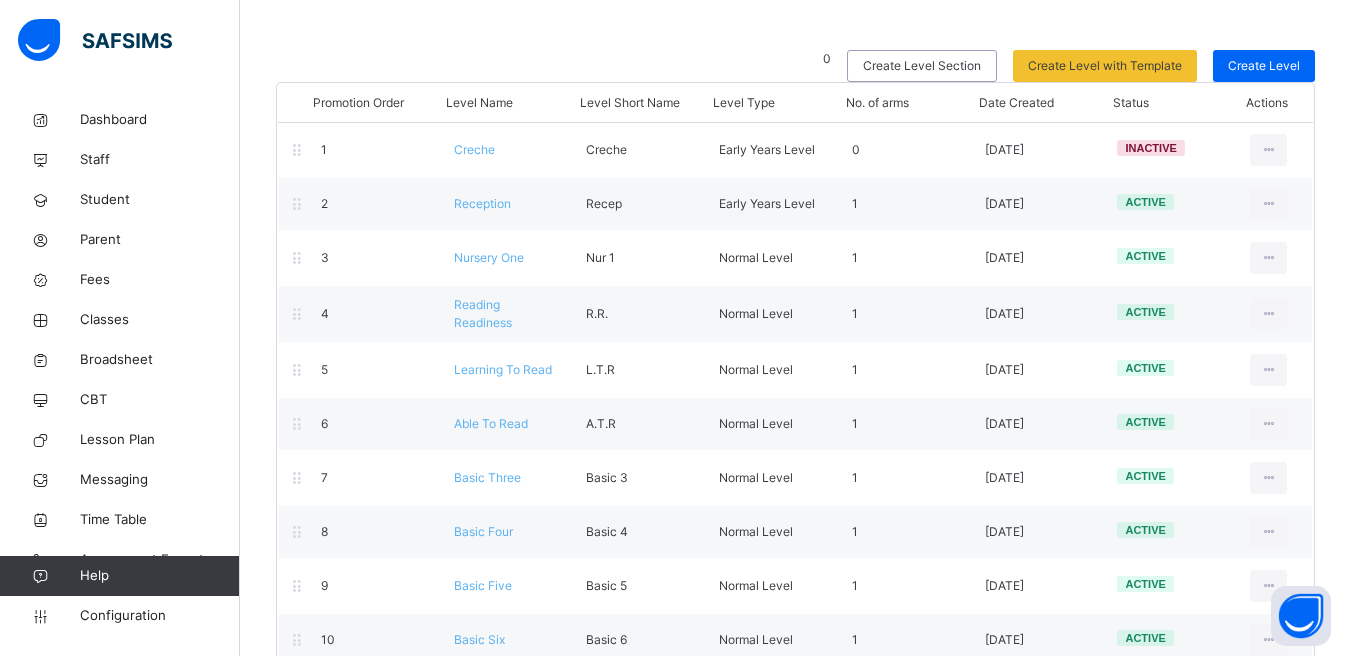 scroll, scrollTop: 190, scrollLeft: 0, axis: vertical 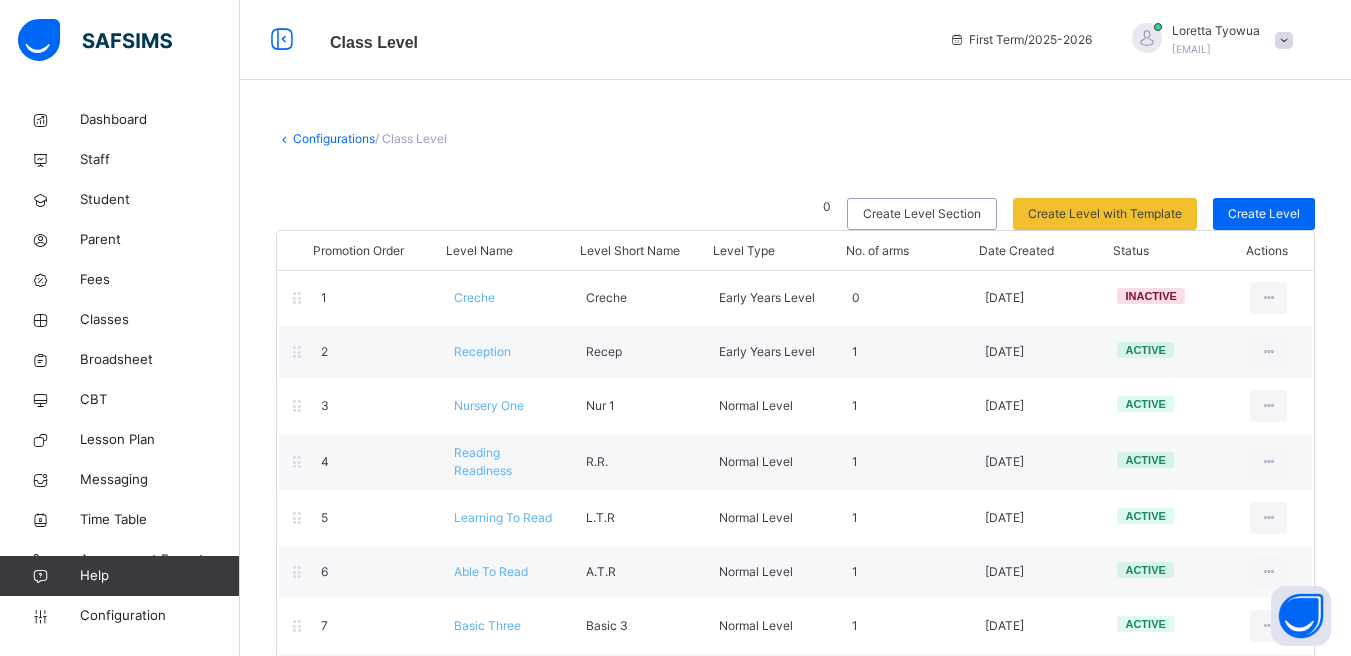 click on "Configurations" at bounding box center [334, 138] 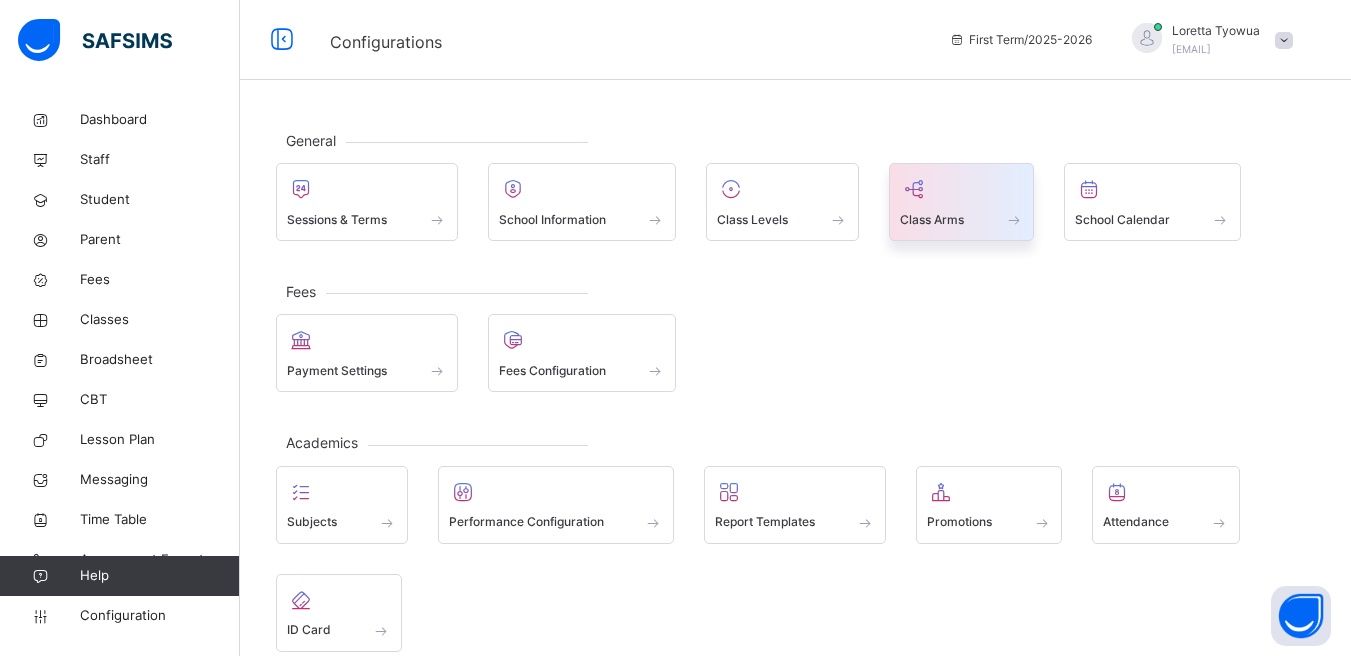 click on "Class Arms" at bounding box center [962, 219] 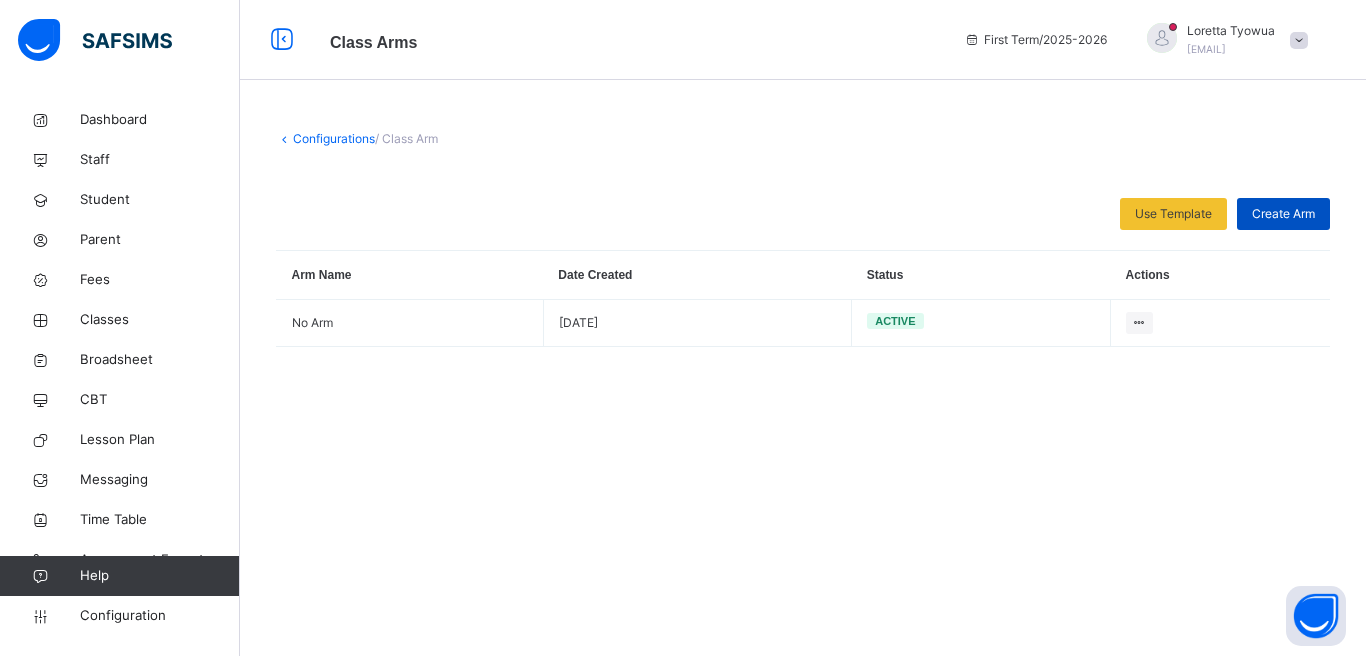 click on "Create Arm" at bounding box center (1283, 214) 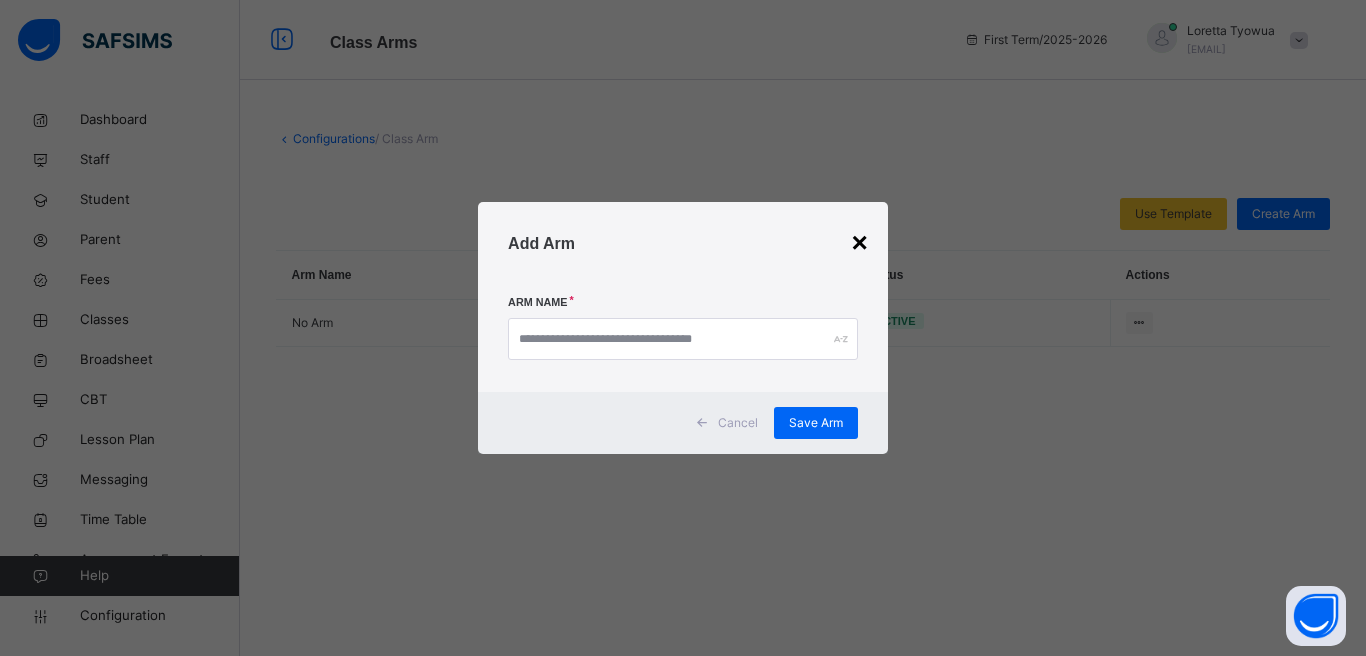 click on "×" at bounding box center (860, 243) 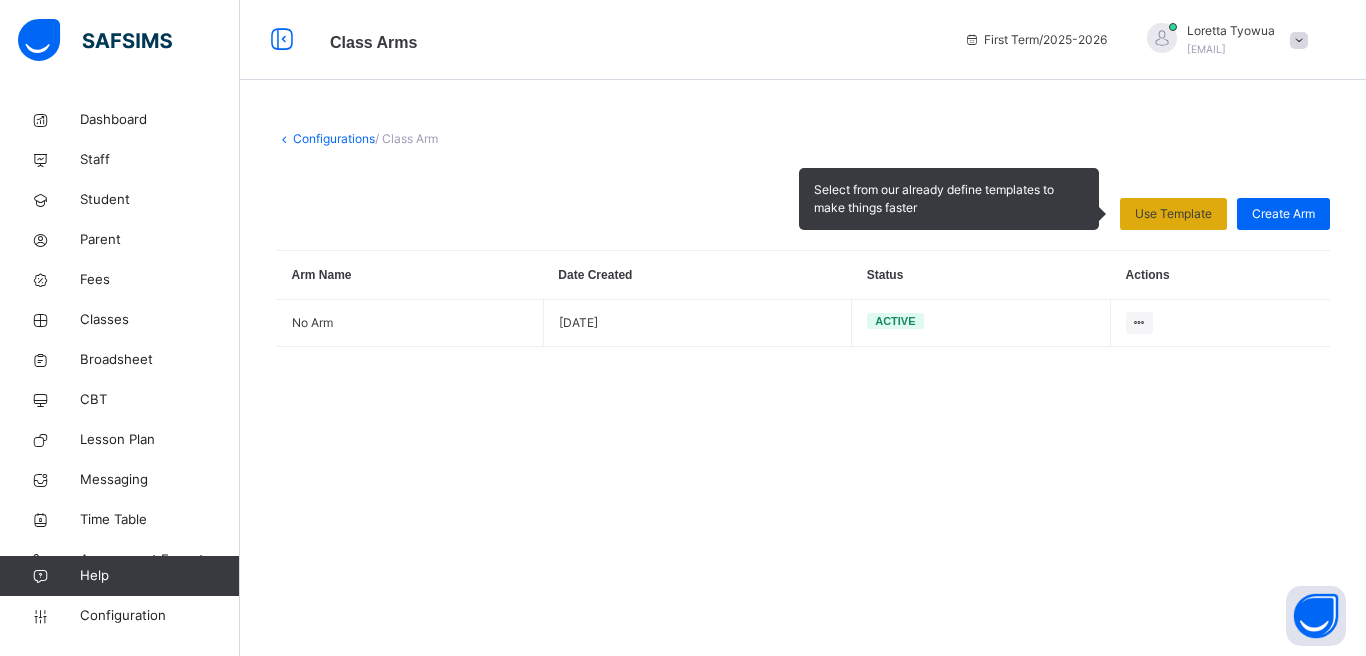 click on "Use Template" at bounding box center (1173, 214) 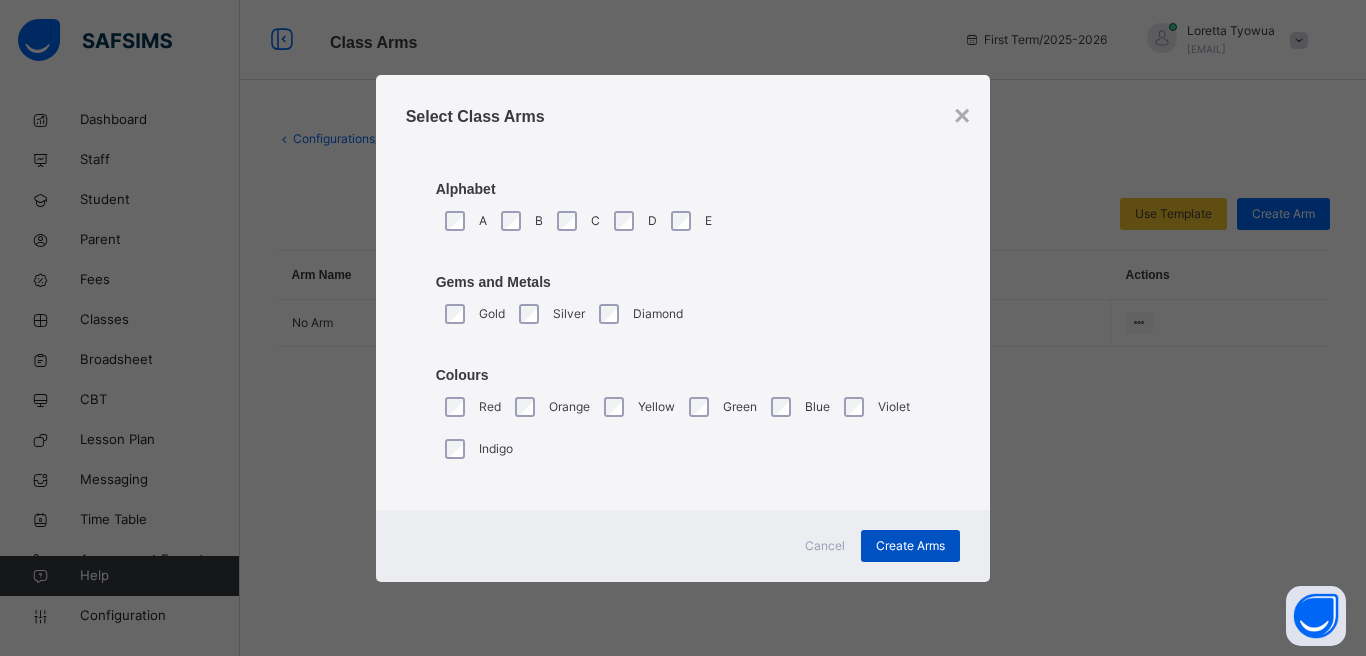 click on "Create Arms" at bounding box center (910, 546) 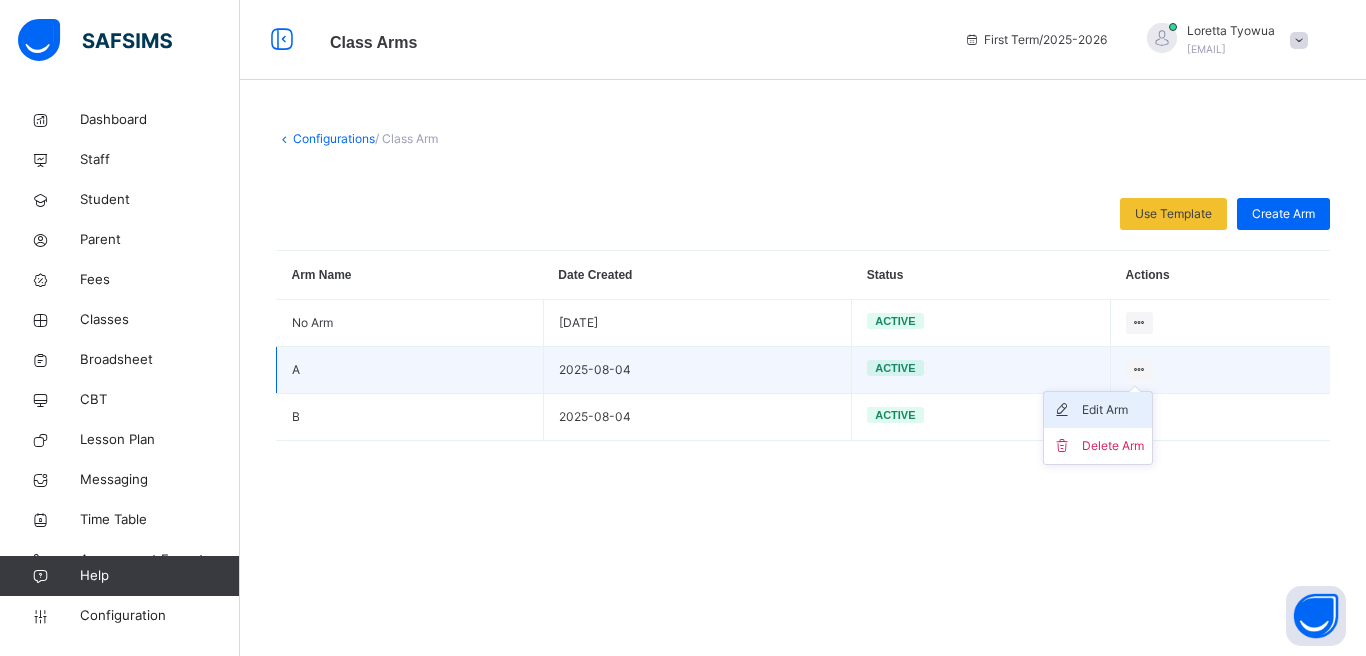 click on "Edit Arm" at bounding box center (1113, 410) 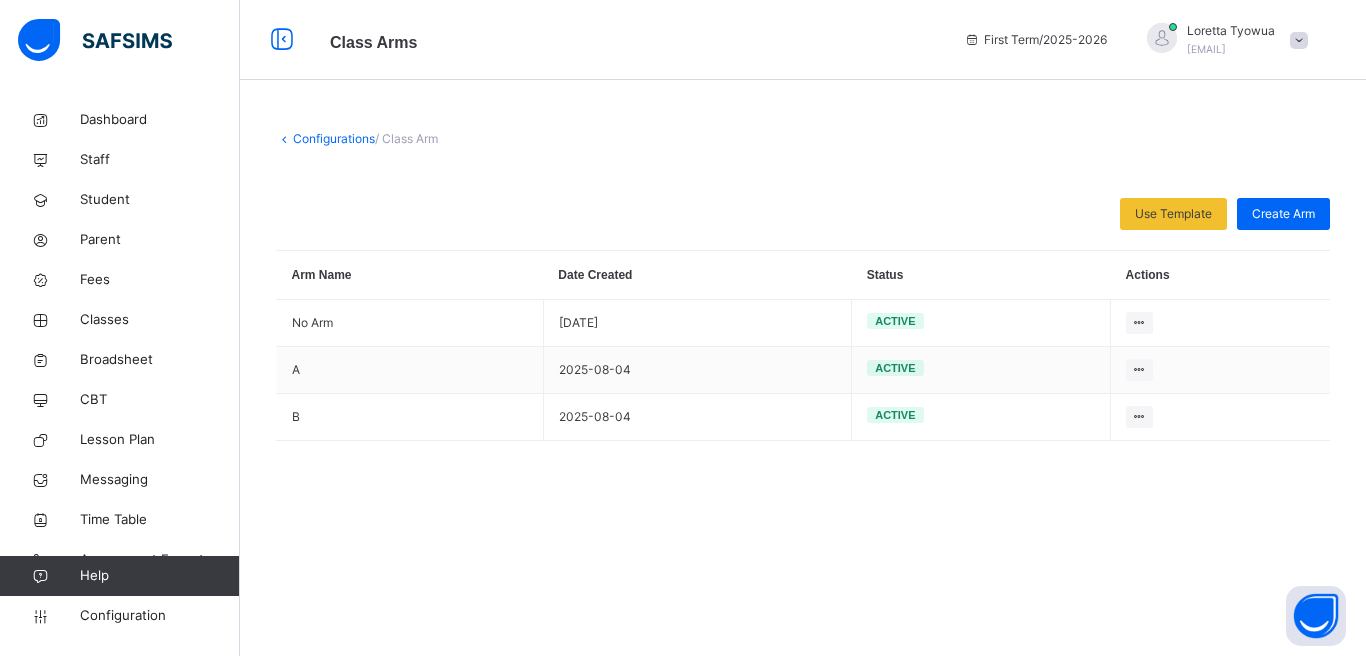 type on "*" 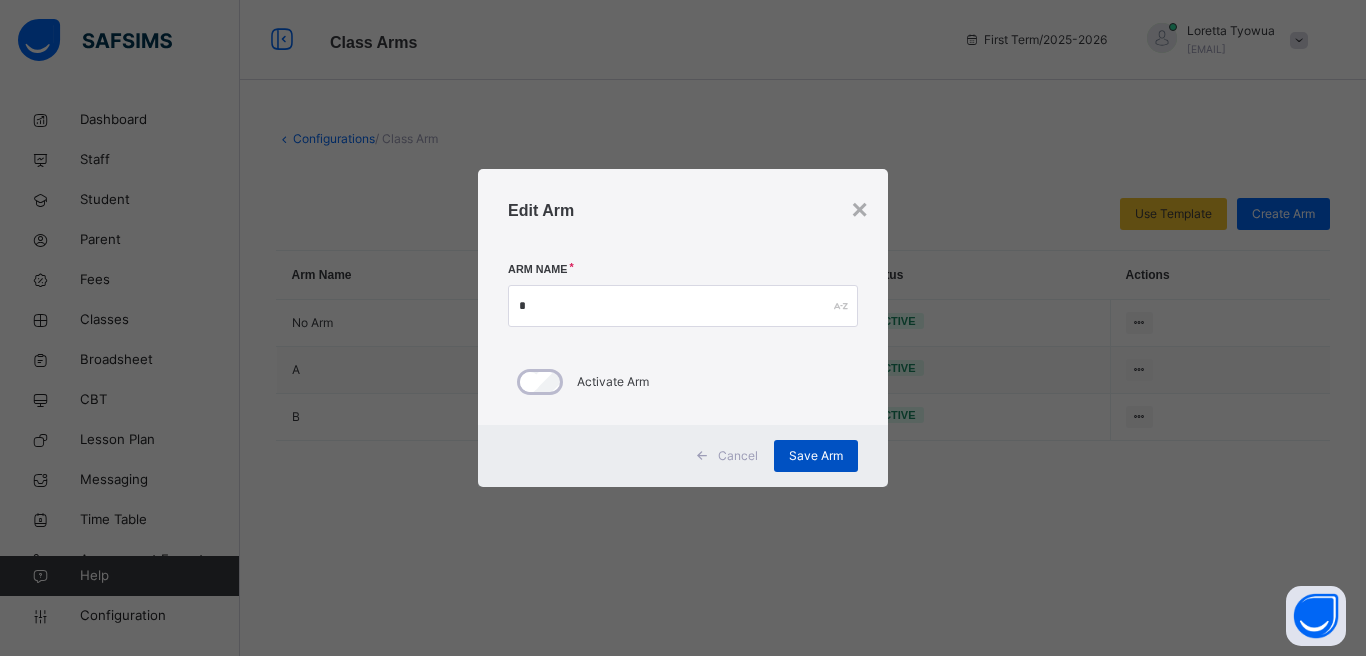 click on "Save Arm" at bounding box center (816, 456) 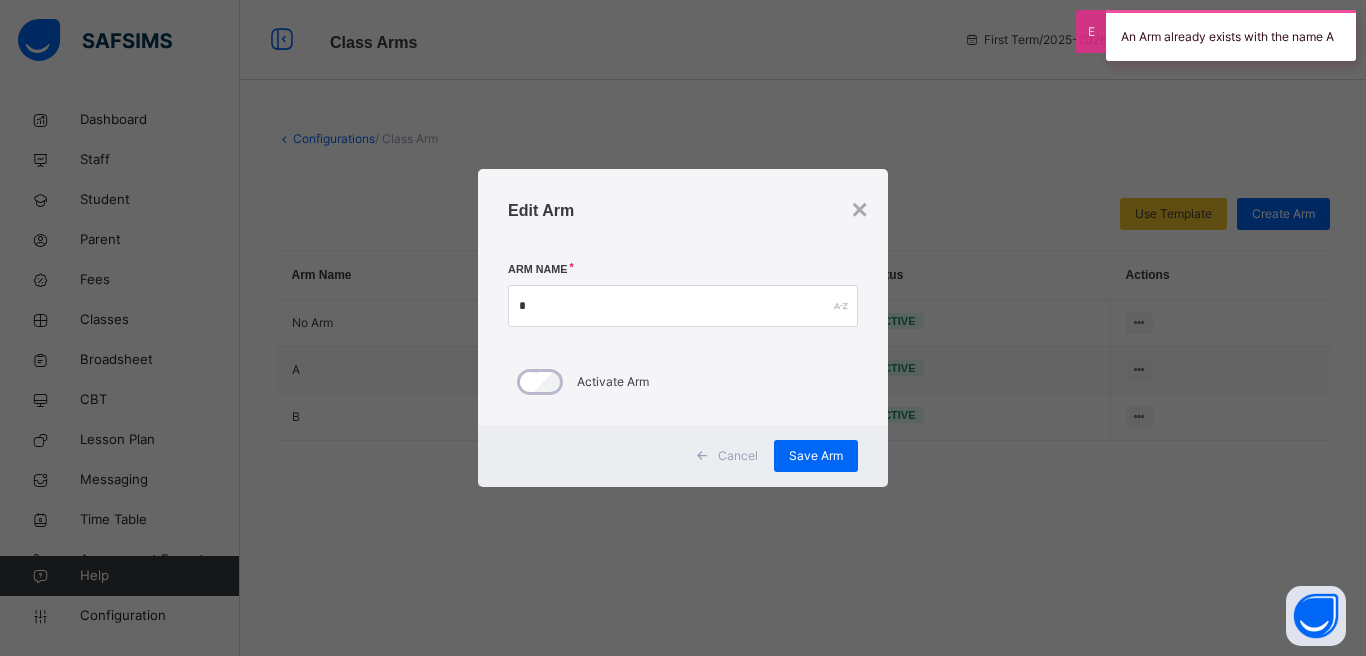 click on "×" at bounding box center [860, 210] 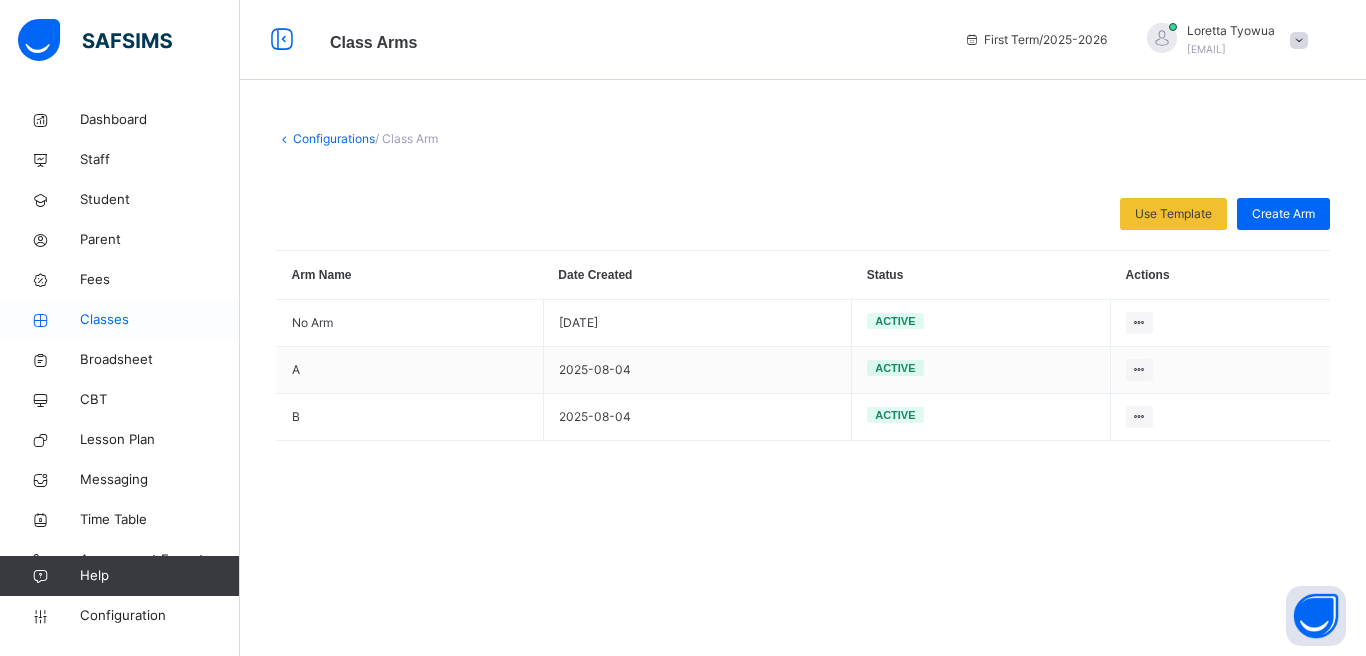 click on "Classes" at bounding box center (160, 320) 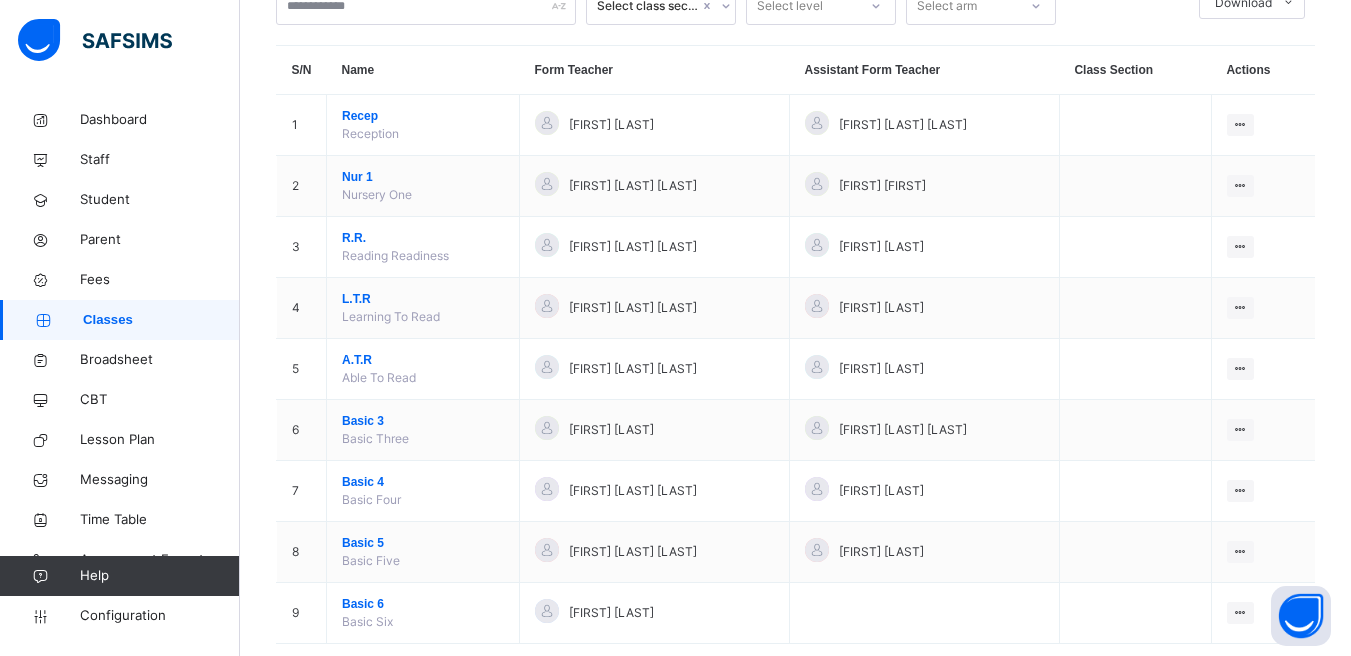 scroll, scrollTop: 69, scrollLeft: 0, axis: vertical 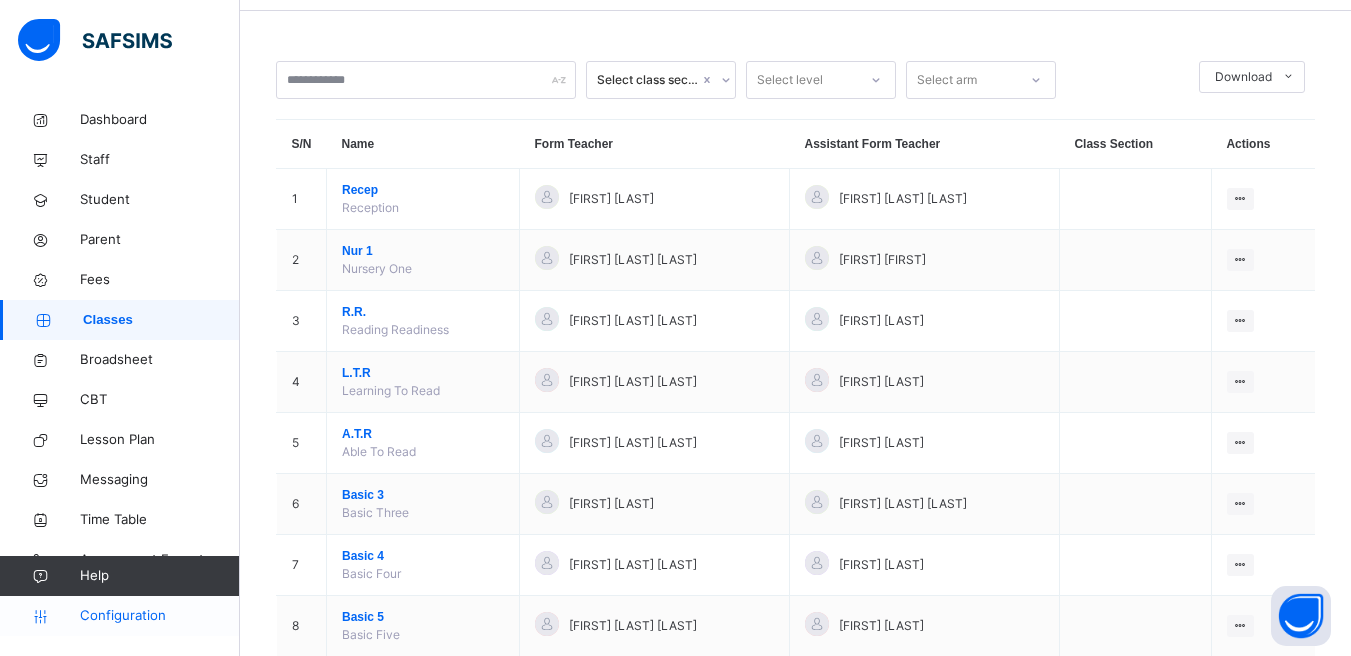 click on "Configuration" at bounding box center (159, 616) 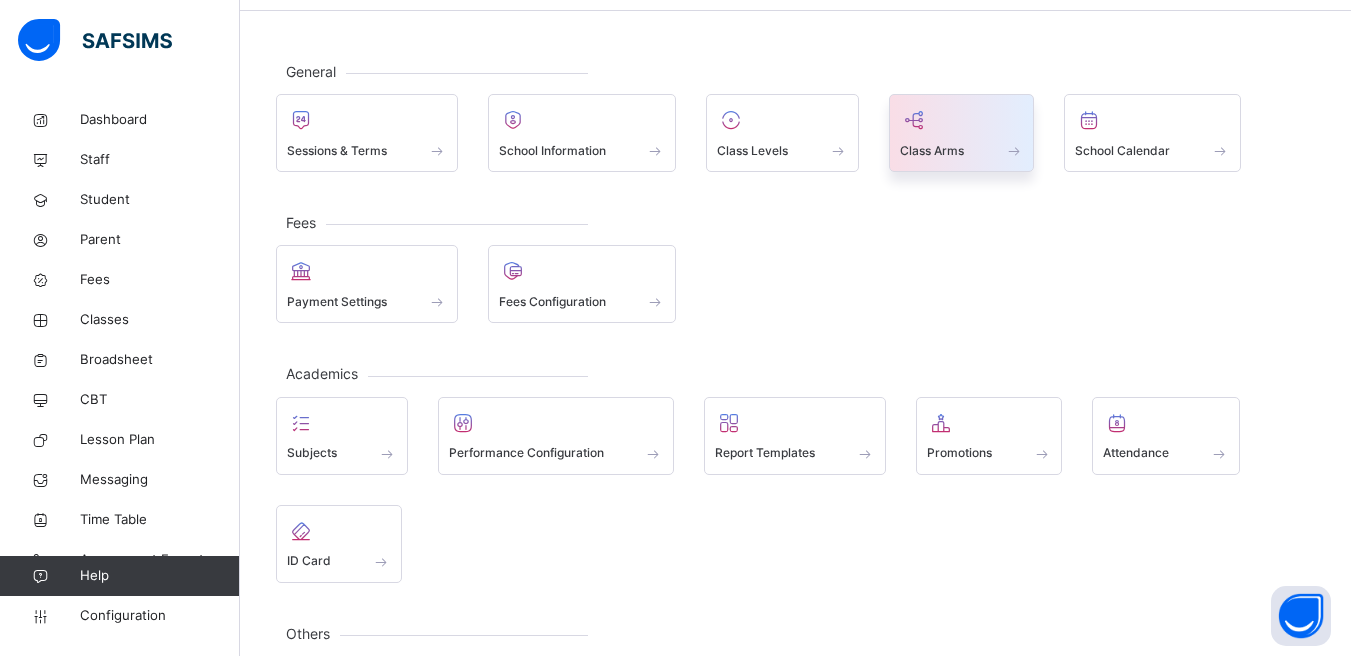 click at bounding box center [962, 120] 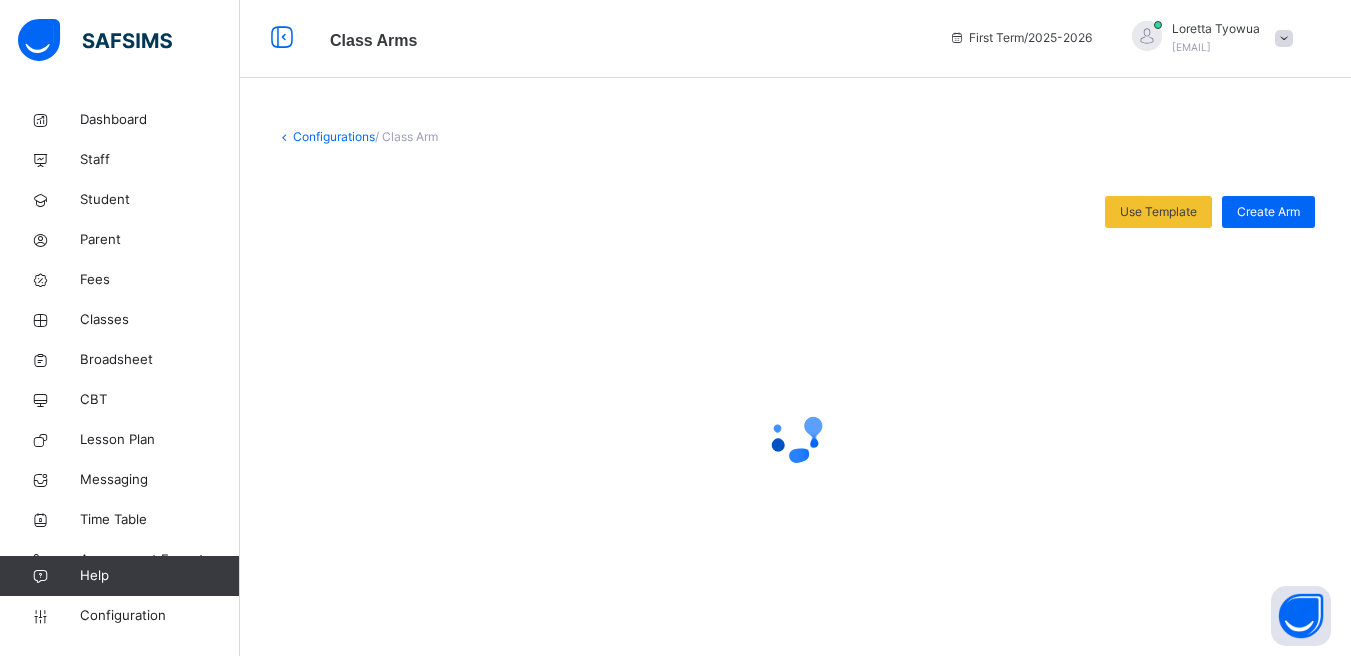 scroll, scrollTop: 0, scrollLeft: 0, axis: both 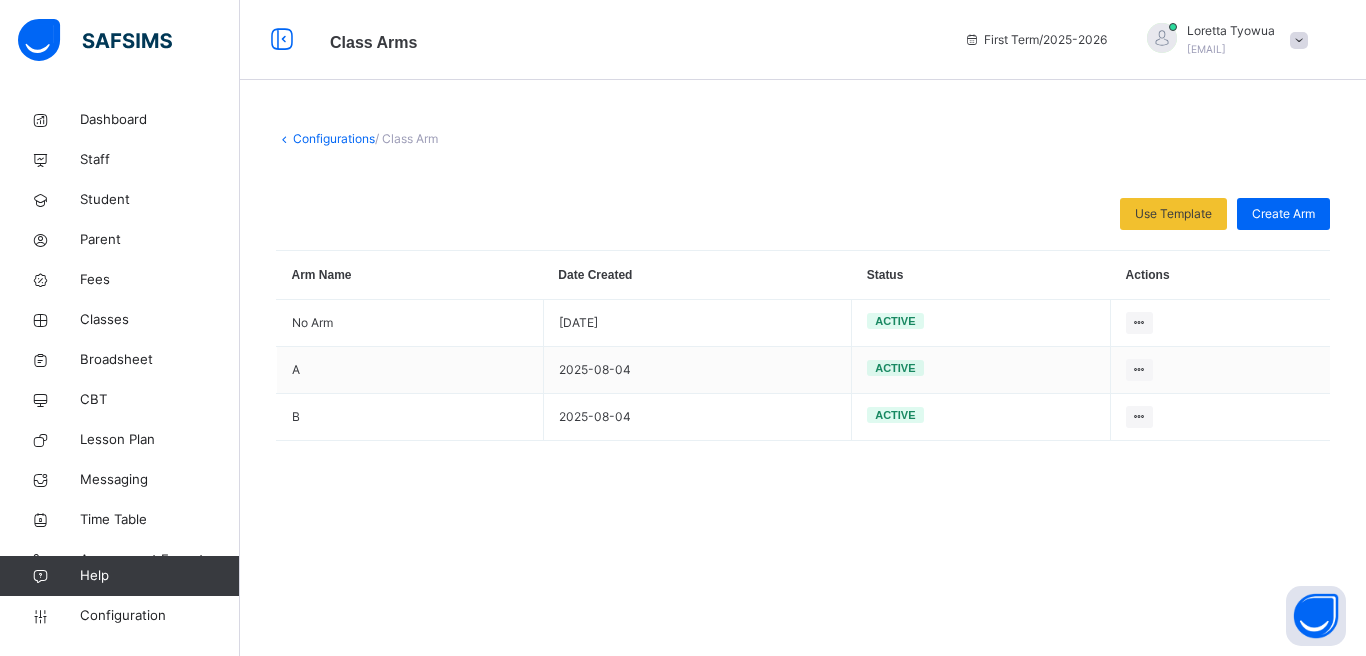 click on "Edit Arm" at bounding box center [0, 0] 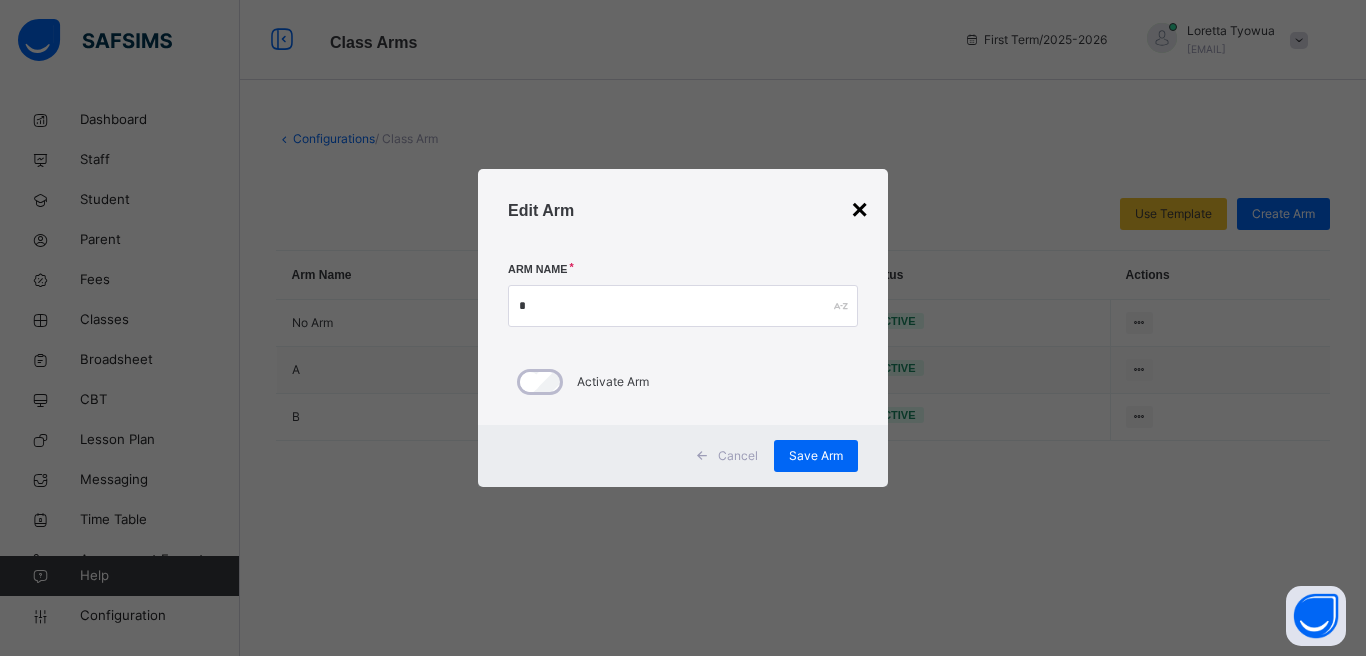 click on "×" at bounding box center [860, 210] 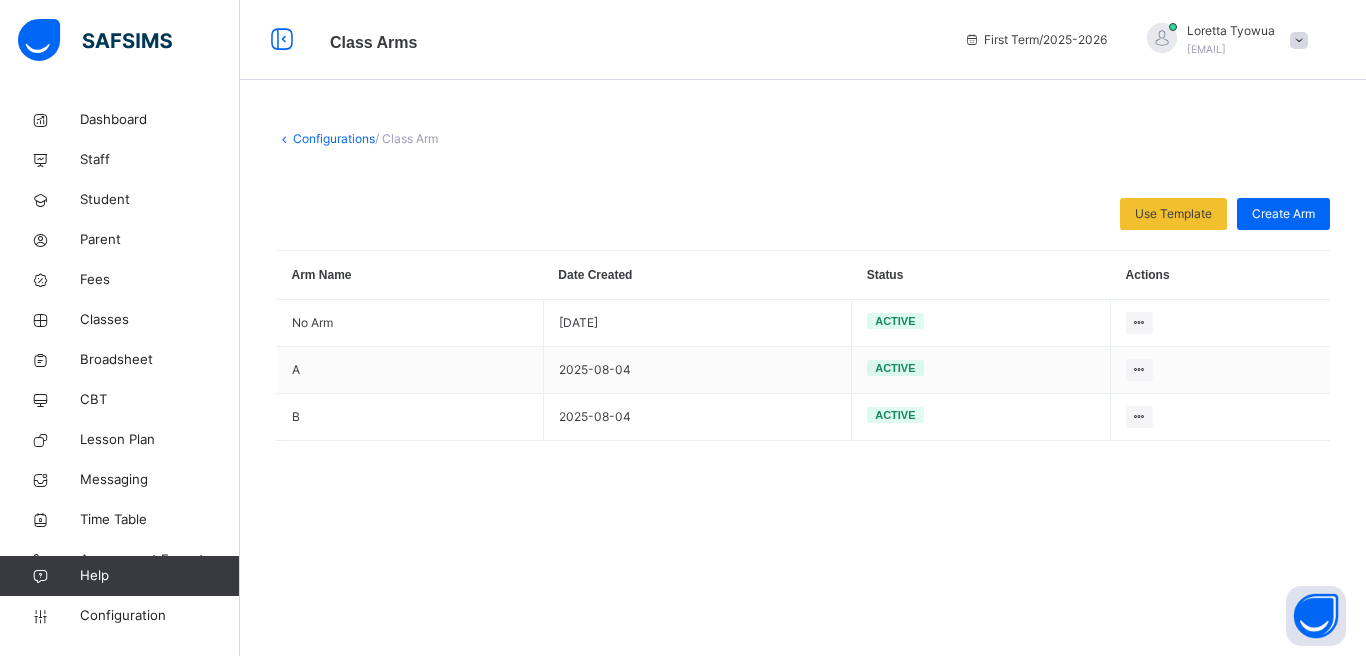 click on "Configurations" at bounding box center [334, 138] 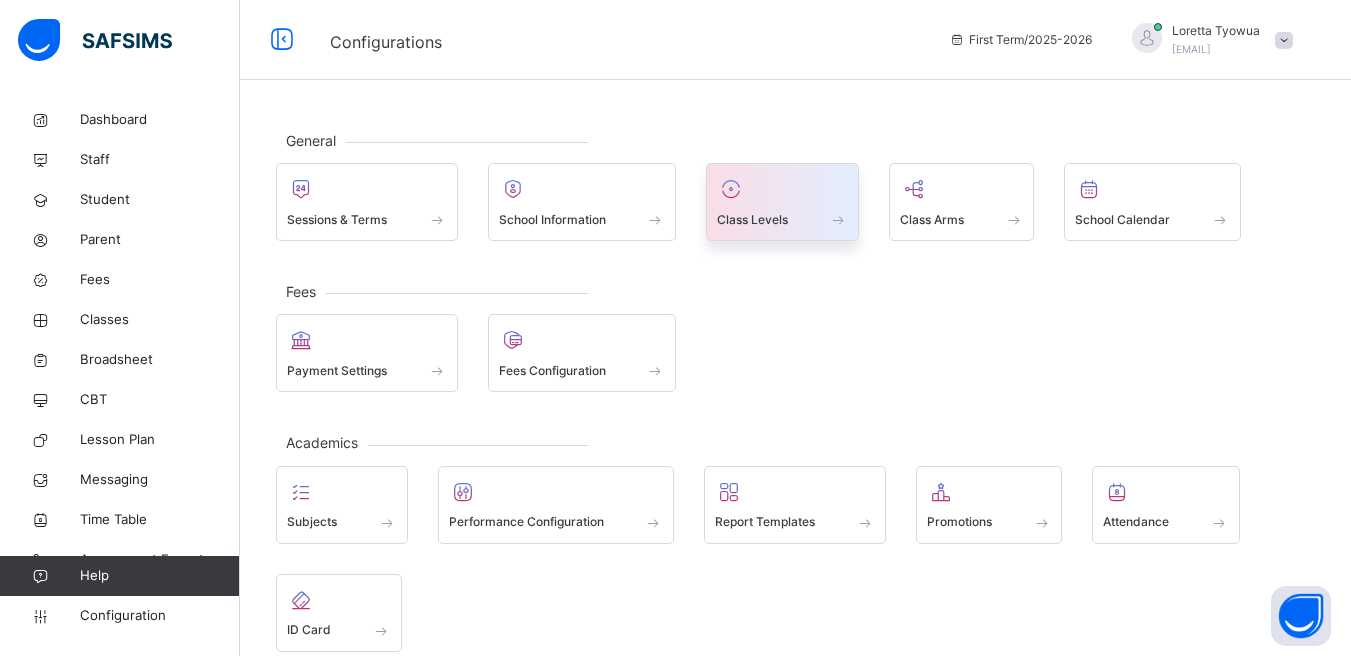 click on "Class Levels" at bounding box center [752, 220] 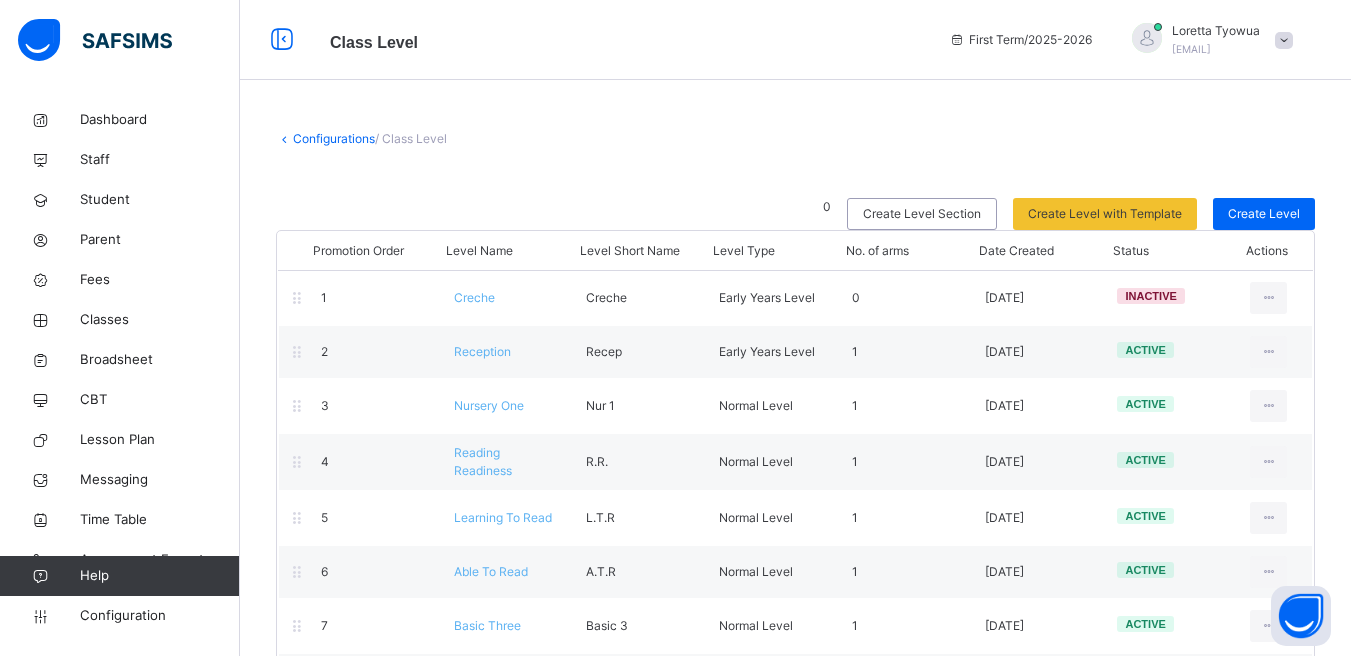 click on "Edit Class Level" at bounding box center (0, 0) 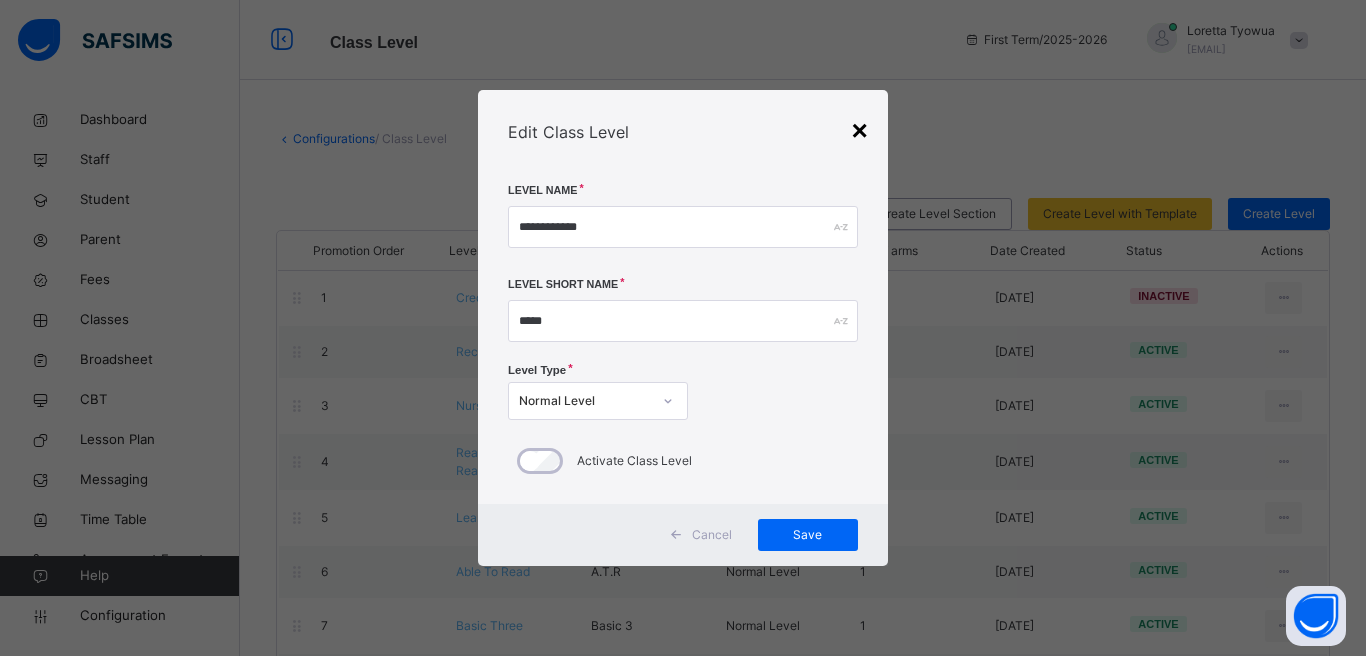 click on "×" at bounding box center [860, 131] 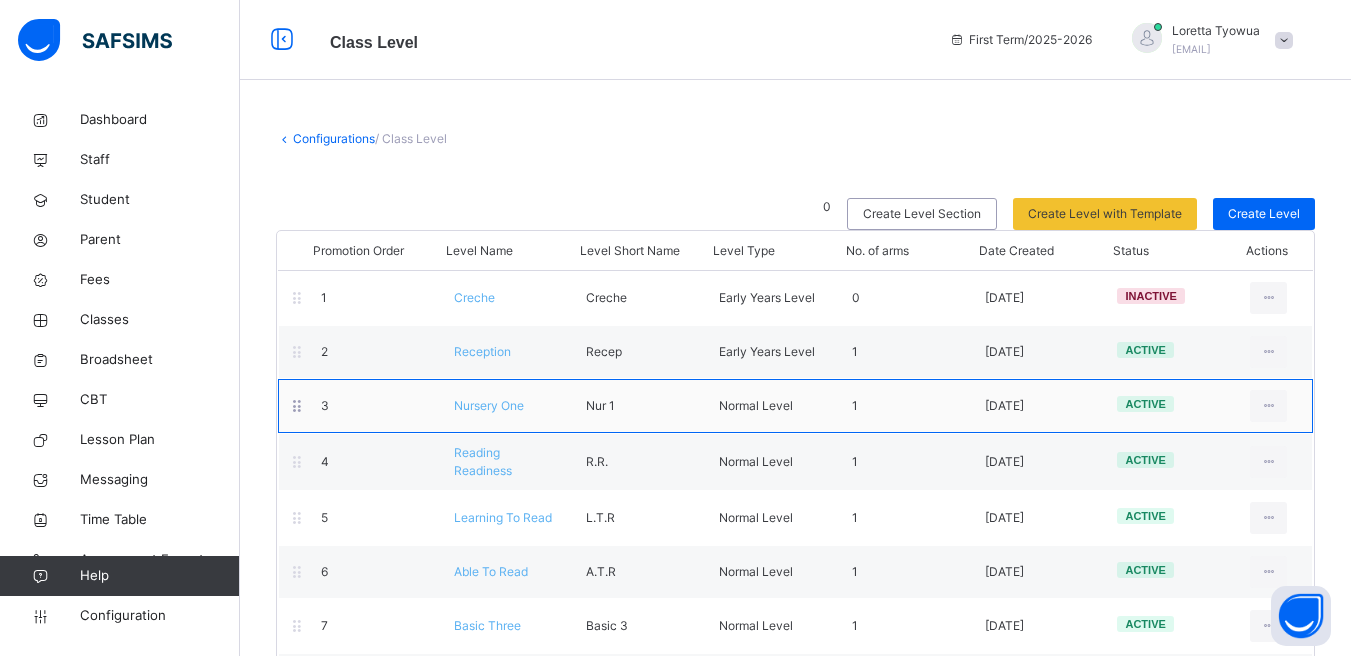 click on "Nursery One" at bounding box center [489, 405] 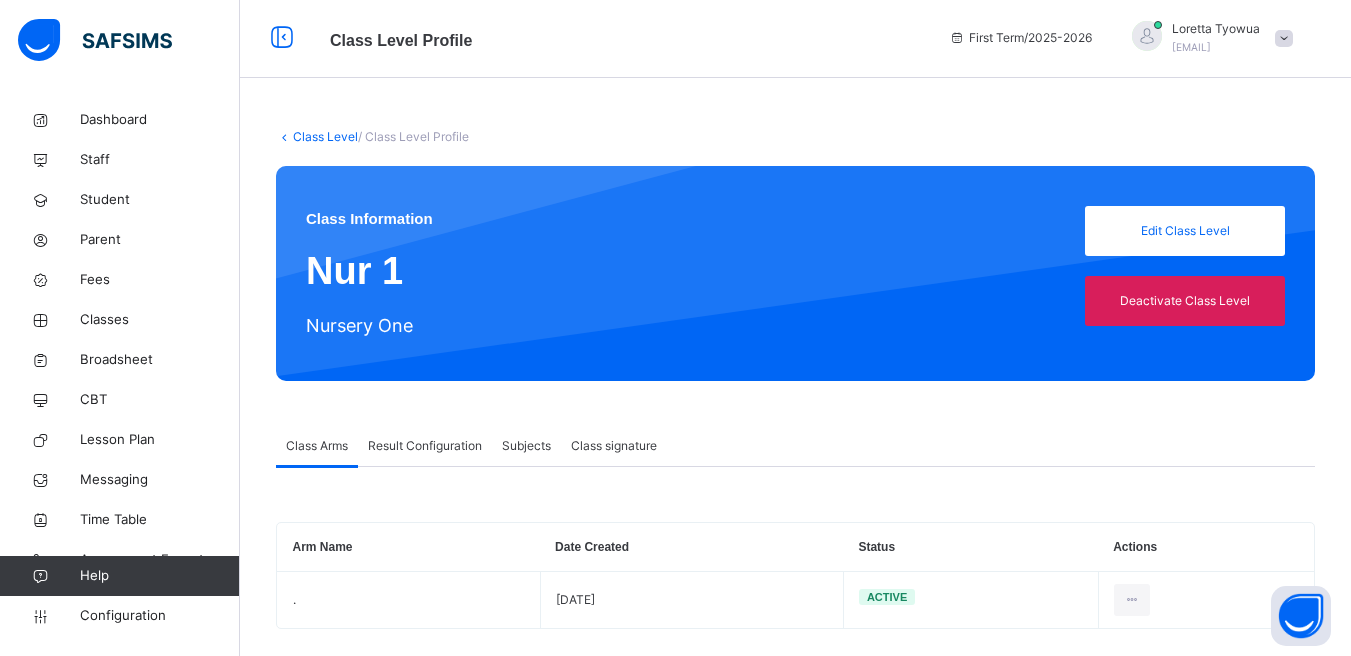 scroll, scrollTop: 25, scrollLeft: 0, axis: vertical 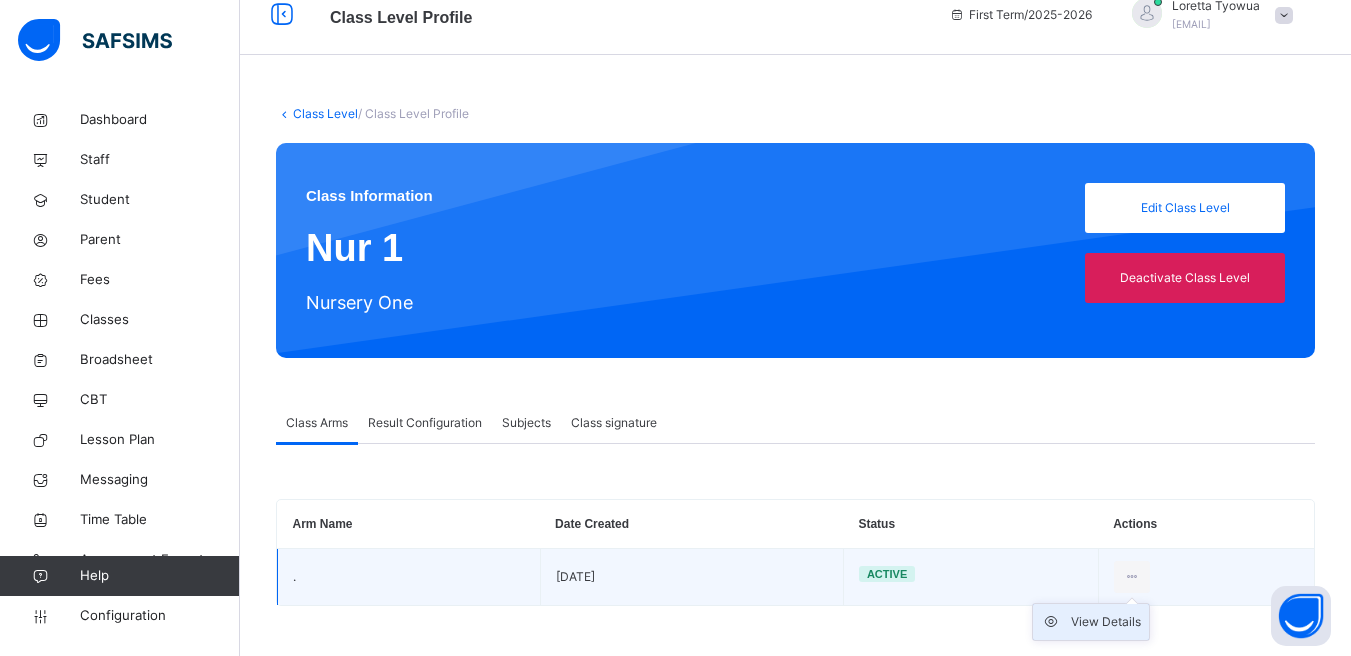 click on "View Details" at bounding box center [1106, 622] 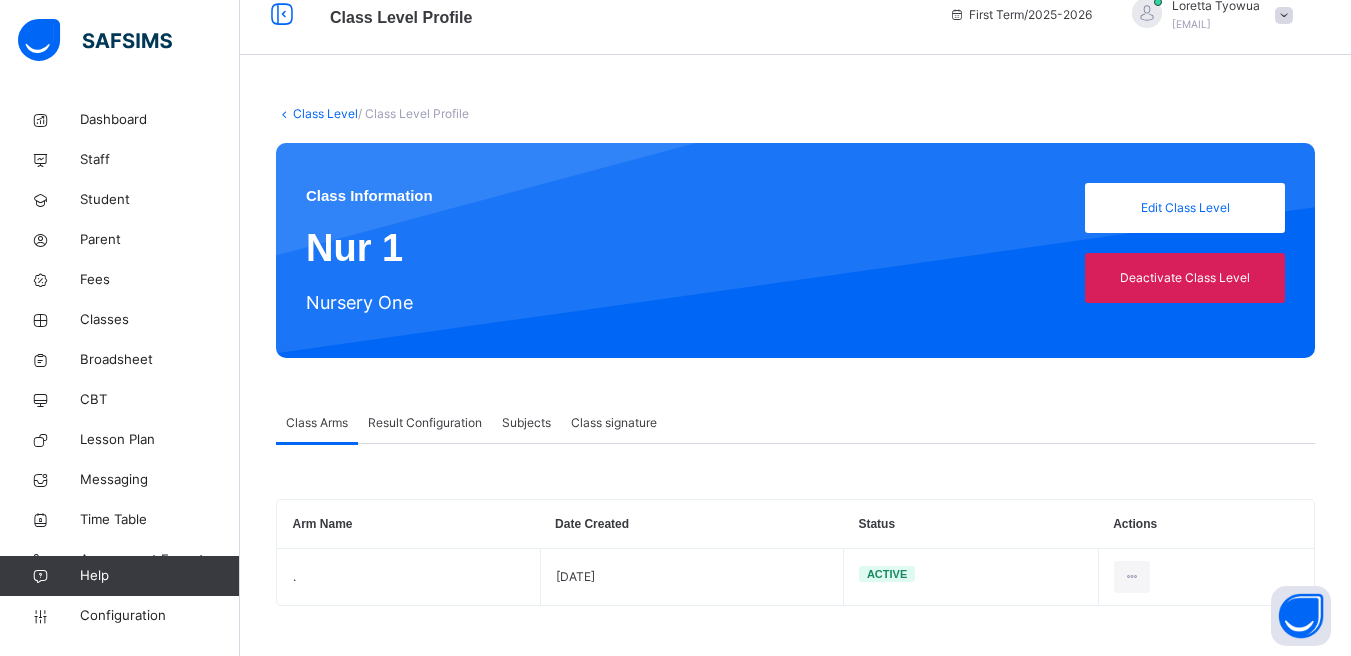 scroll, scrollTop: 0, scrollLeft: 0, axis: both 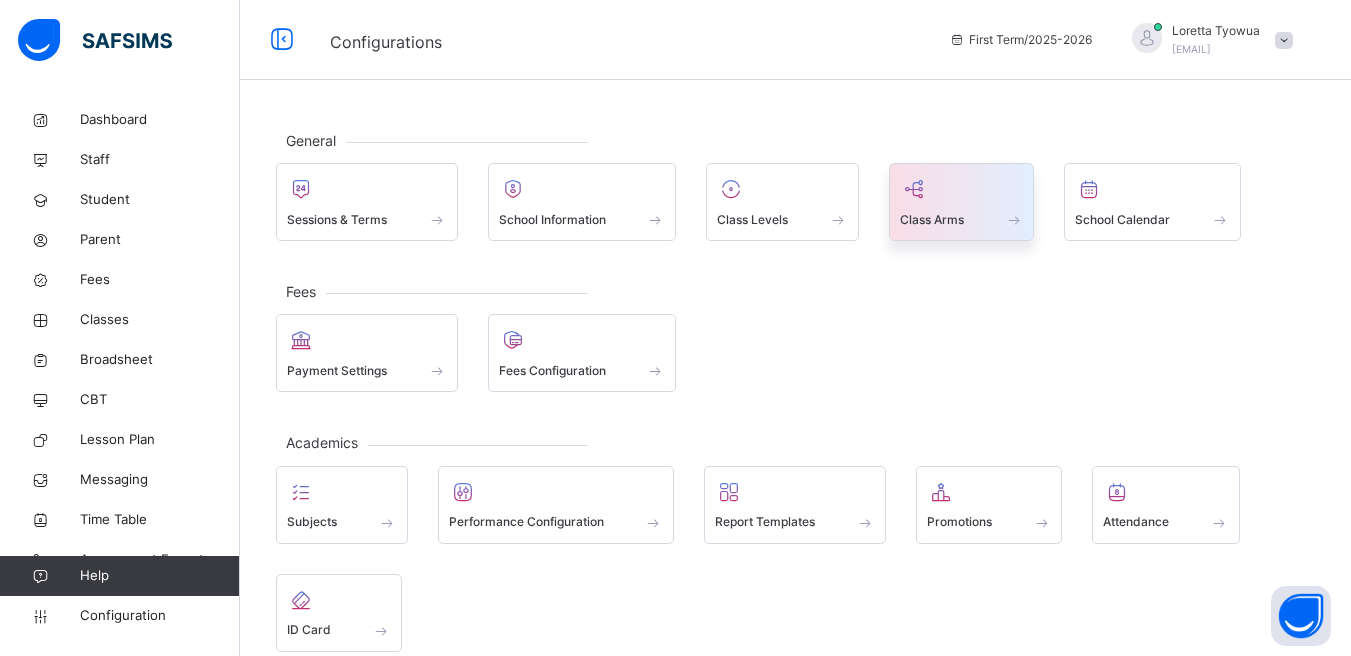 click on "Class Arms" at bounding box center (932, 220) 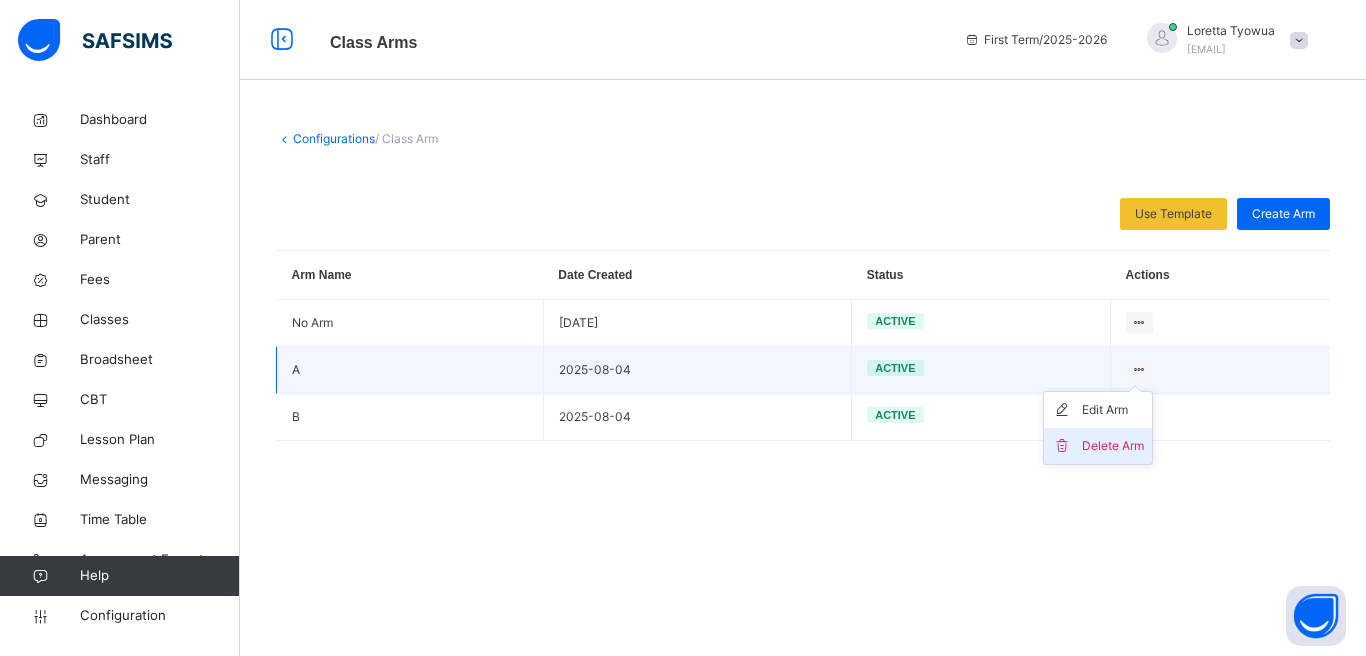 click on "Delete Arm" at bounding box center (1113, 446) 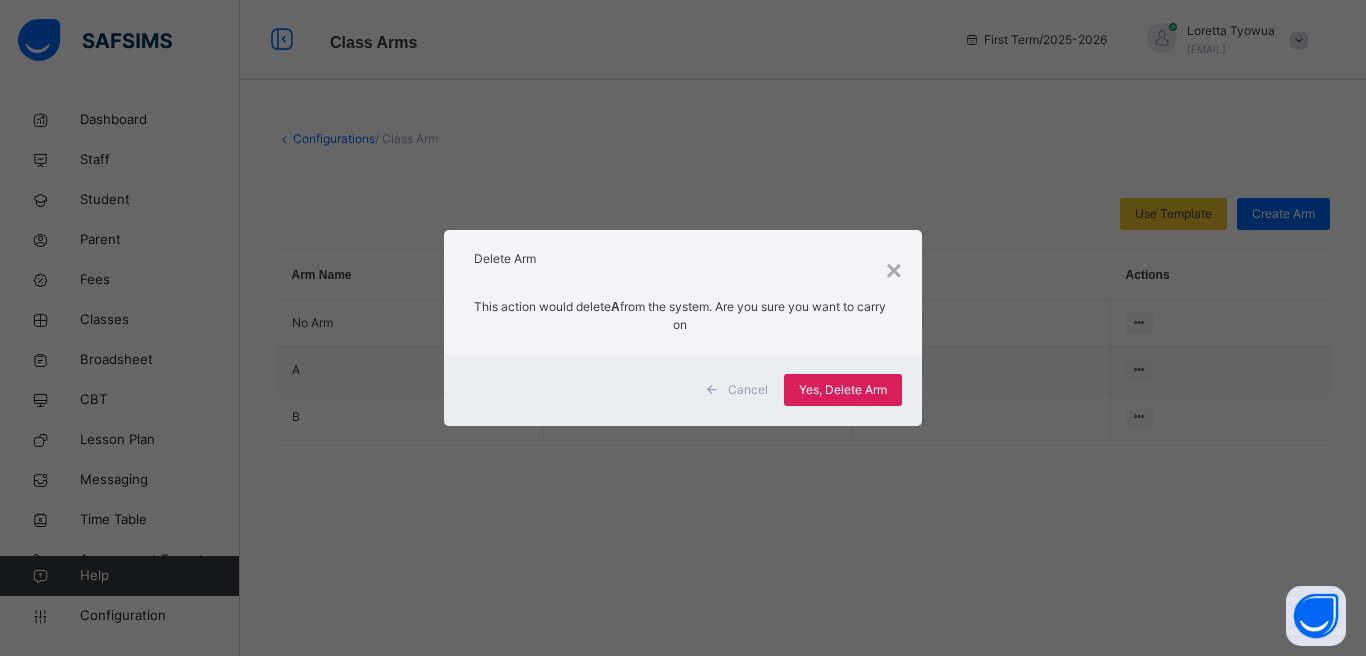click on "Cancel Yes, Delete Arm" at bounding box center (683, 390) 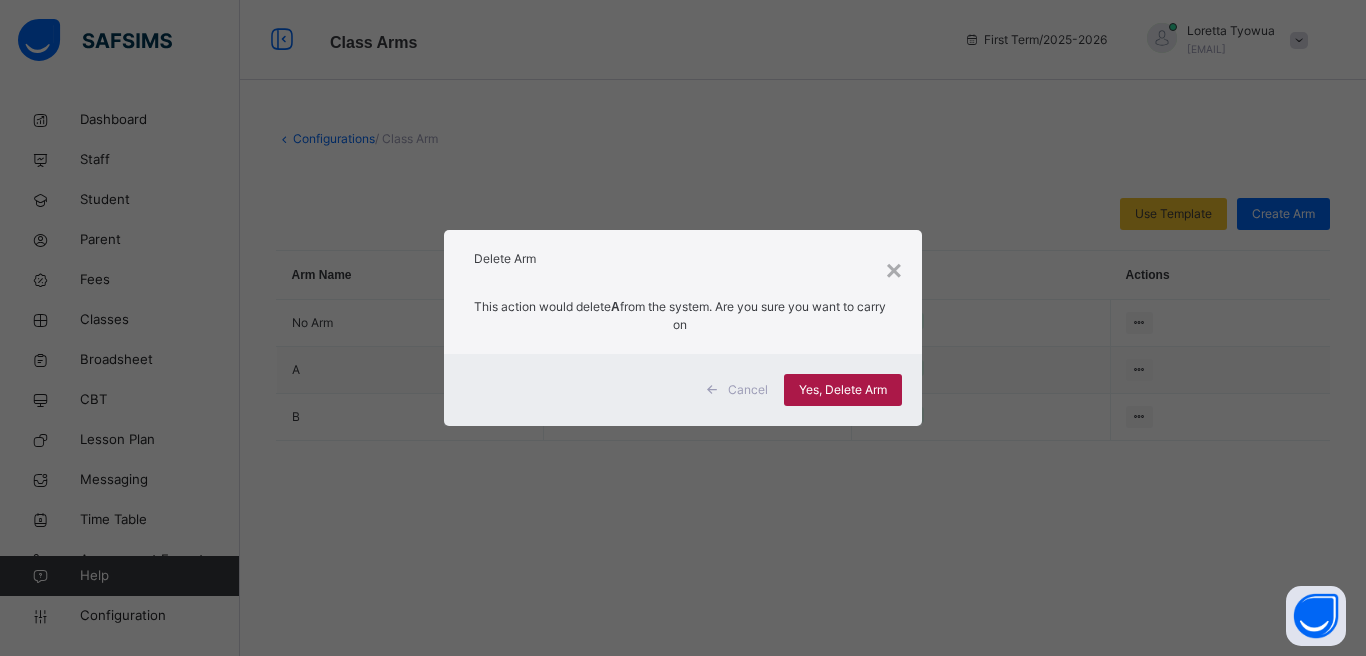 click on "Yes, Delete Arm" at bounding box center (843, 390) 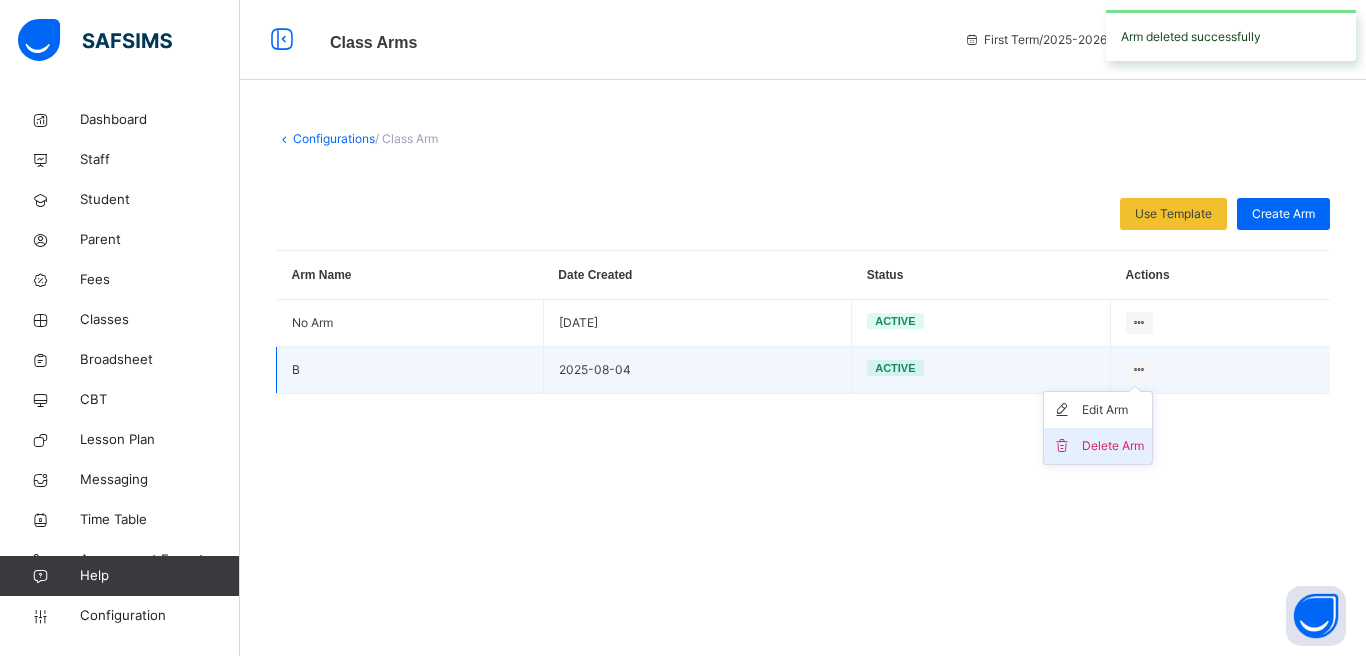 click at bounding box center [1067, 446] 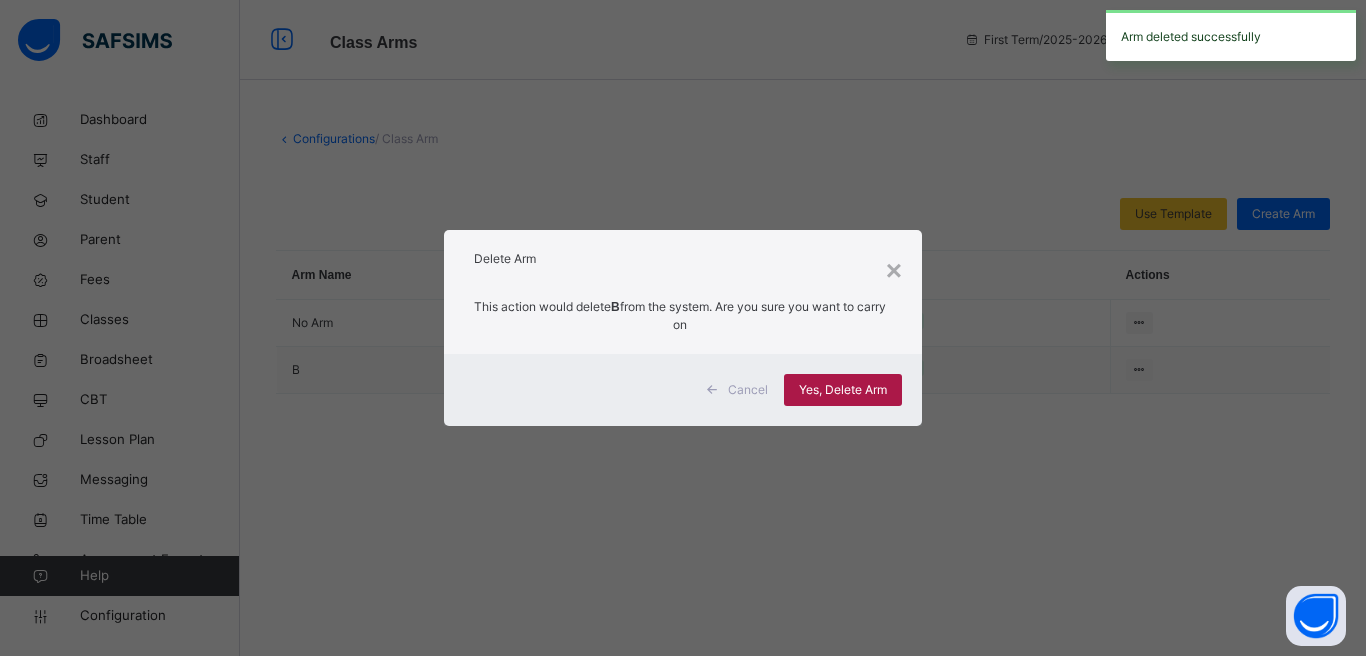 click on "Yes, Delete Arm" at bounding box center (843, 390) 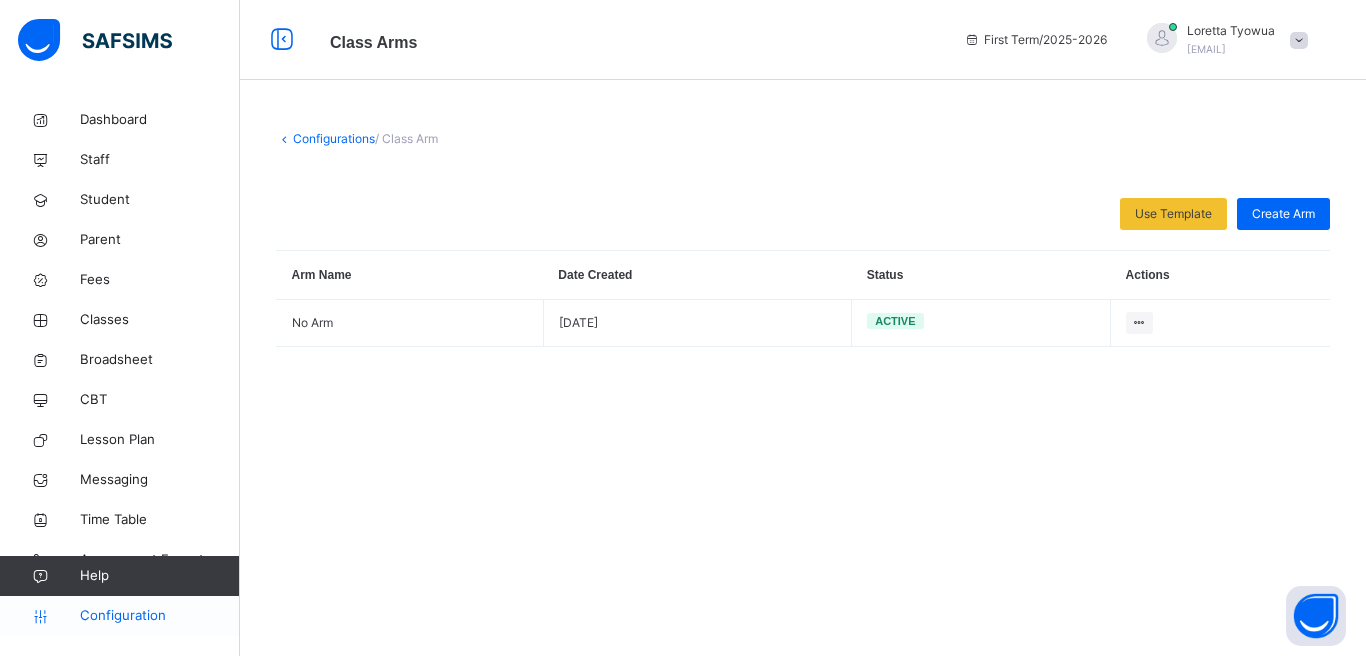 click on "Configuration" at bounding box center [159, 616] 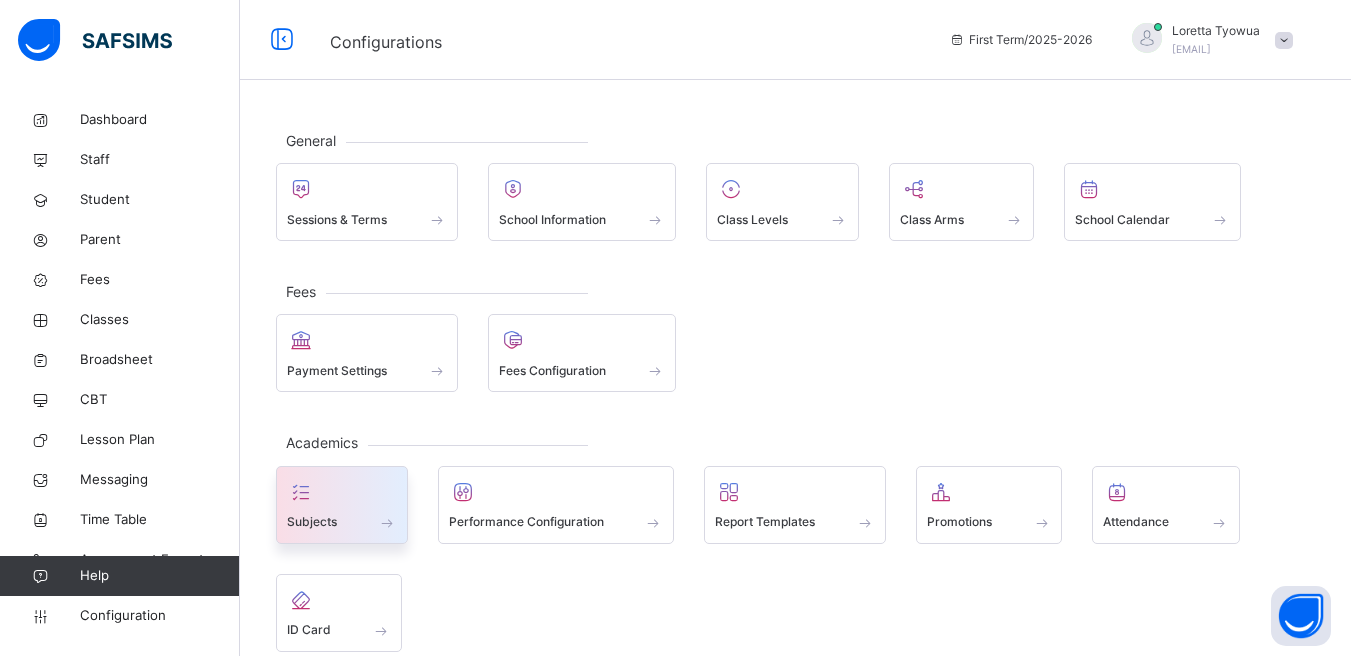 click on "Subjects" at bounding box center (342, 505) 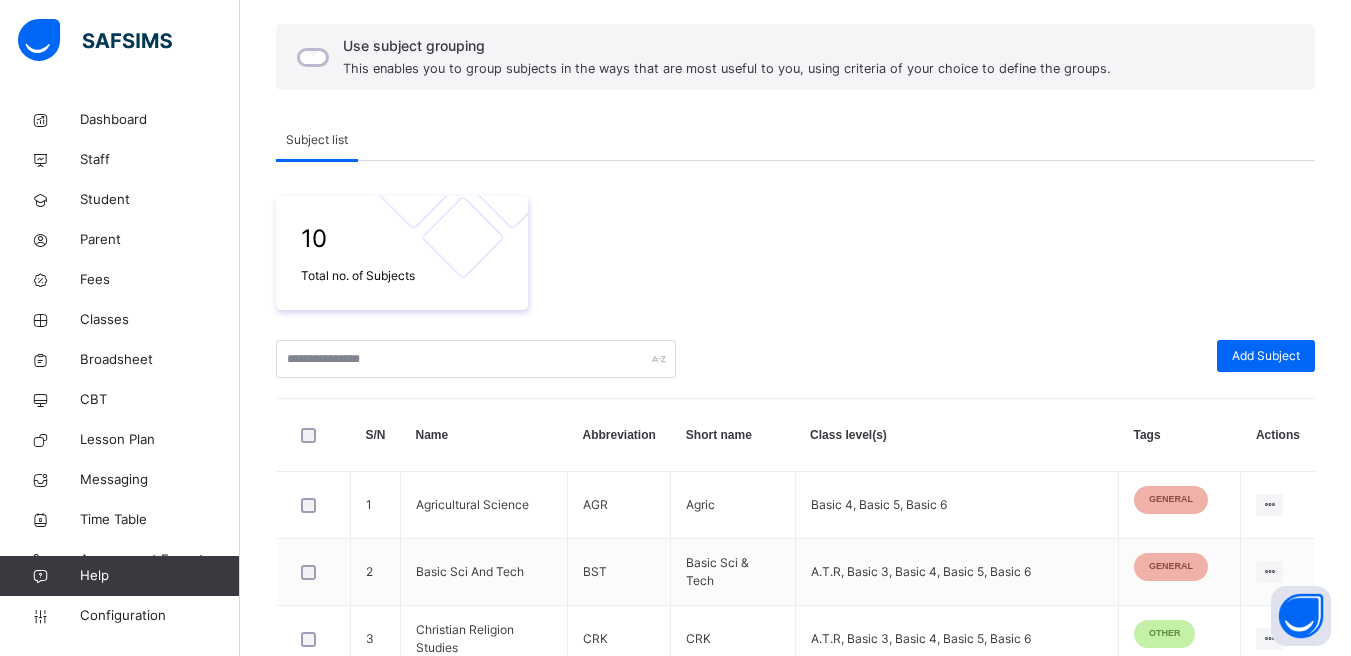 scroll, scrollTop: 111, scrollLeft: 0, axis: vertical 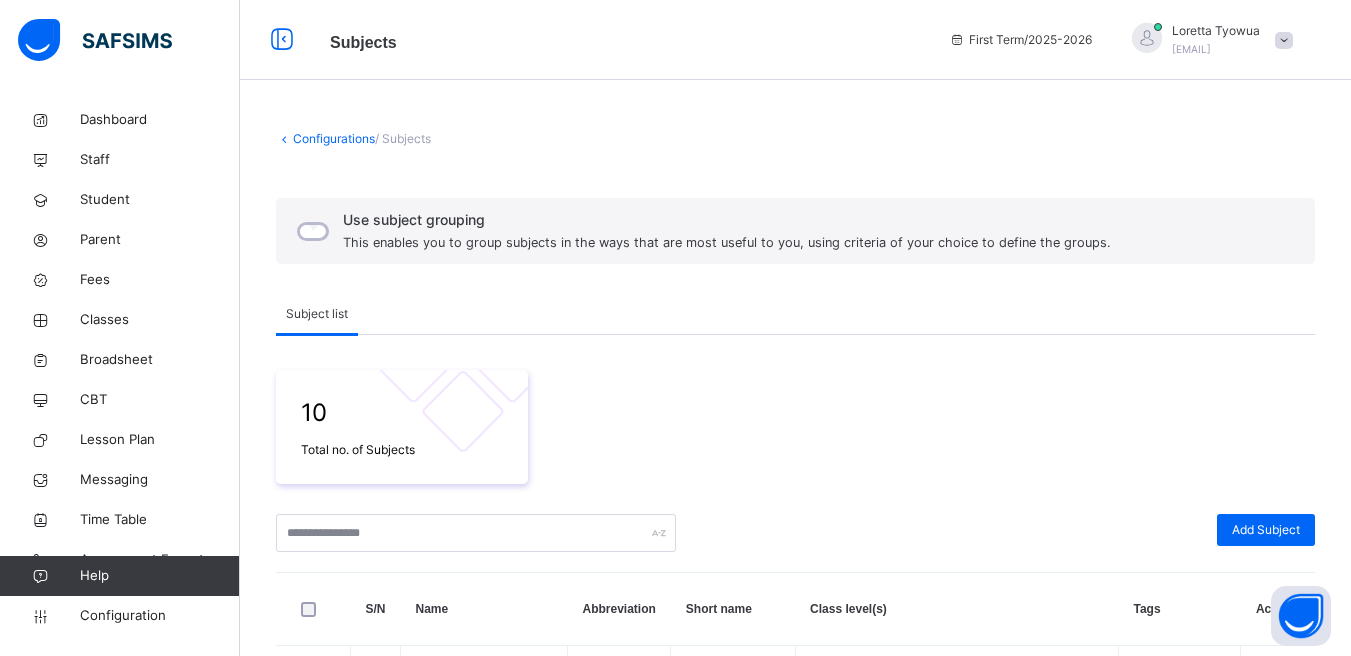 click on "Configurations  / Subjects Use subject grouping This enables you to group subjects in the ways that are most useful to you, using criteria of your choice to define the groups. Subject list Subject list 10 Total no. of Subjects Add Subject S/N Name Abbreviation Short name Class level(s) Tags Actions 1 Agricultural Science AGR Agric Basic 4, Basic 5, Basic 6 general Edit Subject Assign to Level Delete Subject 2 Basic Sci And Tech BST Basic Sci & Tech A.T.R, Basic 3, Basic 4, Basic 5, Basic 6 general Edit Subject Assign to Level Delete Subject 3 Christian Religion Studies CRK CRK A.T.R, Basic 3, Basic 4, Basic 5, Basic 6 other Edit Subject Assign to Level Delete Subject 4 Computer Science CMP Computer L.T.R, A.T.R, Basic 3, Basic 4, Basic 5, Basic 6 general Edit Subject Assign to Level Delete Subject 5 CREATIVE ARTS C/A CREATIVE ARTS R.R., Nur 1, L.T.R, A.T.R, Basic 3, Basic 5, Basic 4, Basic 6 art Edit Subject Assign to Level Delete Subject 6 English Language ENG English core Edit Subject Assign to Level 7 FRE" at bounding box center [795, 753] 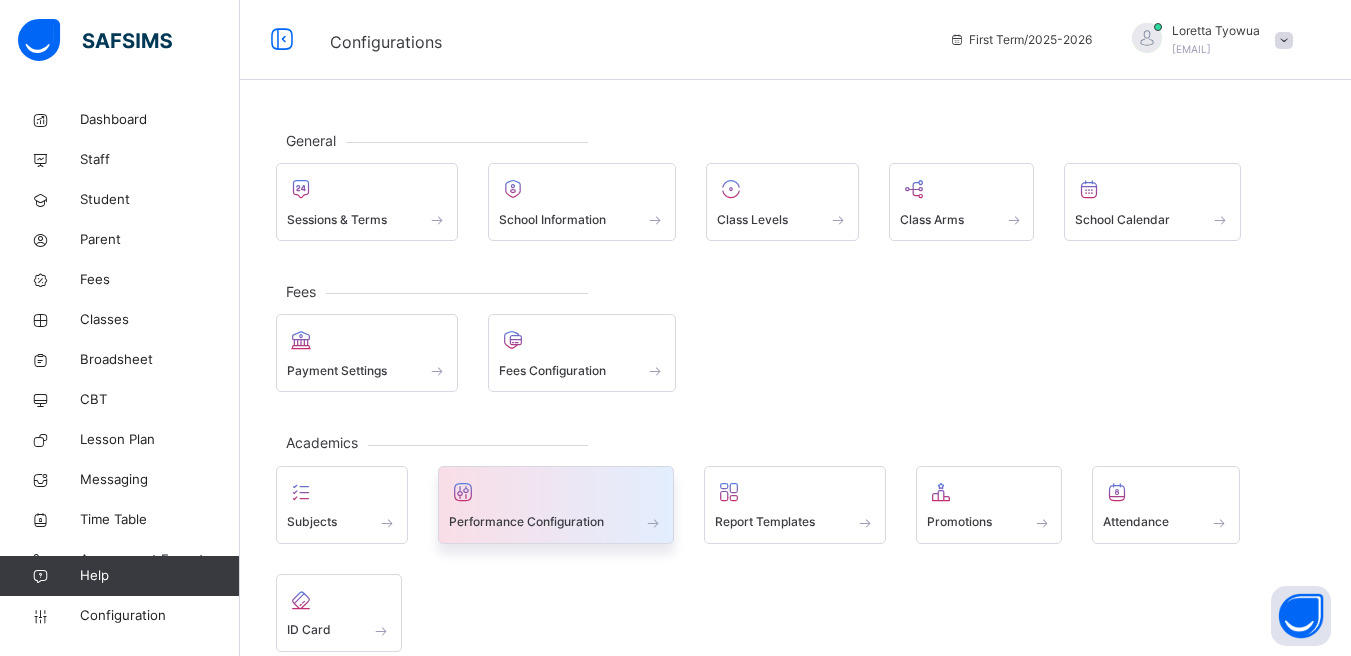 click at bounding box center (556, 492) 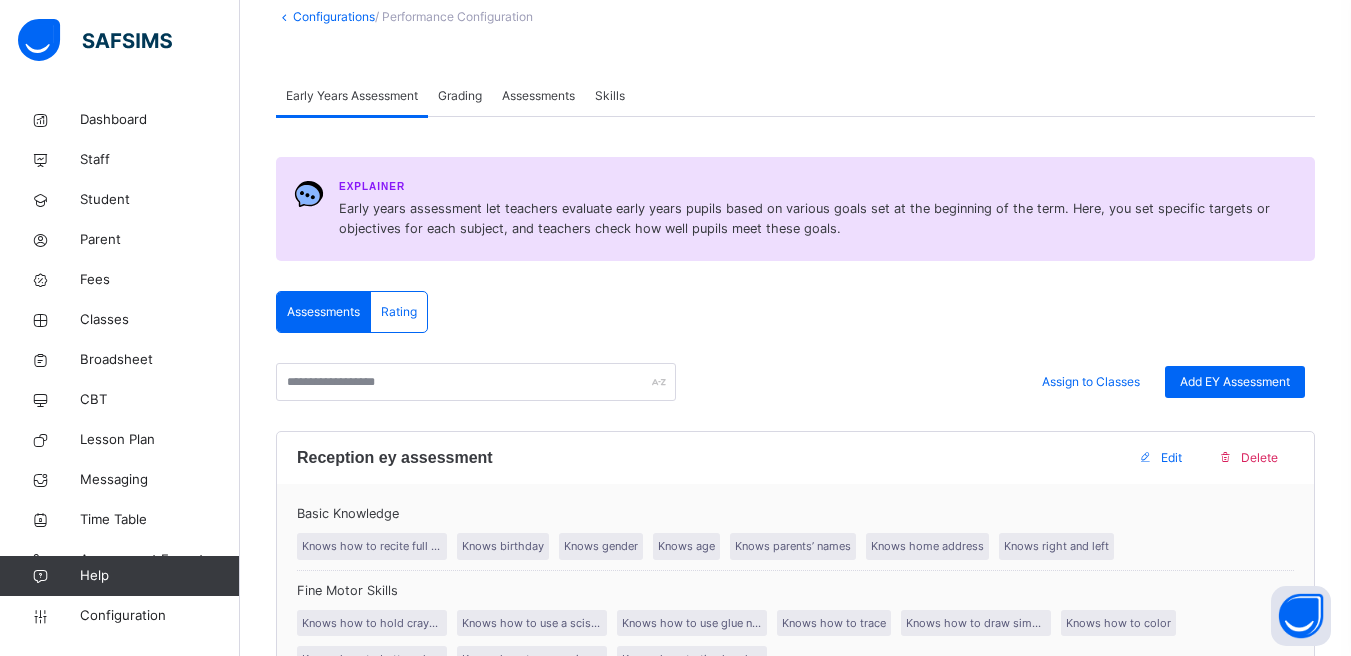 scroll, scrollTop: 0, scrollLeft: 0, axis: both 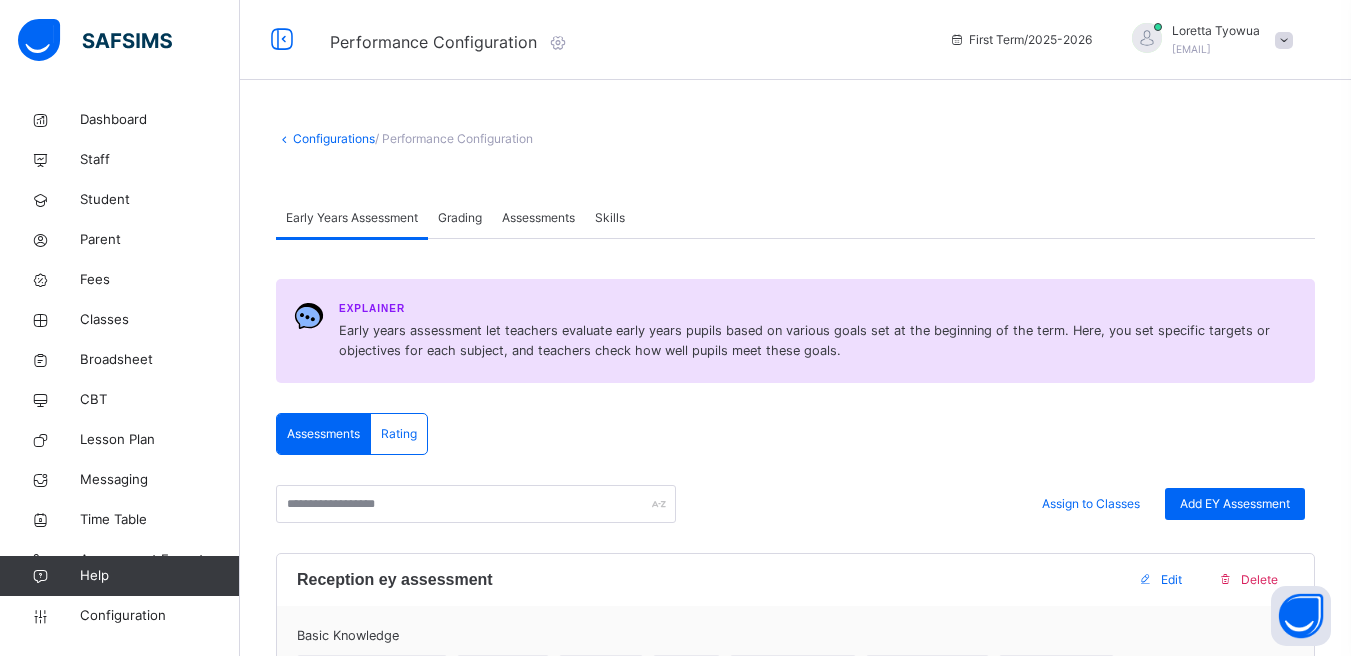 click on "Configurations" at bounding box center (334, 138) 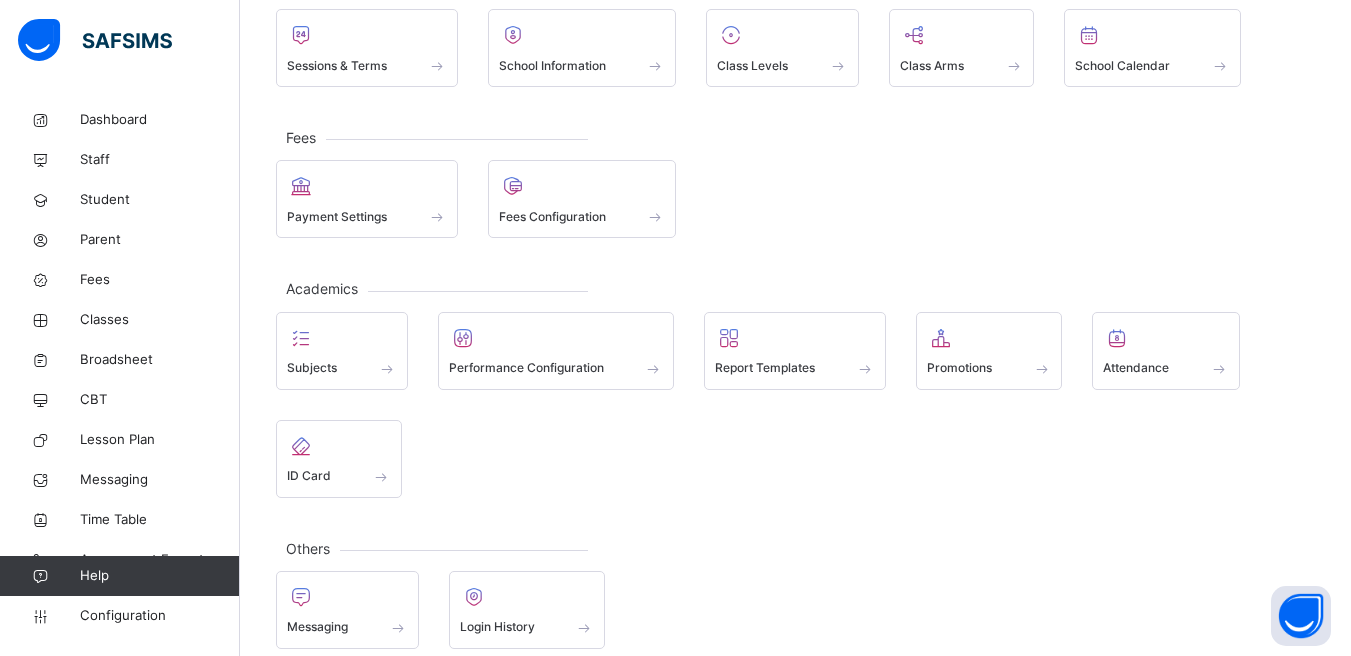 scroll, scrollTop: 177, scrollLeft: 0, axis: vertical 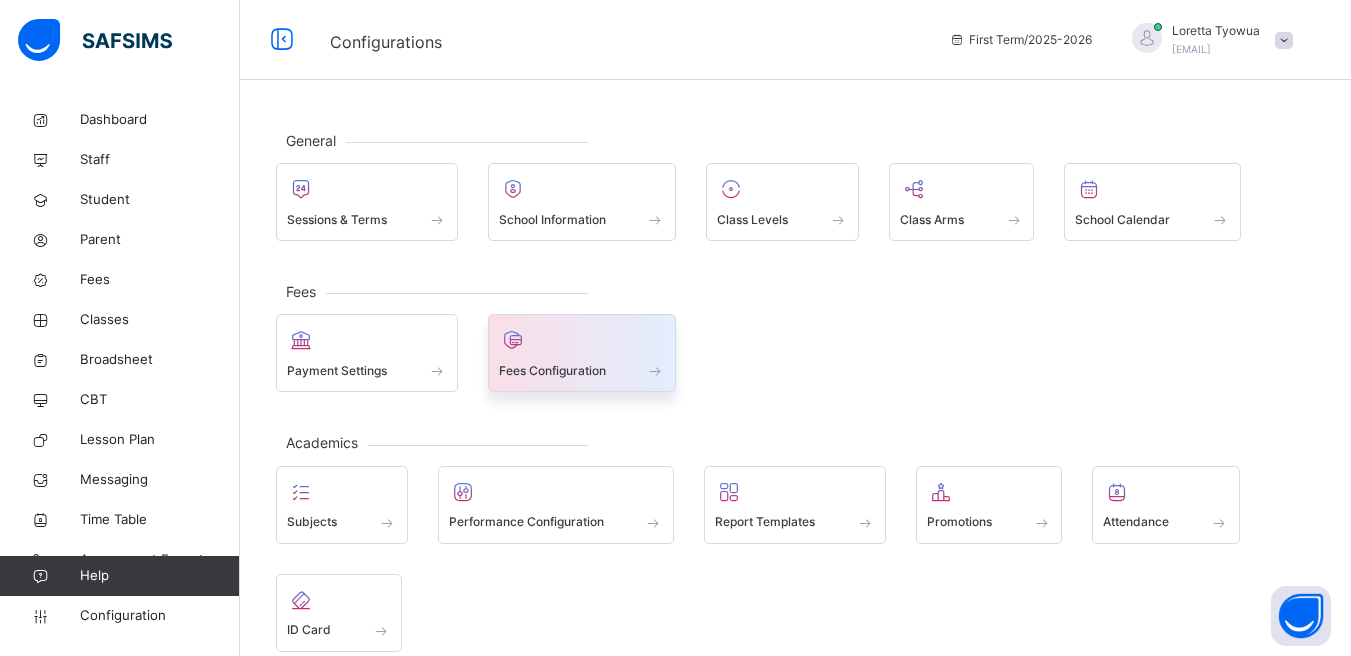 click on "Fees Configuration" at bounding box center [582, 353] 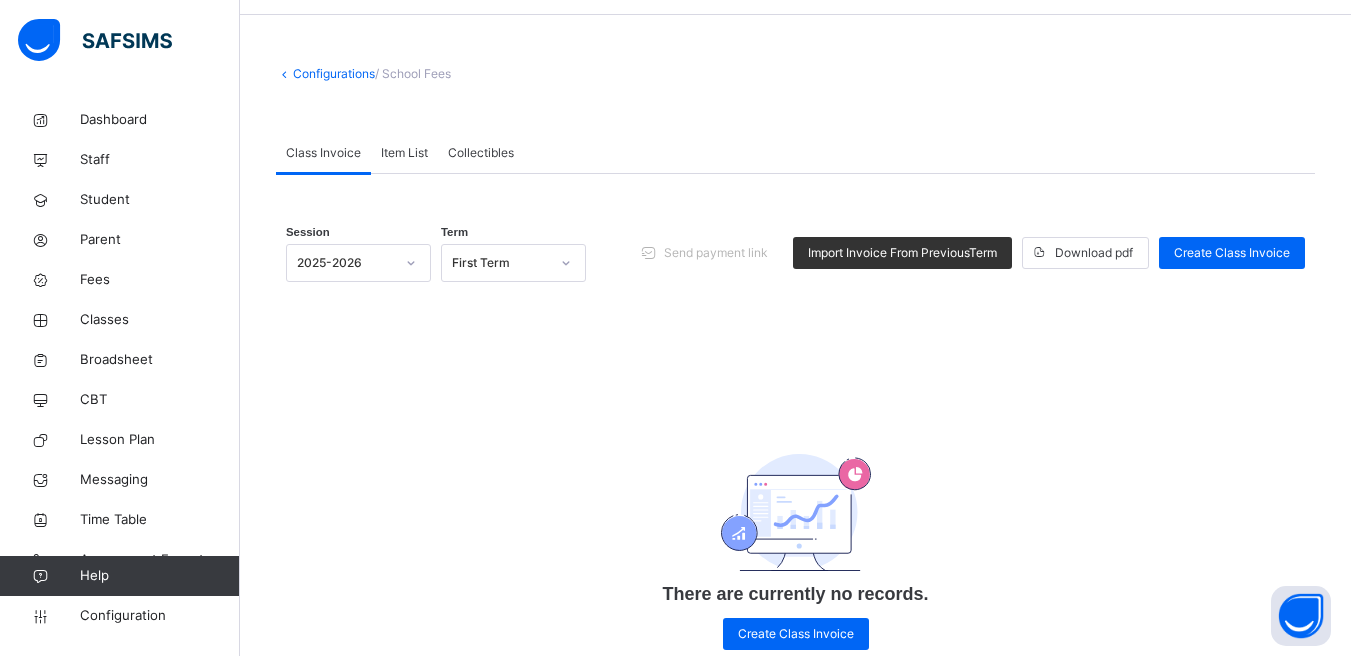 scroll, scrollTop: 121, scrollLeft: 0, axis: vertical 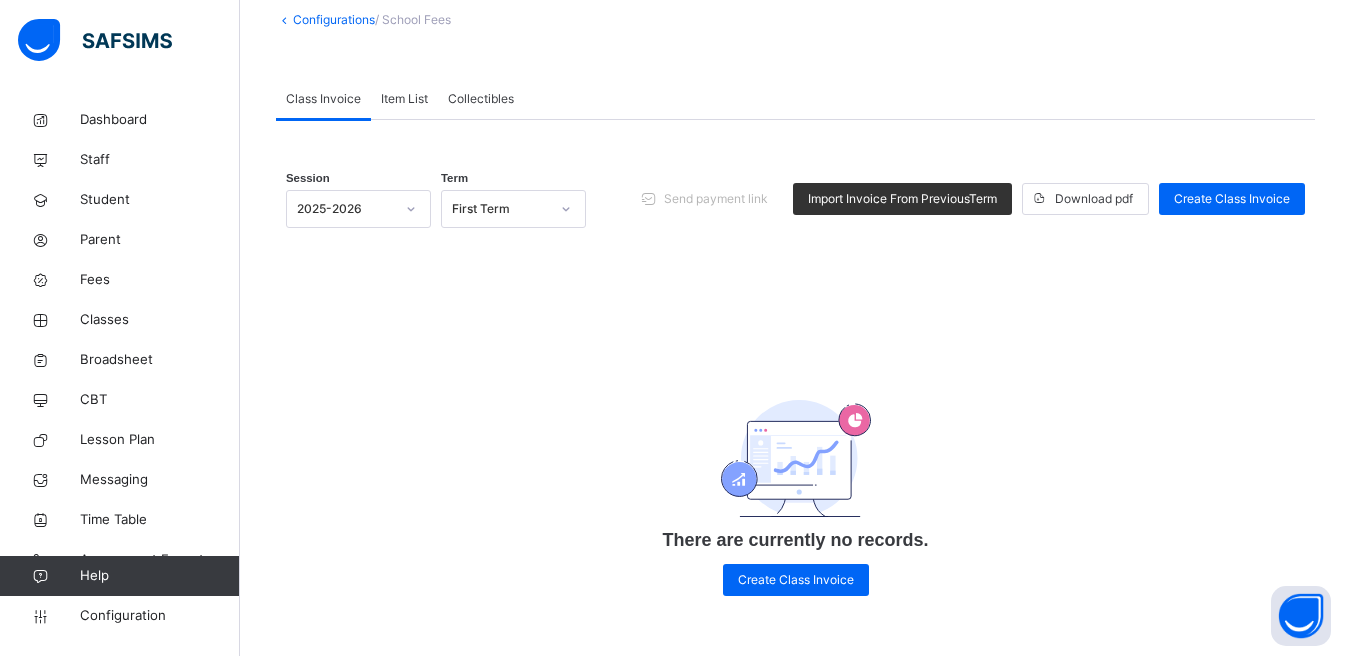 click on "Item List" at bounding box center (404, 99) 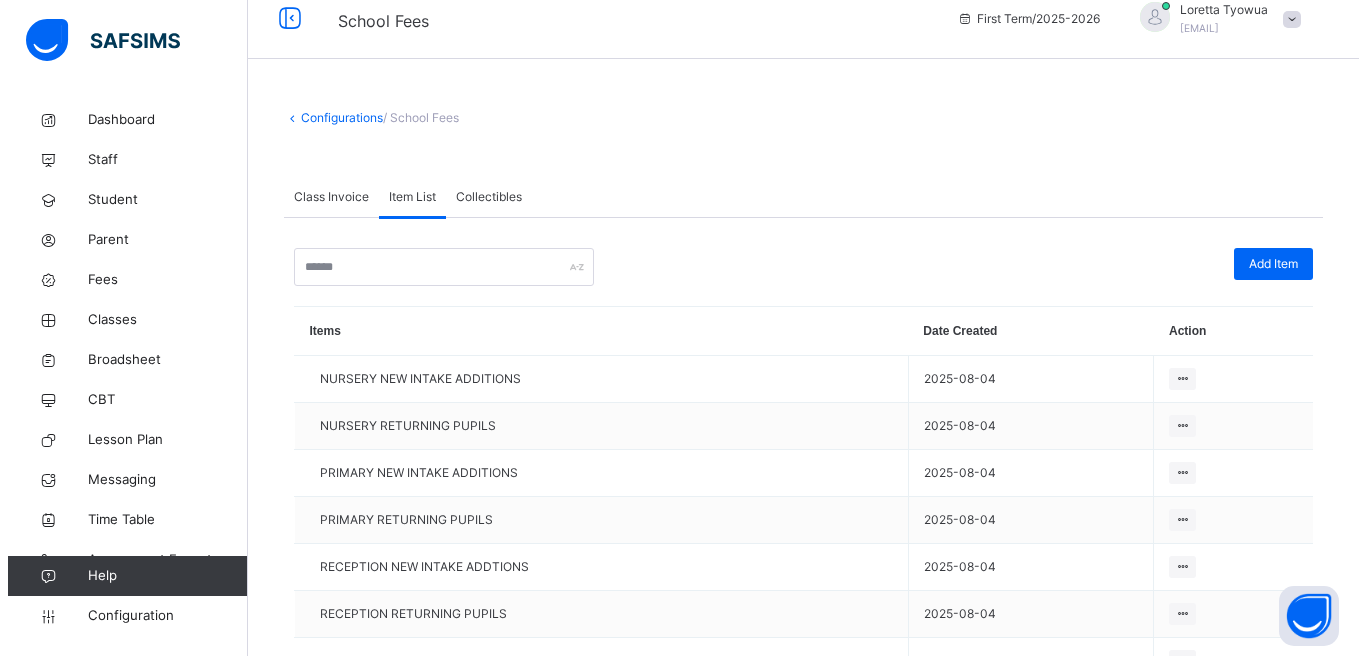 scroll, scrollTop: 0, scrollLeft: 0, axis: both 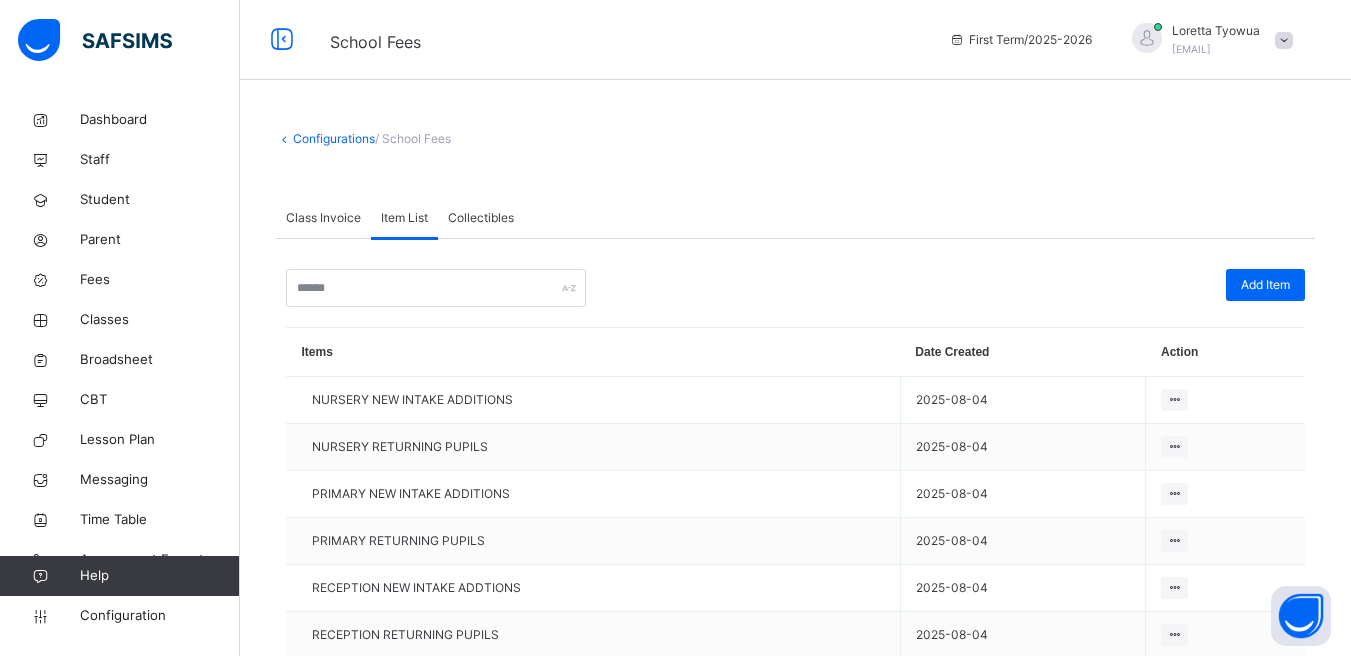 click on "Class Invoice" at bounding box center [323, 218] 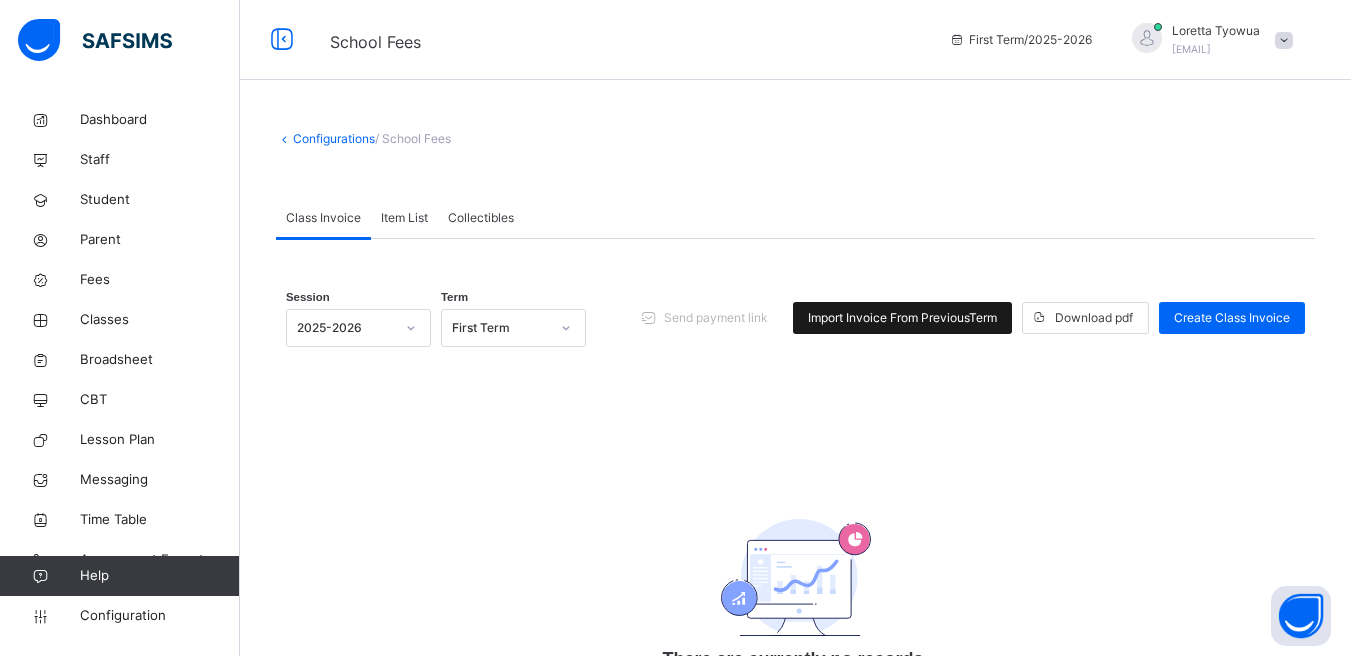 click on "Import Invoice From Previous  Term" at bounding box center [902, 318] 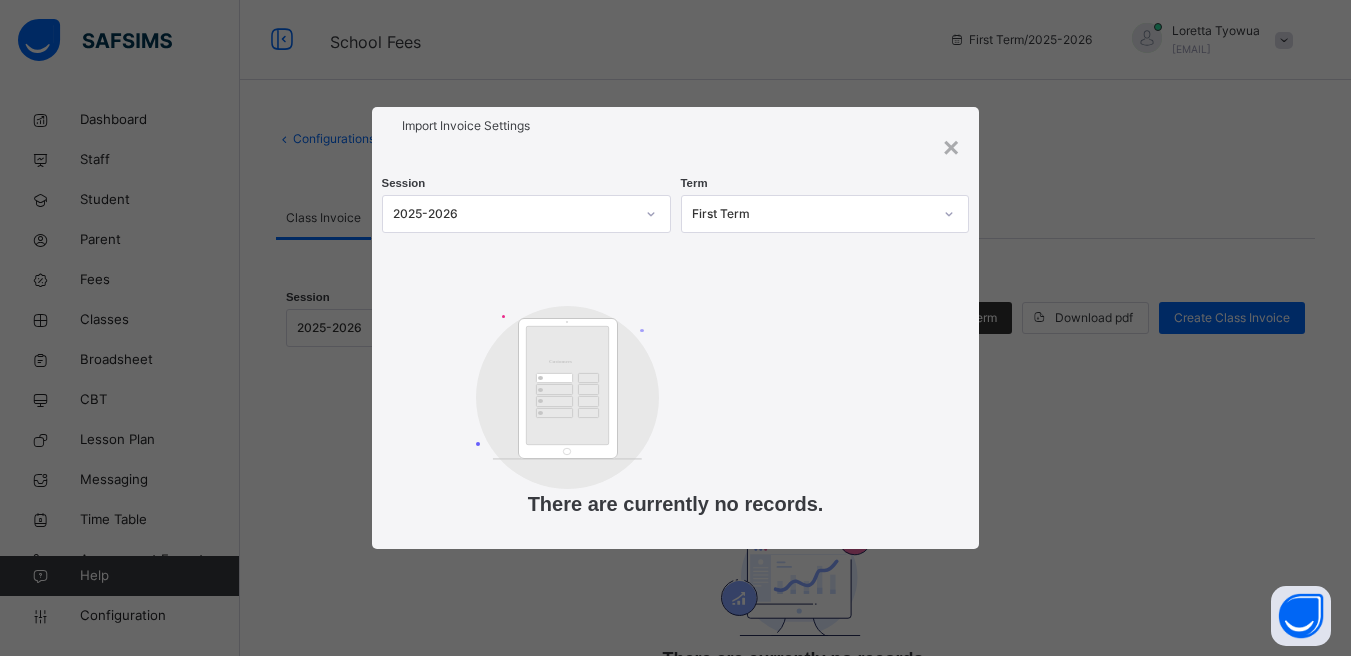 click on "2025-2026" at bounding box center (513, 214) 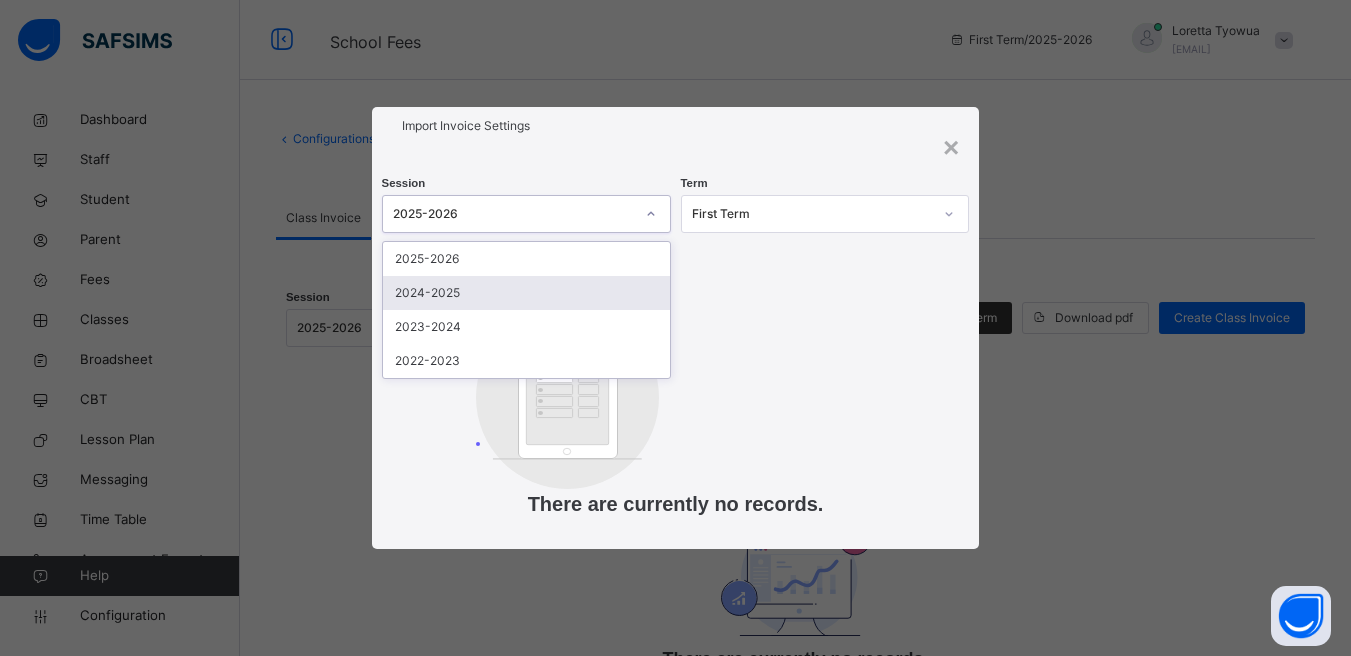 click on "2024-2025" at bounding box center [526, 293] 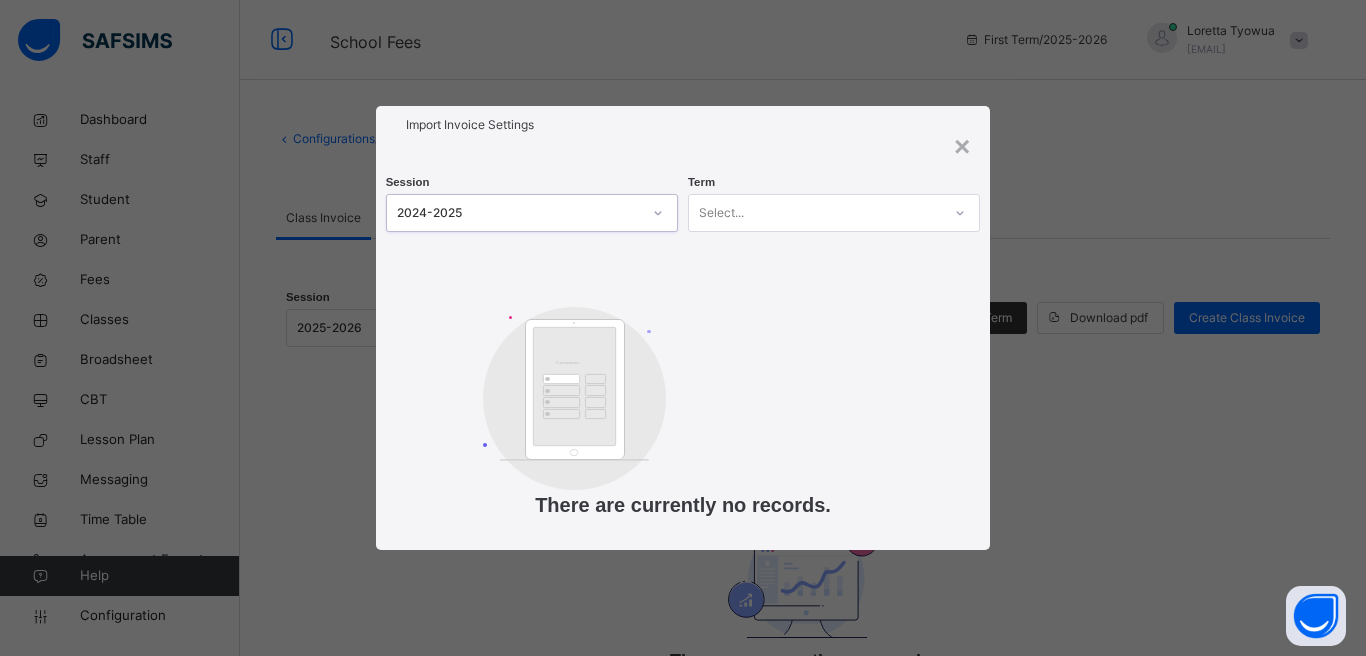 click on "Select..." at bounding box center [815, 213] 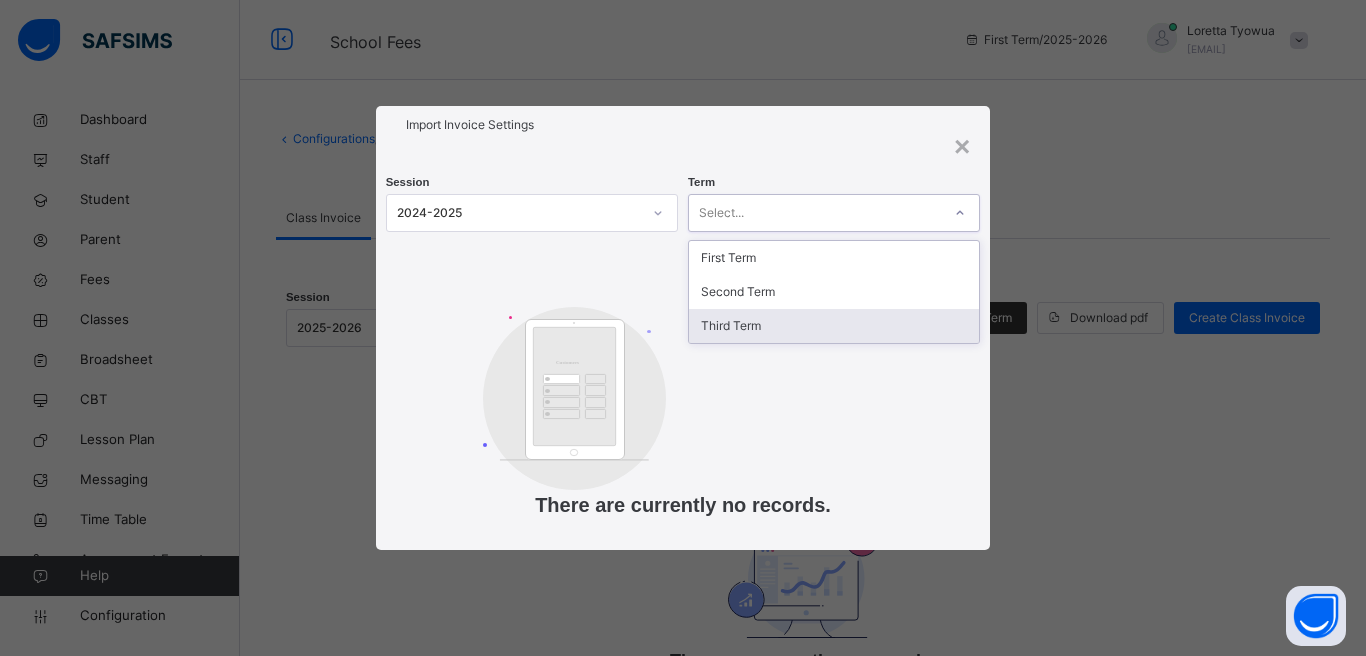 click on "Third Term" at bounding box center [834, 326] 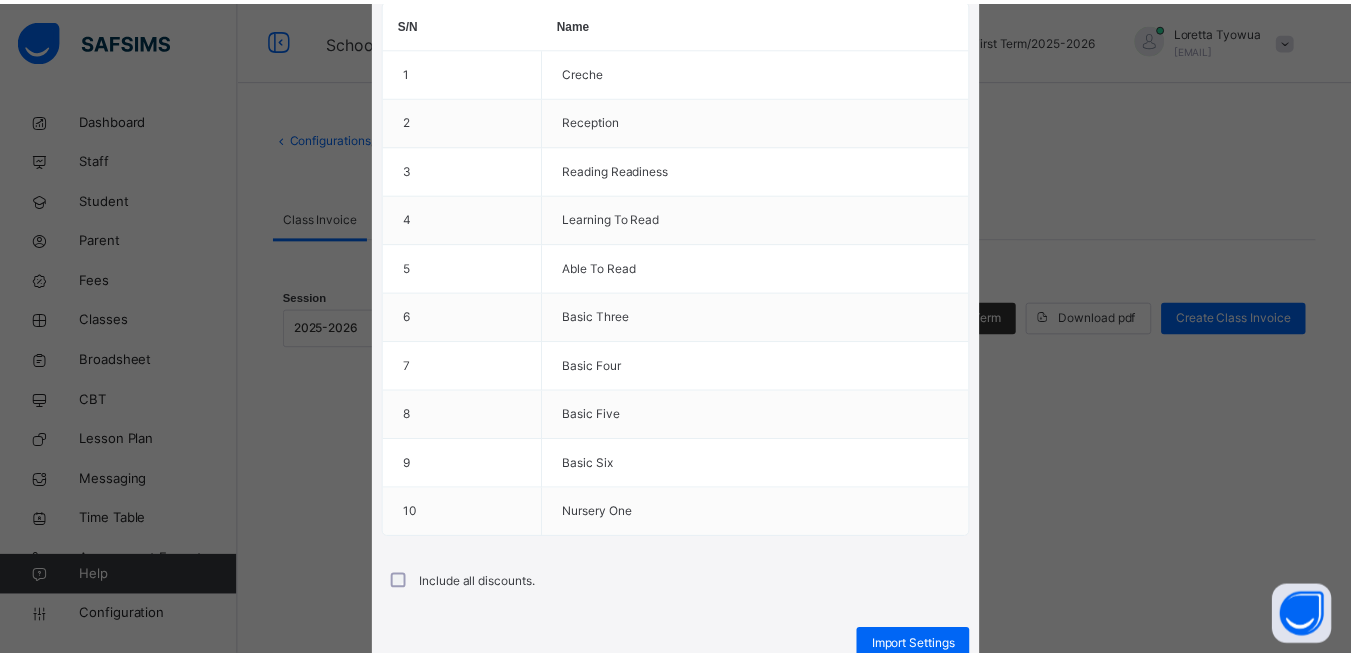scroll, scrollTop: 284, scrollLeft: 0, axis: vertical 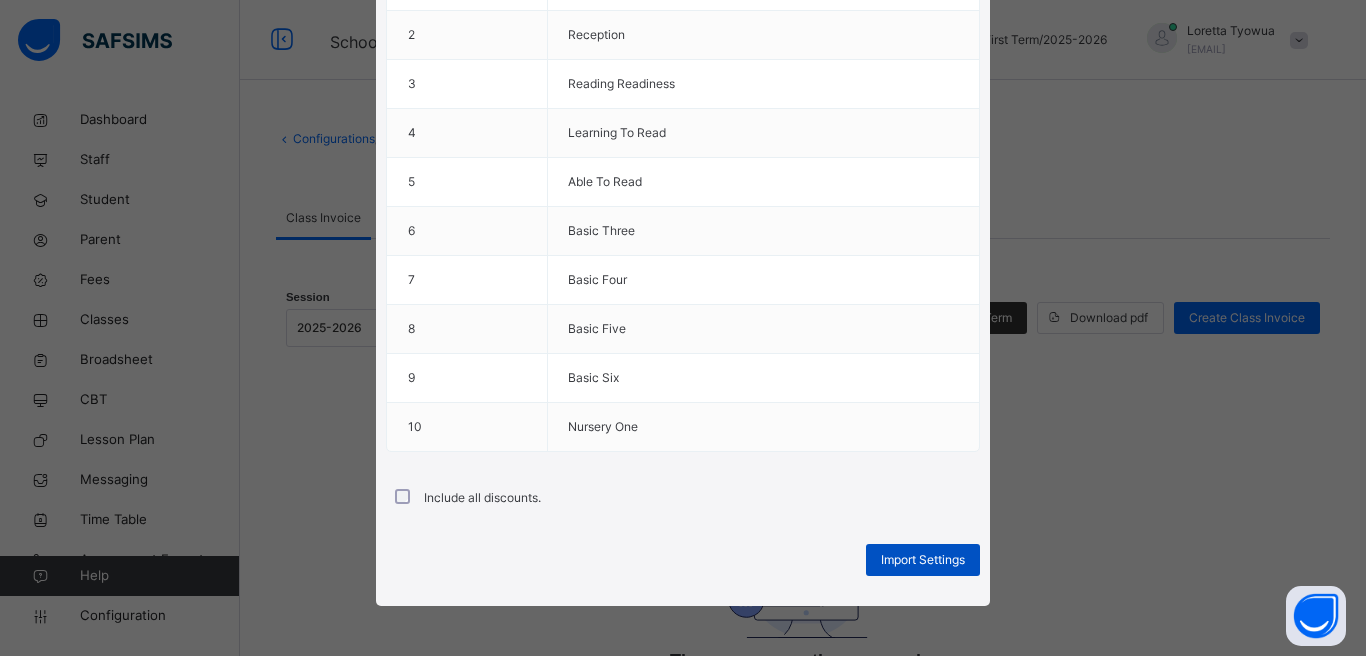 click on "Import Settings" at bounding box center [923, 560] 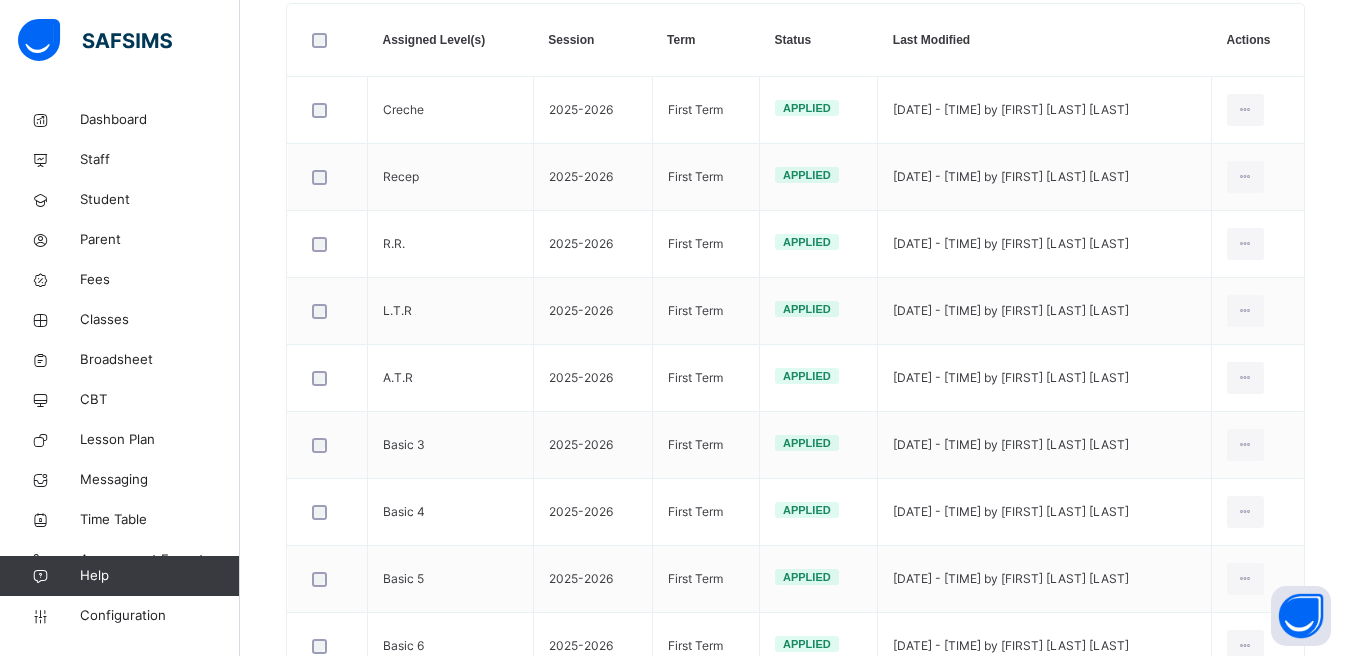 scroll, scrollTop: 372, scrollLeft: 0, axis: vertical 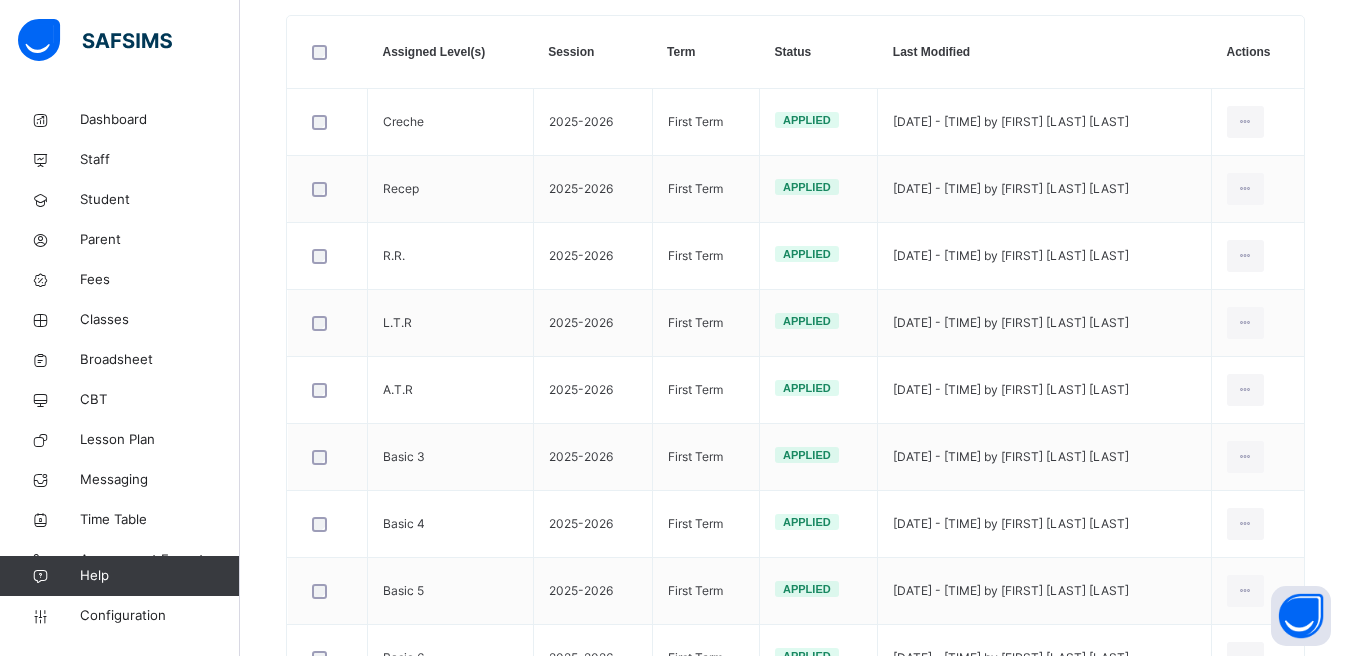 click on "Delete Invoice" at bounding box center (0, 0) 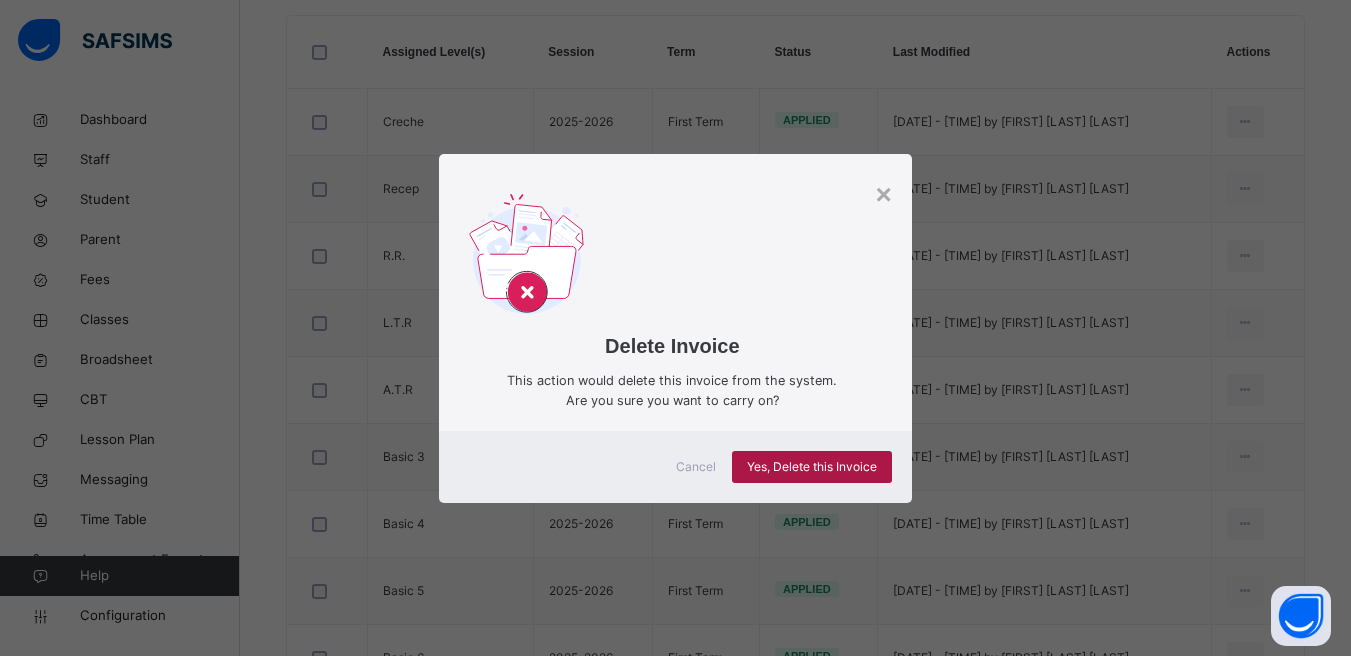 click on "Yes, Delete this Invoice" at bounding box center (812, 467) 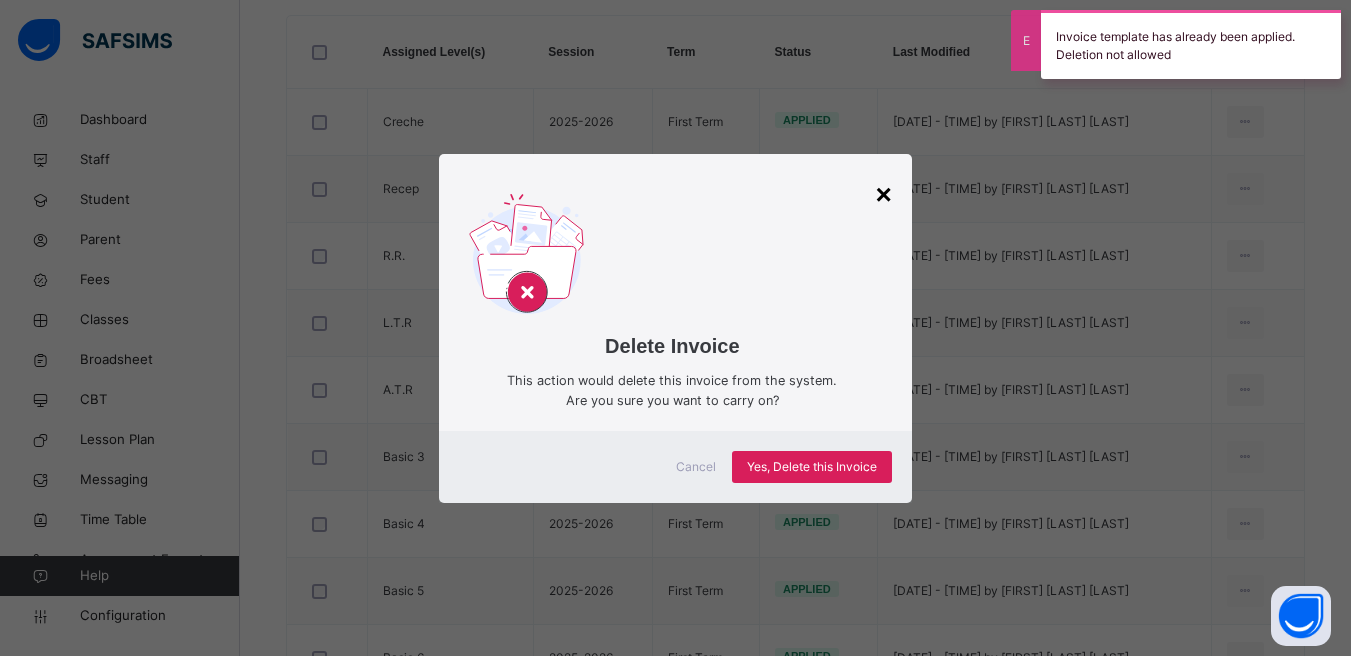 click on "×" at bounding box center (884, 195) 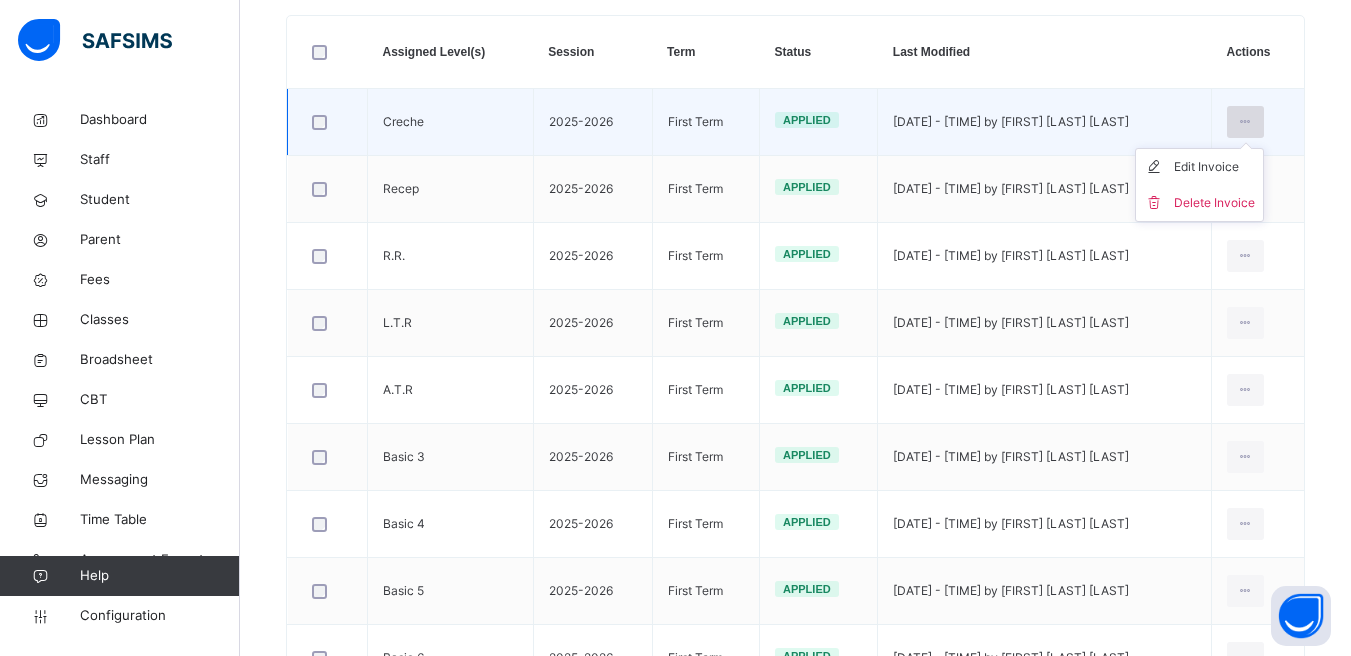 click at bounding box center [1245, 122] 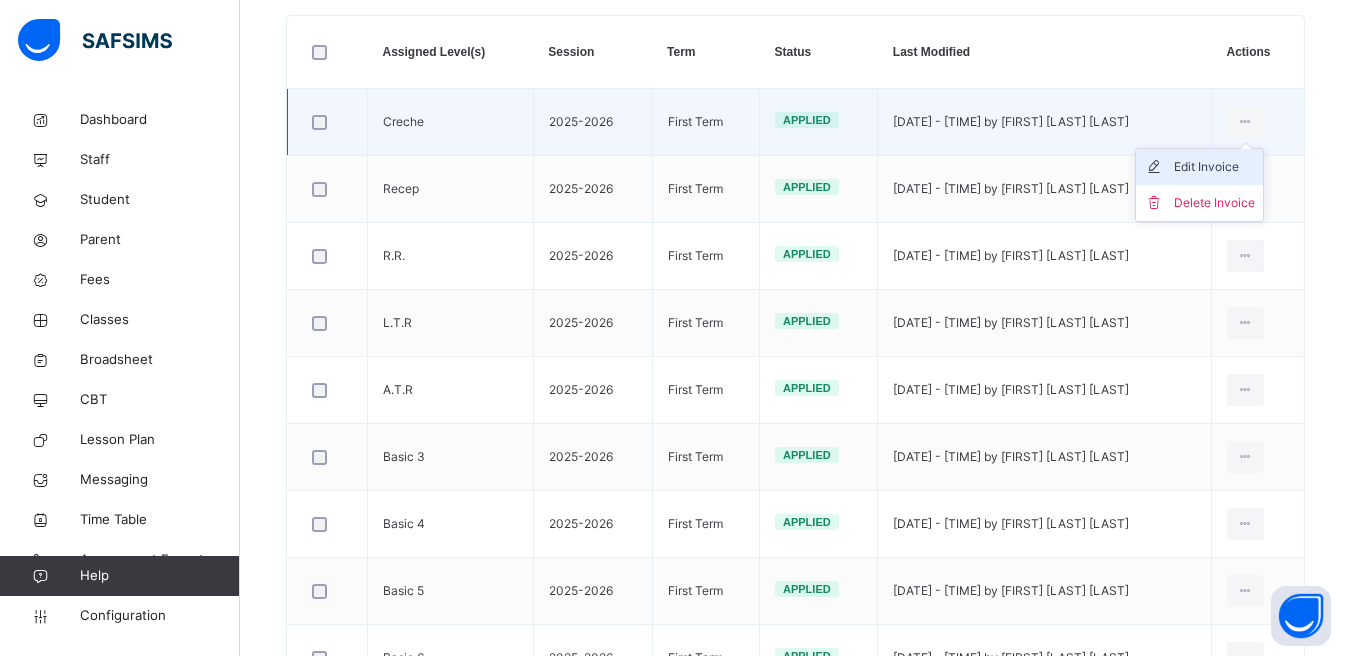 click on "Edit Invoice" at bounding box center [1214, 167] 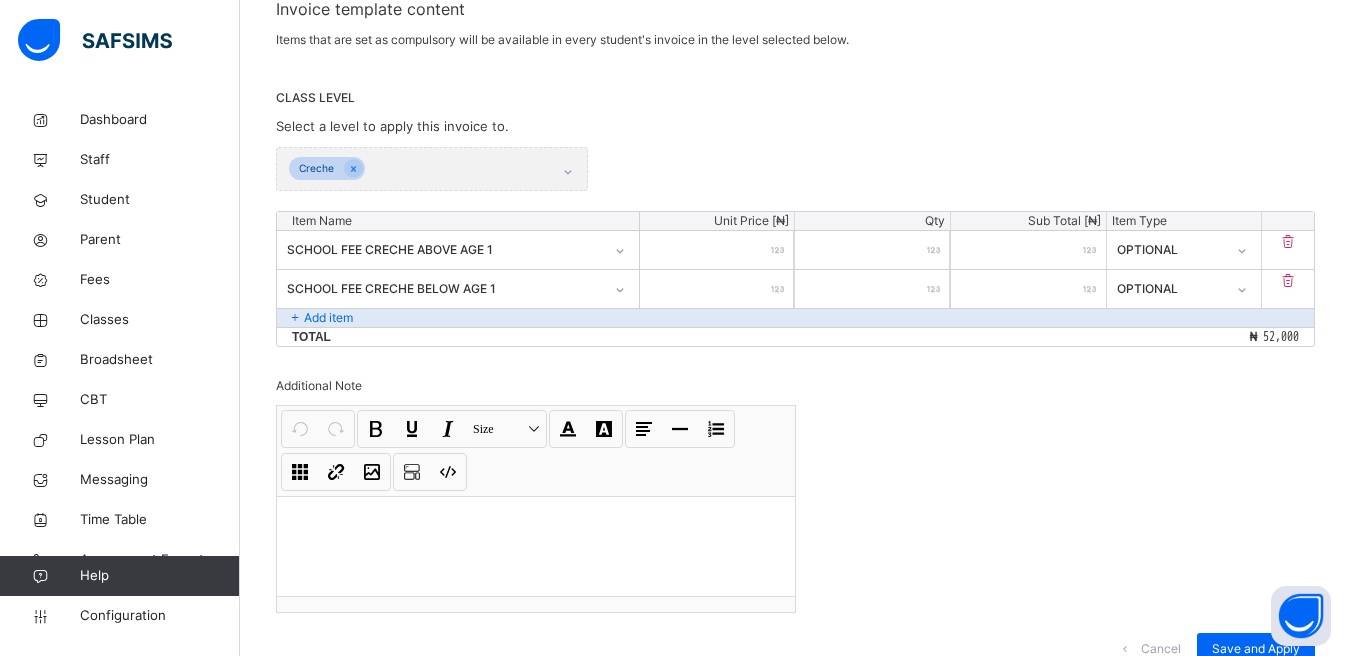 scroll, scrollTop: 372, scrollLeft: 0, axis: vertical 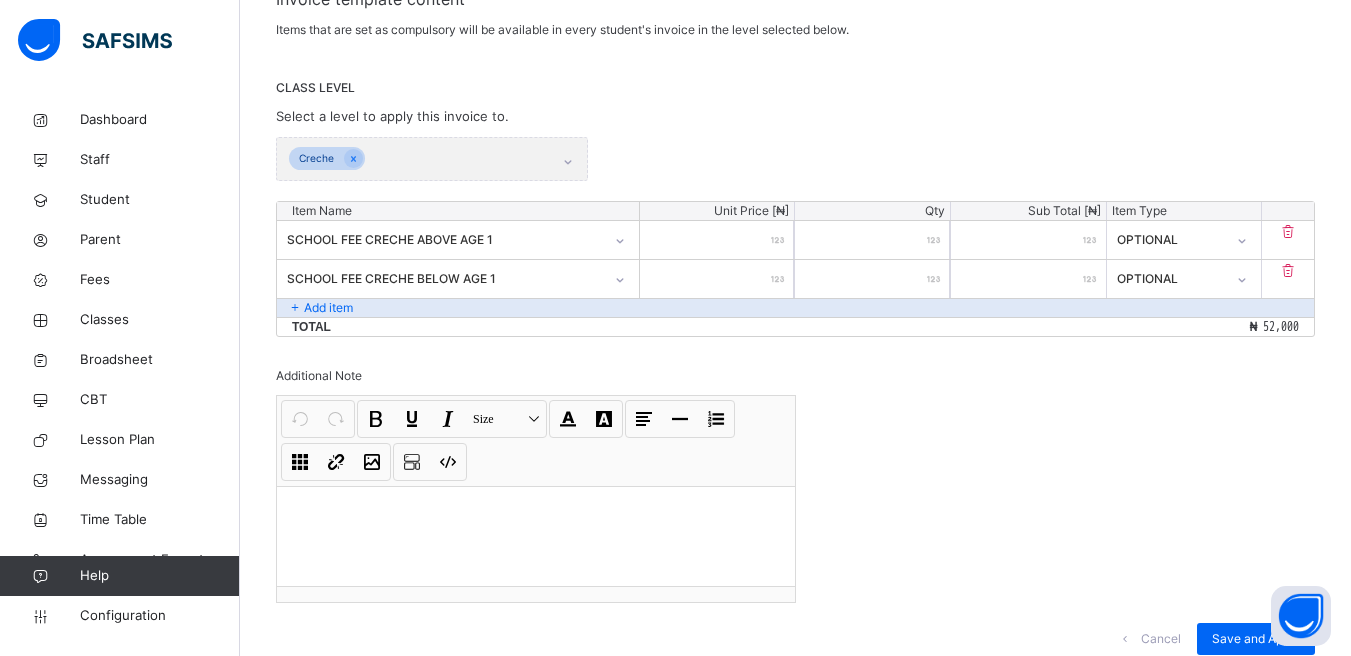click at bounding box center (1288, 231) 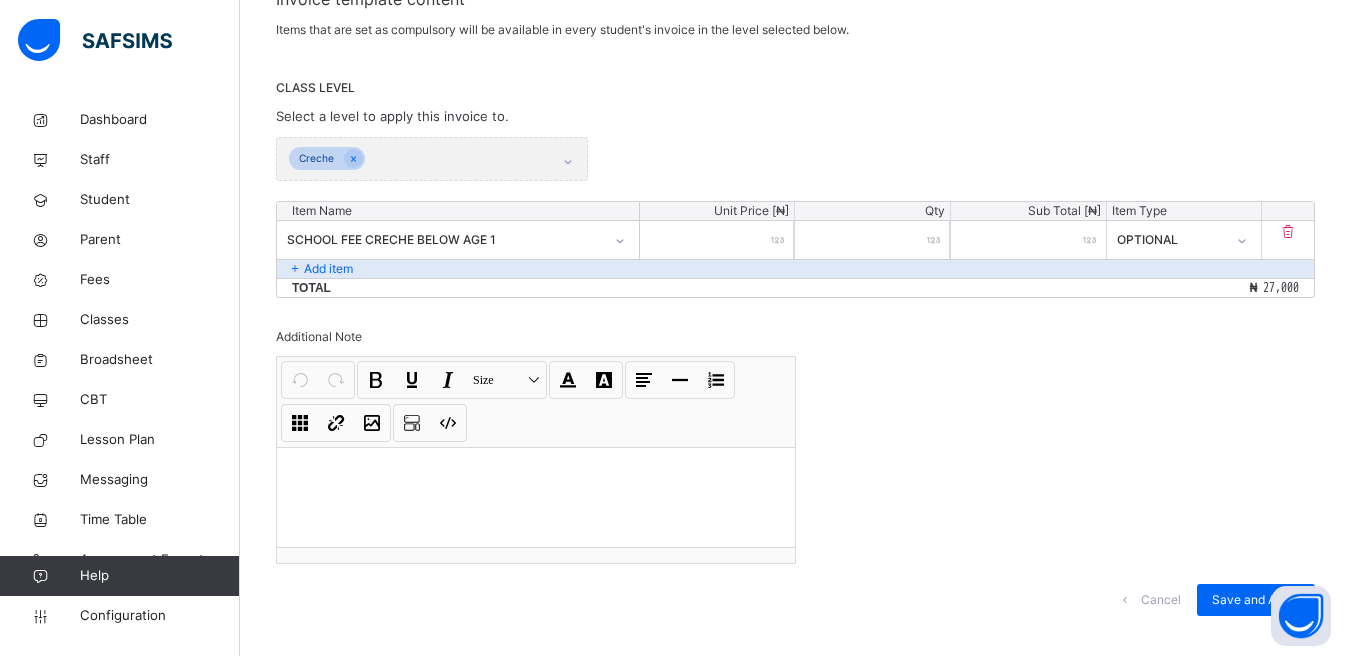 click at bounding box center [1288, 231] 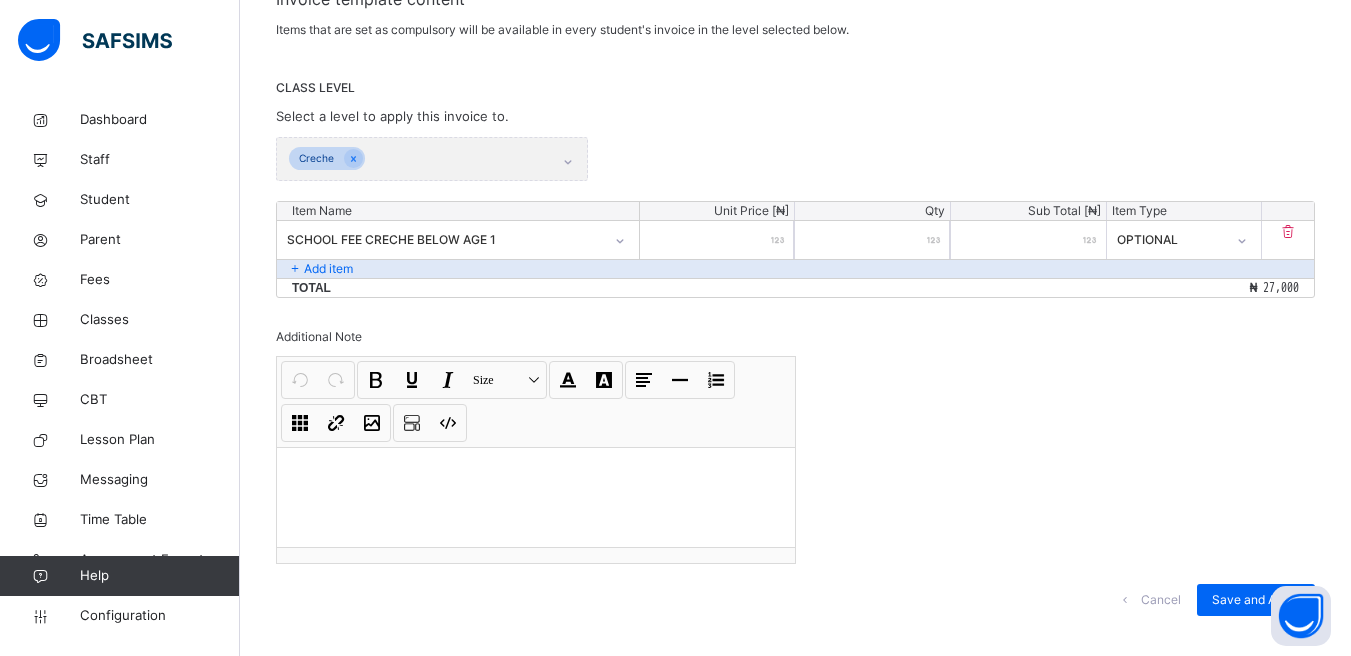 click at bounding box center (1288, 231) 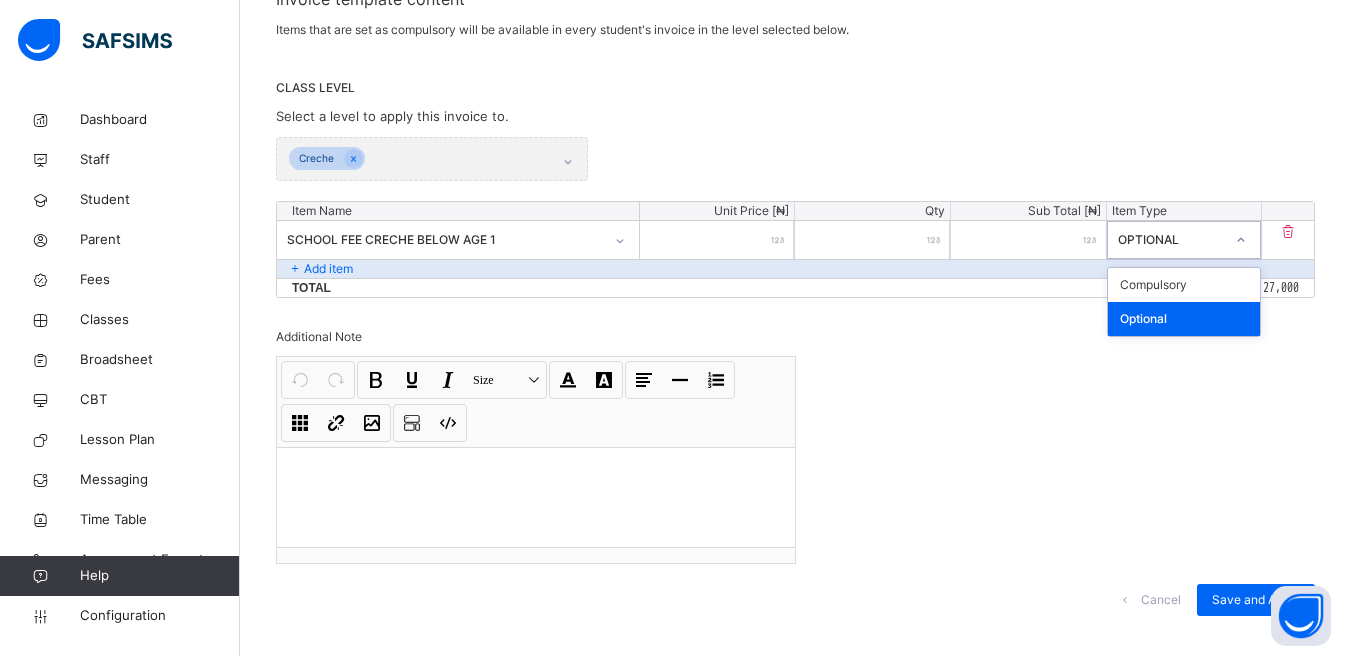 click on "Invoice template content Items that are set as compulsory will be available in every student's invoice in the level selected below. CLASS LEVEL Select a level to apply this invoice to. Creche Item Name Unit Price [ ₦ ] Qty Sub Total [ ₦ ] Item Type SCHOOL FEE CRECHE BELOW AGE 1  ***** * *****      option Optional focused, 2 of 2. 2 results available. Use Up and Down to choose options, press Enter to select the currently focused option, press Escape to exit the menu, press Tab to select the option and exit the menu. OPTIONAL Compulsory Optional Add item Total ₦ 27,000 Additional Note Undo CTRL+ Z Redo CTRL+ Y  / CTRL+SHIFT+ Z Bold CTRL+ B Underline CTRL+ U Italic CTRL+ I Size Size Font Color Highlight Color Align Horizontal line List Table Link Image Show blocks Code view Align left Align center Align right Align justify (Default) 12 14 16 18 20 Insert Link URL to link Text to display  Open in new window  Download link Submit Insert image Image Link Select from files Image URL Alternative text Width" at bounding box center (795, 311) 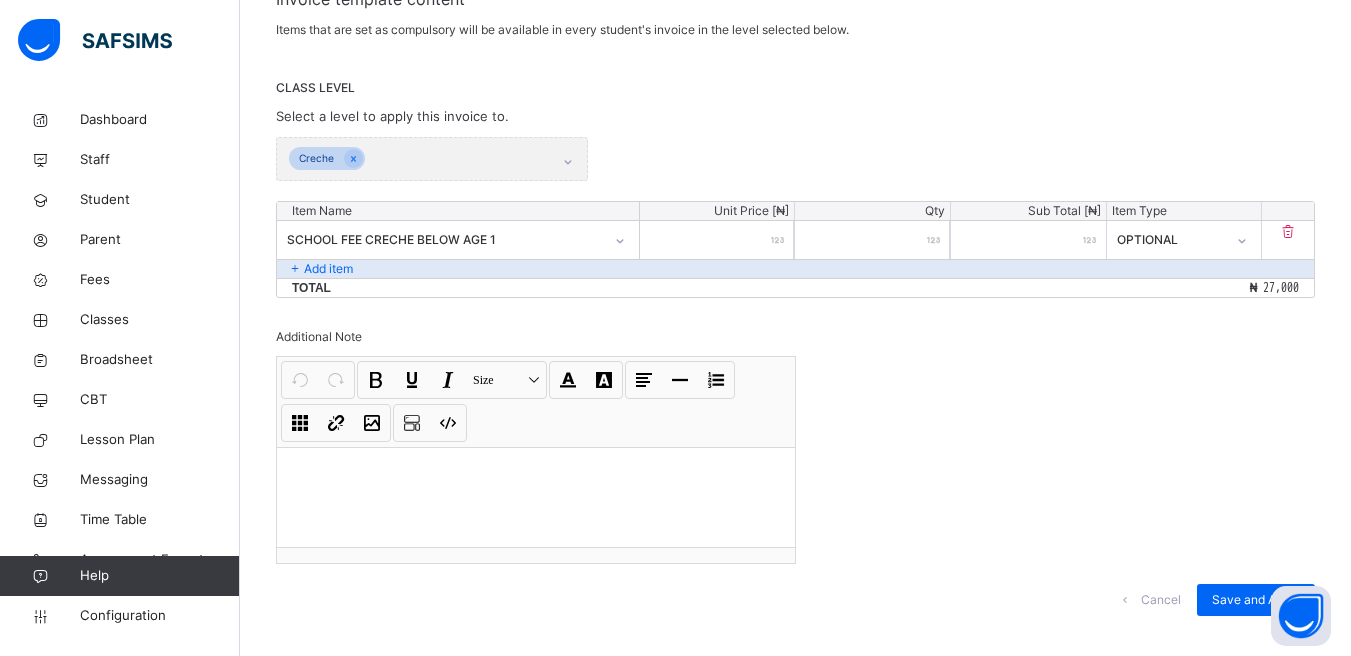 click at bounding box center [1288, 231] 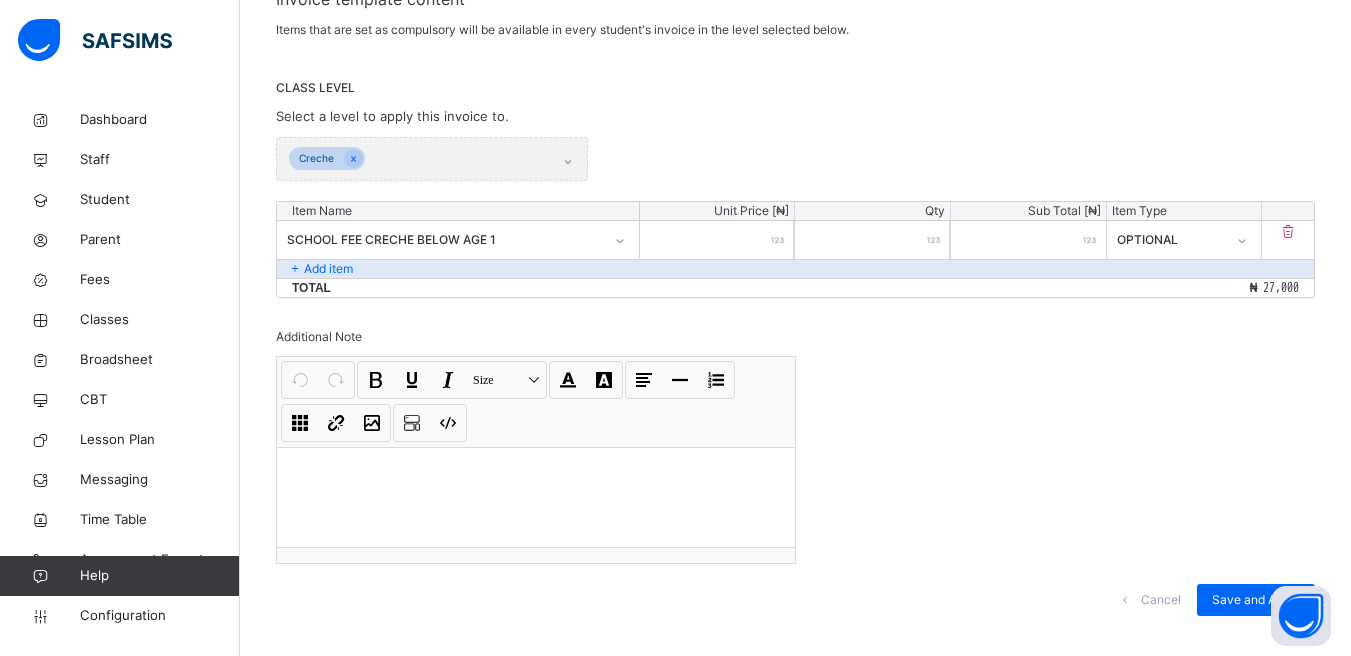scroll, scrollTop: 401, scrollLeft: 0, axis: vertical 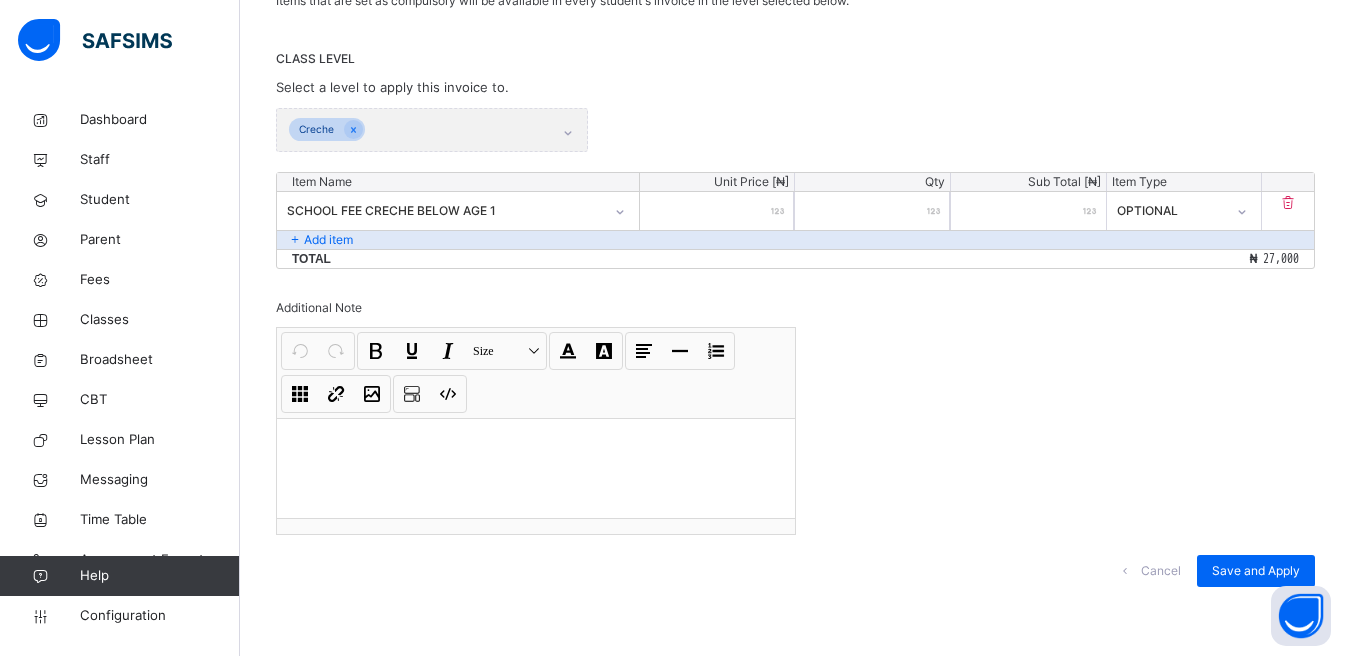 click at bounding box center (1125, 571) 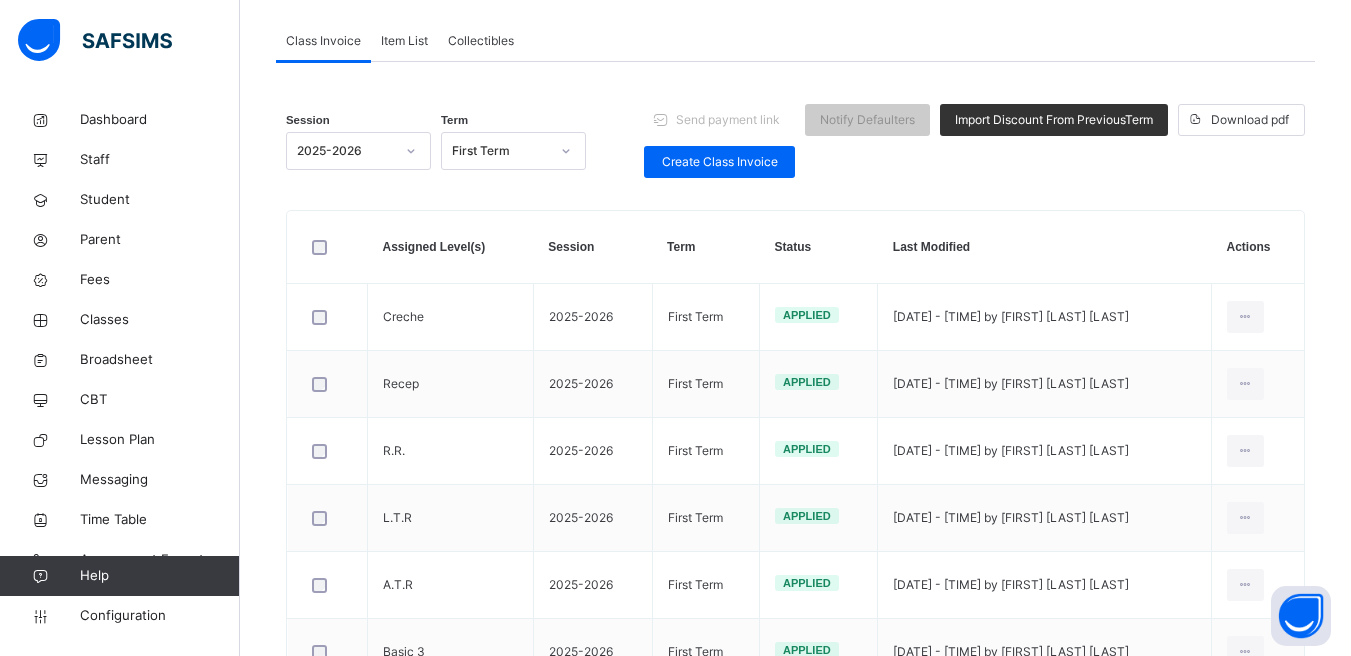 scroll, scrollTop: 184, scrollLeft: 0, axis: vertical 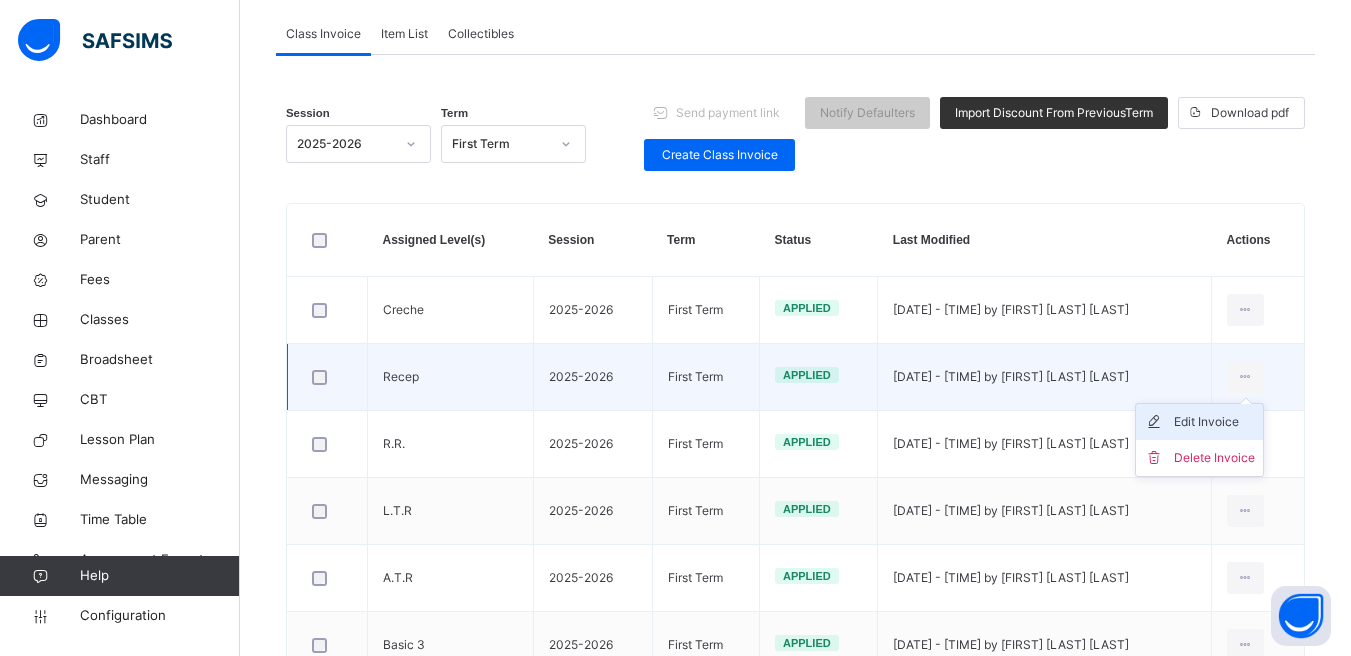 click on "Edit Invoice" at bounding box center (1214, 422) 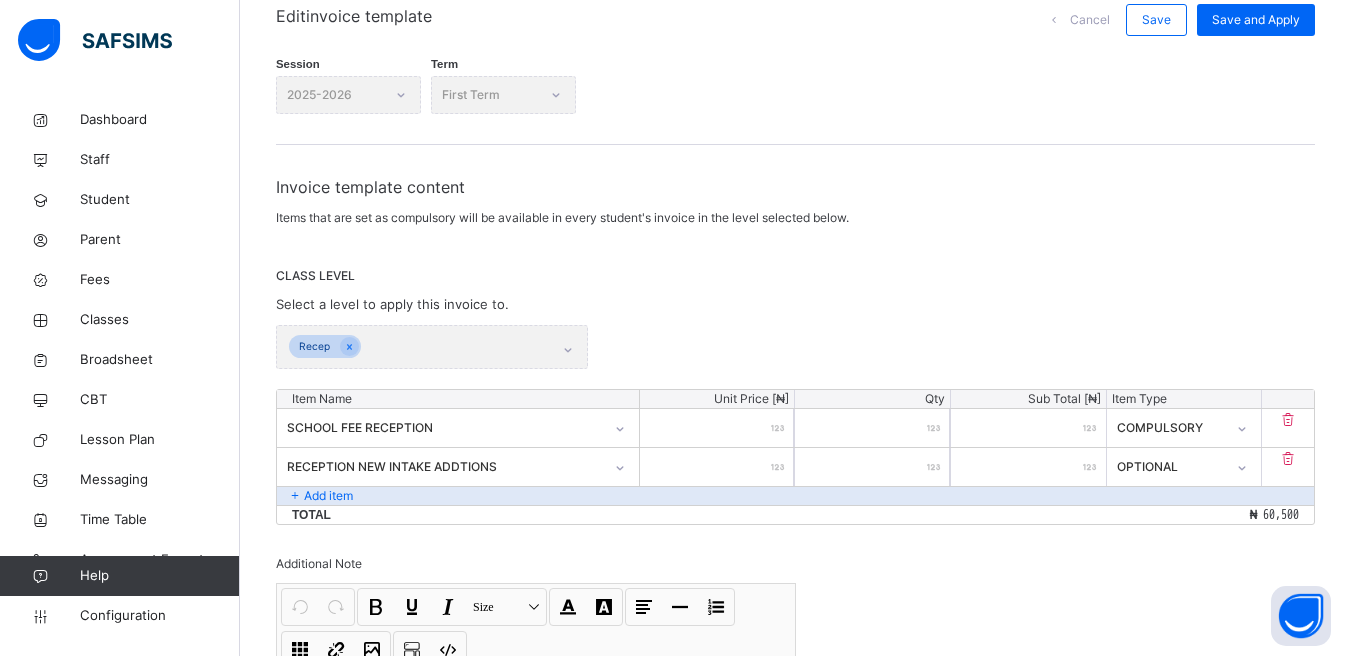 click on "*****" at bounding box center [717, 428] 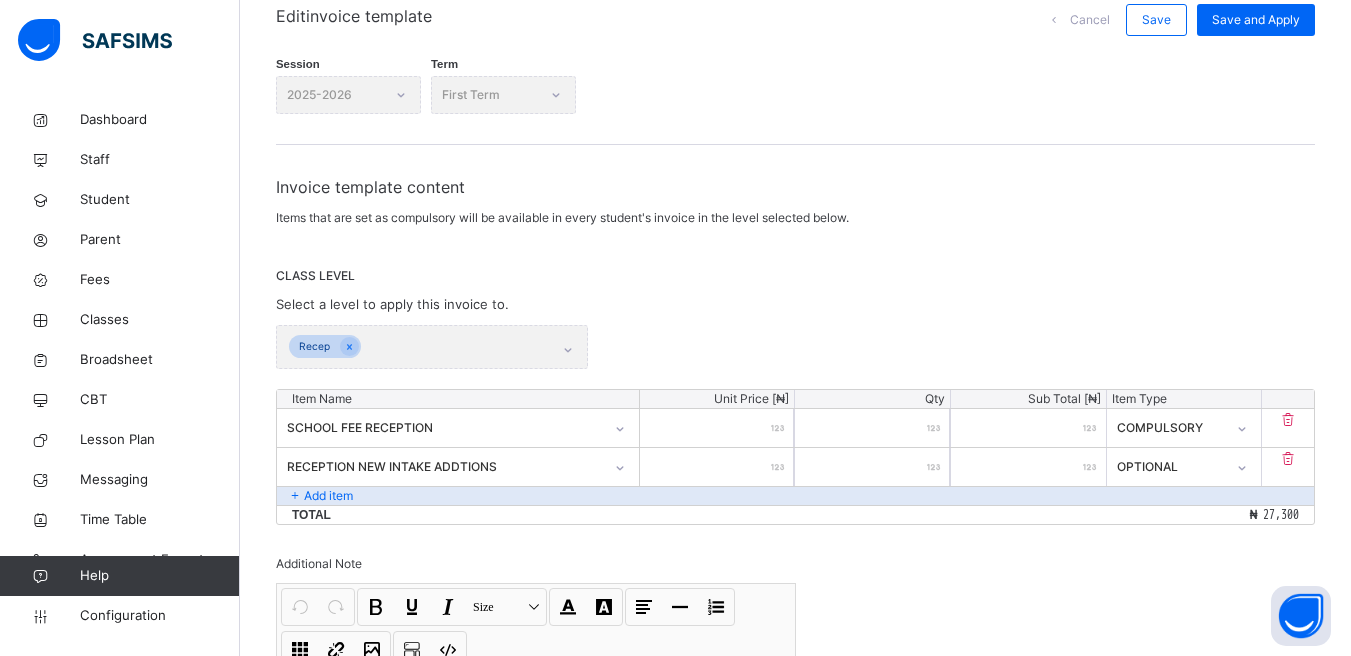 type on "*" 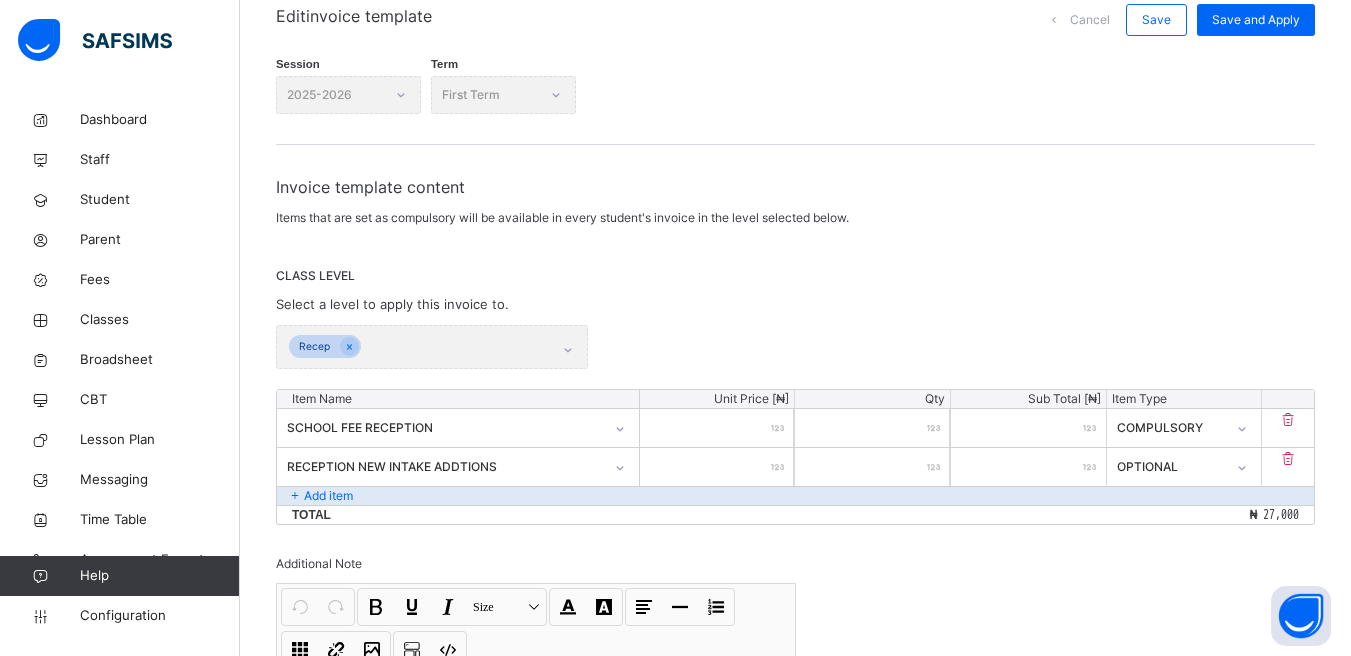 type on "*" 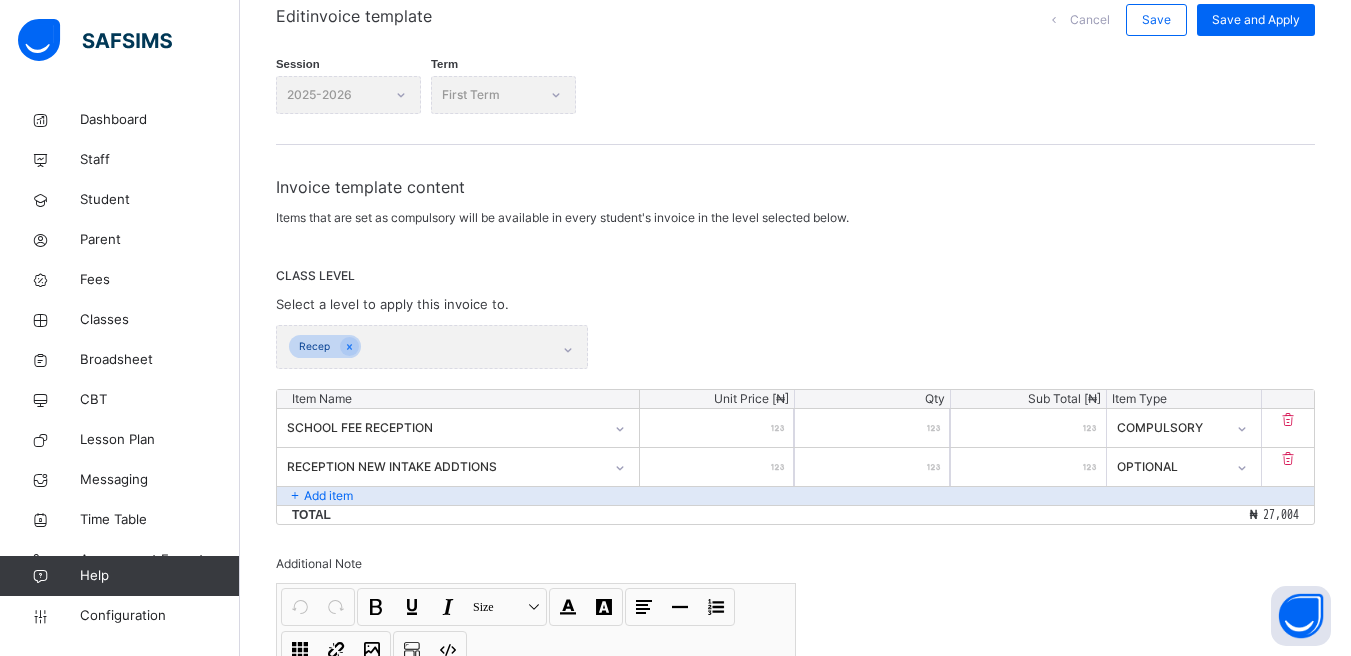 type on "**" 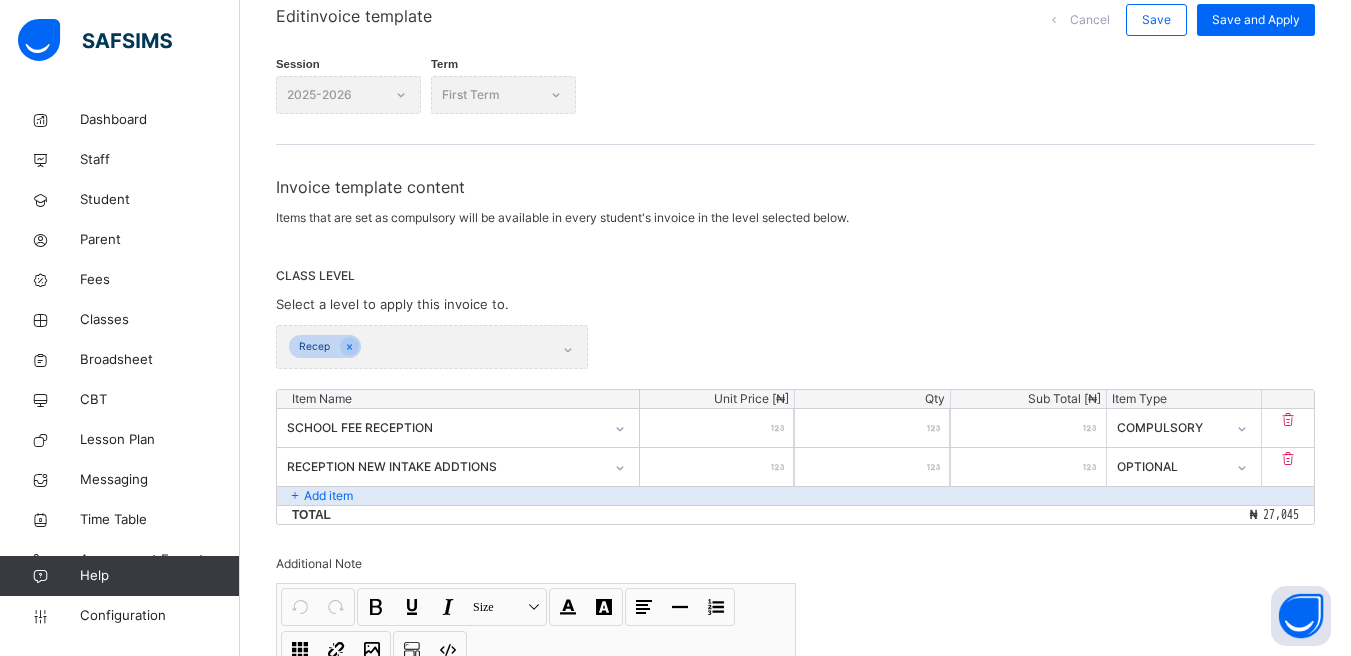 type on "*****" 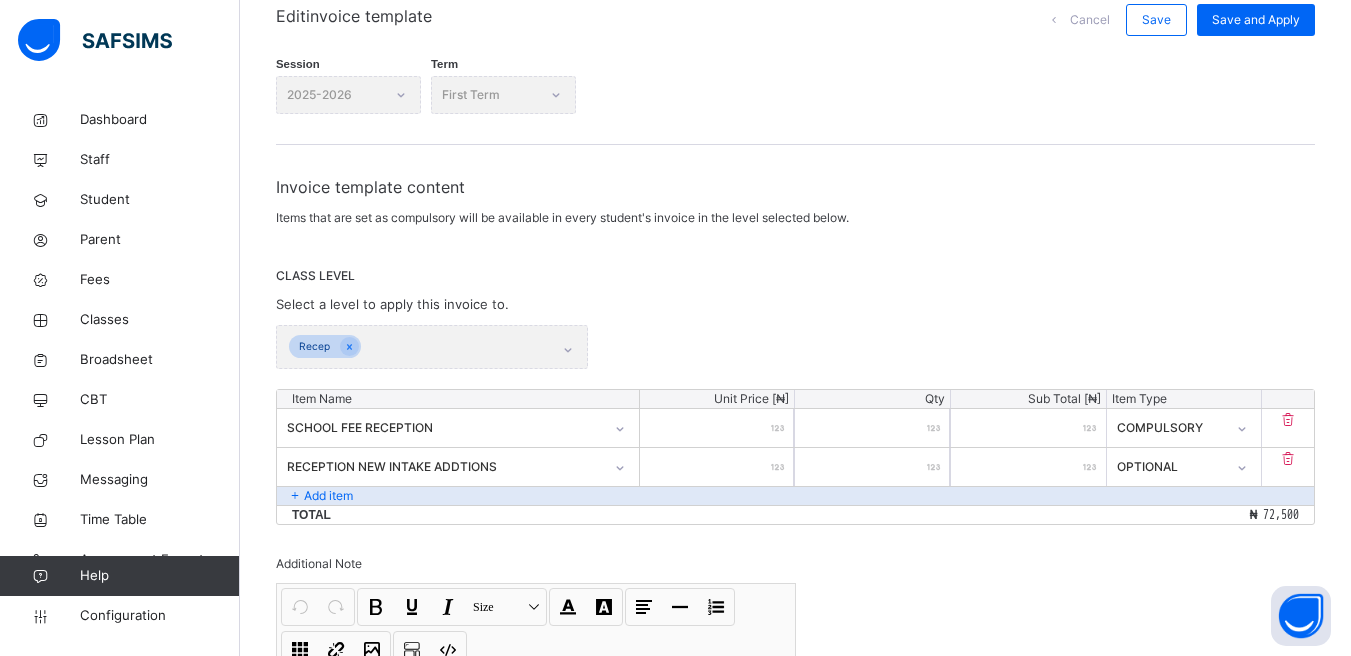 type on "*****" 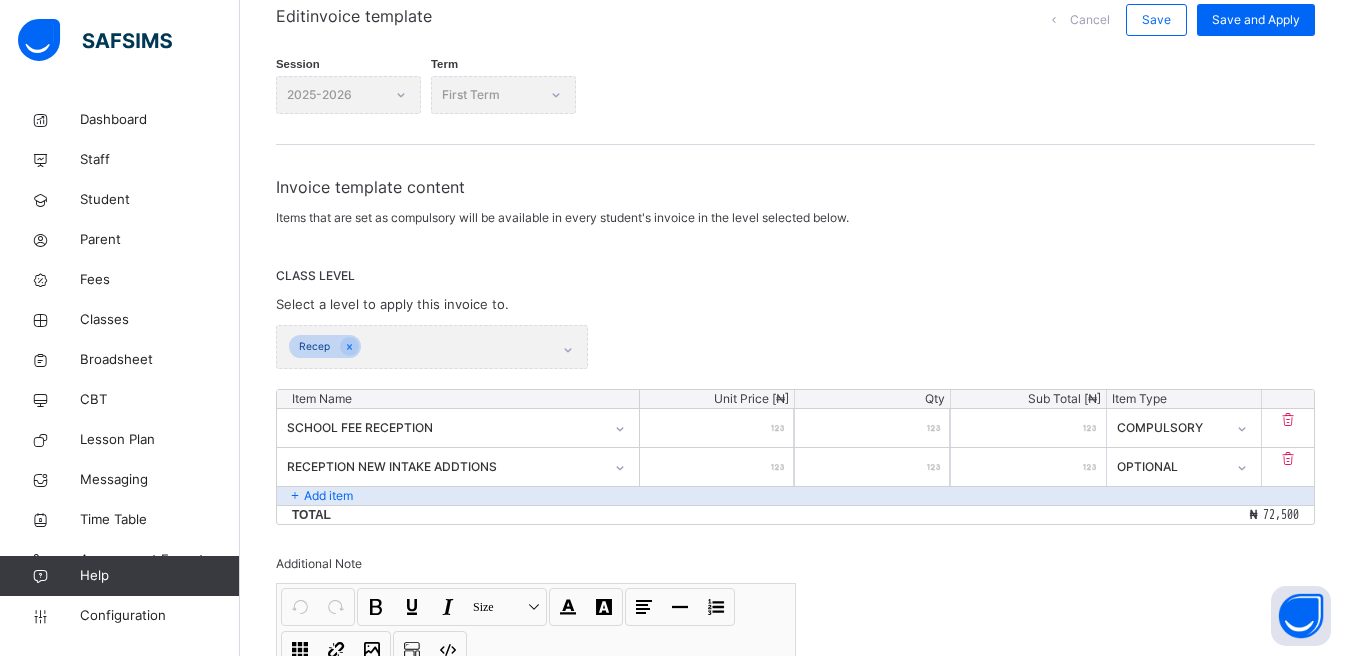 type on "****" 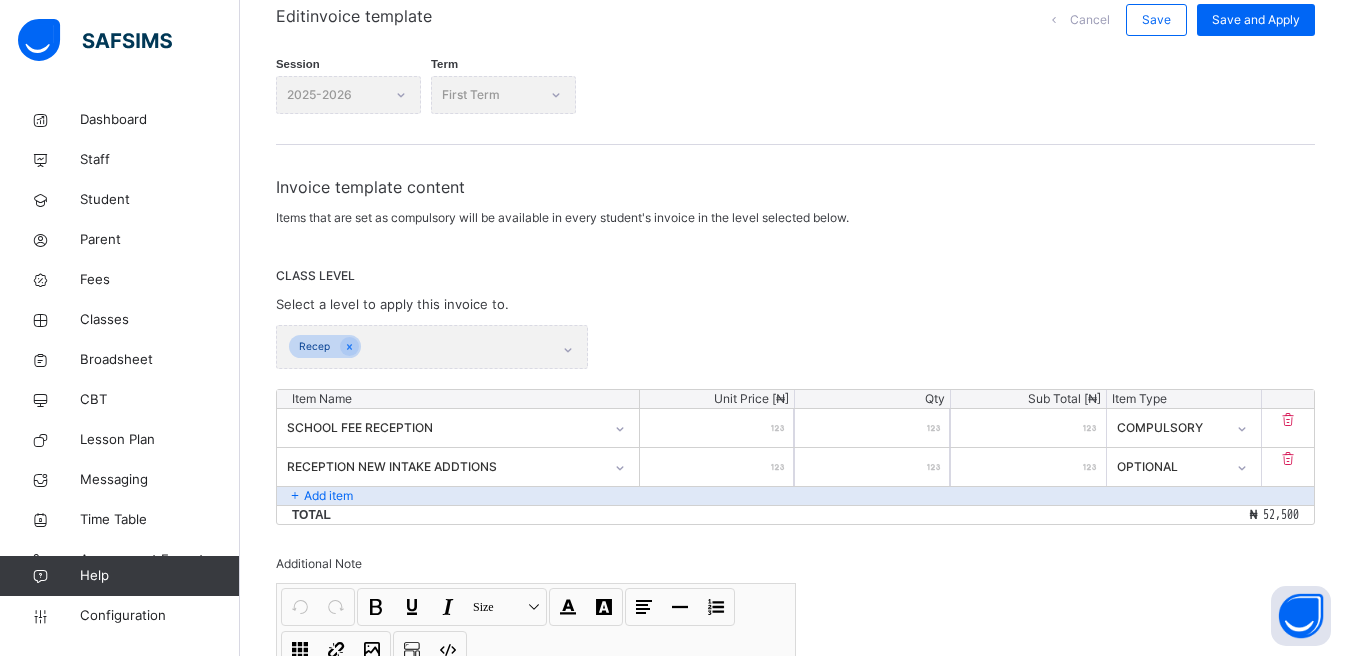 type on "*" 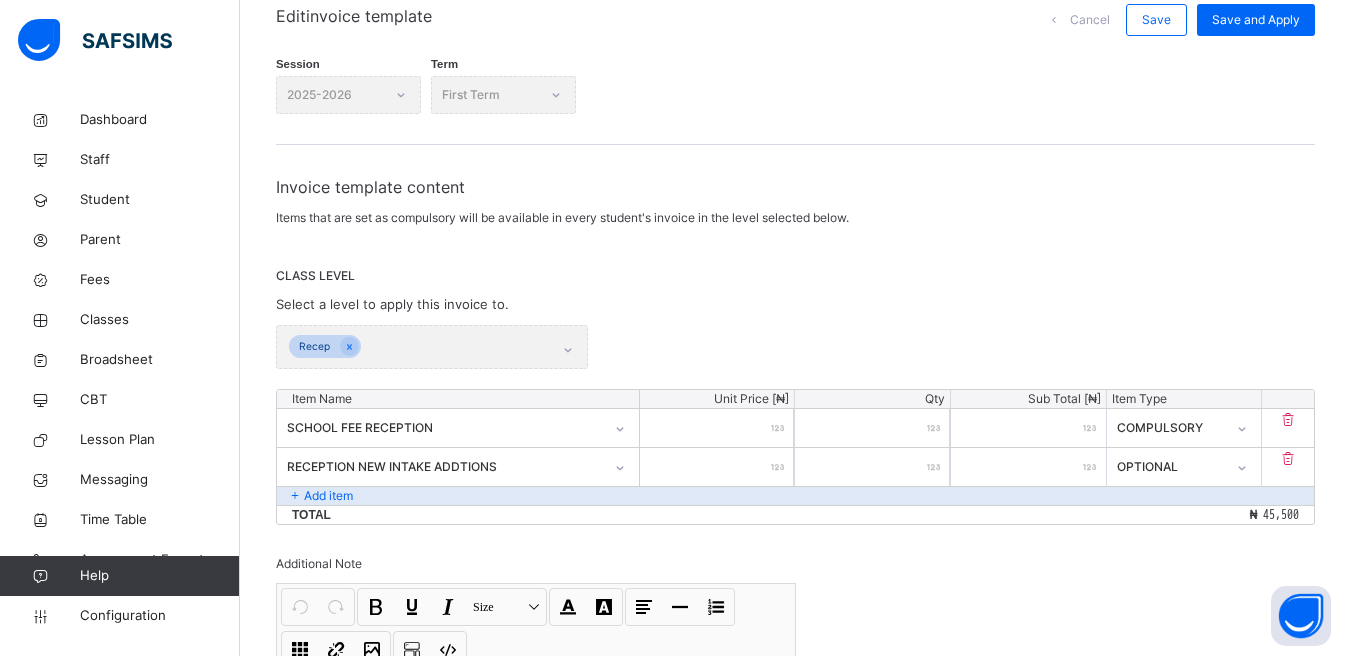 type on "**" 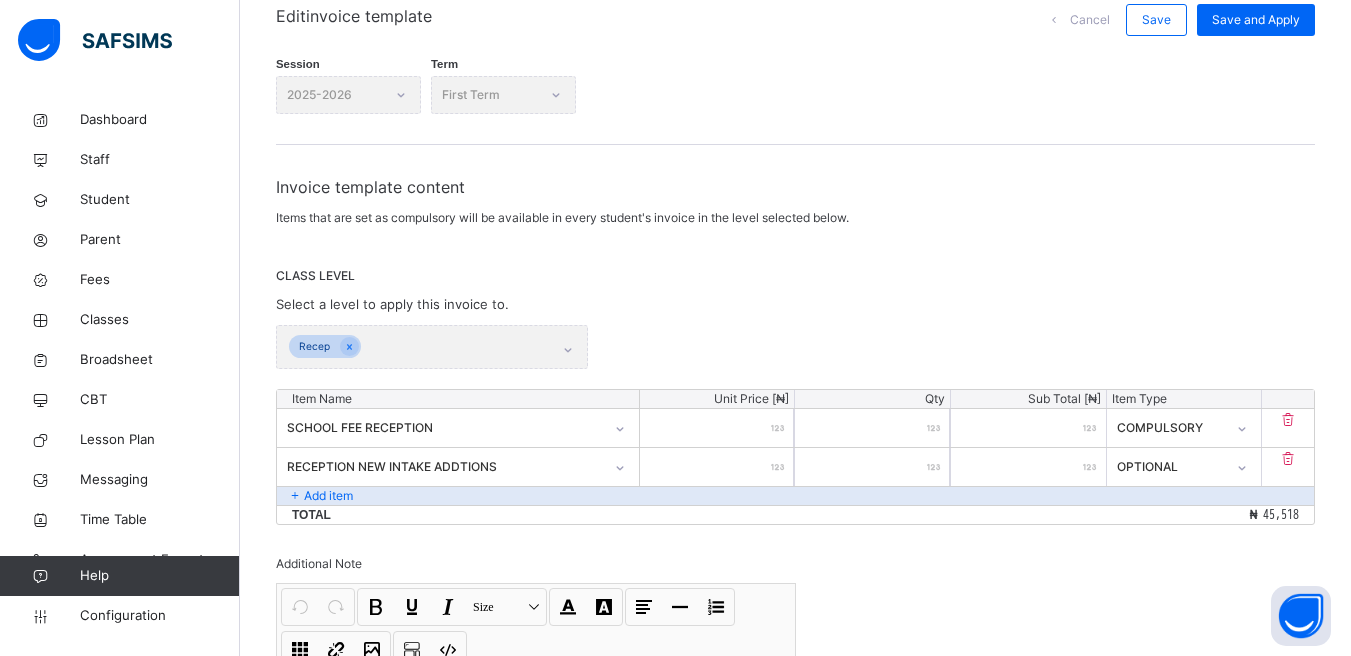 type on "*****" 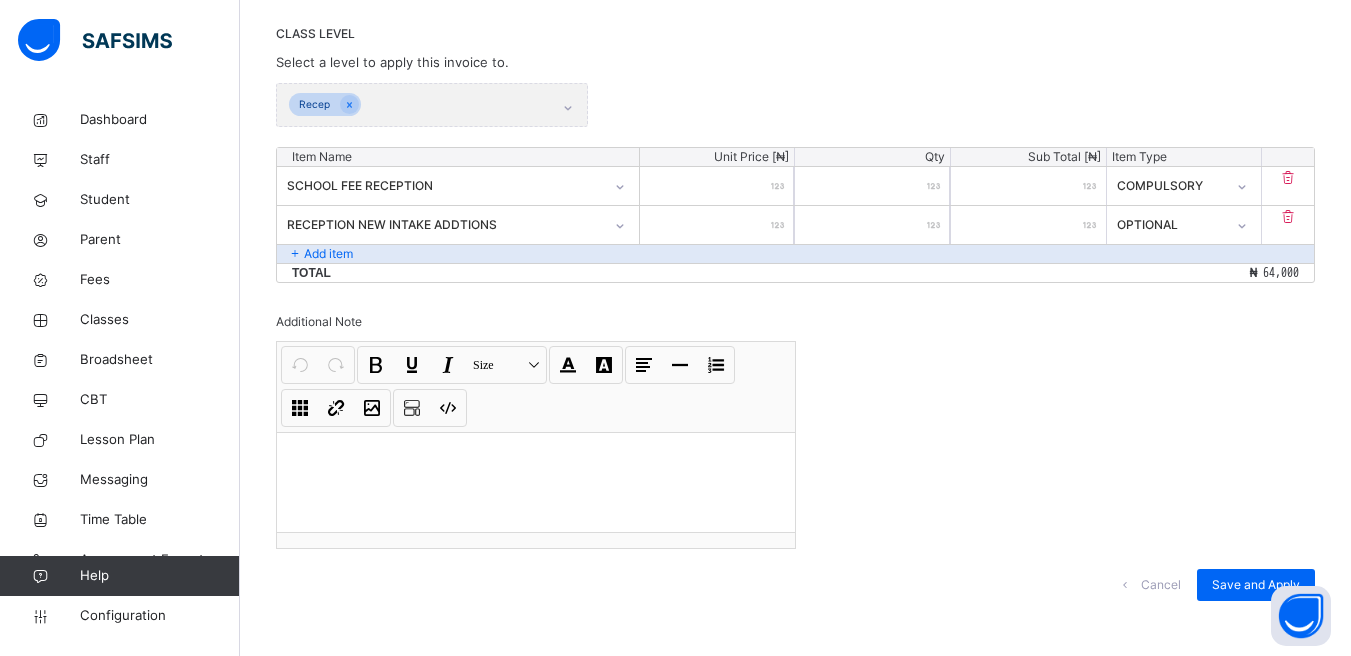 scroll, scrollTop: 440, scrollLeft: 0, axis: vertical 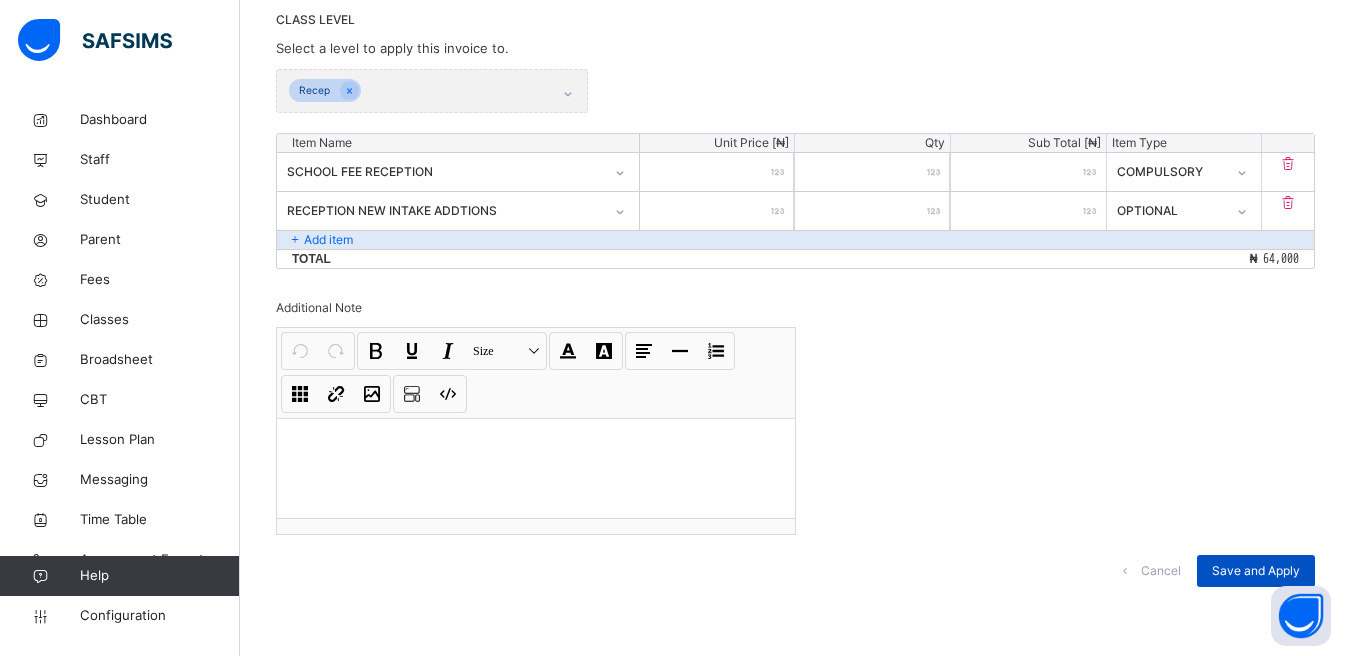 type on "*****" 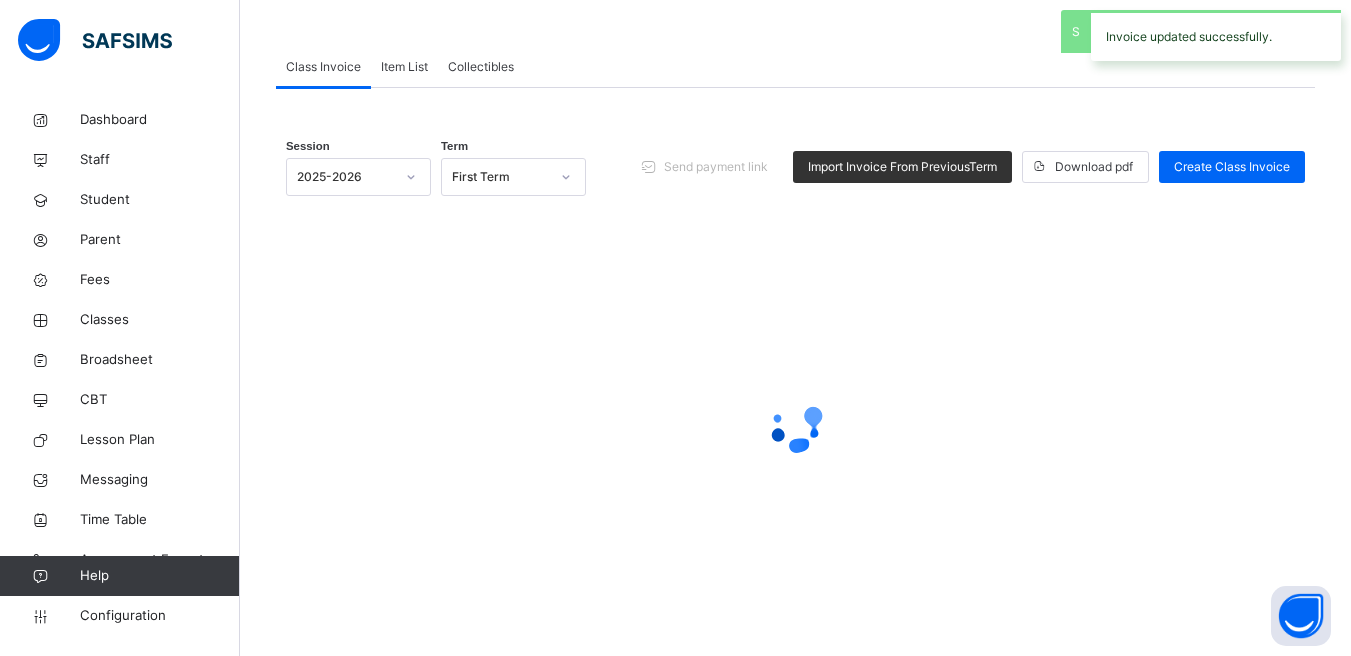 scroll, scrollTop: 0, scrollLeft: 0, axis: both 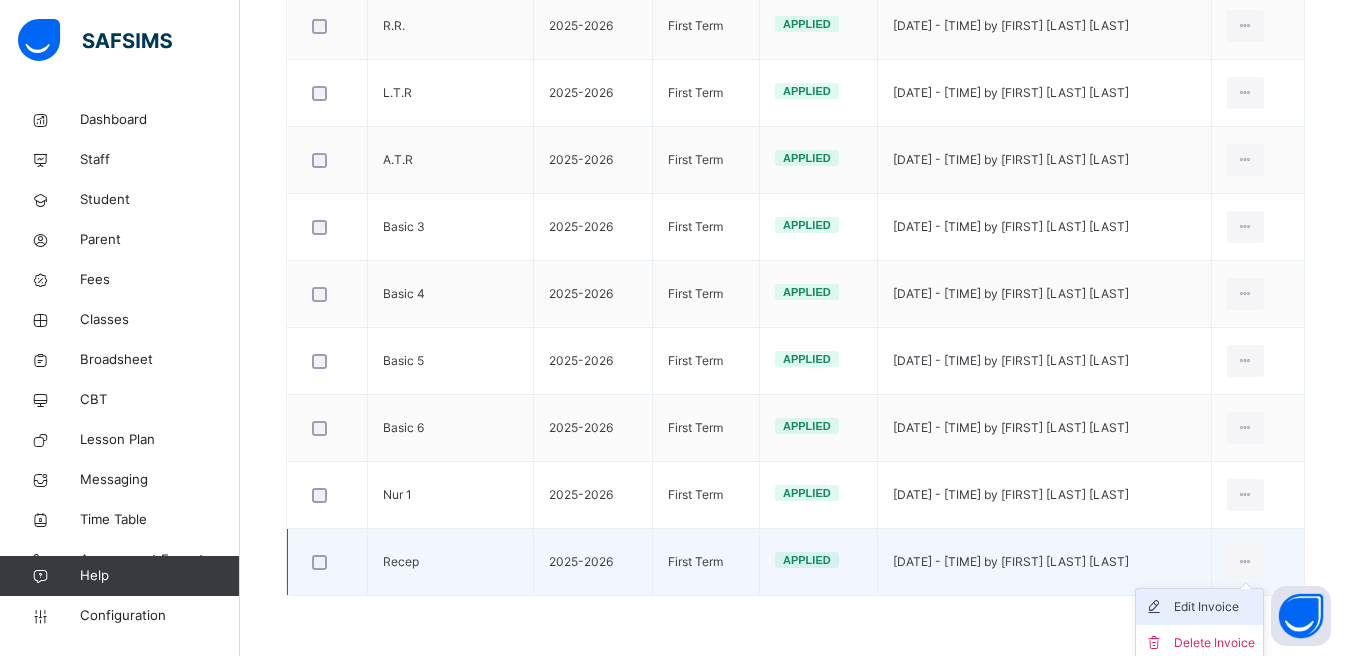 click on "Edit Invoice" at bounding box center [1214, 607] 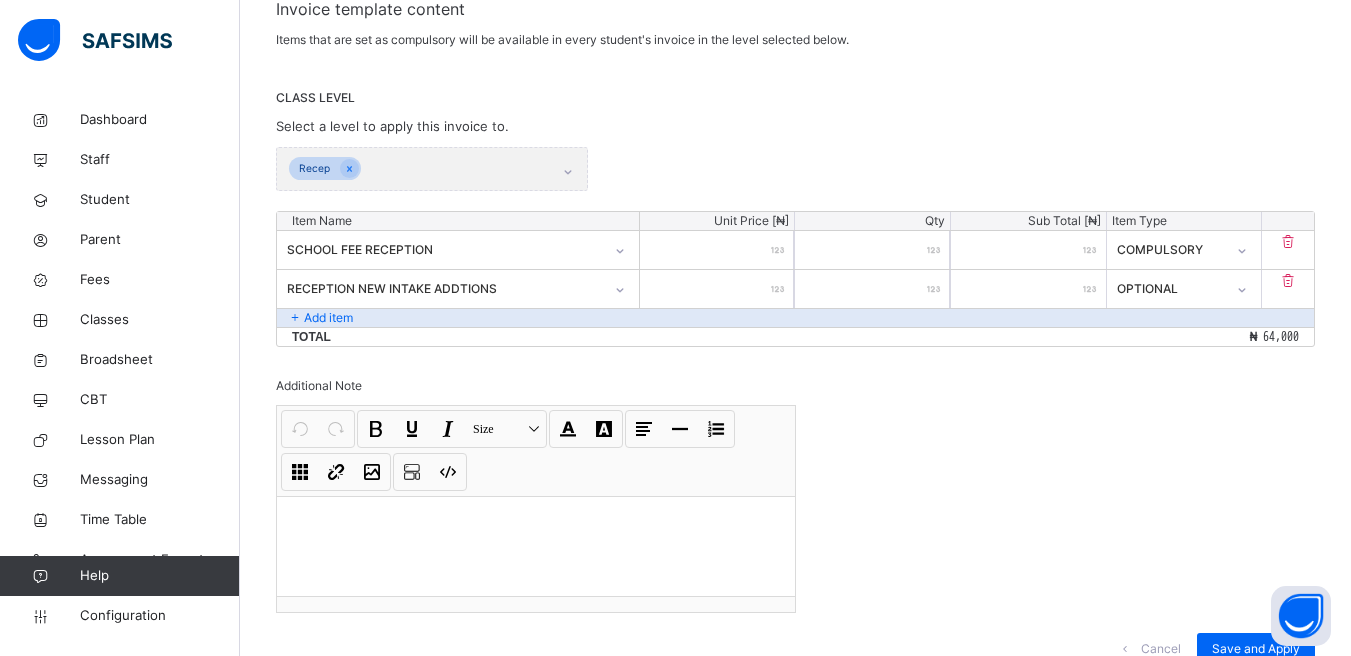 scroll, scrollTop: 440, scrollLeft: 0, axis: vertical 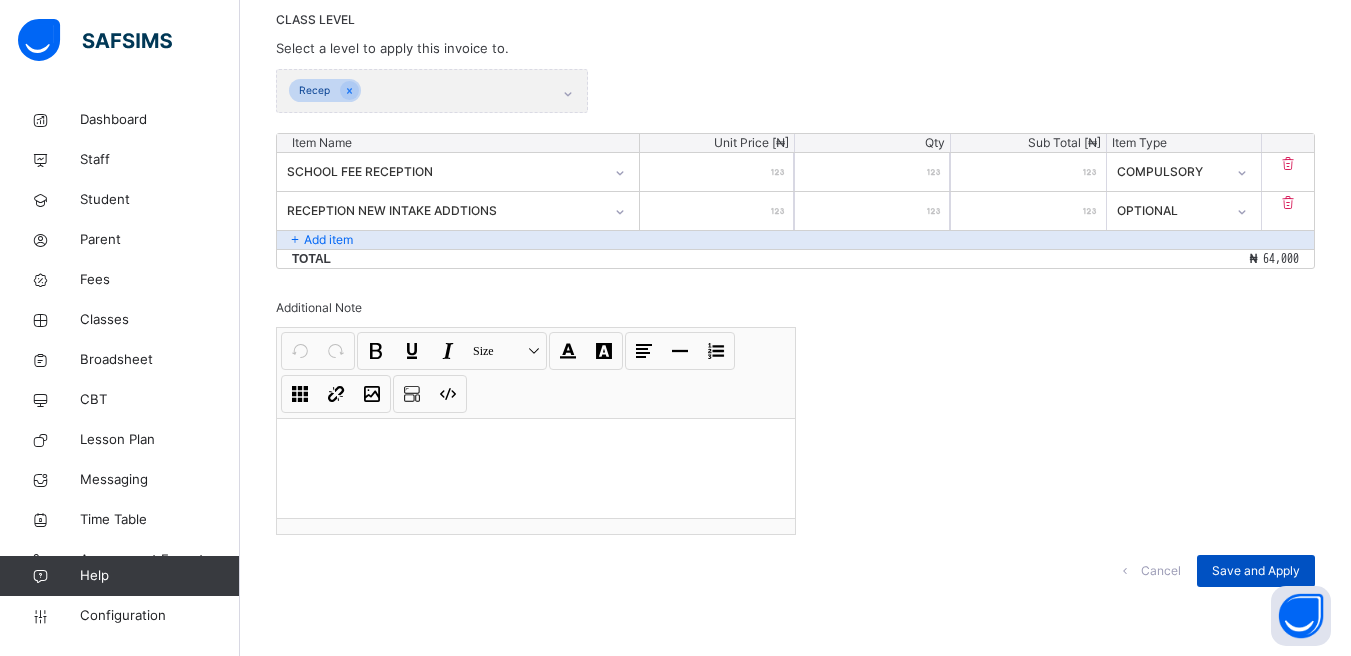click on "Save and Apply" at bounding box center (1256, 571) 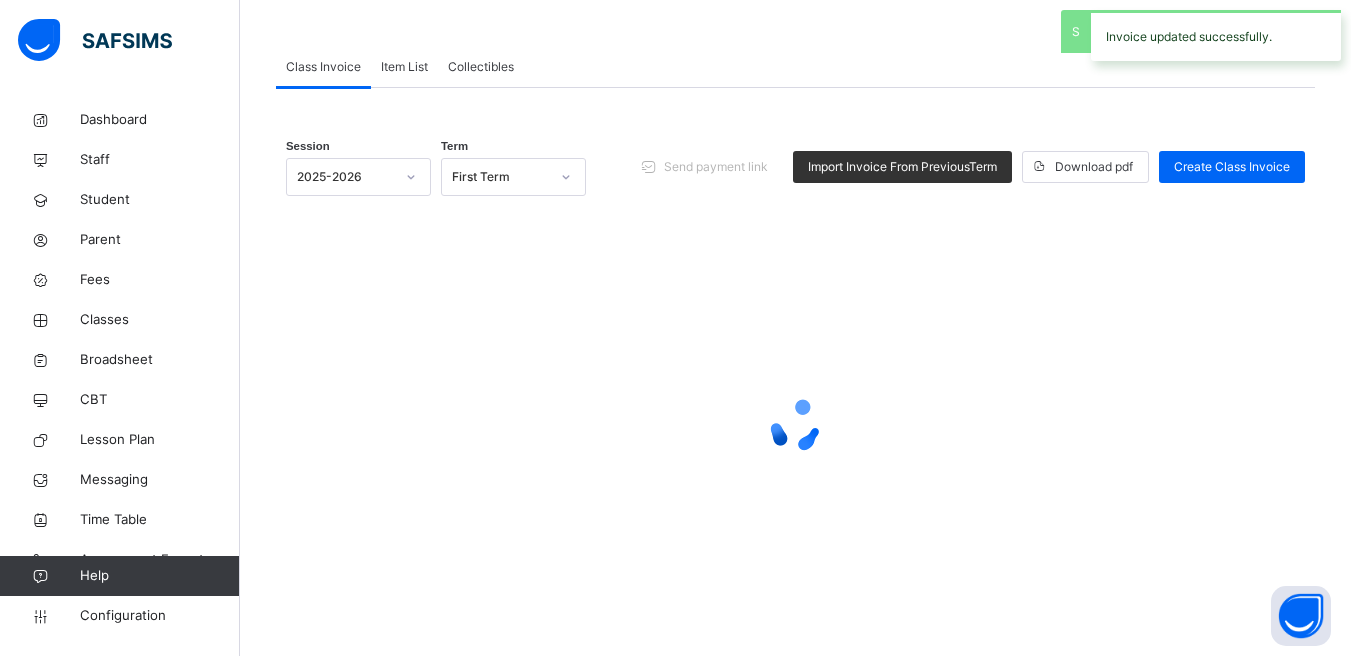 scroll, scrollTop: 151, scrollLeft: 0, axis: vertical 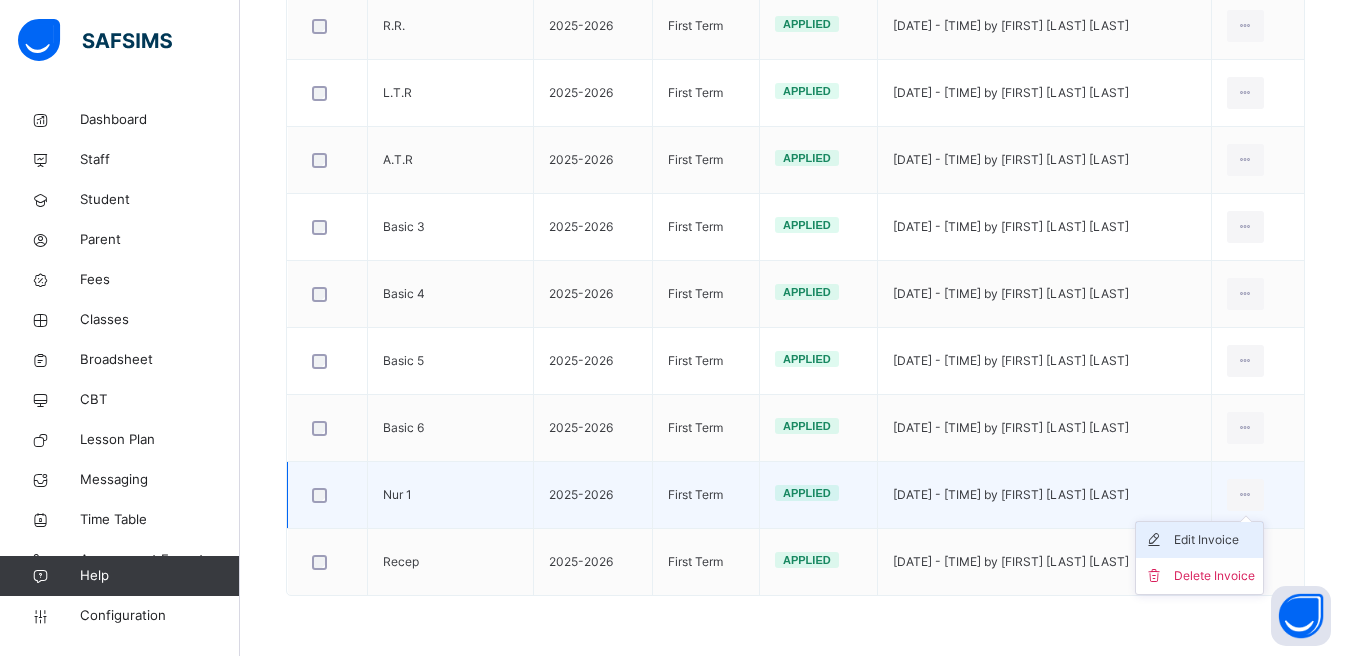 click on "Edit Invoice" at bounding box center (1214, 540) 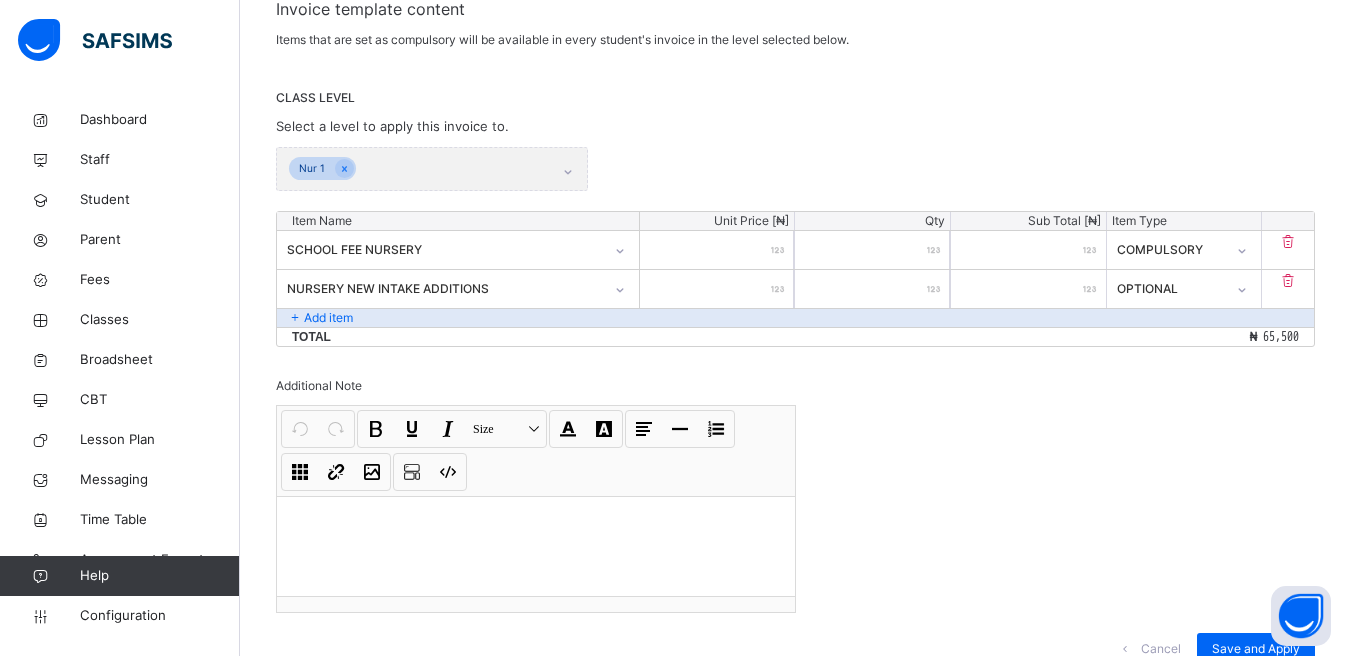 scroll, scrollTop: 440, scrollLeft: 0, axis: vertical 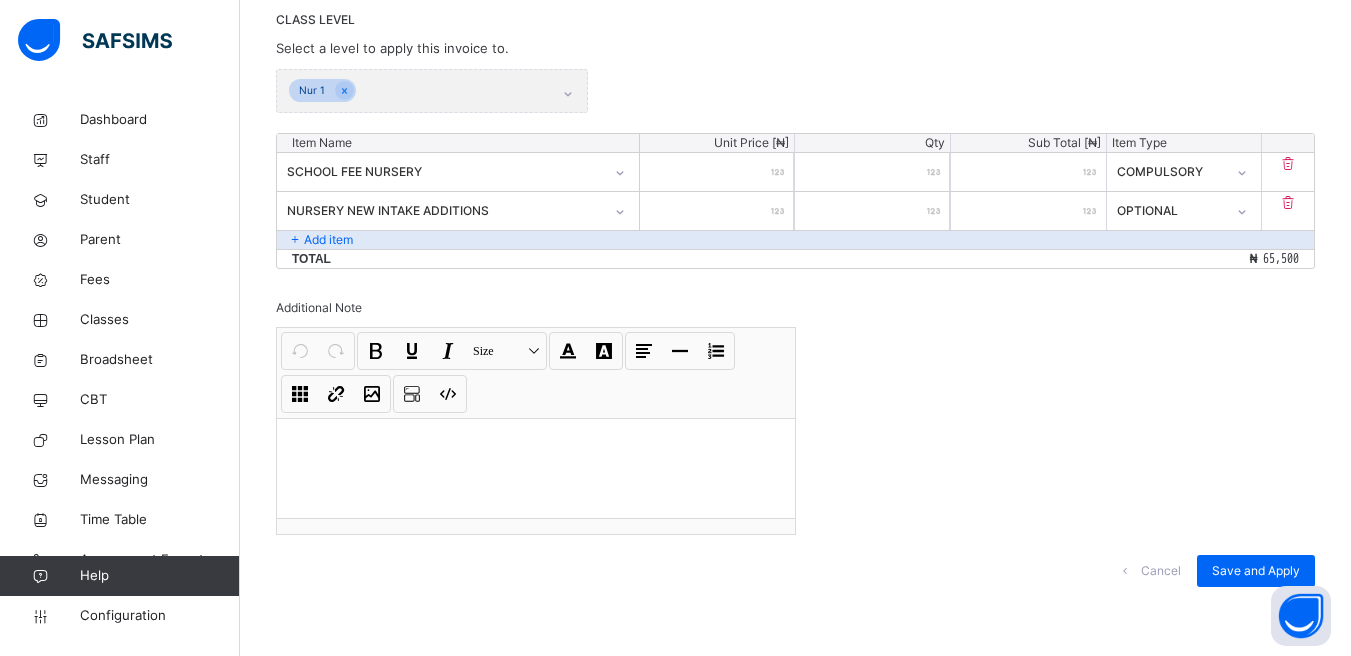 click on "*****" at bounding box center [1028, 172] 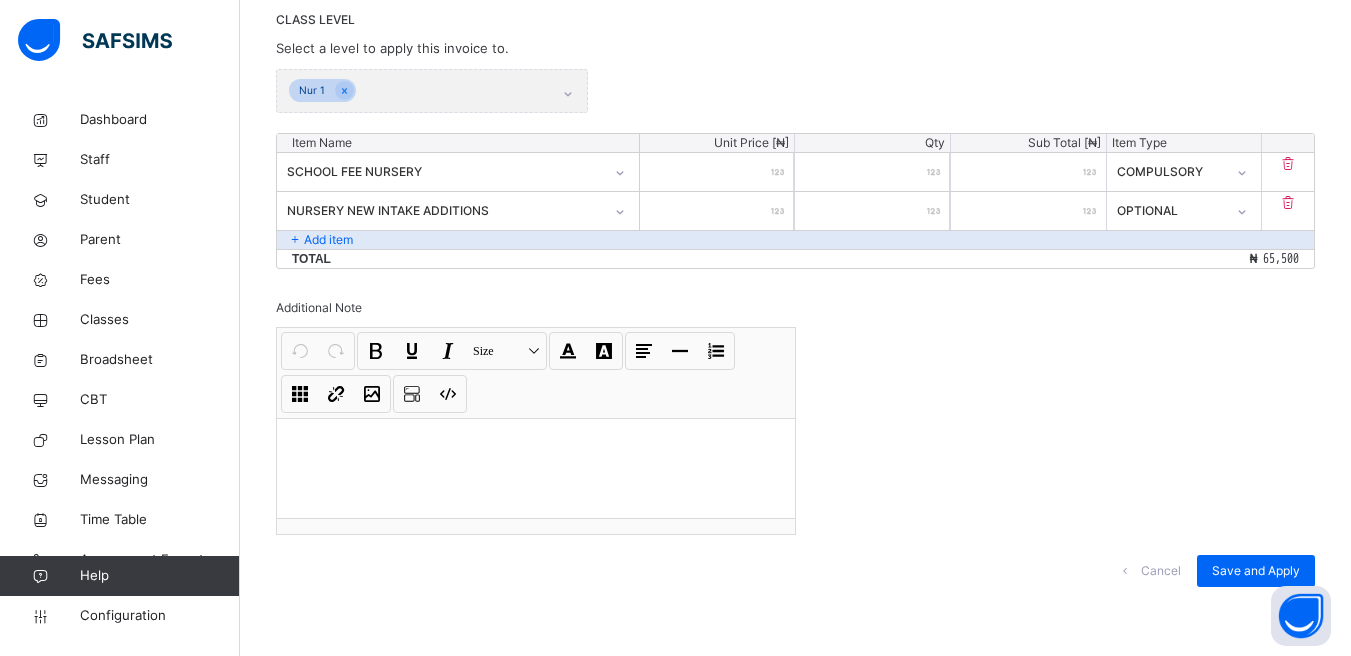 type on "*****" 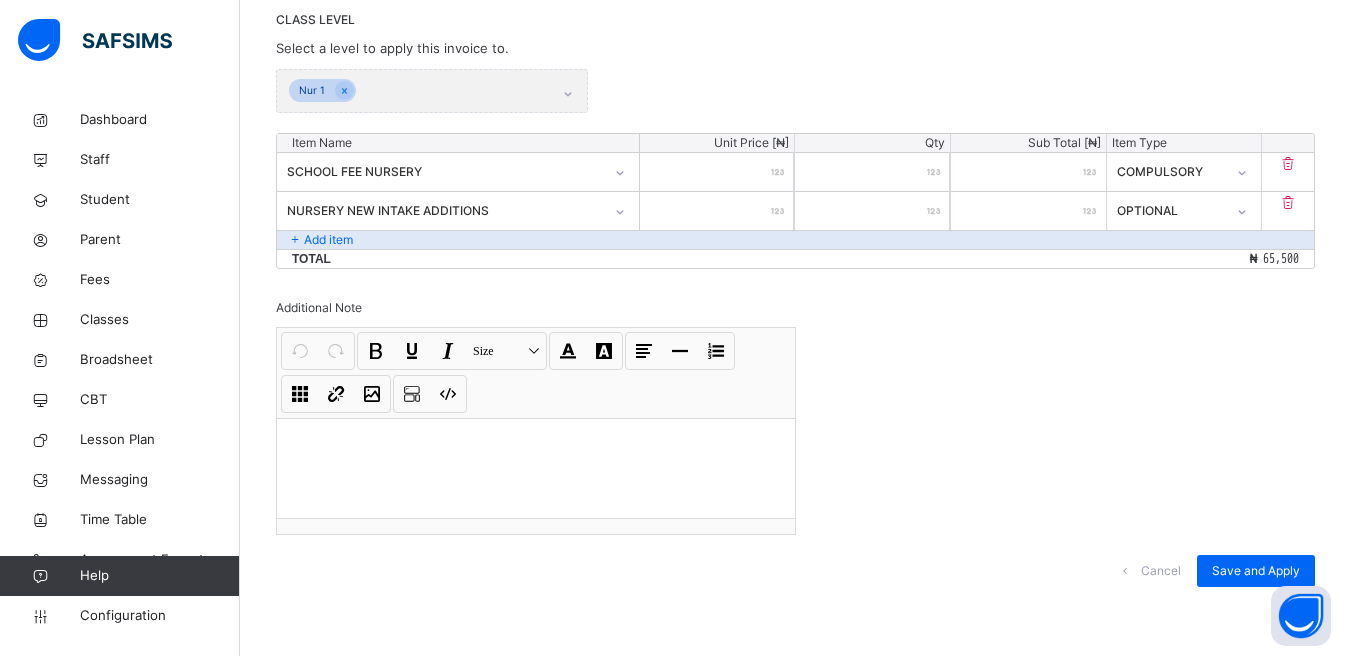 type on "*" 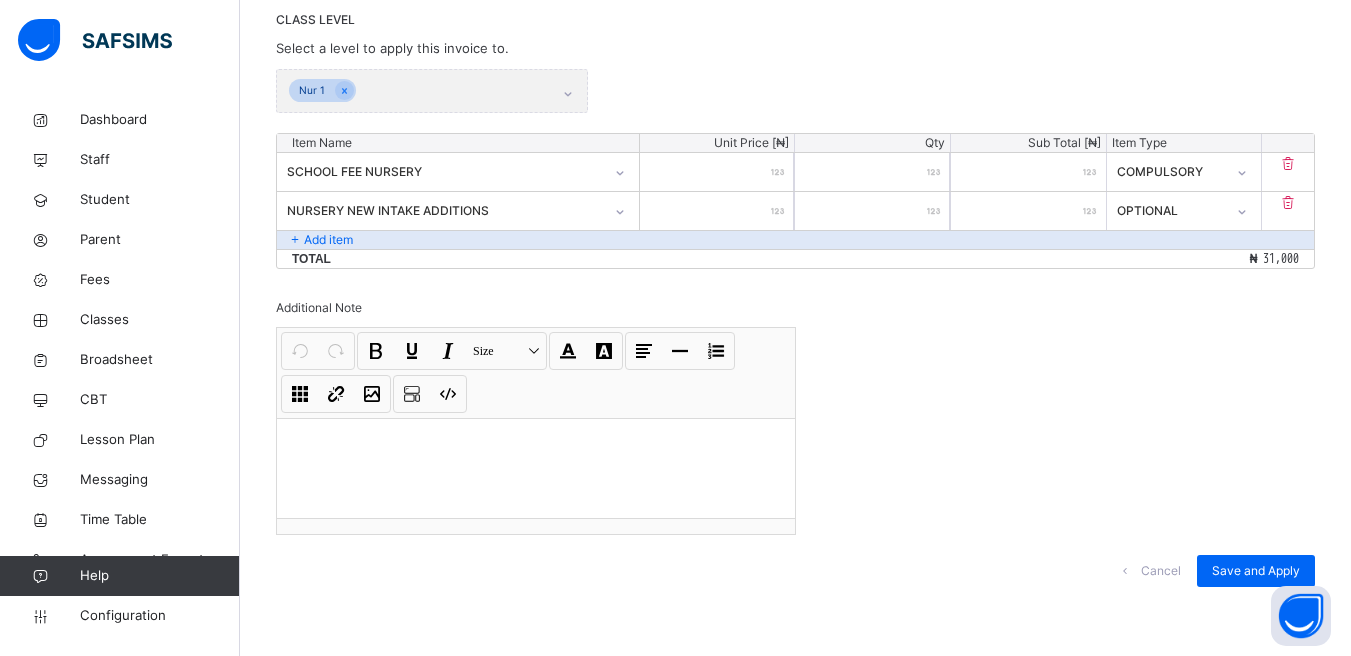type on "*" 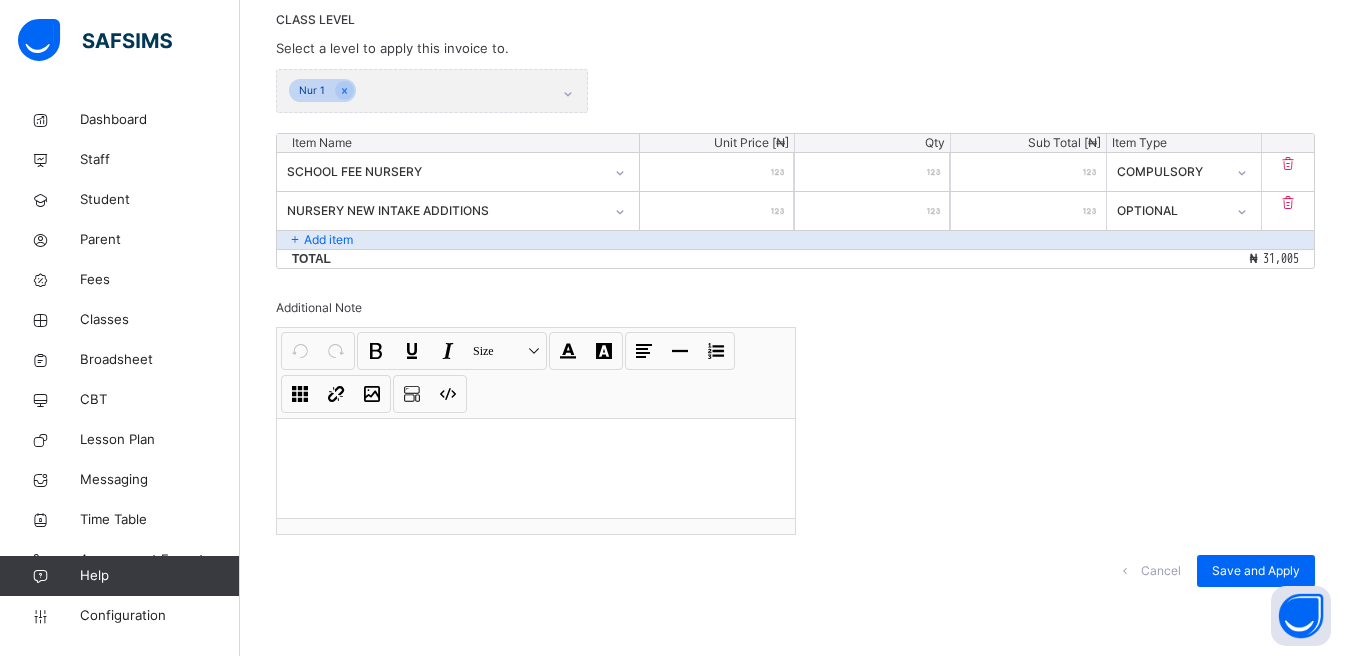 type on "**" 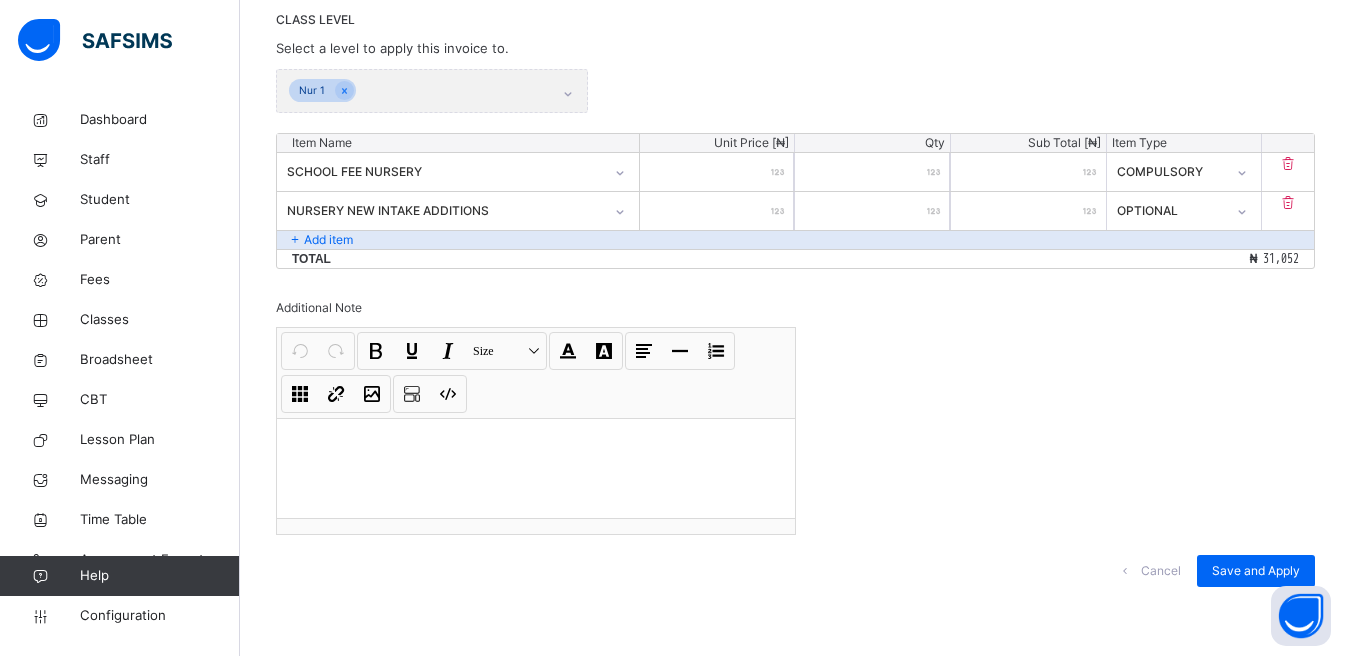 type on "*****" 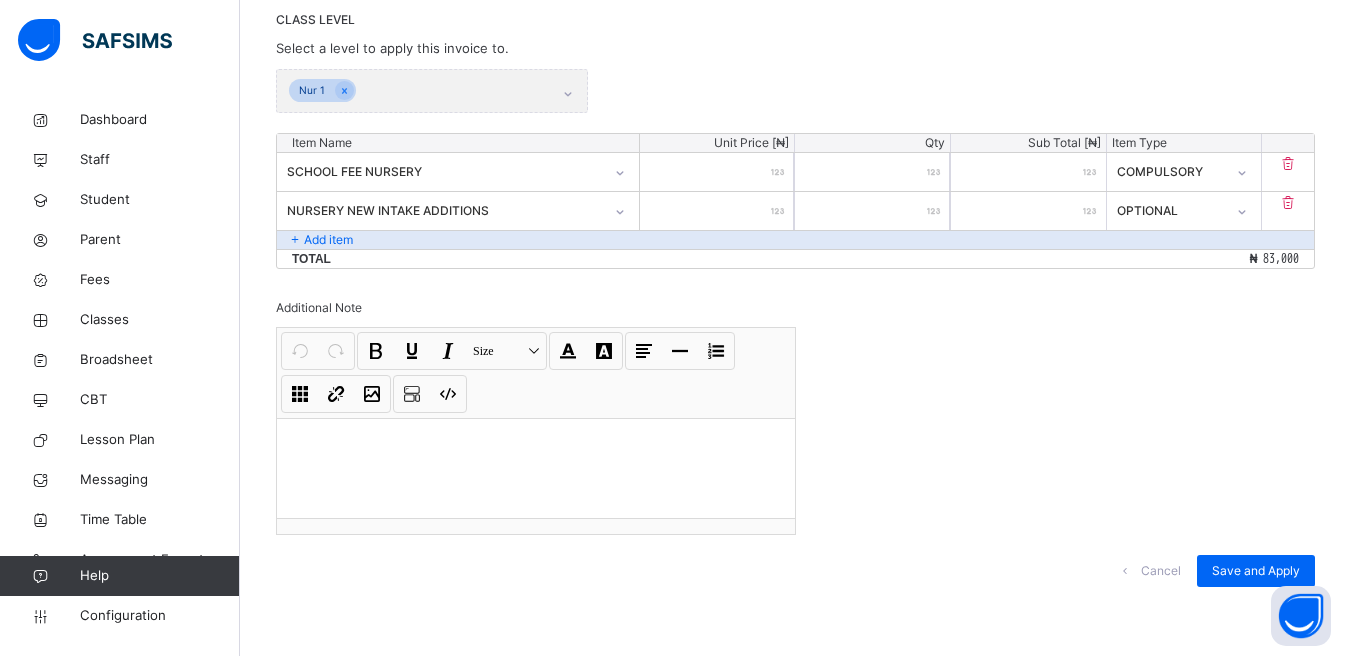 type on "*****" 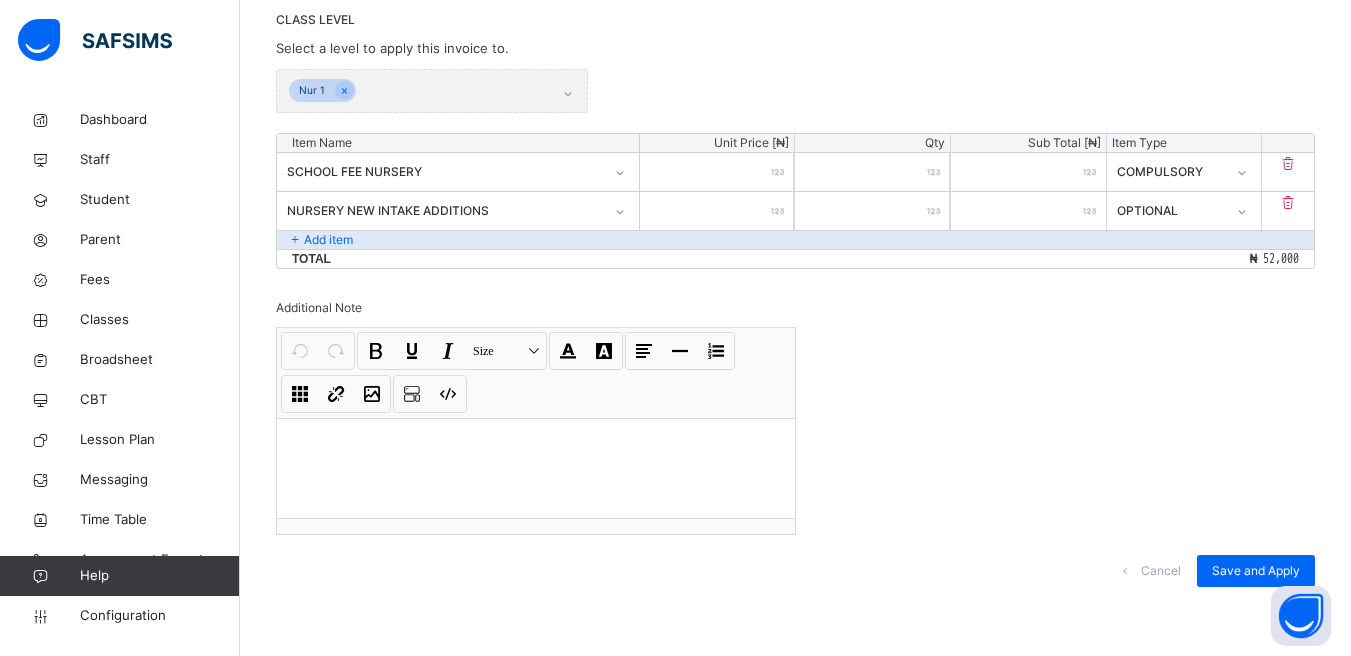 type on "*" 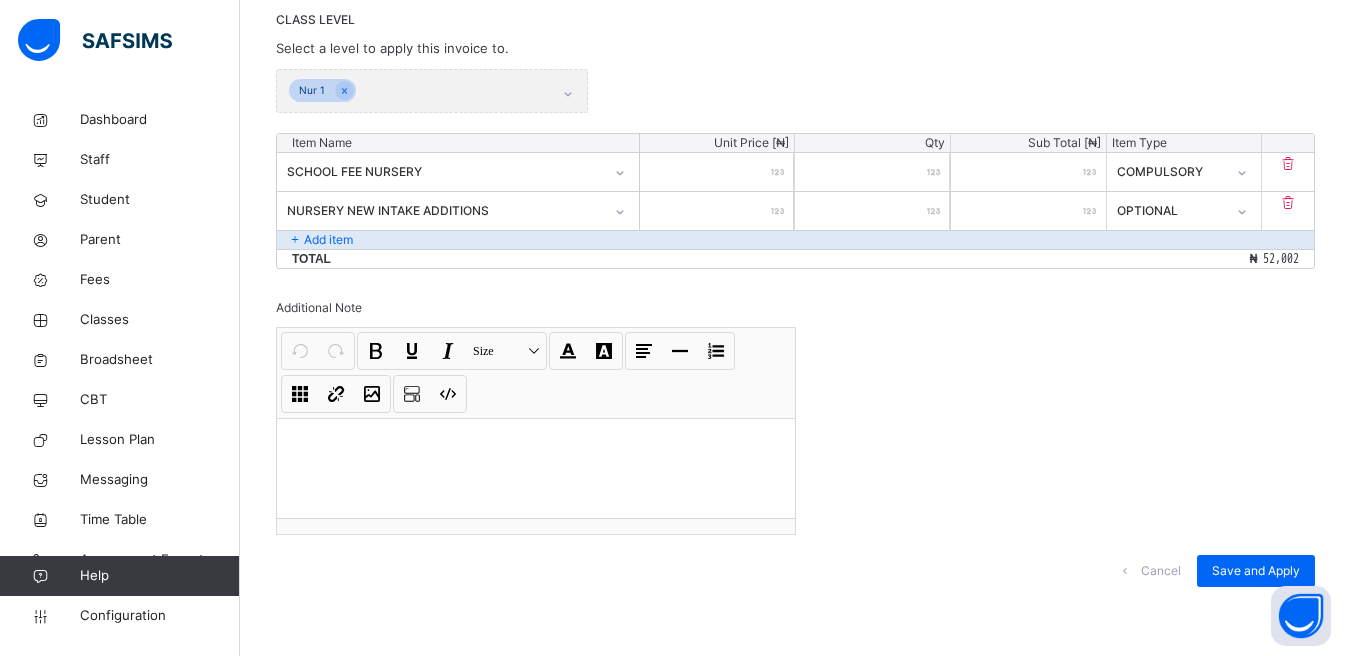 type on "**" 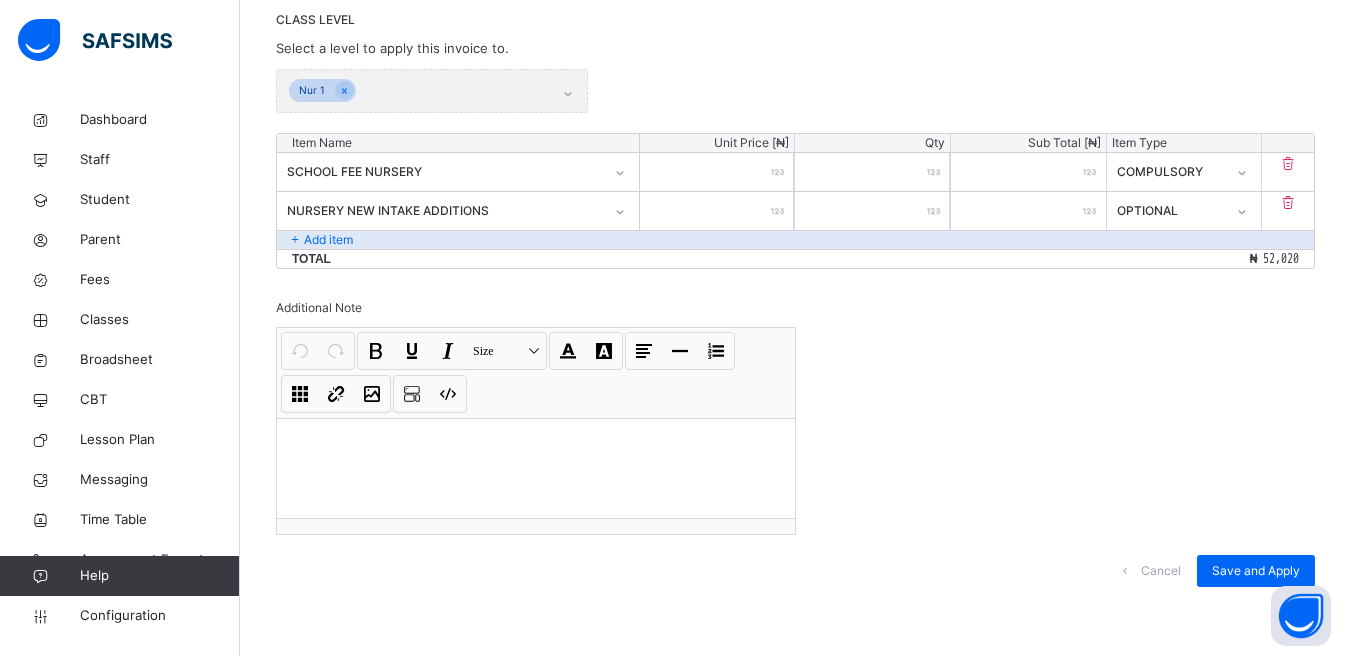 type on "*****" 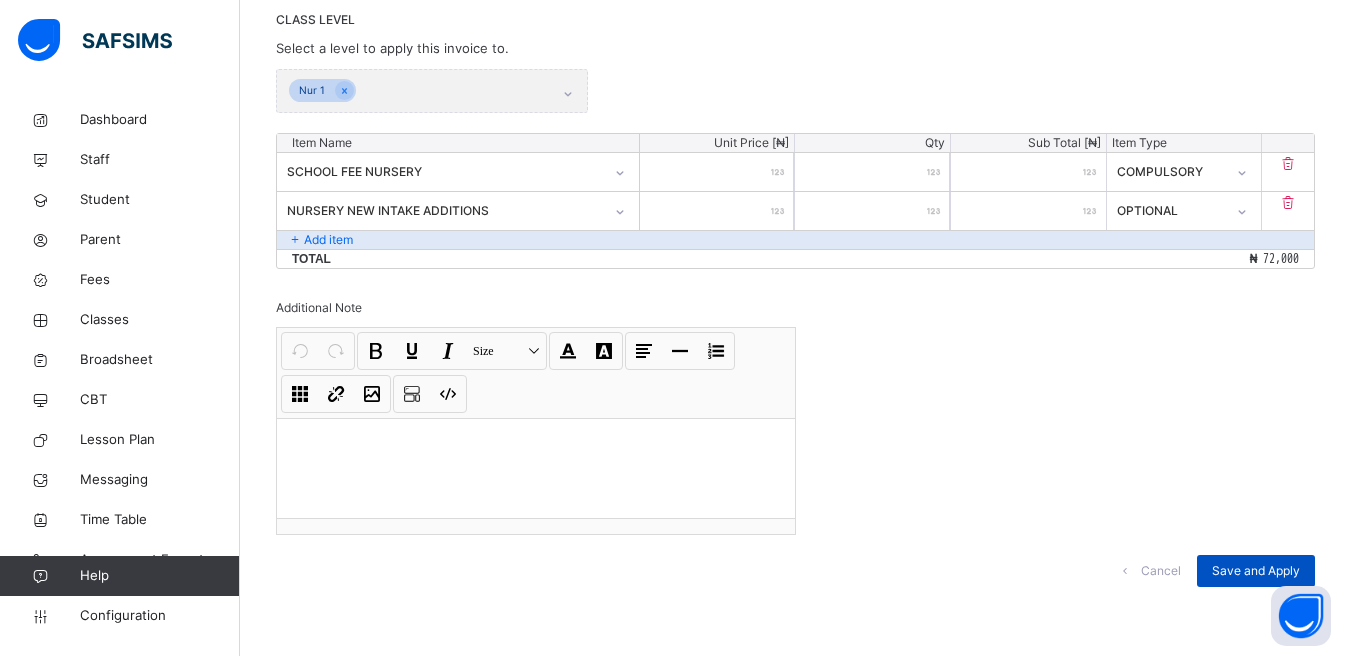 type on "*****" 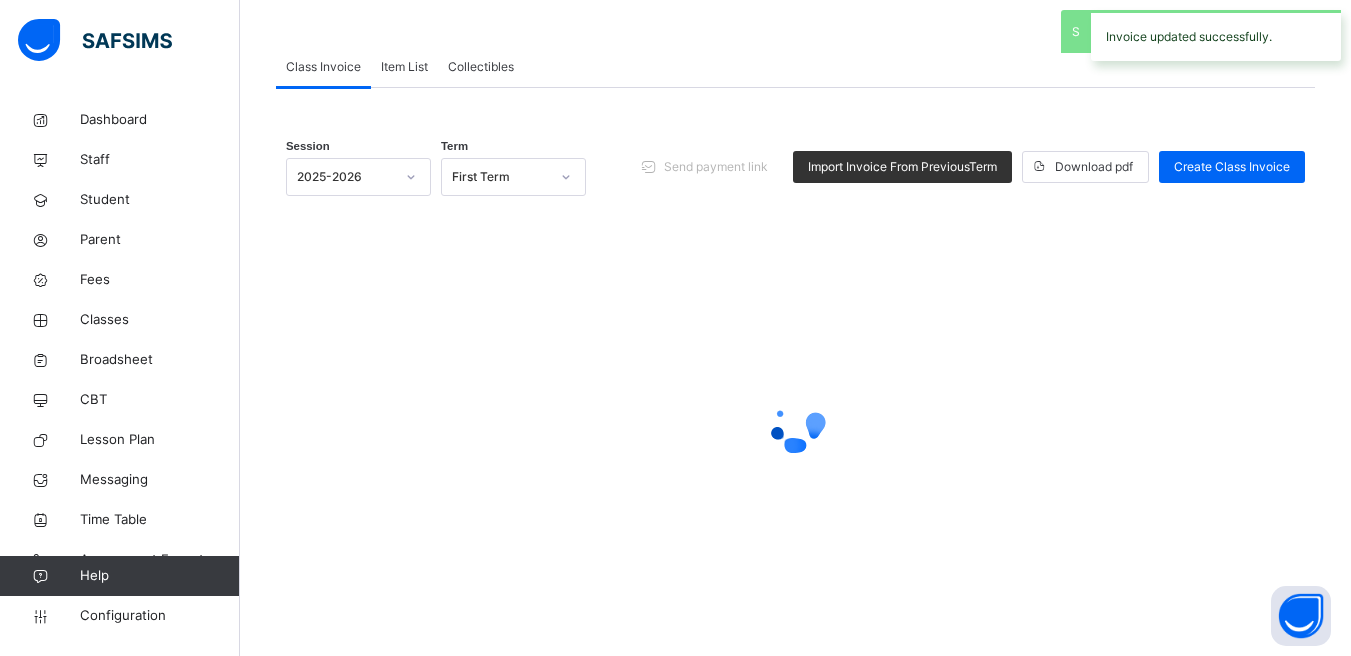scroll, scrollTop: 0, scrollLeft: 0, axis: both 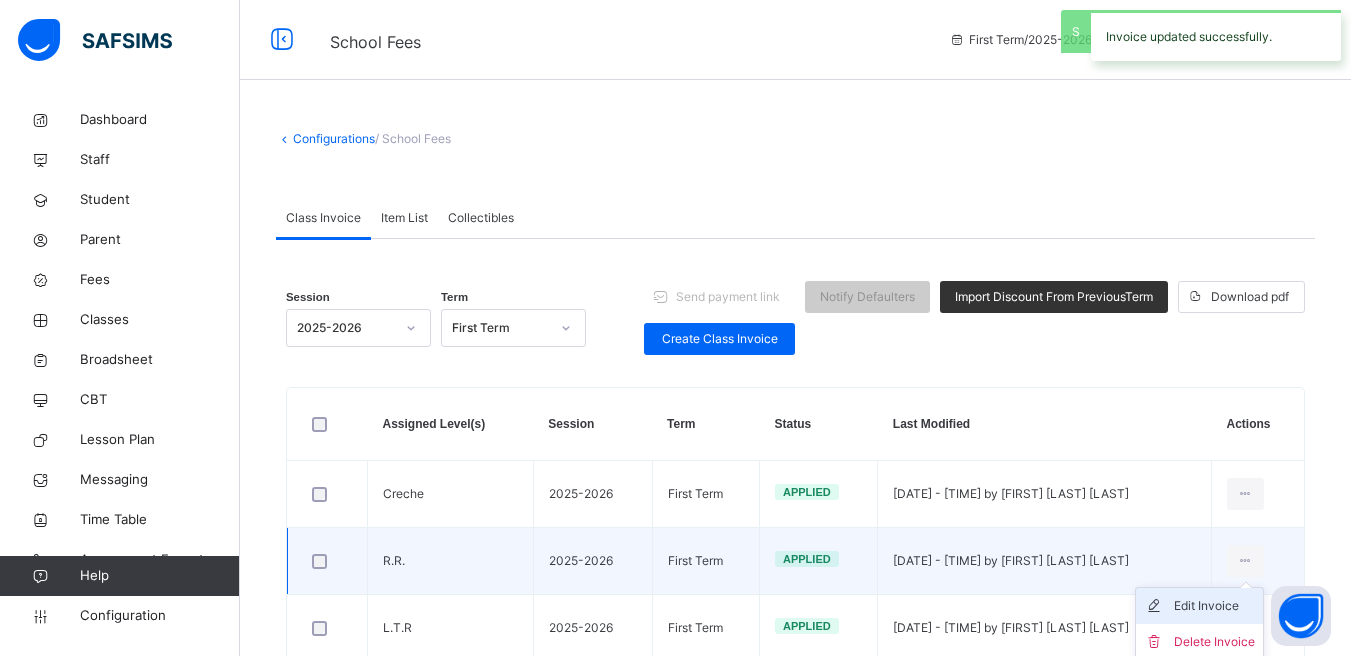 click on "Edit Invoice" at bounding box center (1214, 606) 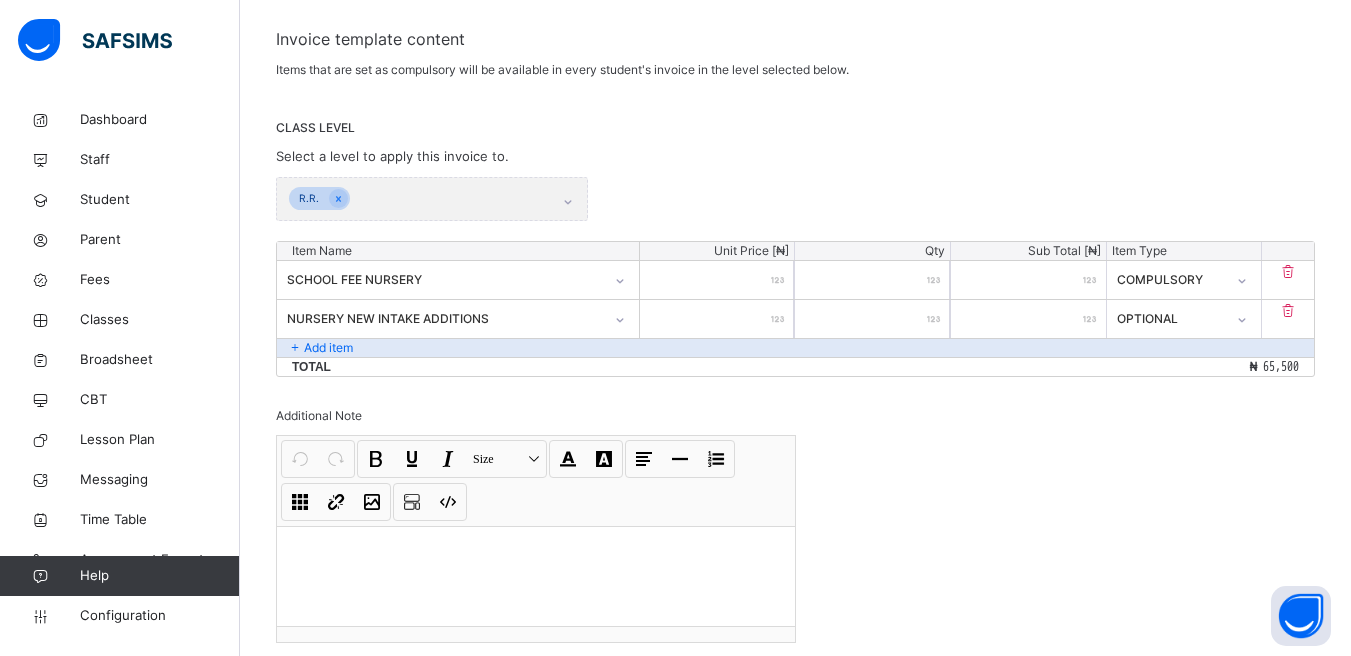 scroll, scrollTop: 339, scrollLeft: 0, axis: vertical 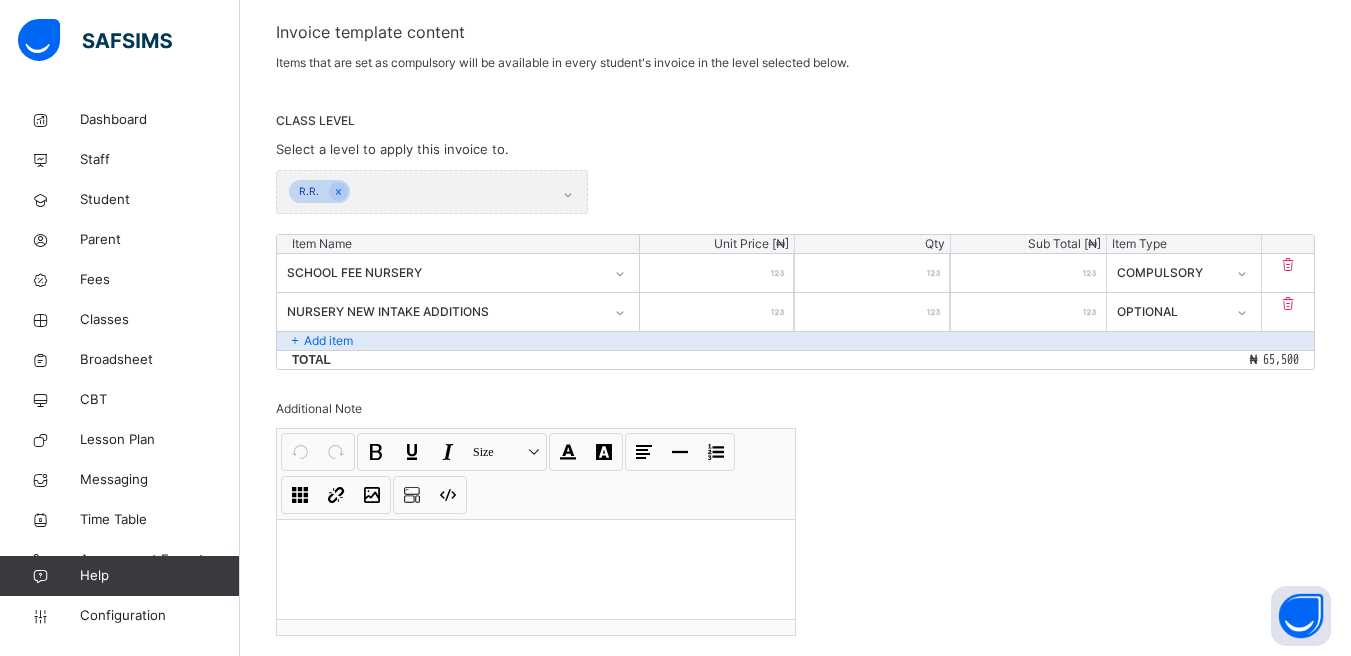 drag, startPoint x: 741, startPoint y: 275, endPoint x: 812, endPoint y: 287, distance: 72.00694 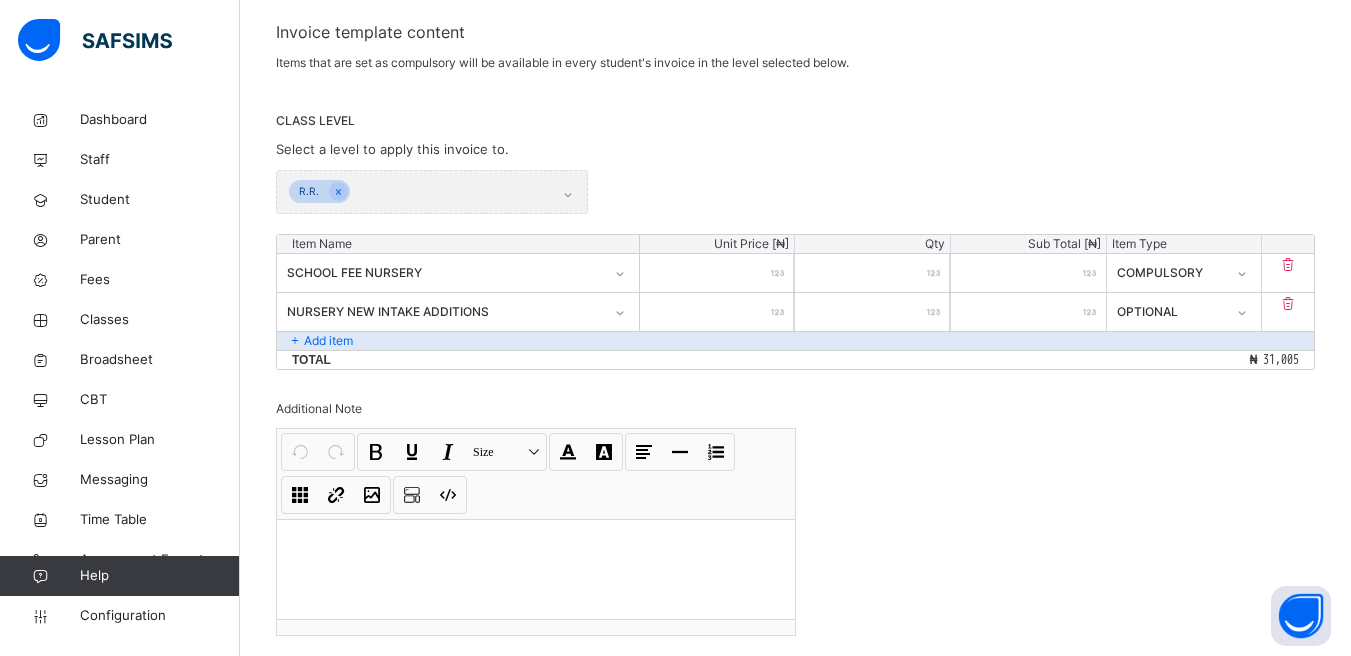 type on "**" 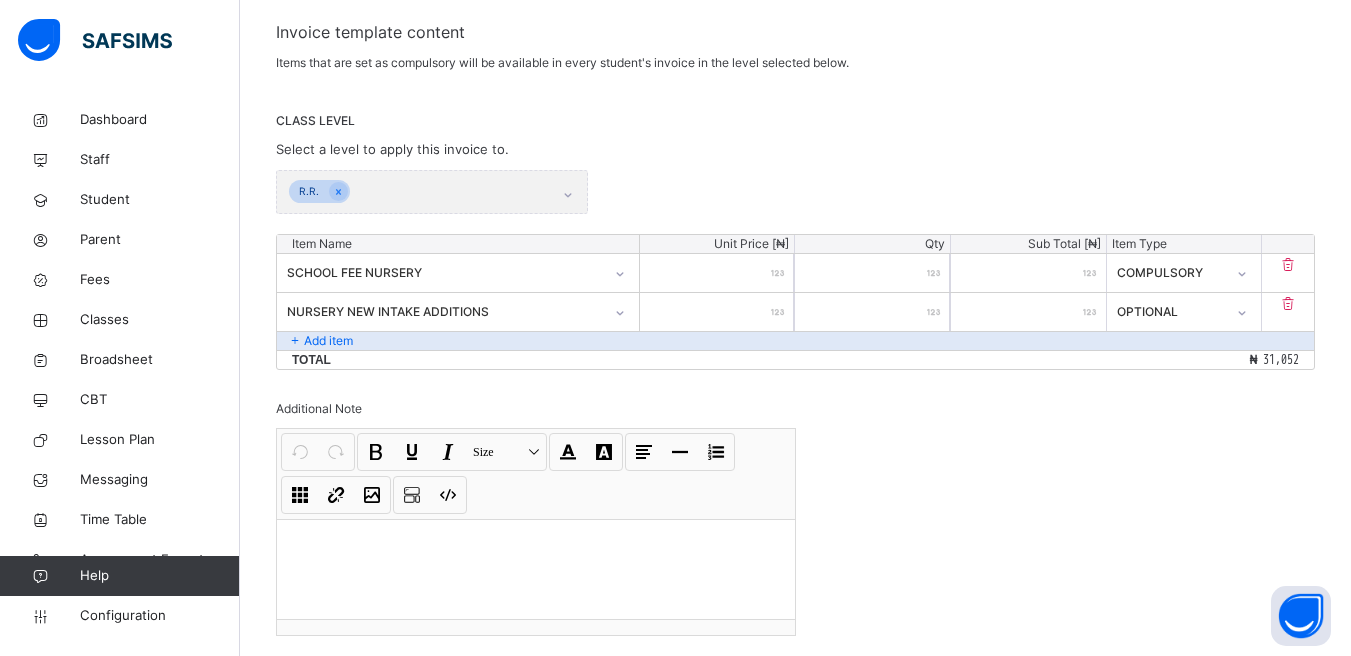 type on "*****" 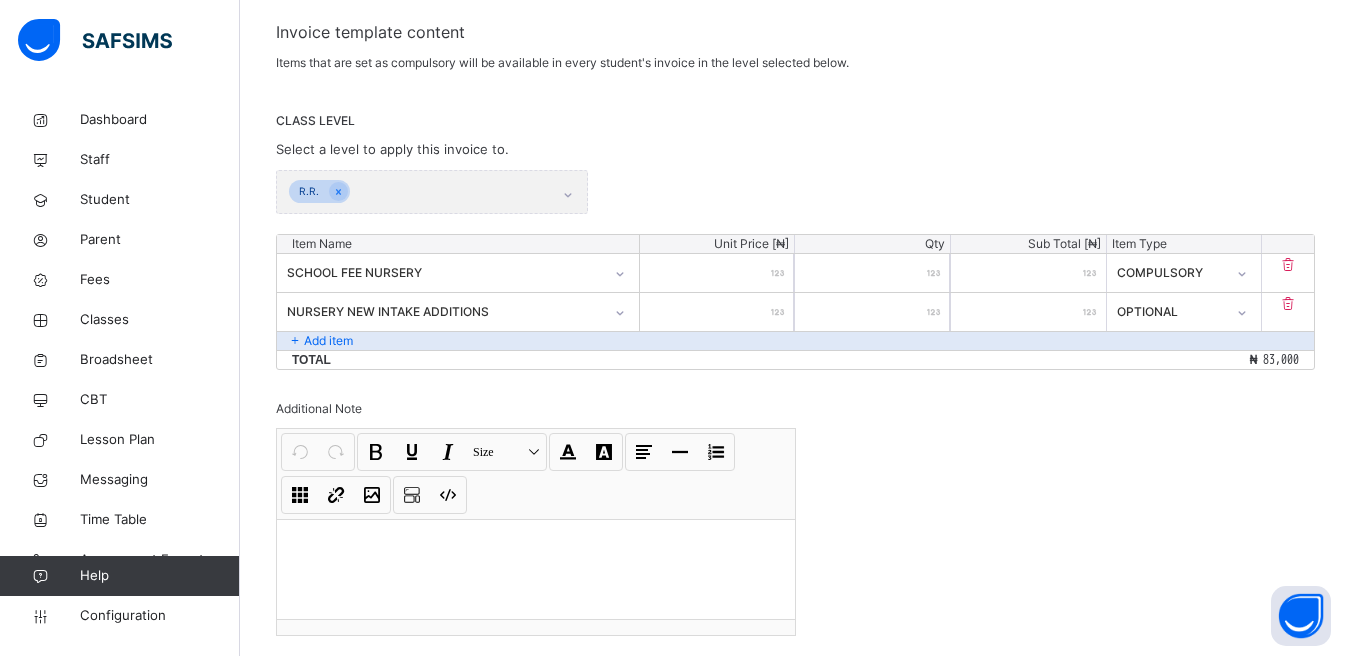 type on "*****" 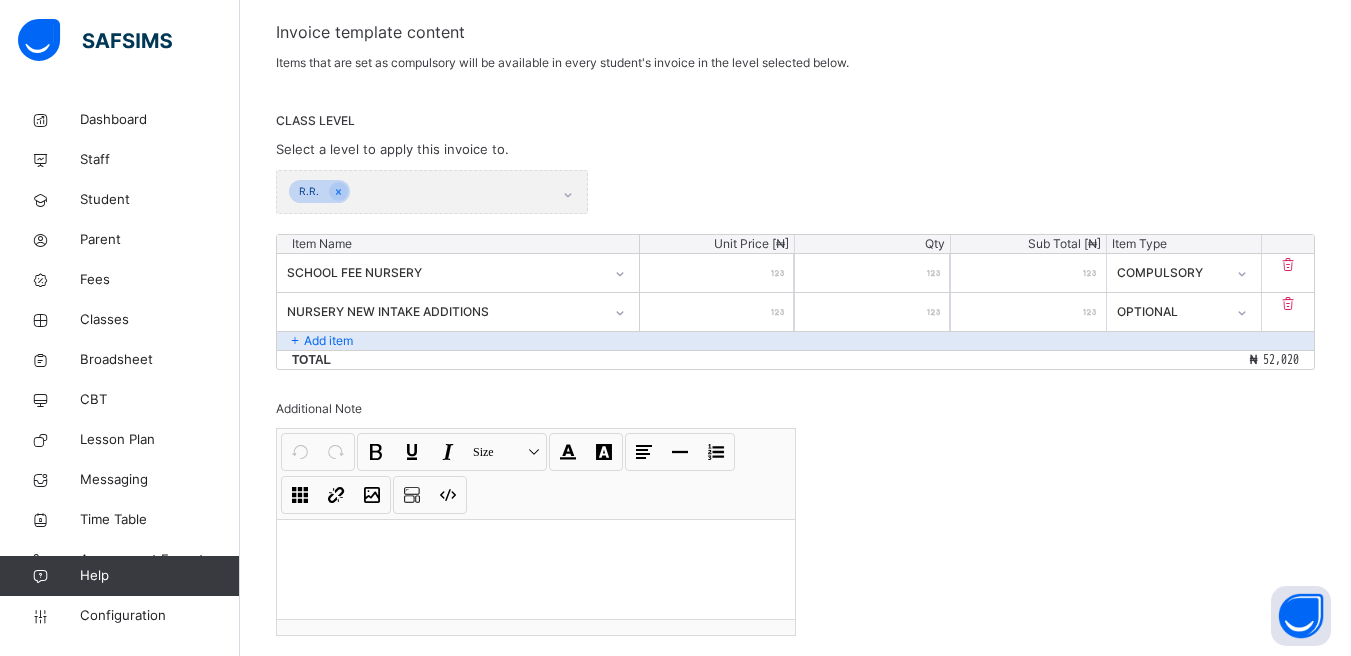 type on "*****" 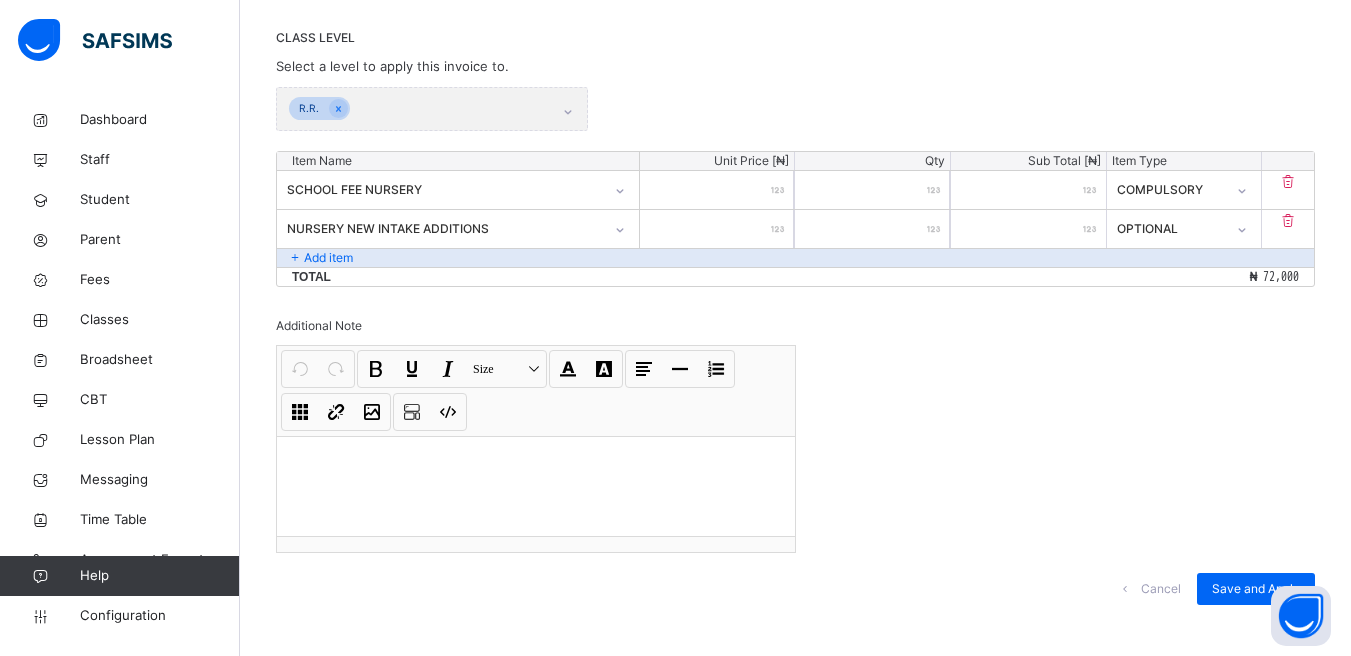 scroll, scrollTop: 440, scrollLeft: 0, axis: vertical 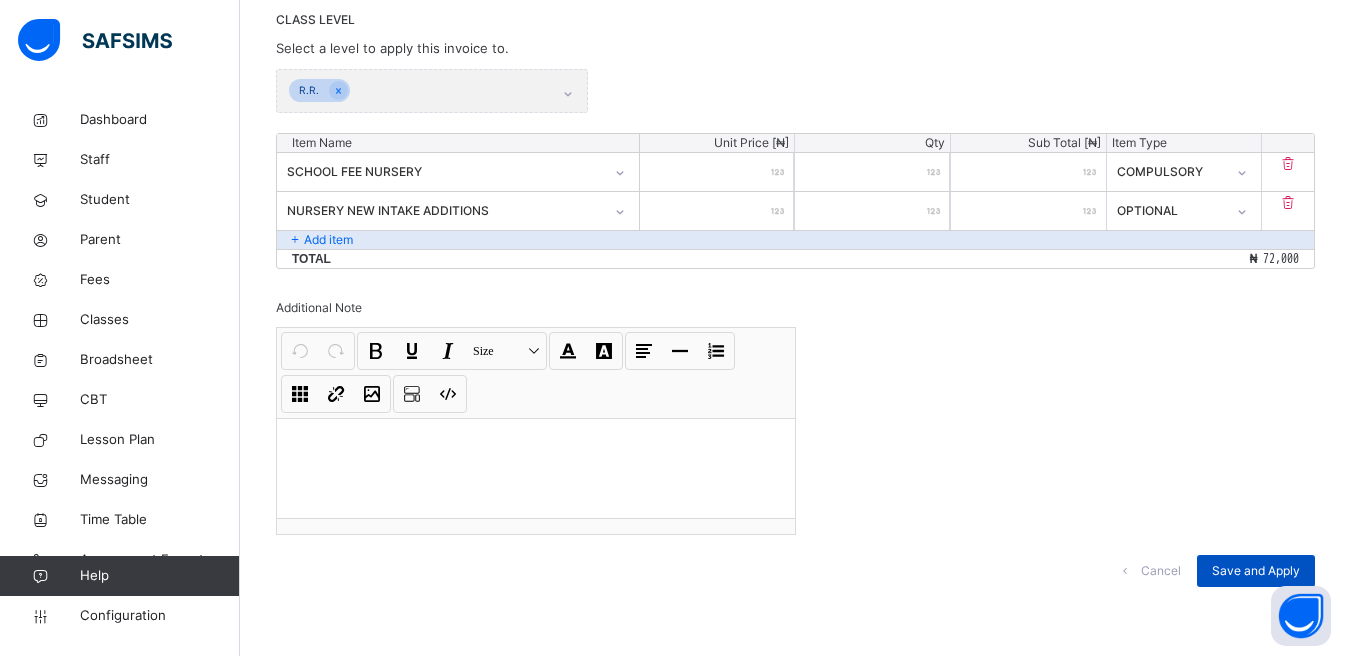 type on "*****" 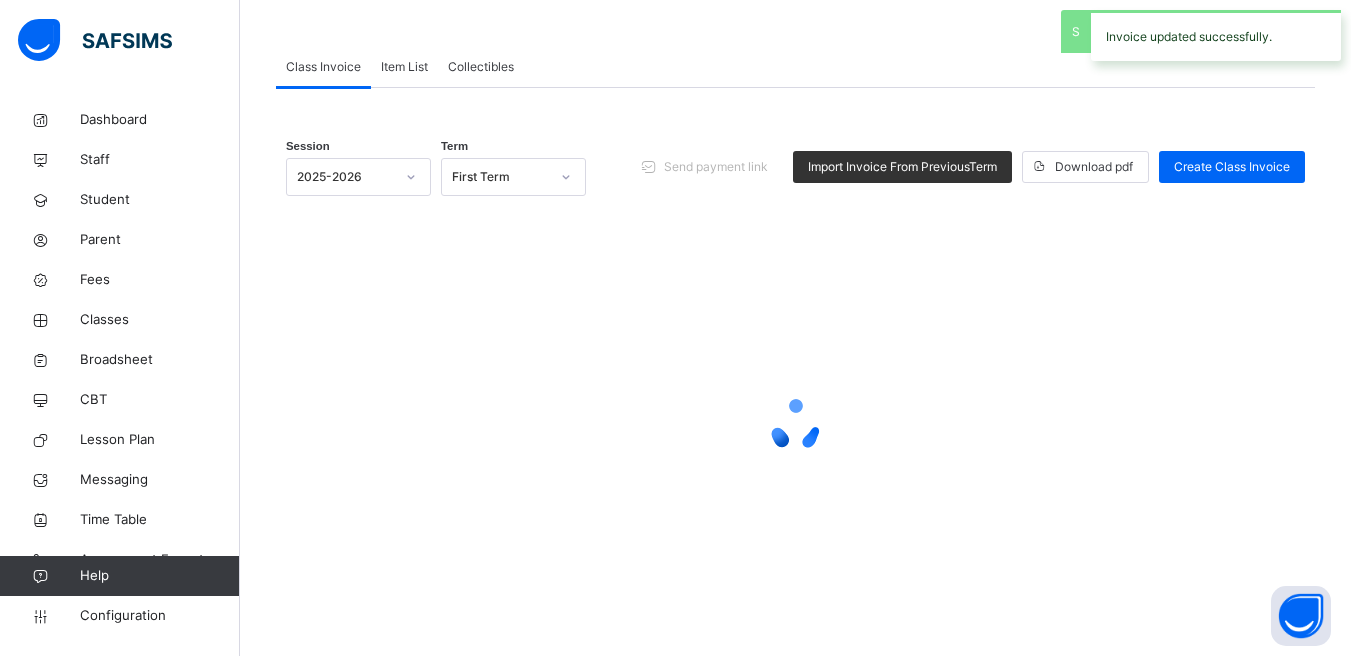 scroll, scrollTop: 0, scrollLeft: 0, axis: both 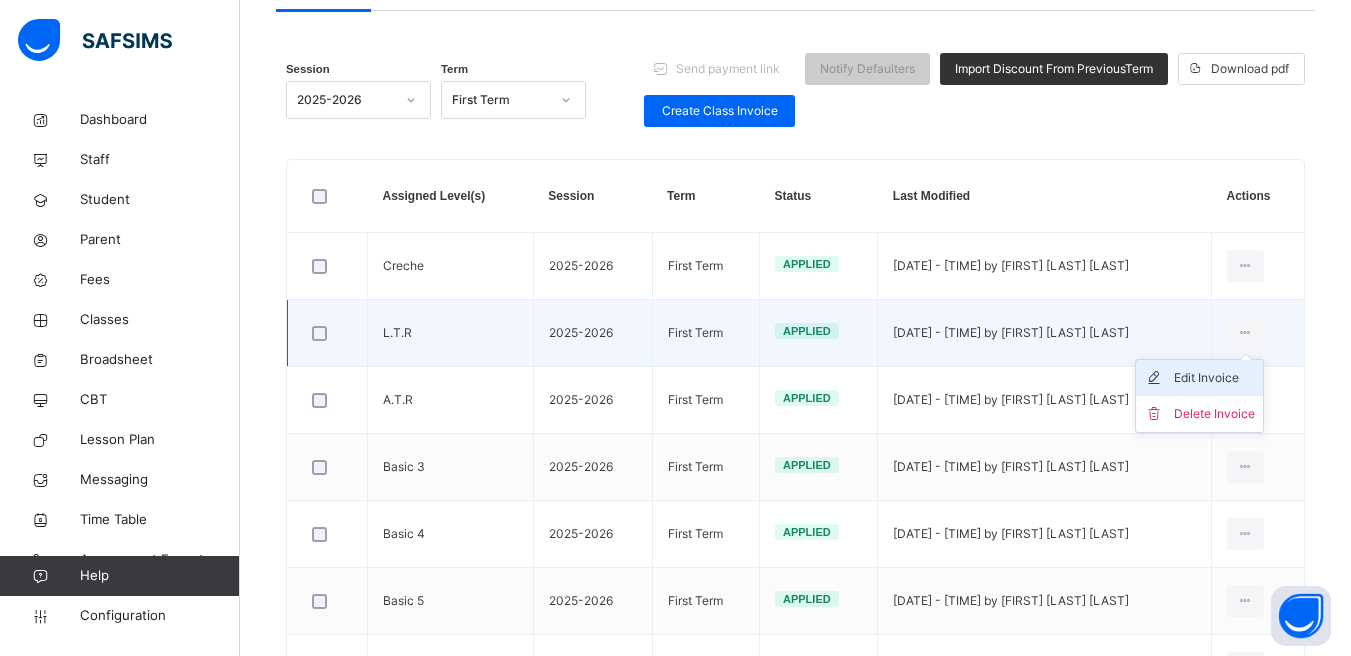 click on "Edit Invoice" at bounding box center [1214, 378] 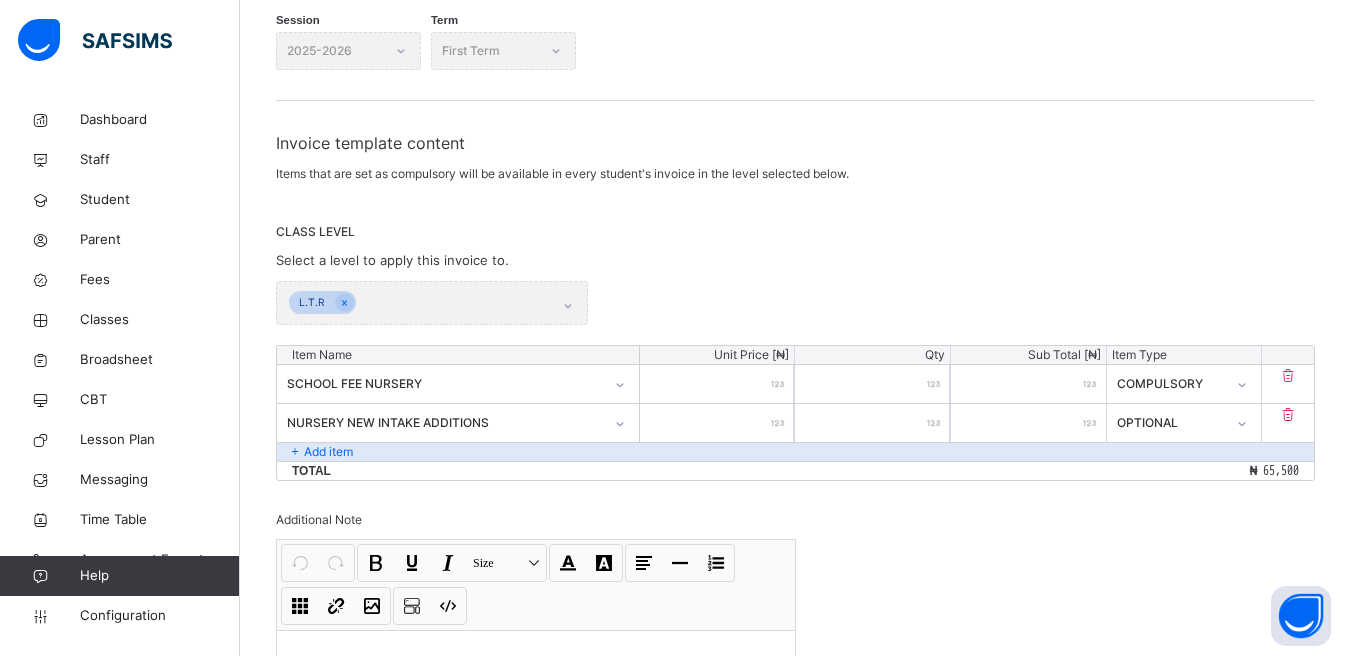 click on "*****" at bounding box center (717, 384) 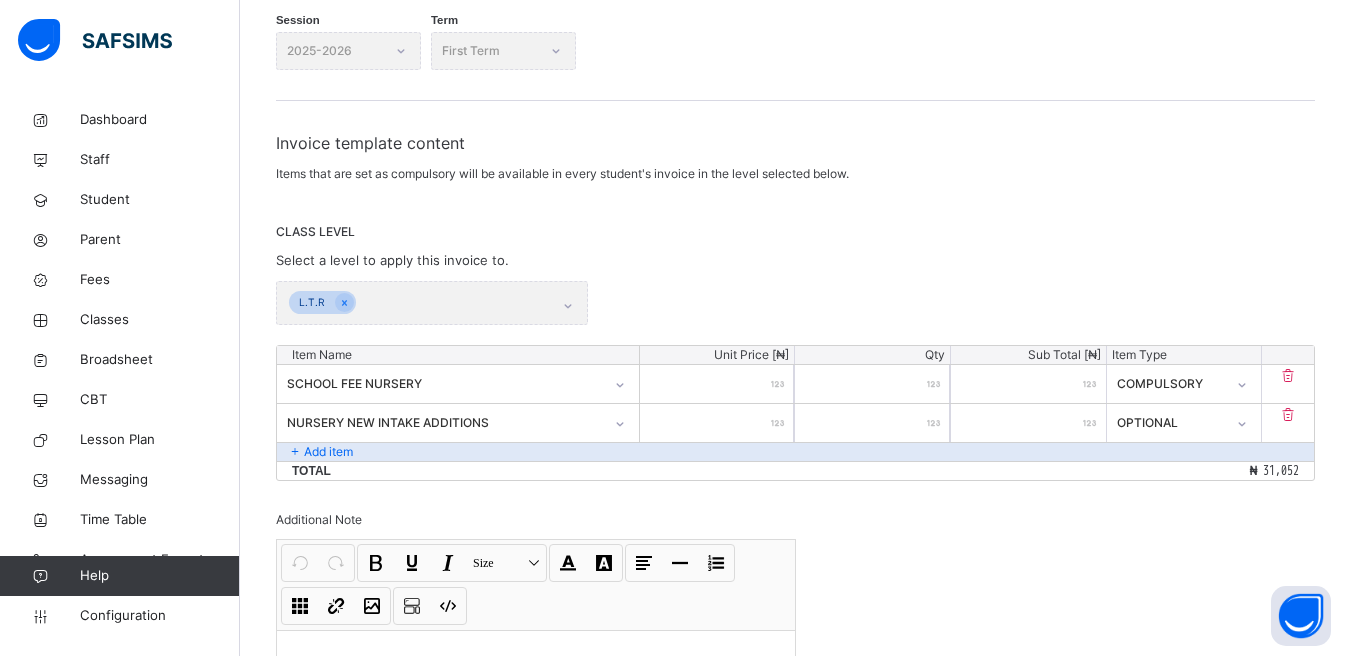 type on "*****" 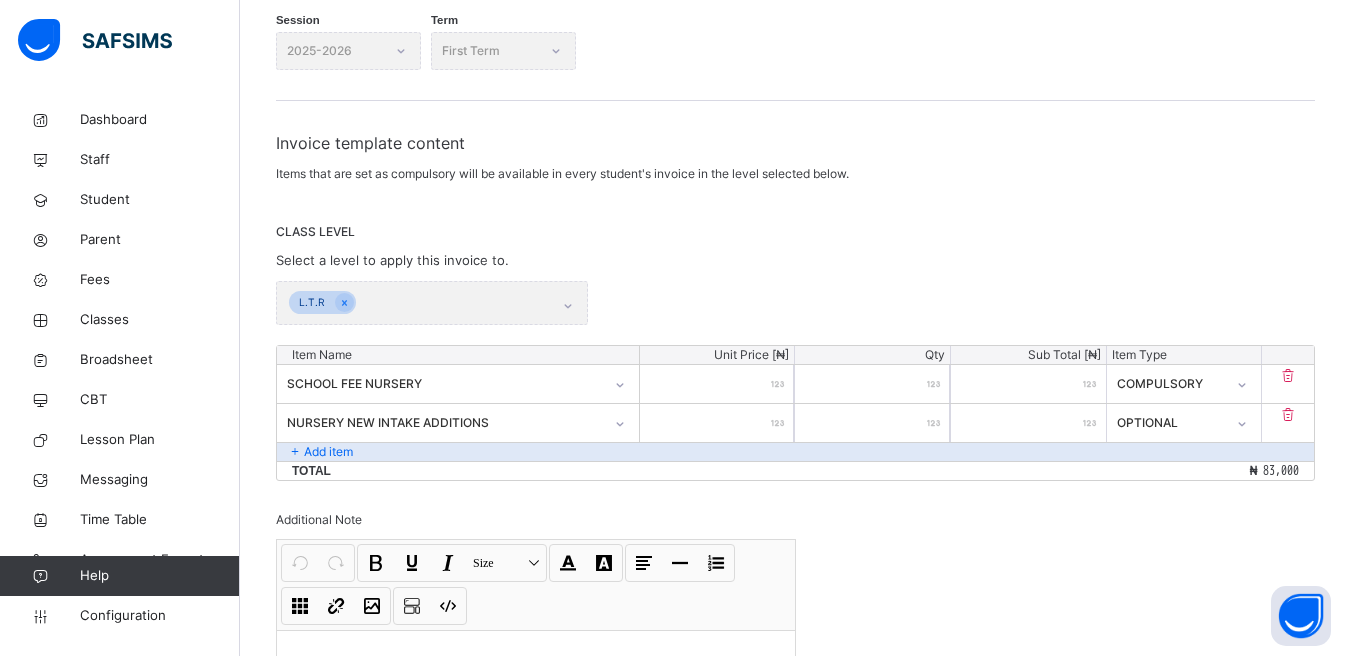 type on "*****" 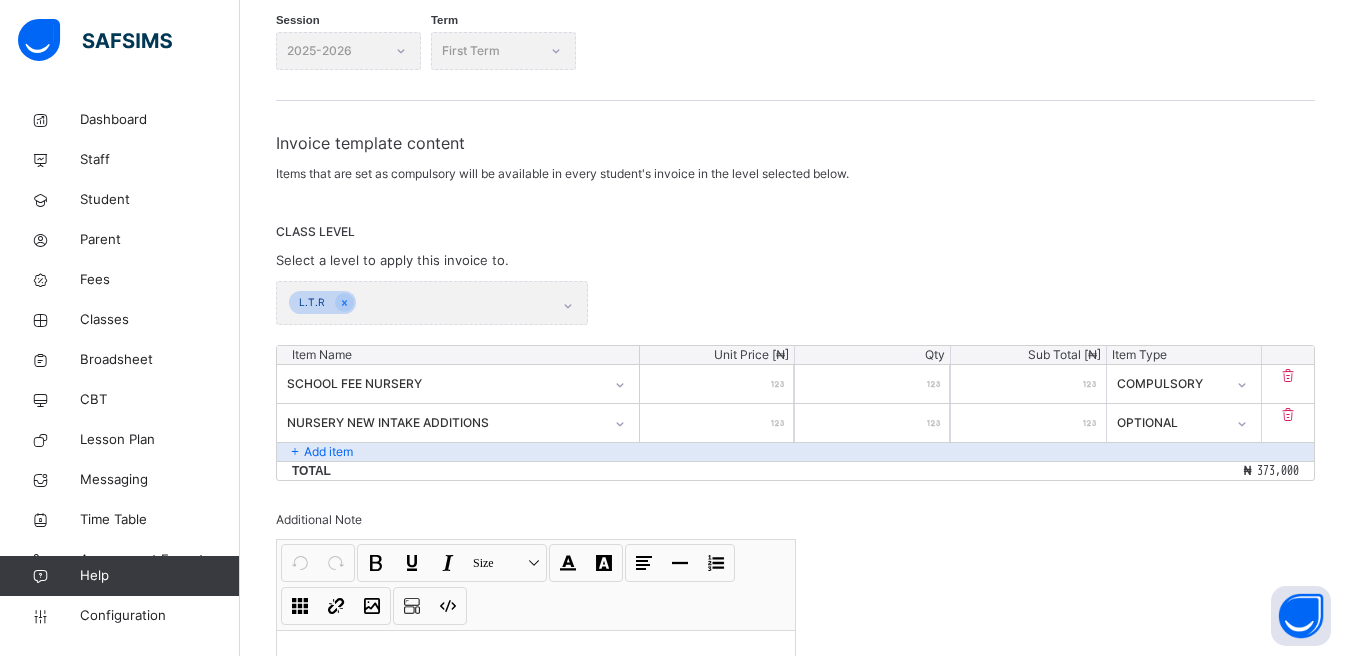 type on "*******" 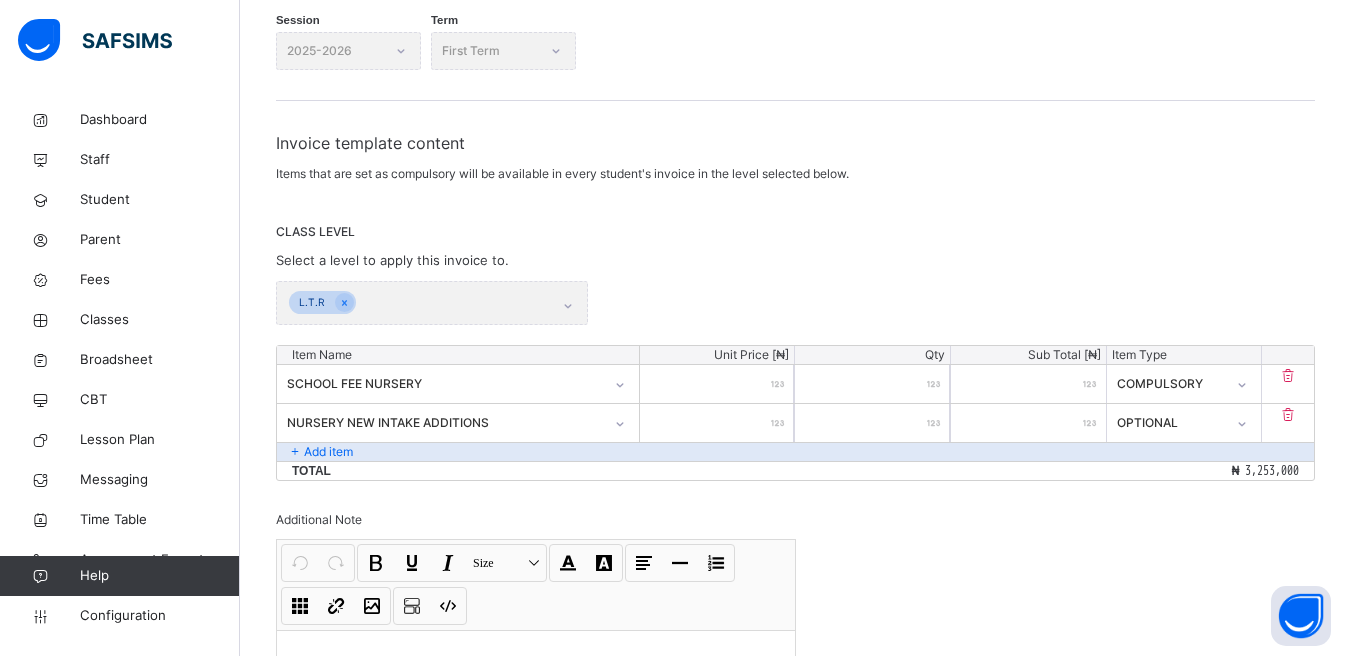 type on "*" 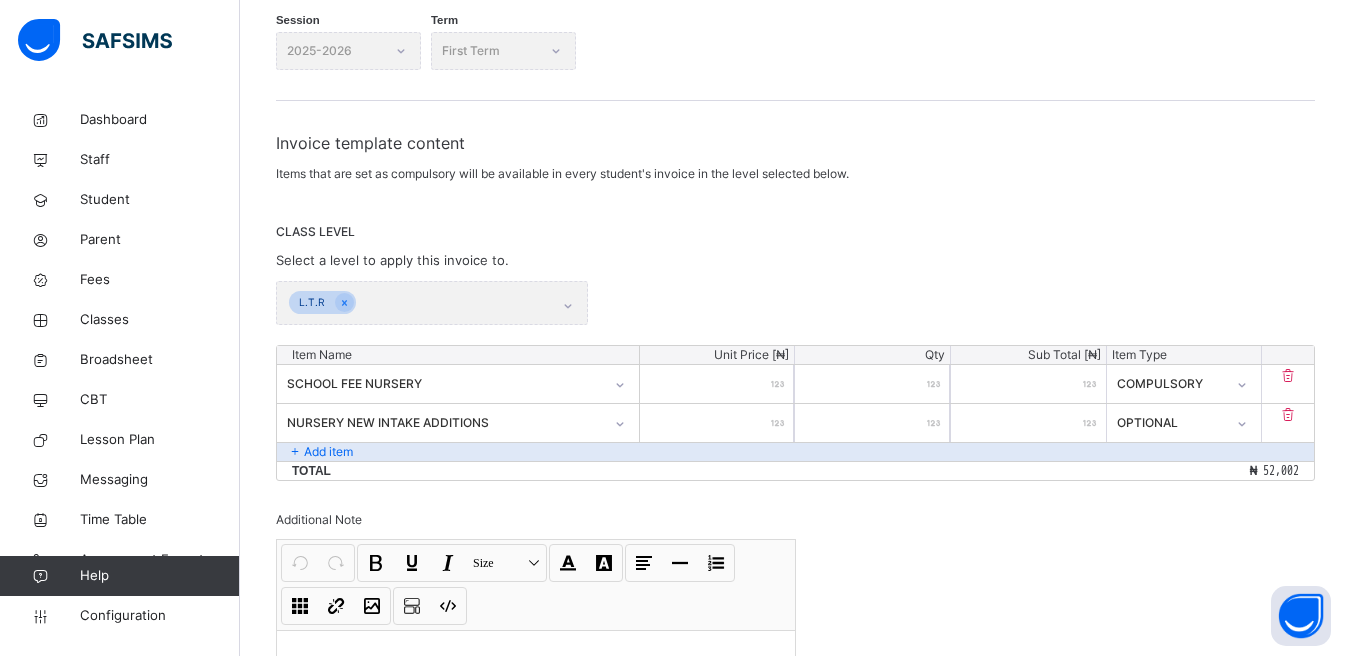 type on "**" 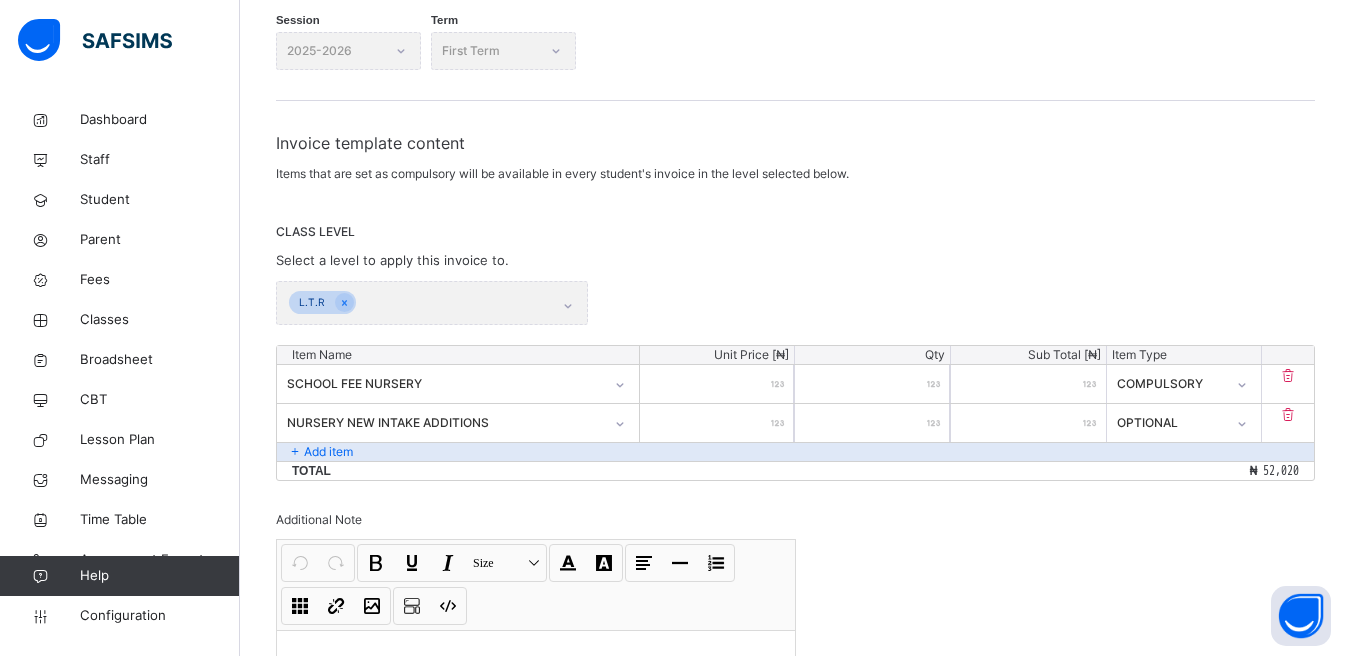 type on "*****" 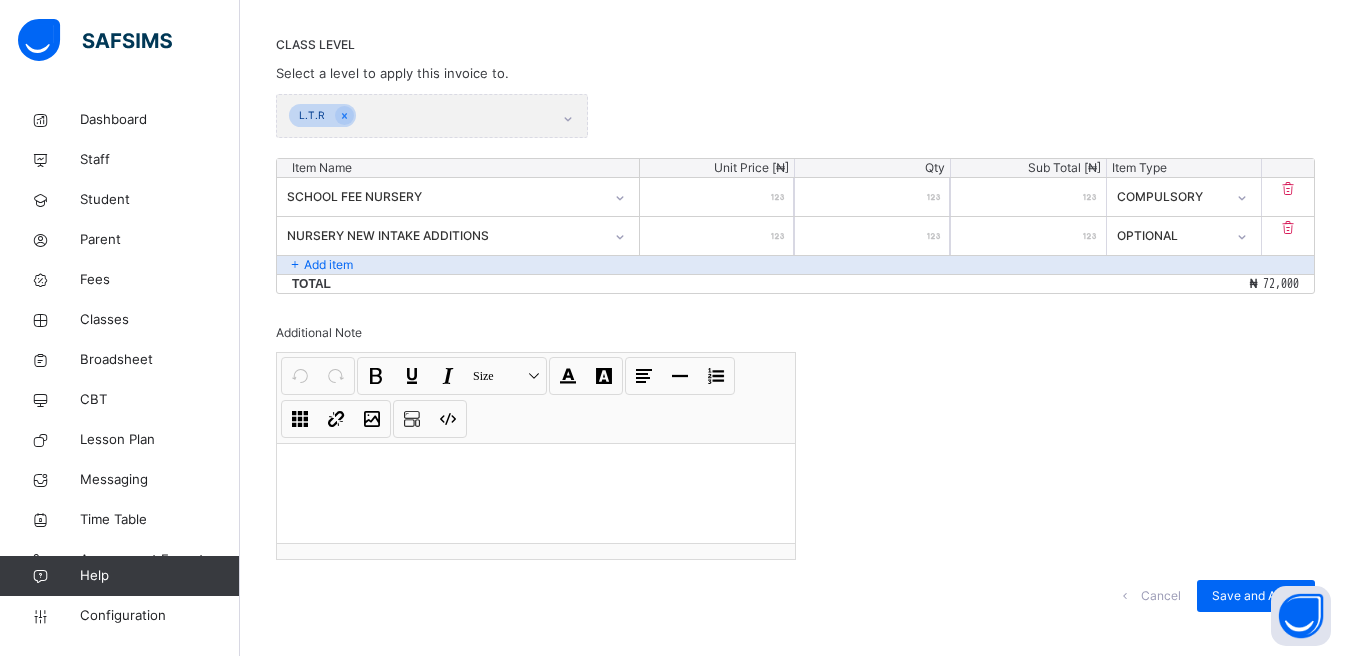 scroll, scrollTop: 440, scrollLeft: 0, axis: vertical 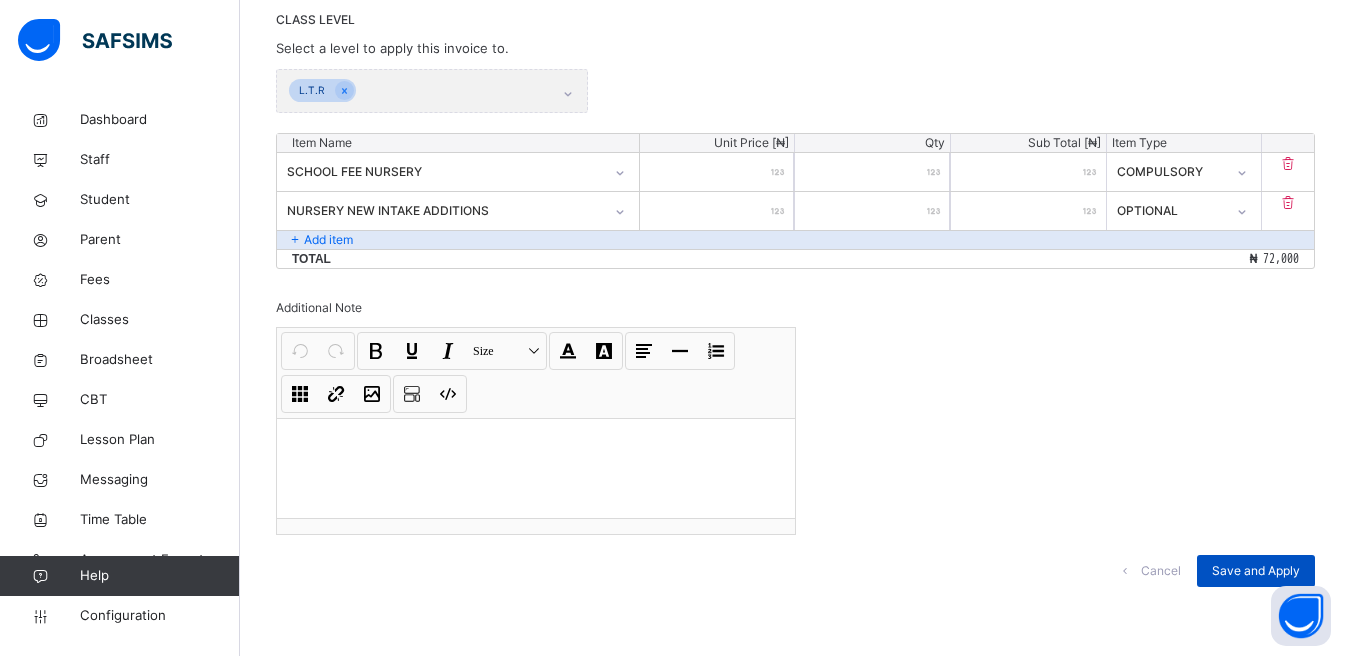 type on "*****" 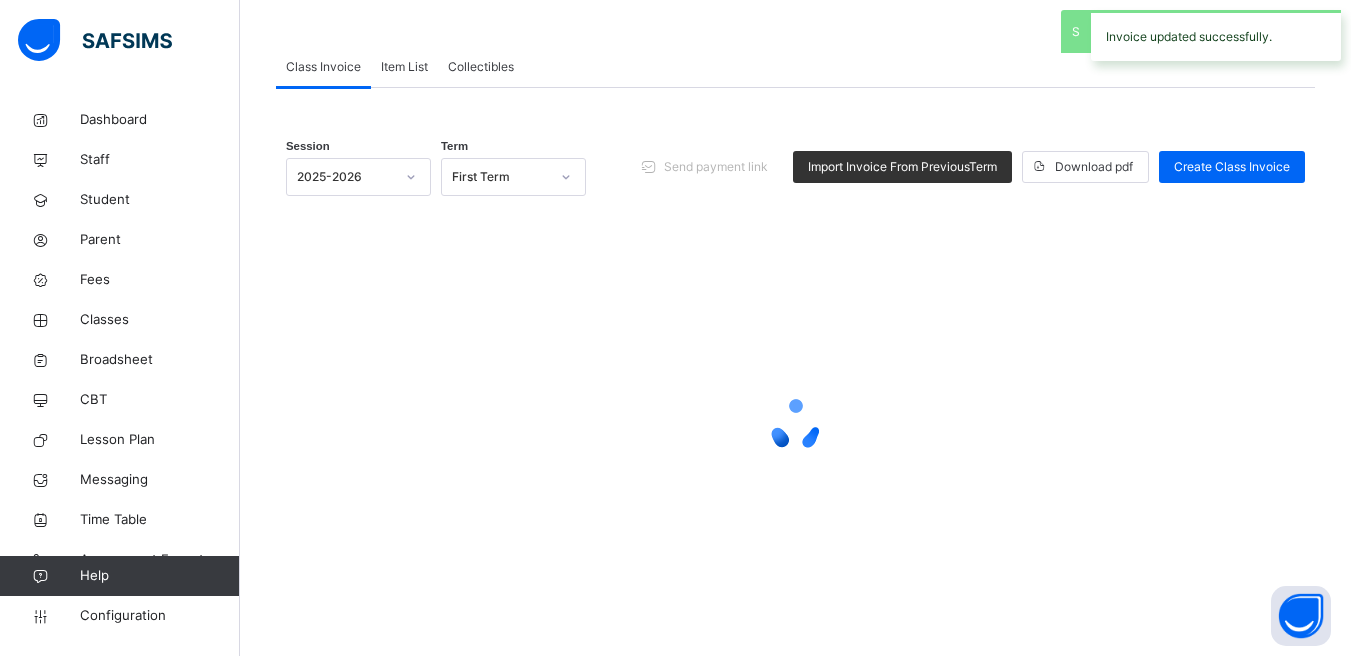scroll, scrollTop: 0, scrollLeft: 0, axis: both 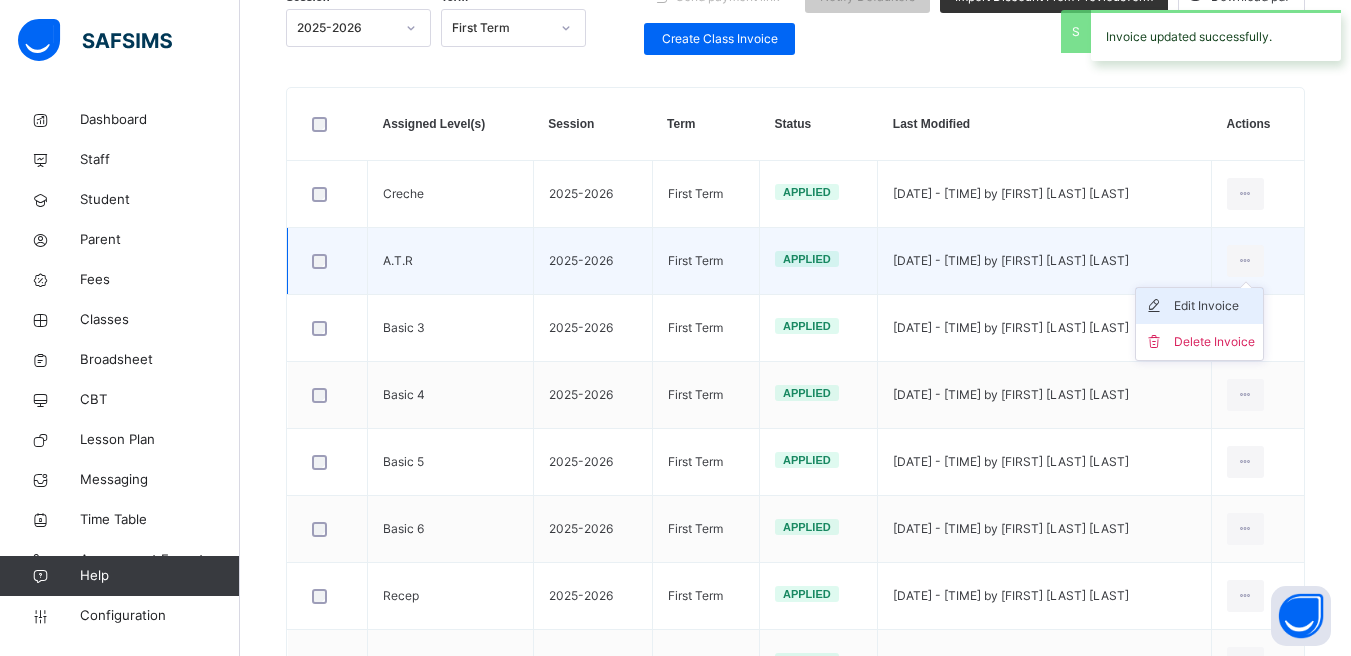 click on "Edit Invoice" at bounding box center (1199, 306) 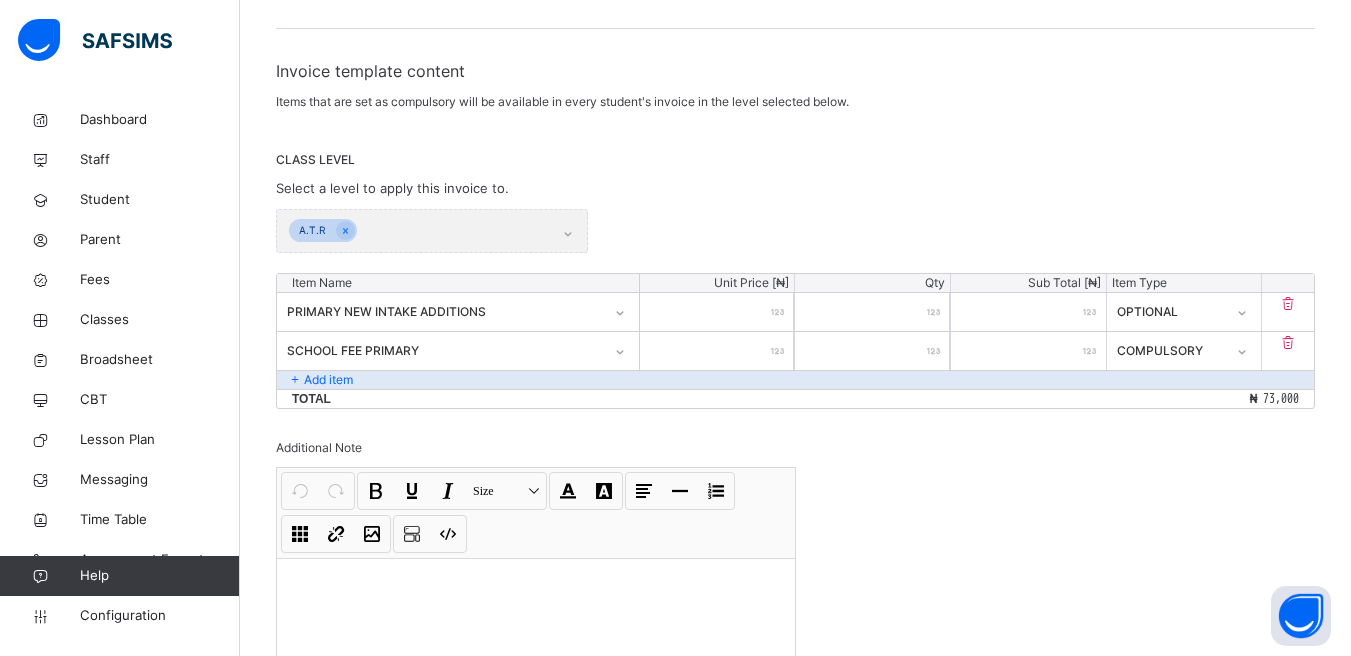 click on "*****" at bounding box center [717, 312] 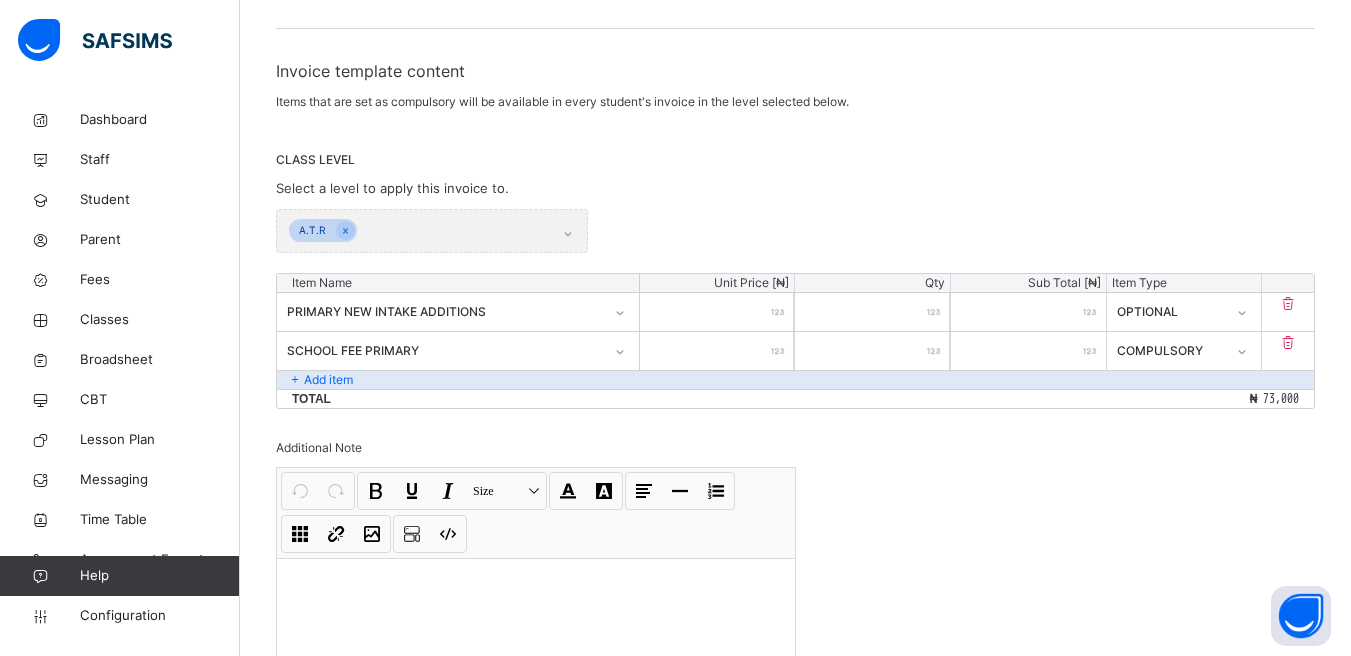 click on "*****" at bounding box center (717, 312) 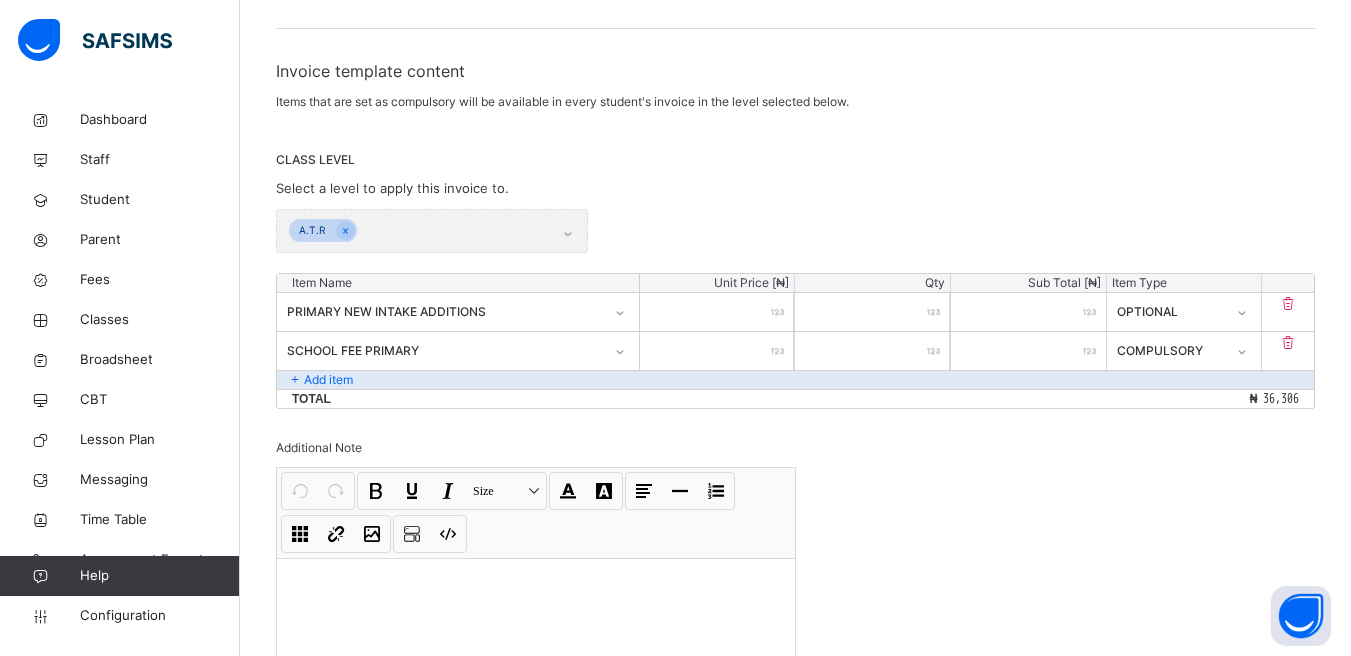 type on "**" 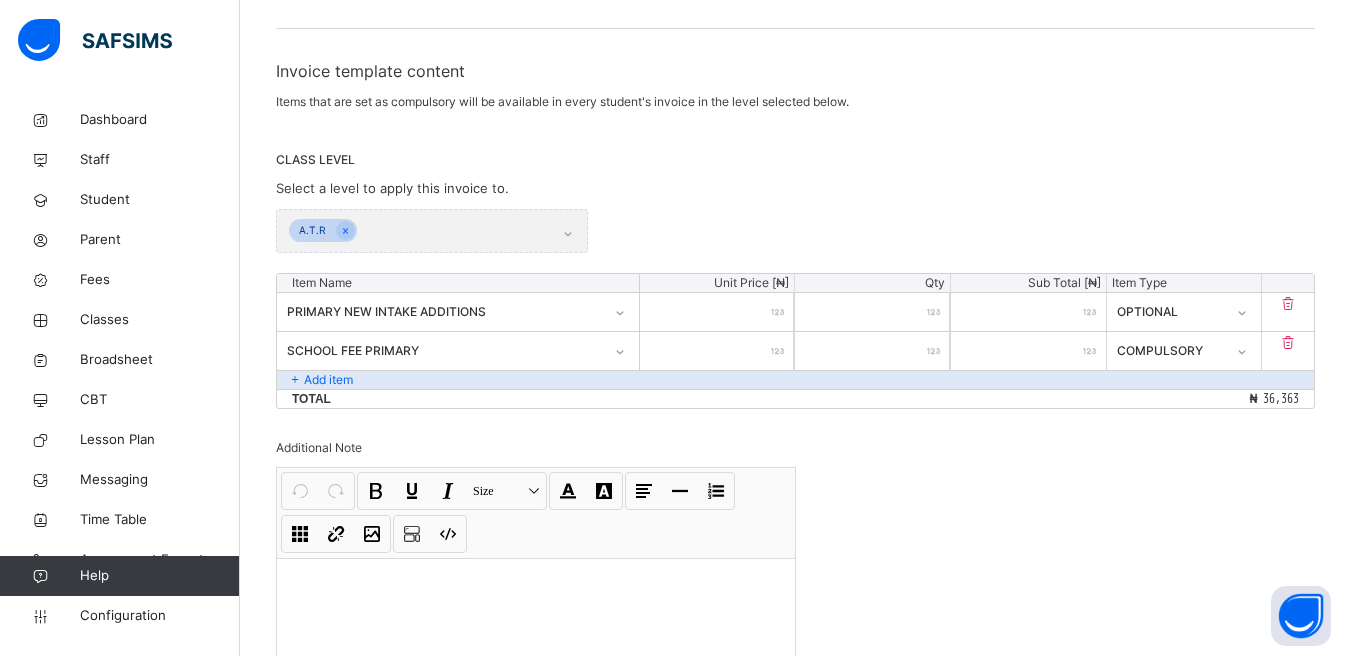 type on "*****" 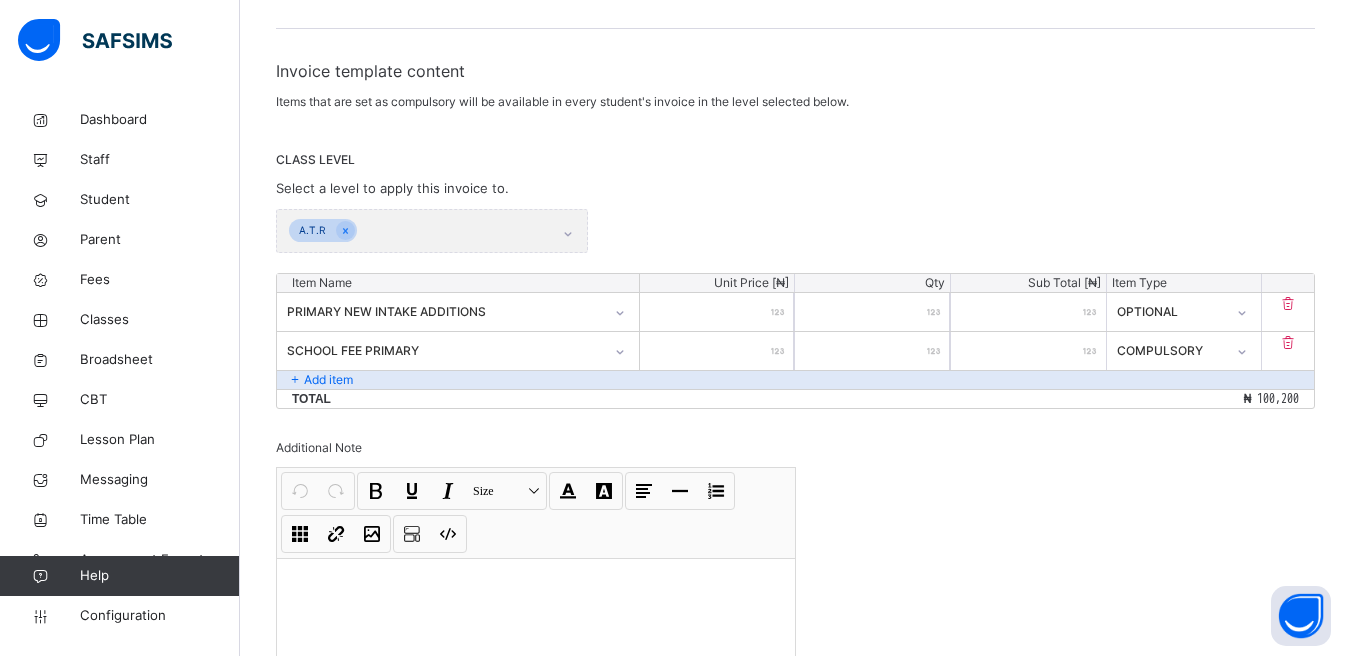 type on "*****" 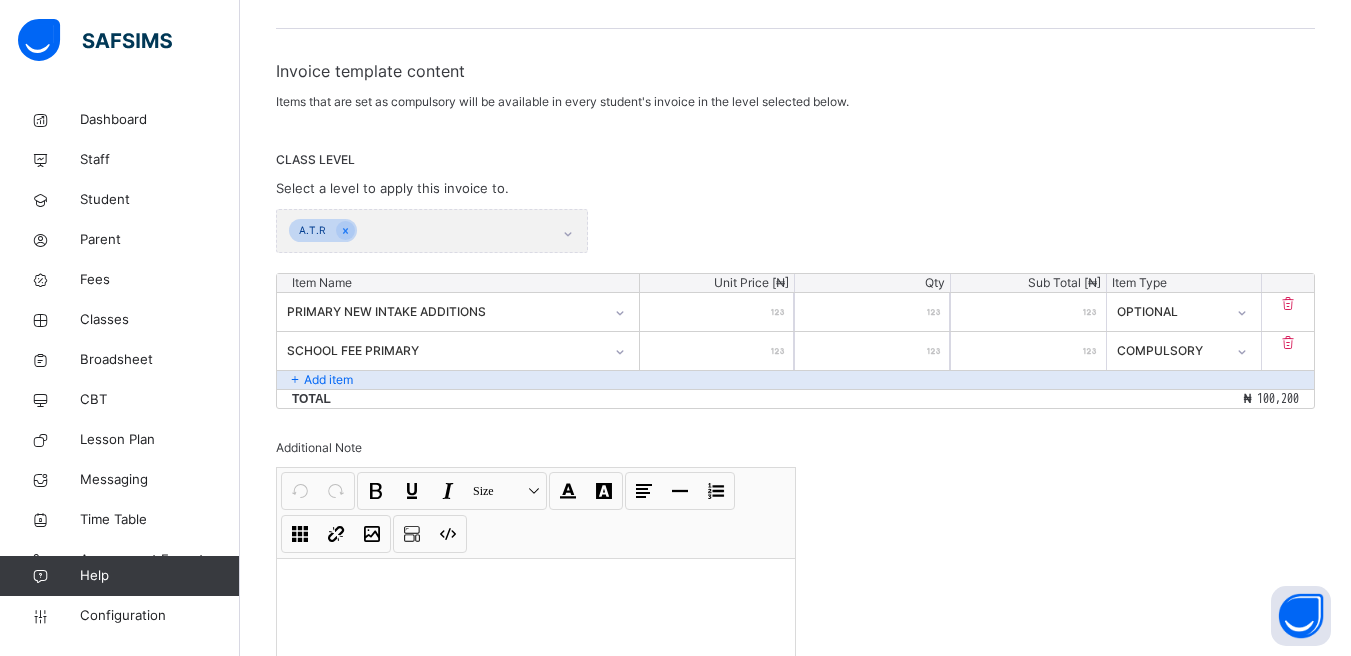 type on "**" 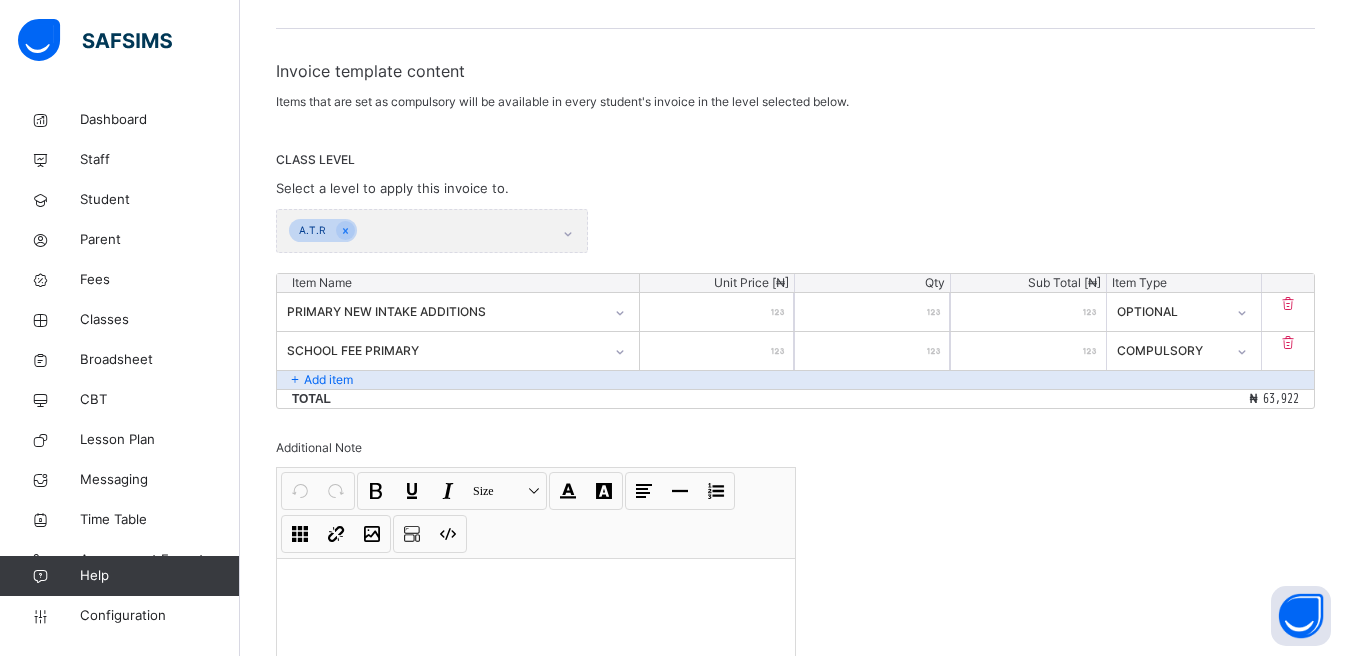 type on "*****" 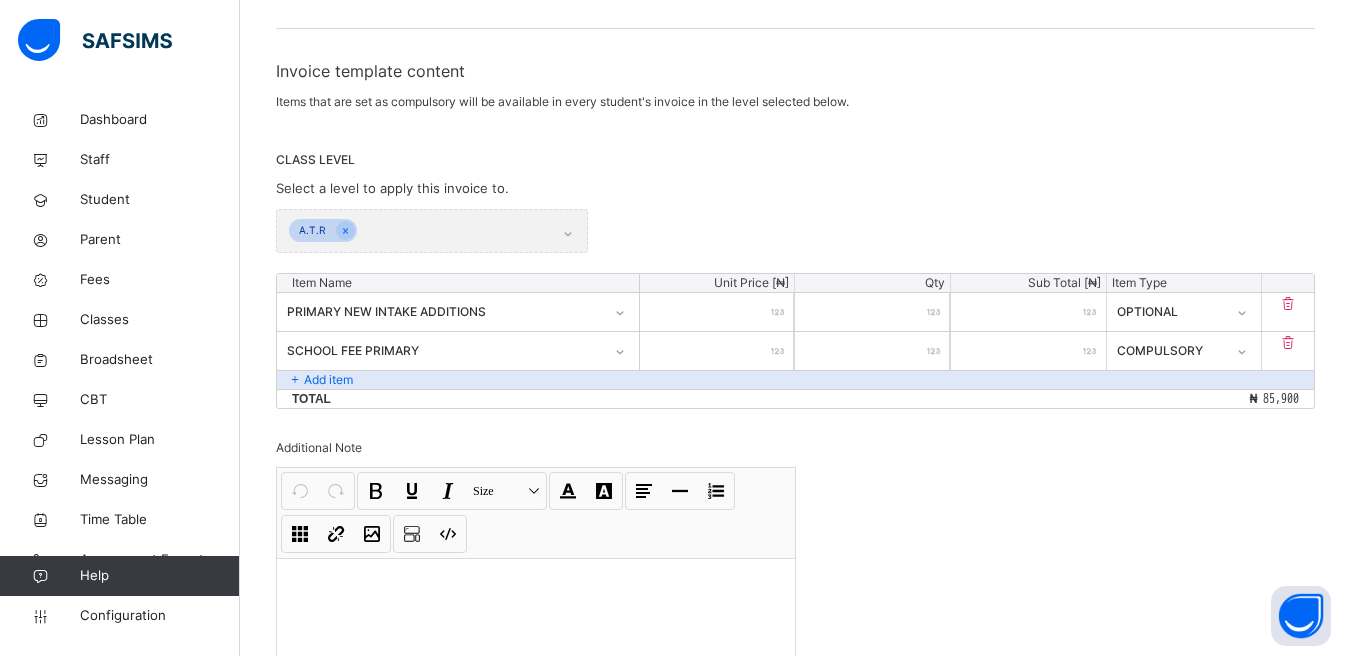 type on "*****" 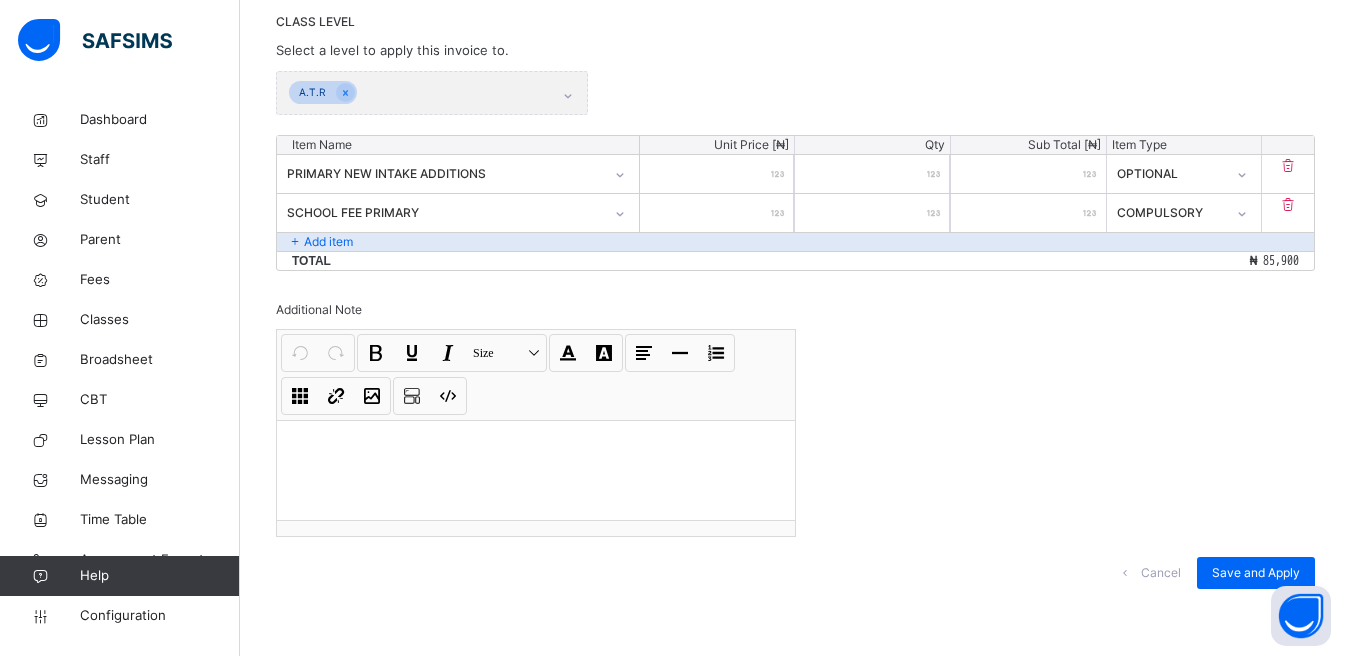 scroll, scrollTop: 440, scrollLeft: 0, axis: vertical 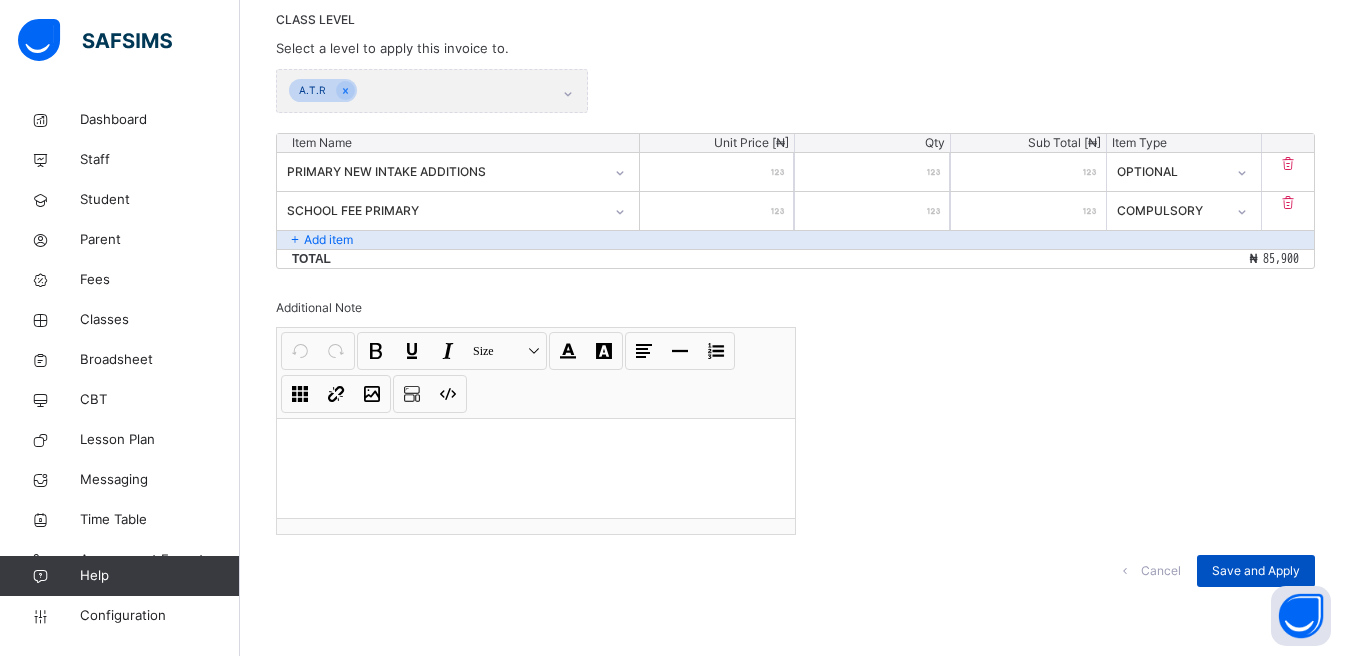 type on "*****" 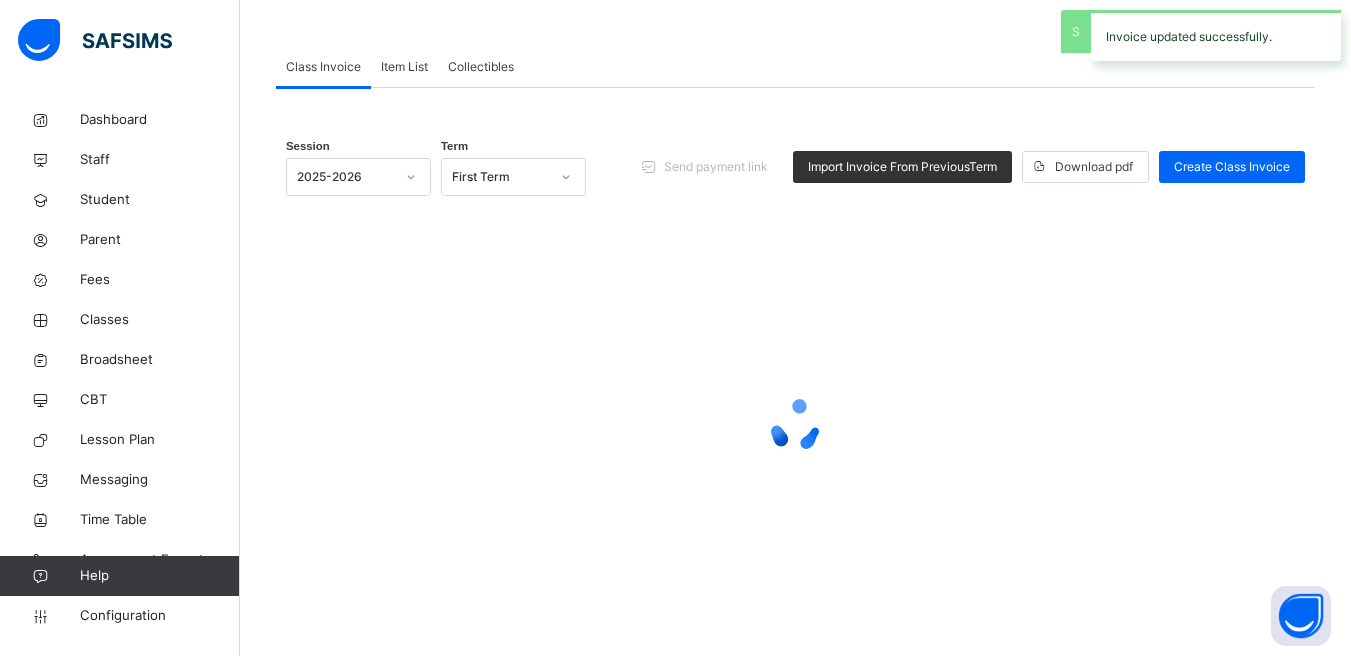 scroll, scrollTop: 0, scrollLeft: 0, axis: both 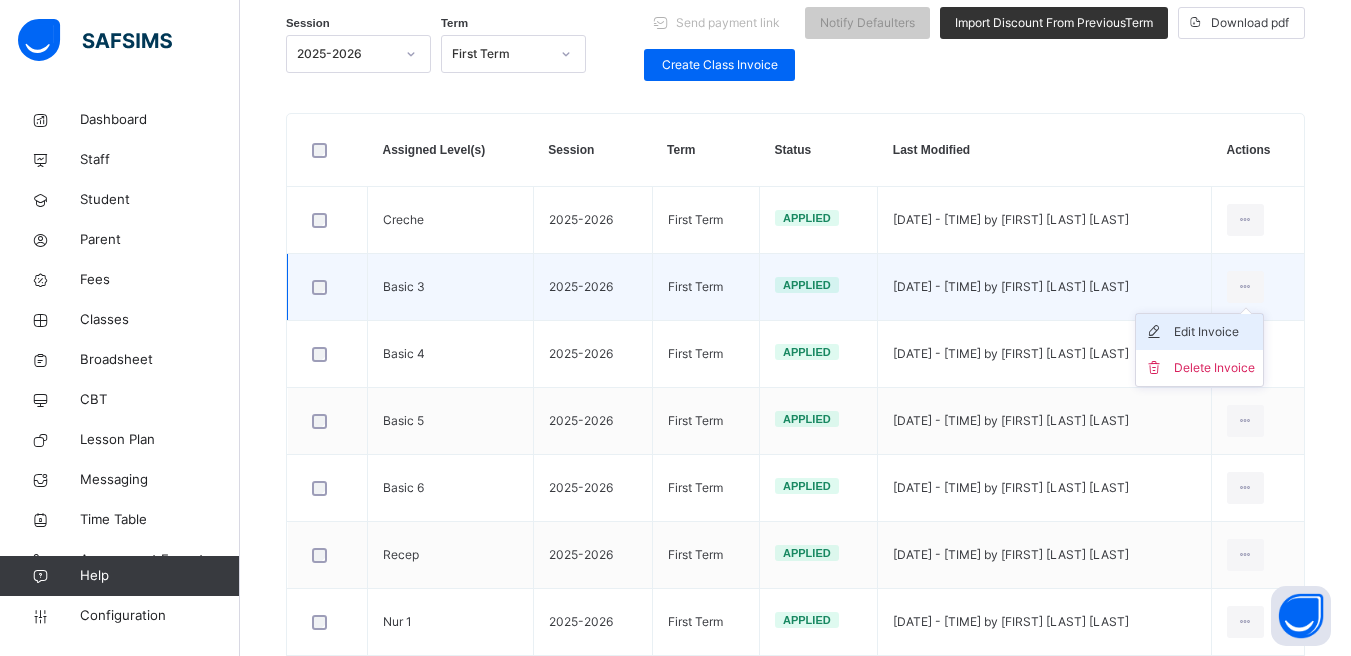 click on "Edit Invoice" at bounding box center [1214, 332] 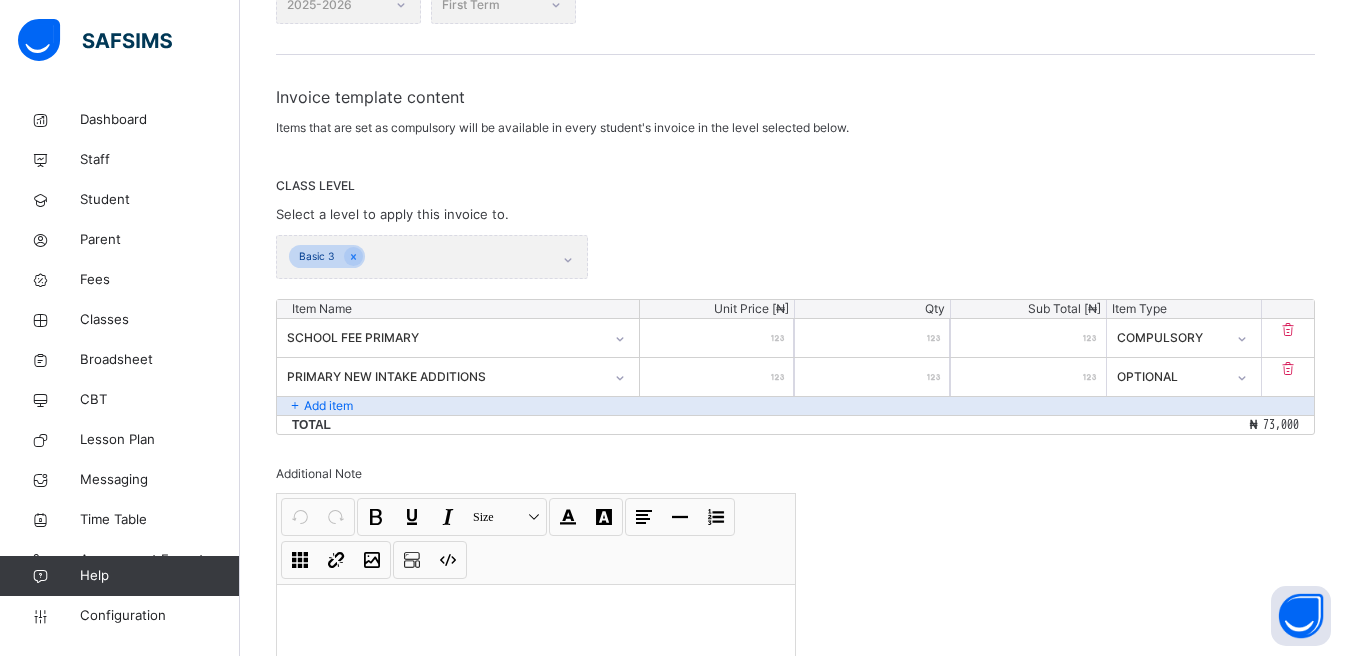 click on "*****" at bounding box center (717, 338) 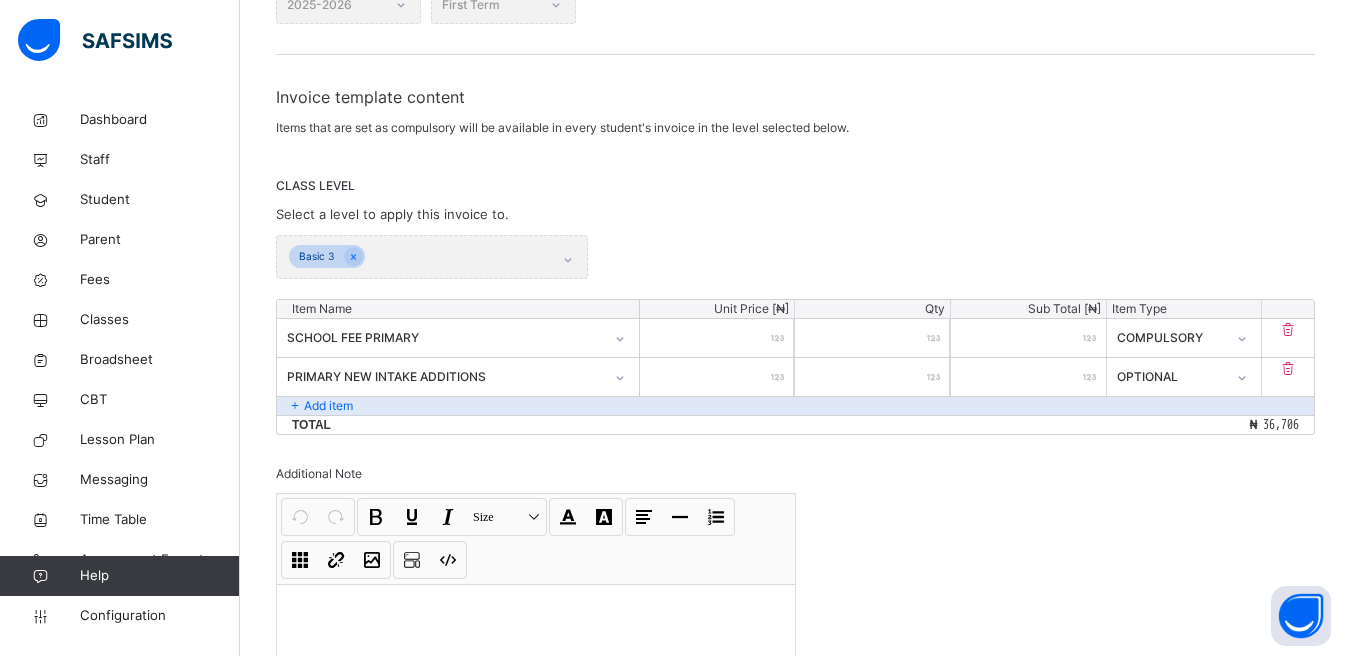 type on "**" 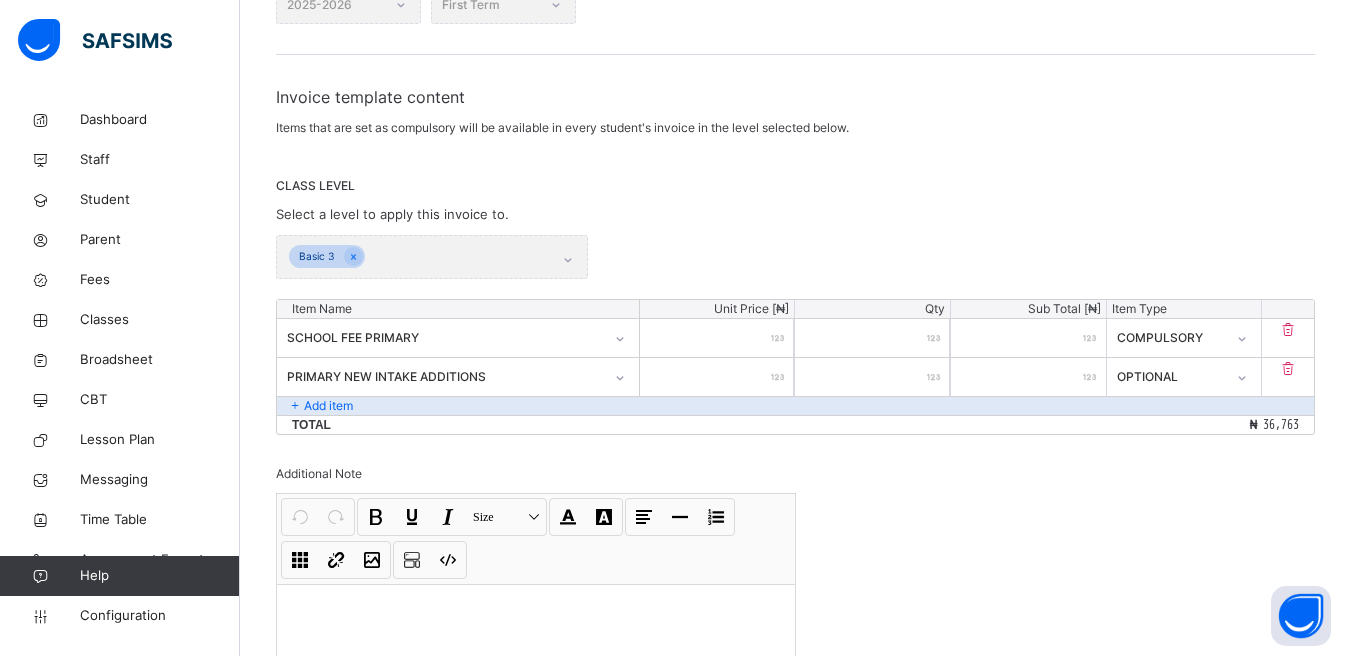 type on "*****" 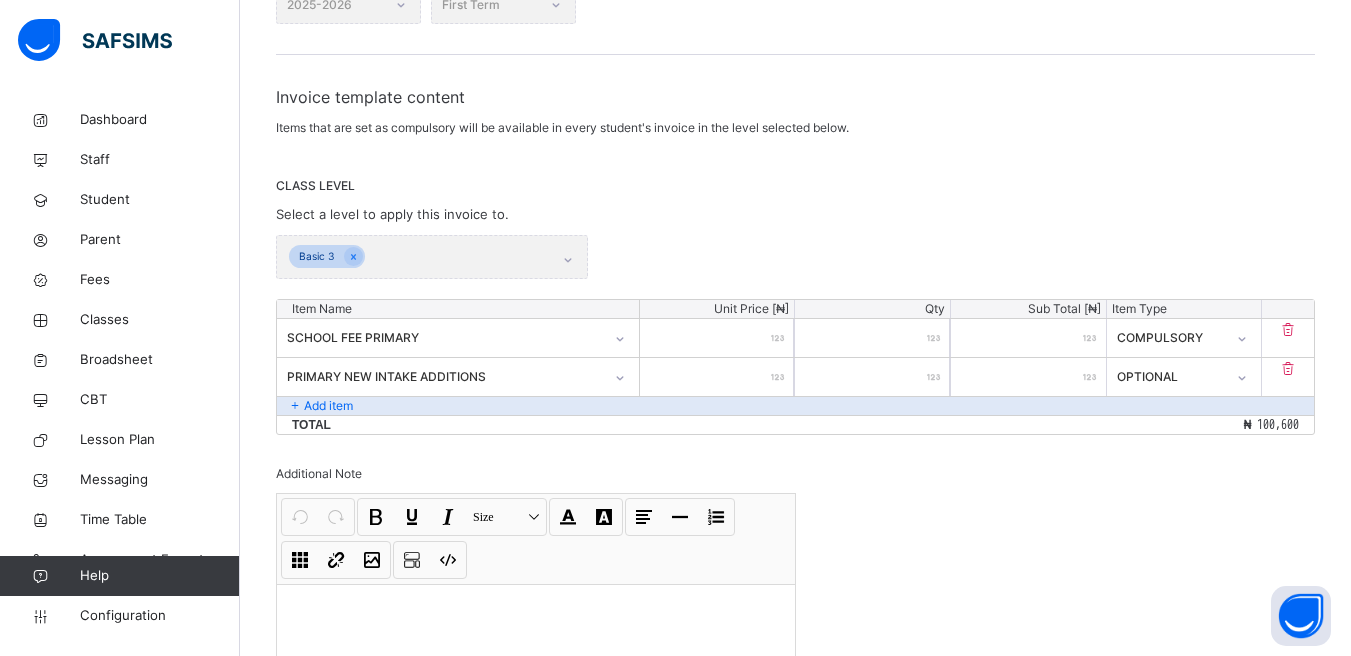 type on "*****" 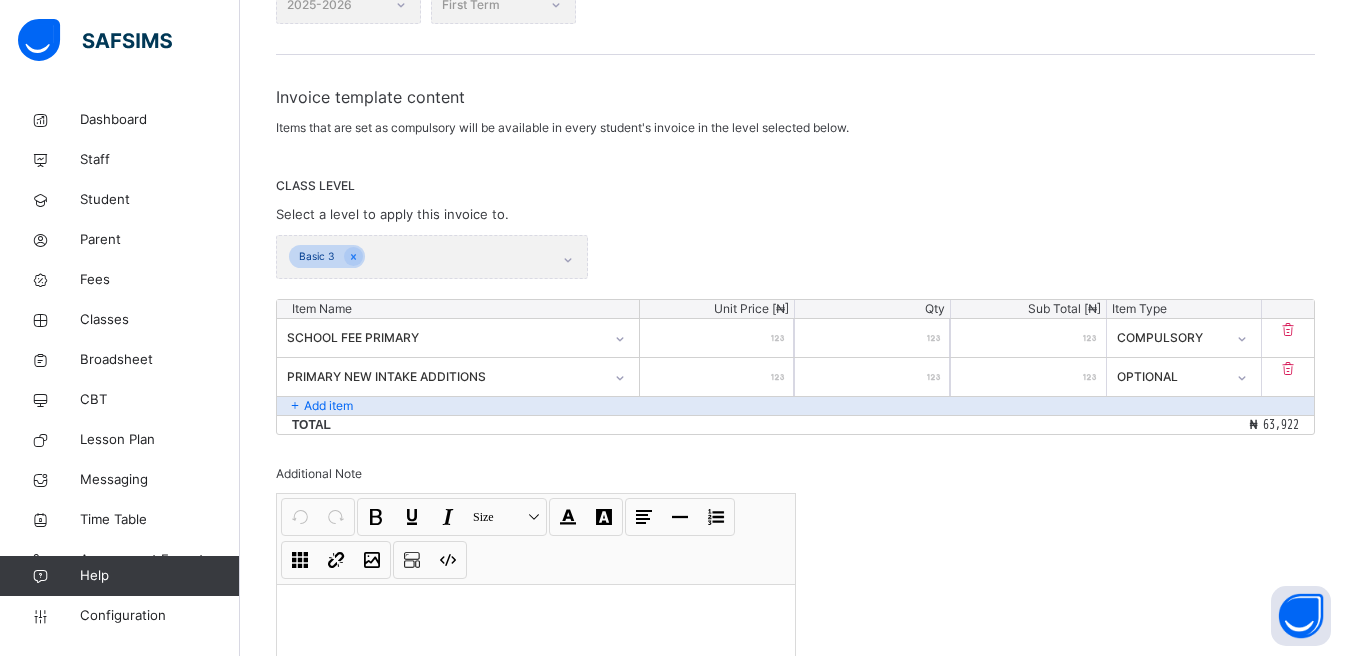 type on "**" 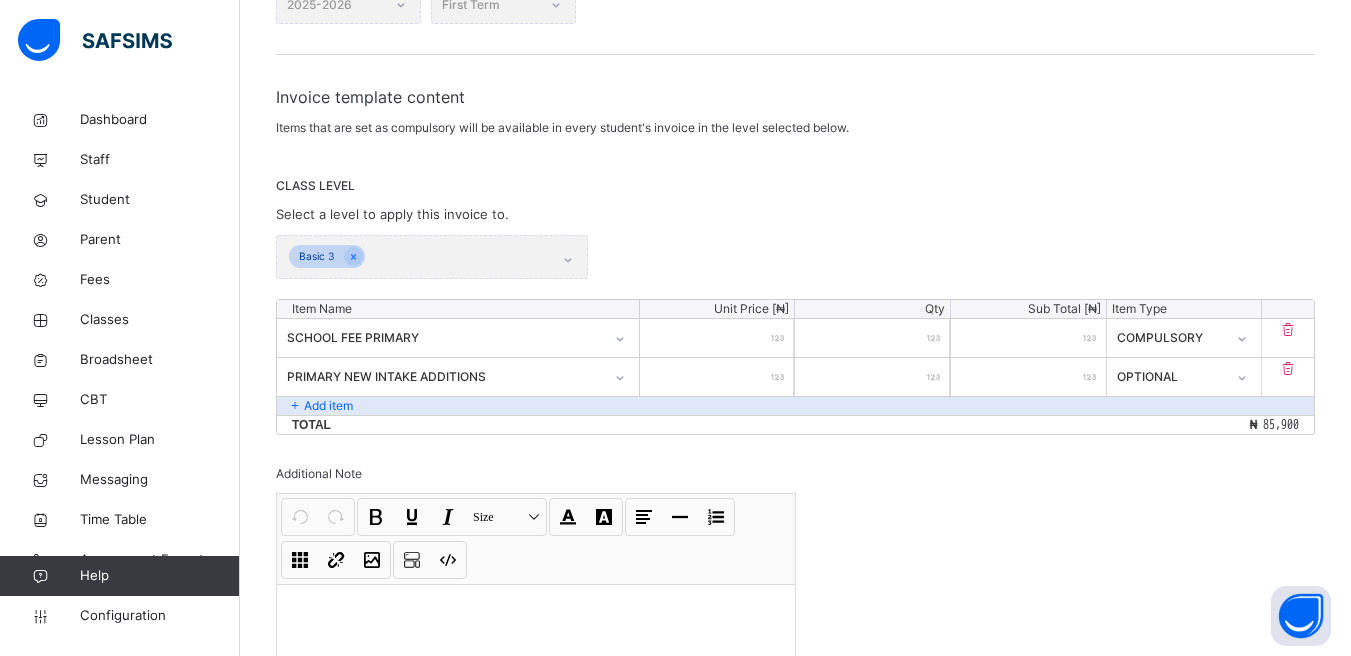 type on "*****" 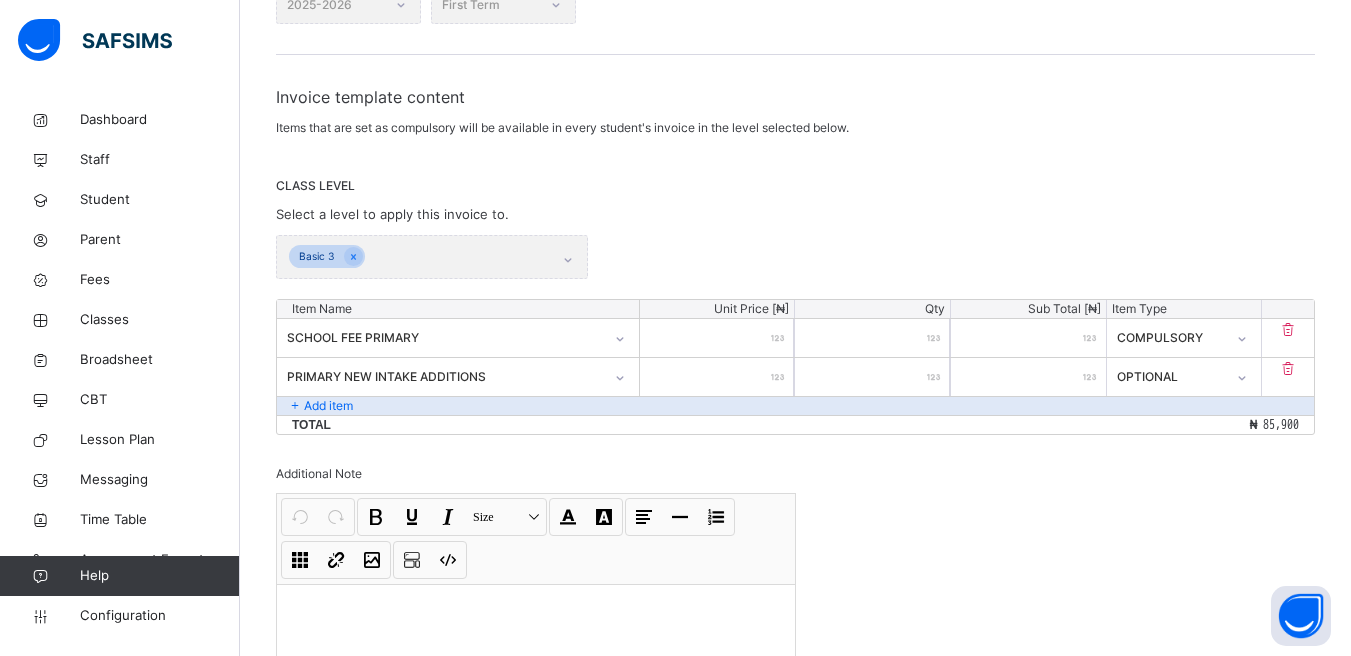 scroll, scrollTop: 440, scrollLeft: 0, axis: vertical 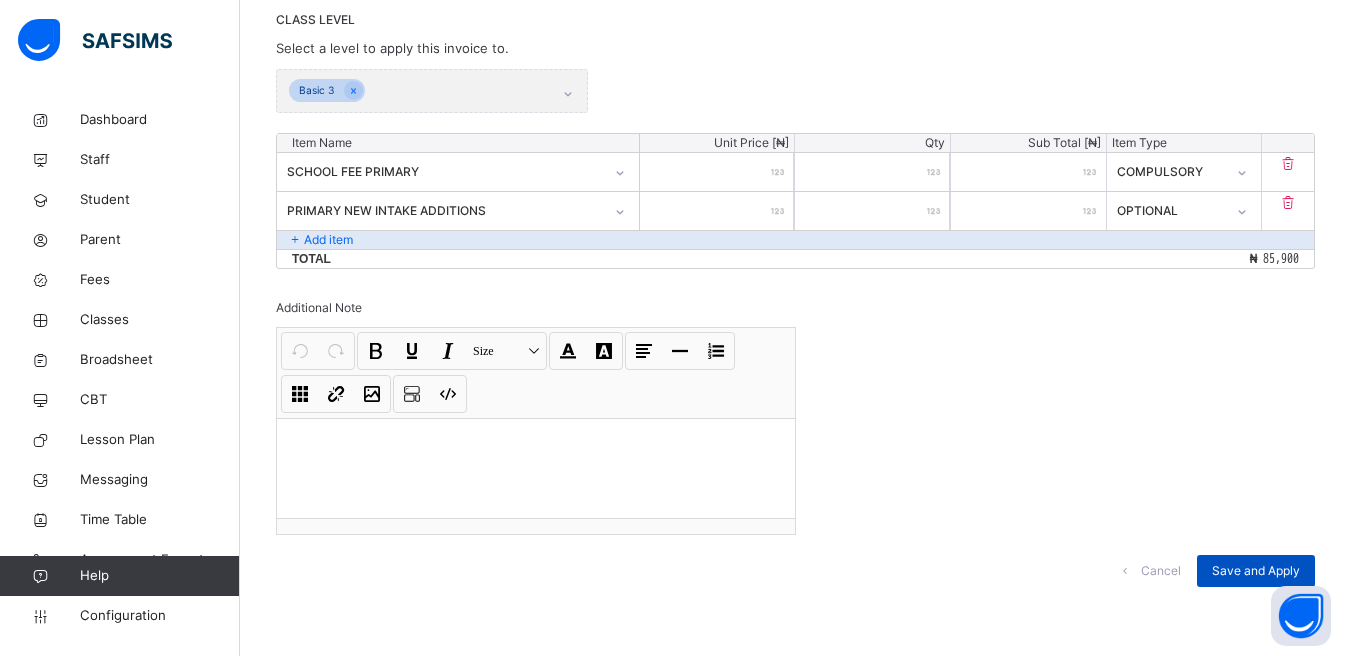 click on "Save and Apply" at bounding box center (1256, 571) 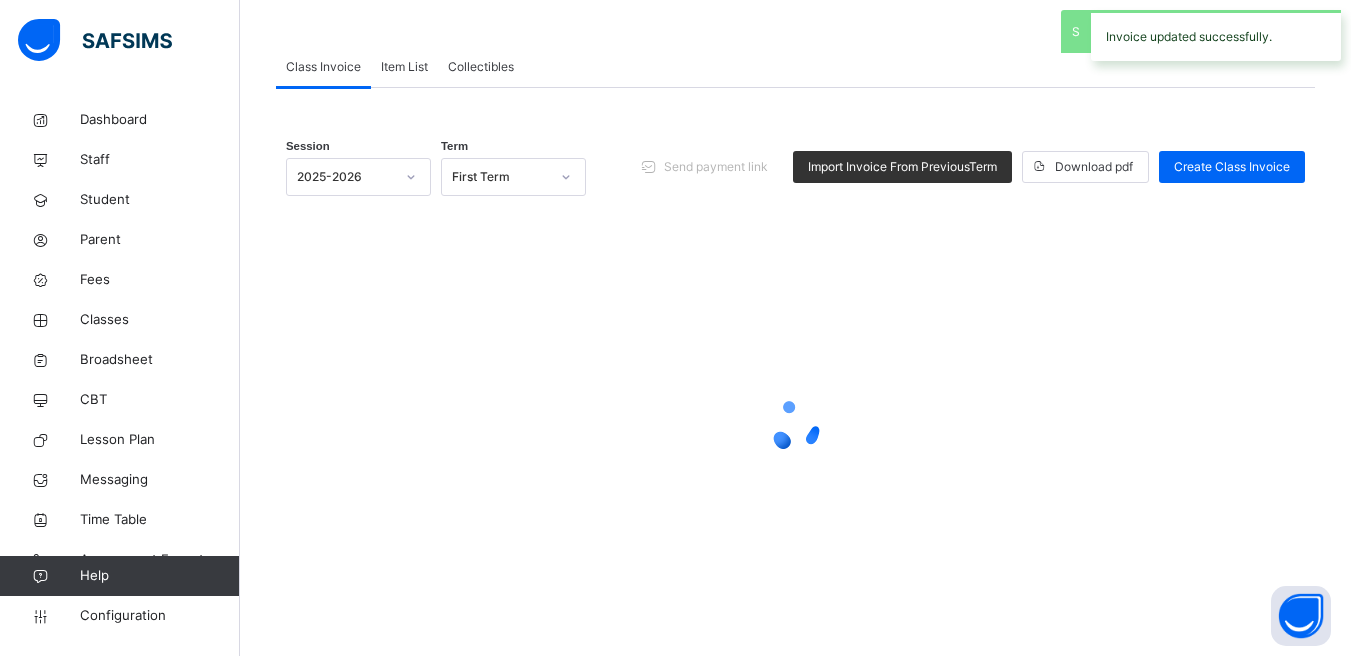 scroll, scrollTop: 0, scrollLeft: 0, axis: both 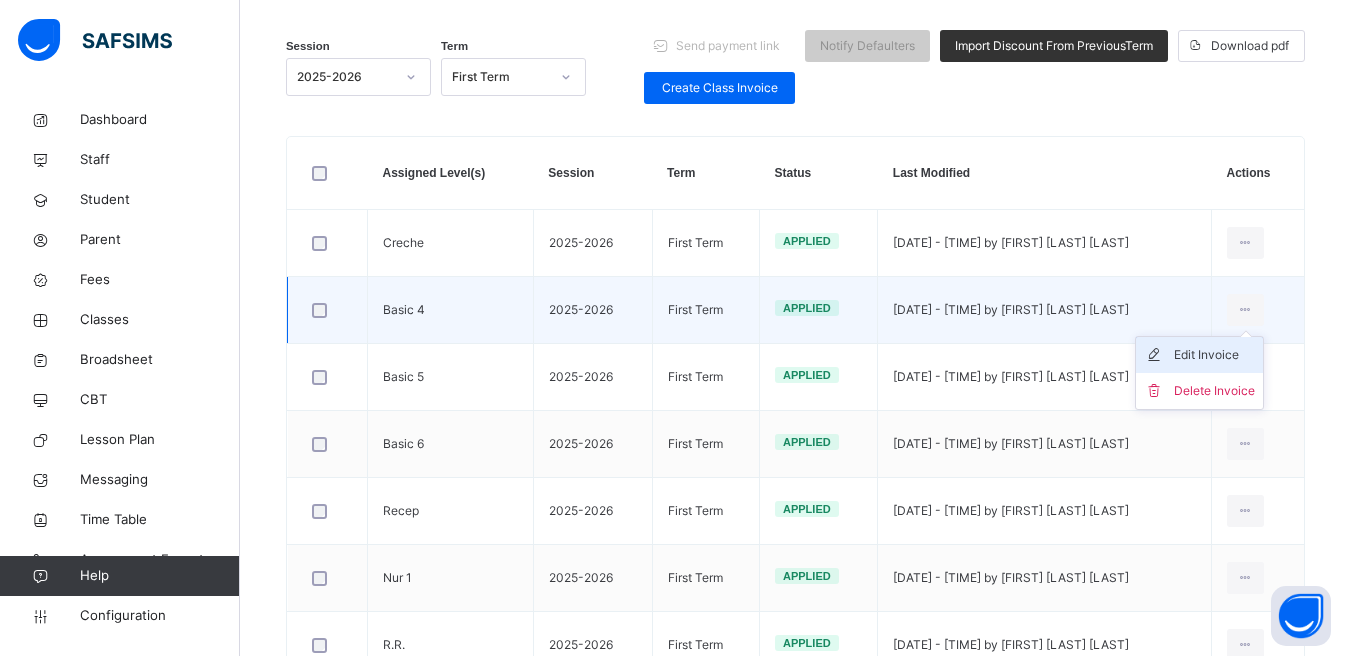 click on "Edit Invoice" at bounding box center [1214, 355] 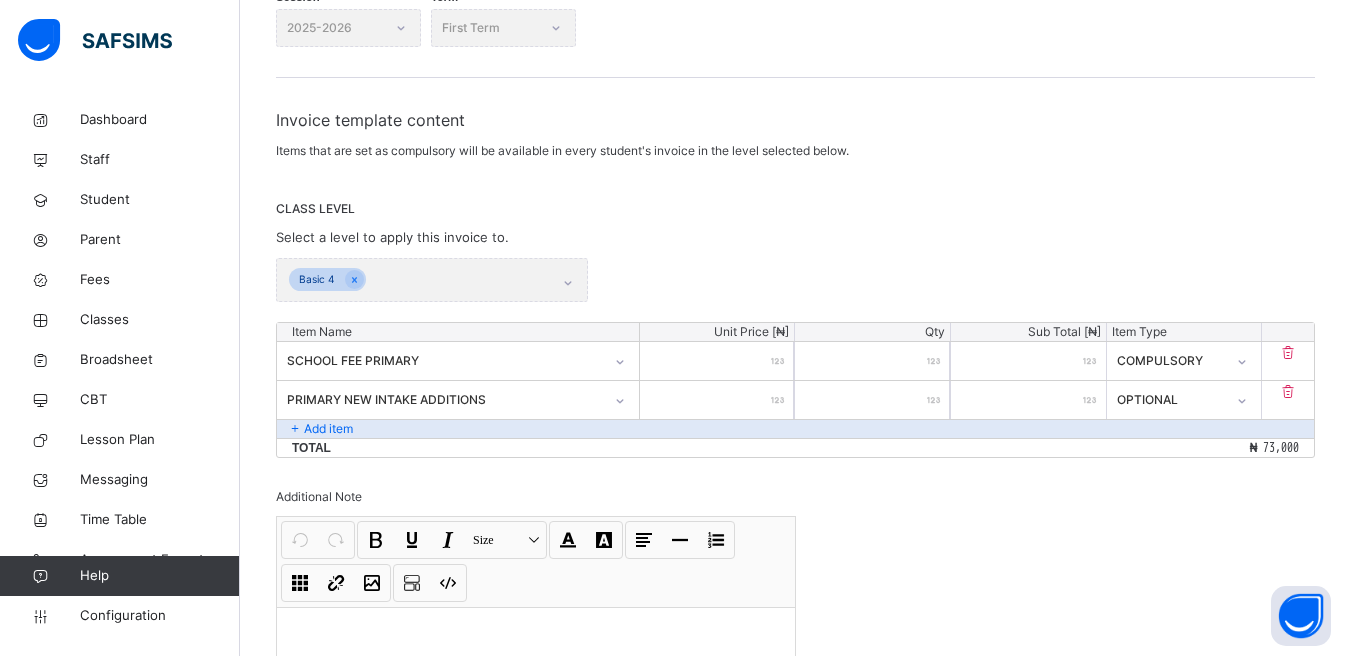 click on "*****" at bounding box center [717, 361] 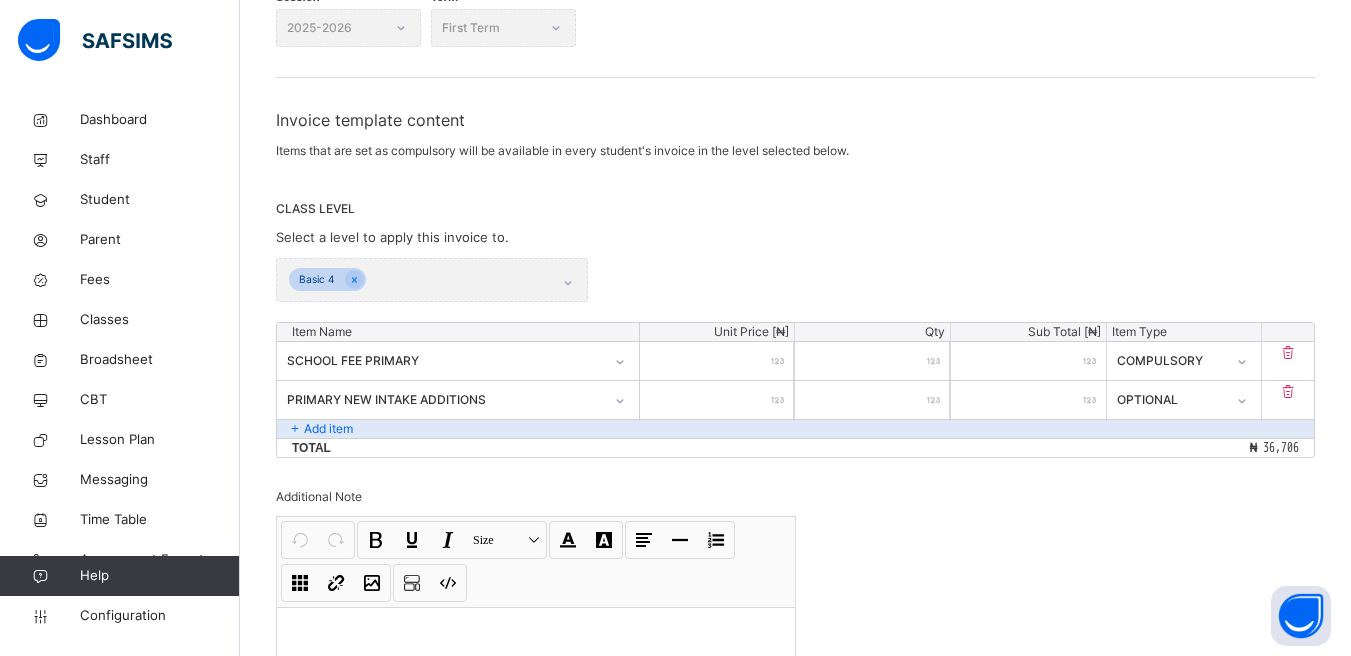 type on "**" 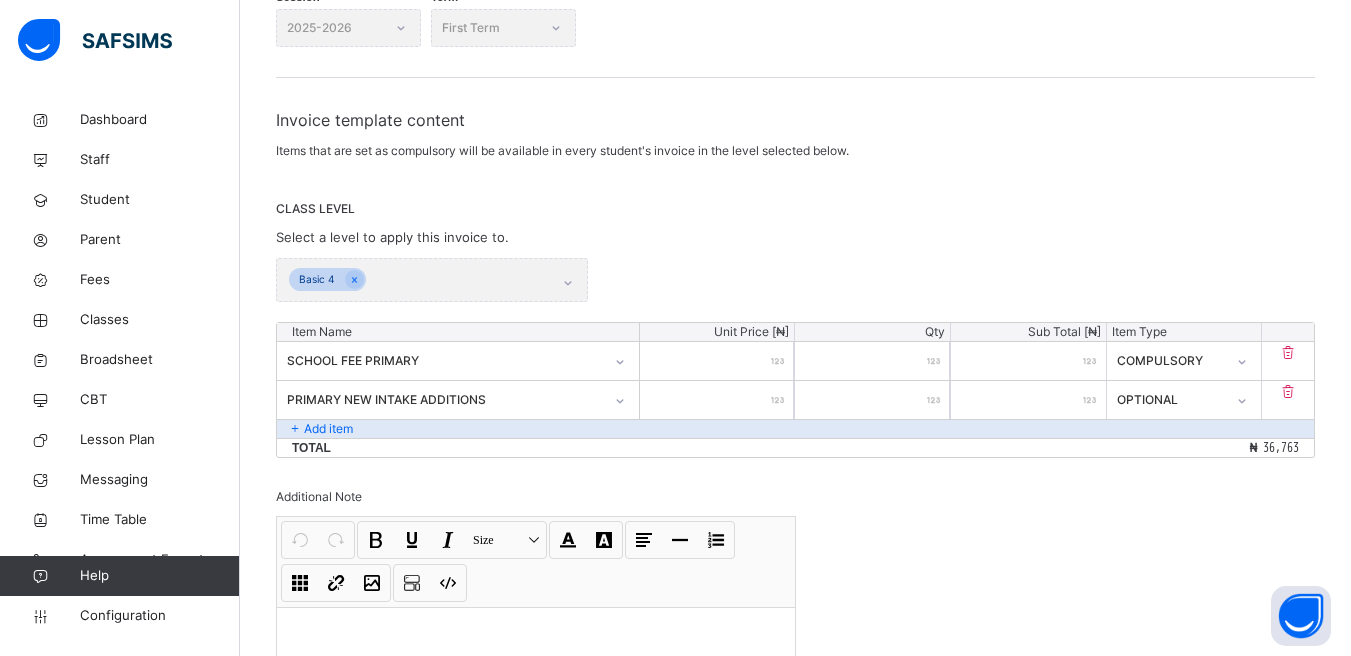 type on "***" 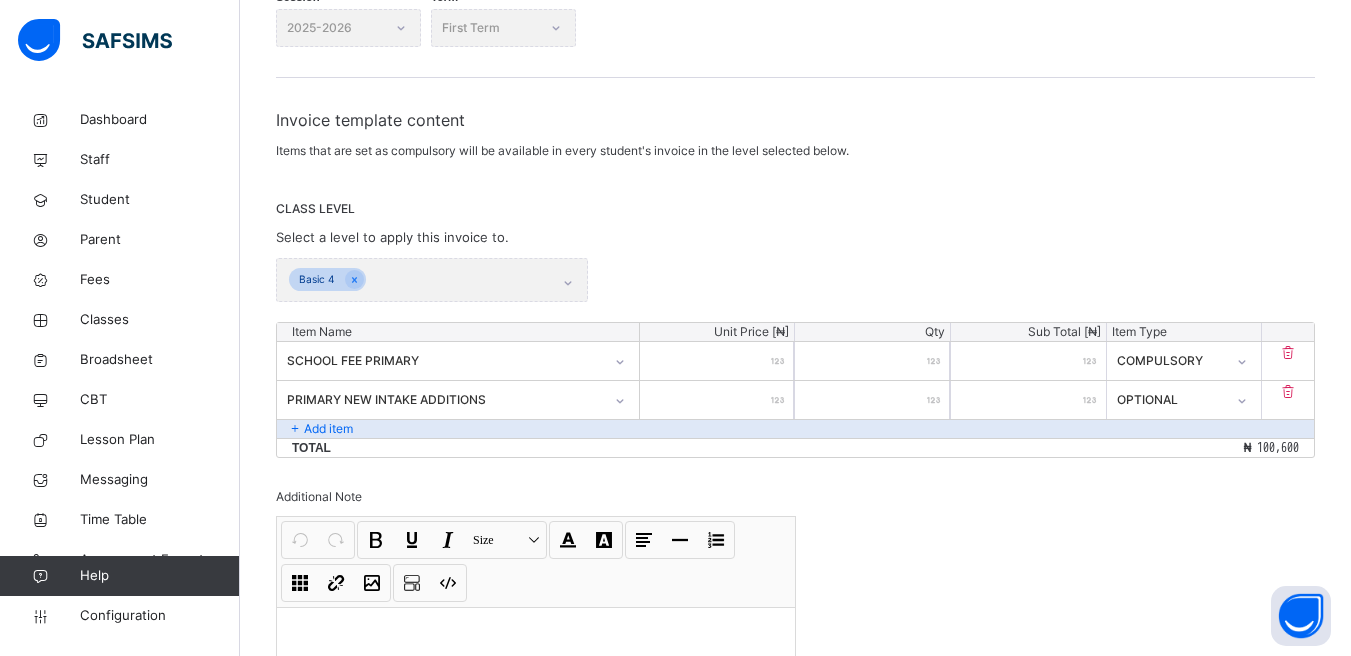 type on "*****" 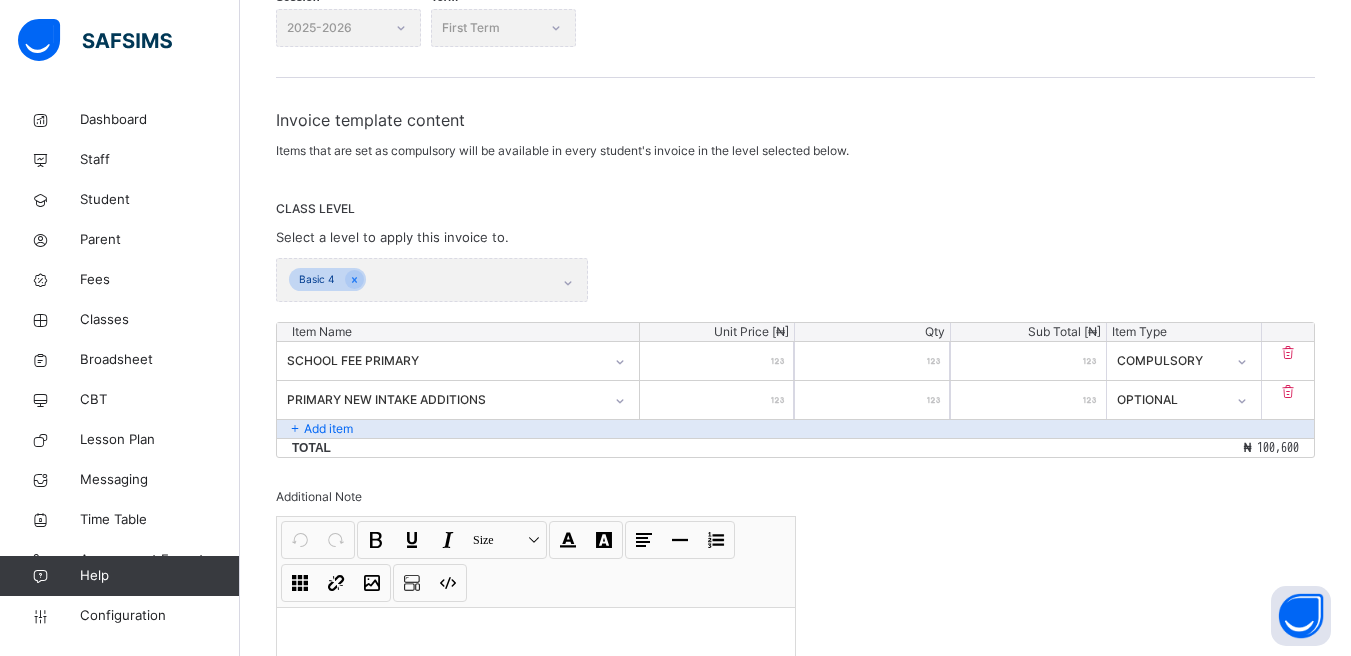 type on "*" 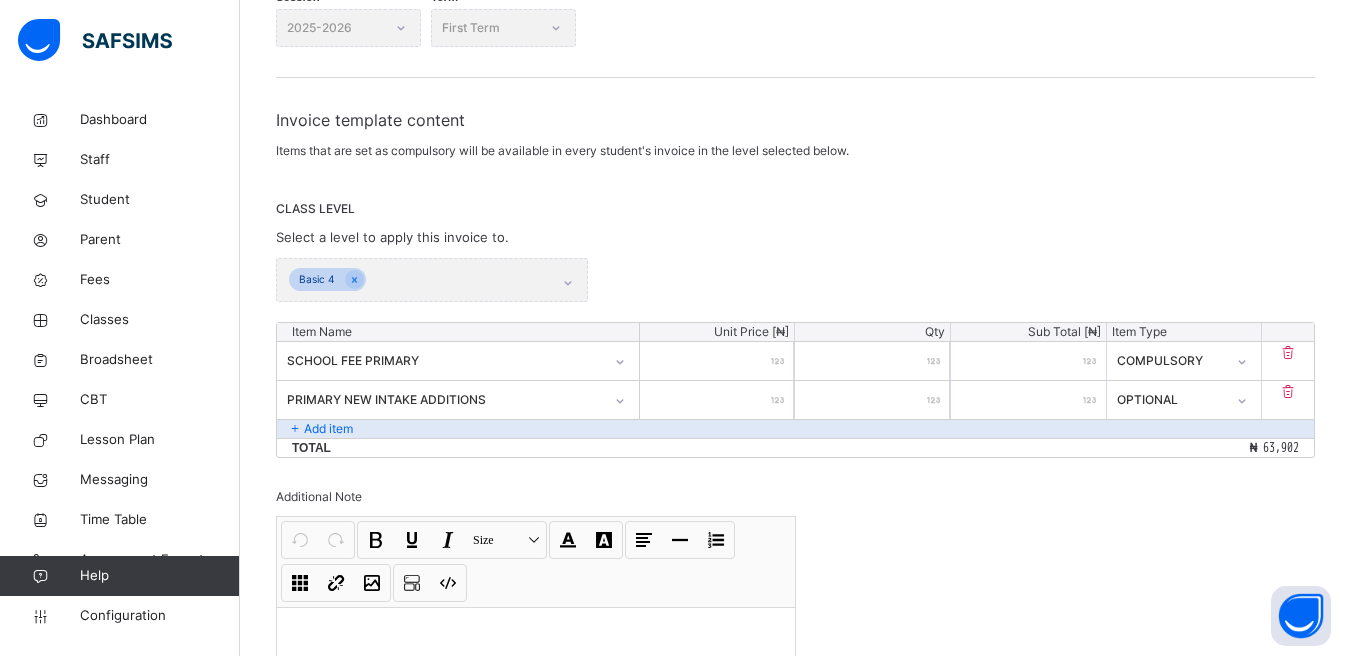 type on "**" 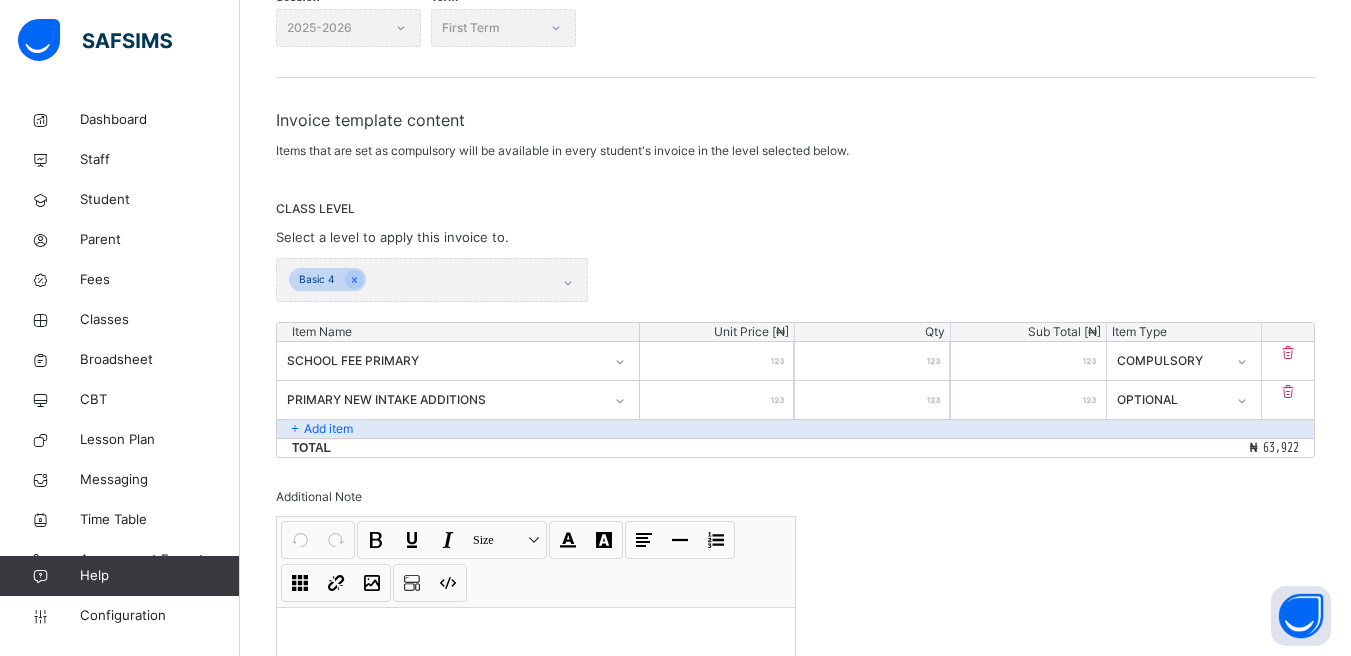 type on "*****" 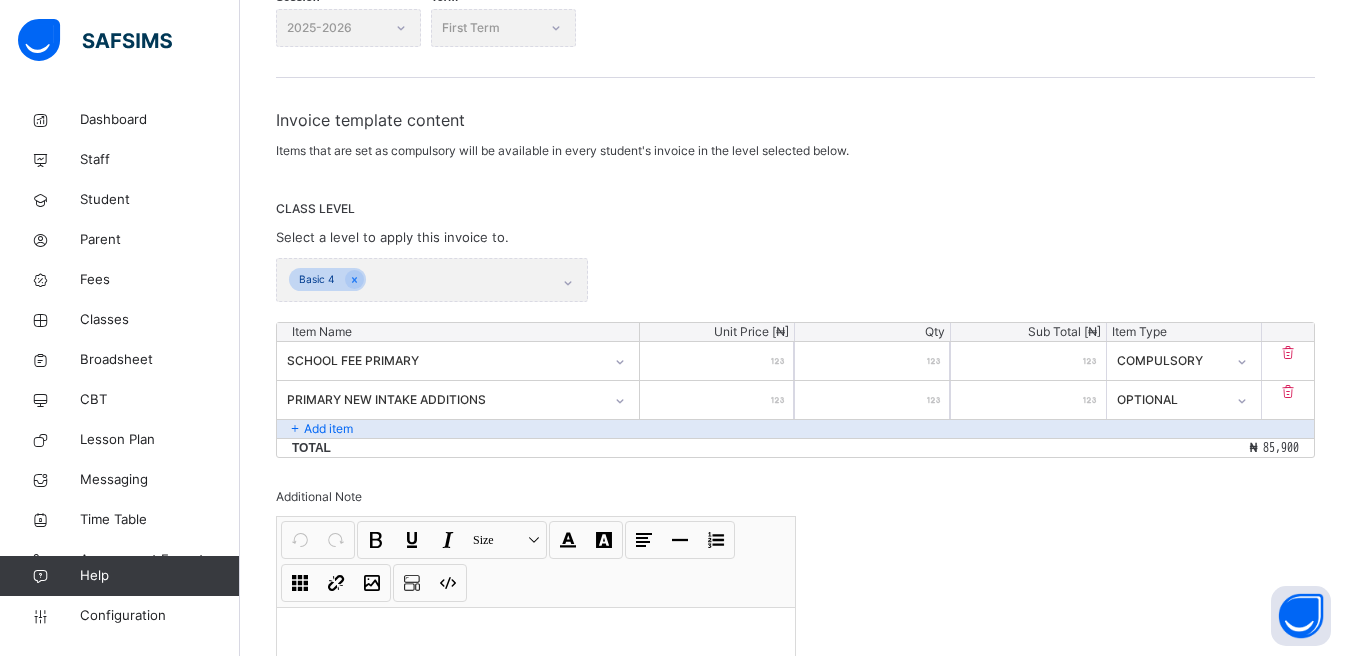 type on "*****" 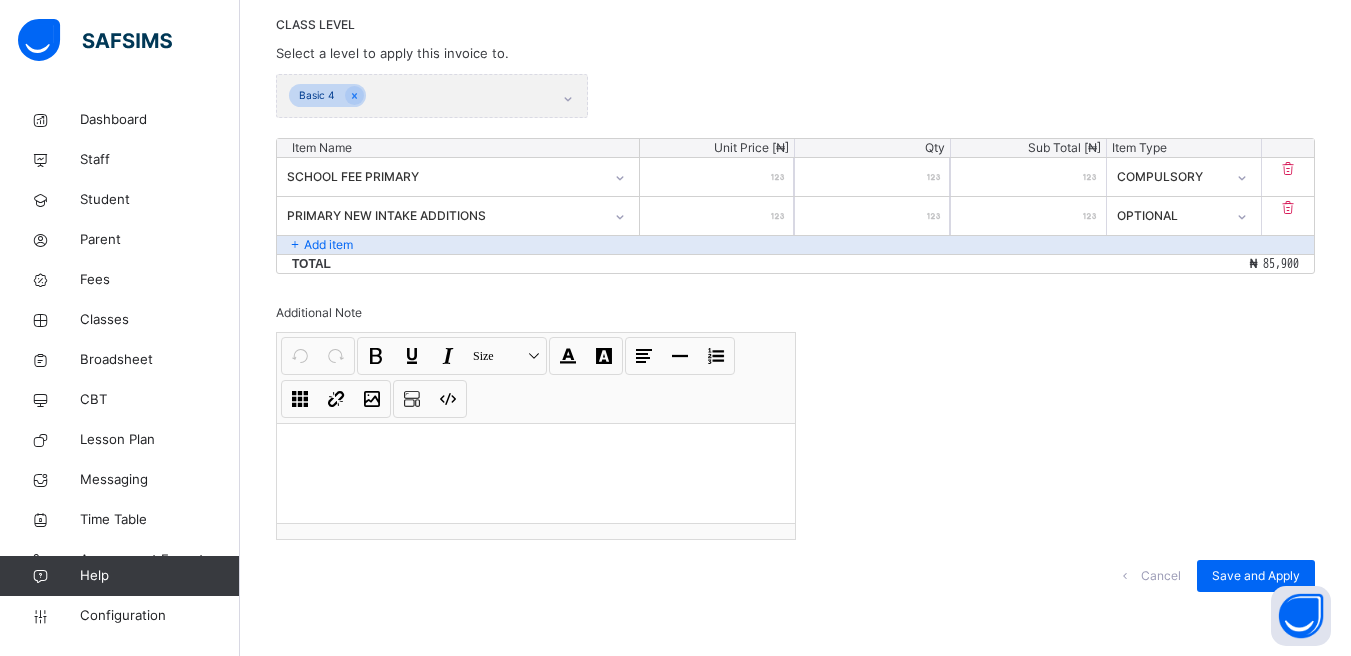 scroll, scrollTop: 440, scrollLeft: 0, axis: vertical 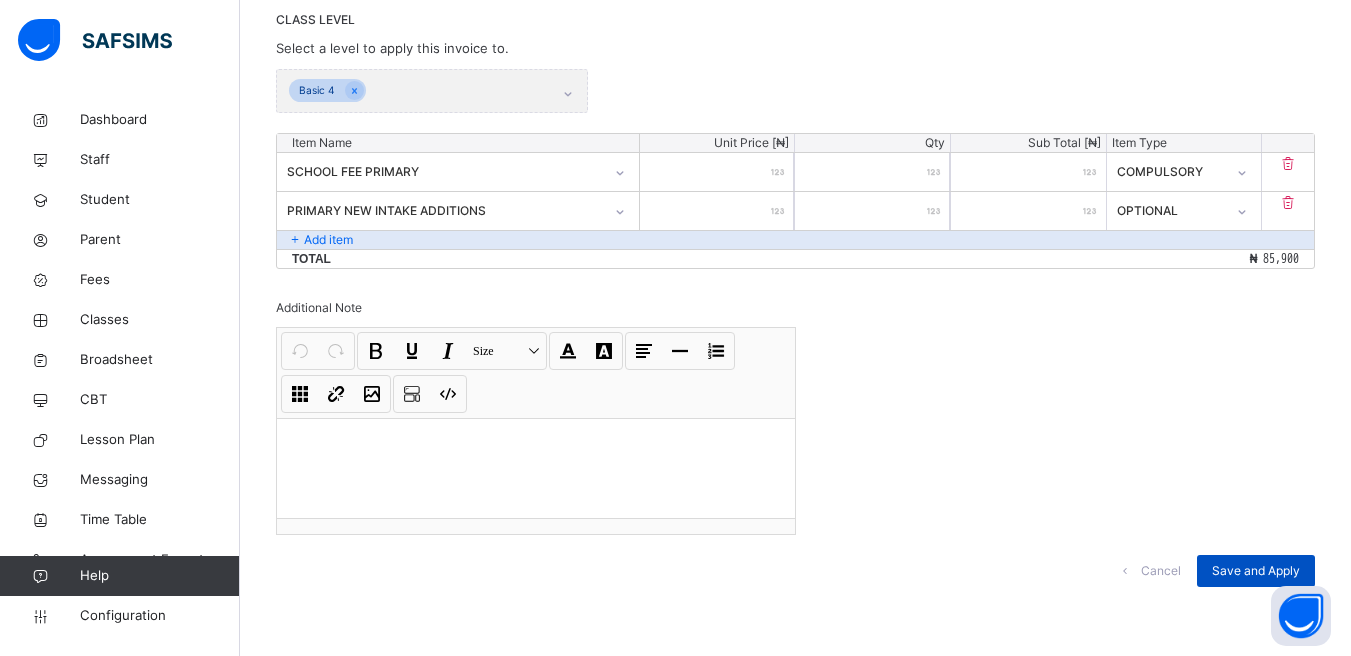 type on "*****" 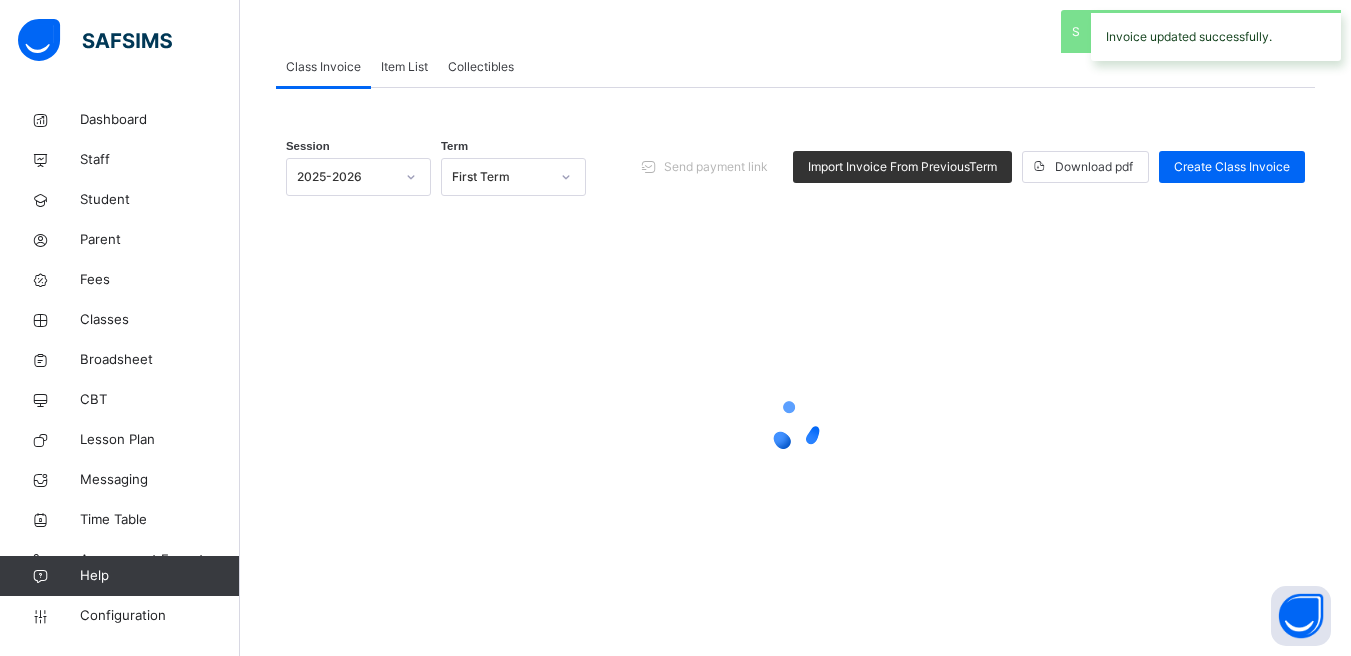 scroll, scrollTop: 0, scrollLeft: 0, axis: both 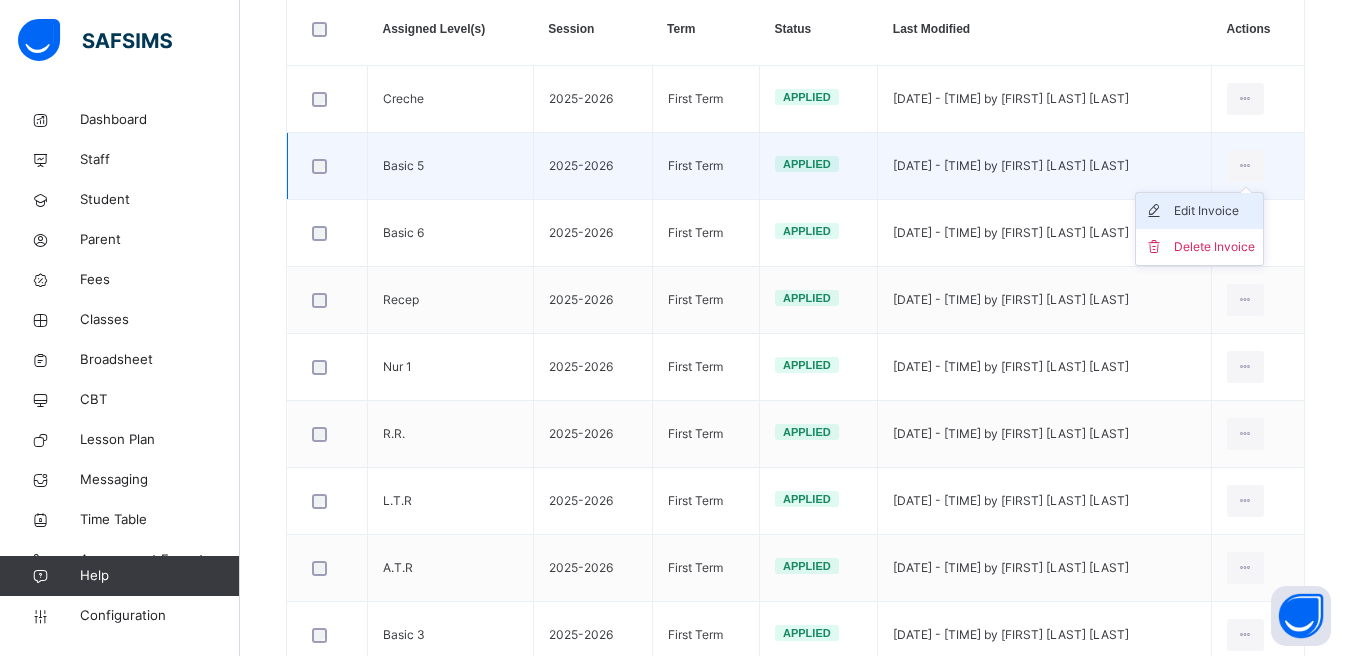 click on "Edit Invoice" at bounding box center [1199, 211] 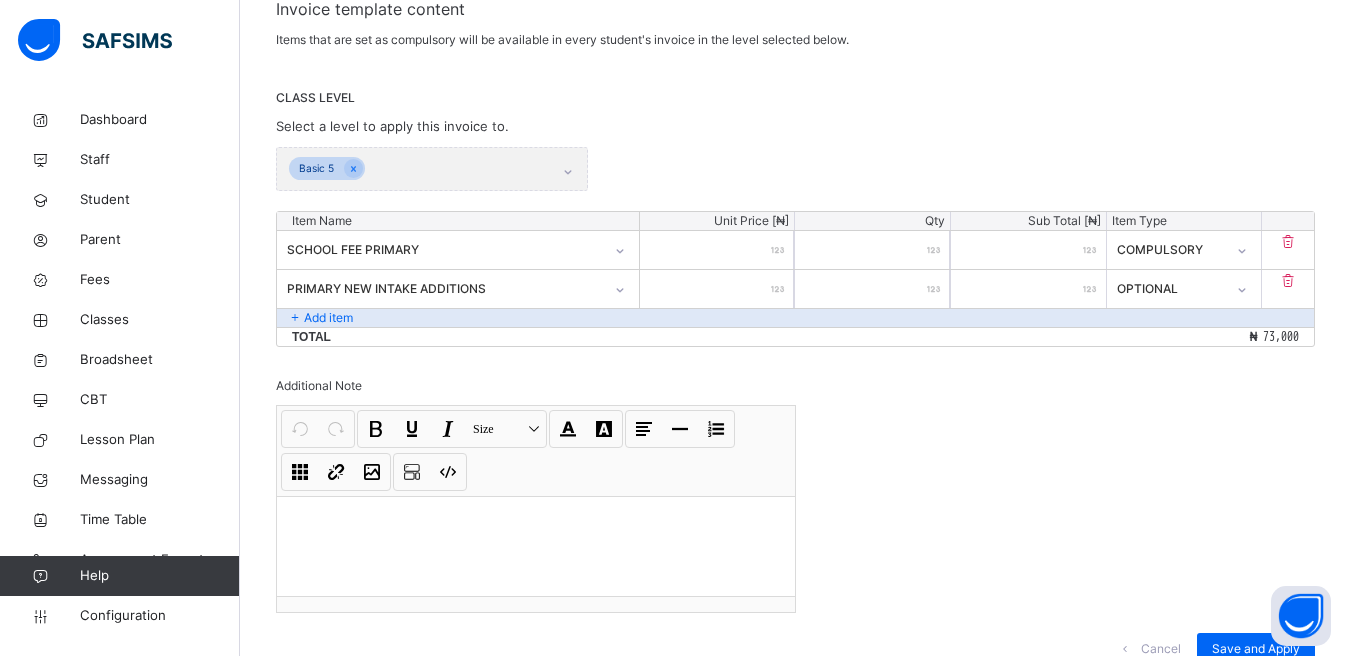 scroll, scrollTop: 395, scrollLeft: 0, axis: vertical 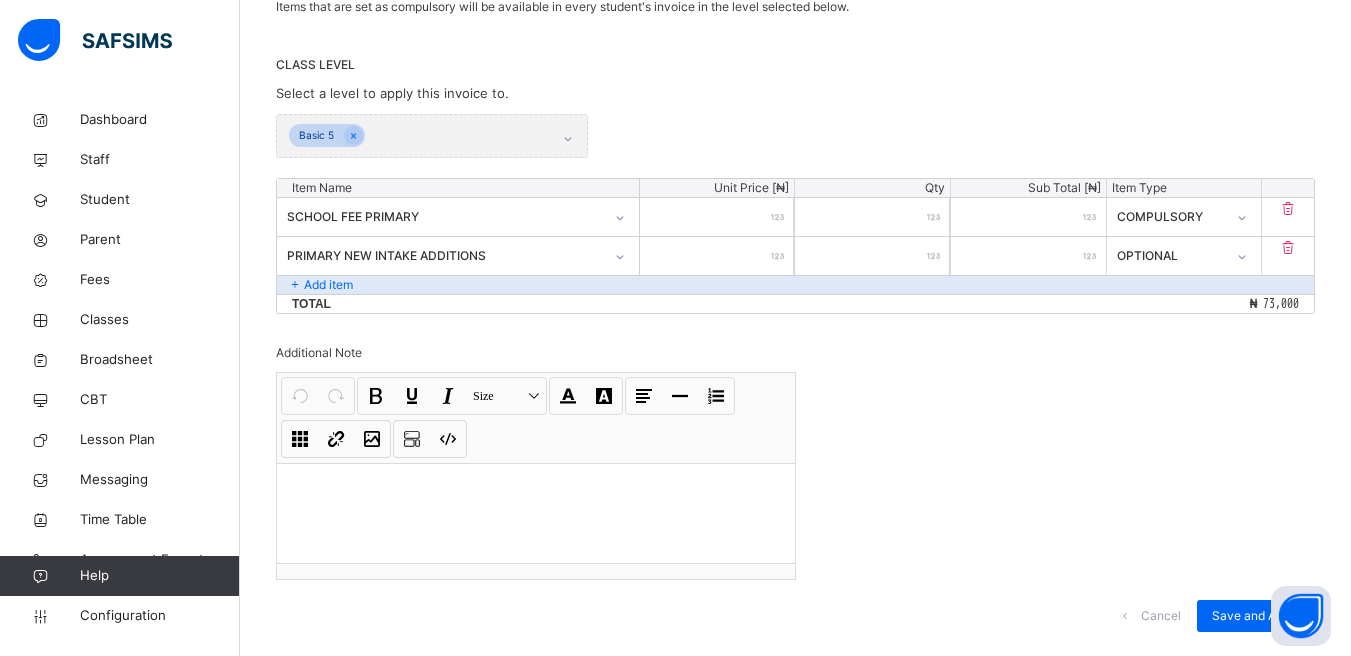 click on "Basic 5" at bounding box center [432, 136] 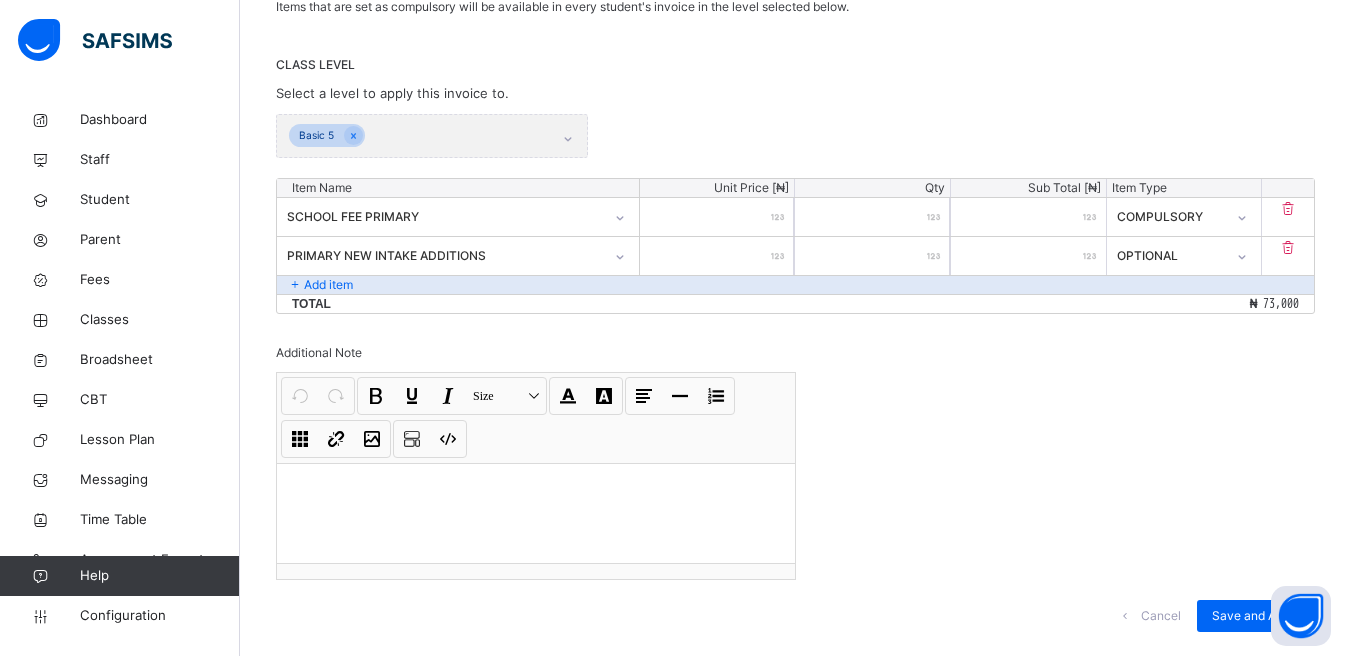 click on "Basic 5" at bounding box center (432, 136) 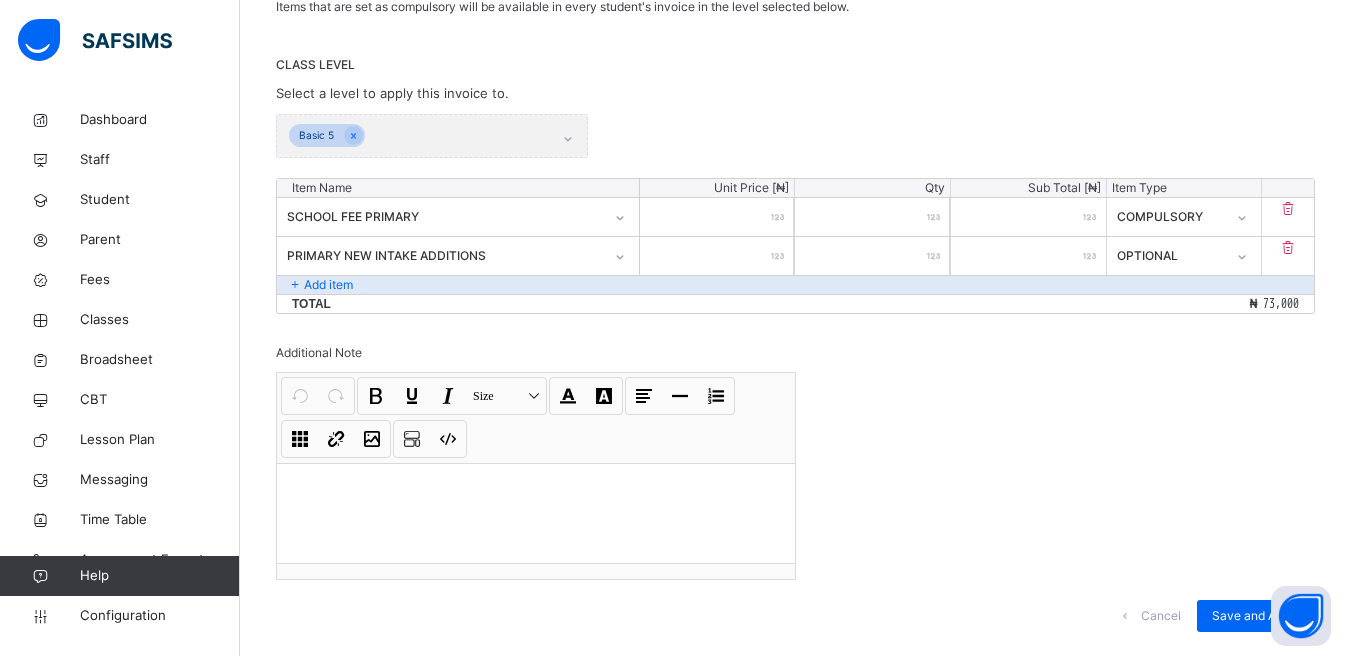 click on "*****" at bounding box center (717, 217) 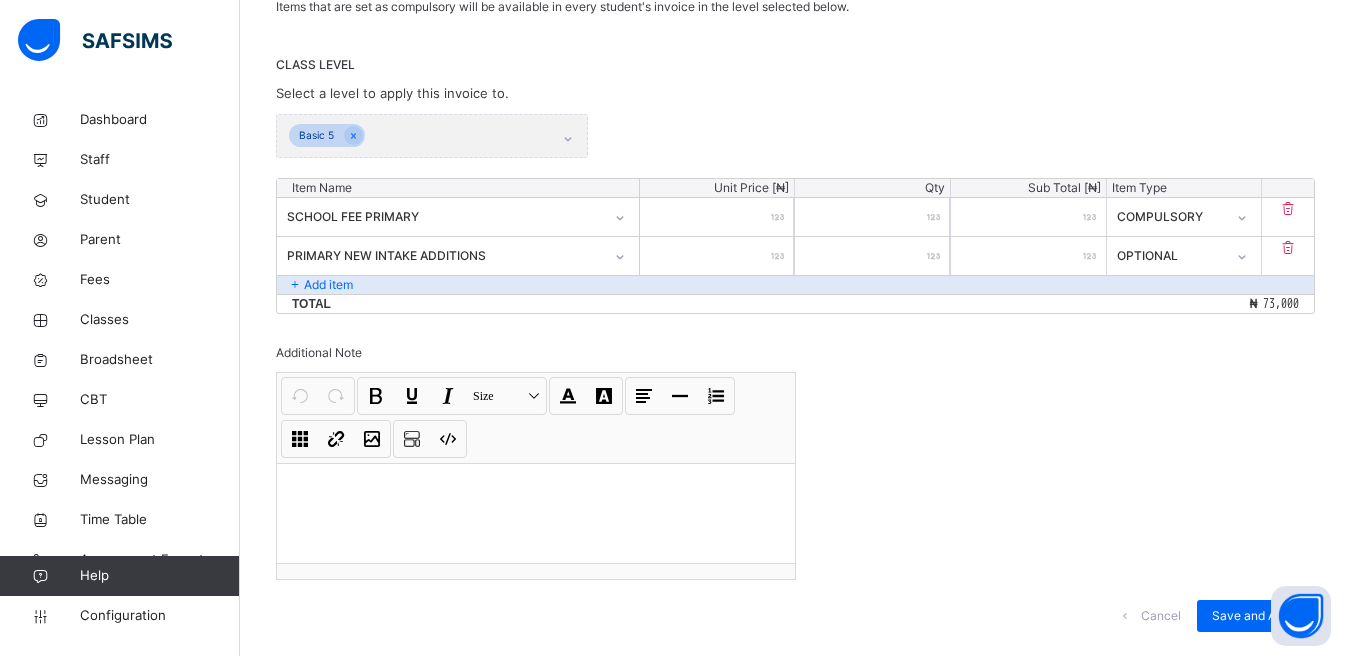 type on "**" 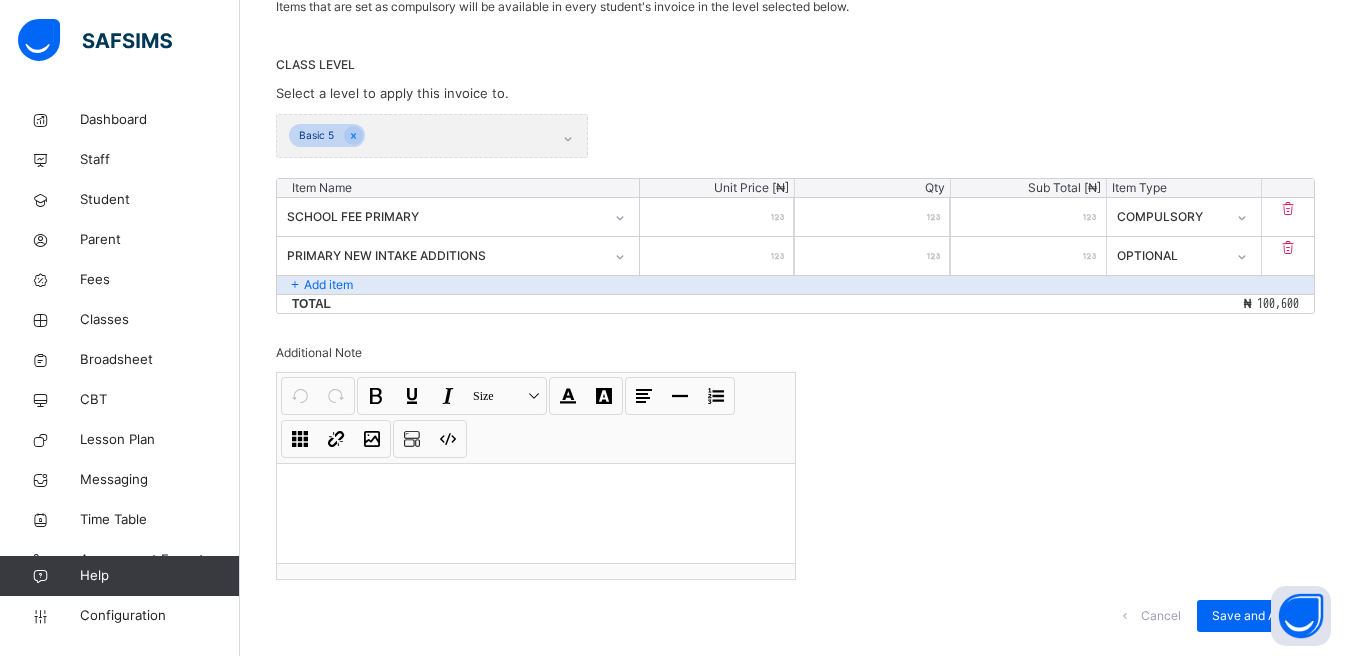 type on "*****" 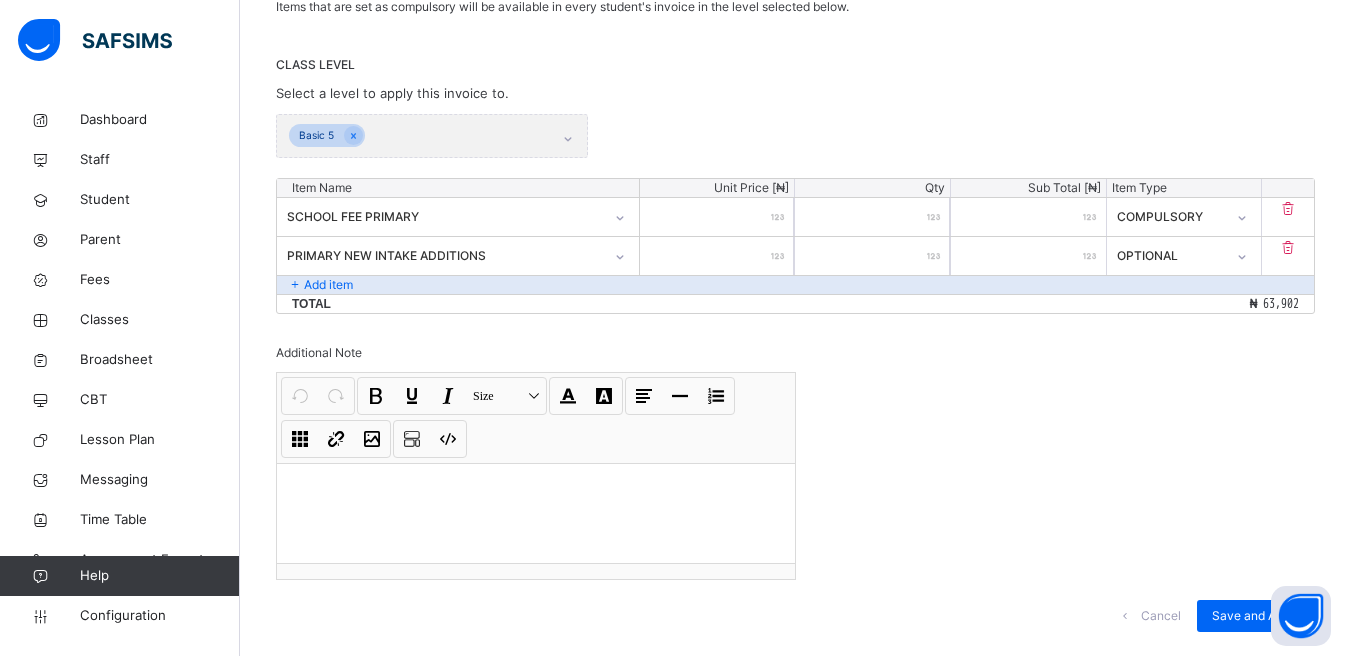 type on "**" 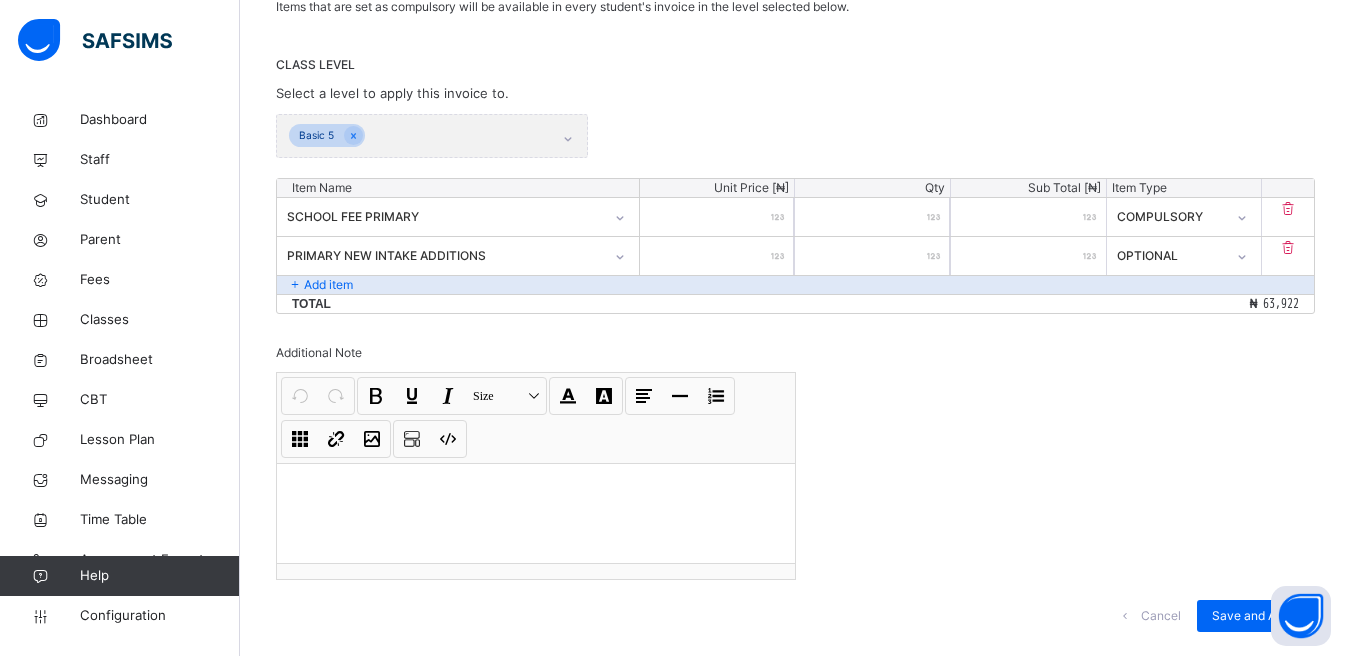 type on "*****" 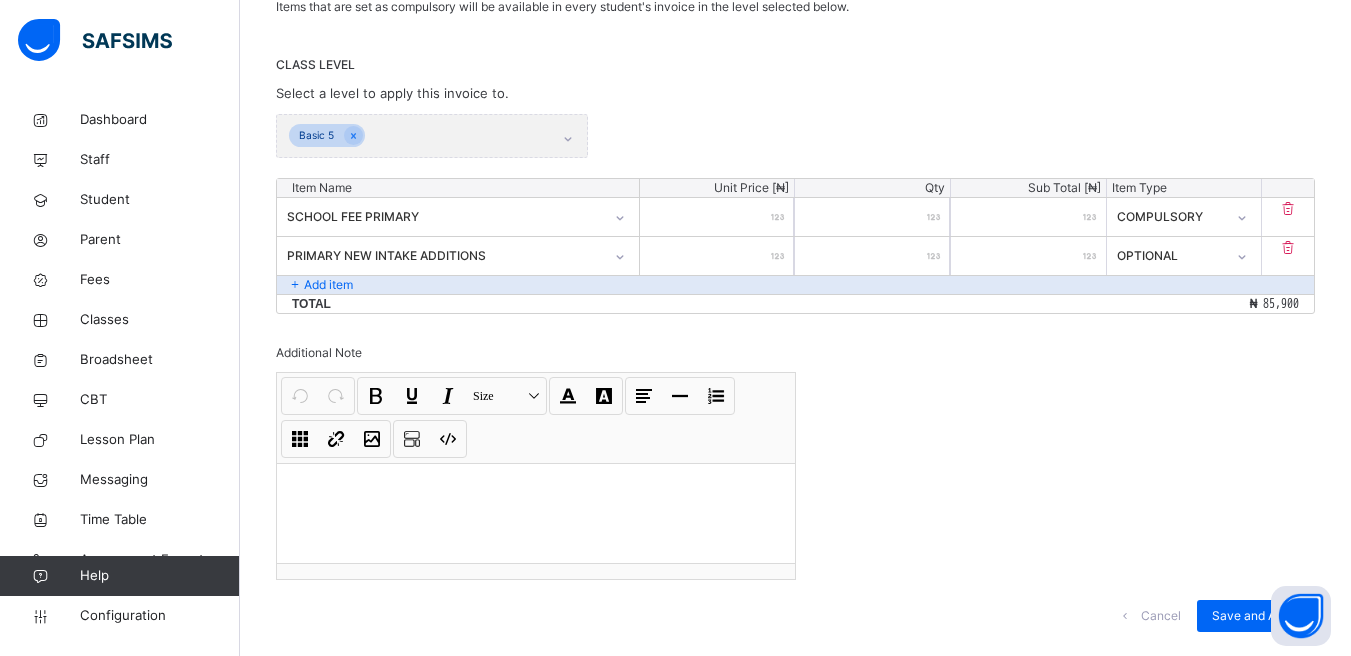 type on "*****" 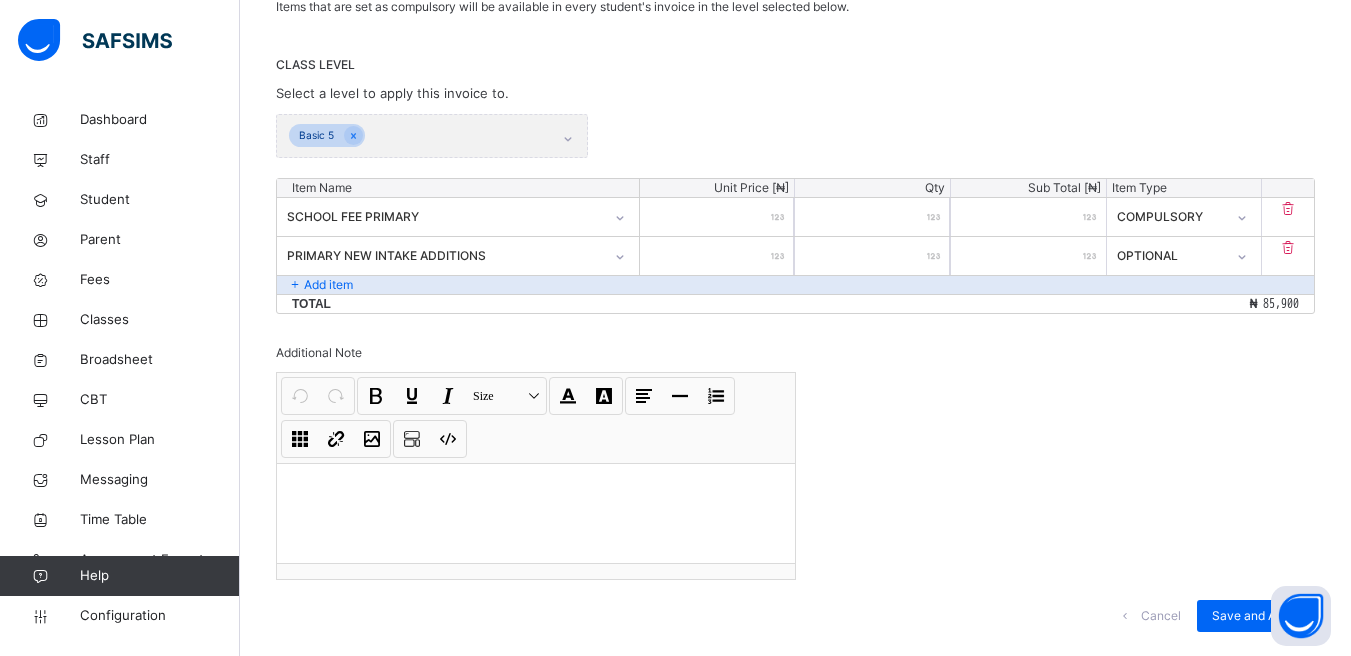 scroll, scrollTop: 440, scrollLeft: 0, axis: vertical 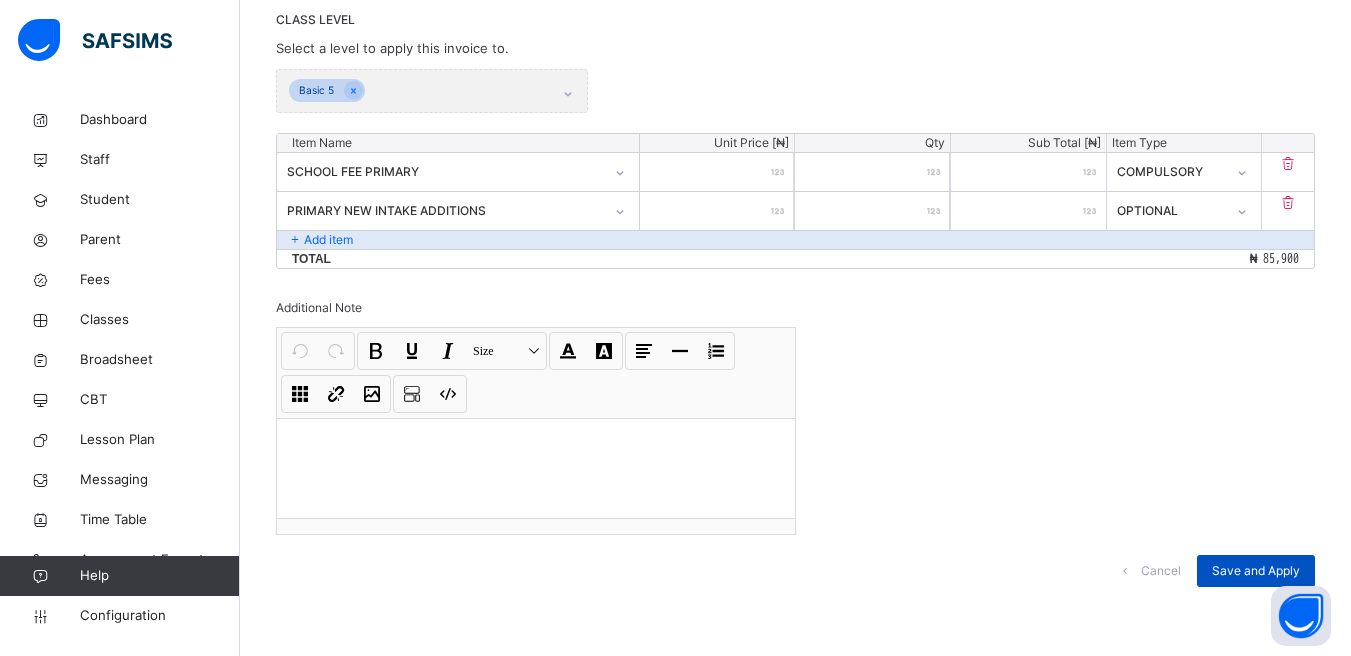 type on "*****" 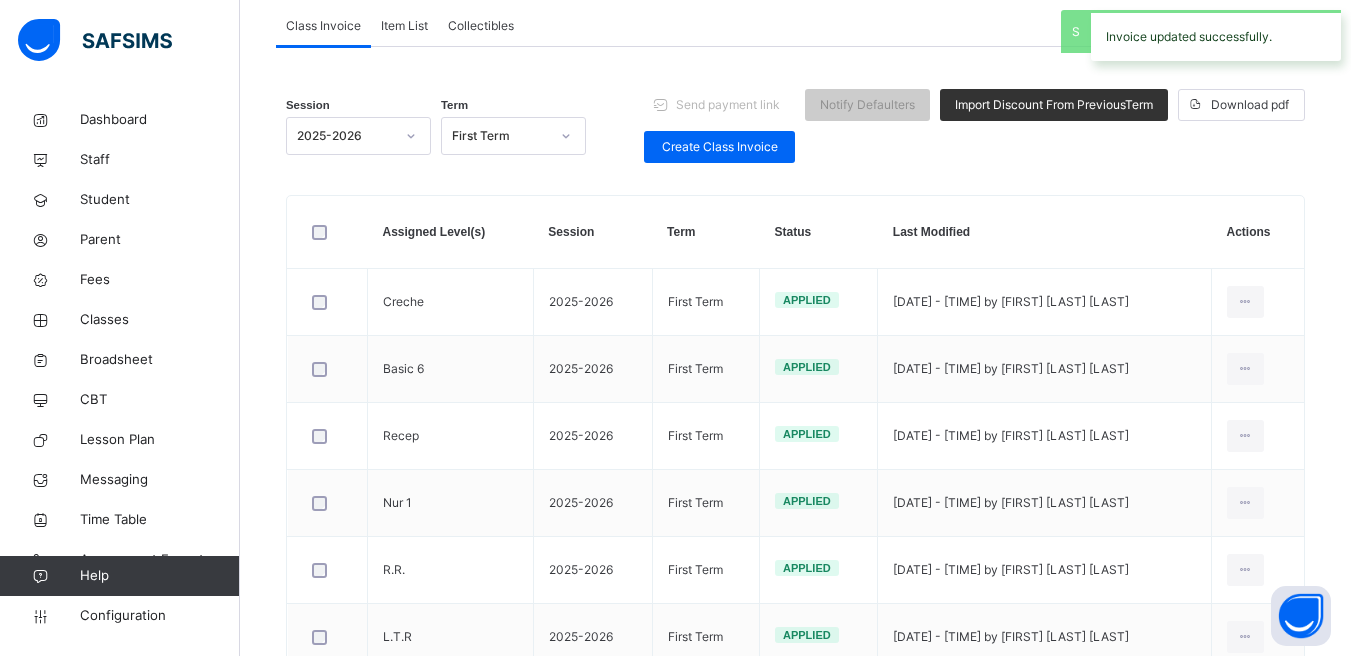 scroll, scrollTop: 209, scrollLeft: 0, axis: vertical 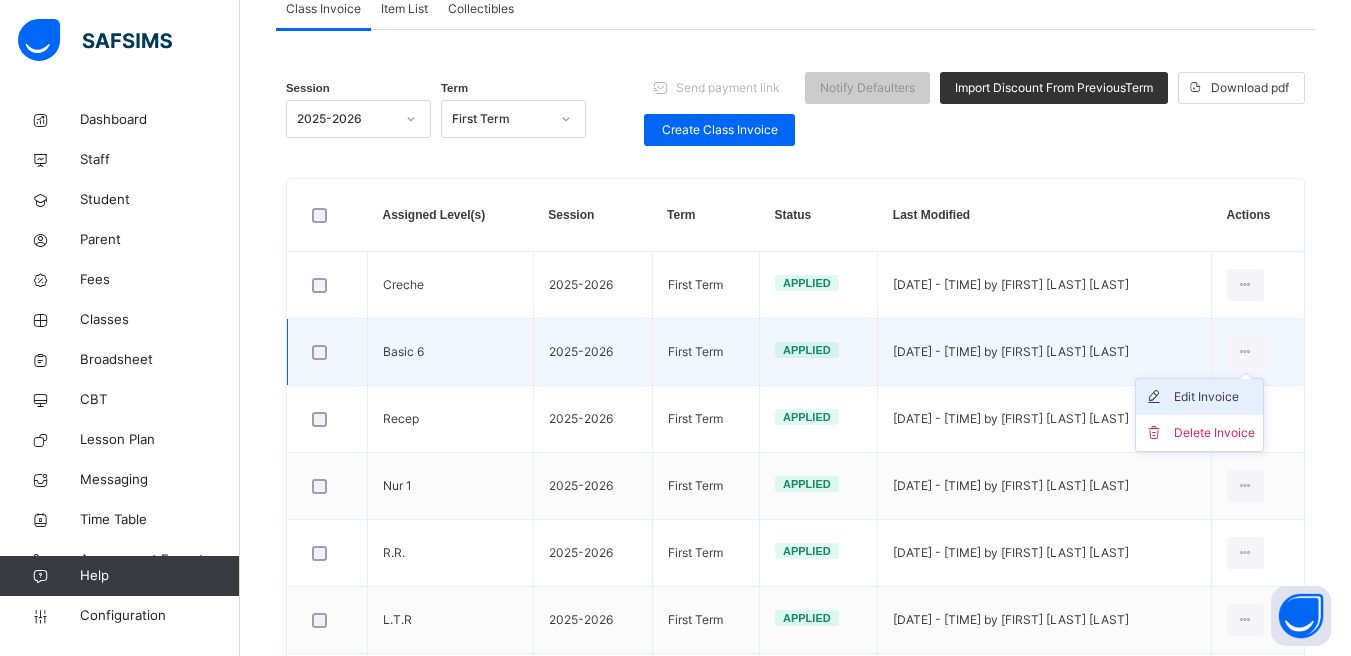 click on "Edit Invoice" at bounding box center (1214, 397) 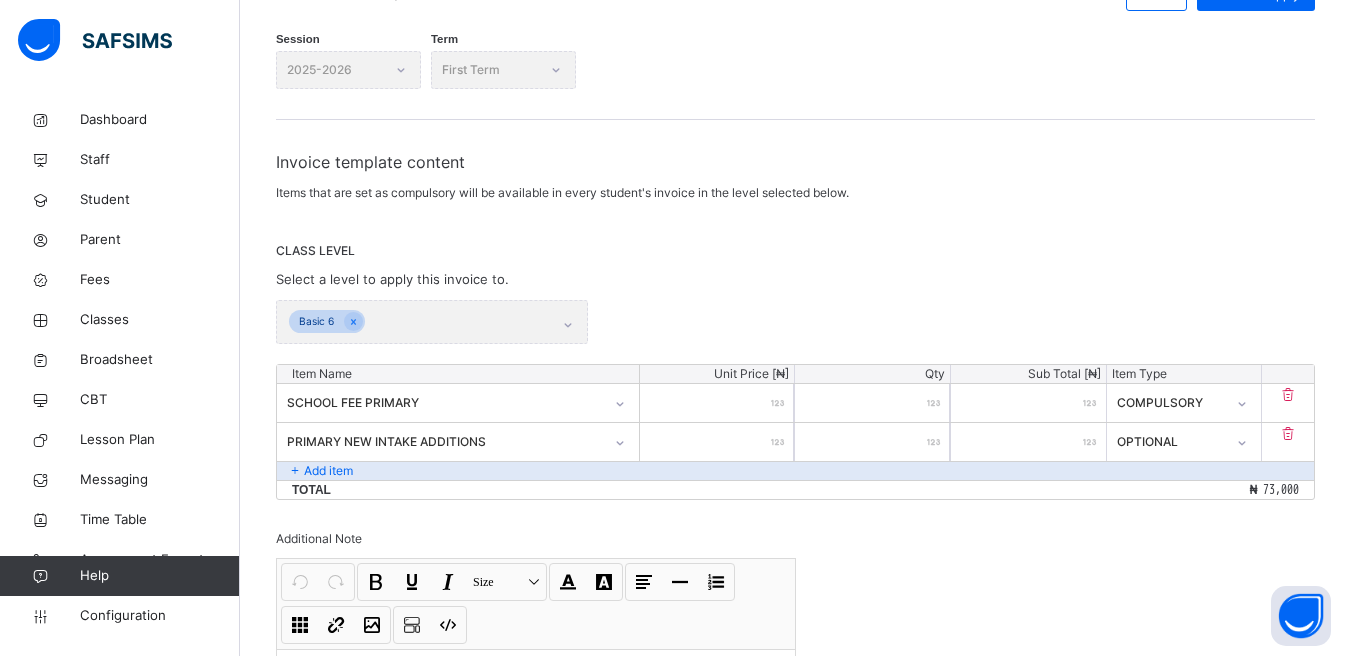 click on "*****" at bounding box center (717, 403) 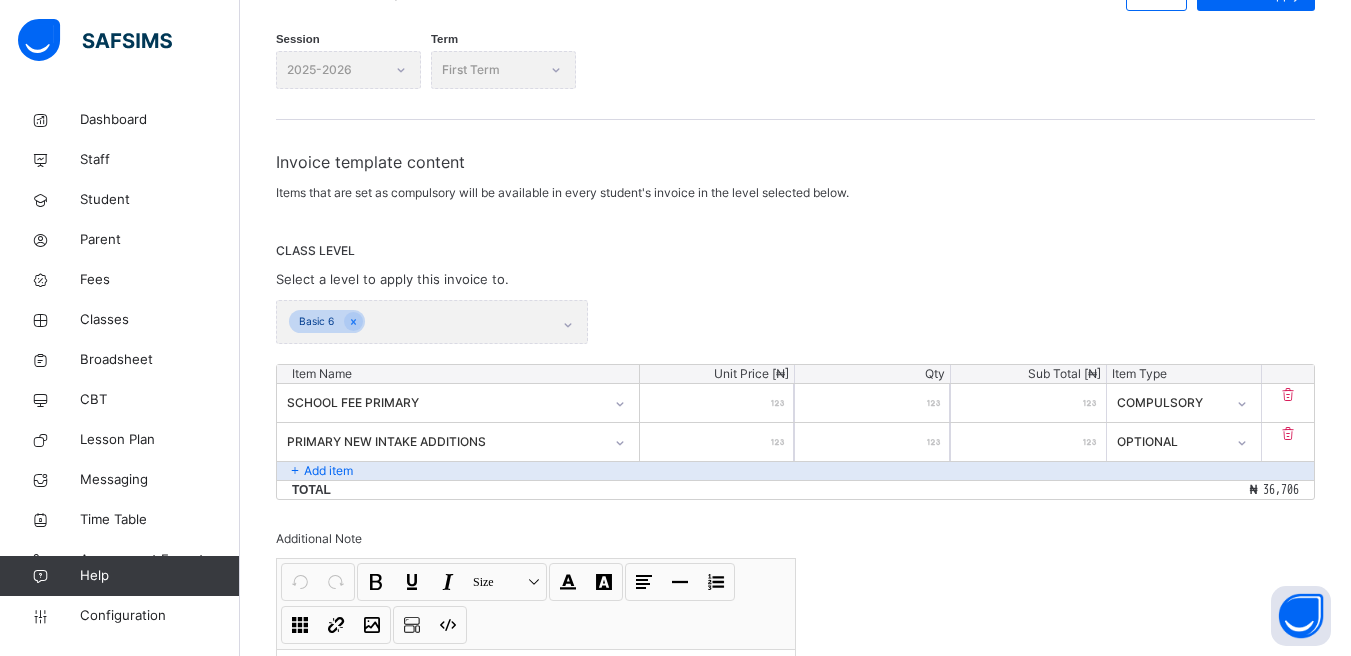 type on "**" 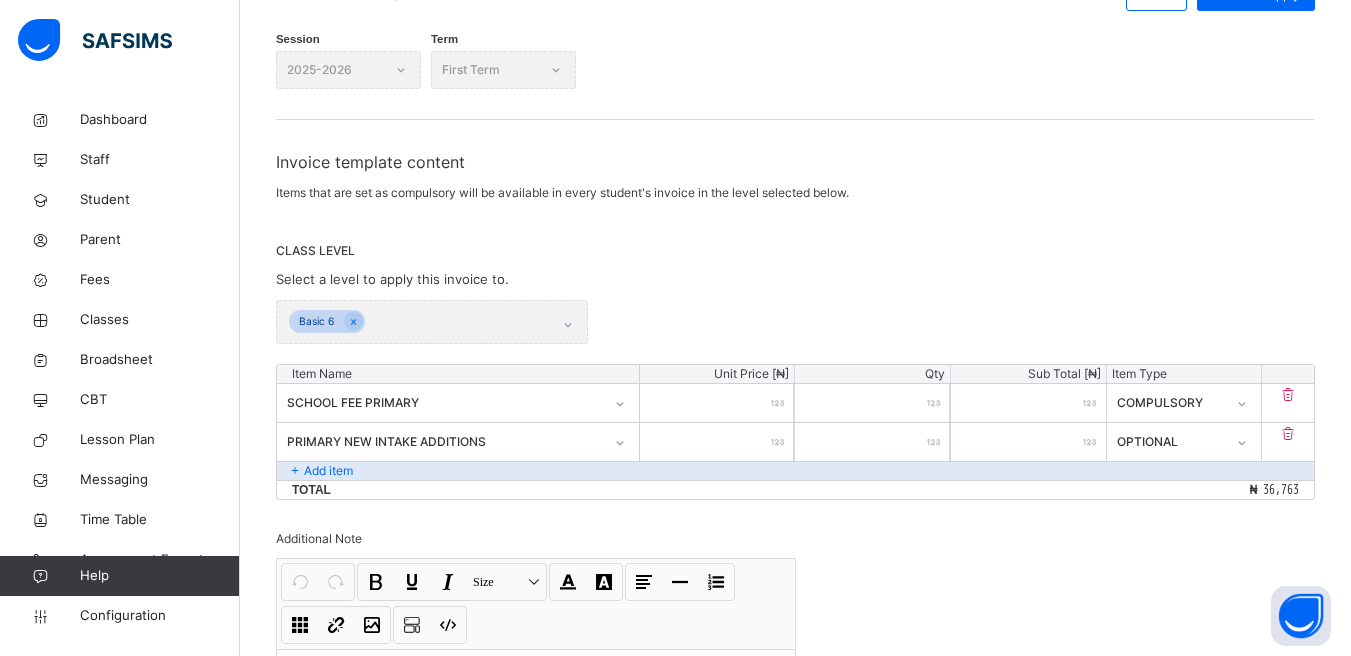 type on "***" 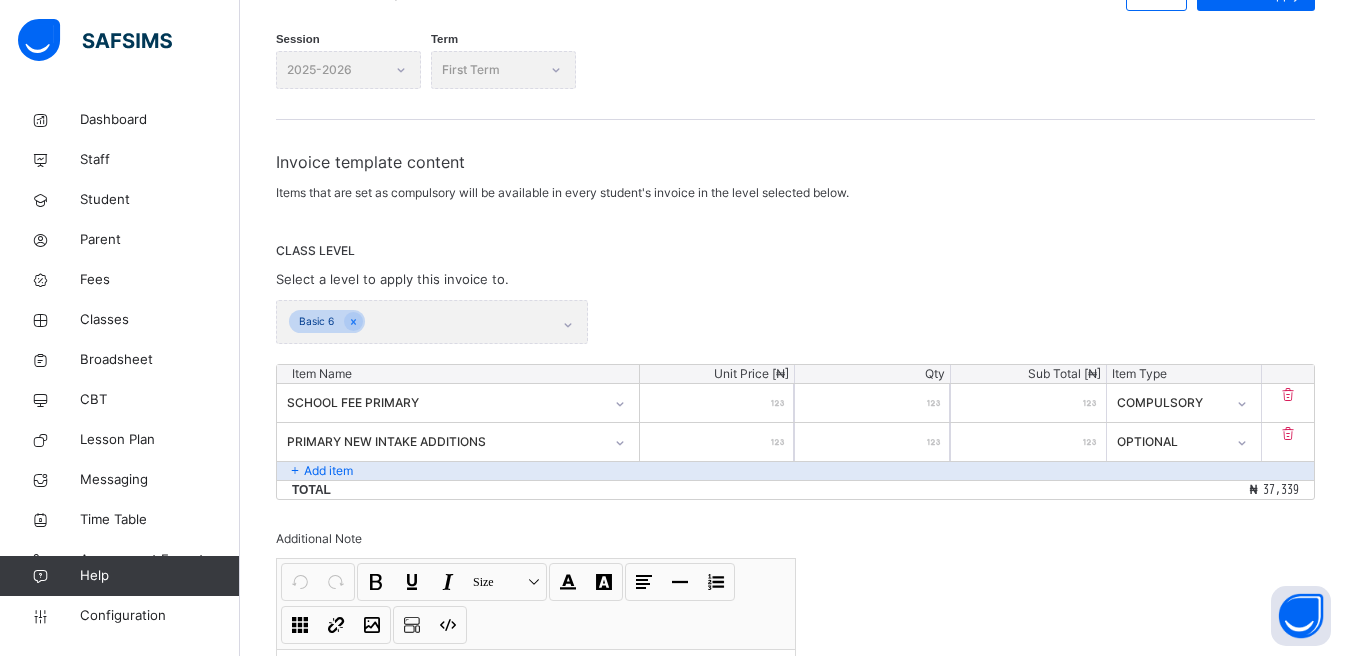 type on "*****" 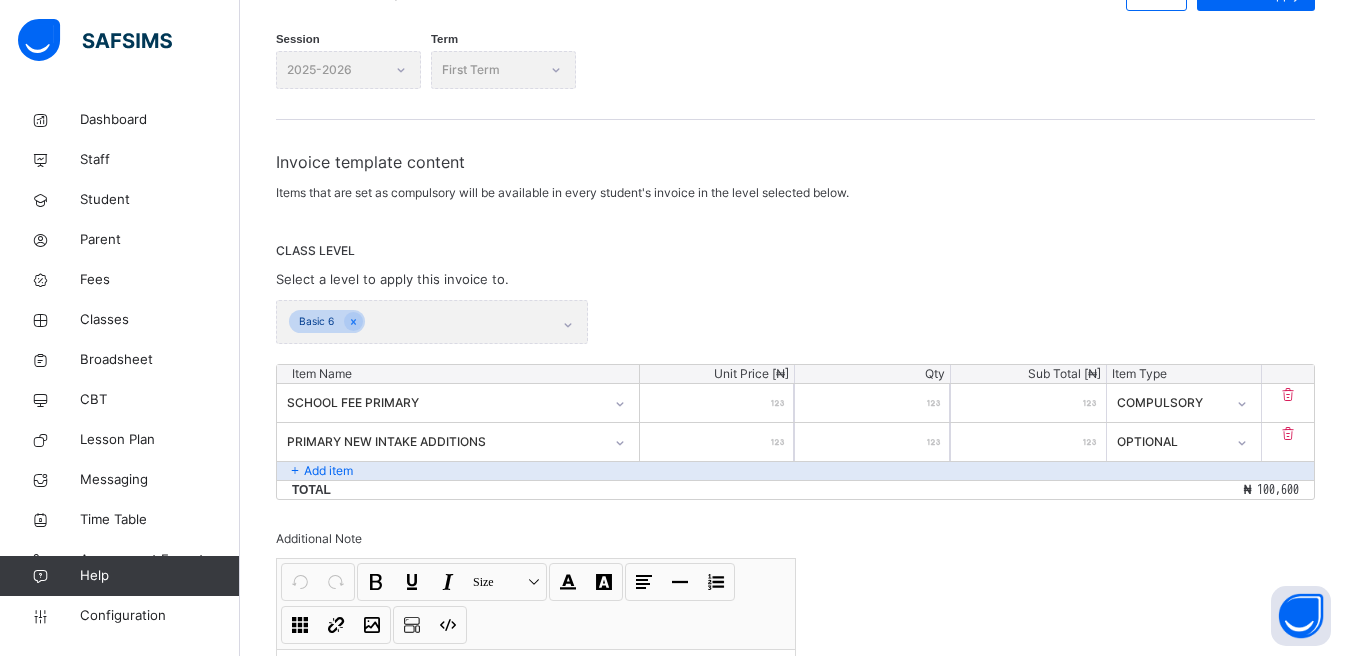 type on "*****" 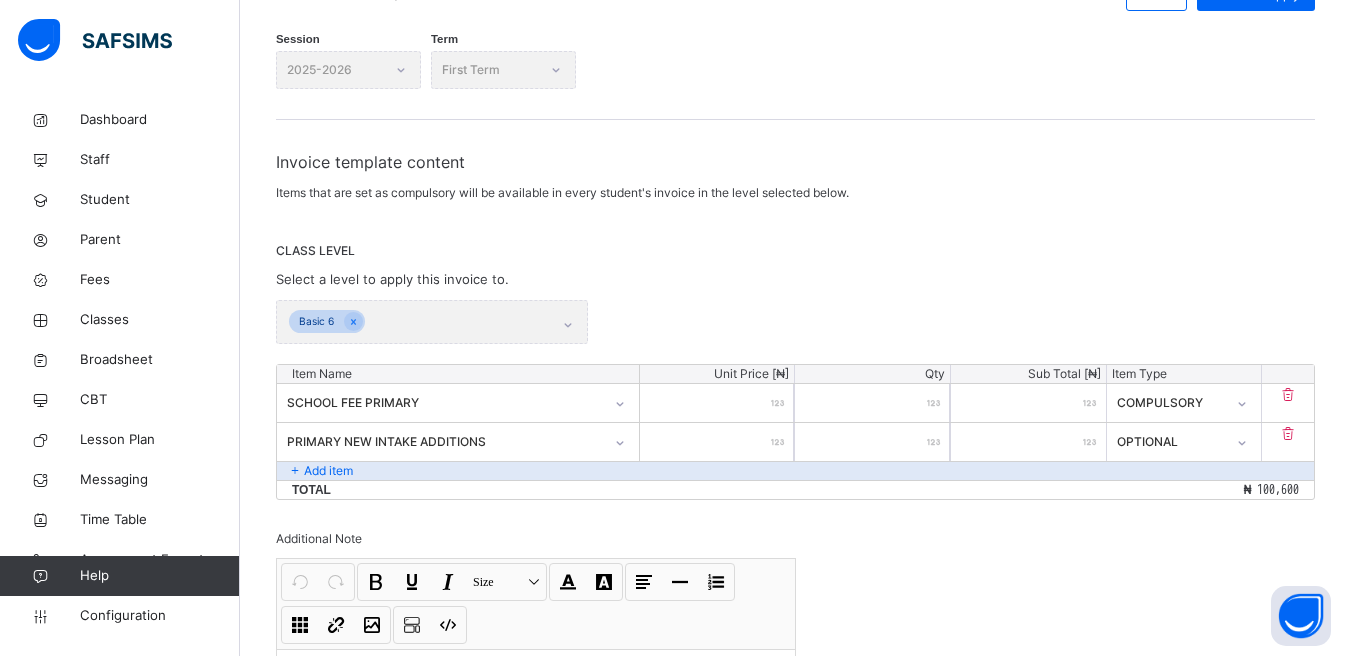 type on "**" 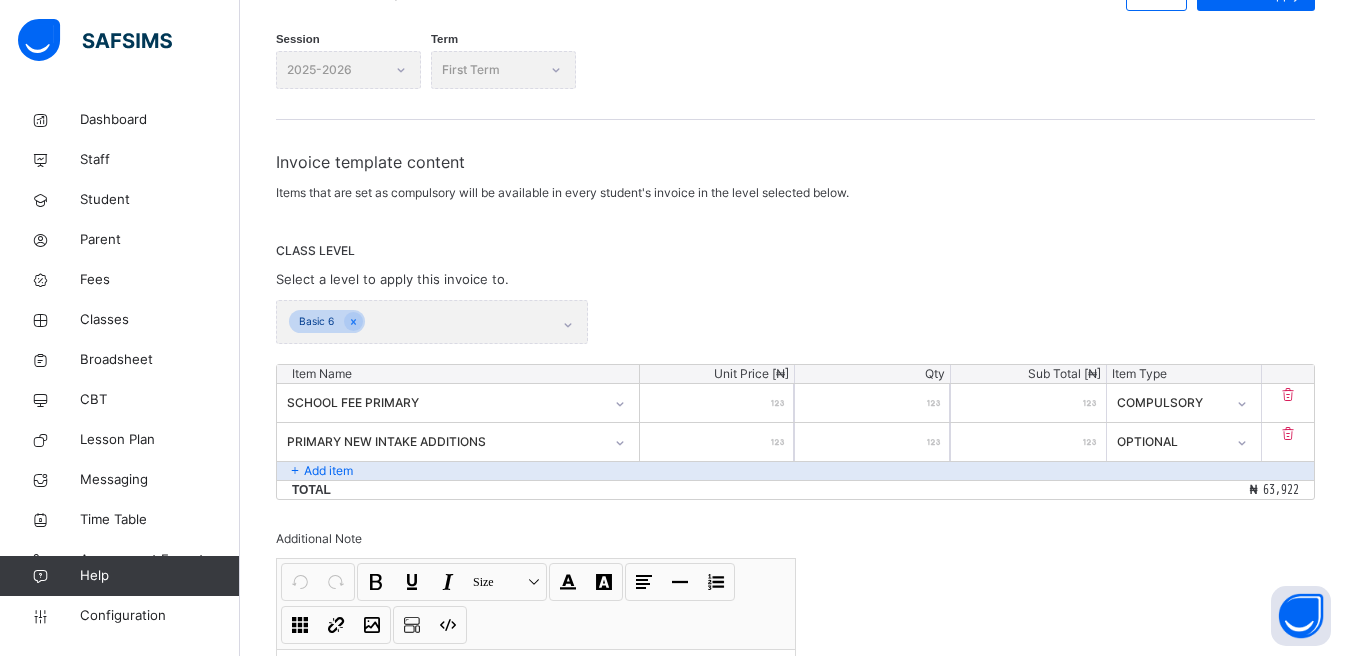 type on "*****" 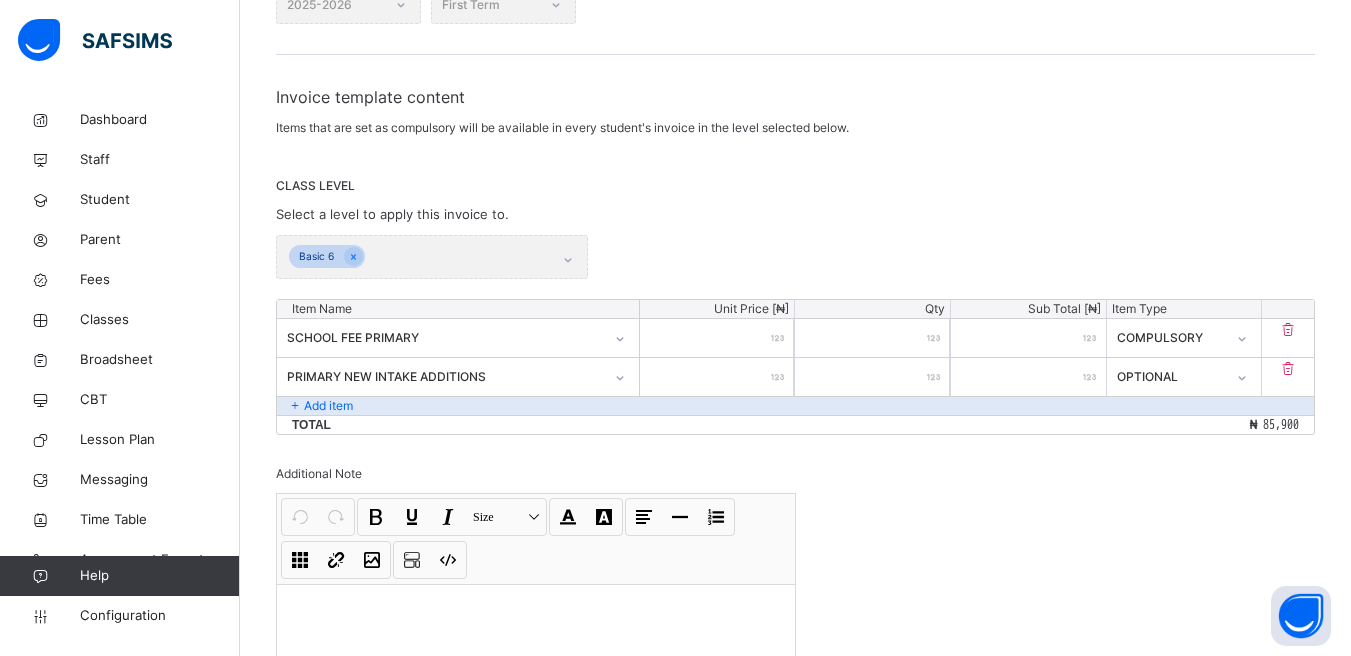 scroll, scrollTop: 440, scrollLeft: 0, axis: vertical 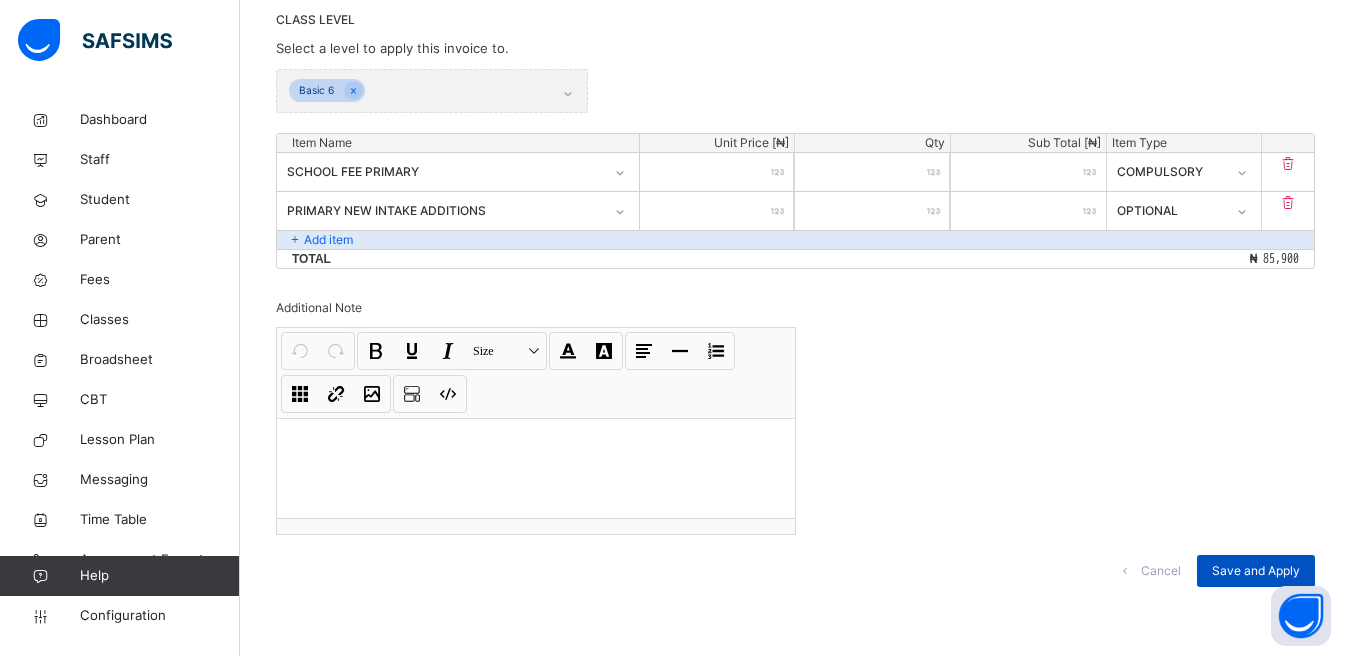 type on "*****" 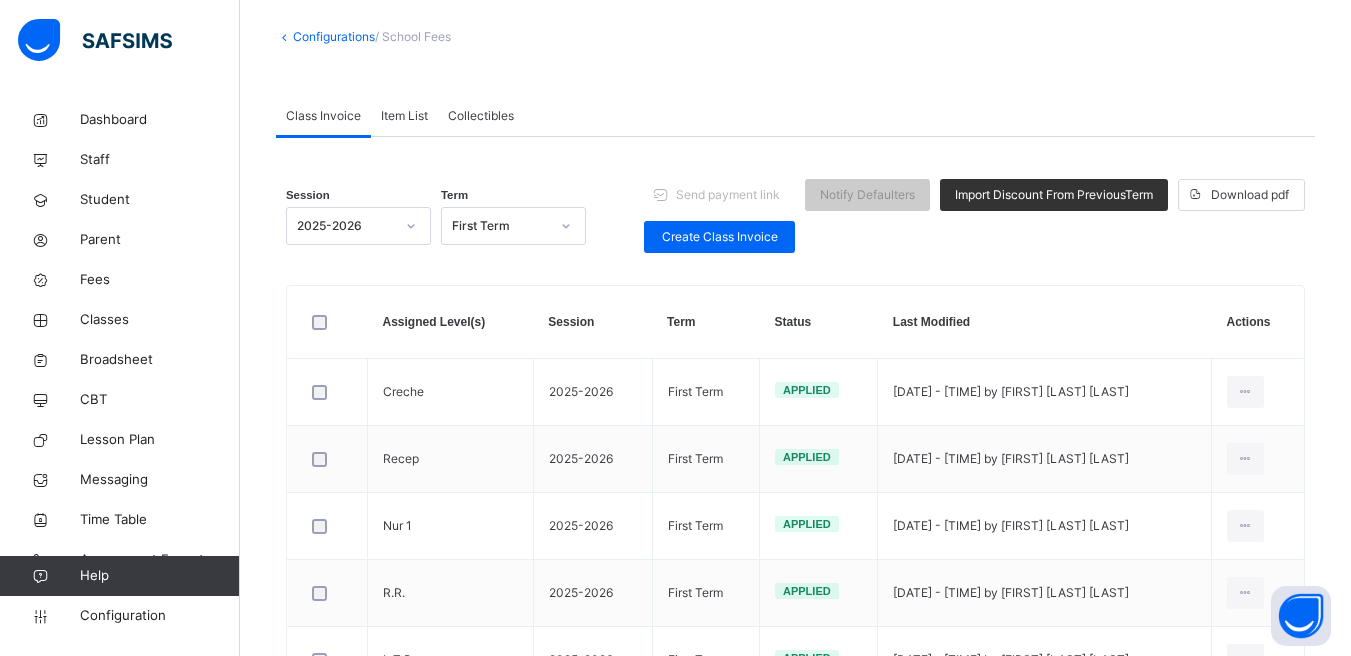 scroll, scrollTop: 15, scrollLeft: 0, axis: vertical 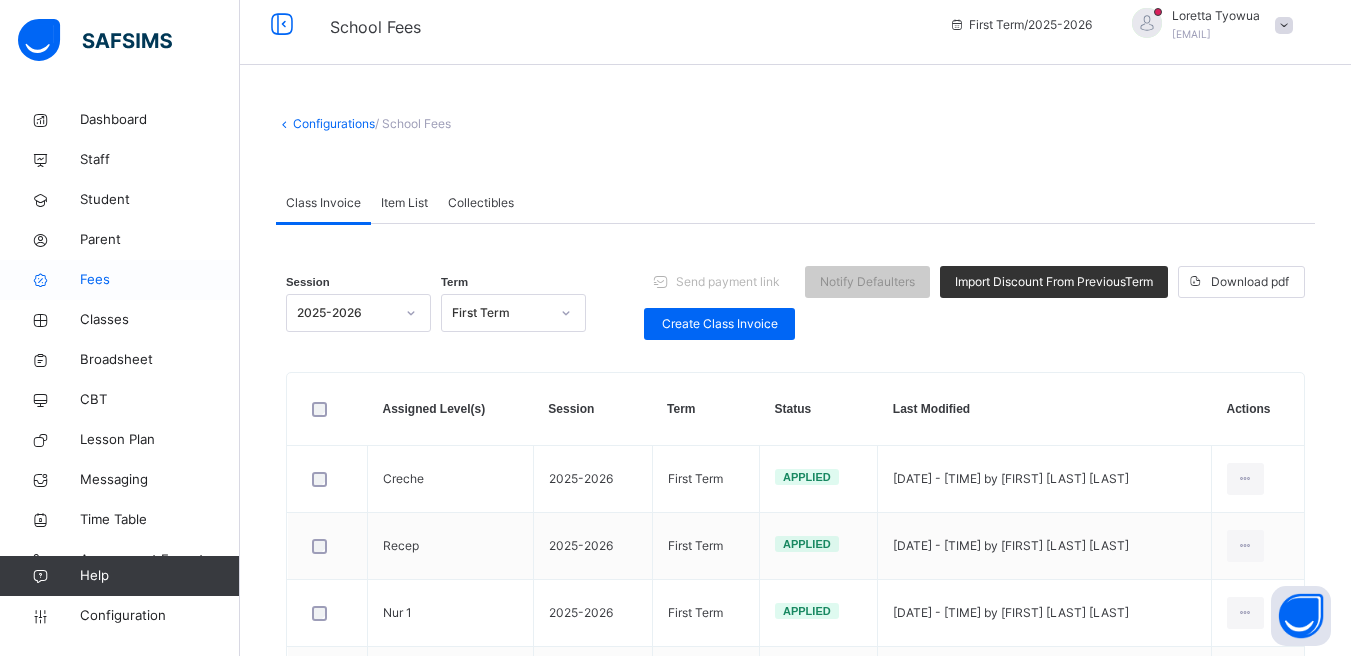click on "Fees" at bounding box center (120, 280) 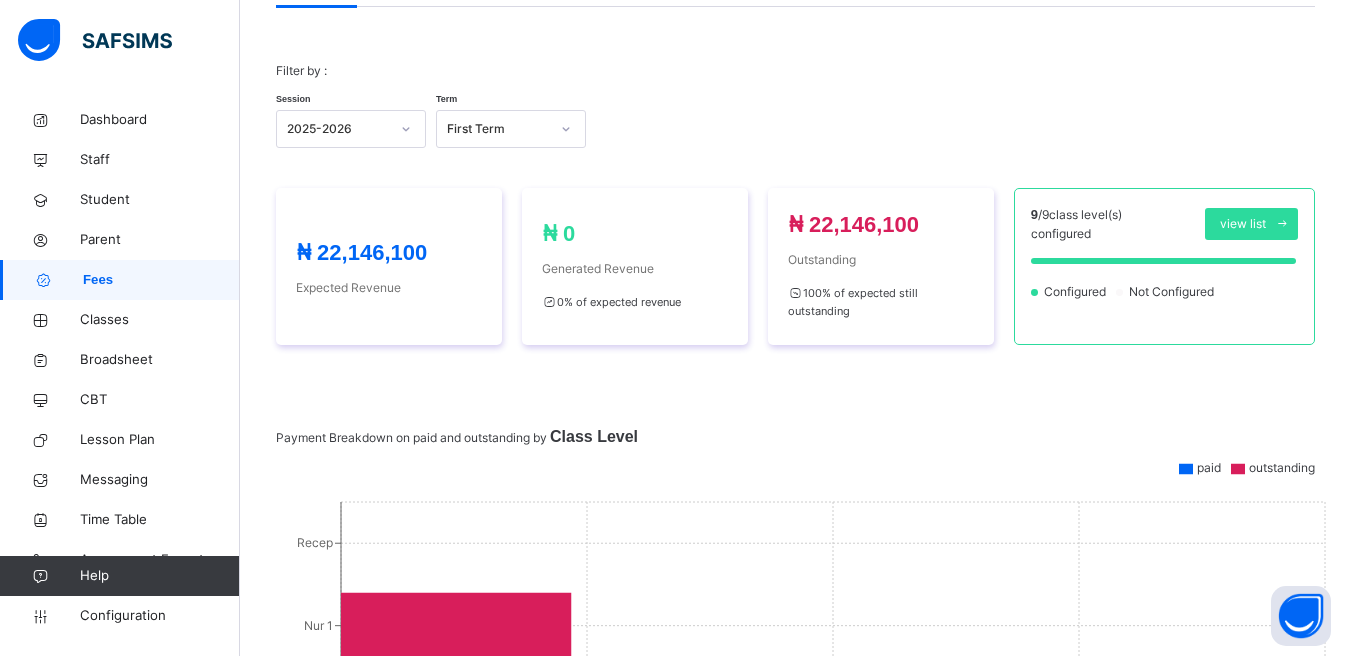 scroll, scrollTop: 99, scrollLeft: 0, axis: vertical 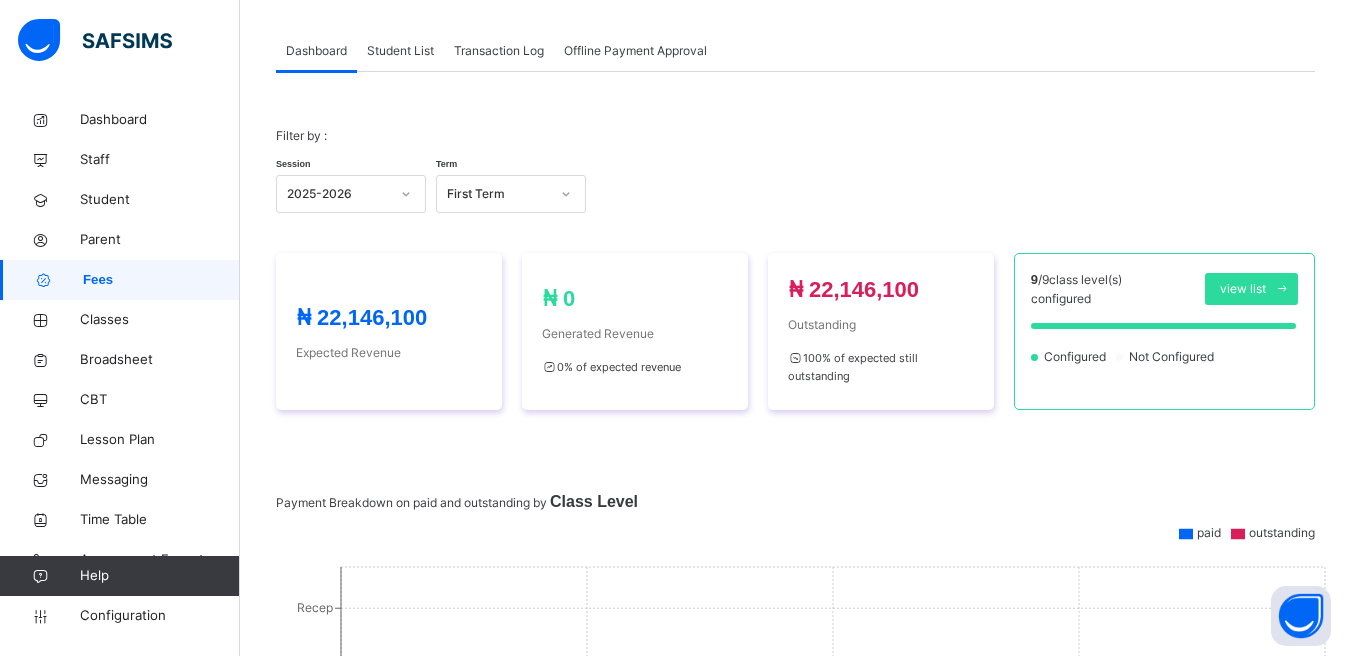 click on "Student List" at bounding box center (400, 51) 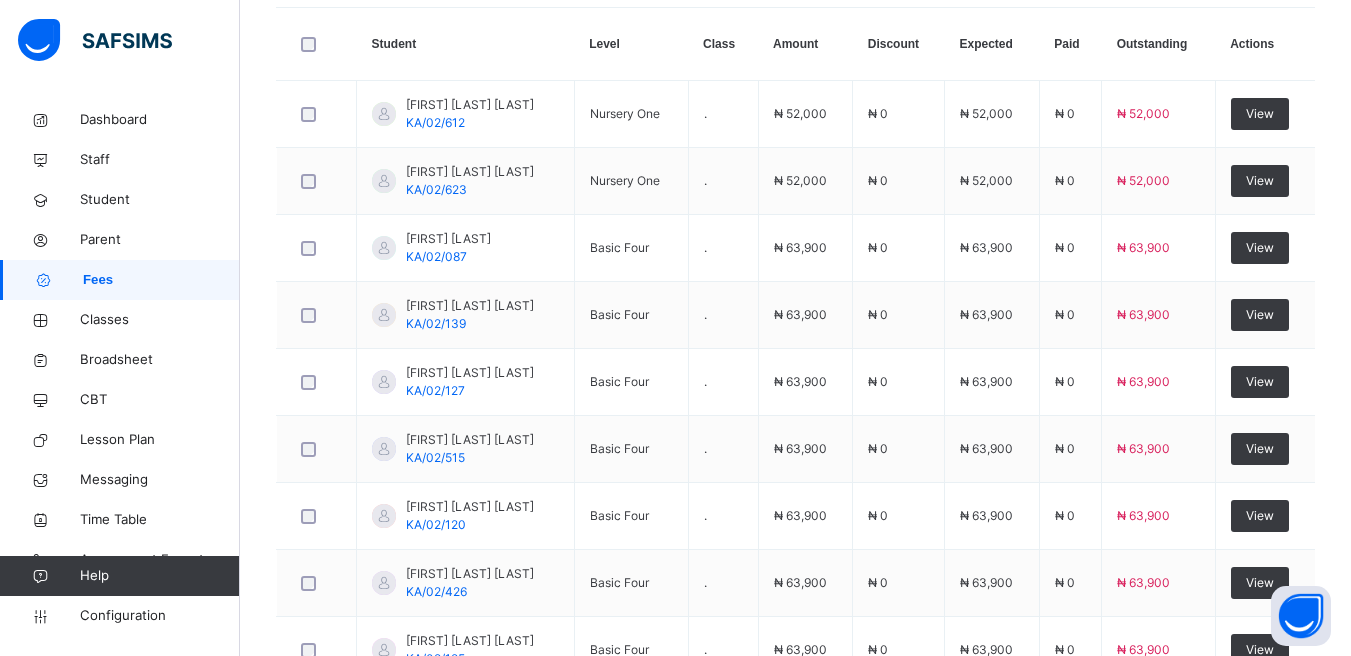 scroll, scrollTop: 499, scrollLeft: 0, axis: vertical 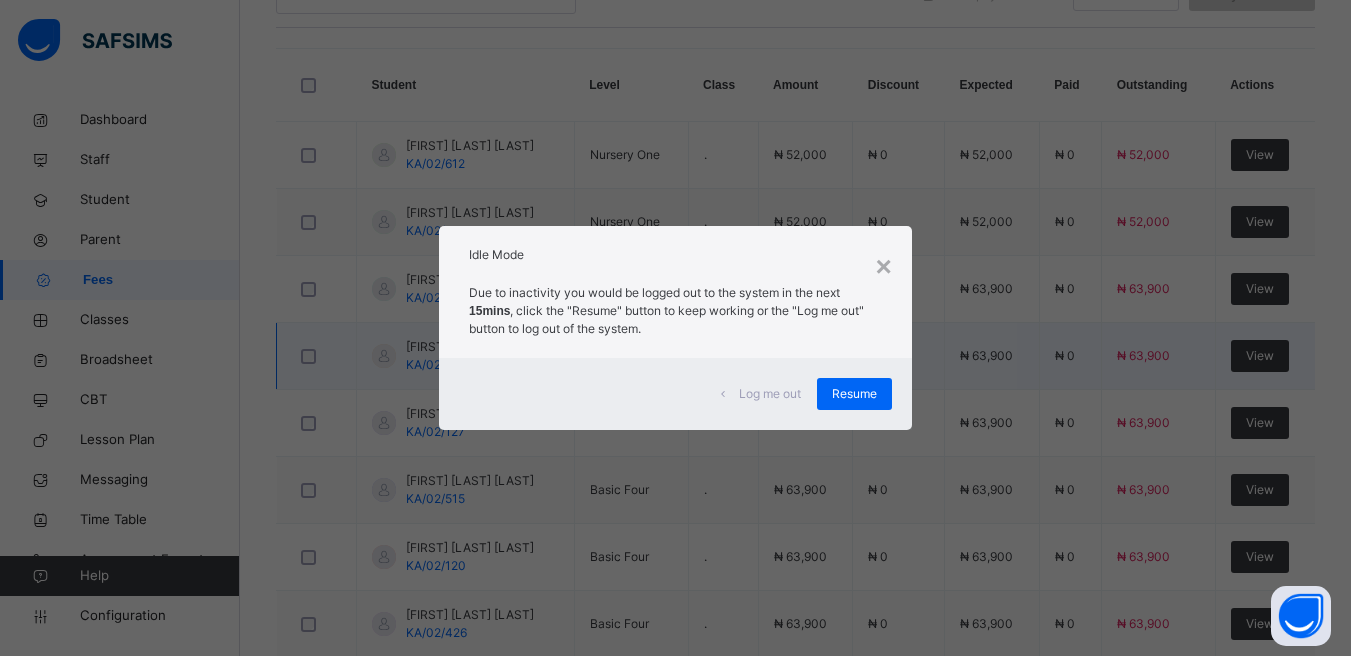 click on "Resume" at bounding box center (854, 394) 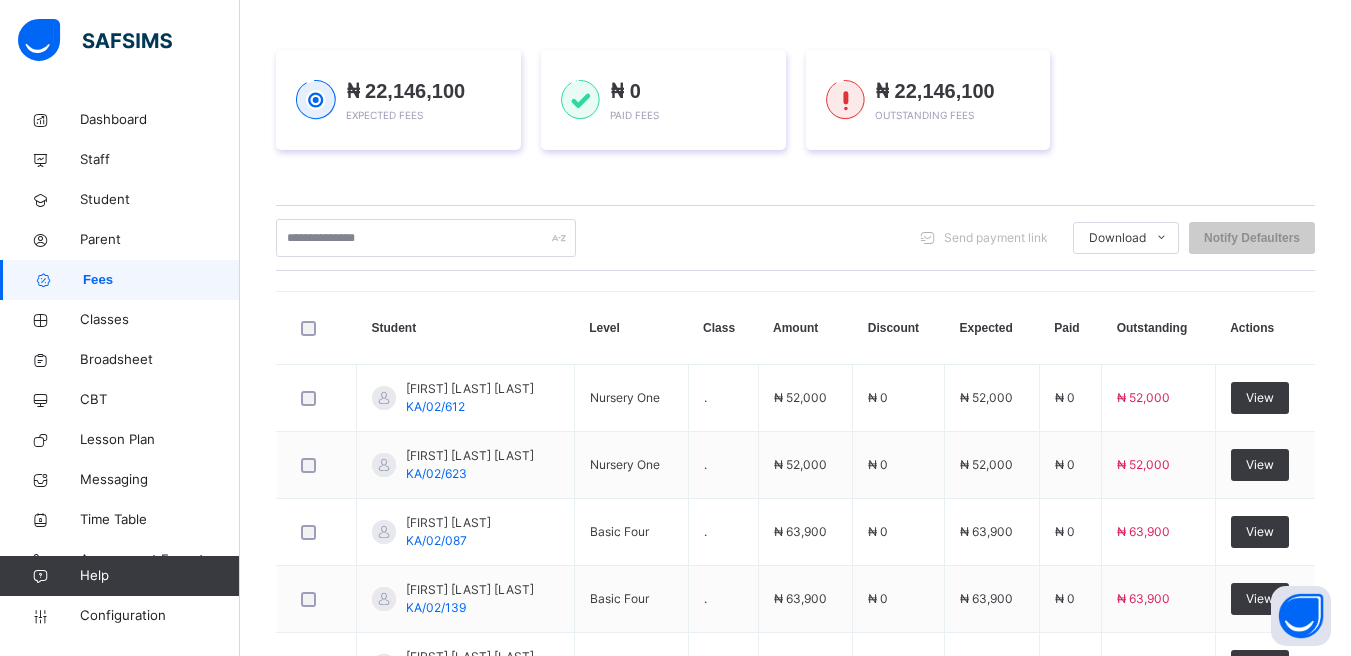 scroll, scrollTop: 0, scrollLeft: 0, axis: both 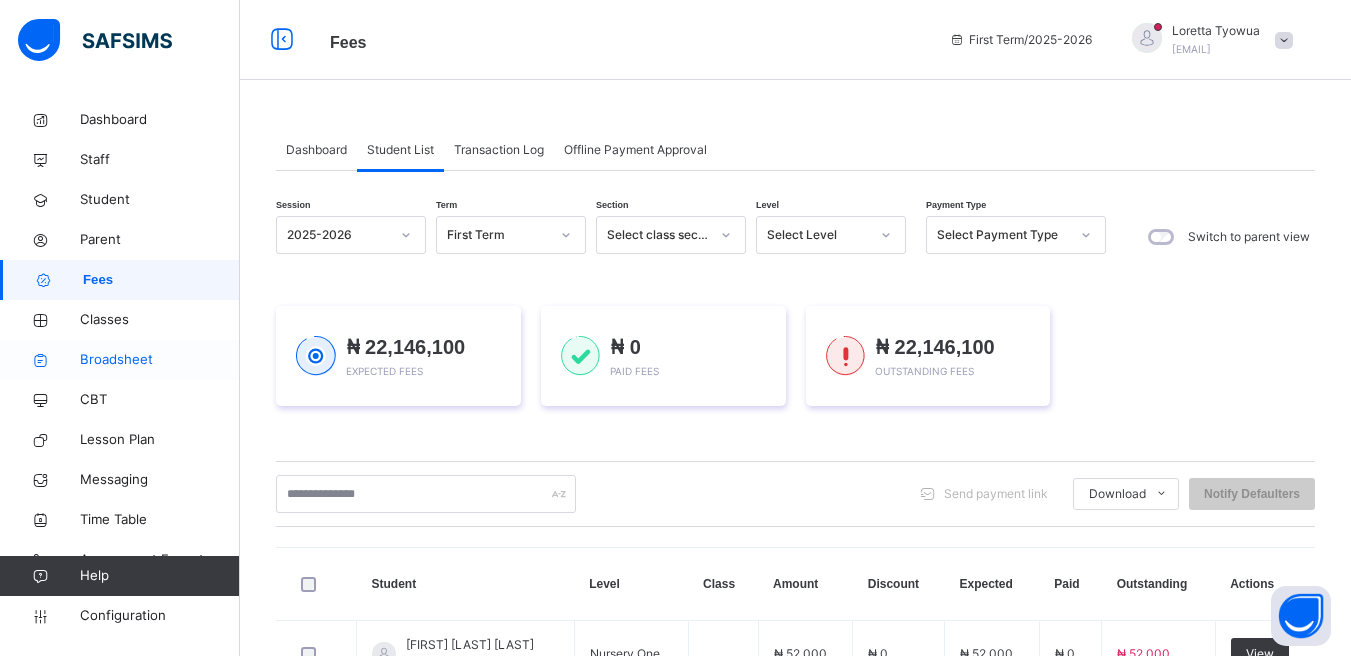 click on "Broadsheet" at bounding box center (120, 360) 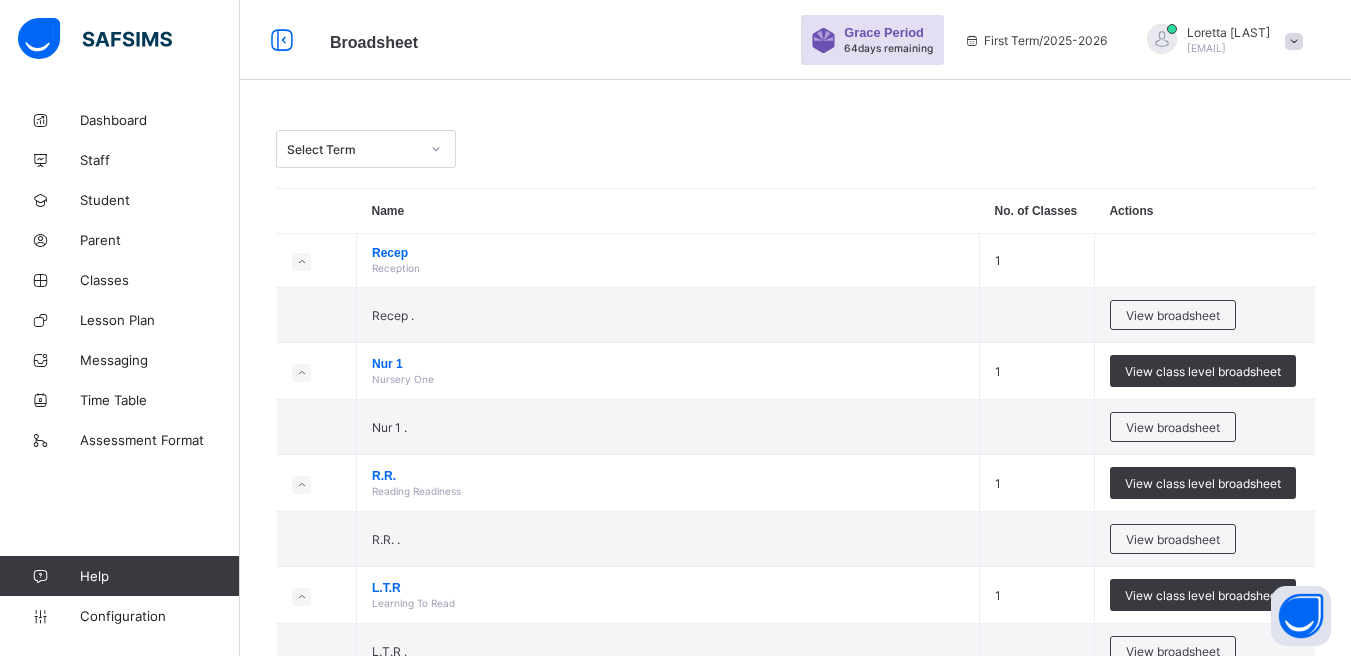 scroll, scrollTop: 0, scrollLeft: 0, axis: both 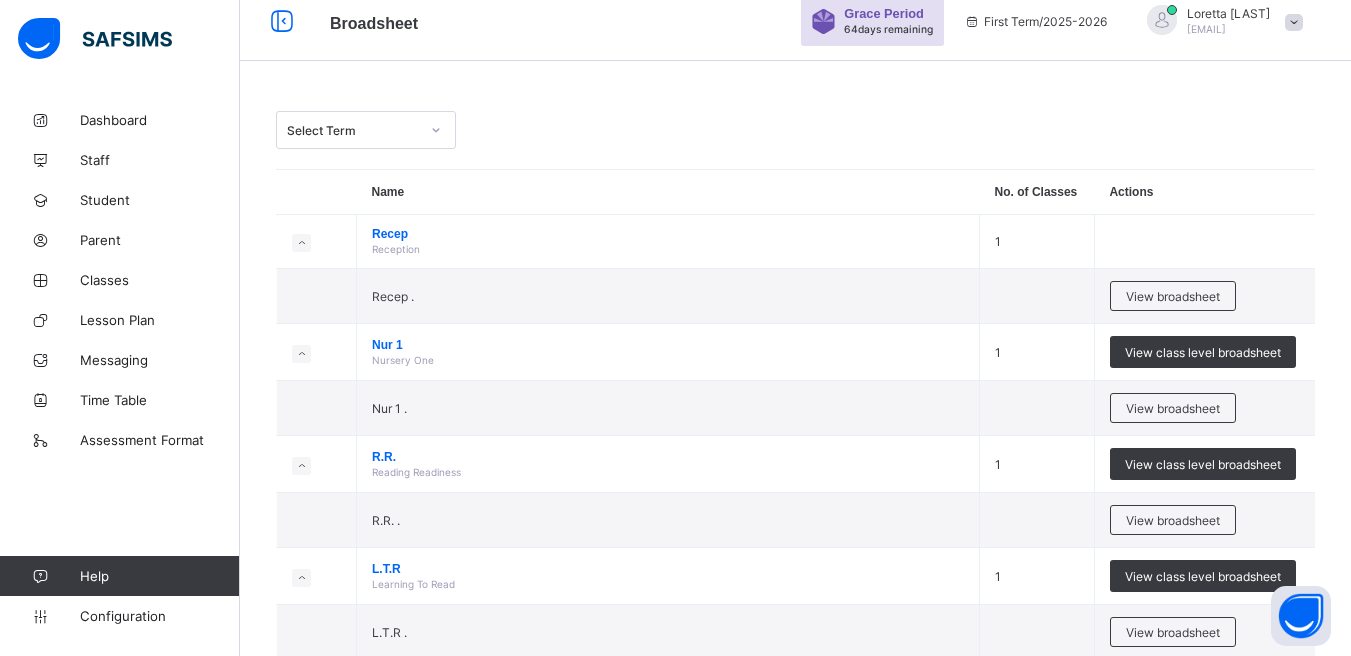 click at bounding box center [436, 130] 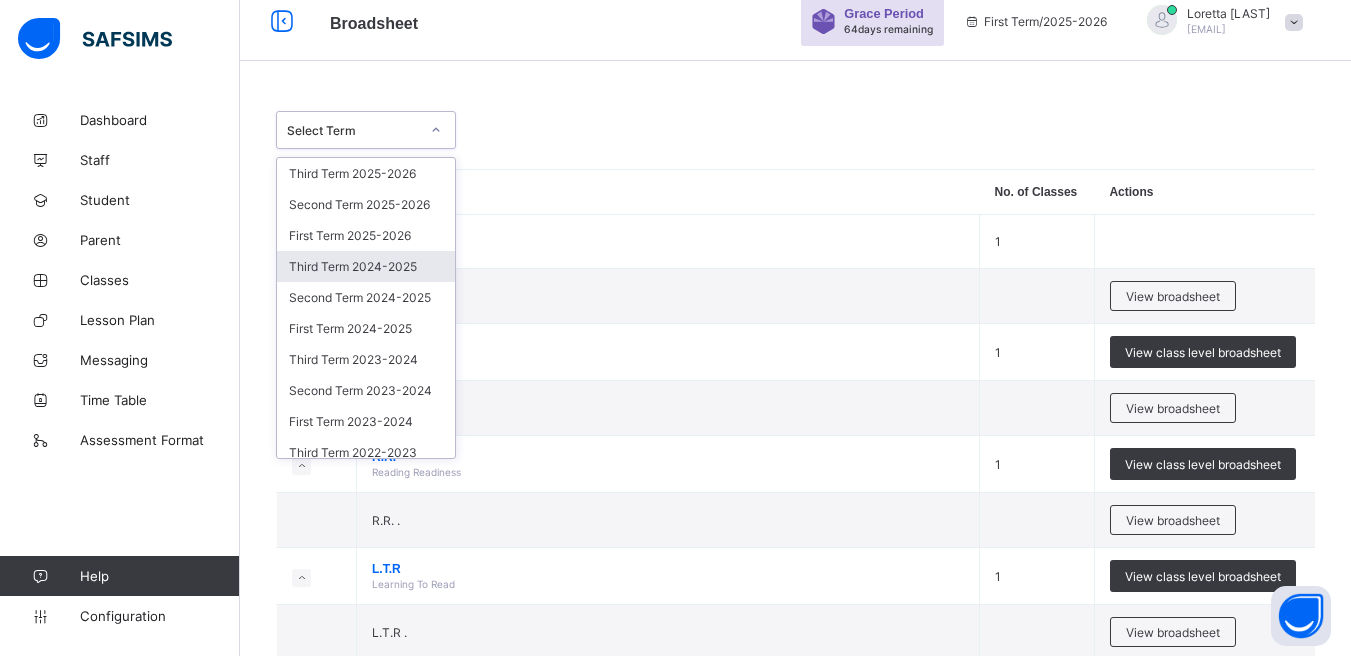 click on "Third Term 2024-2025" at bounding box center [366, 266] 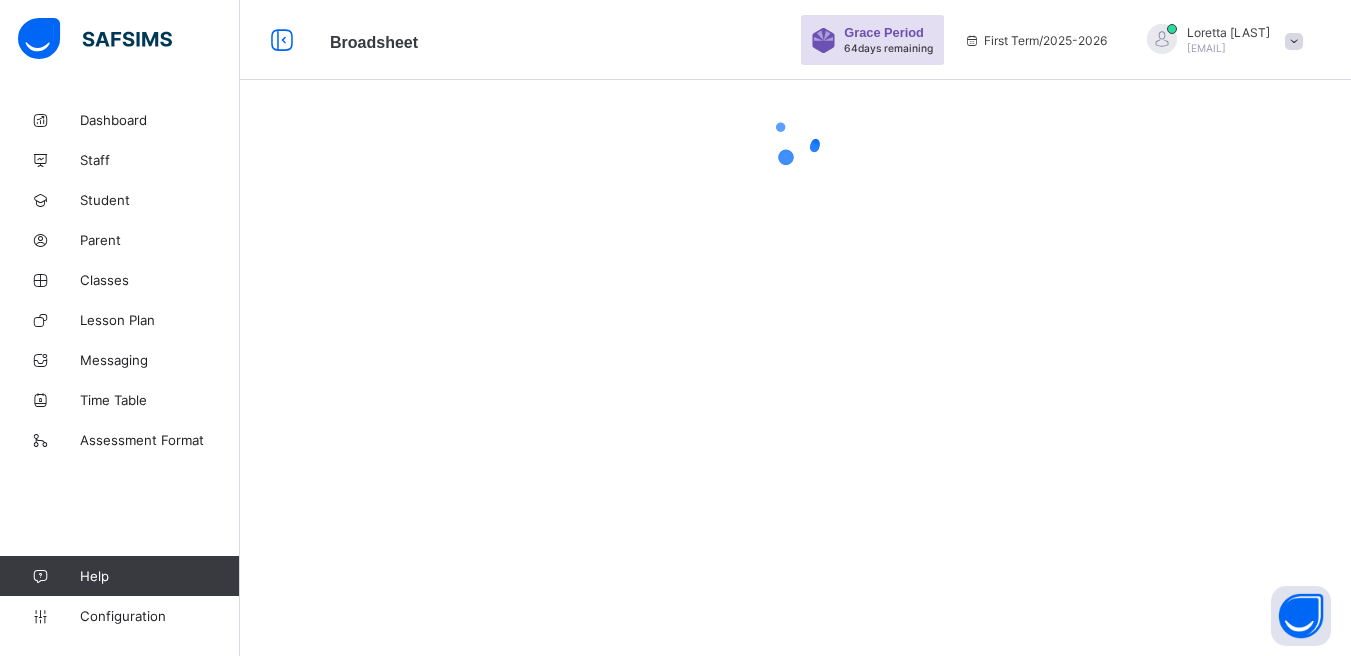 scroll, scrollTop: 0, scrollLeft: 0, axis: both 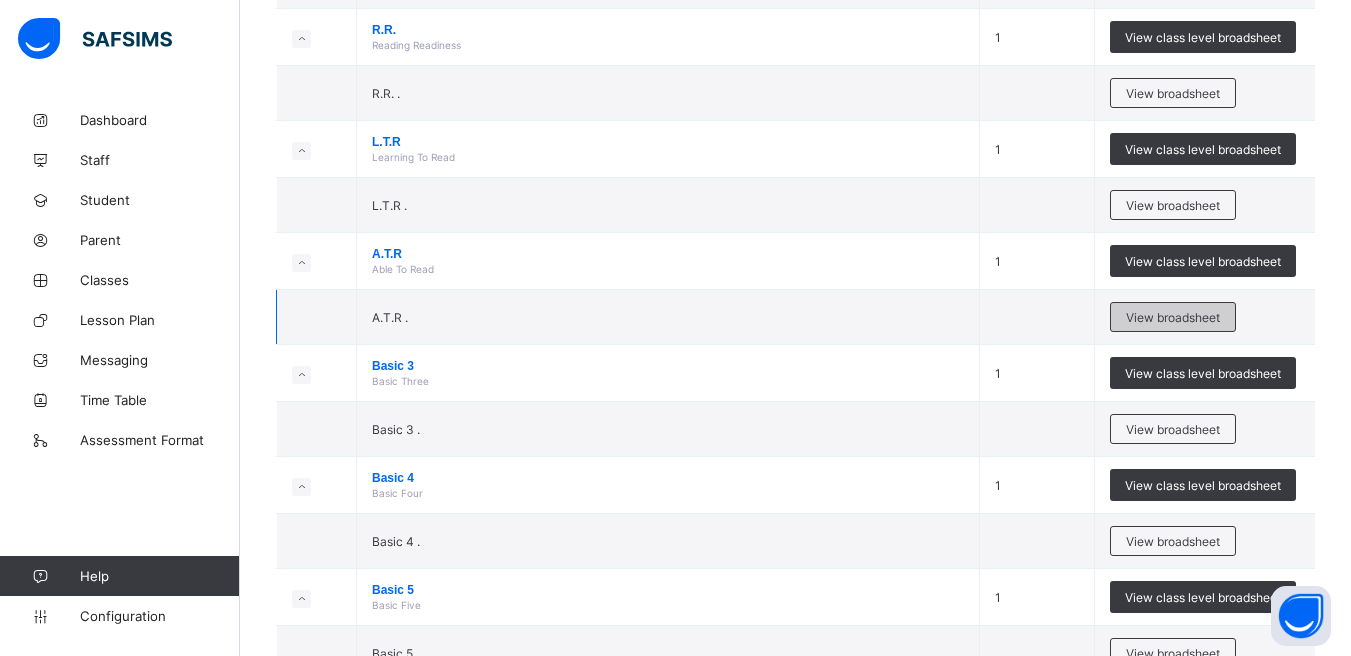 click on "View broadsheet" at bounding box center (1173, 317) 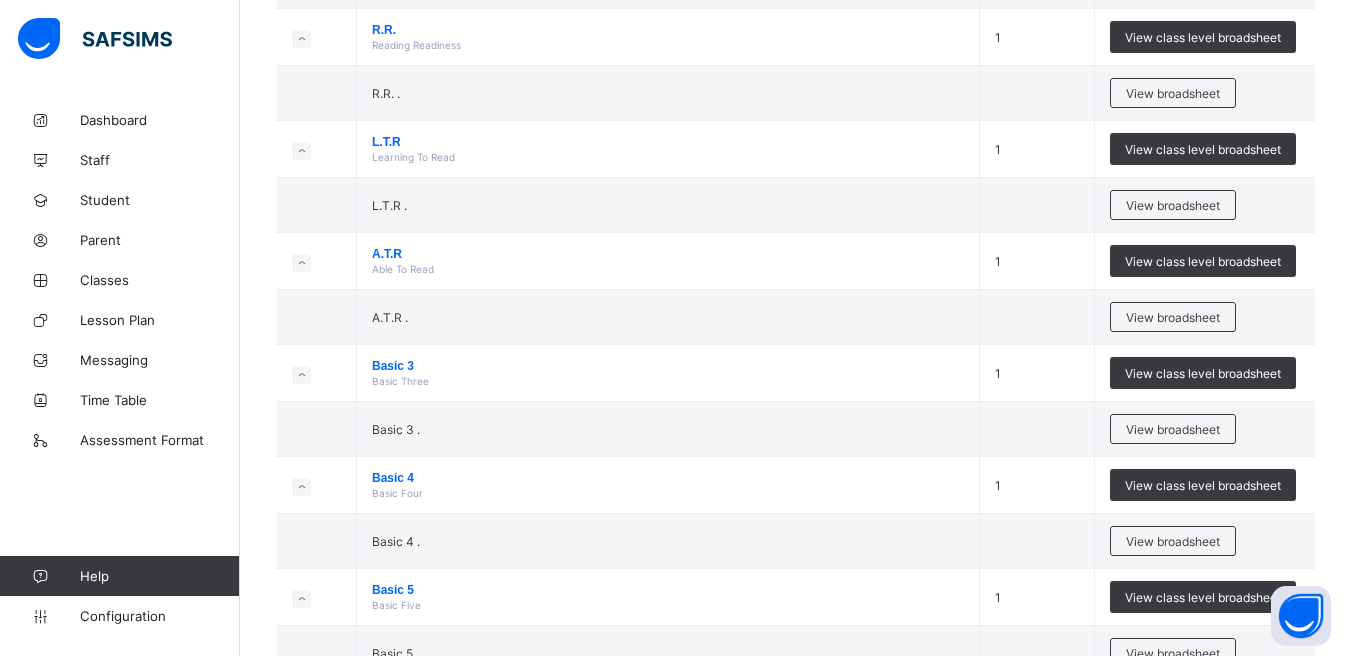 scroll, scrollTop: 0, scrollLeft: 0, axis: both 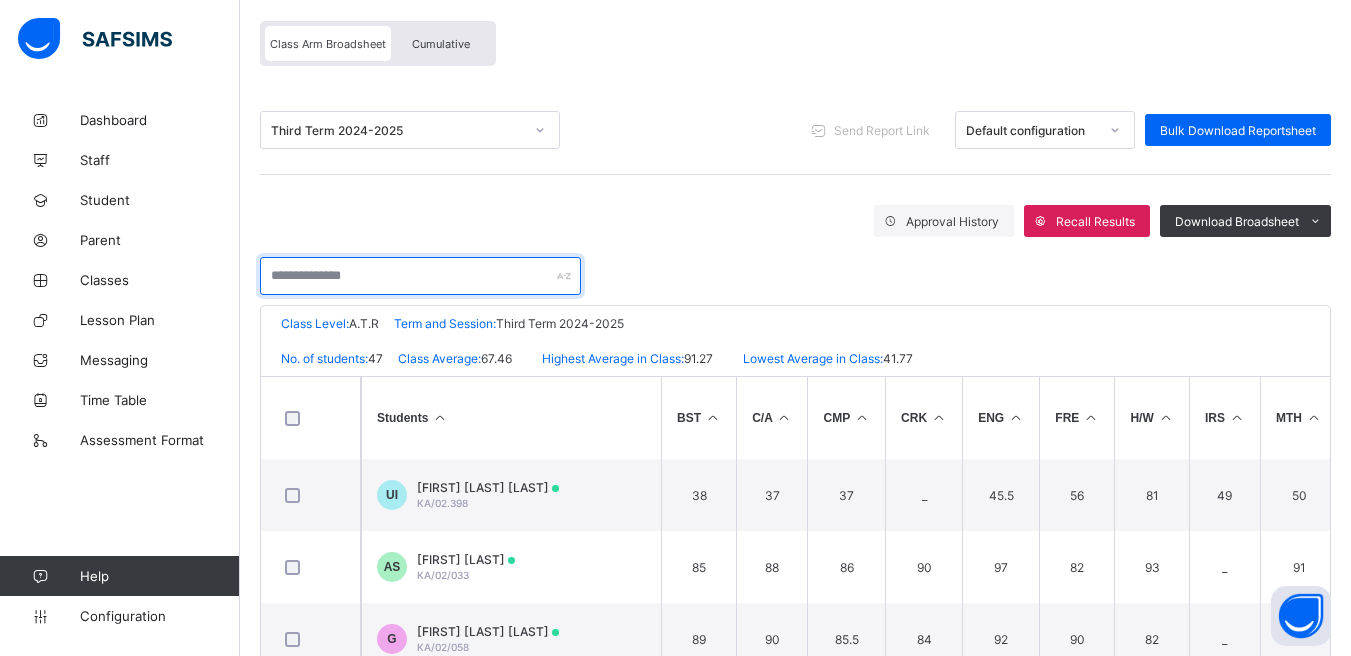 click at bounding box center [420, 276] 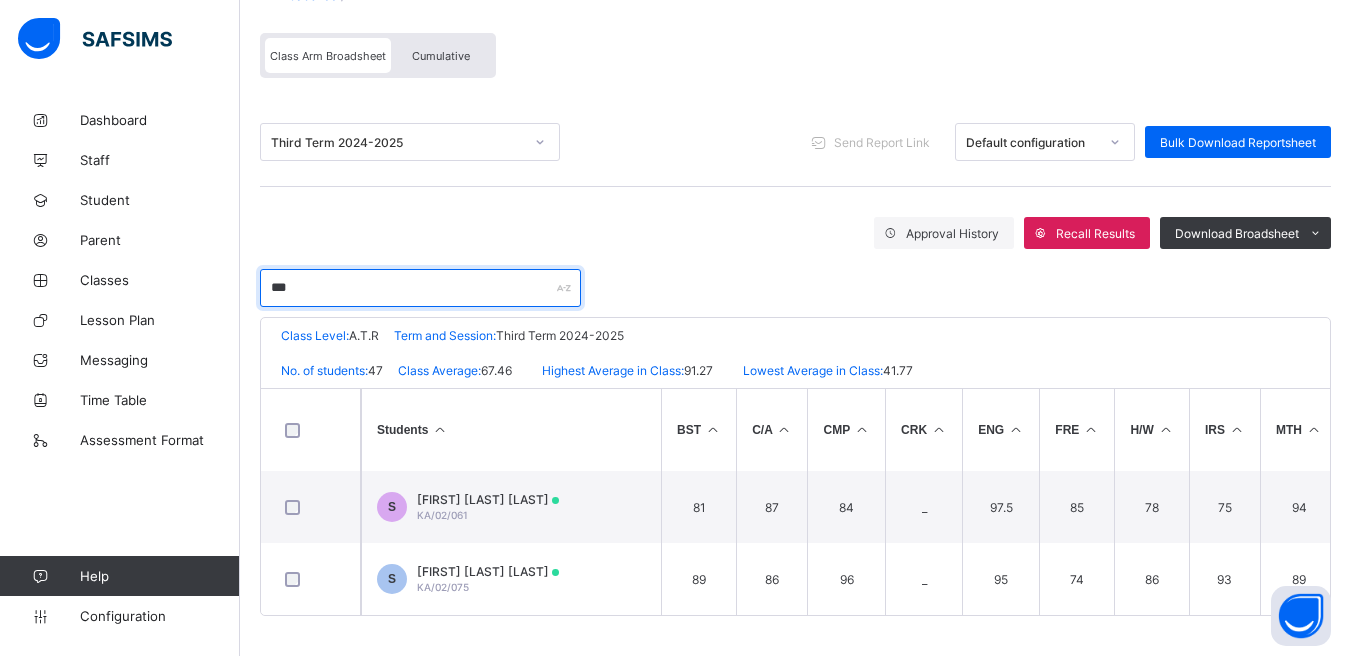 scroll, scrollTop: 160, scrollLeft: 0, axis: vertical 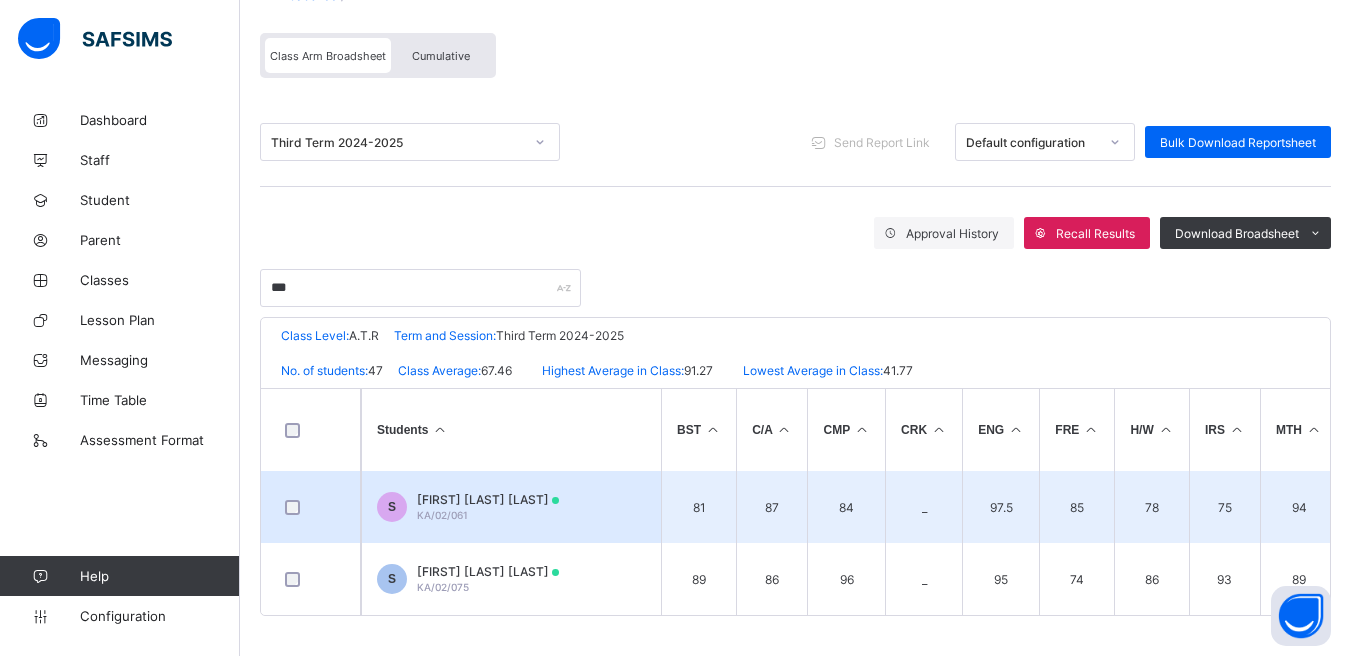 click on "[FIRST] [LAST]   [LAST]" at bounding box center [488, 499] 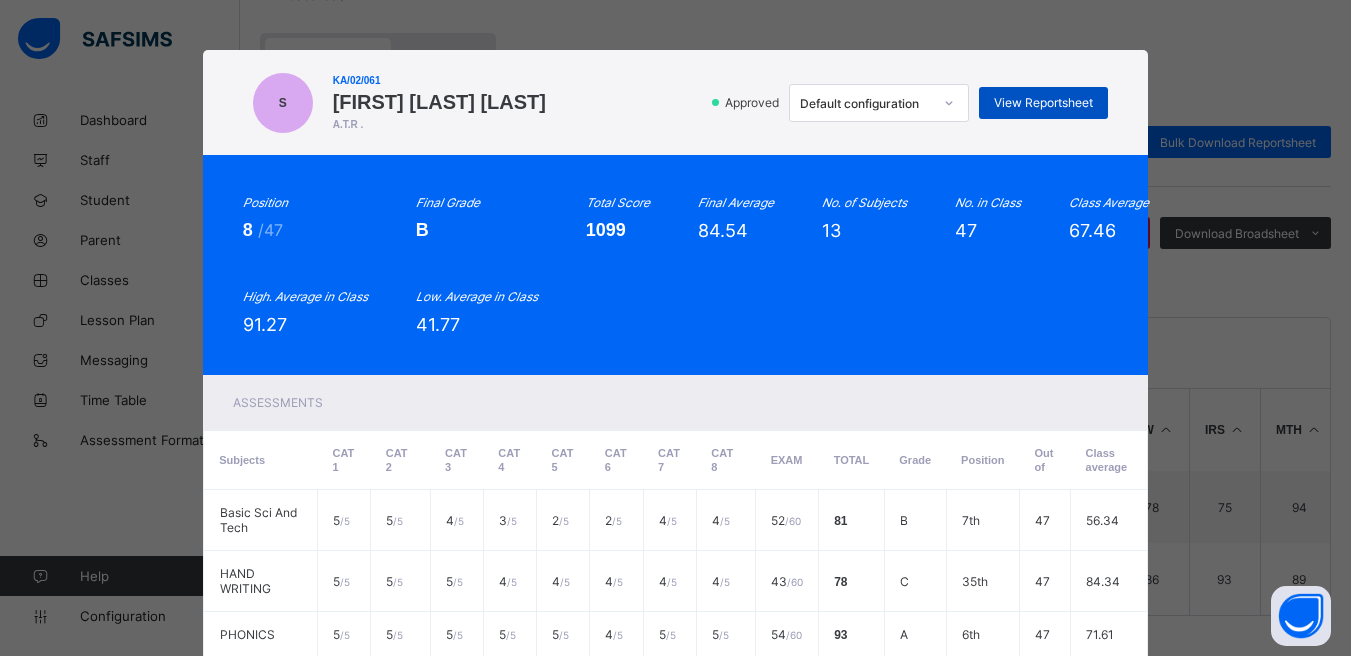 click on "View Reportsheet" at bounding box center [1043, 102] 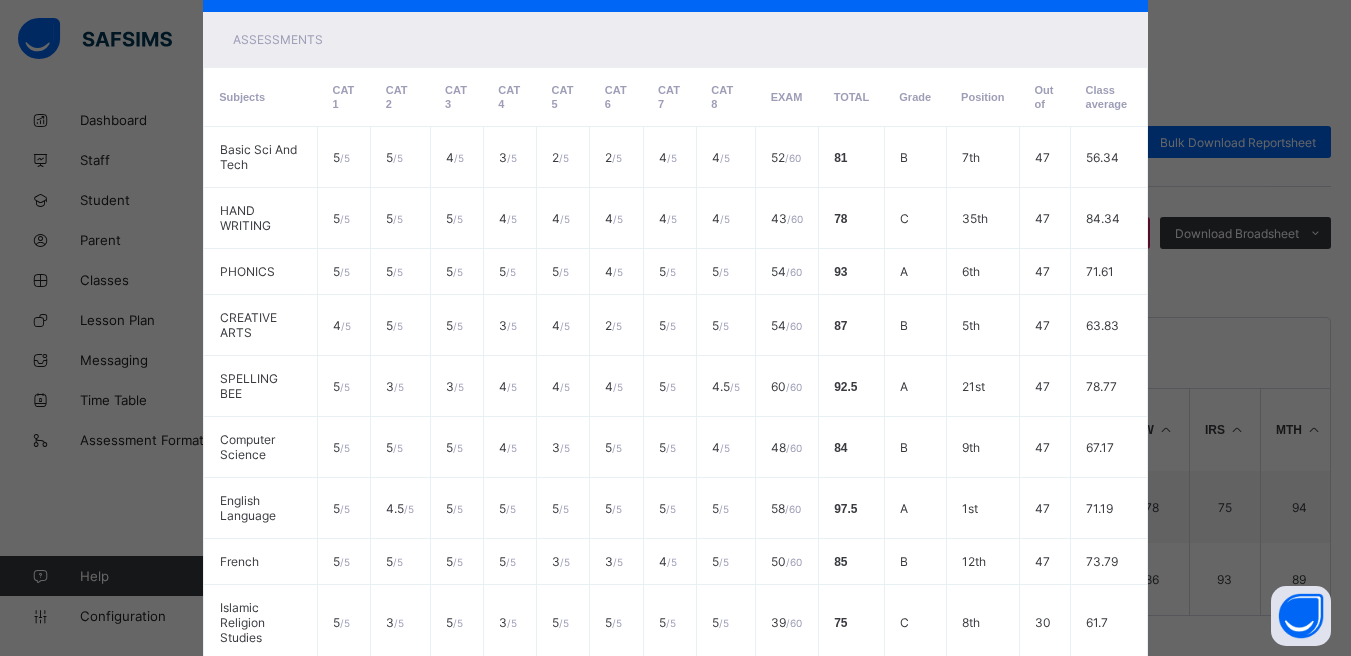 scroll, scrollTop: 810, scrollLeft: 0, axis: vertical 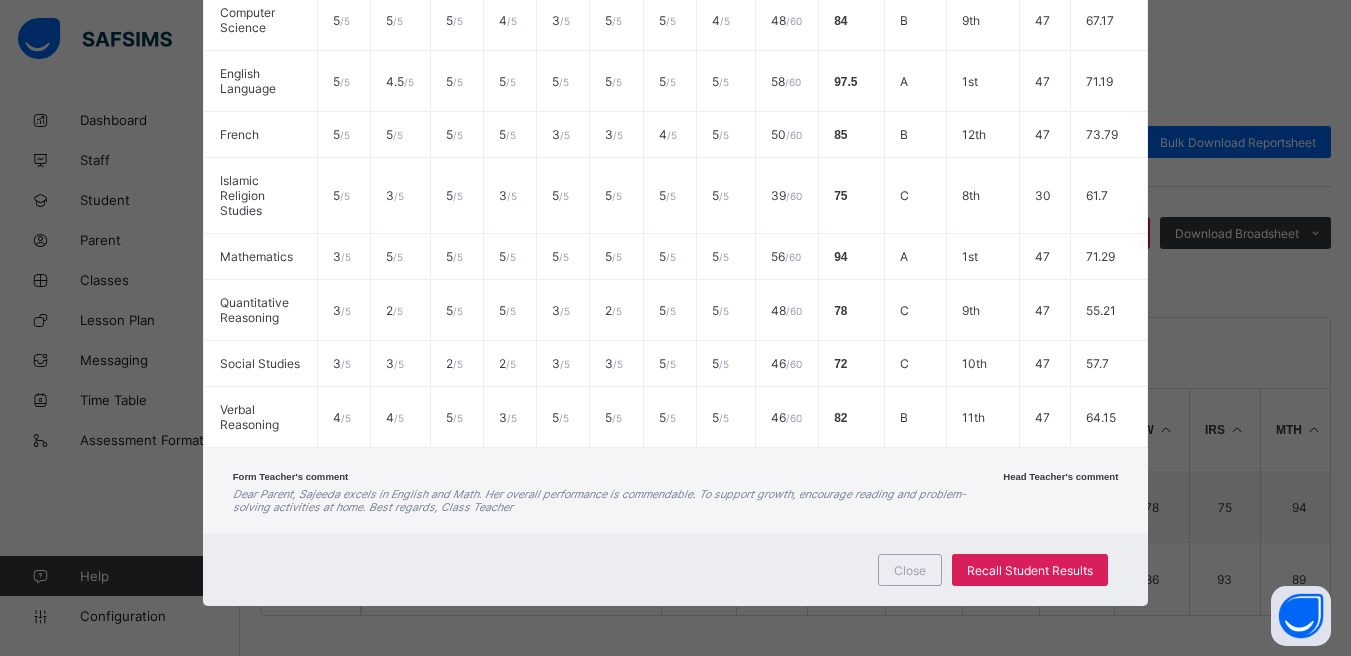 click on "Close   Recall Student Results" at bounding box center [676, 570] 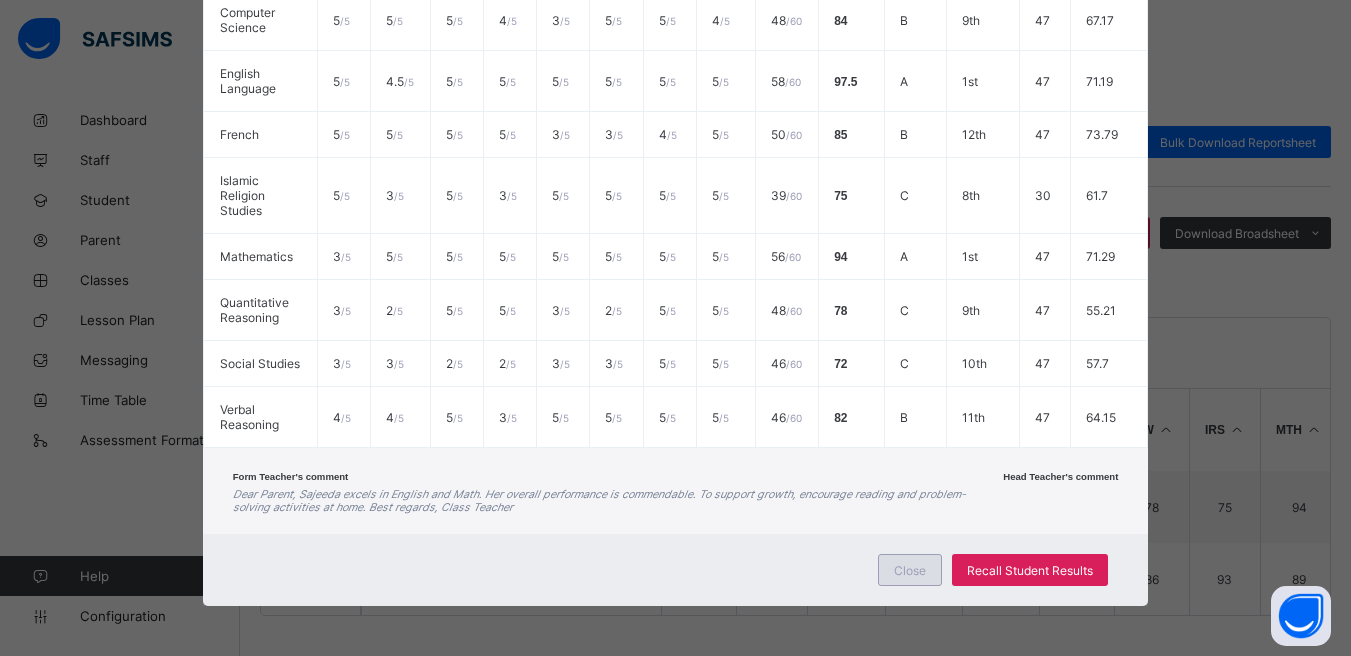 click on "Close" at bounding box center (910, 570) 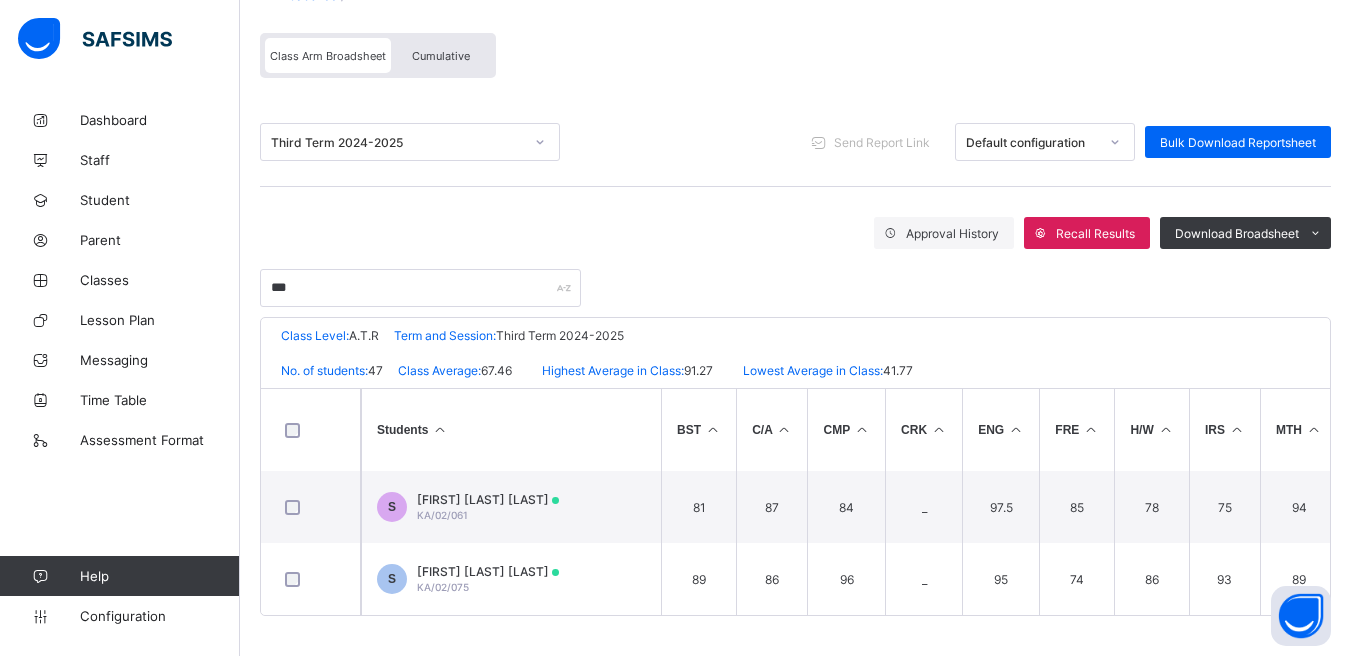 click on "[FIRST] [LAST] [LAST]" at bounding box center (488, 571) 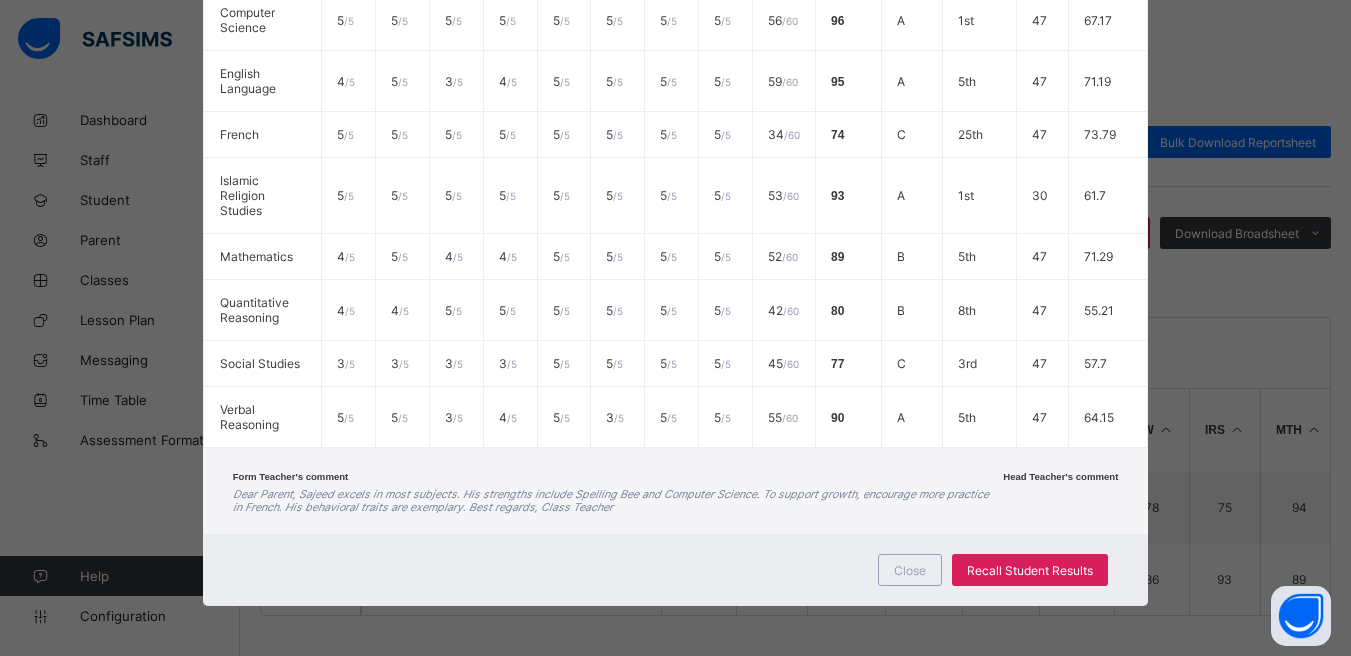 scroll, scrollTop: 795, scrollLeft: 0, axis: vertical 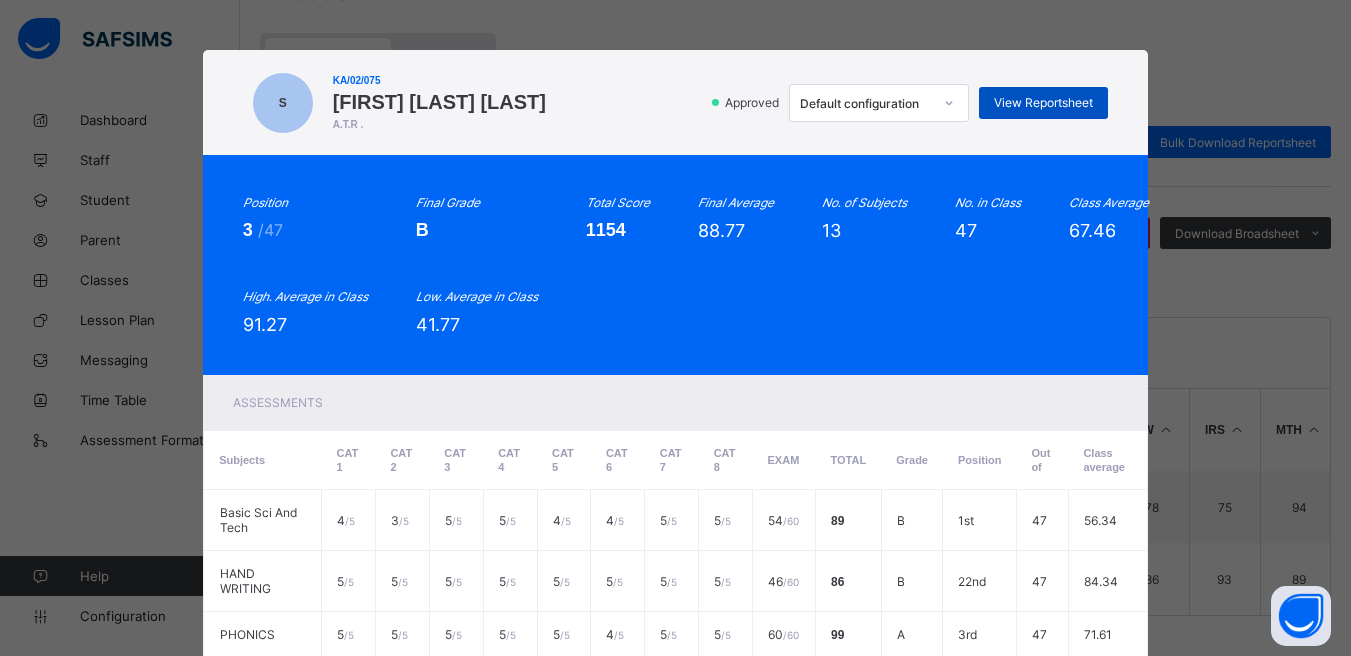 click on "View Reportsheet" at bounding box center (1043, 102) 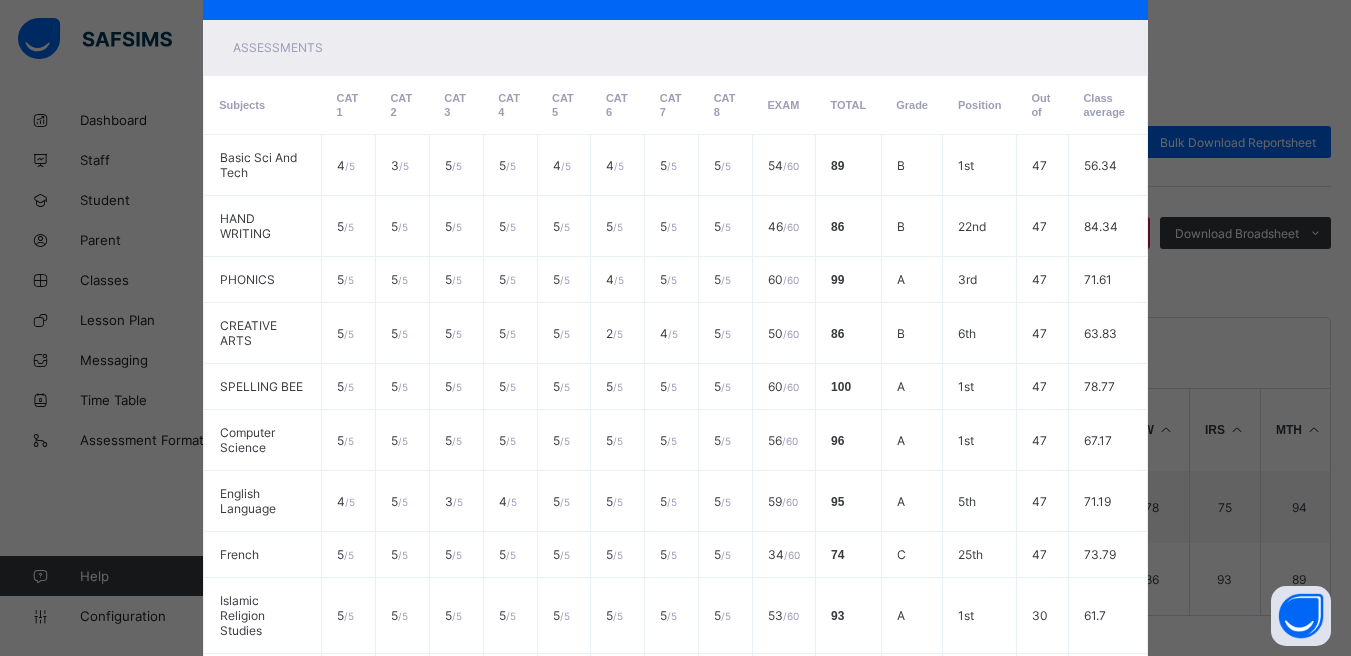 scroll, scrollTop: 795, scrollLeft: 0, axis: vertical 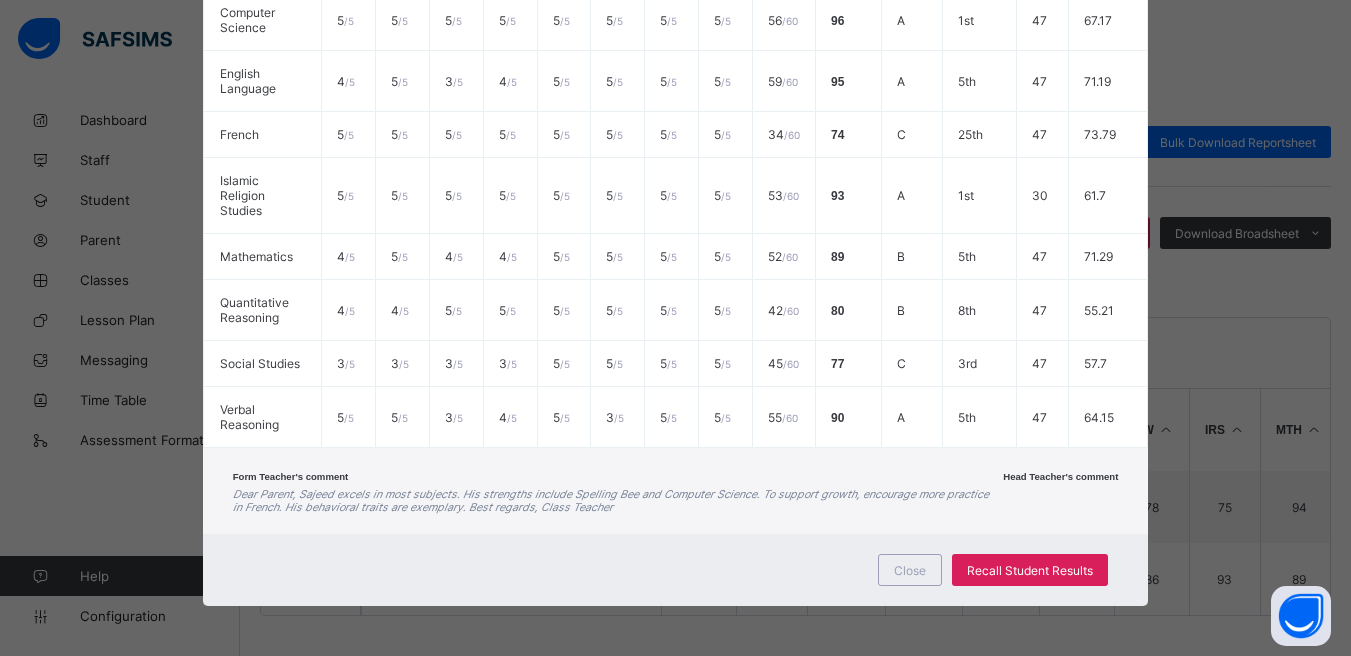 click on "Close   Recall Student Results" at bounding box center [676, 570] 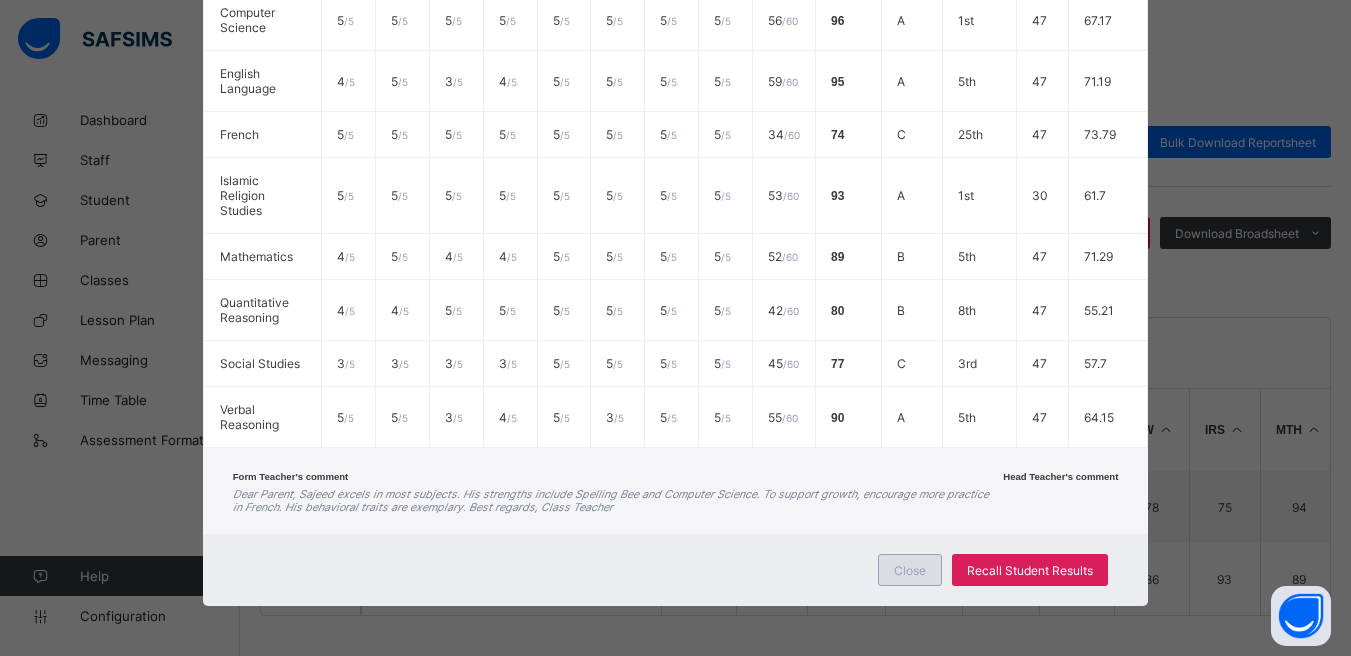 click on "Close" at bounding box center (910, 570) 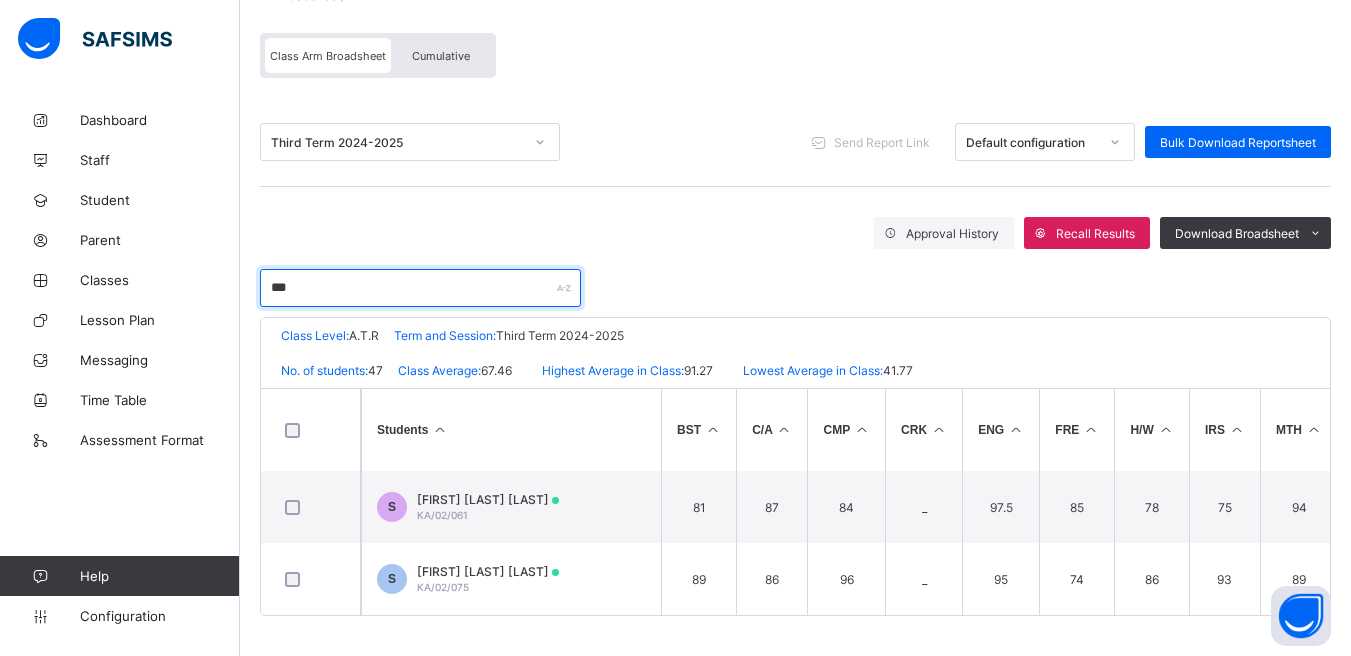 click on "***" at bounding box center (420, 288) 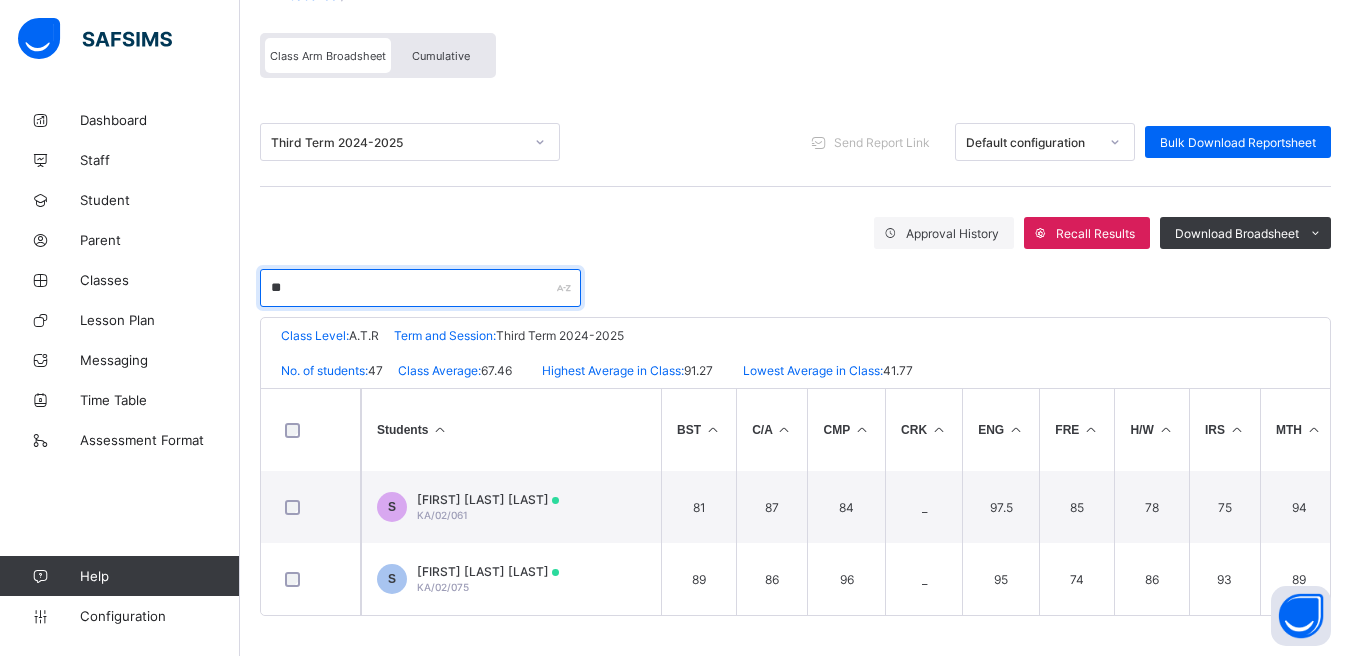 type on "*" 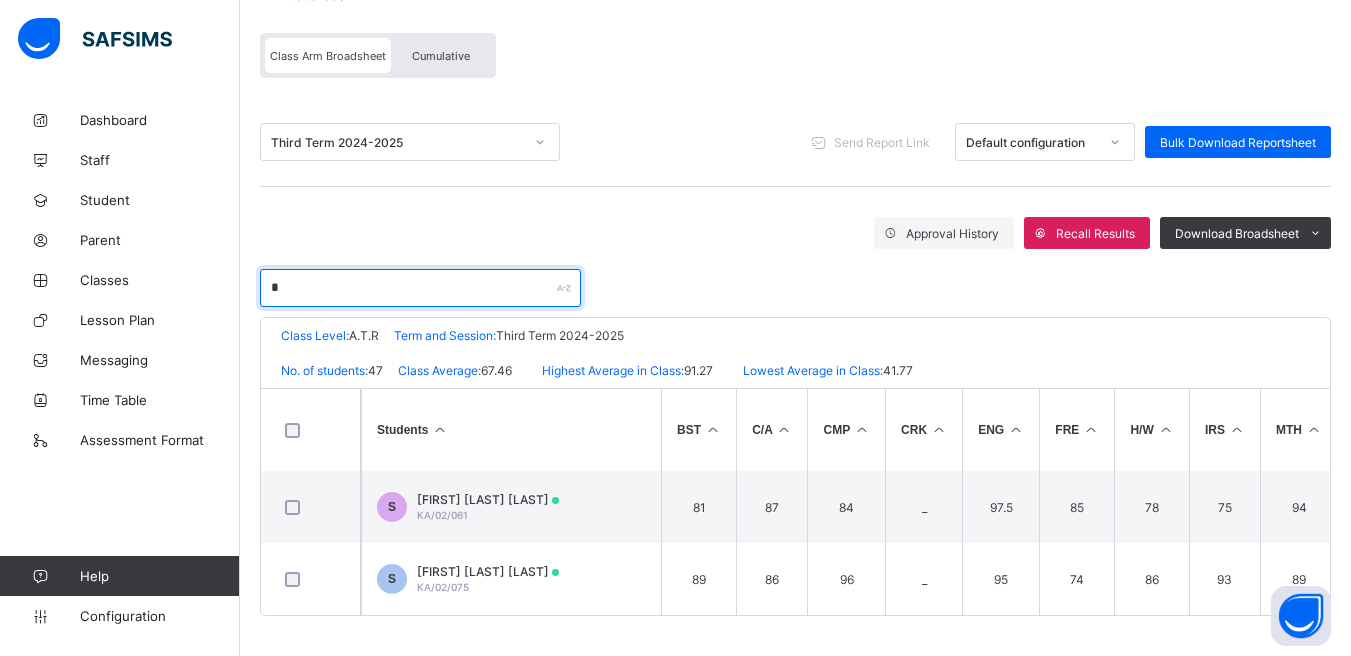 type 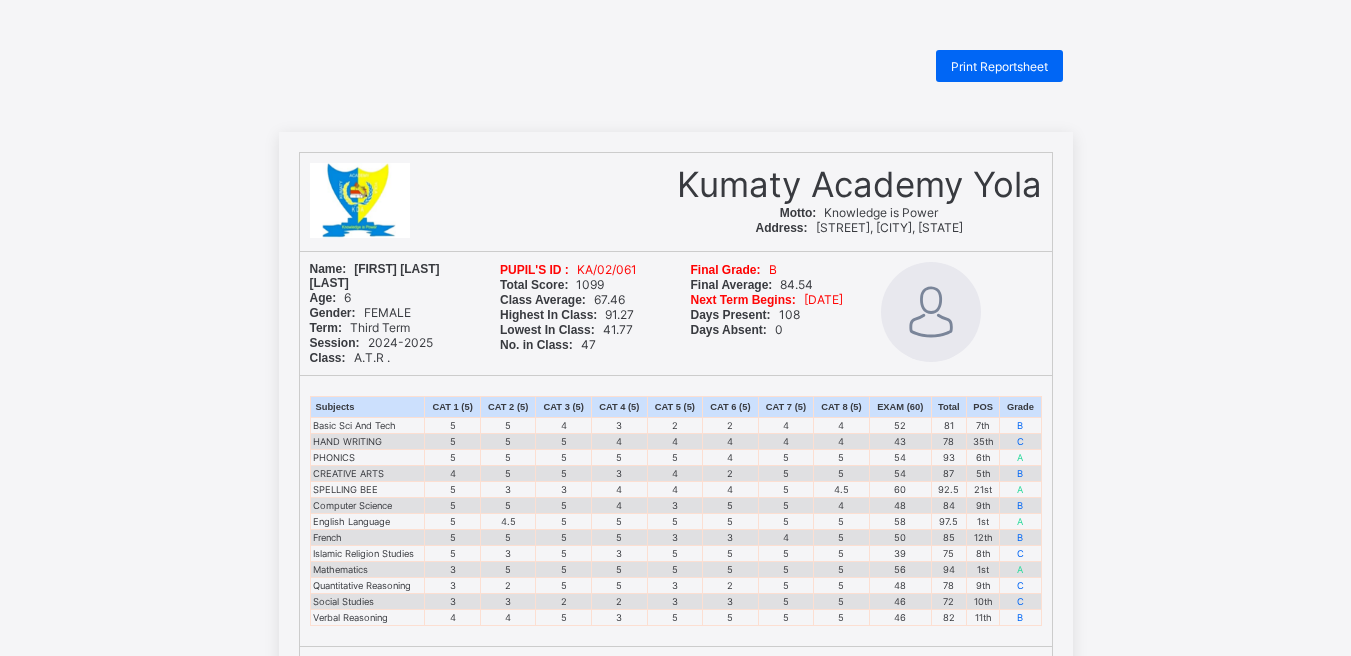 scroll, scrollTop: 0, scrollLeft: 0, axis: both 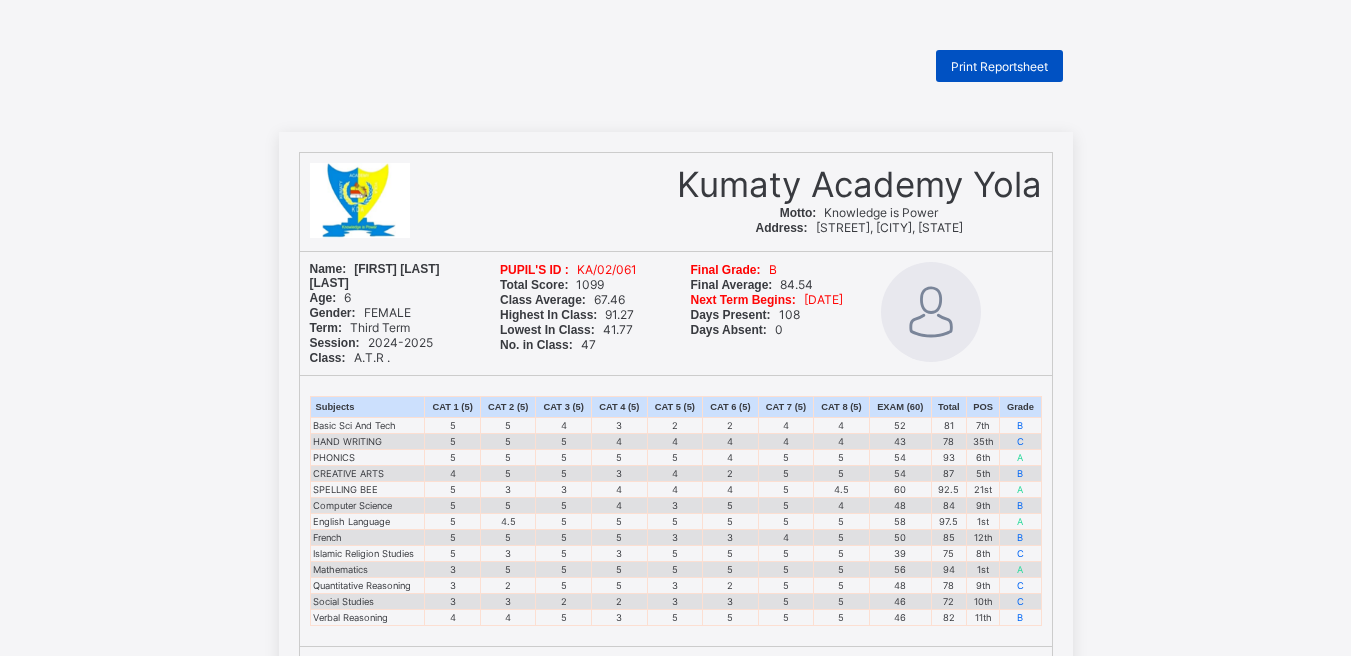 click on "Print Reportsheet" at bounding box center [999, 66] 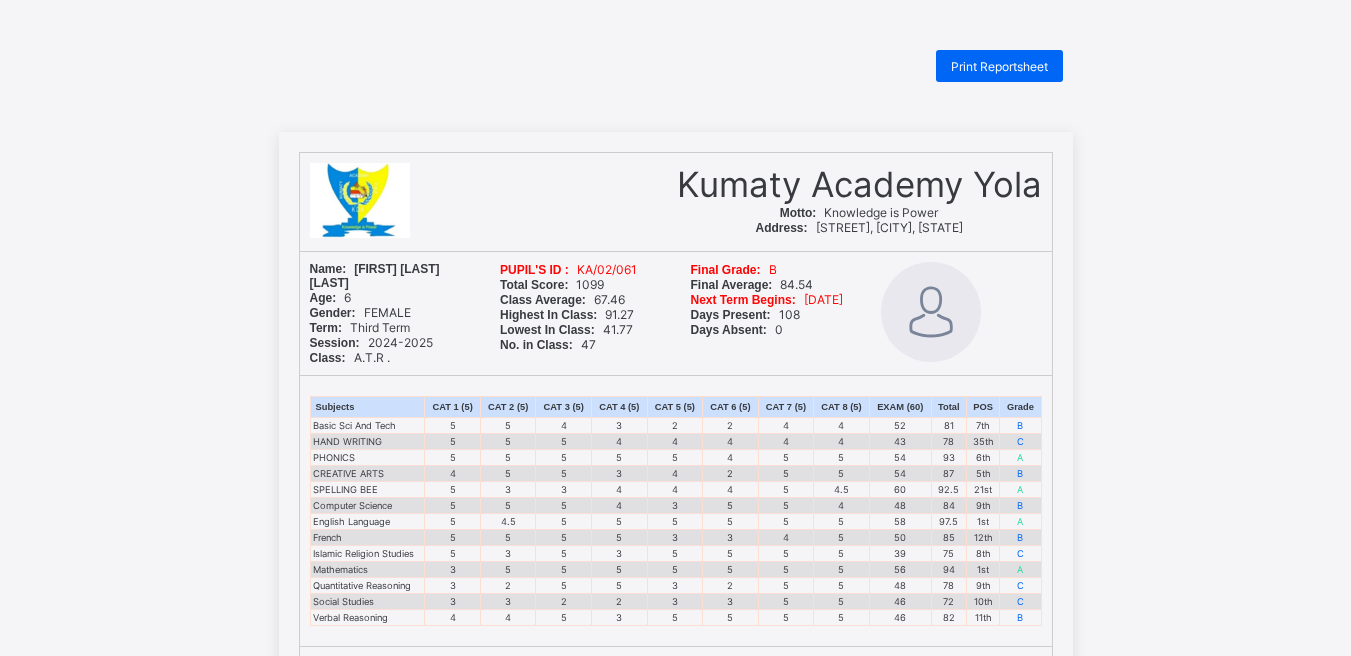 scroll, scrollTop: 0, scrollLeft: 0, axis: both 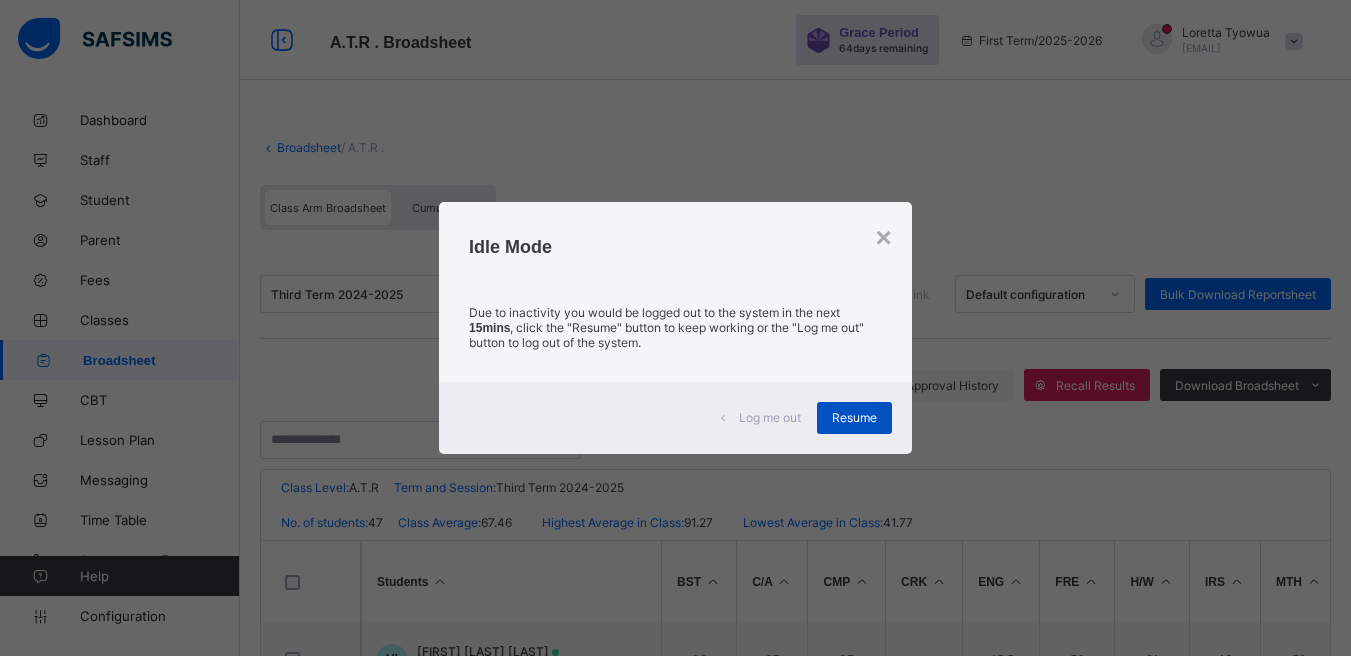click on "Resume" at bounding box center (854, 417) 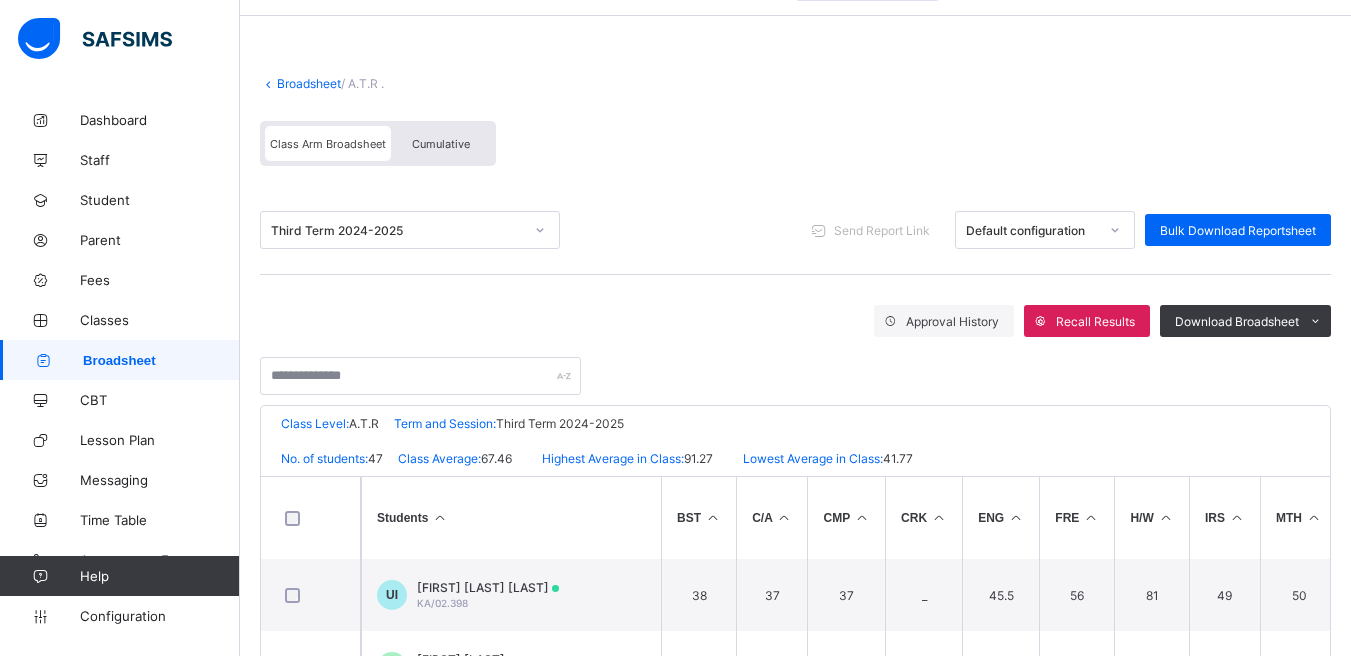 scroll, scrollTop: 0, scrollLeft: 0, axis: both 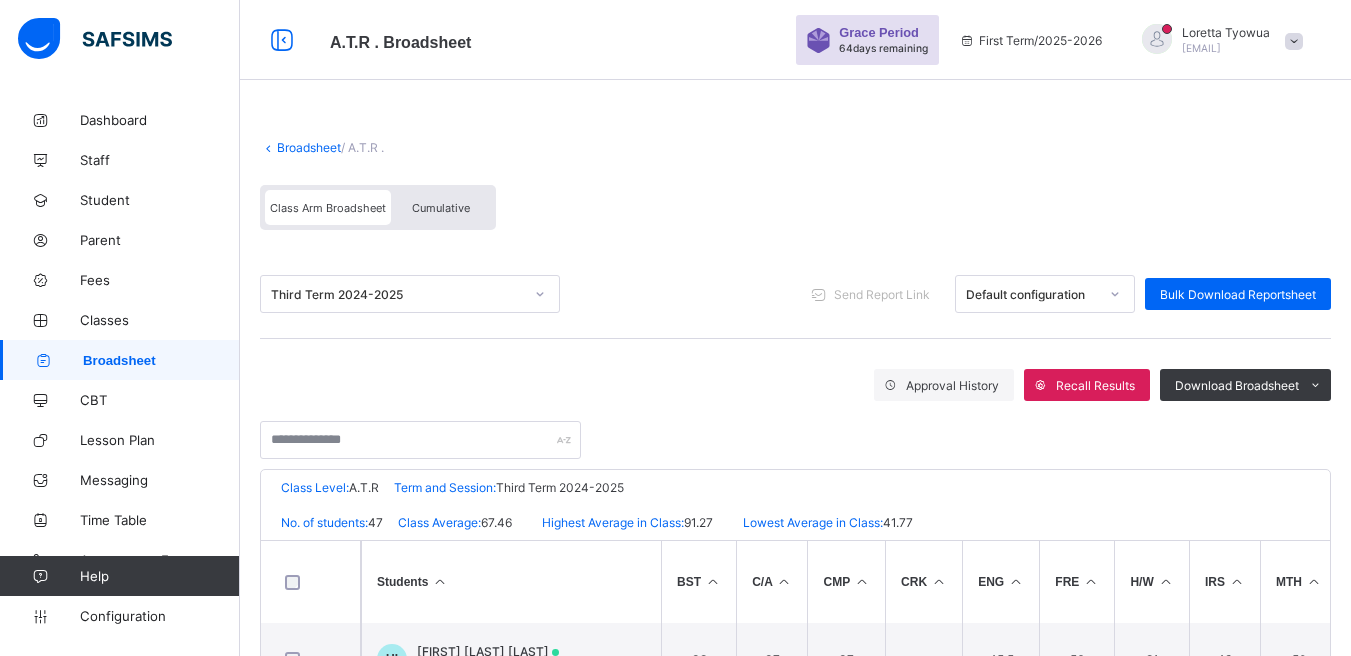 drag, startPoint x: 1362, startPoint y: 201, endPoint x: 1350, endPoint y: 37, distance: 164.43843 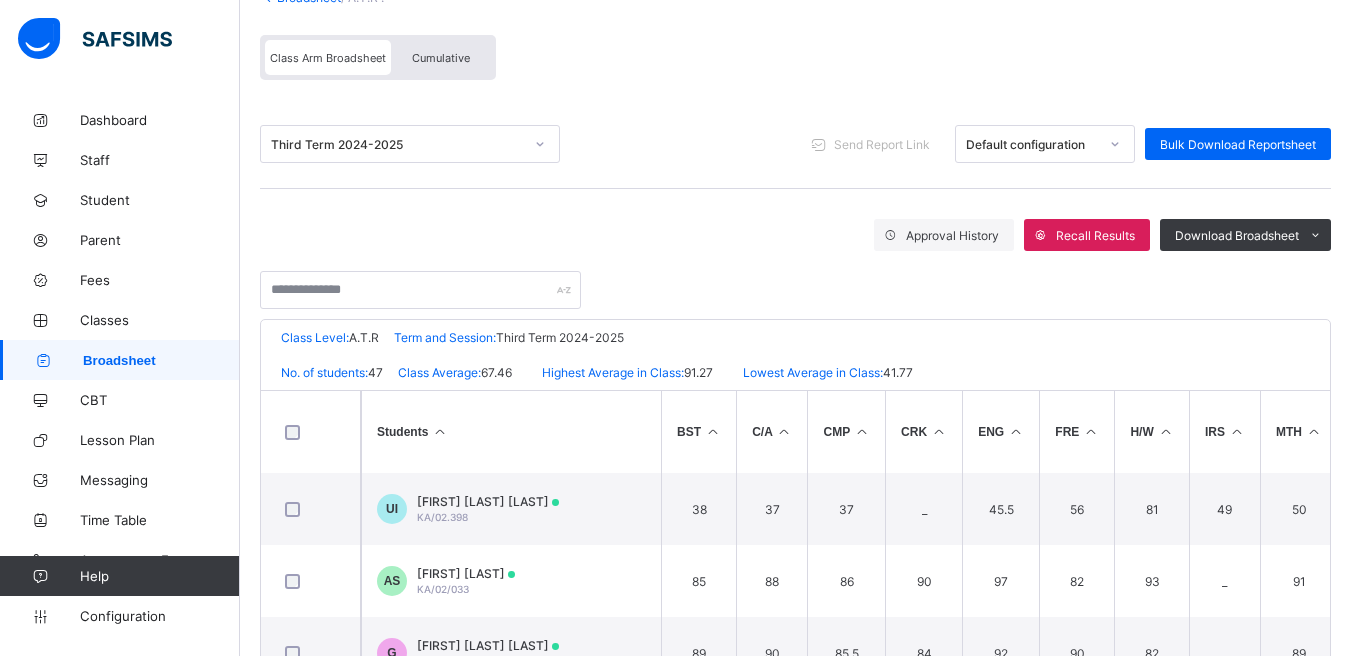 scroll, scrollTop: 0, scrollLeft: 0, axis: both 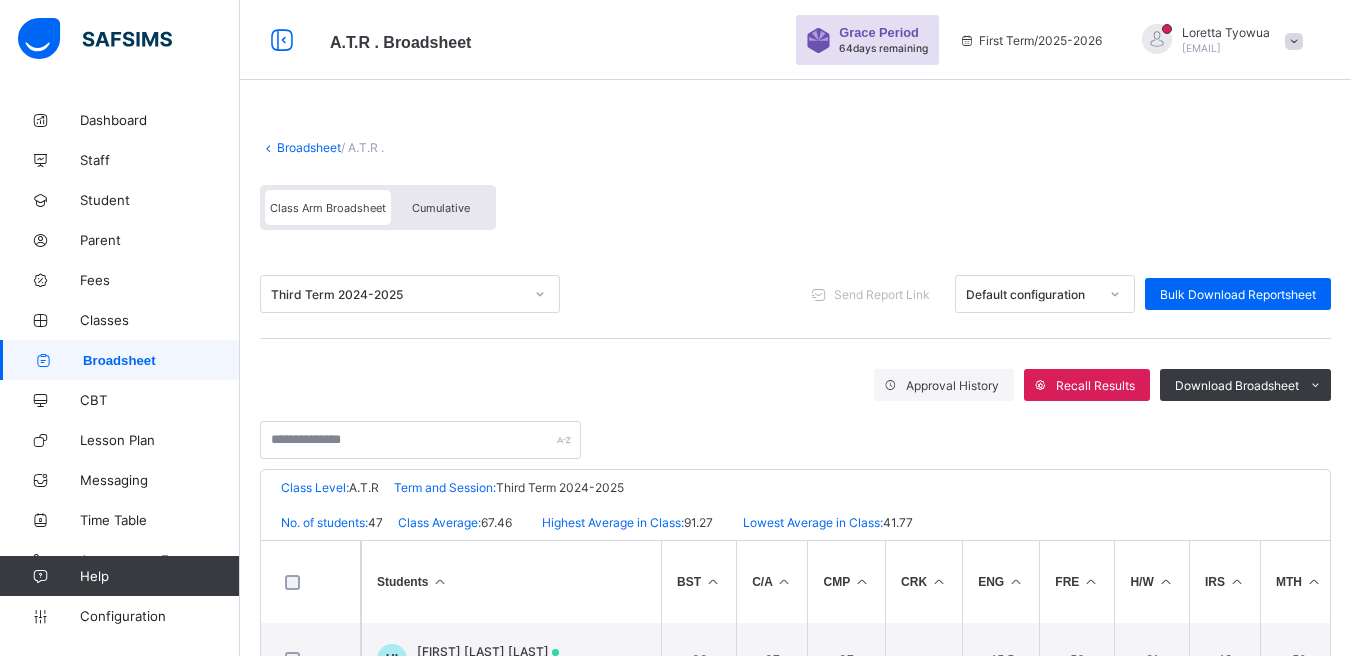 click on "Broadsheet" at bounding box center (309, 147) 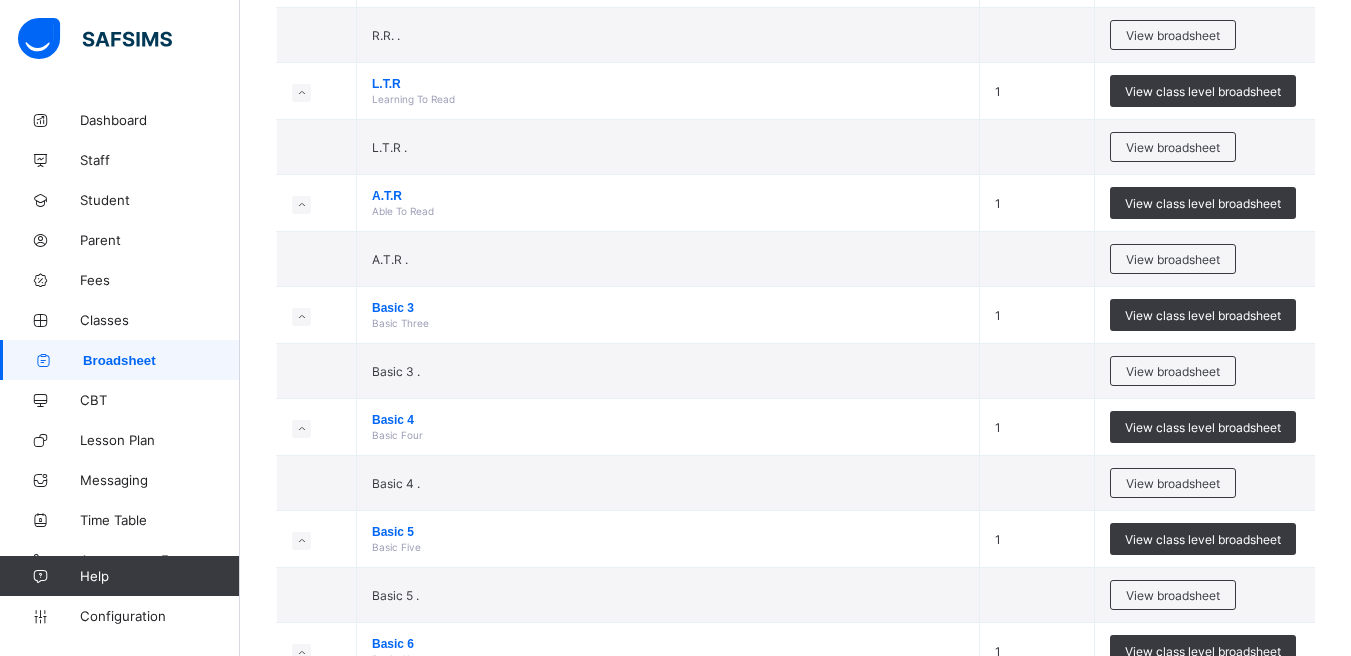 scroll, scrollTop: 635, scrollLeft: 0, axis: vertical 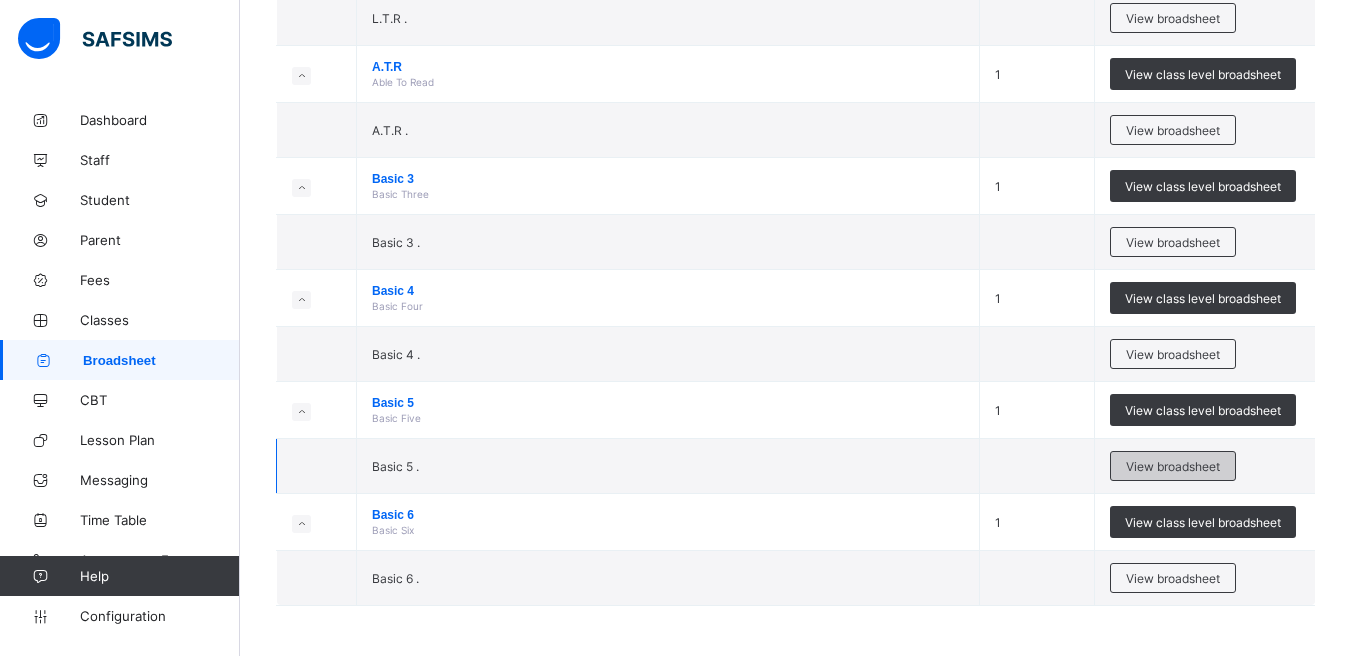 click on "View broadsheet" at bounding box center (1173, 466) 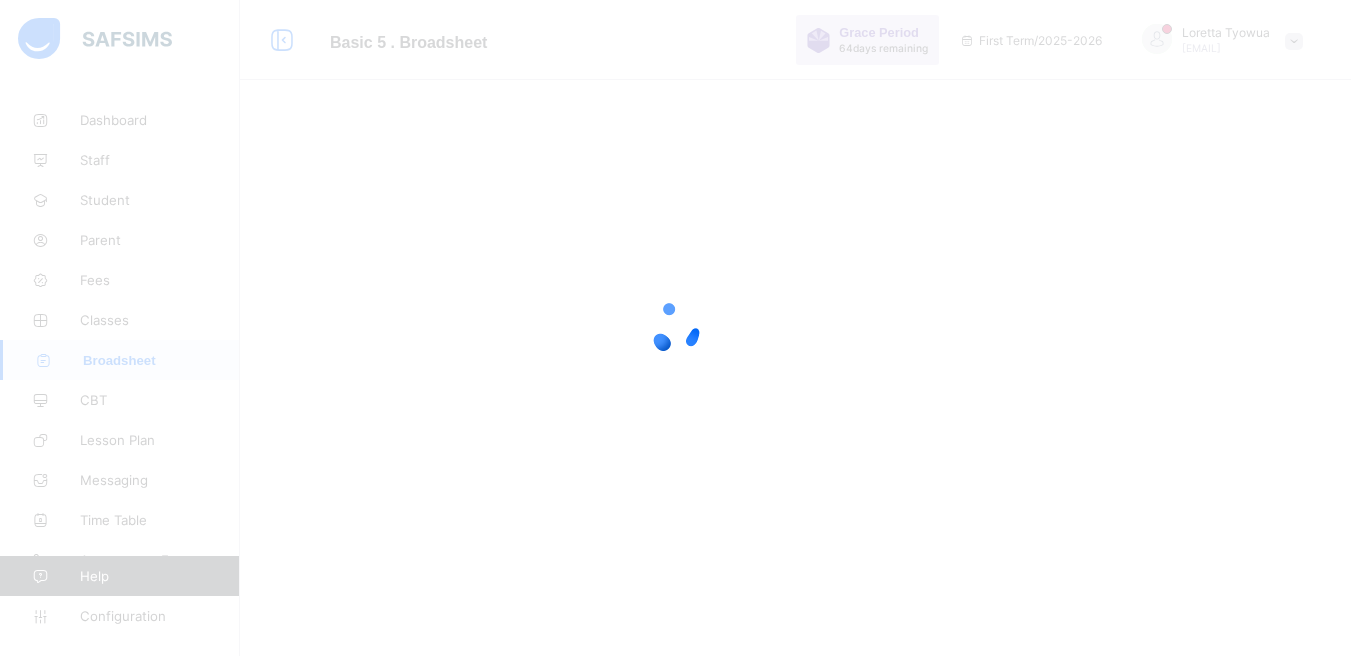 scroll, scrollTop: 0, scrollLeft: 0, axis: both 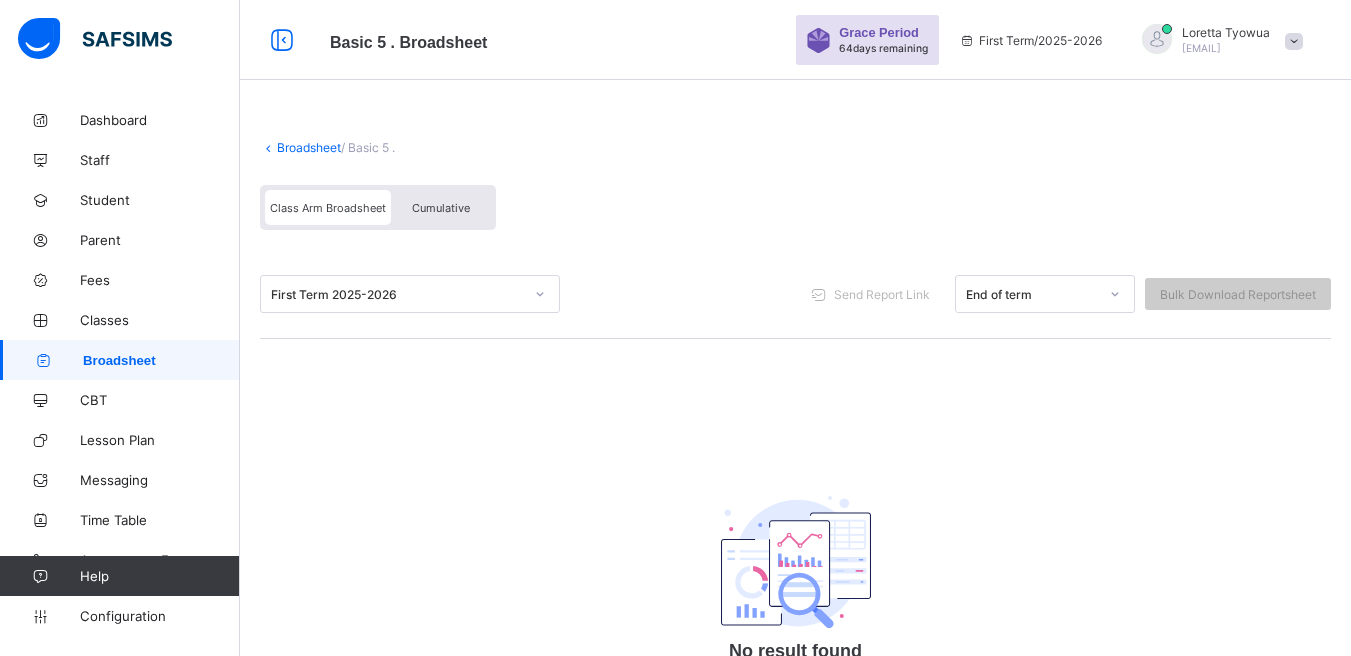 click 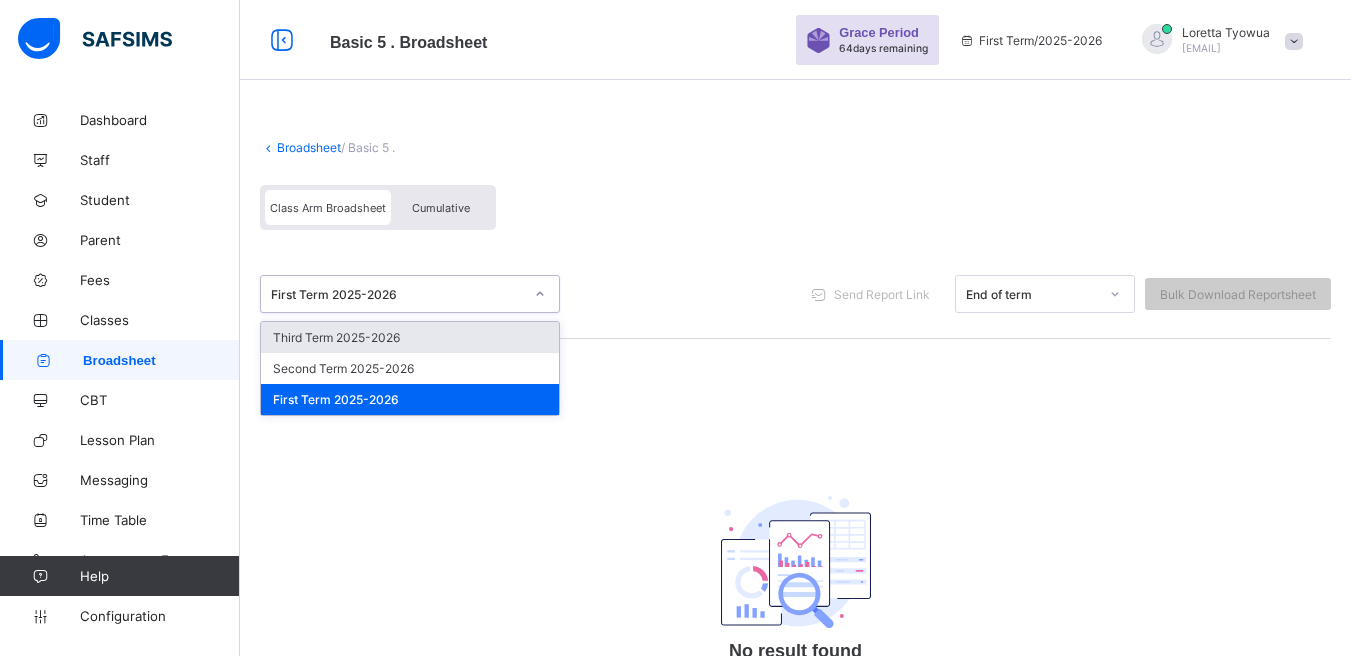 click on "Third Term 2025-2026" at bounding box center [410, 337] 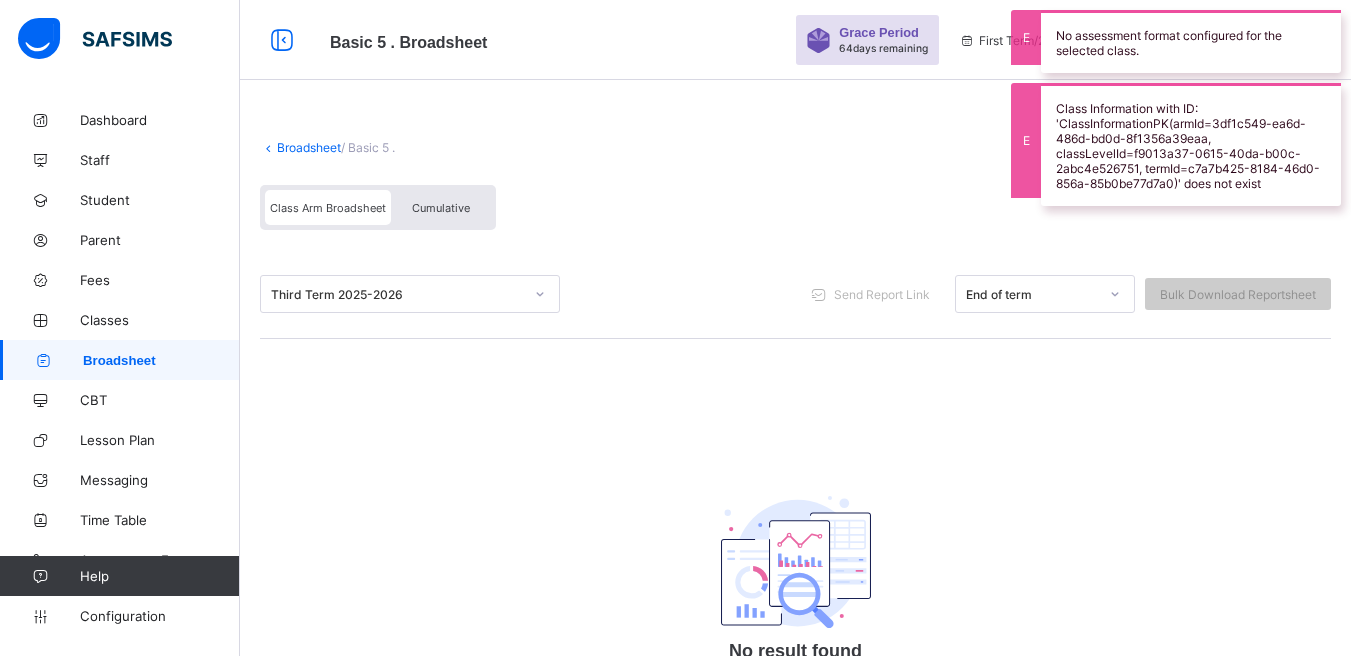 click on "Broadsheet" at bounding box center (309, 147) 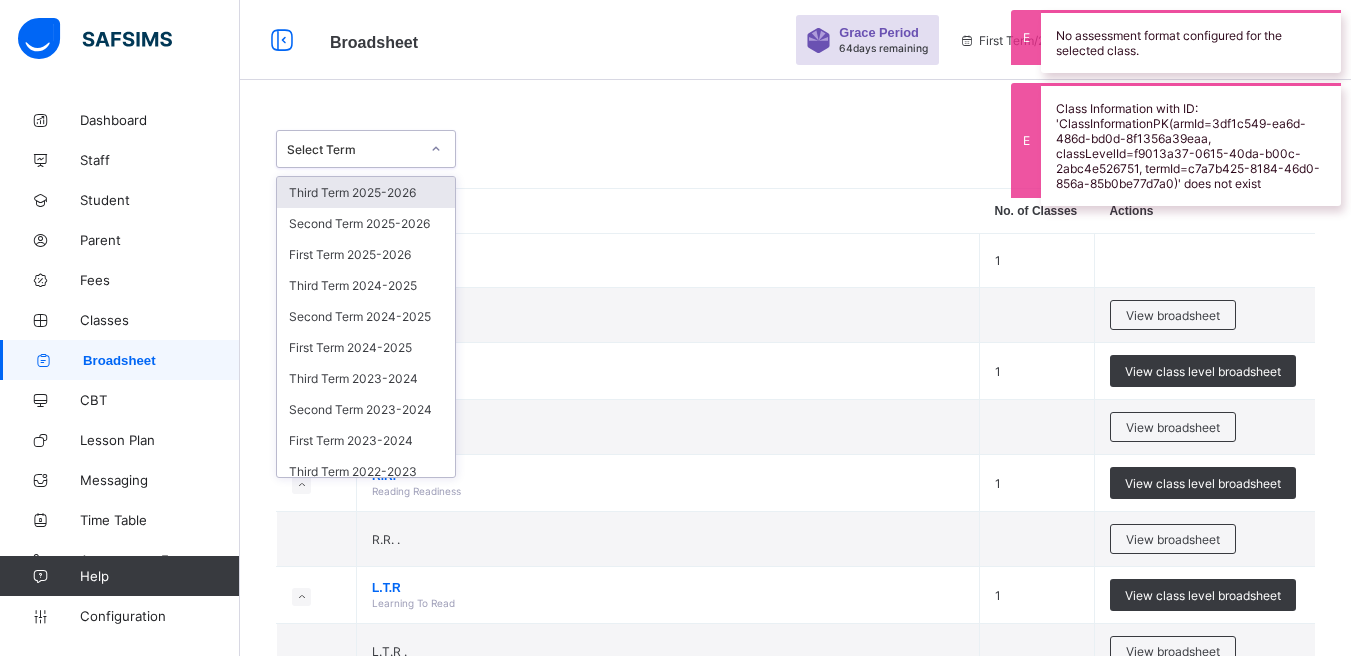 click on "Select Term" at bounding box center (347, 149) 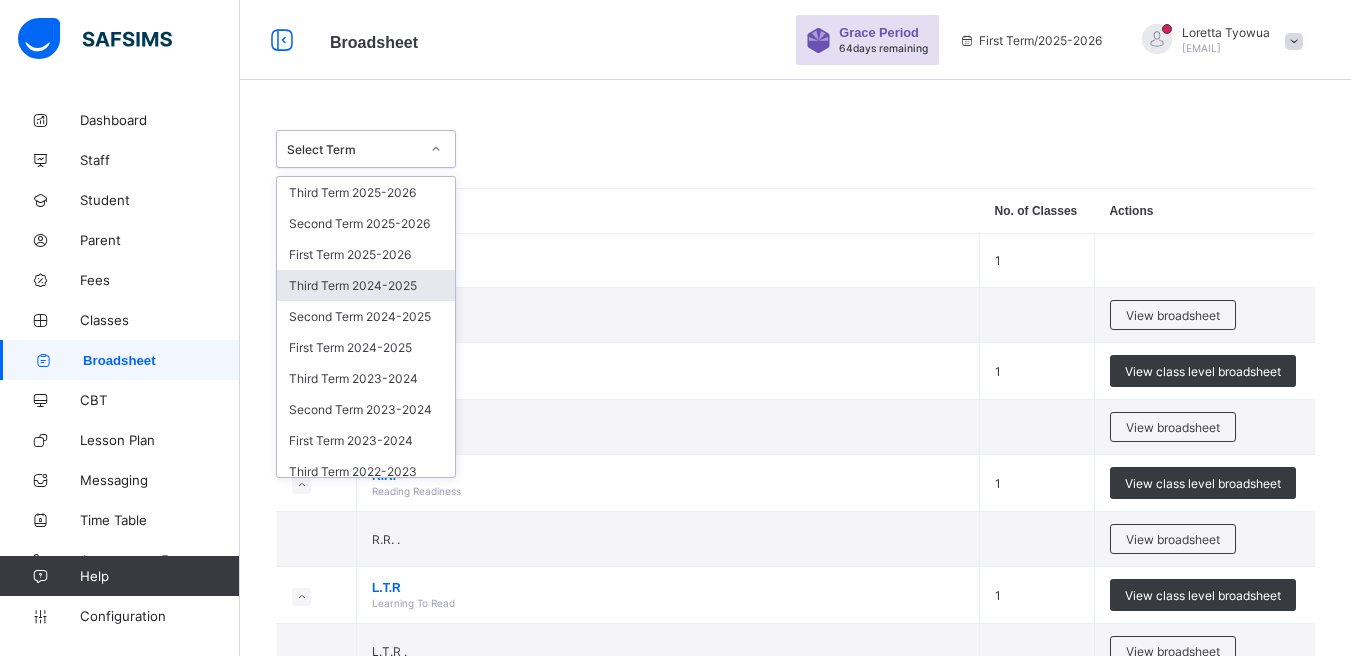click on "Third Term 2024-2025" at bounding box center [366, 285] 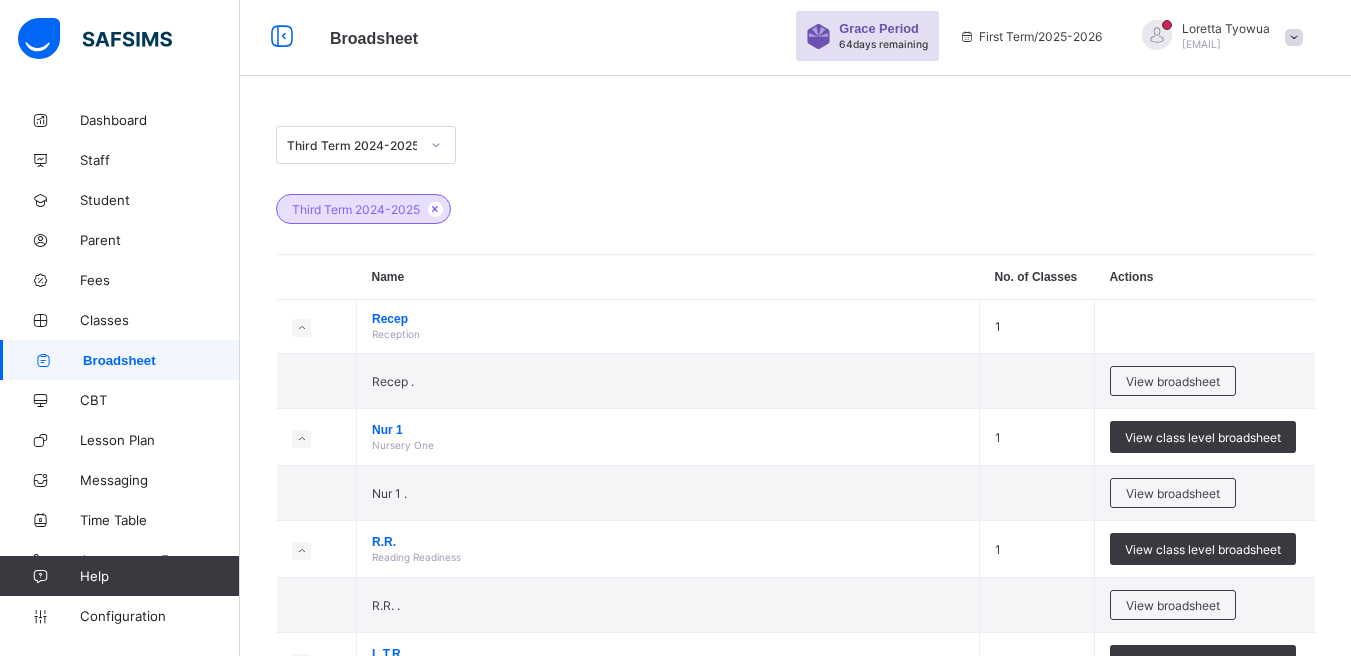 scroll, scrollTop: 705, scrollLeft: 0, axis: vertical 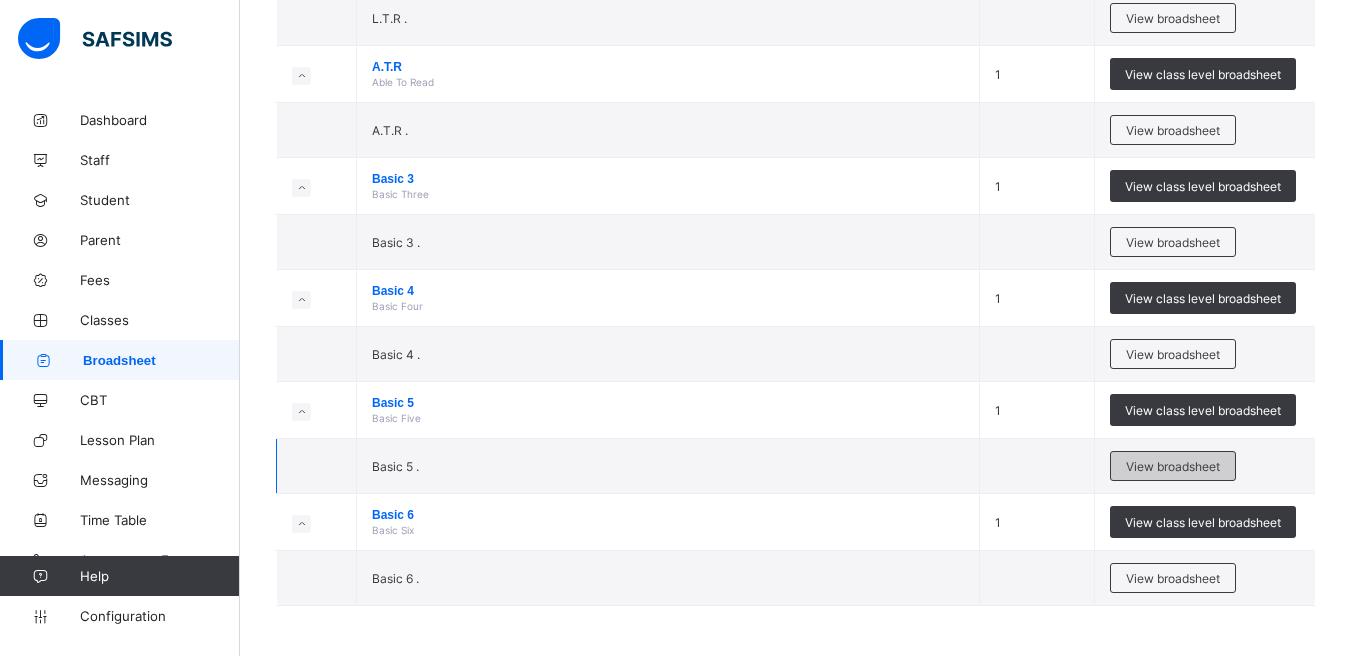 click on "View broadsheet" at bounding box center (1173, 466) 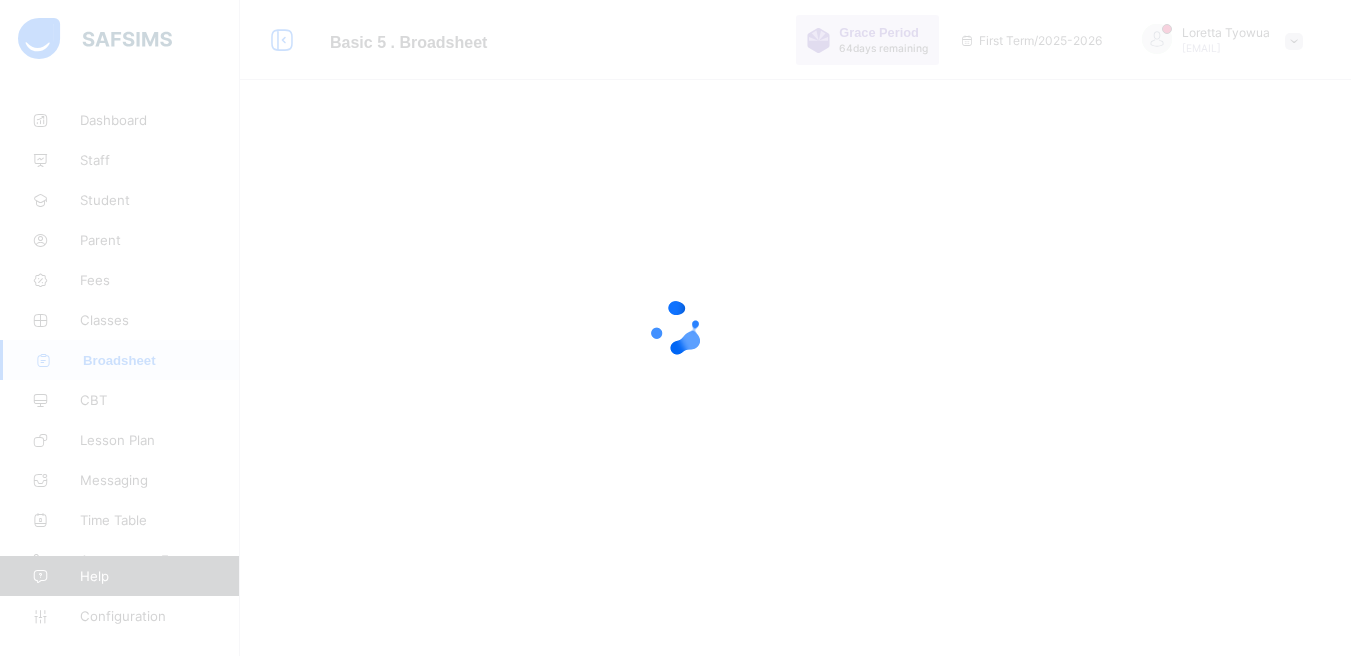 scroll, scrollTop: 0, scrollLeft: 0, axis: both 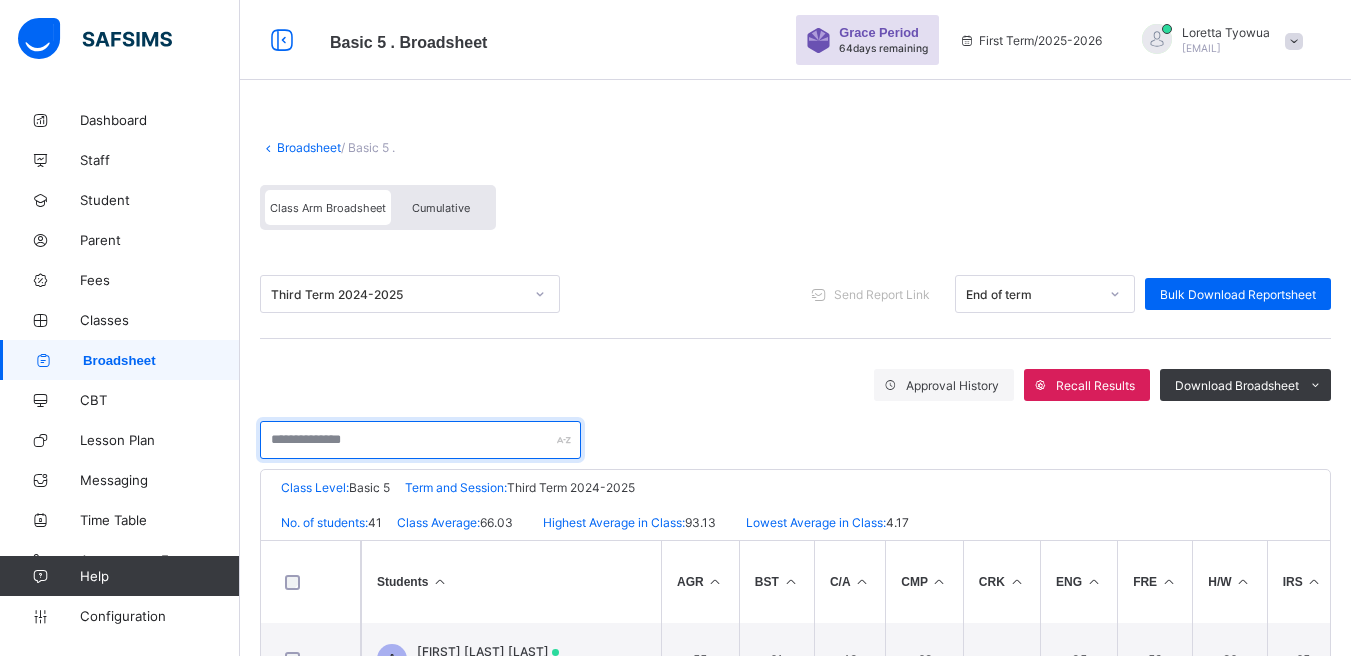 click at bounding box center [420, 440] 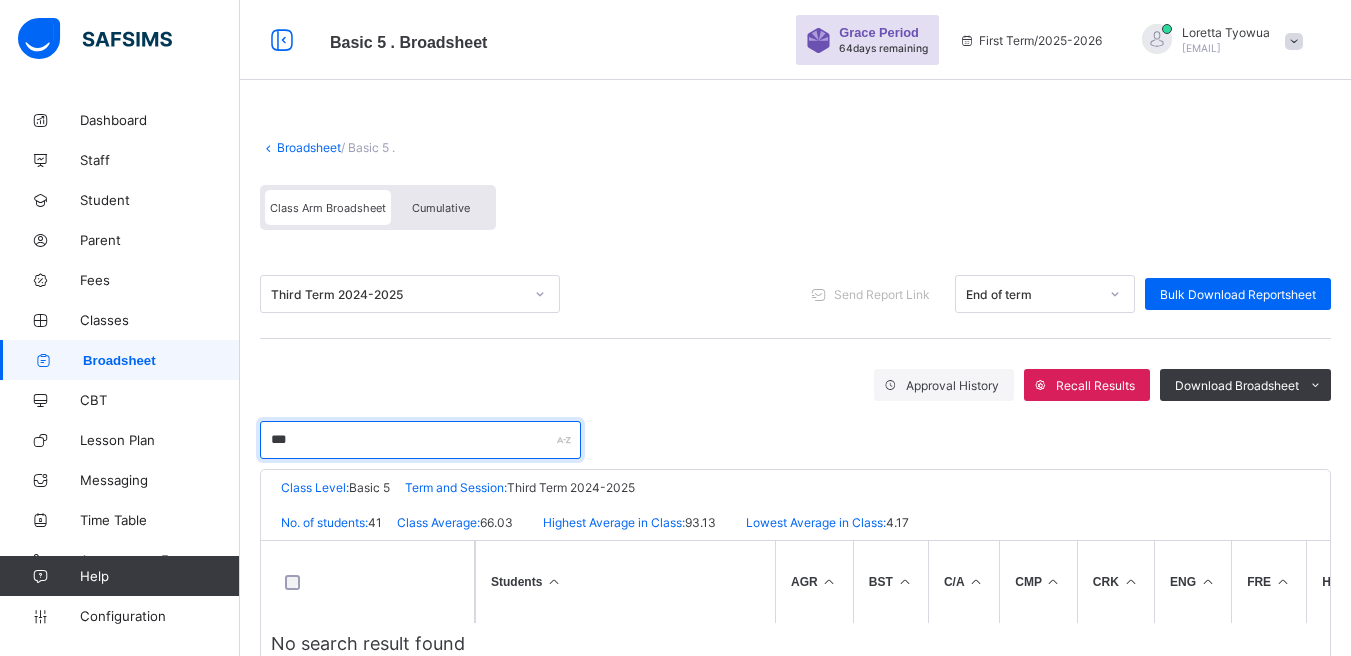 scroll, scrollTop: 57, scrollLeft: 0, axis: vertical 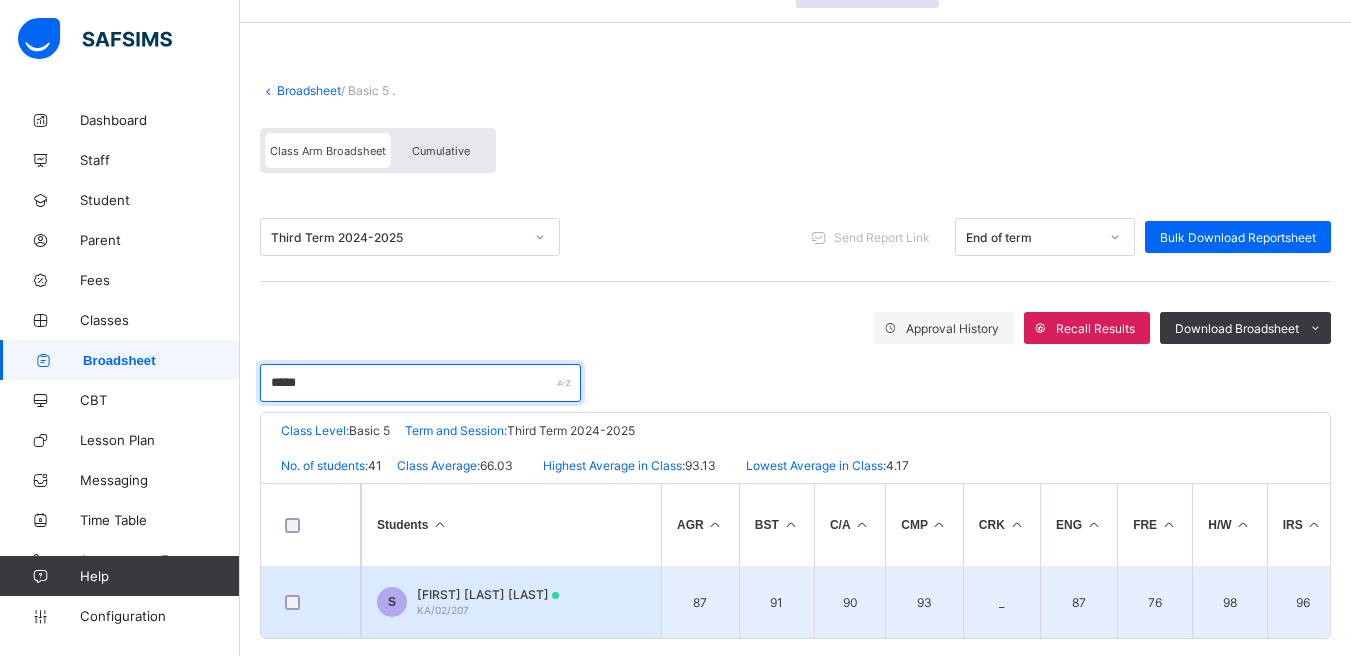 type on "*****" 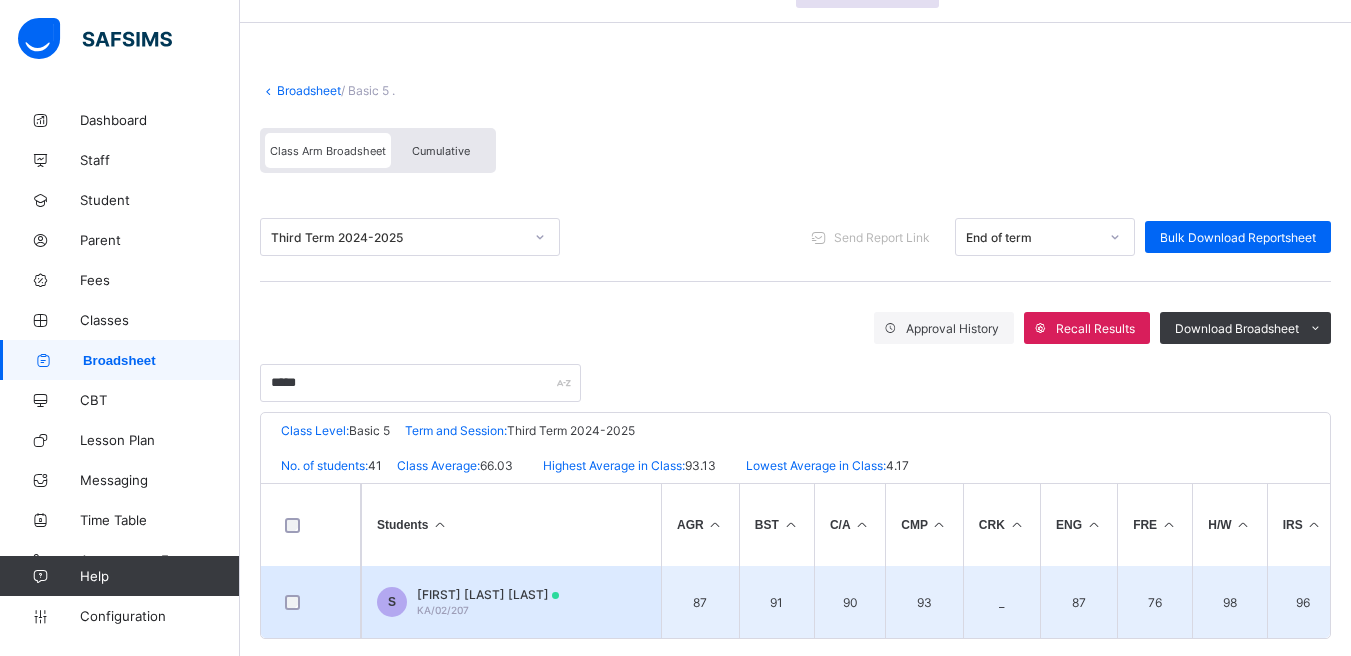 click on "[FIRST] [LAST]   [LAST]" at bounding box center [488, 594] 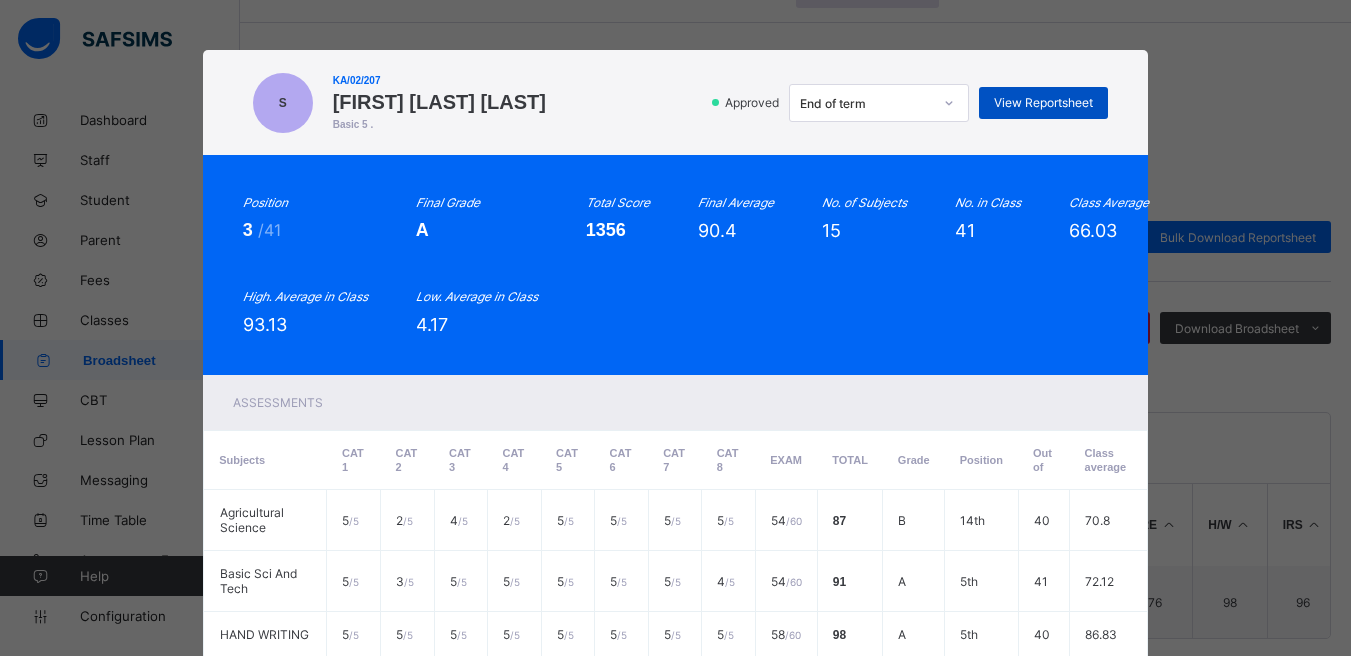 click on "View Reportsheet" at bounding box center [1043, 102] 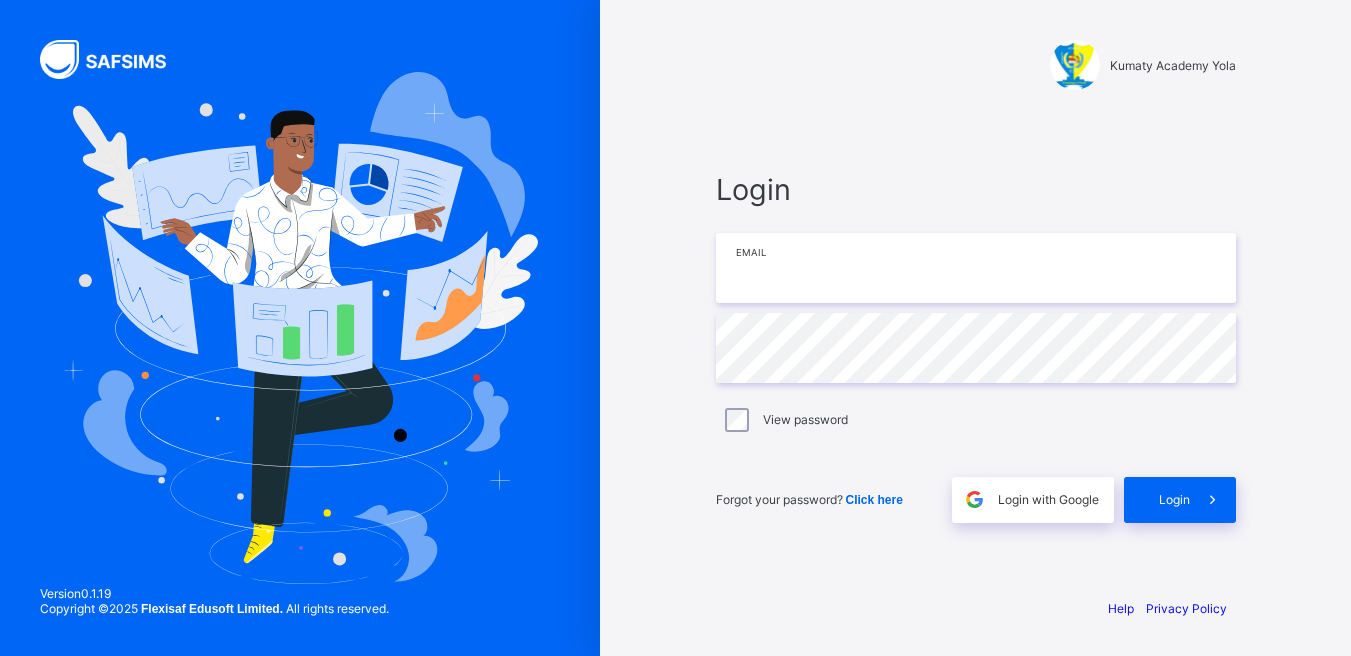 type on "**********" 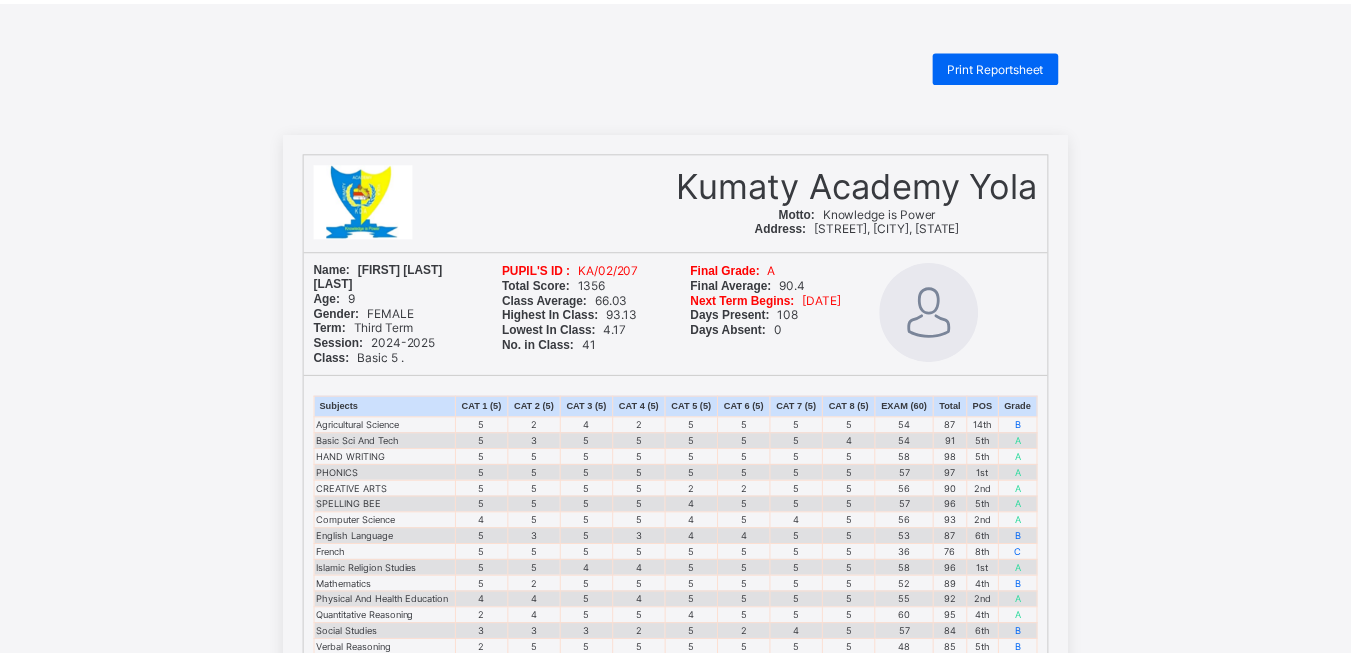 scroll, scrollTop: 0, scrollLeft: 0, axis: both 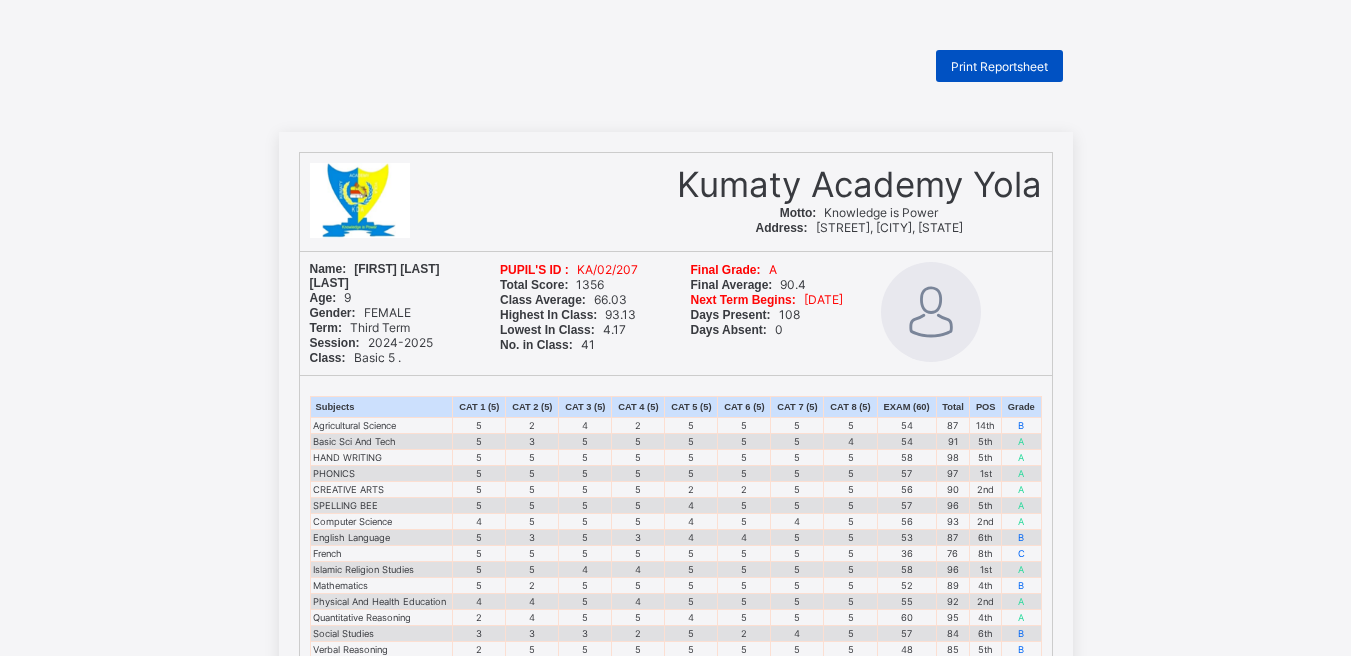 click on "Print Reportsheet" at bounding box center (999, 66) 